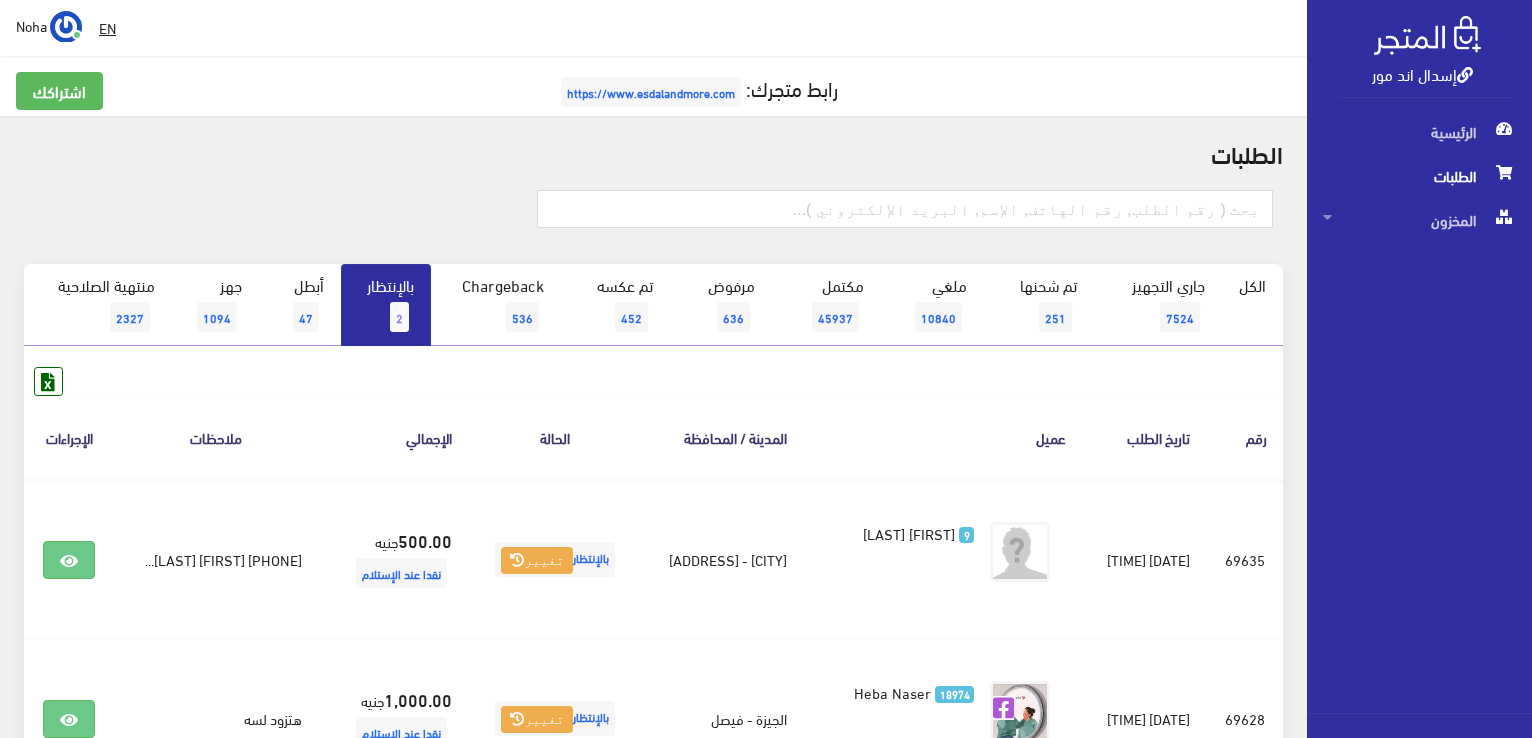 scroll, scrollTop: 219, scrollLeft: 0, axis: vertical 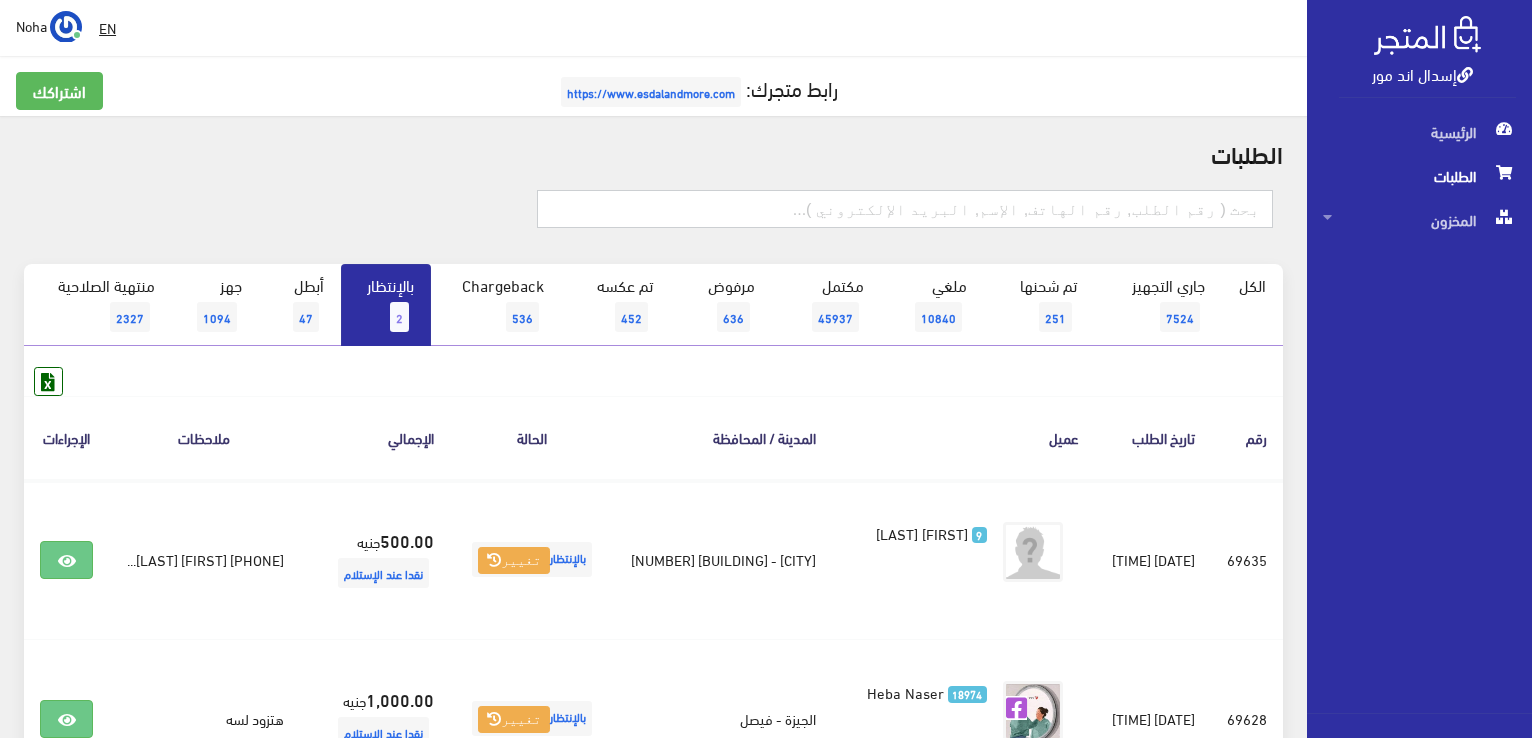 click at bounding box center [905, 209] 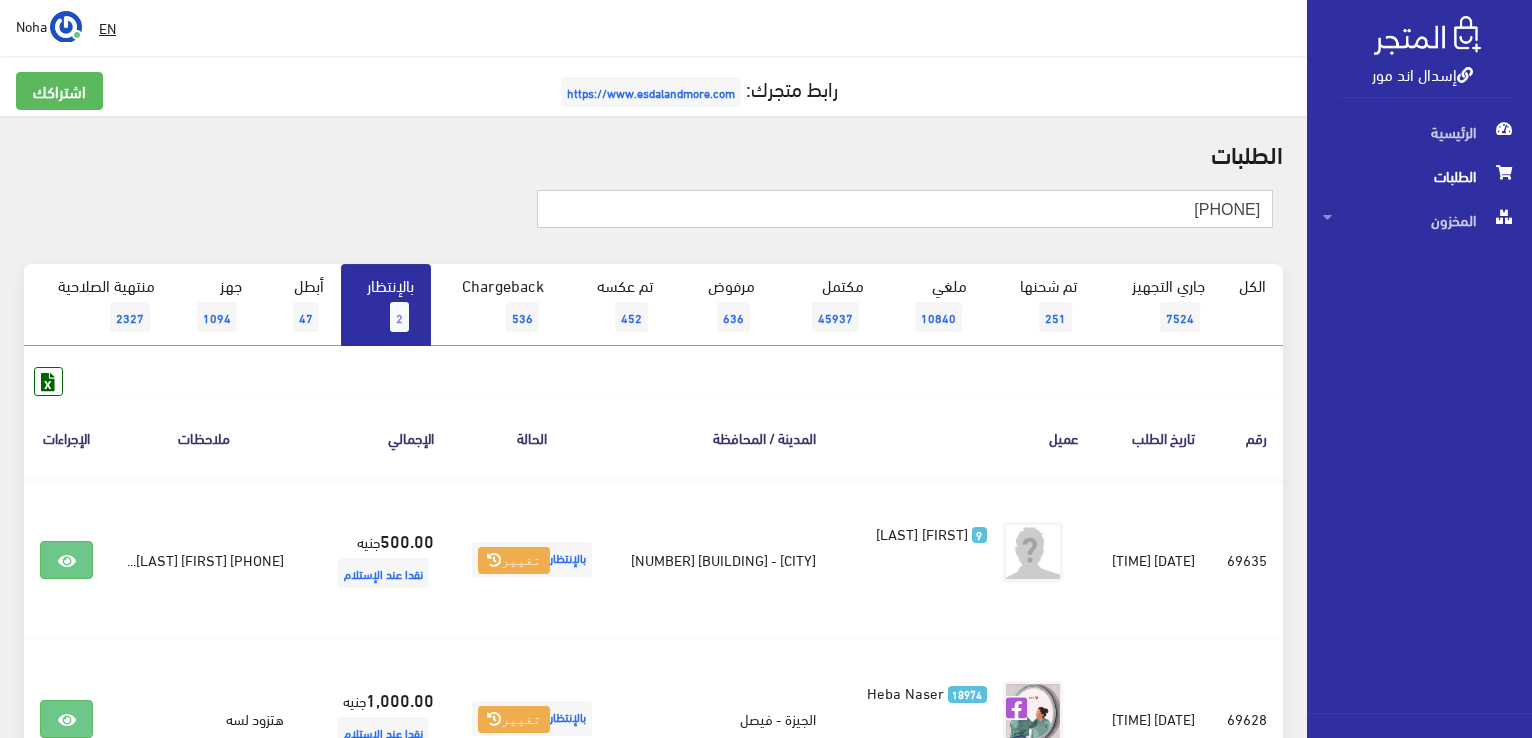 type on "01033911131" 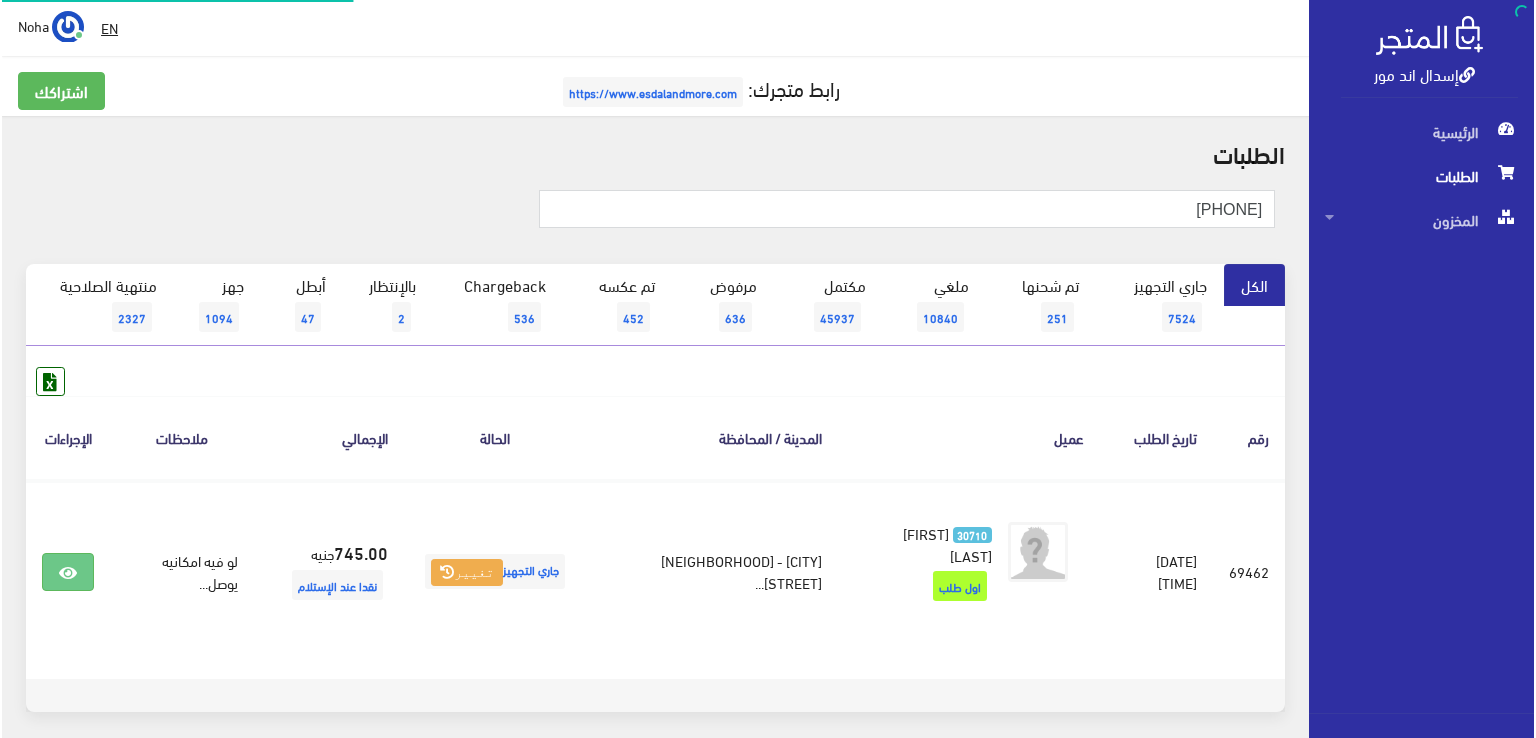 scroll, scrollTop: 0, scrollLeft: 0, axis: both 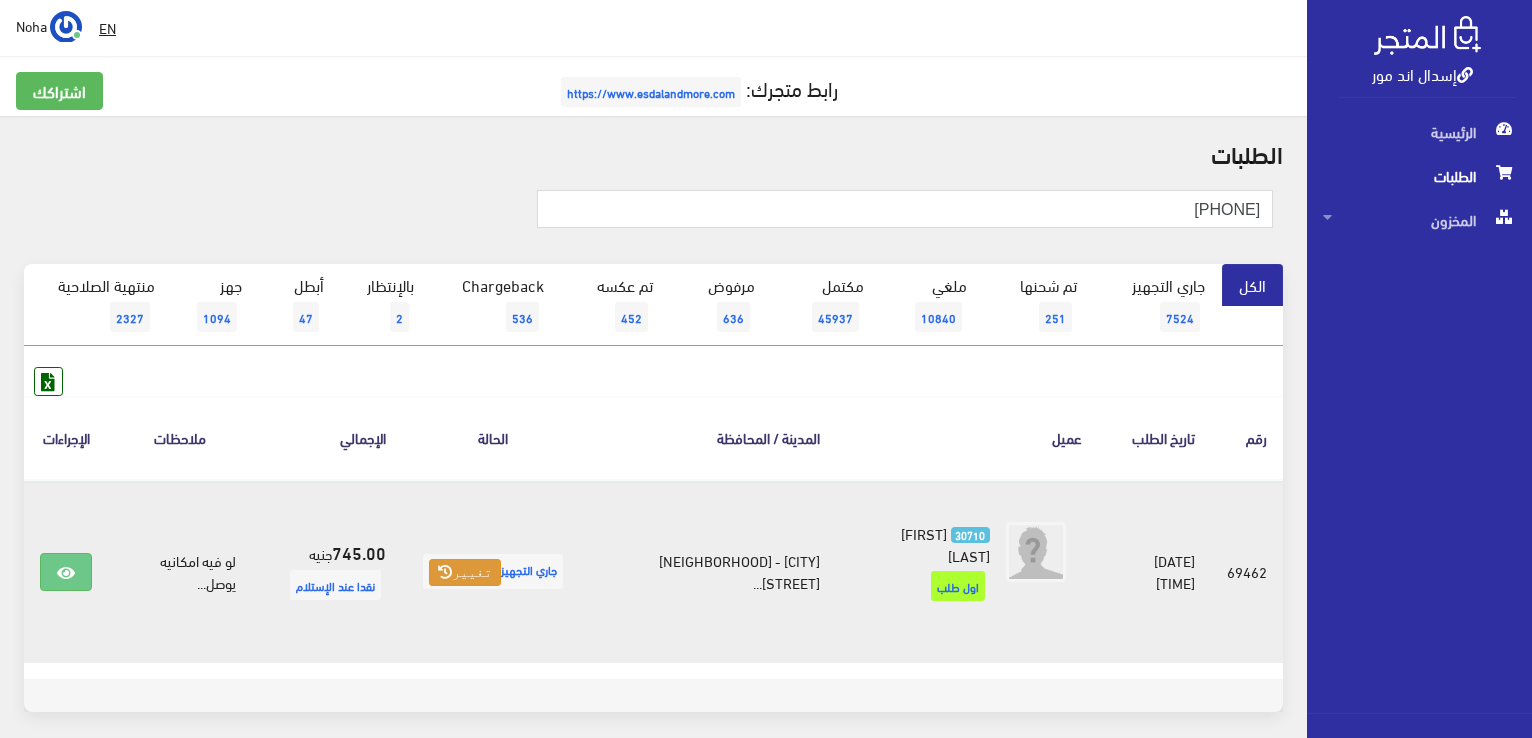 click on "تغيير" at bounding box center (465, 573) 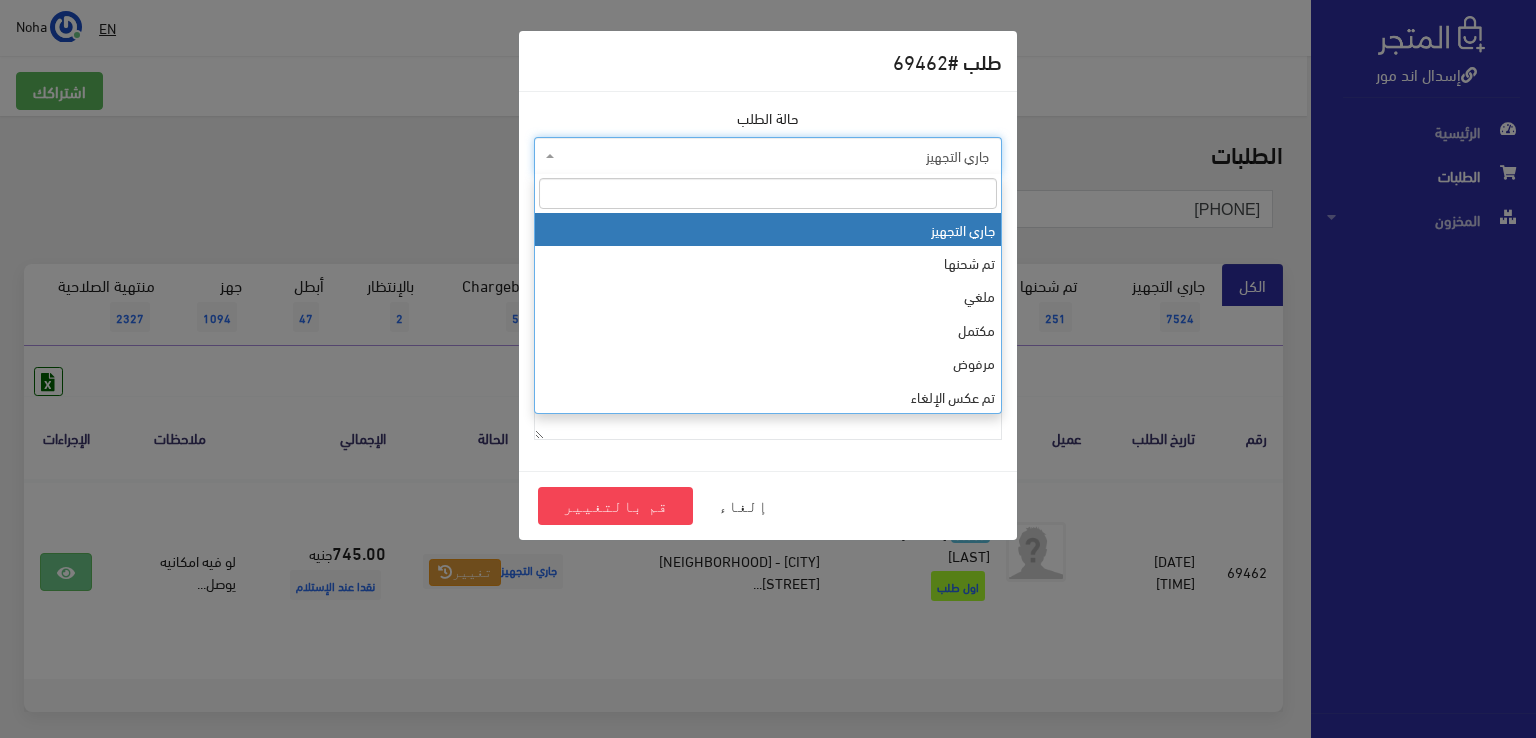 click on "جاري التجهيز" at bounding box center [774, 156] 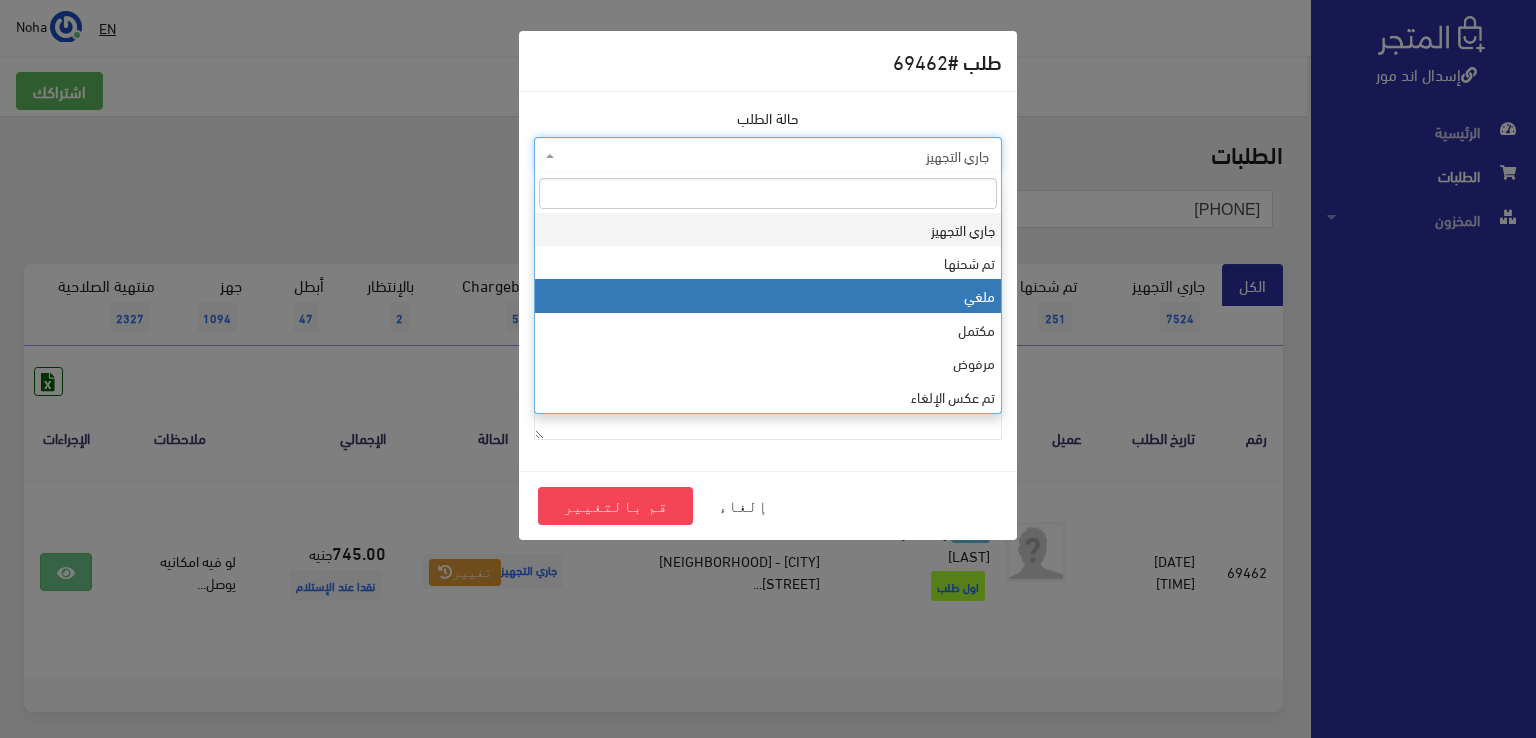 select on "3" 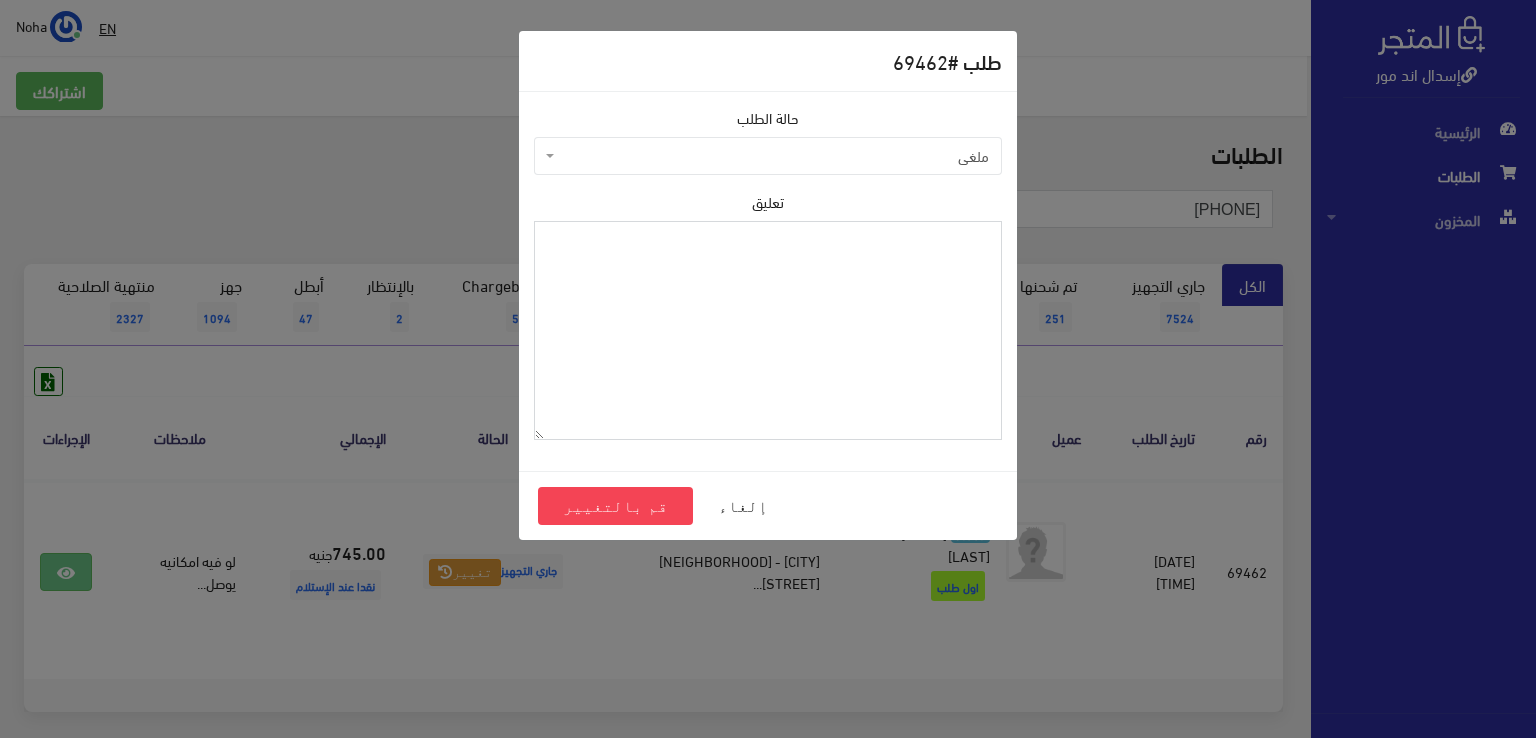 click on "تعليق" at bounding box center (768, 330) 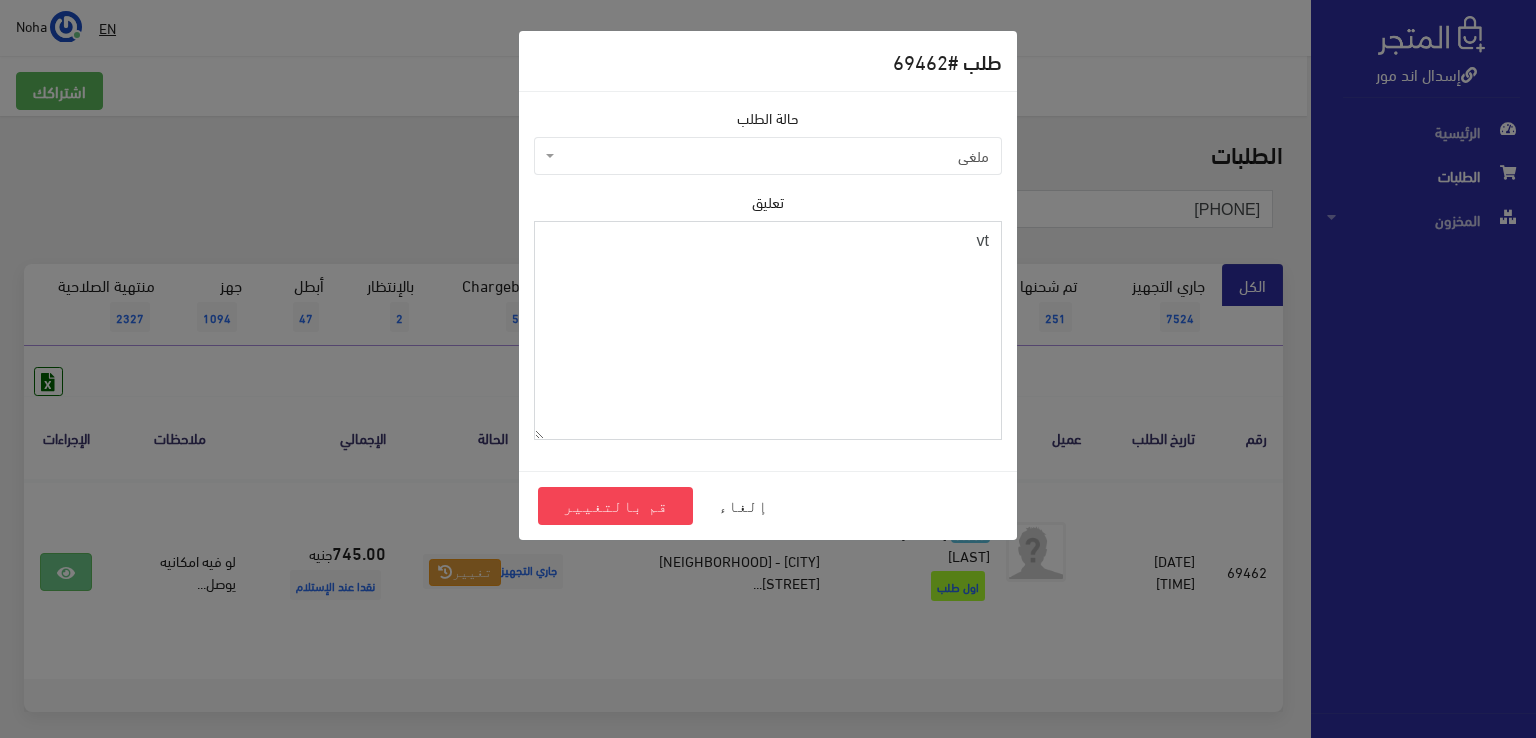 type on "v" 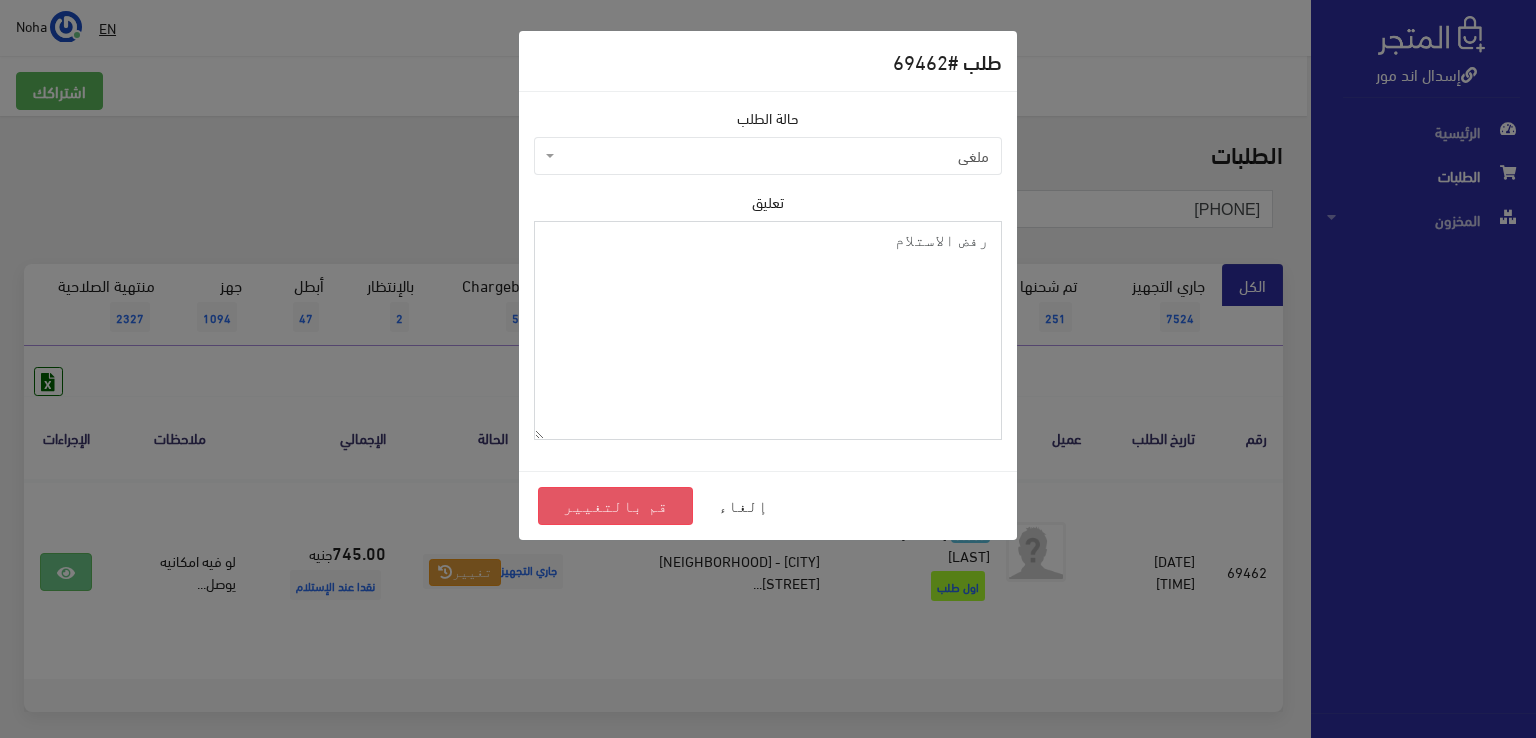 type on "رفض الاستلام" 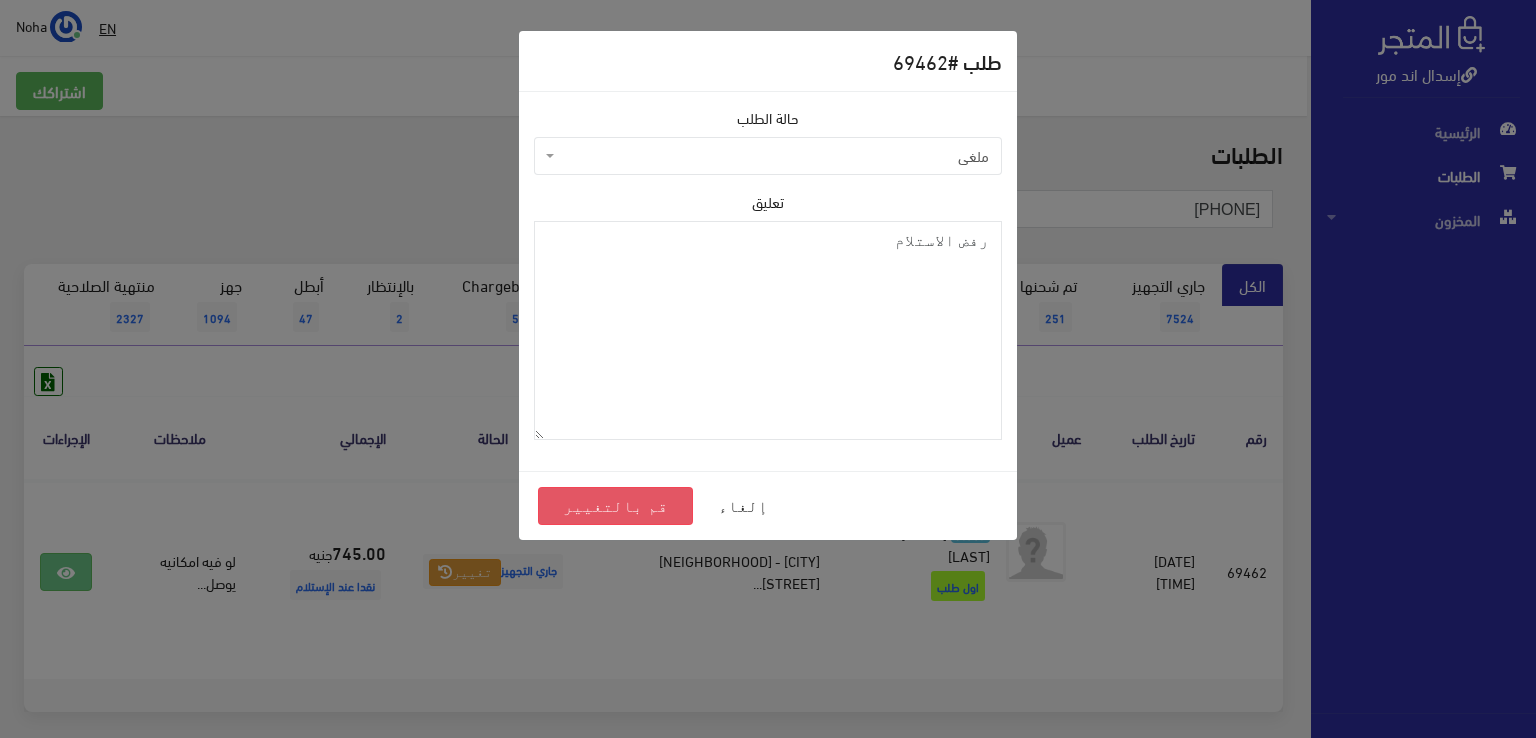 click on "قم بالتغيير" at bounding box center [615, 506] 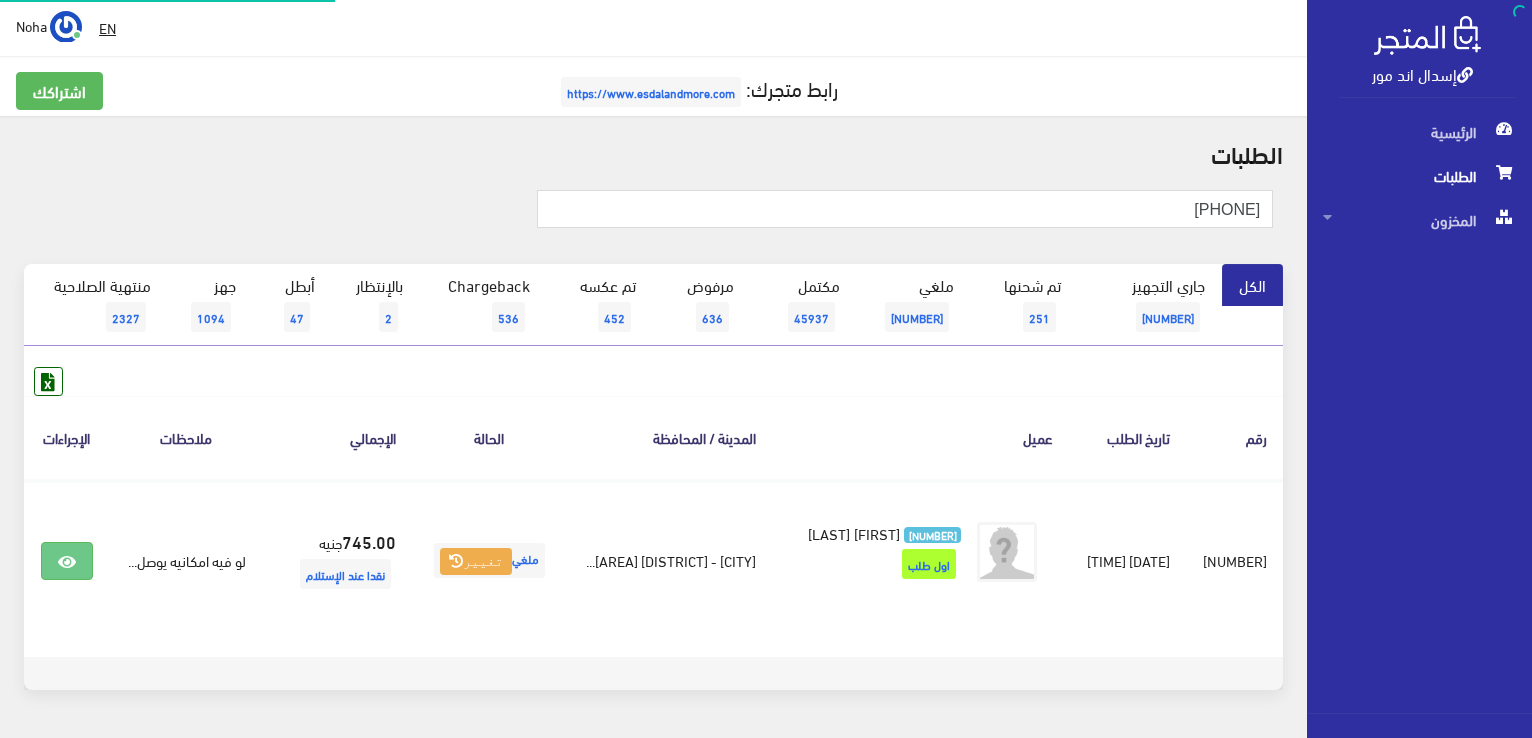 scroll, scrollTop: 0, scrollLeft: 0, axis: both 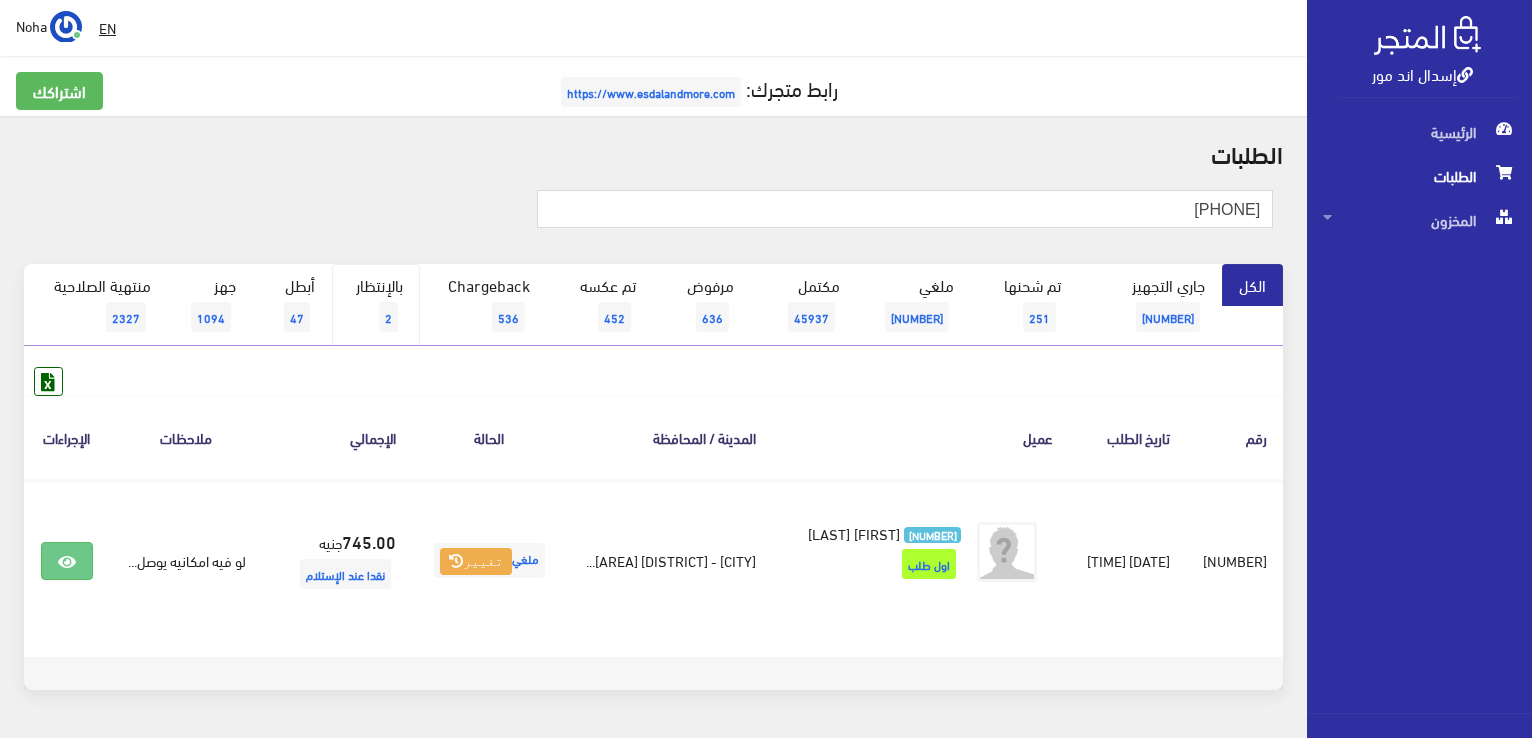click on "بالإنتظار
2" at bounding box center (376, 305) 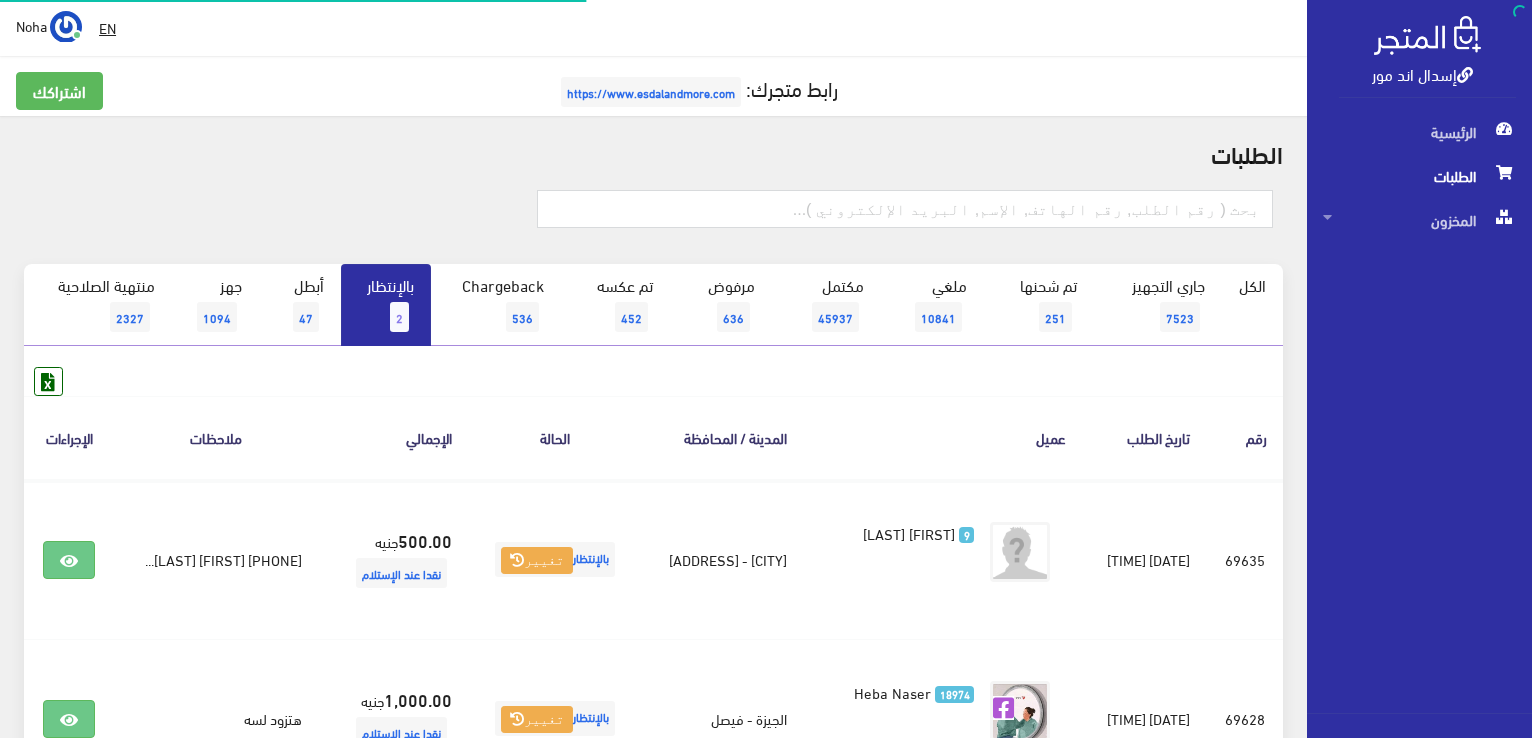 scroll, scrollTop: 0, scrollLeft: 0, axis: both 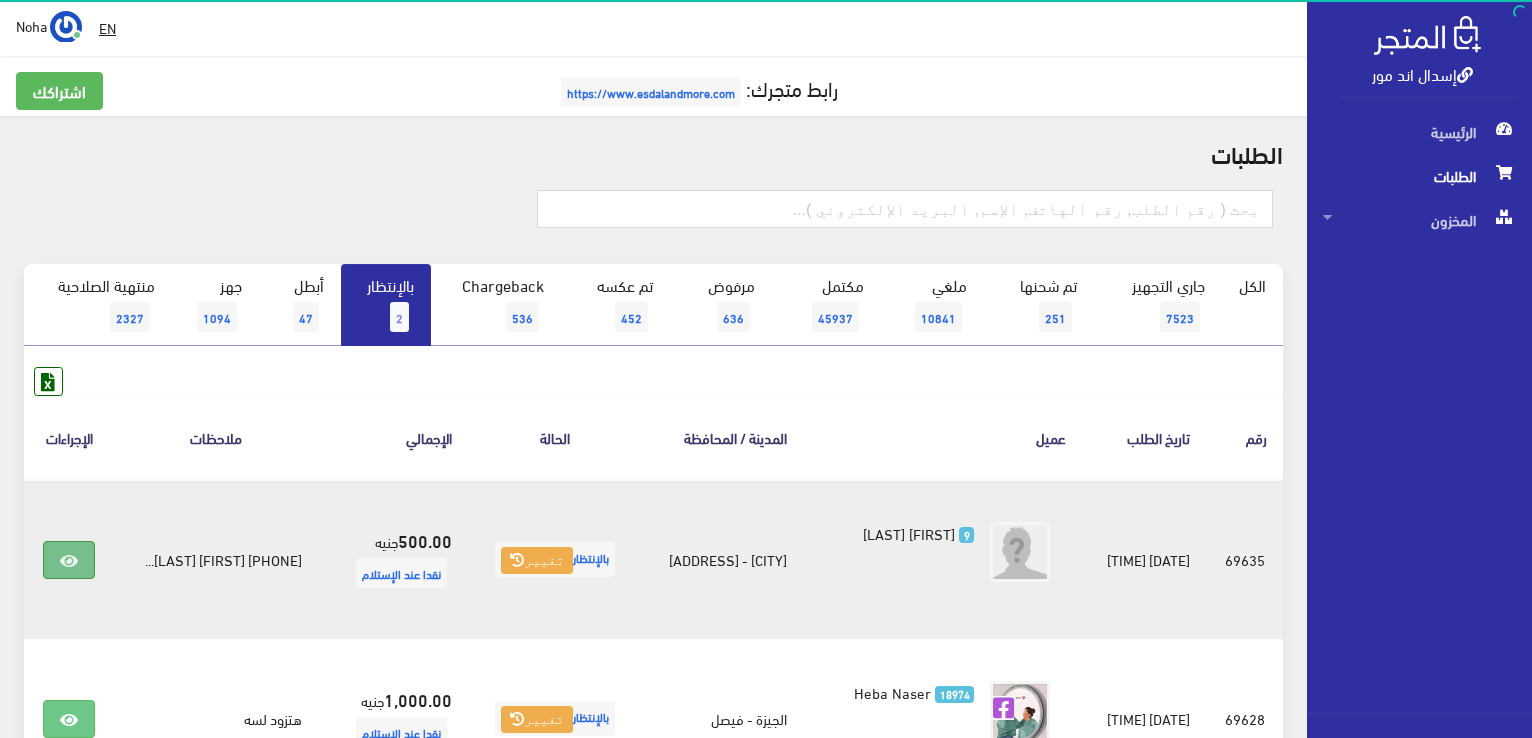 click at bounding box center [69, 561] 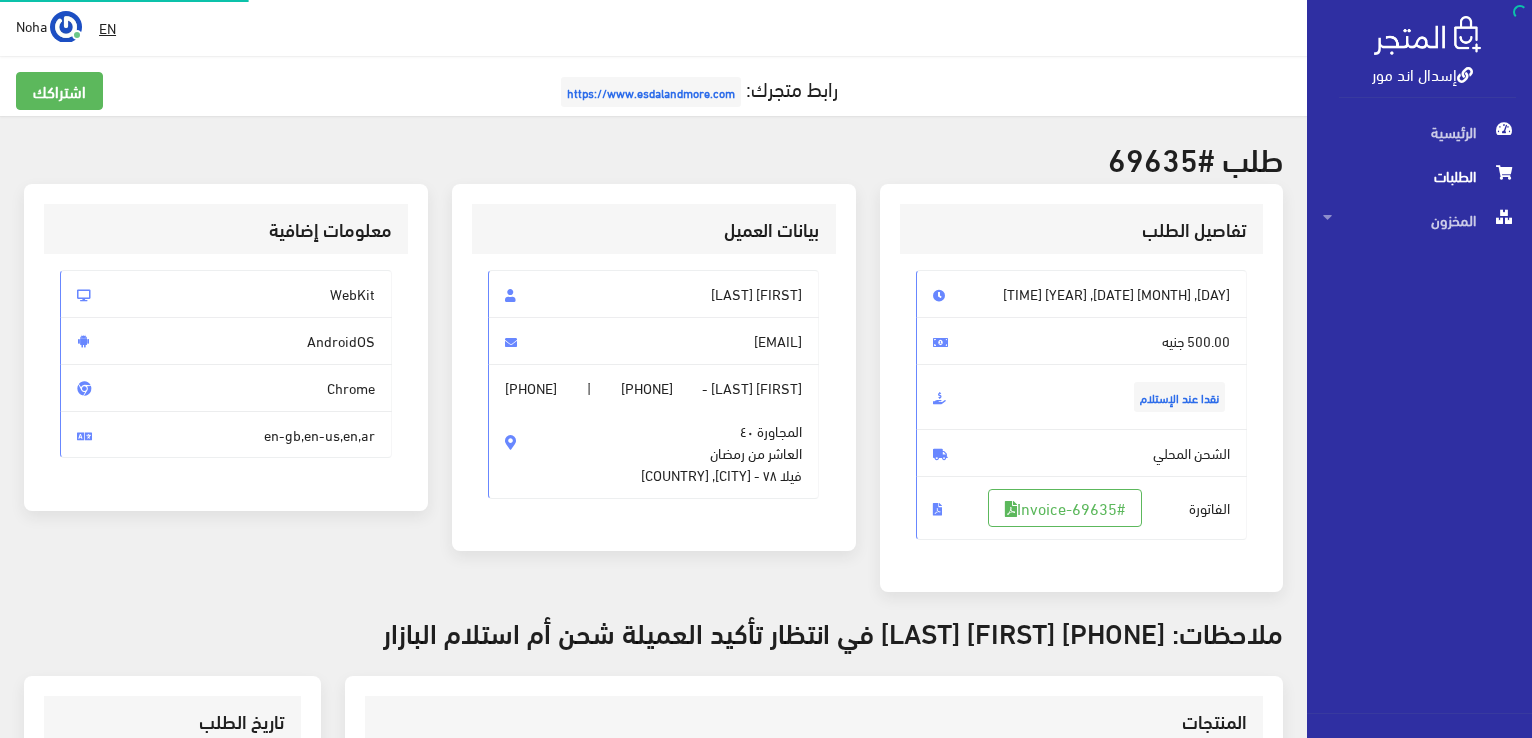 scroll, scrollTop: 0, scrollLeft: 0, axis: both 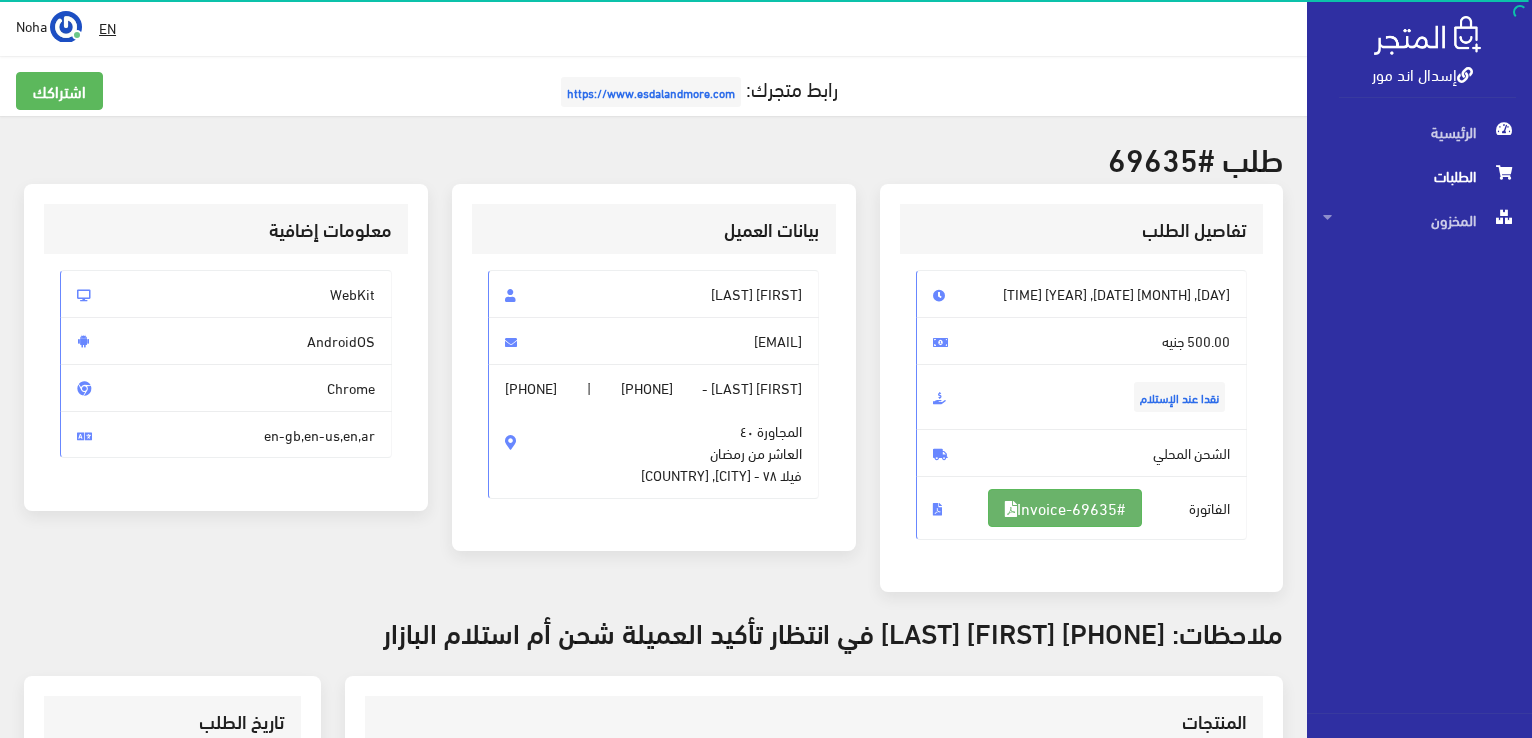 click on "#Invoice-69635" at bounding box center (1065, 508) 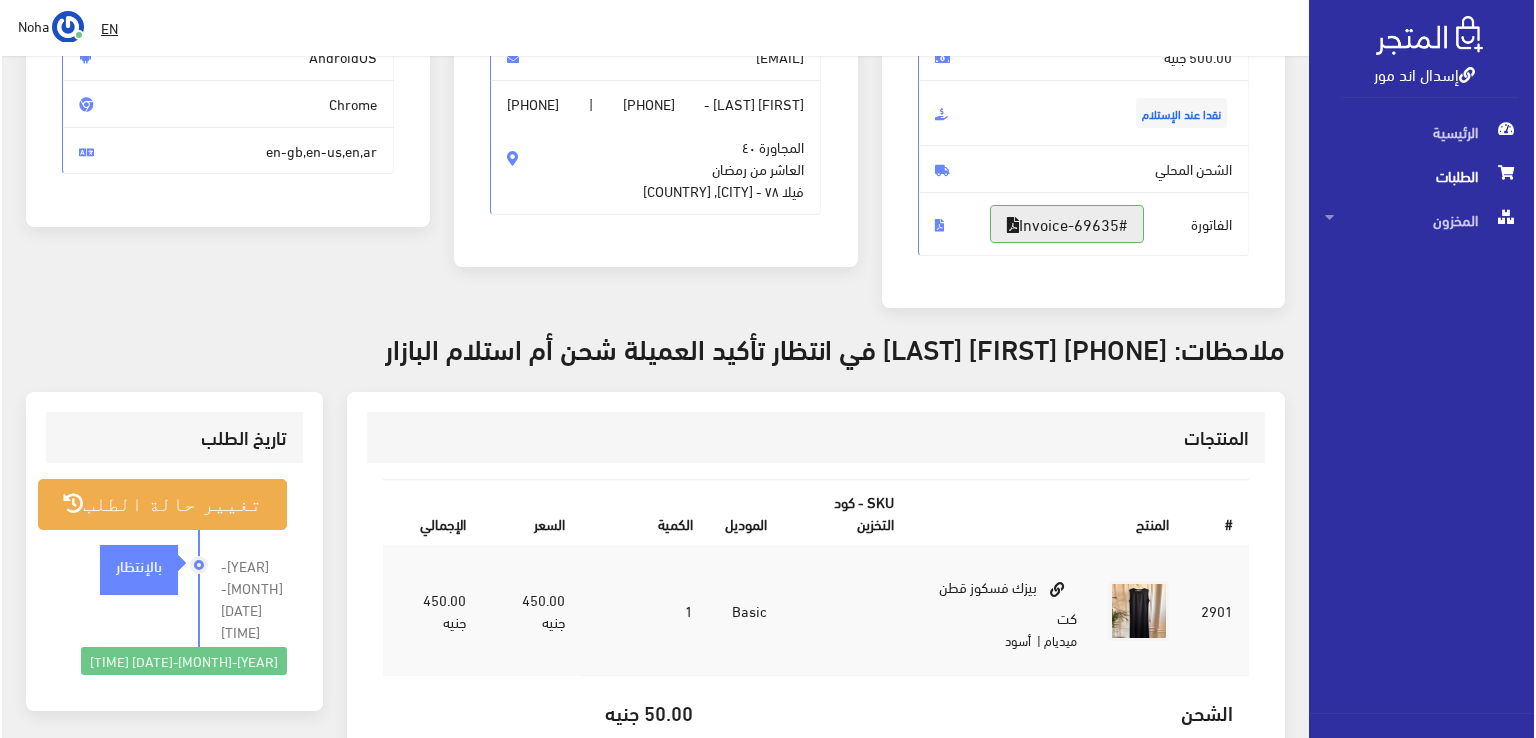 scroll, scrollTop: 400, scrollLeft: 0, axis: vertical 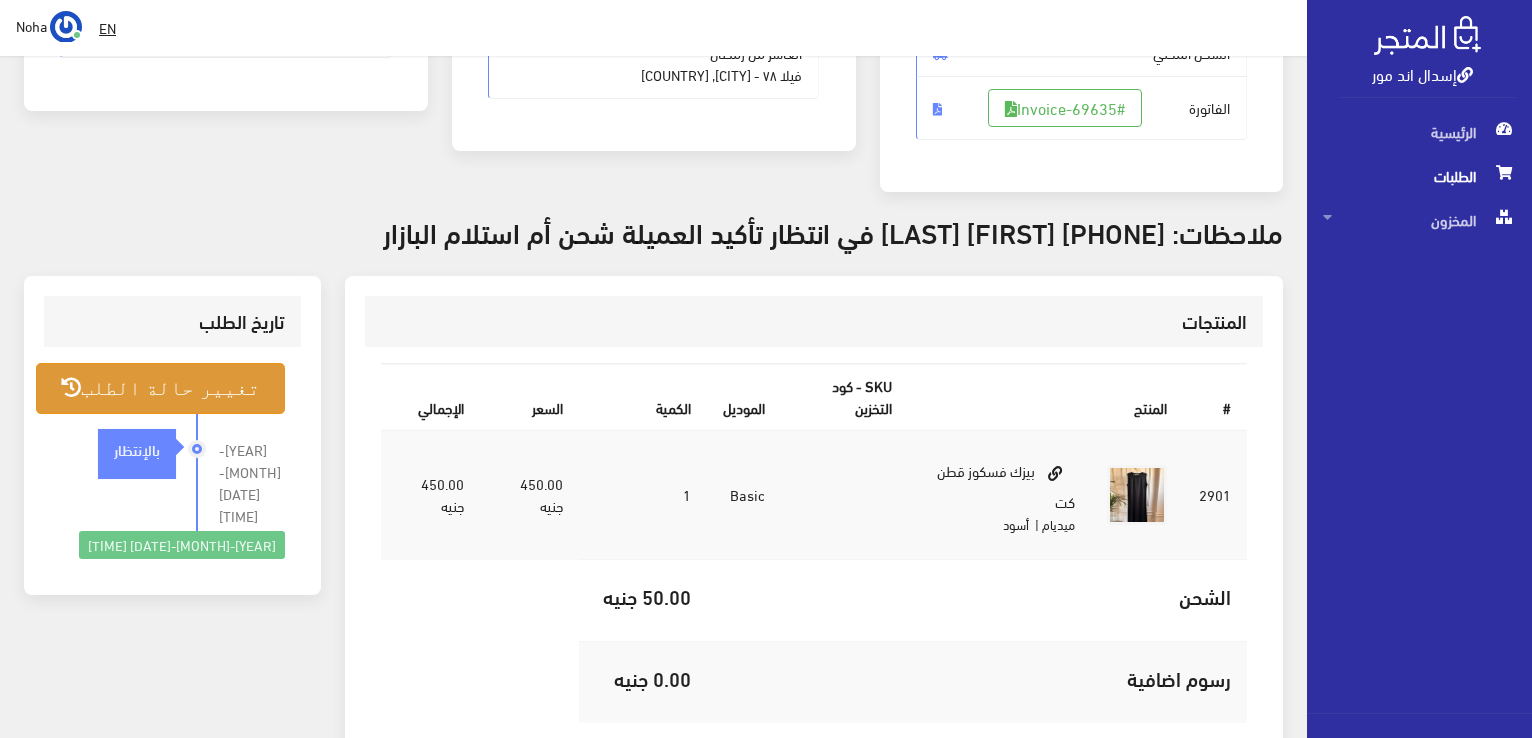 click on "تغيير حالة الطلب" at bounding box center (160, 388) 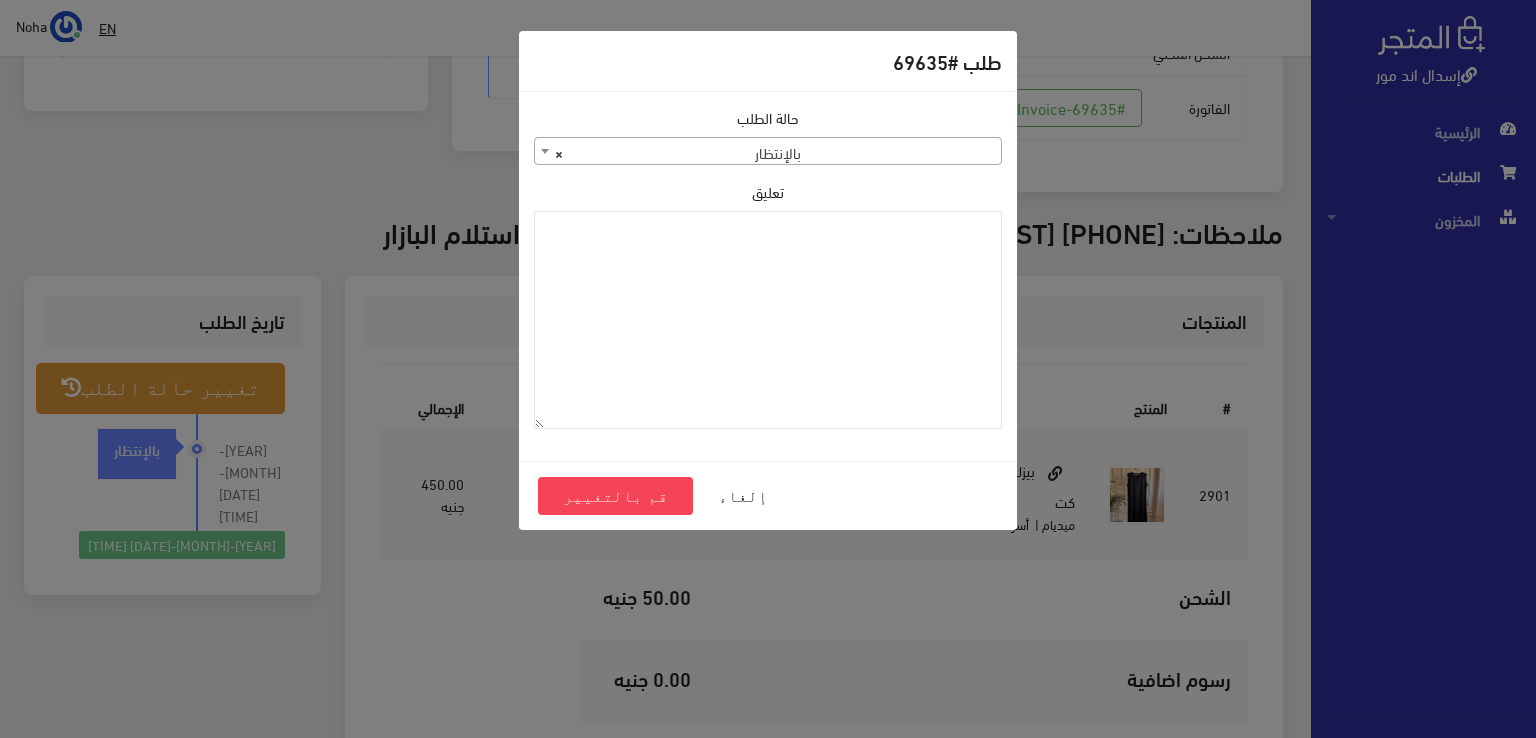 click on "× بالإنتظار" at bounding box center (768, 152) 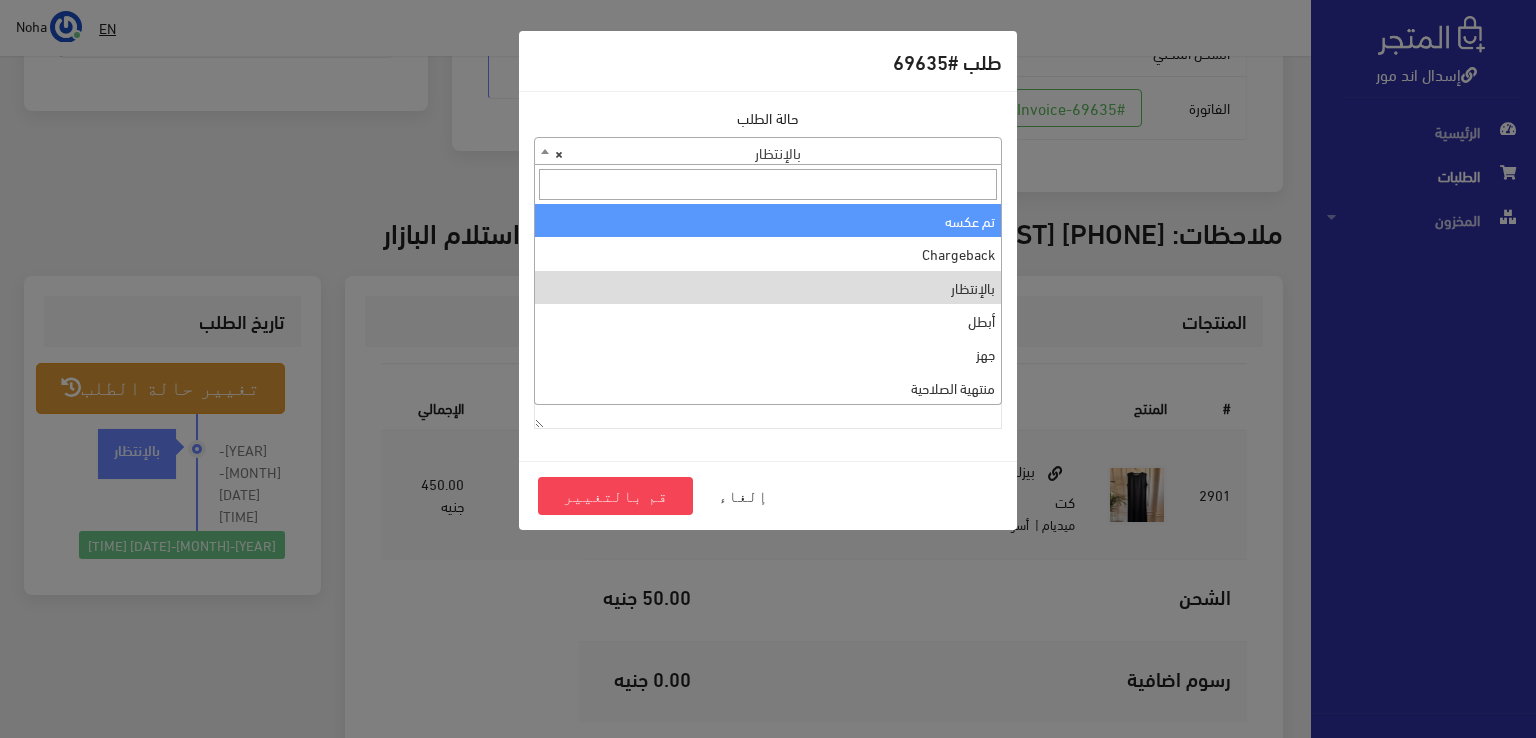 scroll, scrollTop: 0, scrollLeft: 0, axis: both 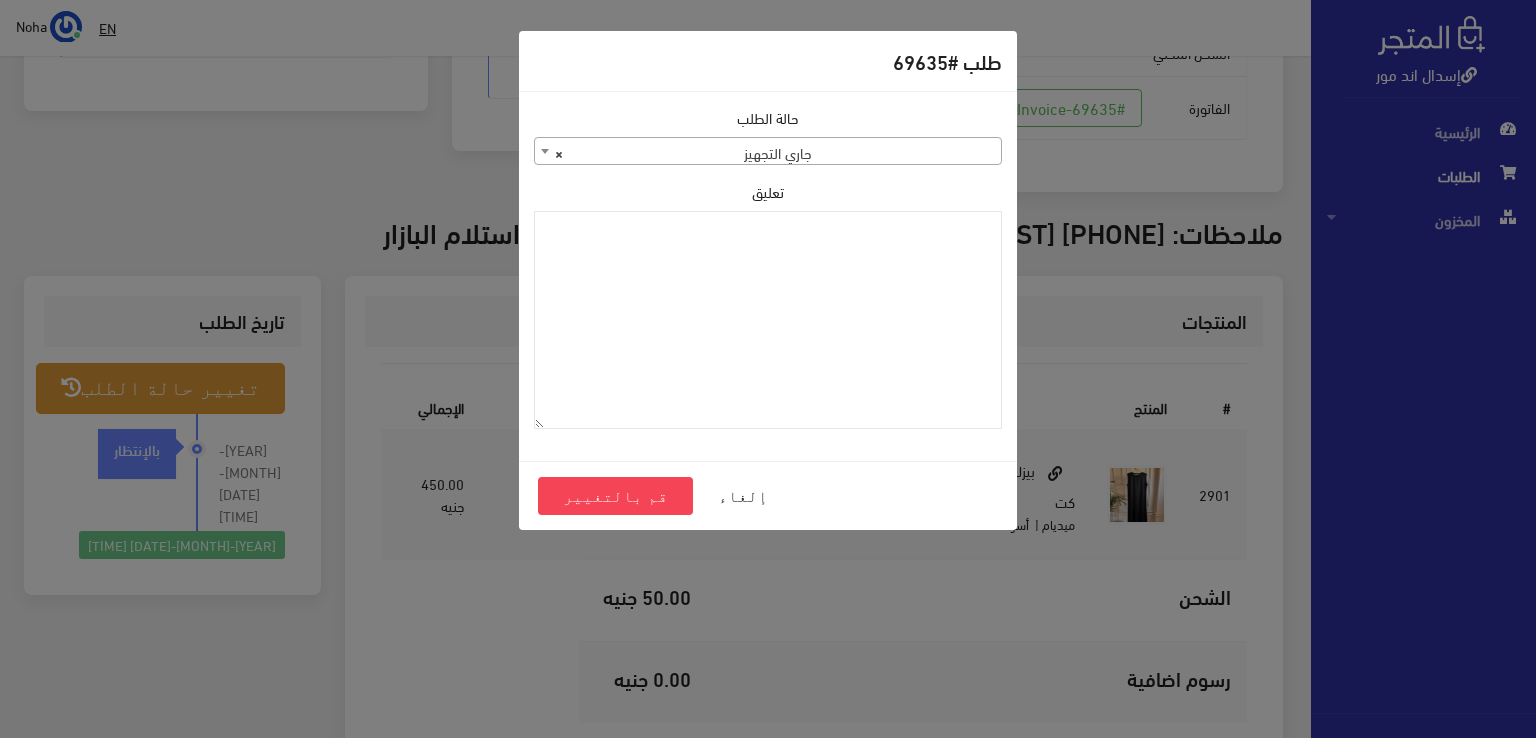drag, startPoint x: 733, startPoint y: 294, endPoint x: 736, endPoint y: 151, distance: 143.03146 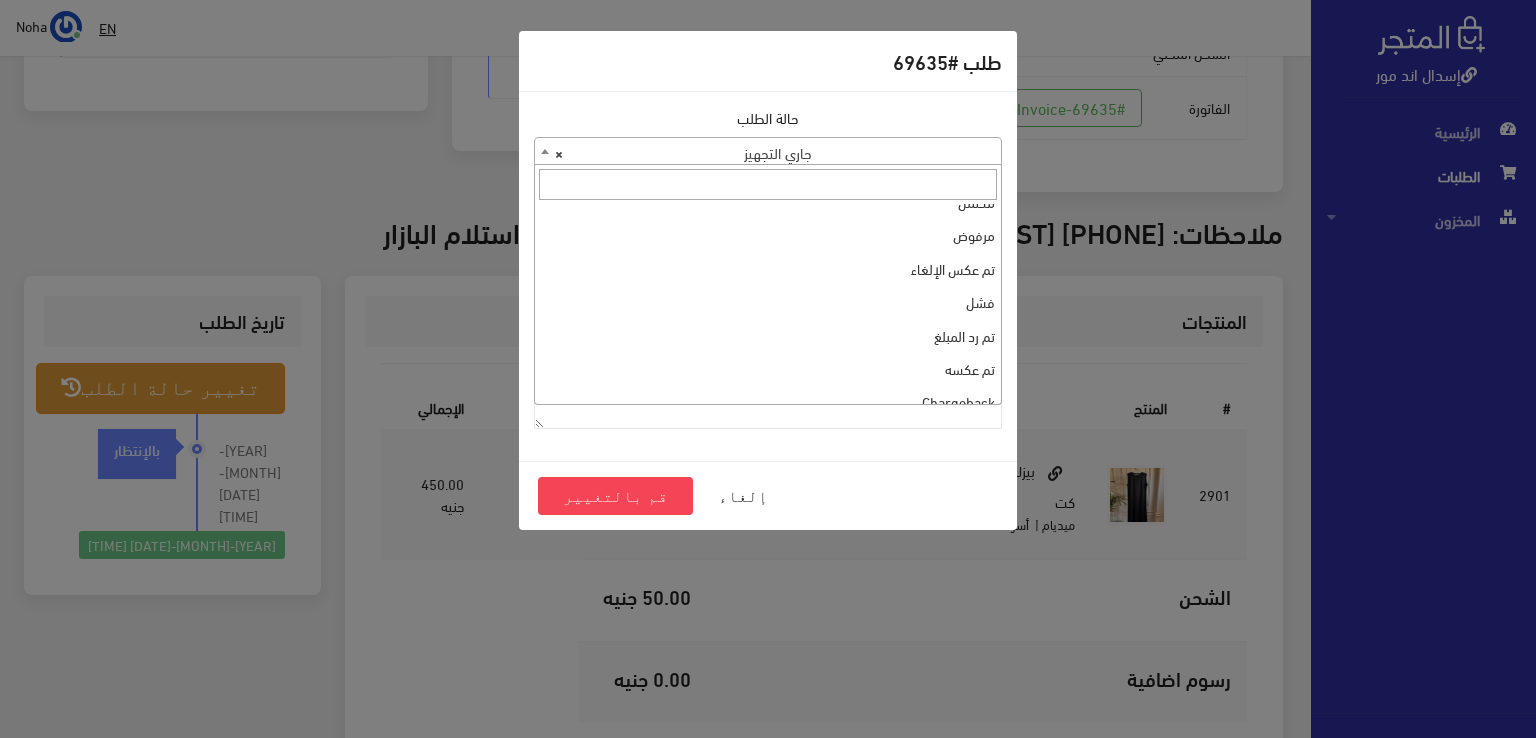 scroll, scrollTop: 267, scrollLeft: 0, axis: vertical 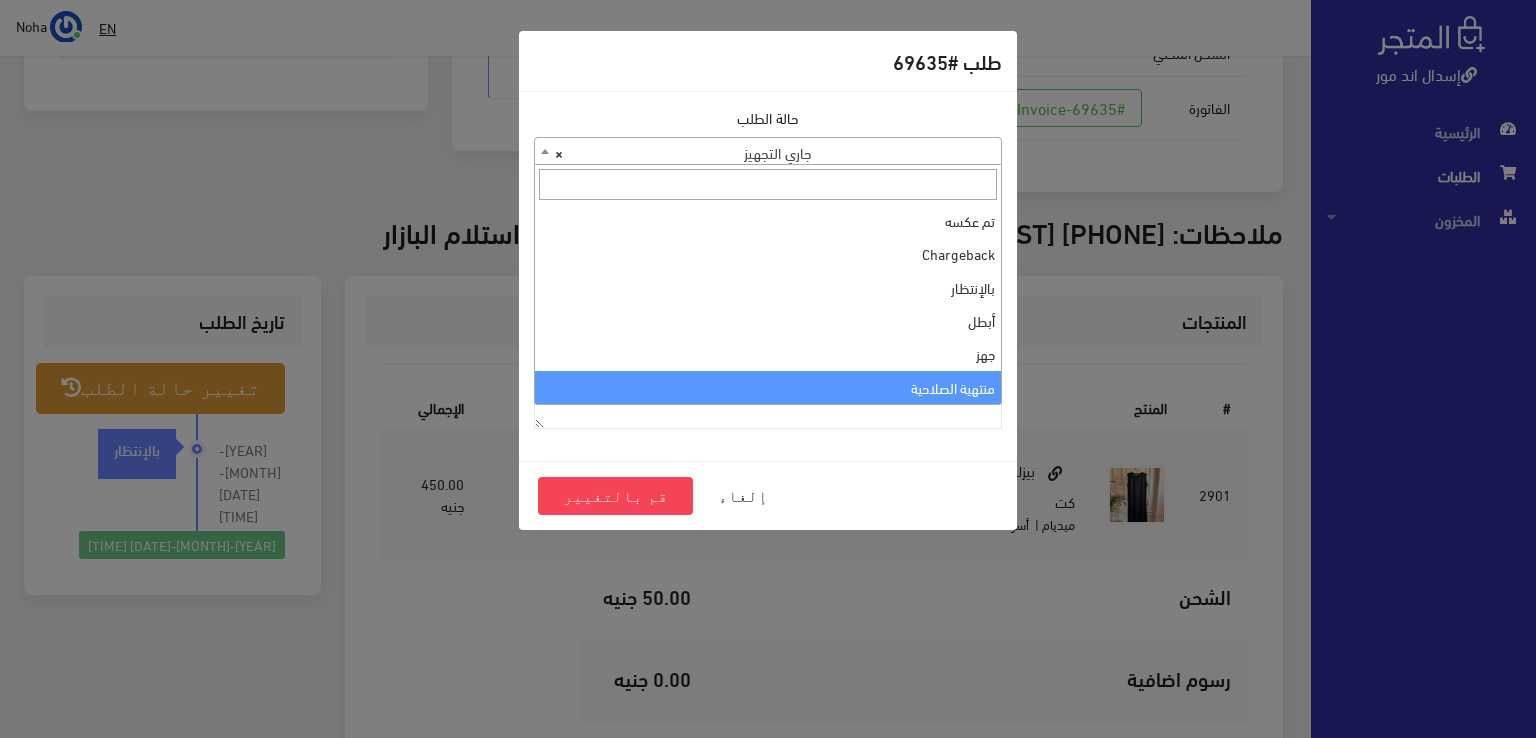 select on "14" 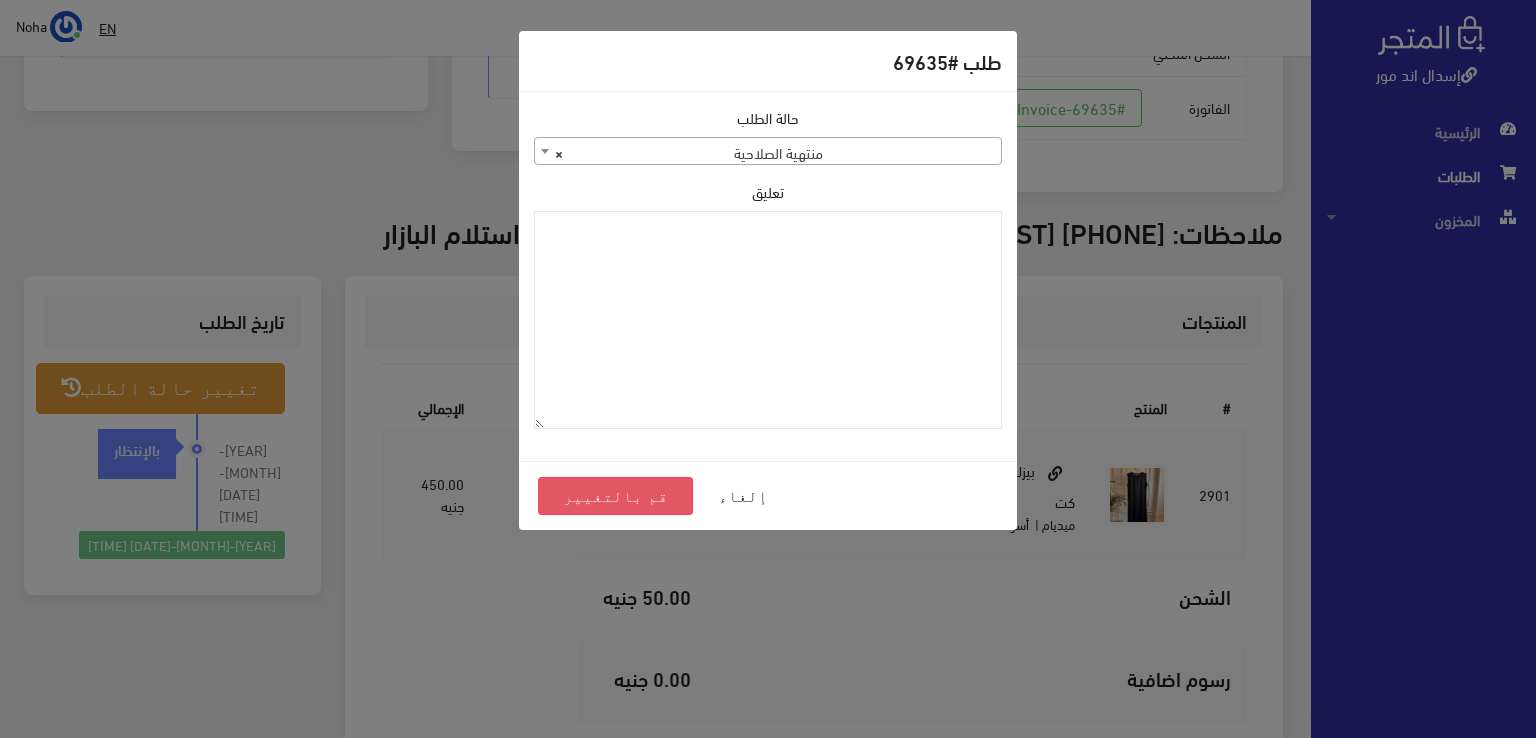 click on "قم بالتغيير" at bounding box center [615, 496] 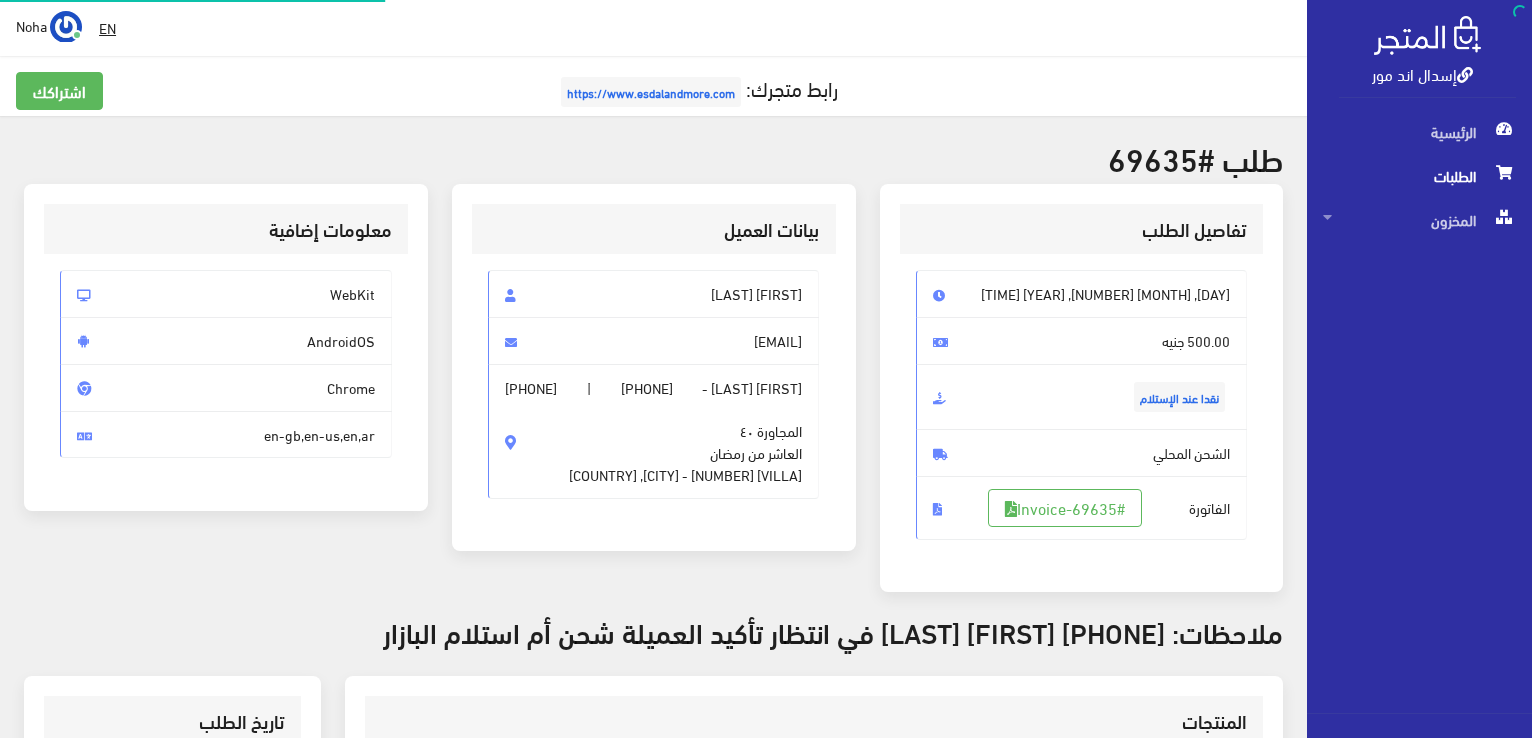 scroll, scrollTop: 393, scrollLeft: 0, axis: vertical 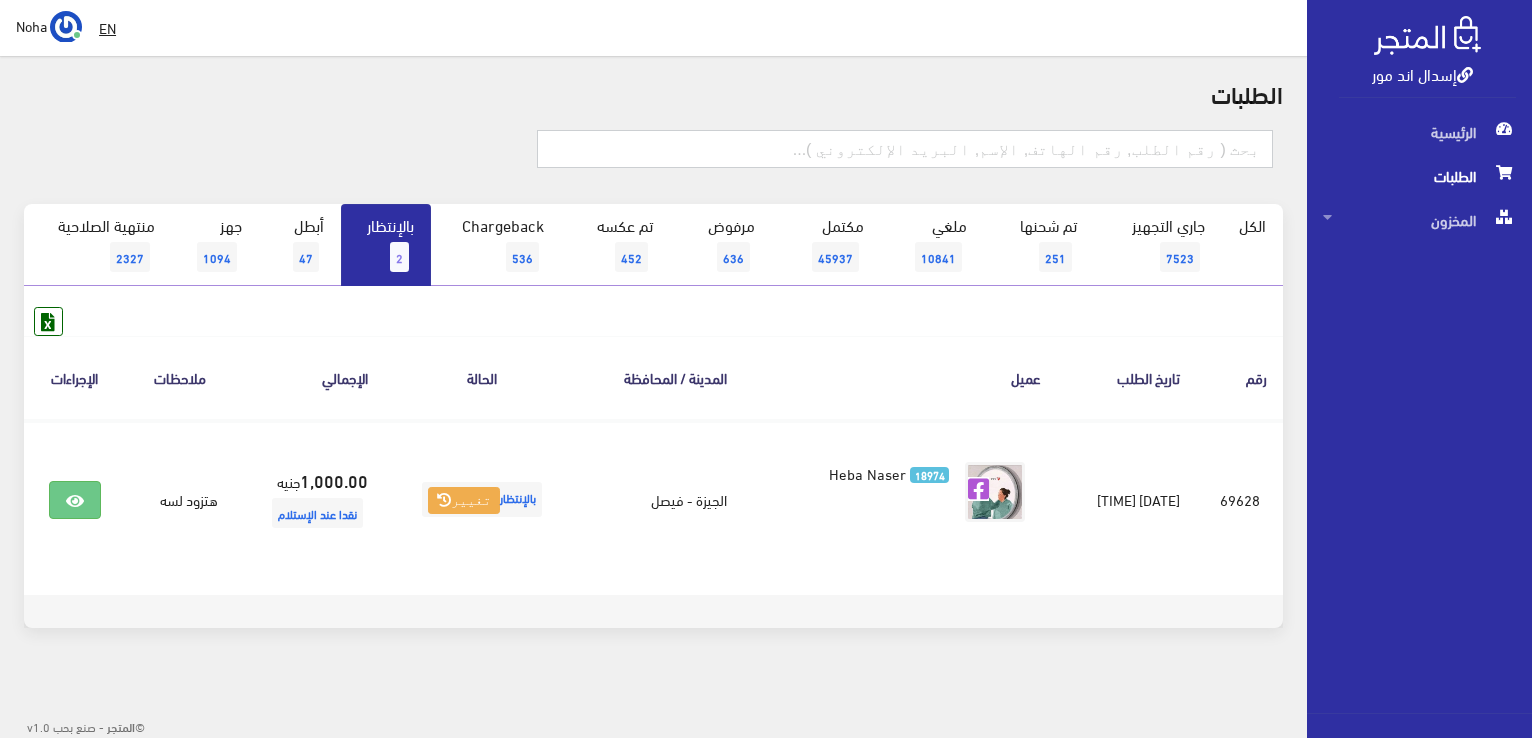click at bounding box center [905, 149] 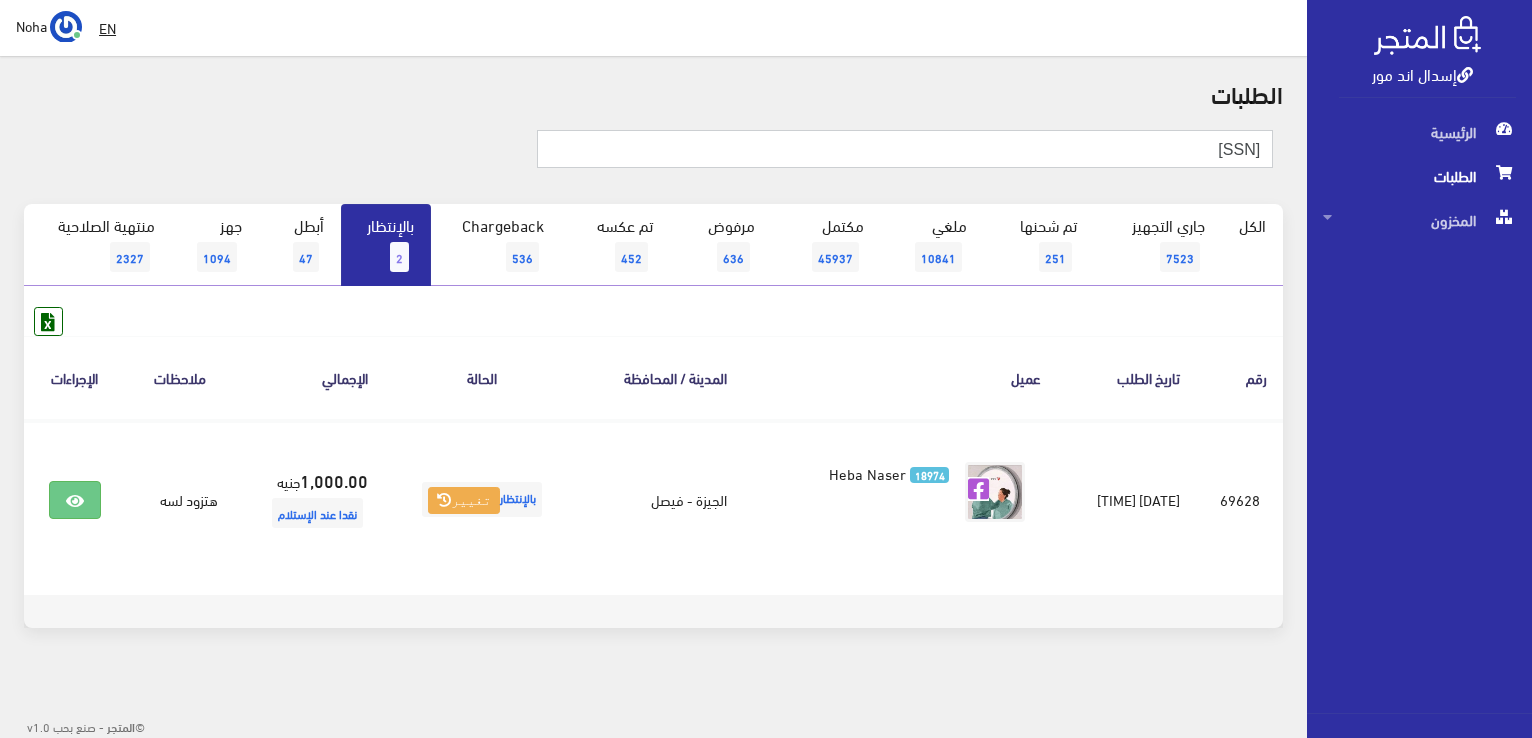 type on "[PHONE]" 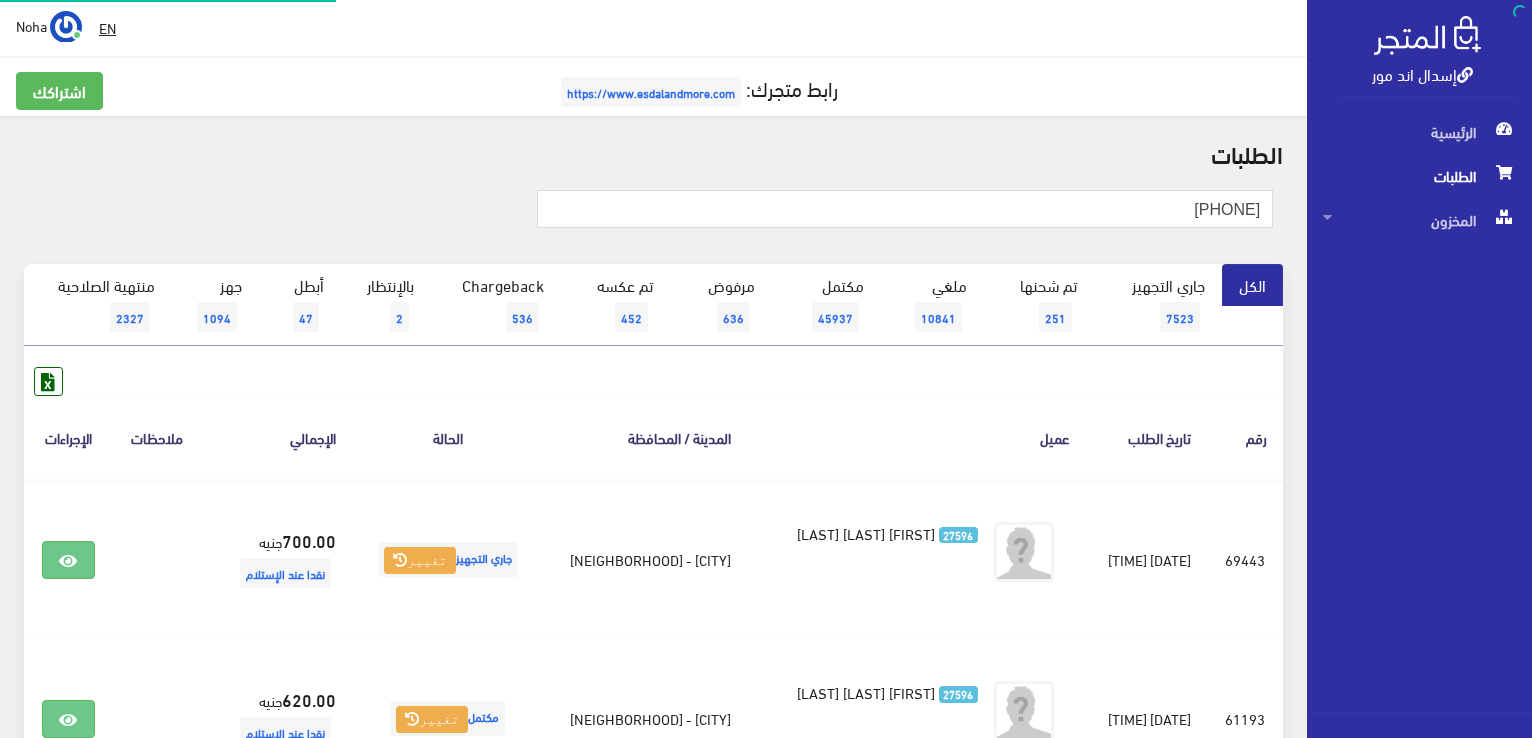 scroll, scrollTop: 0, scrollLeft: 0, axis: both 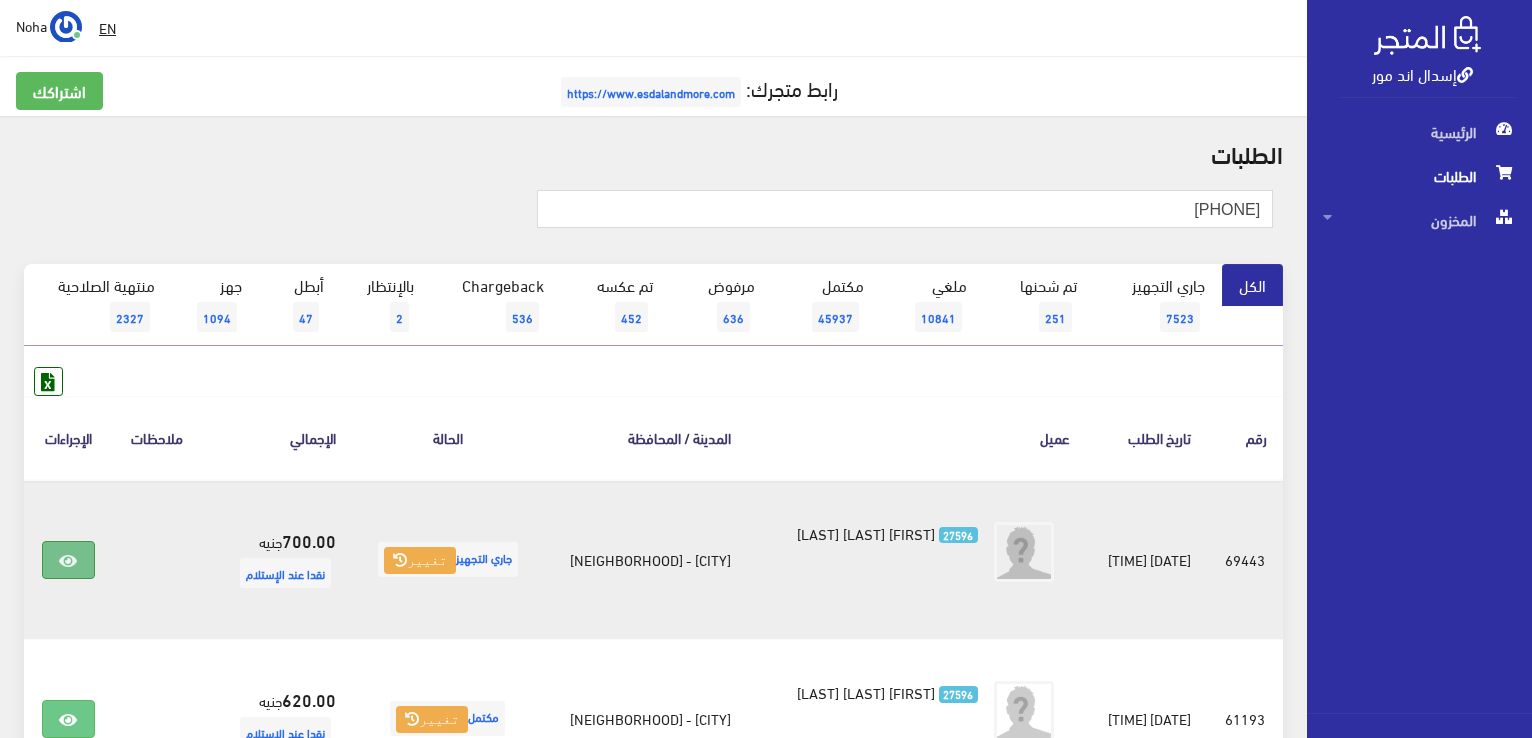 click at bounding box center (68, 561) 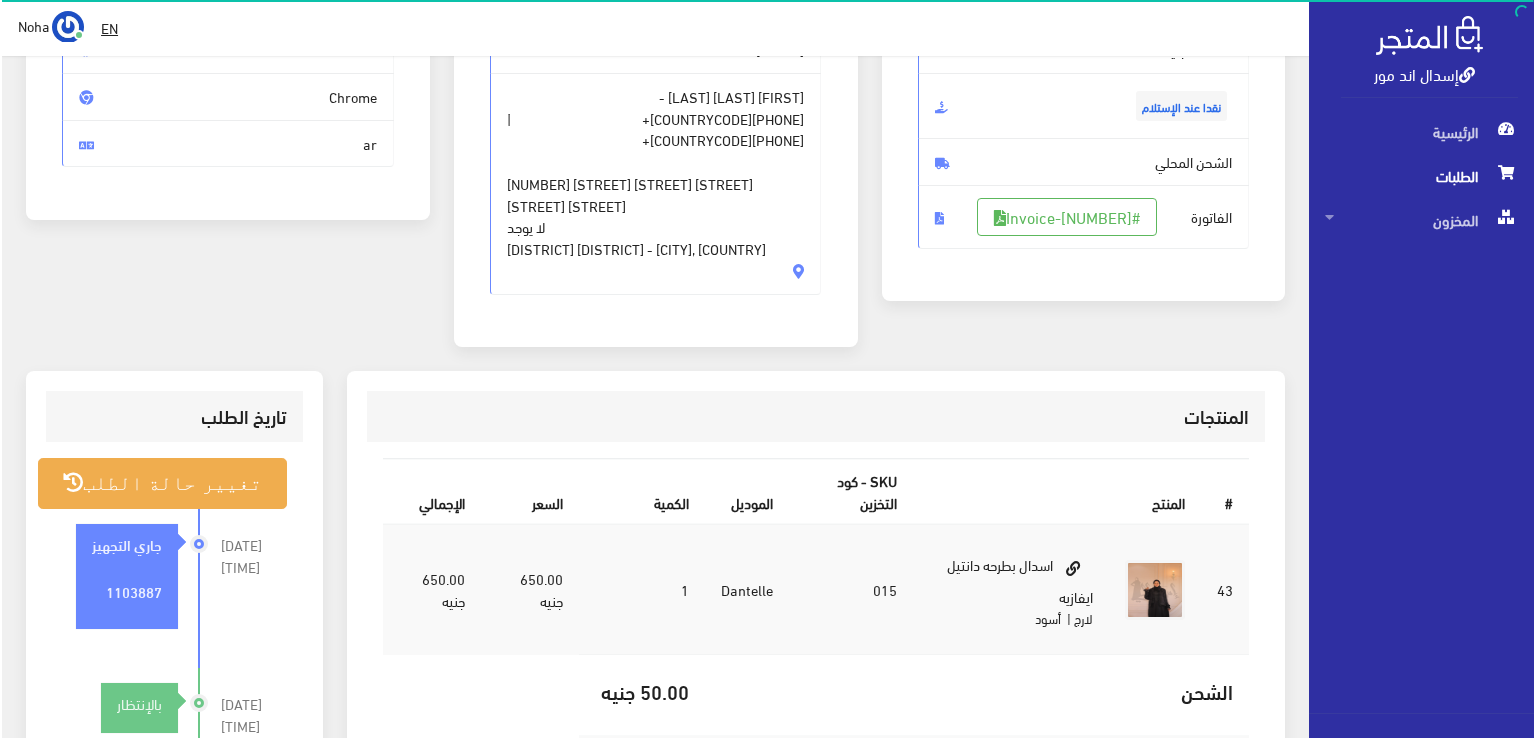 scroll, scrollTop: 300, scrollLeft: 0, axis: vertical 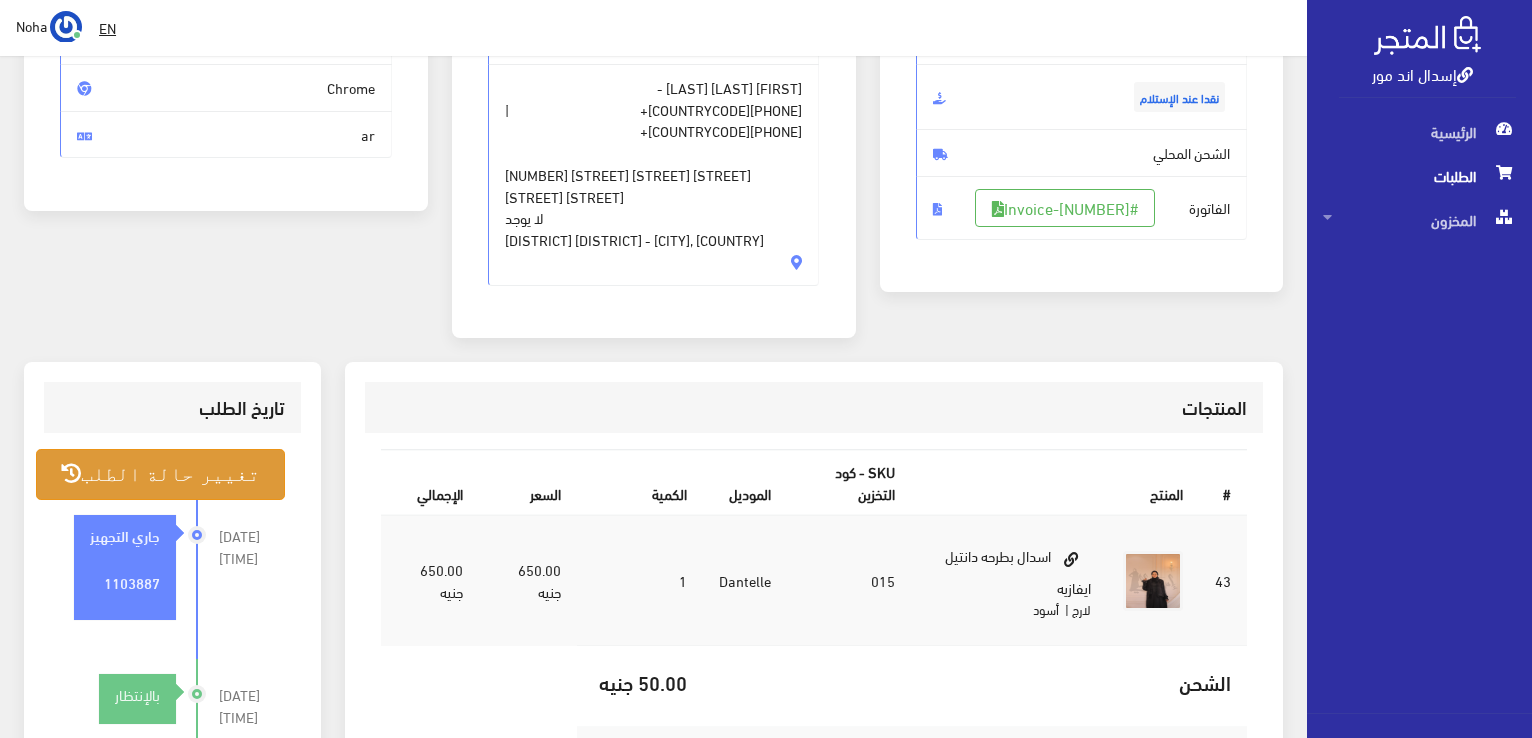 click on "تغيير حالة الطلب" at bounding box center (160, 474) 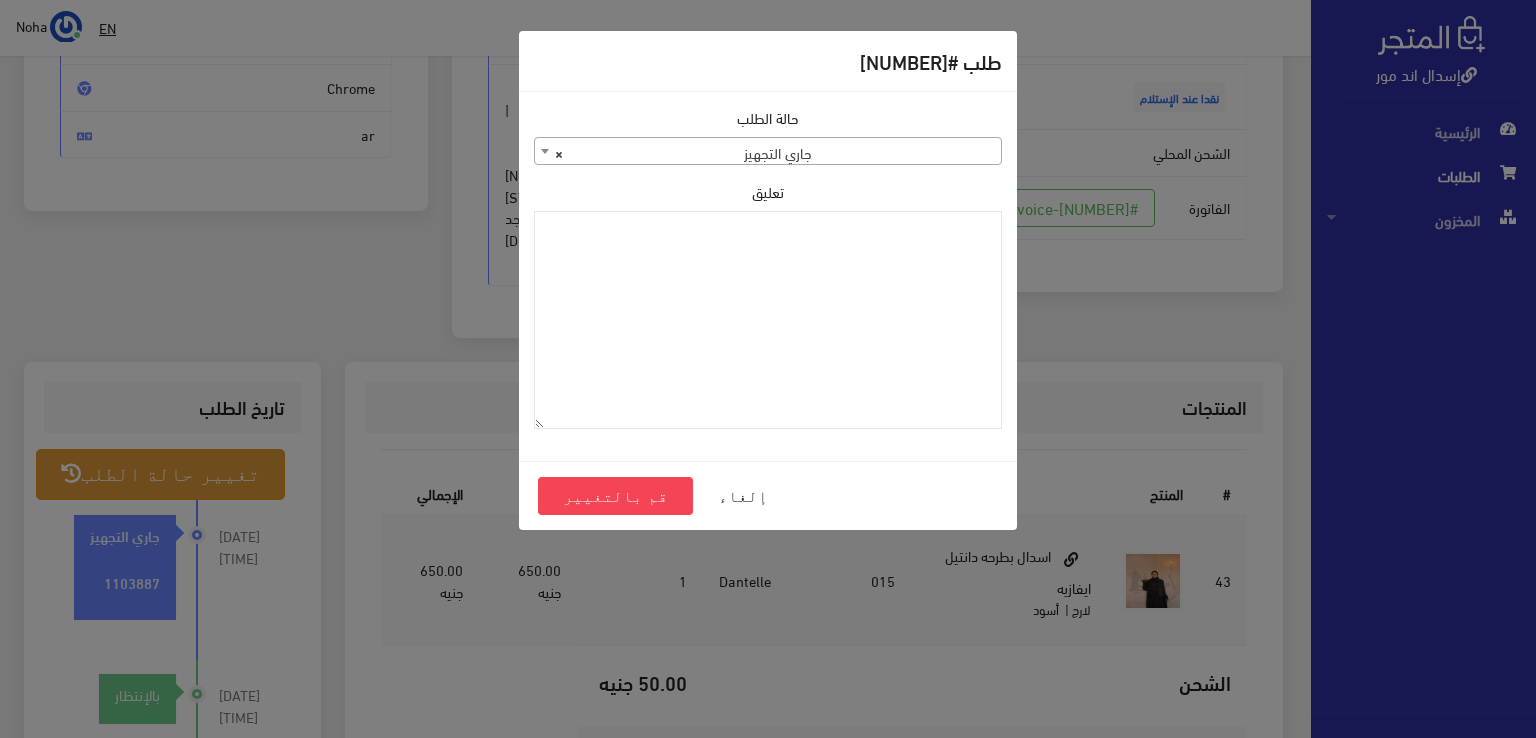 click on "طلب
#[NUMBER]
حالة الطلب
جاري التجهيز
تم شحنها
ملغي
مكتمل
مرفوض
تم عكس الإلغاء فشل تم عكسه" at bounding box center [768, 369] 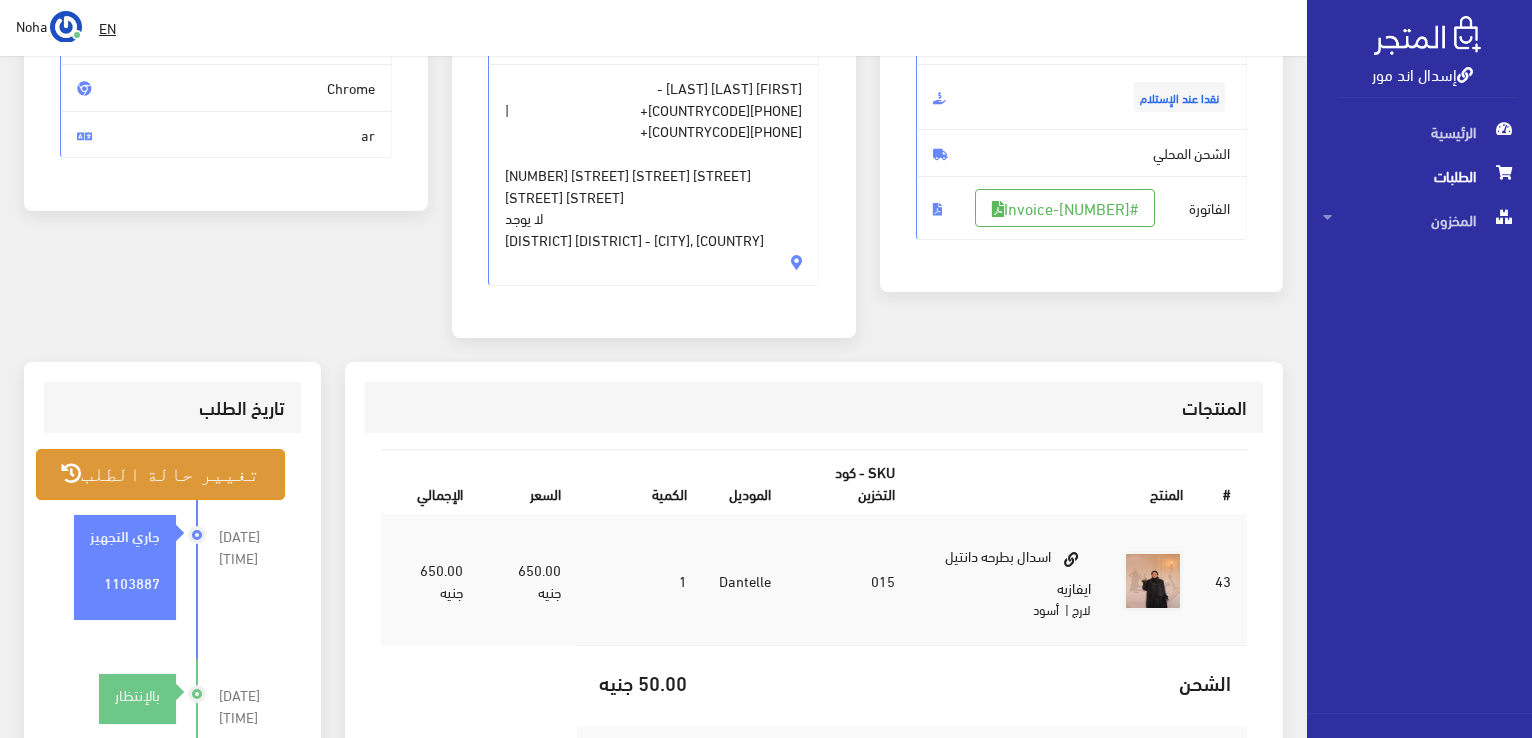 click on "تغيير حالة الطلب" at bounding box center [160, 474] 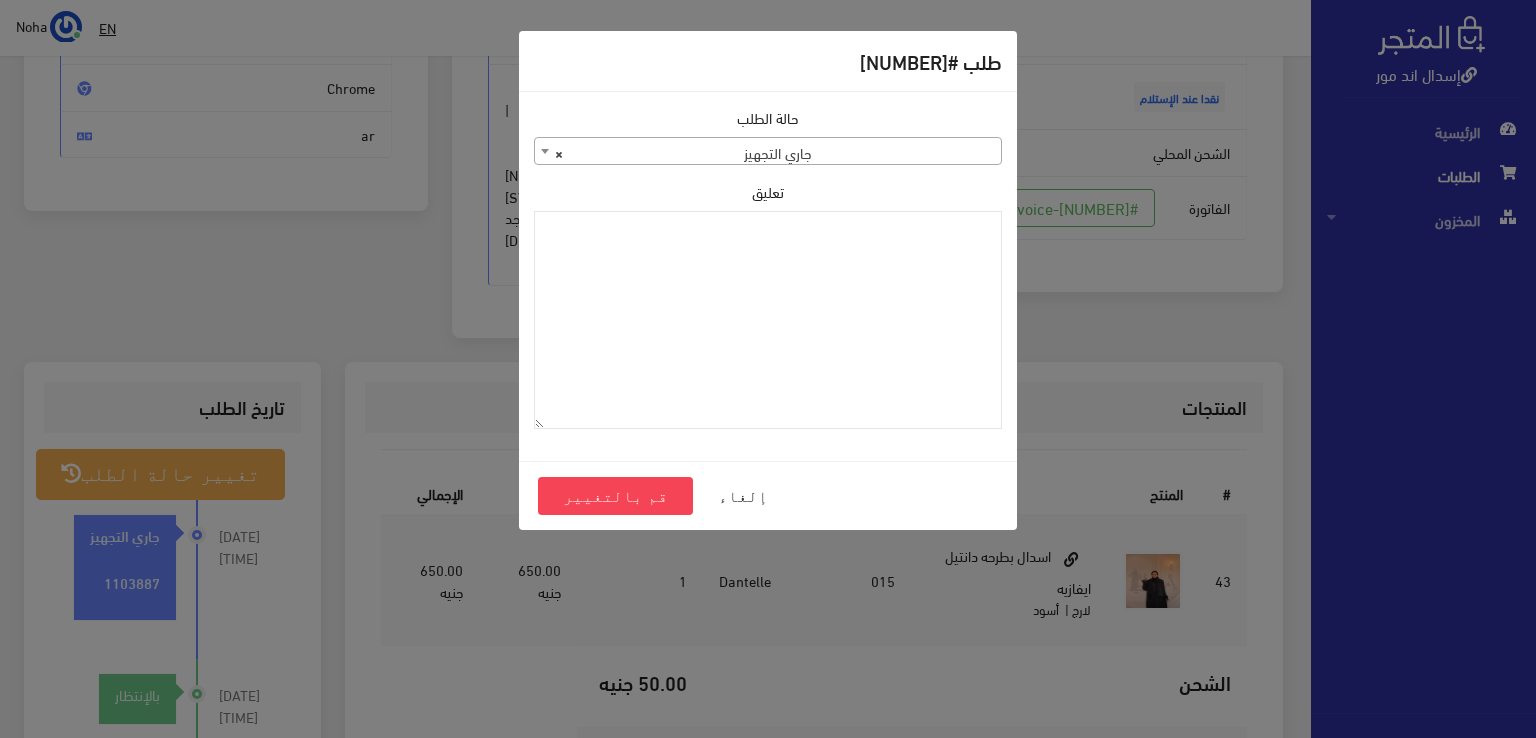 click on "× جاري التجهيز" at bounding box center [768, 152] 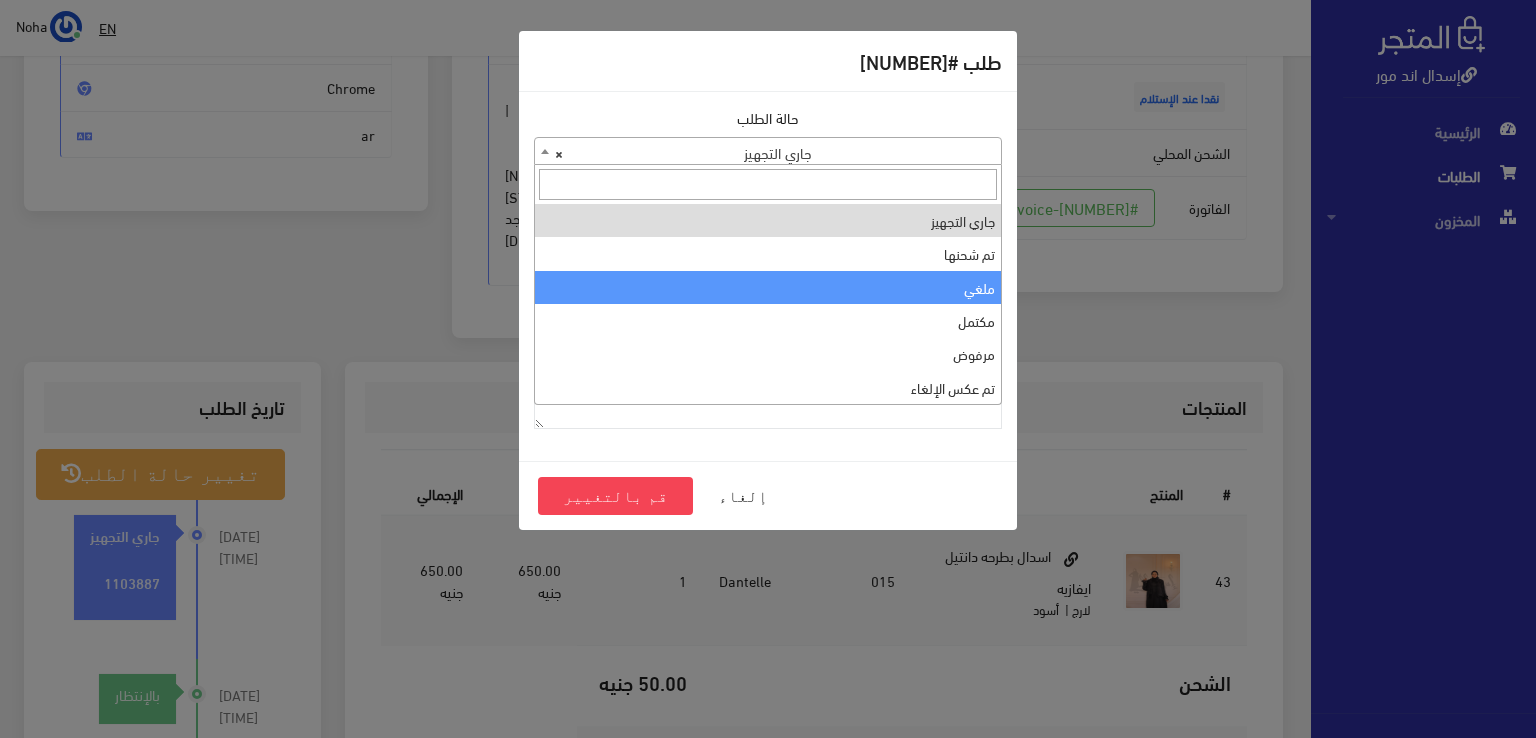 select on "3" 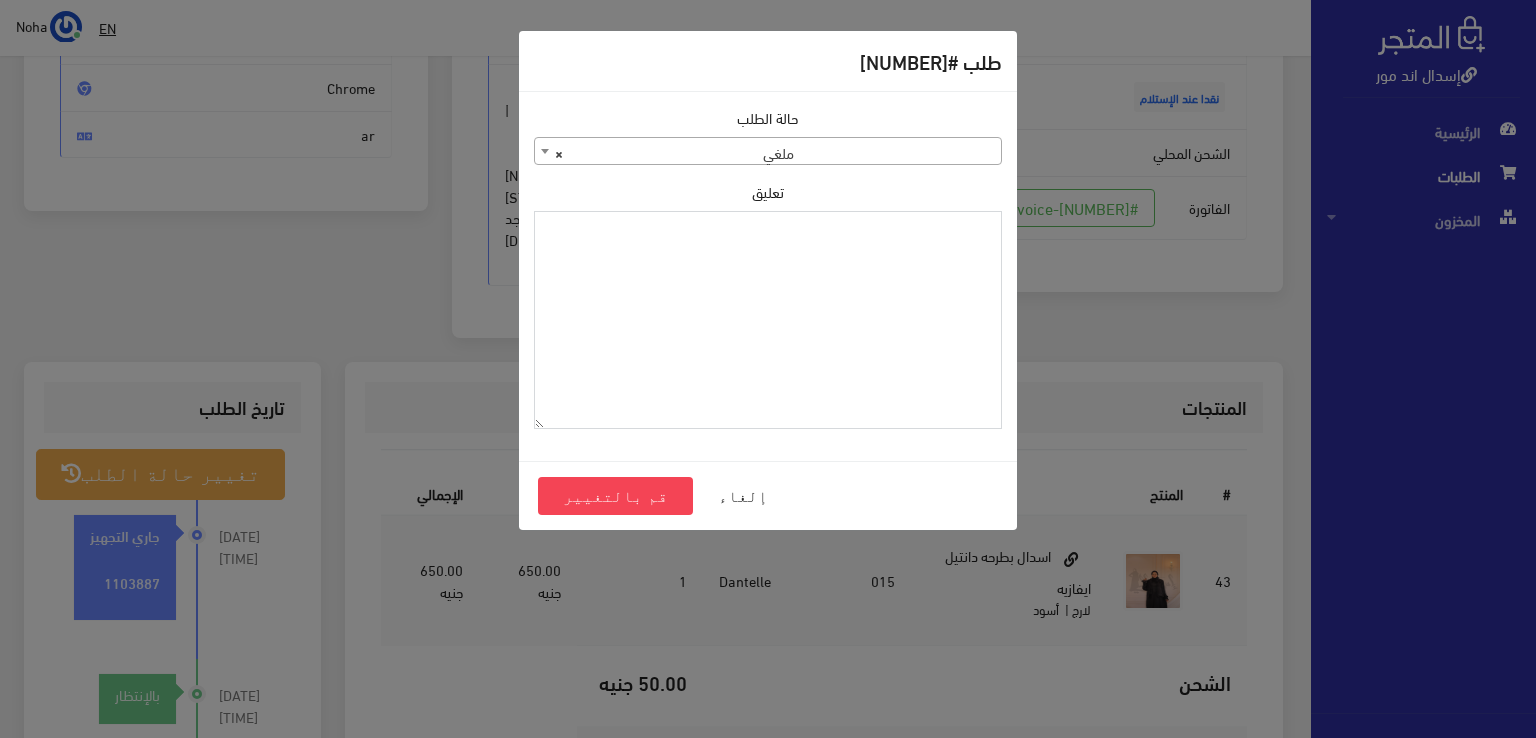 click on "تعليق" at bounding box center [768, 320] 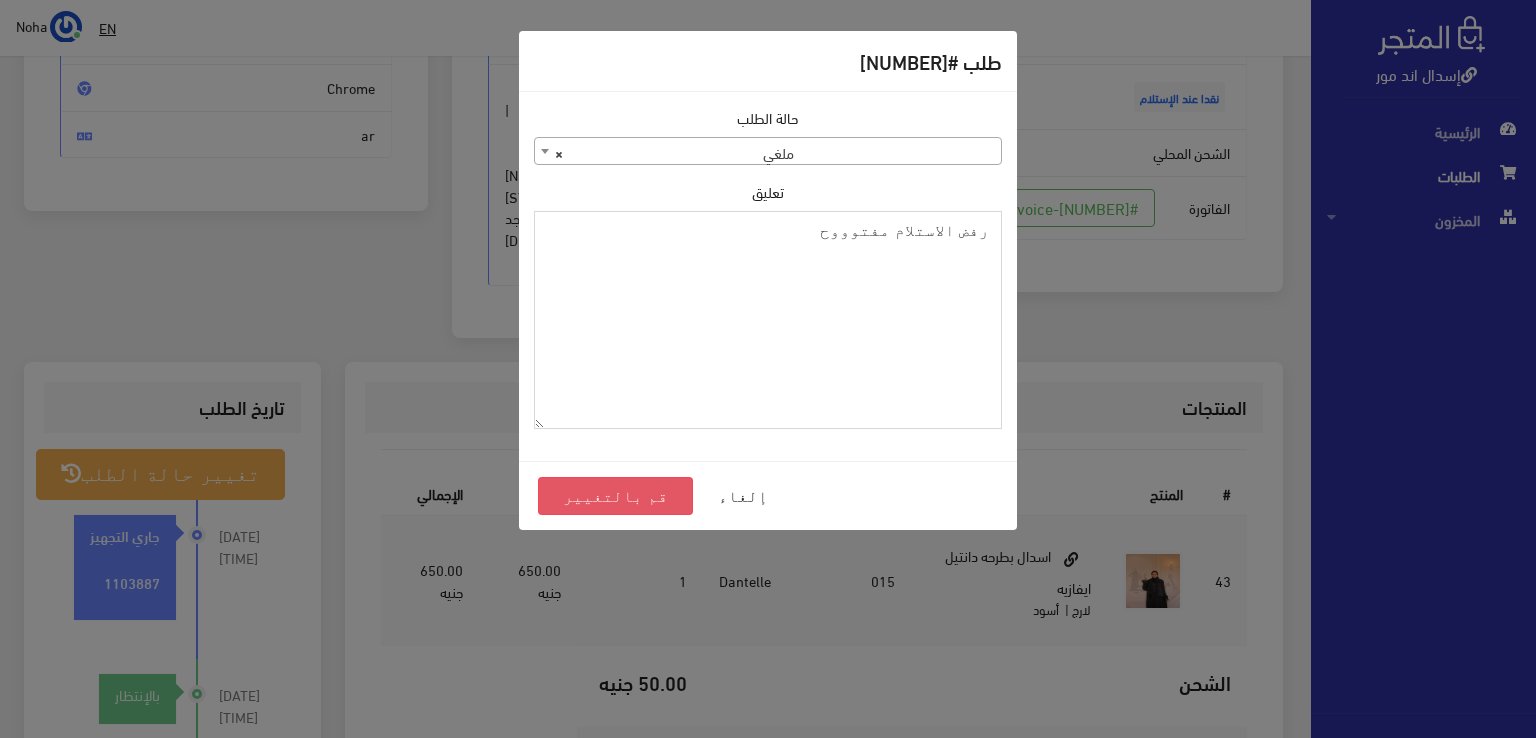 type on "رفض الاستلام مفتوووح" 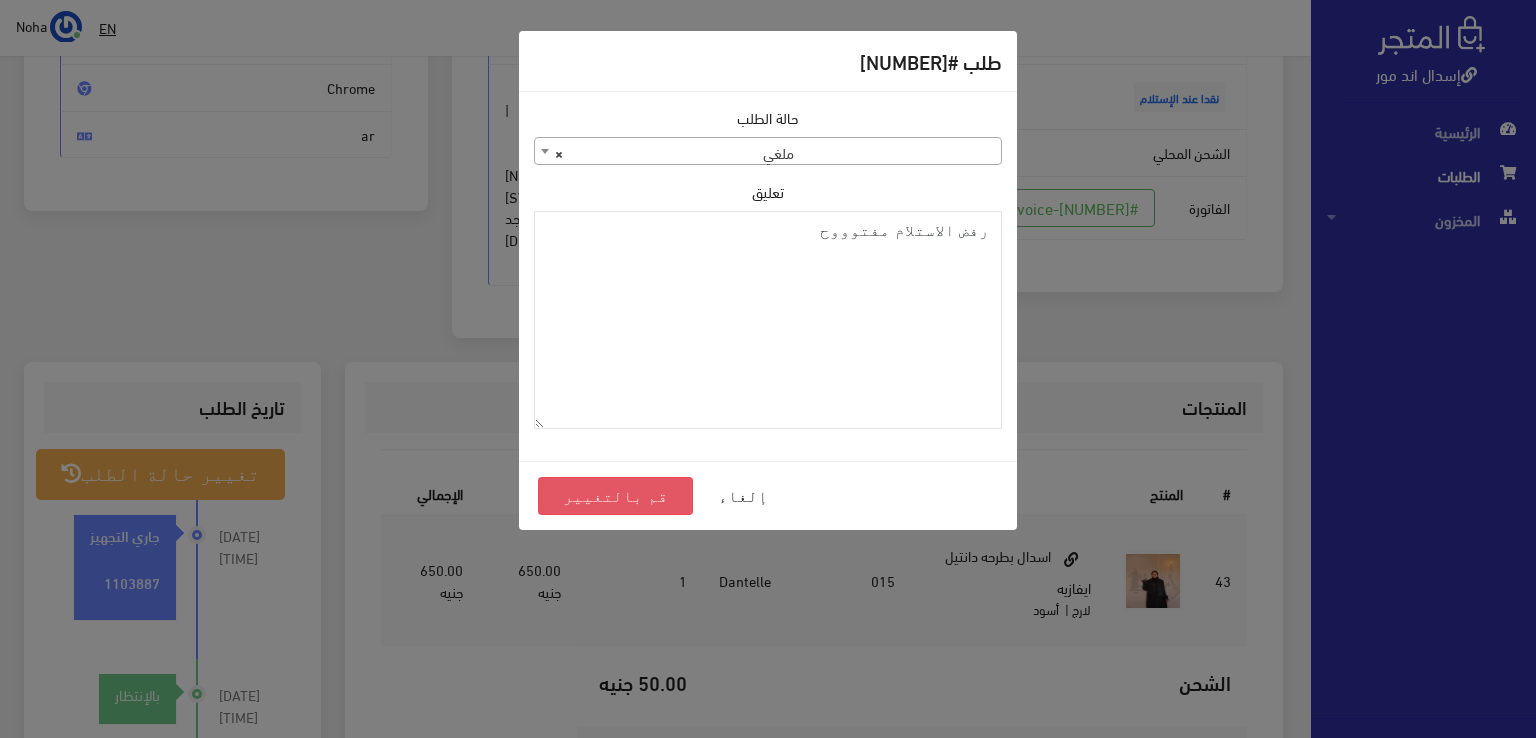 click on "قم بالتغيير" at bounding box center [615, 496] 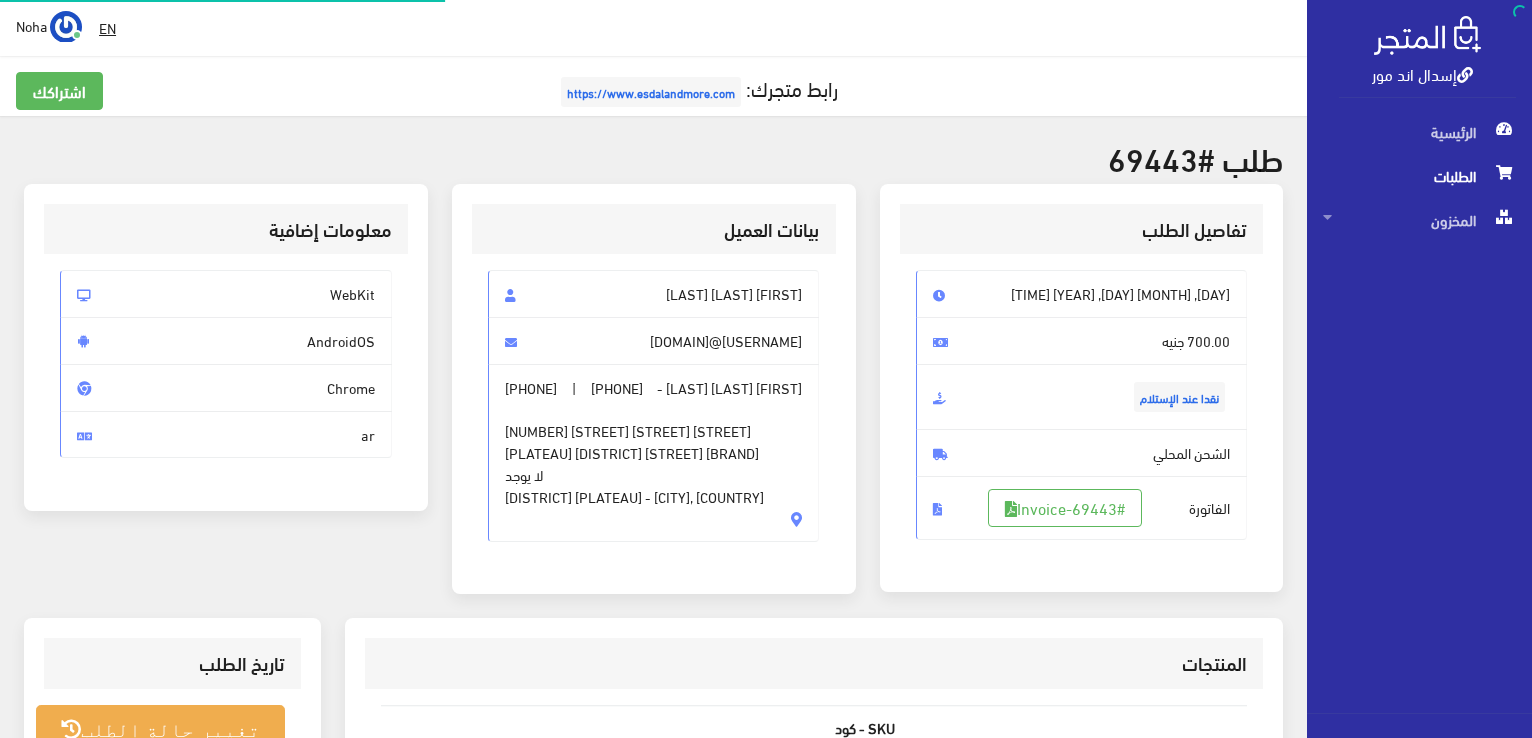 scroll, scrollTop: 0, scrollLeft: 0, axis: both 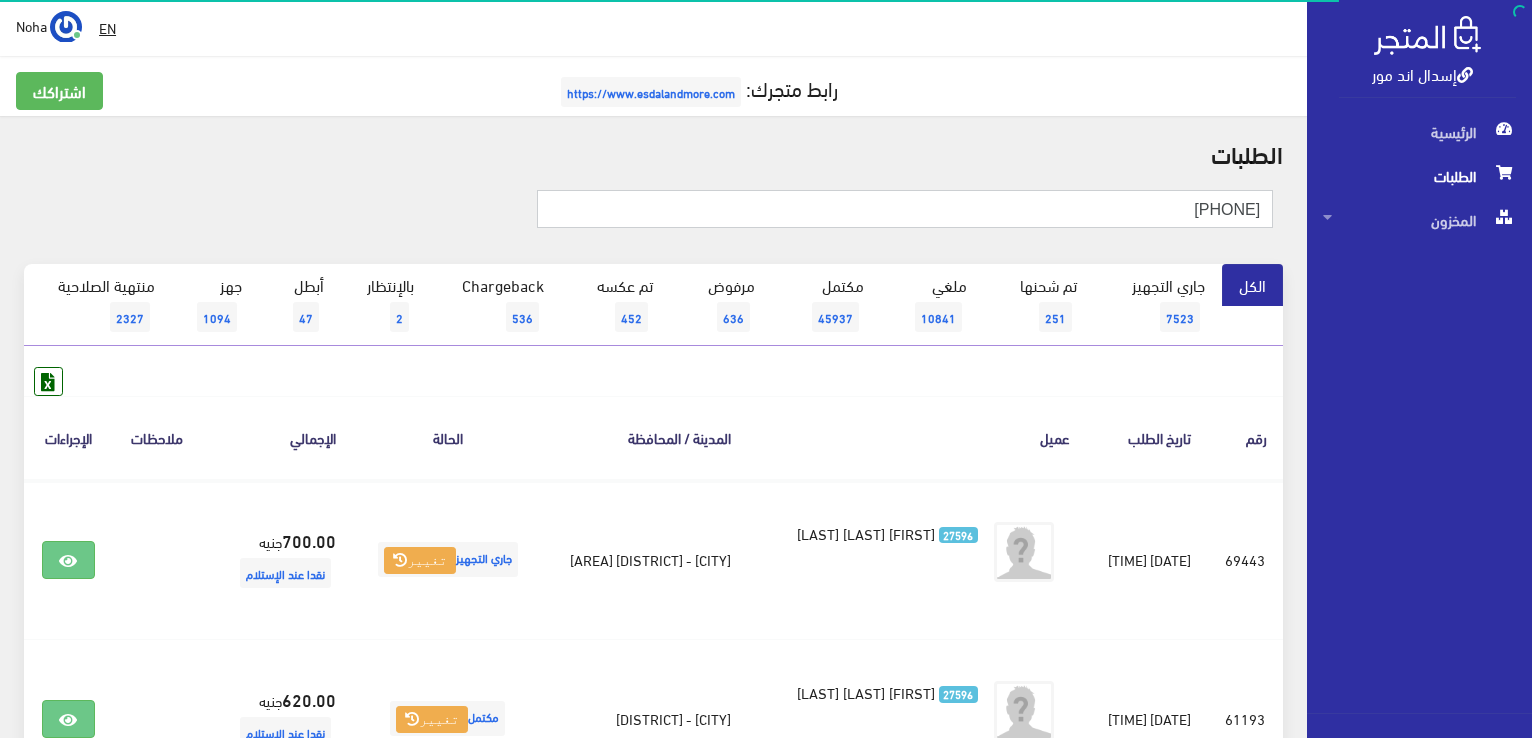 drag, startPoint x: 1106, startPoint y: 208, endPoint x: 1535, endPoint y: 253, distance: 431.35367 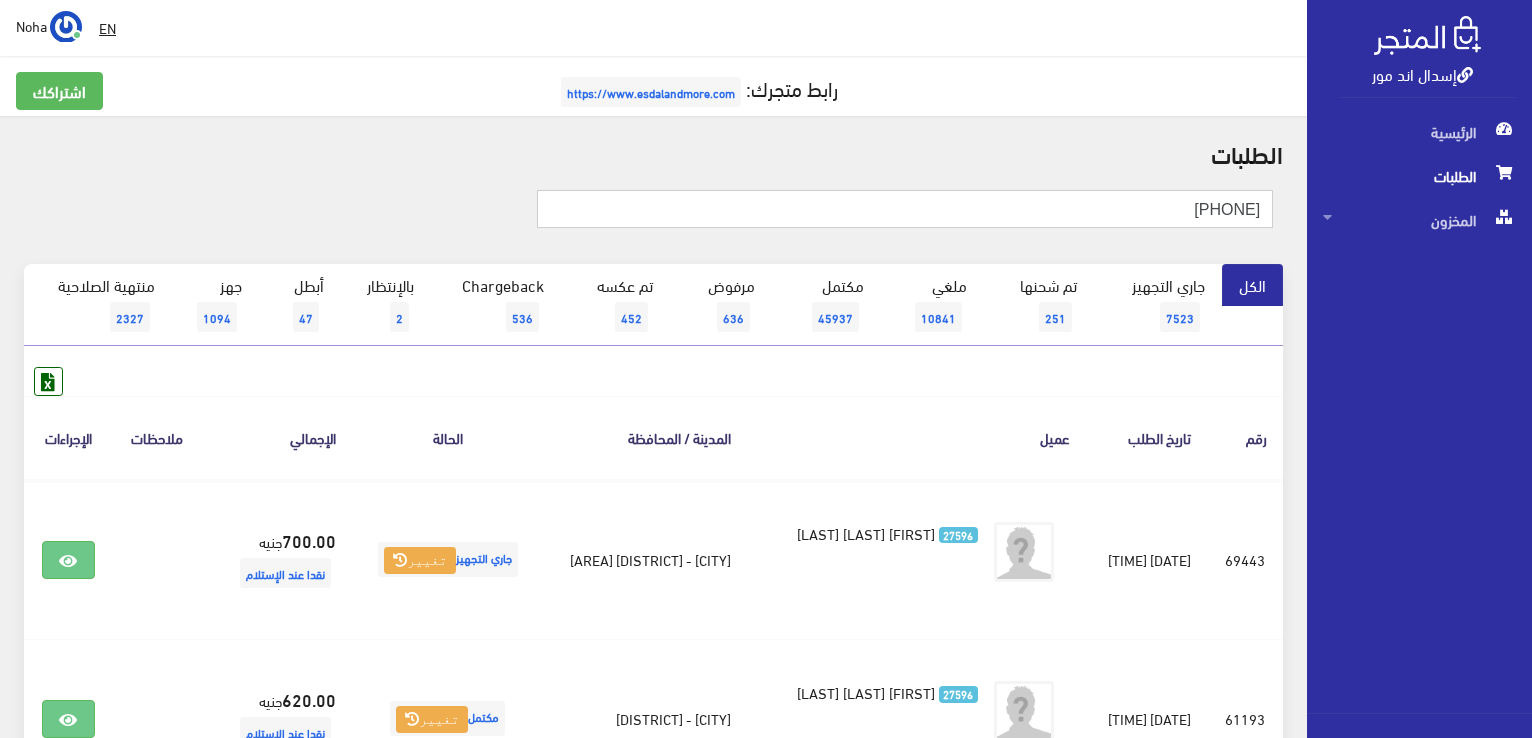 type on "[PHONE]" 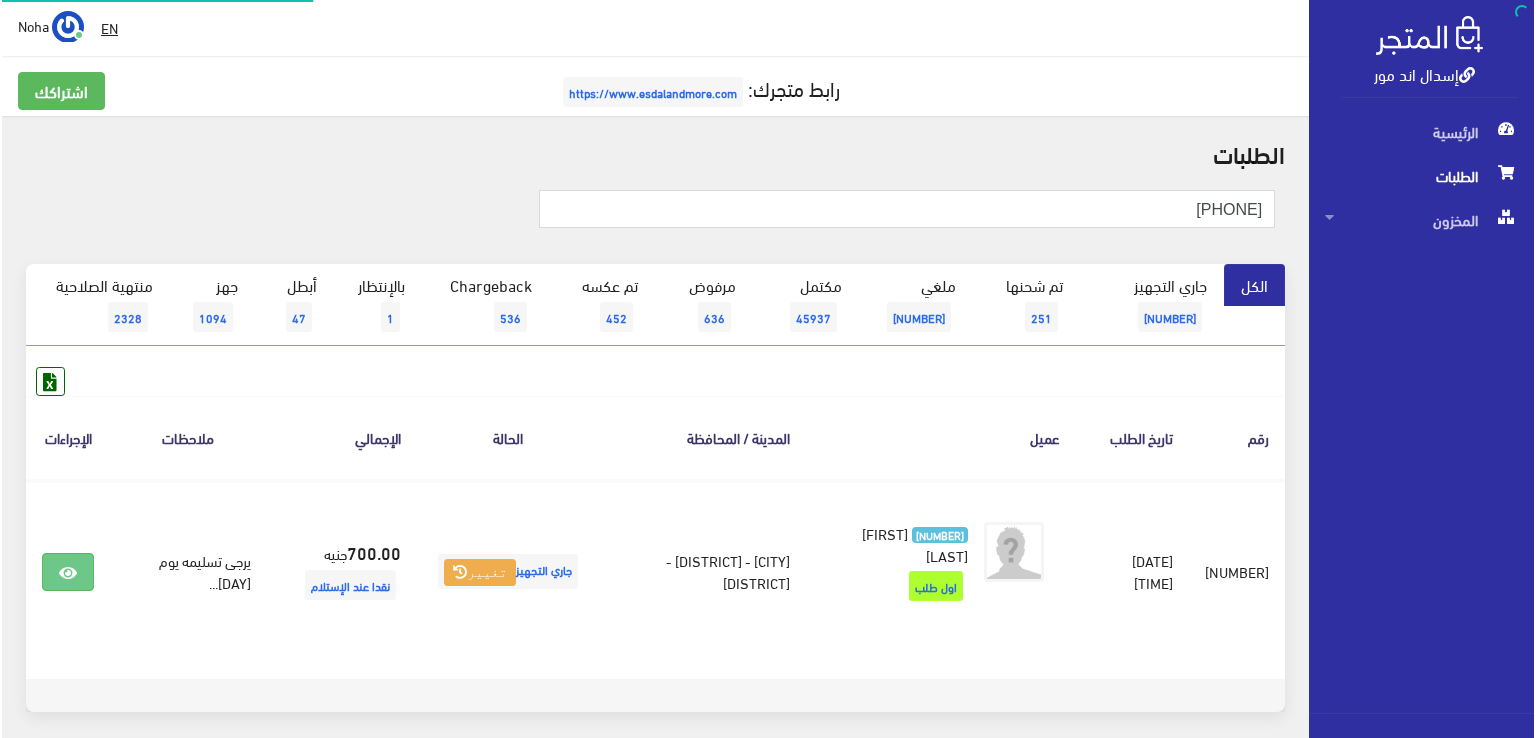 scroll, scrollTop: 0, scrollLeft: 0, axis: both 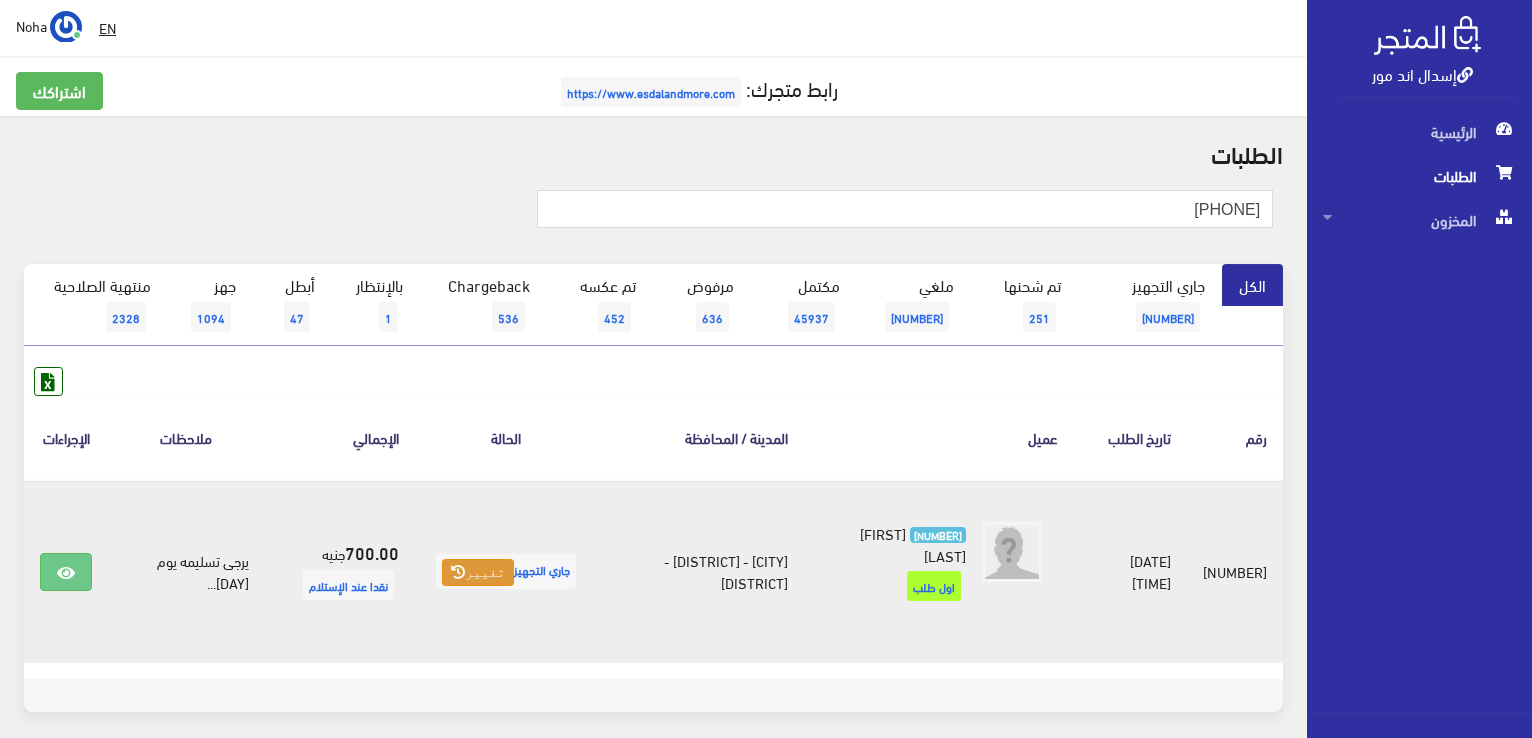 click on "تغيير" at bounding box center (478, 573) 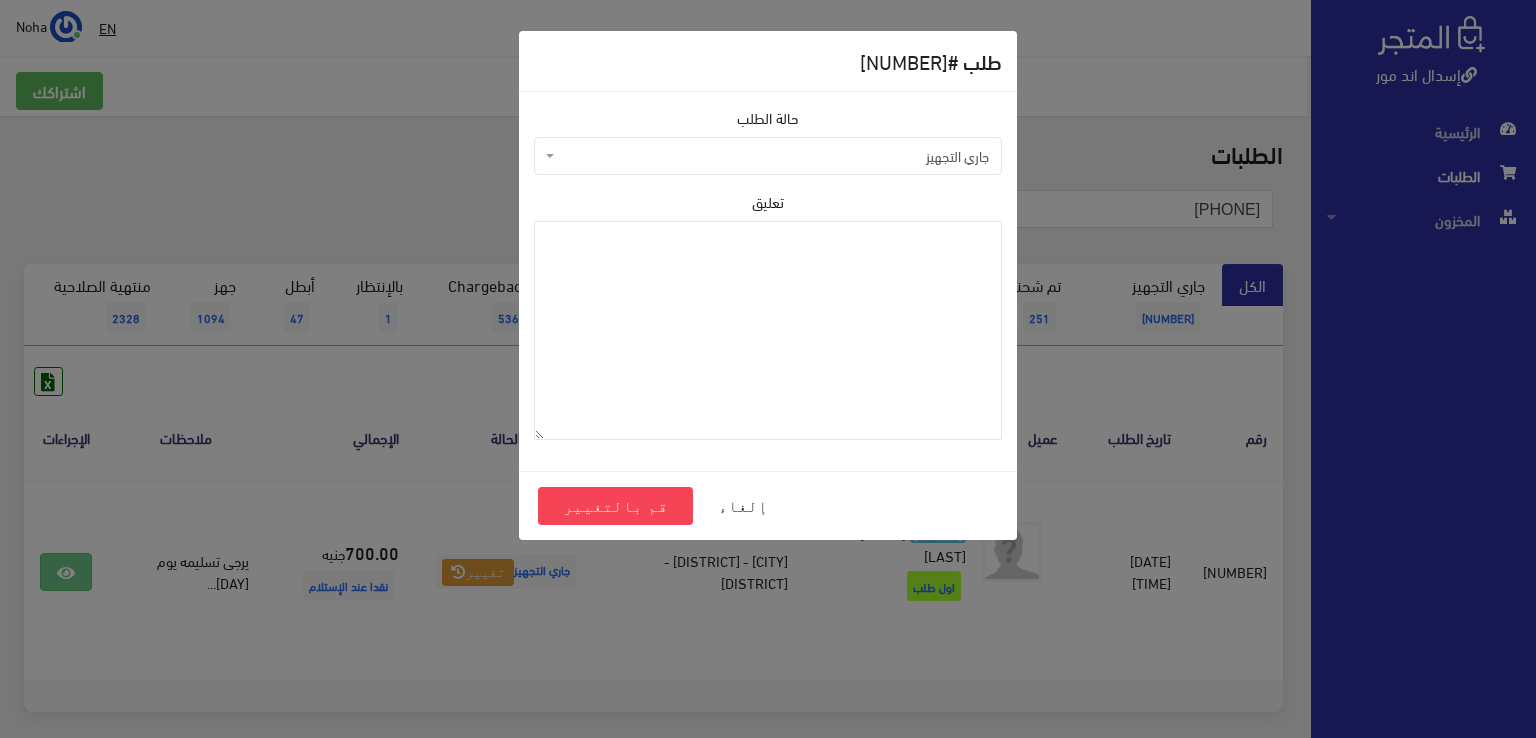 click on "جاري التجهيز" at bounding box center (768, 156) 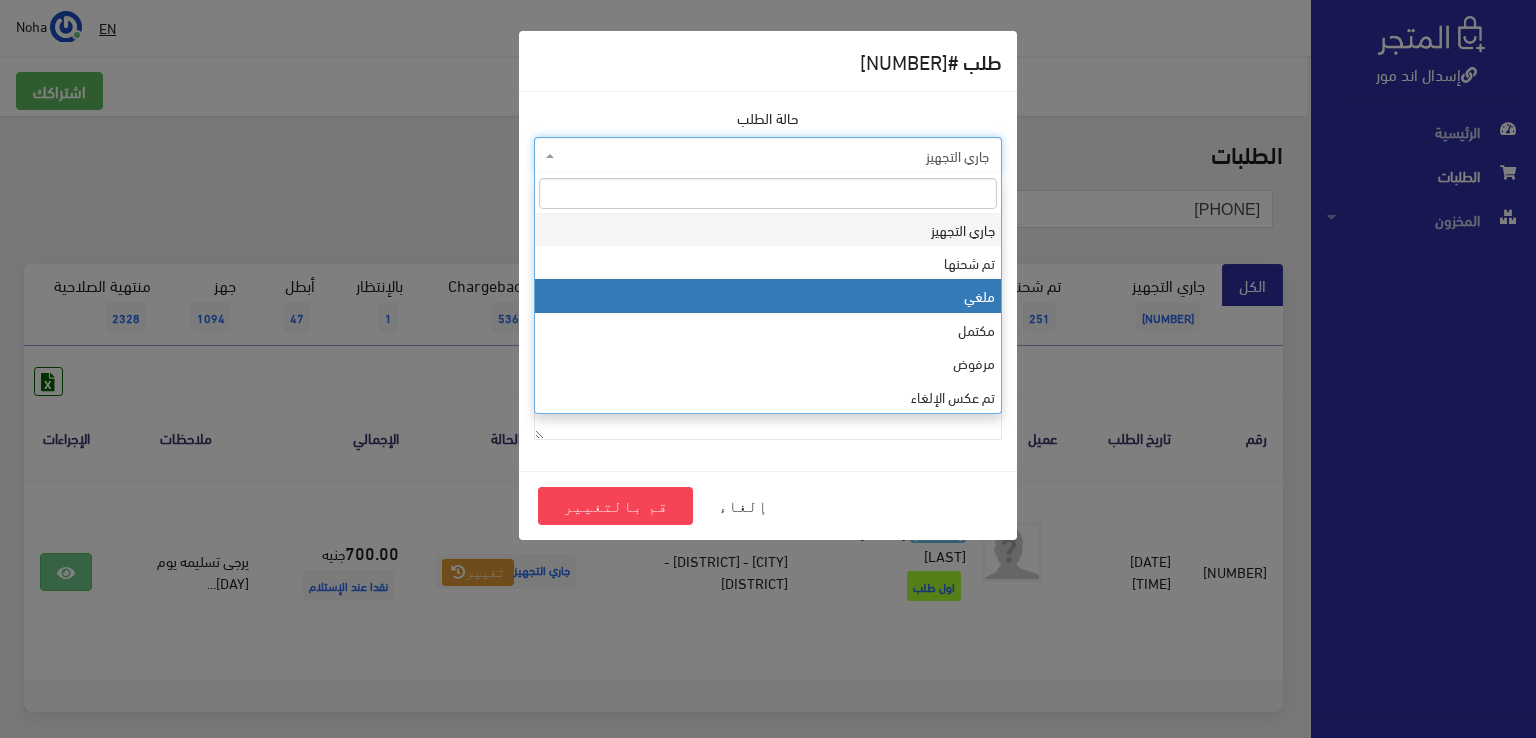 select on "3" 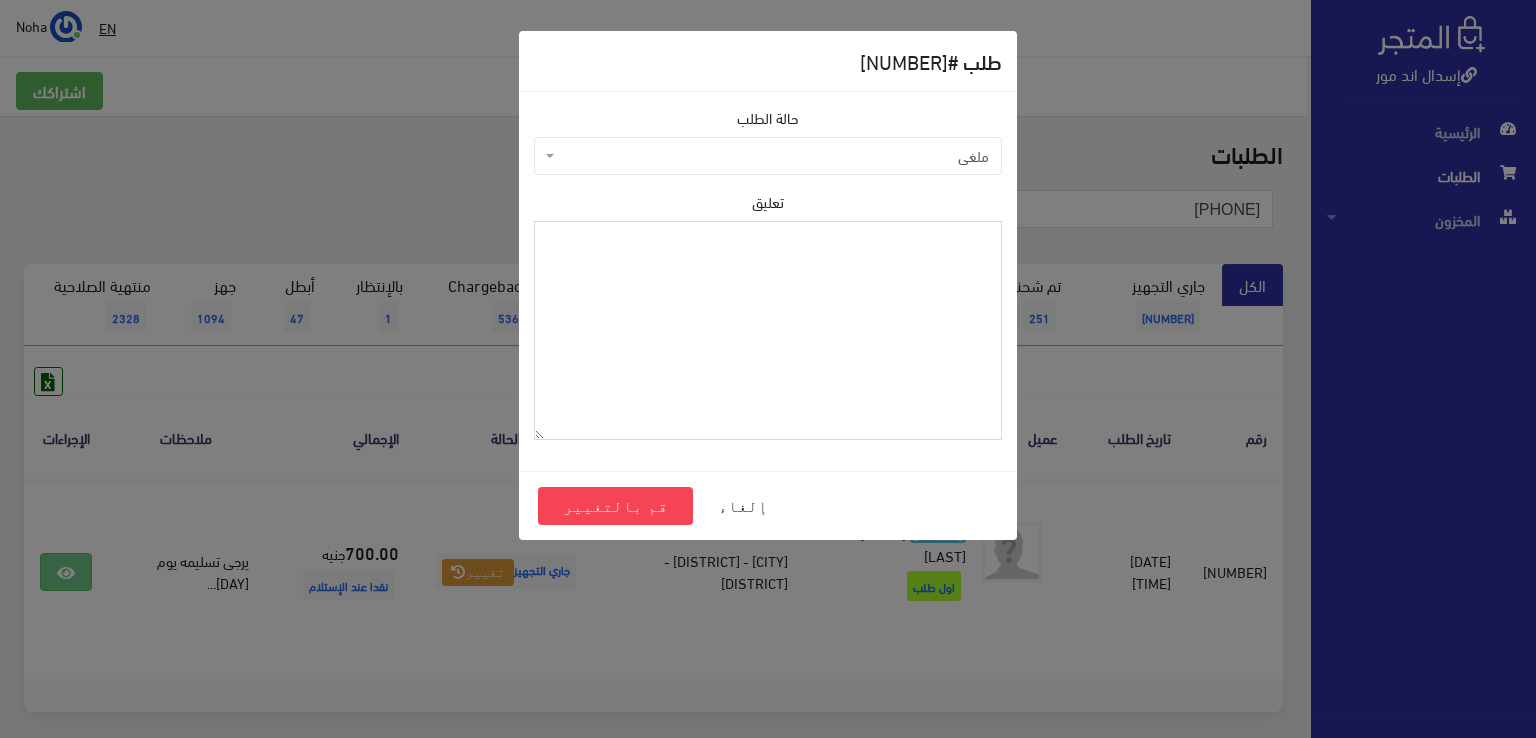 click on "تعليق" at bounding box center [768, 330] 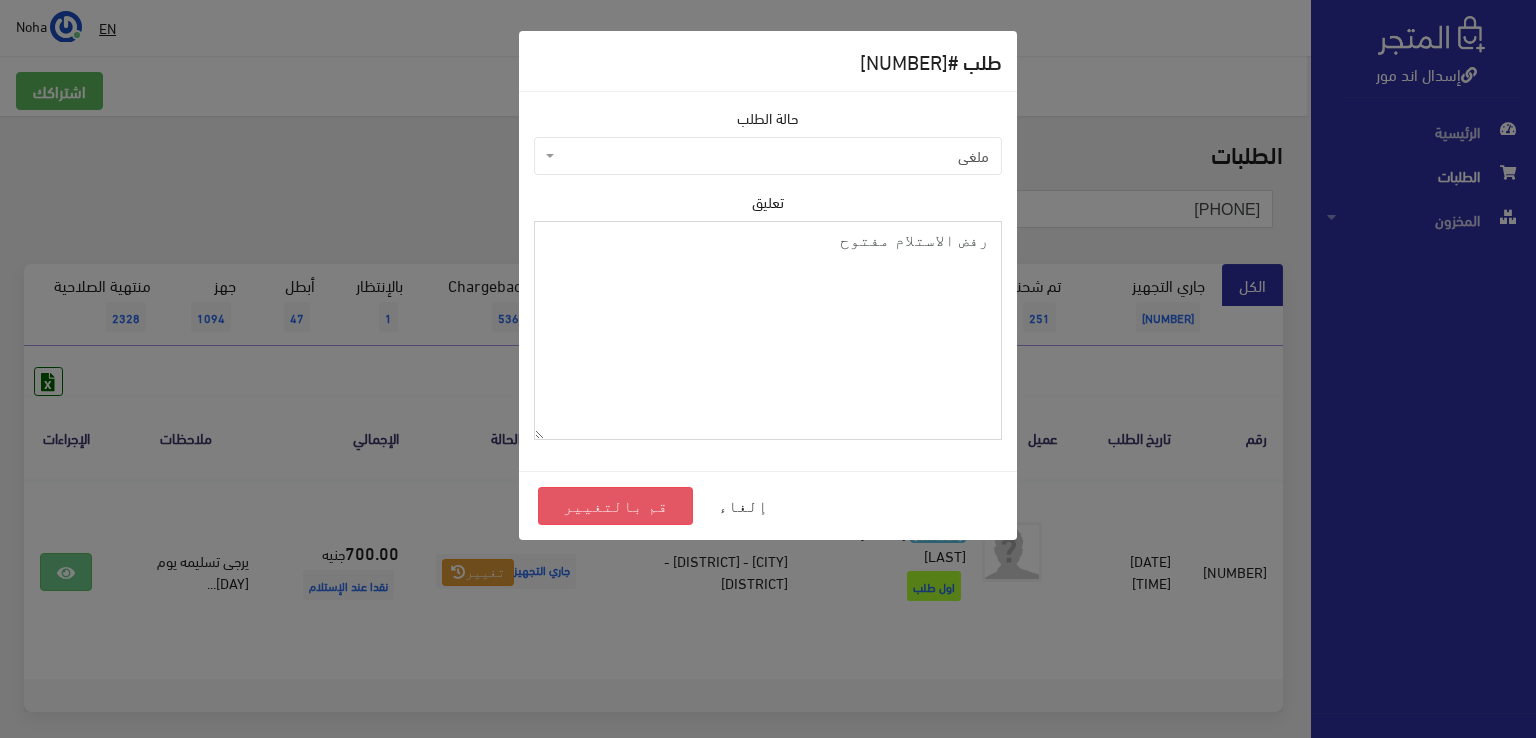 type on "رفض الاستلام مفتوح" 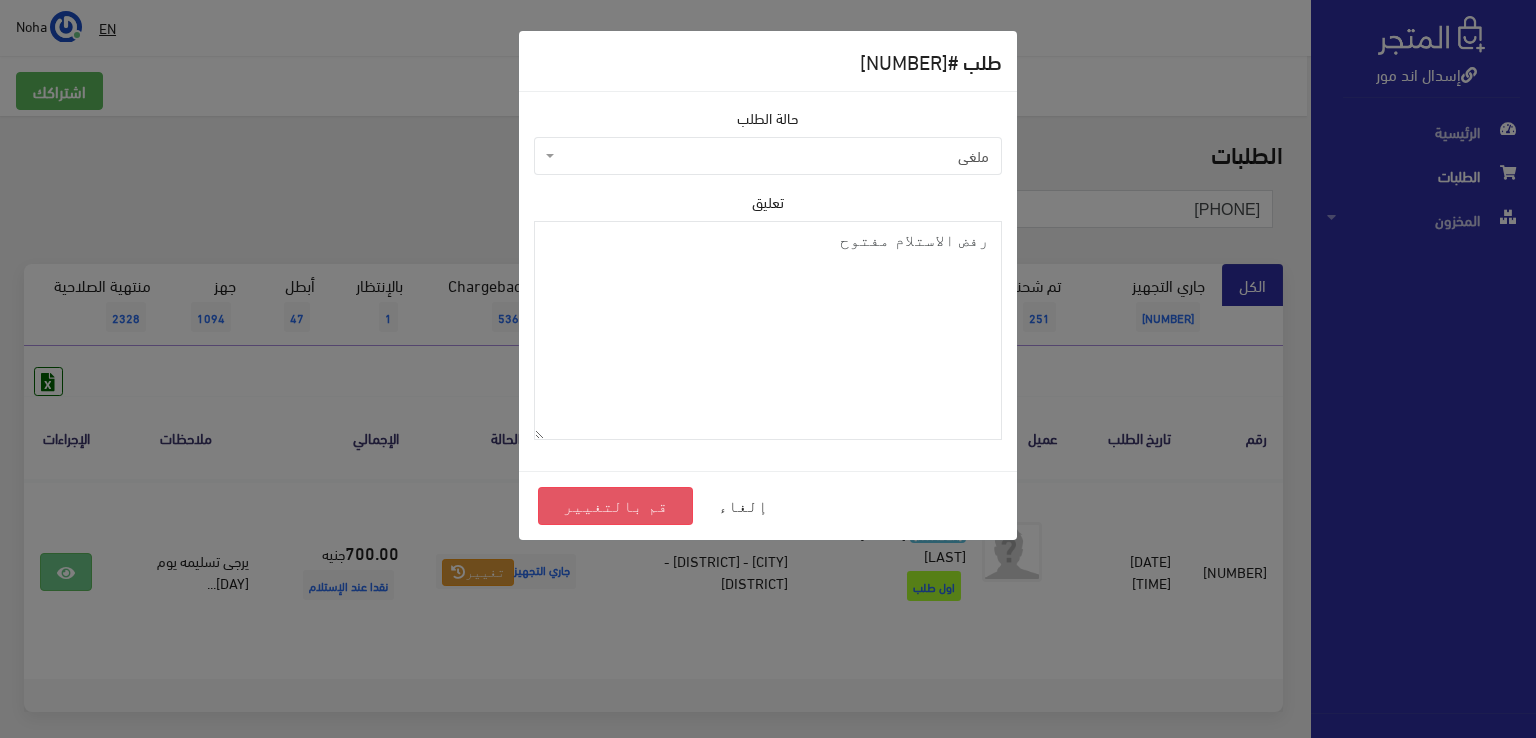 click on "قم بالتغيير" at bounding box center (615, 506) 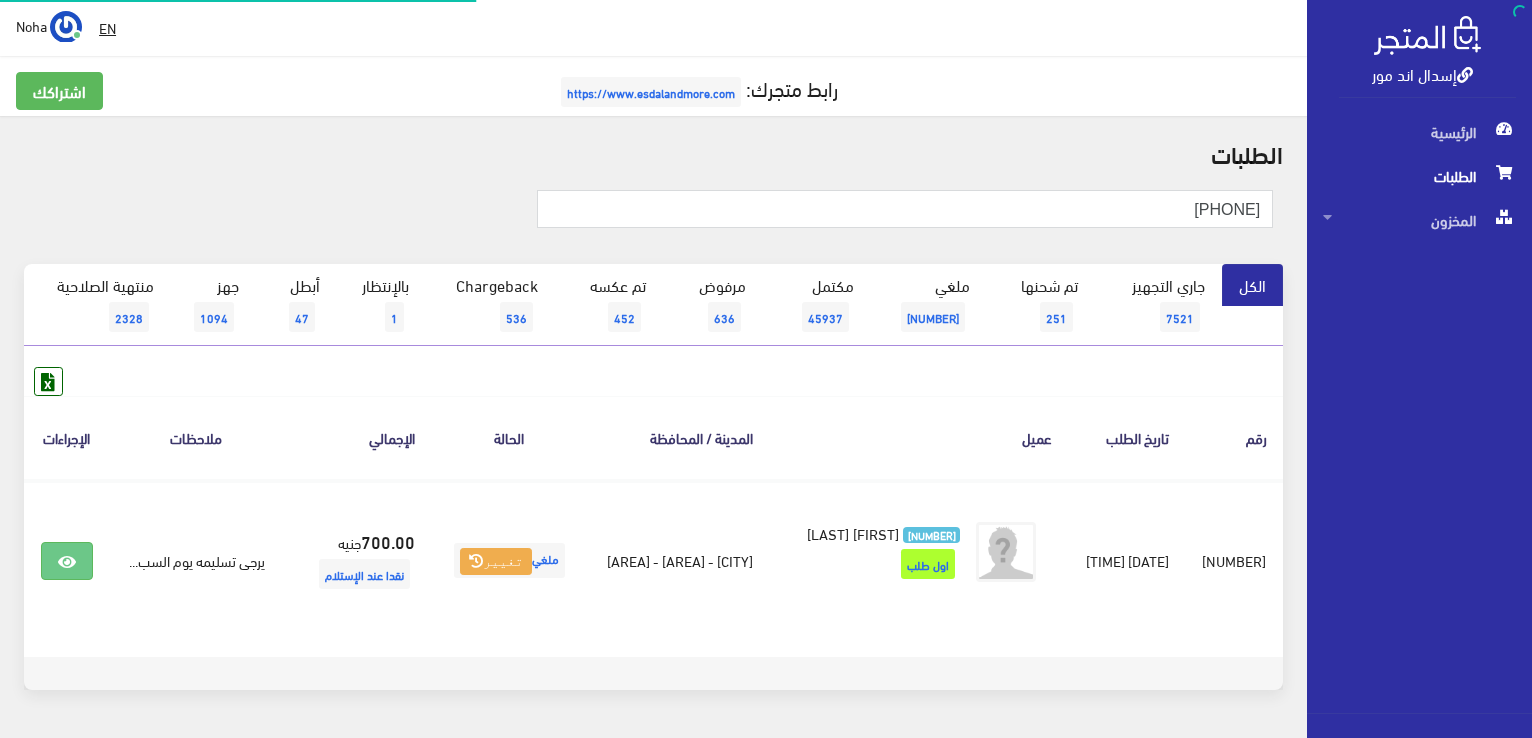 scroll, scrollTop: 0, scrollLeft: 0, axis: both 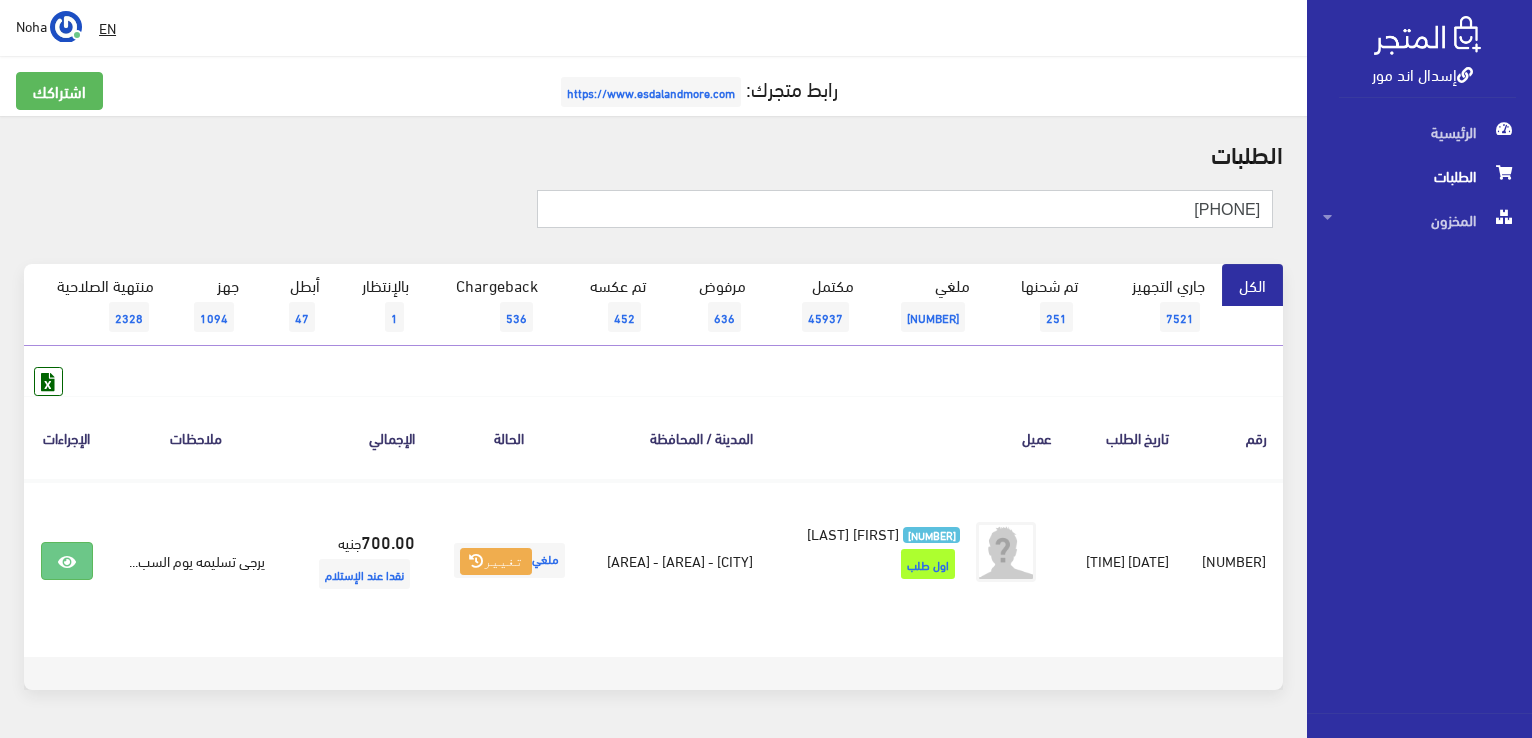 drag, startPoint x: 1142, startPoint y: 204, endPoint x: 1152, endPoint y: 226, distance: 24.166092 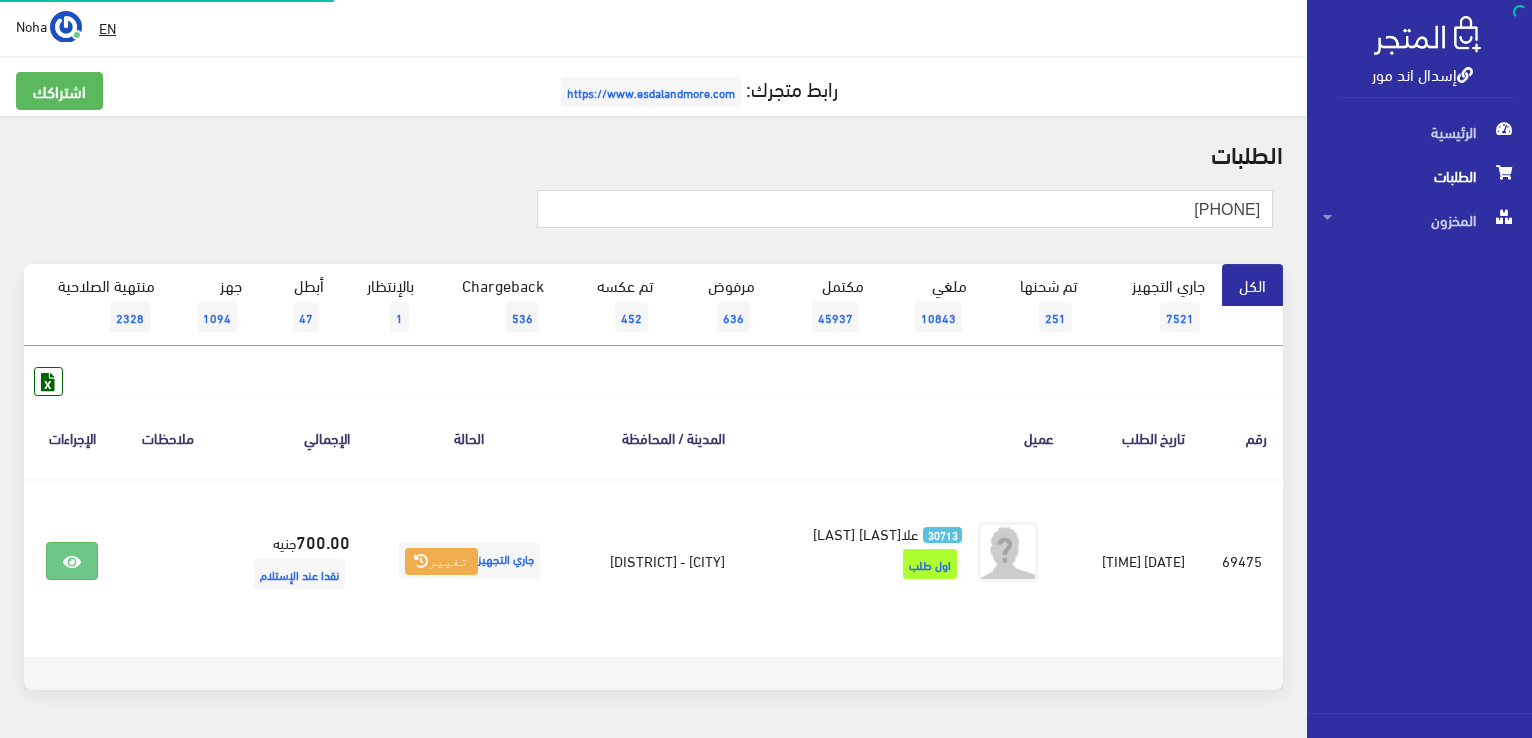 scroll, scrollTop: 0, scrollLeft: 0, axis: both 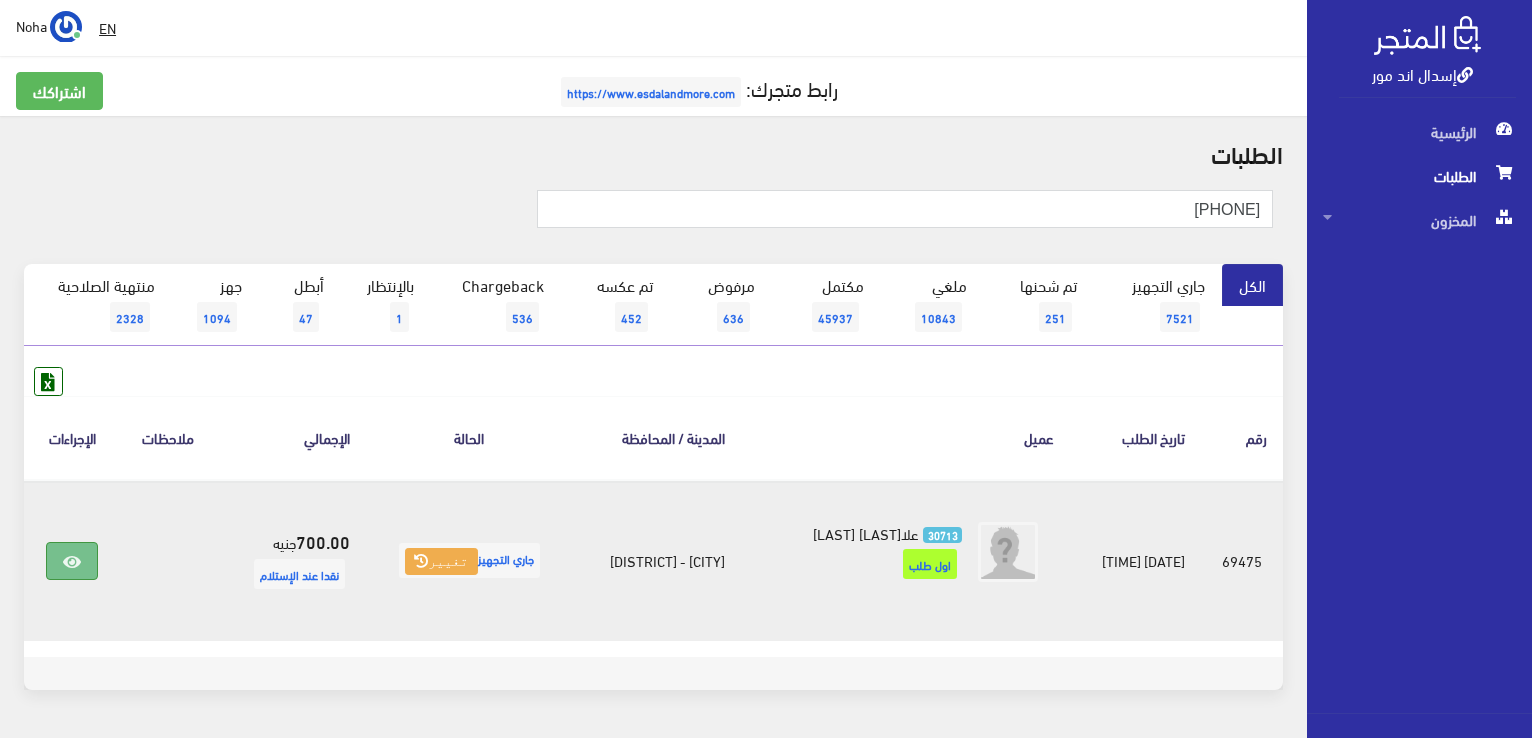 click at bounding box center [72, 561] 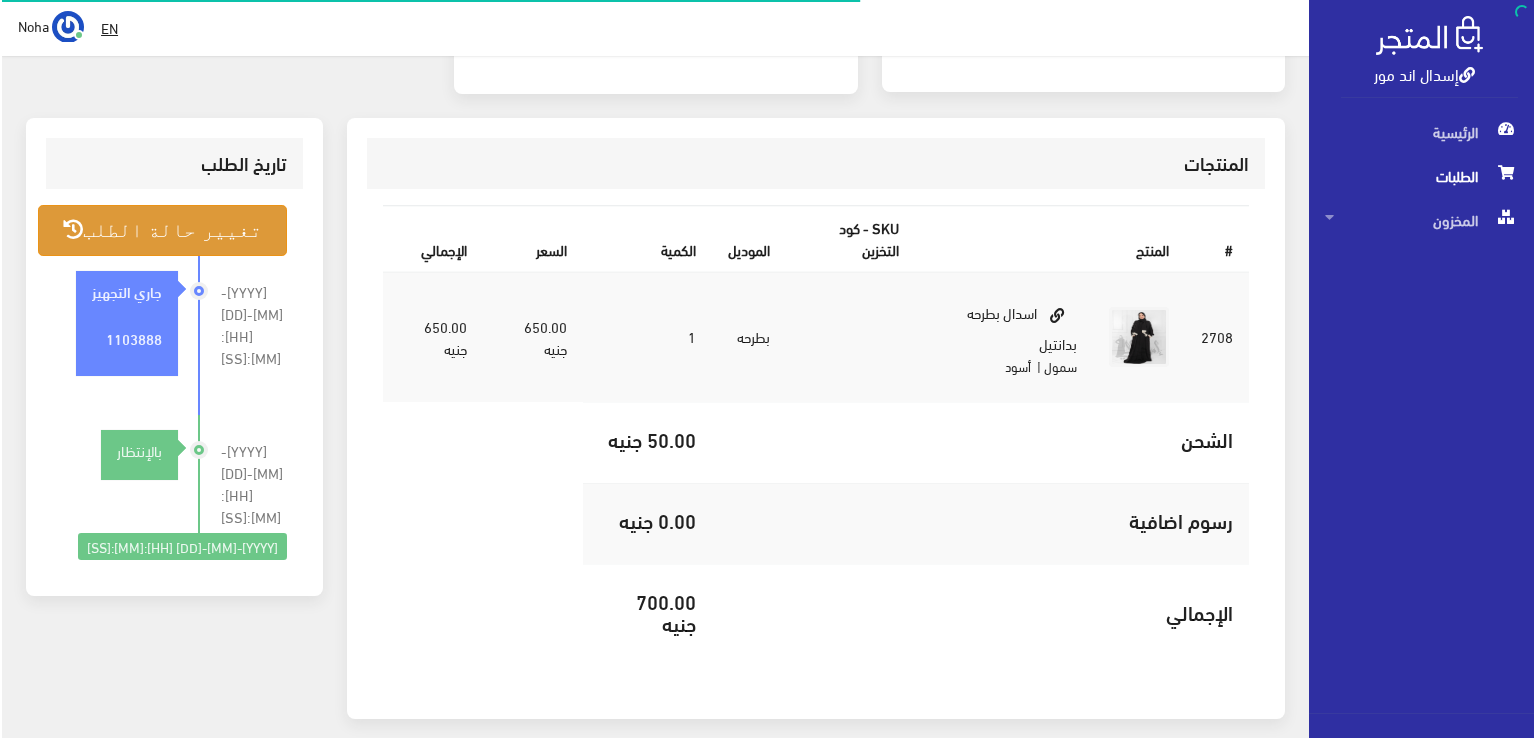 scroll, scrollTop: 500, scrollLeft: 0, axis: vertical 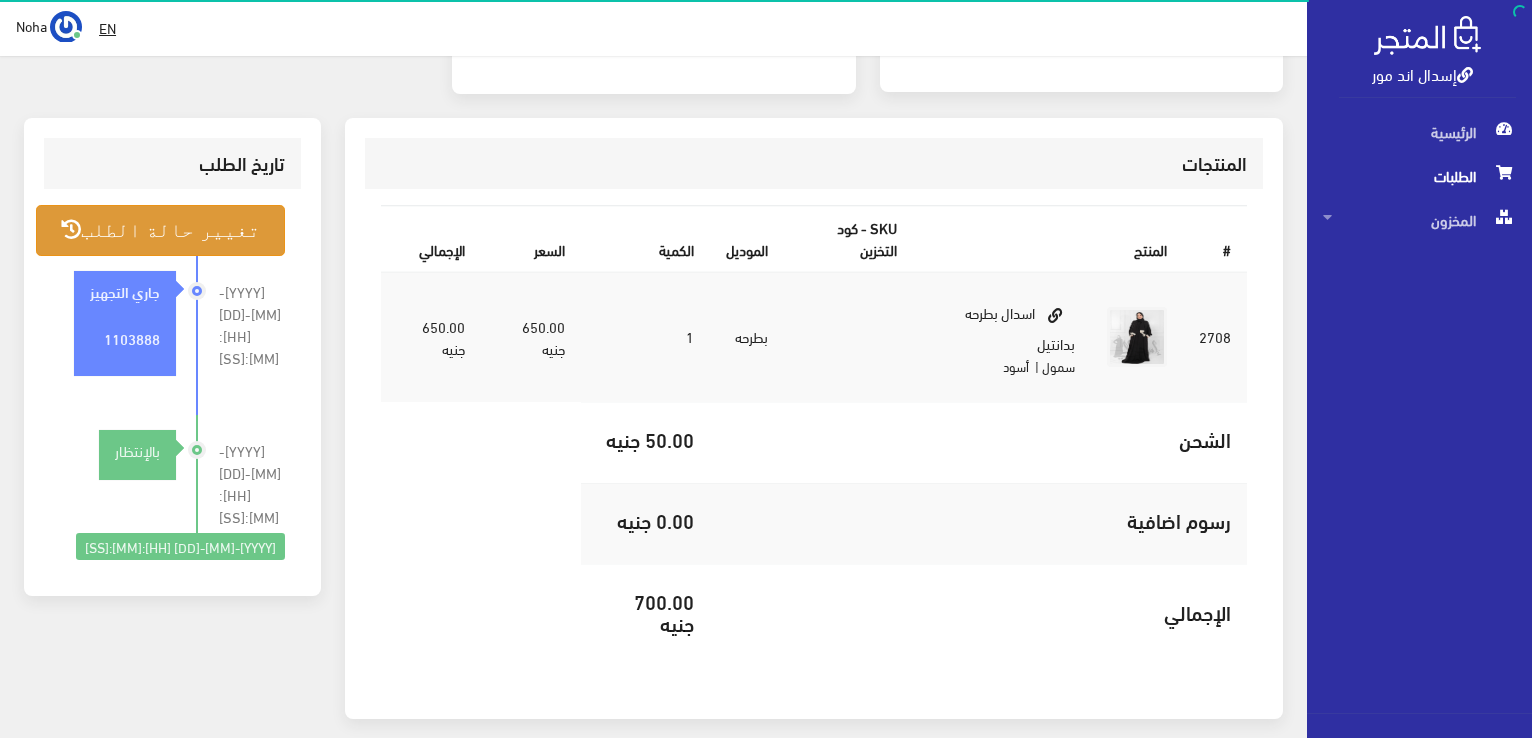 click on "تغيير حالة الطلب" at bounding box center [160, 230] 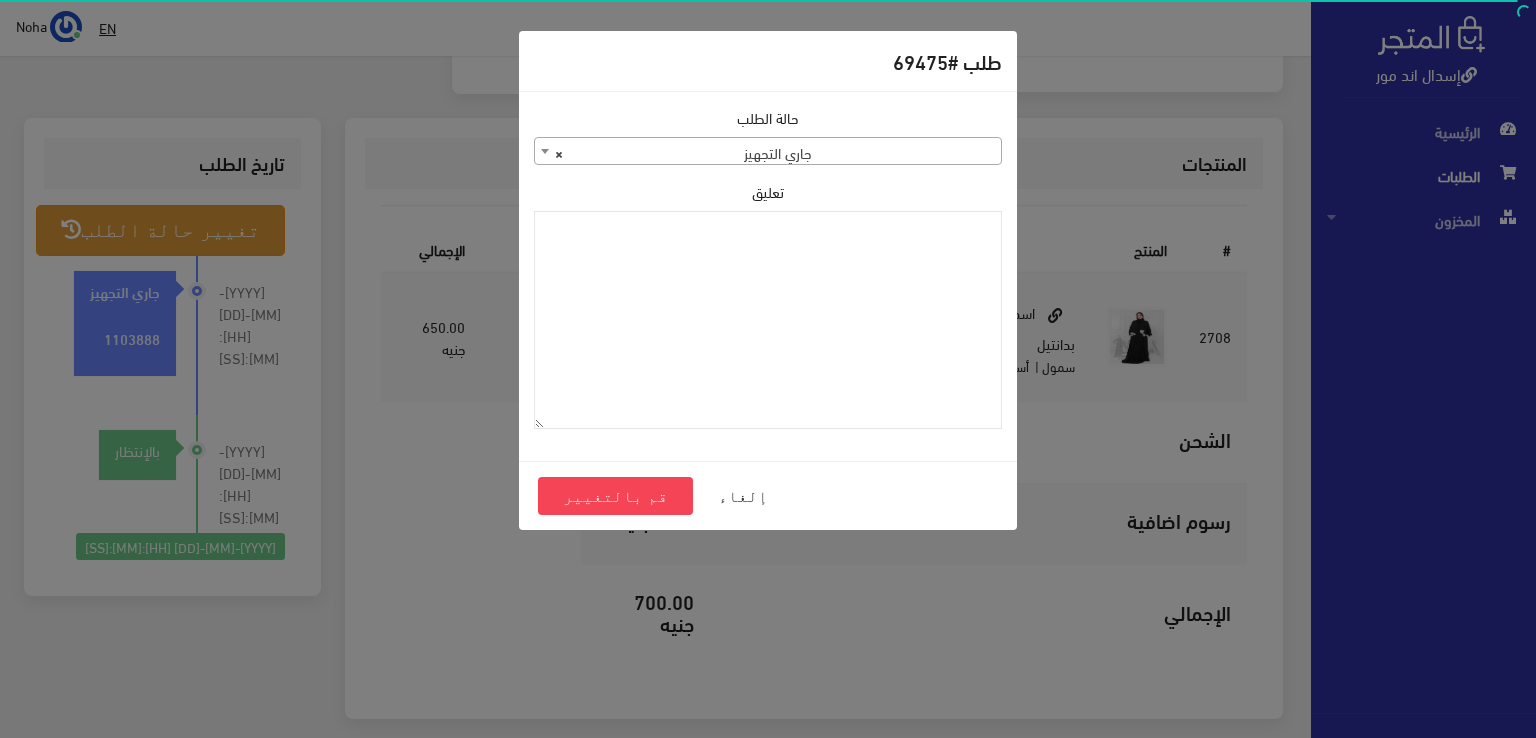 click on "× جاري التجهيز" at bounding box center (768, 152) 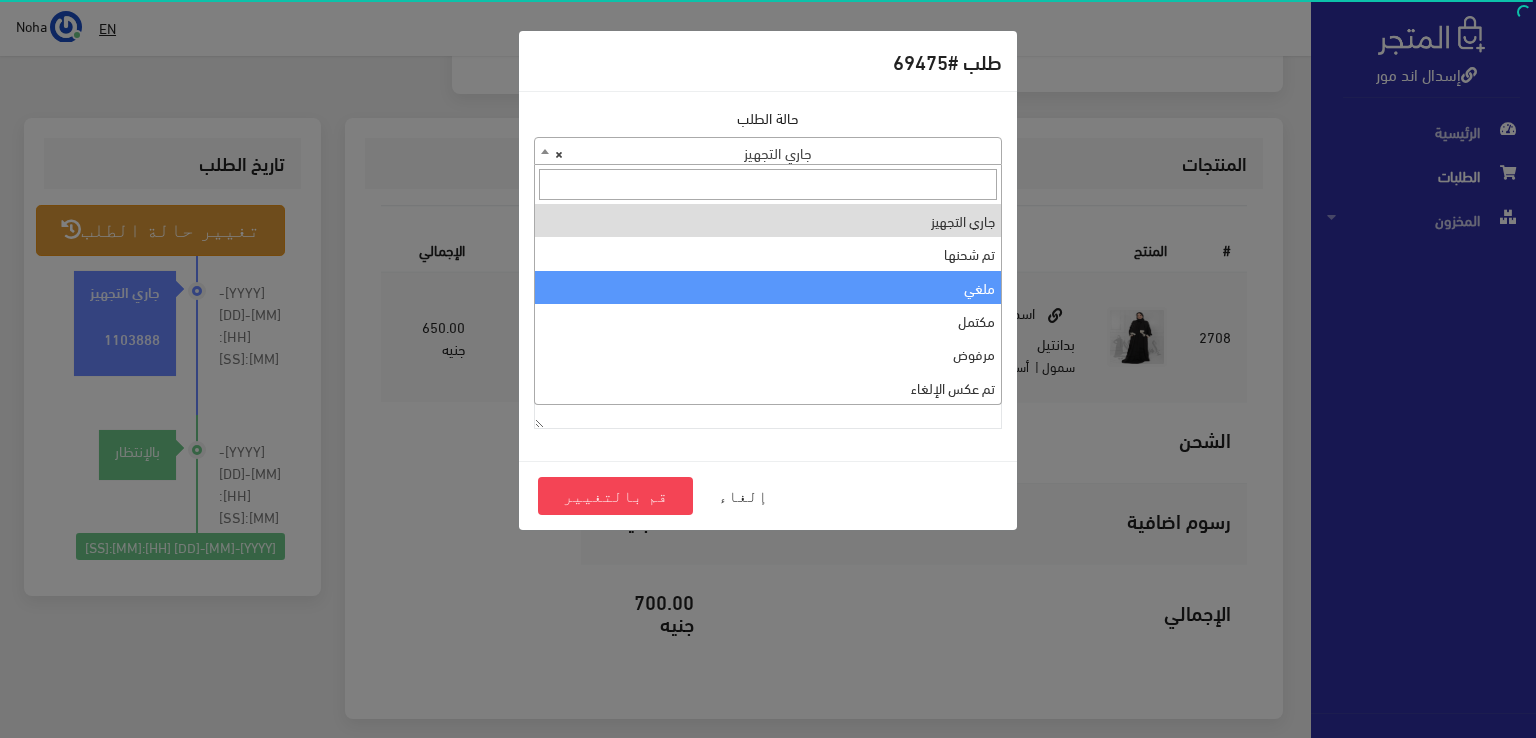 drag, startPoint x: 644, startPoint y: 293, endPoint x: 648, endPoint y: 347, distance: 54.147945 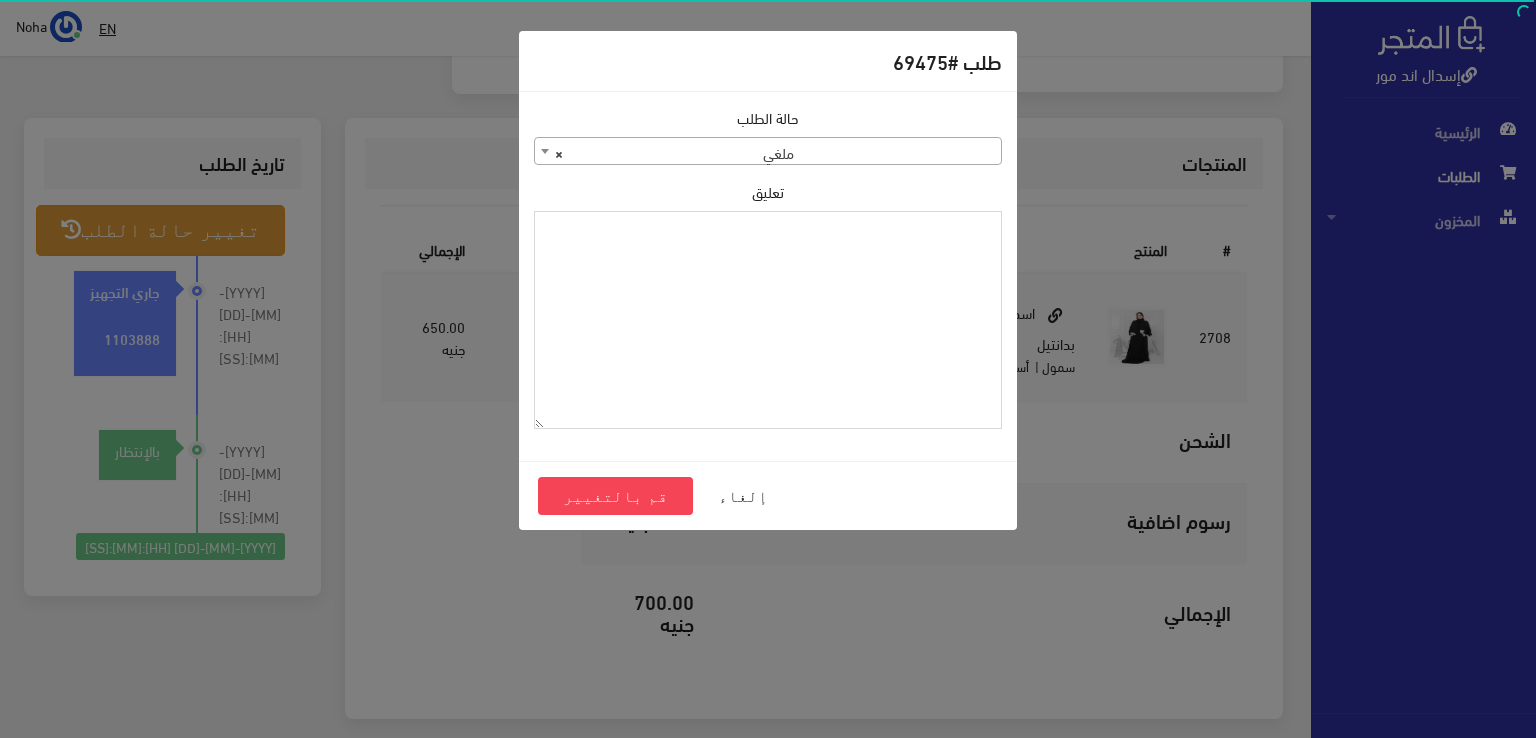 click on "تعليق" at bounding box center [768, 320] 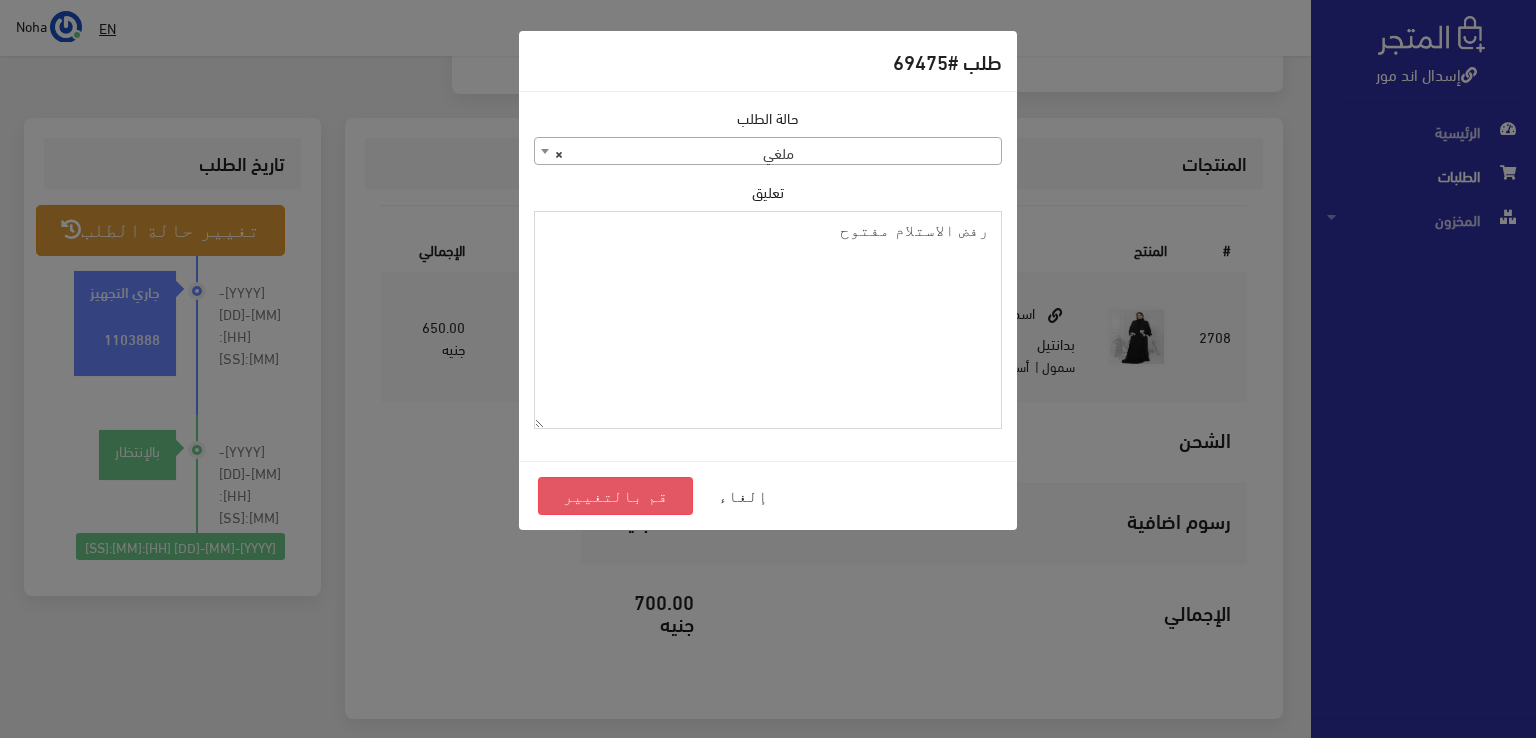 type on "رفض الاستلام مفتوح" 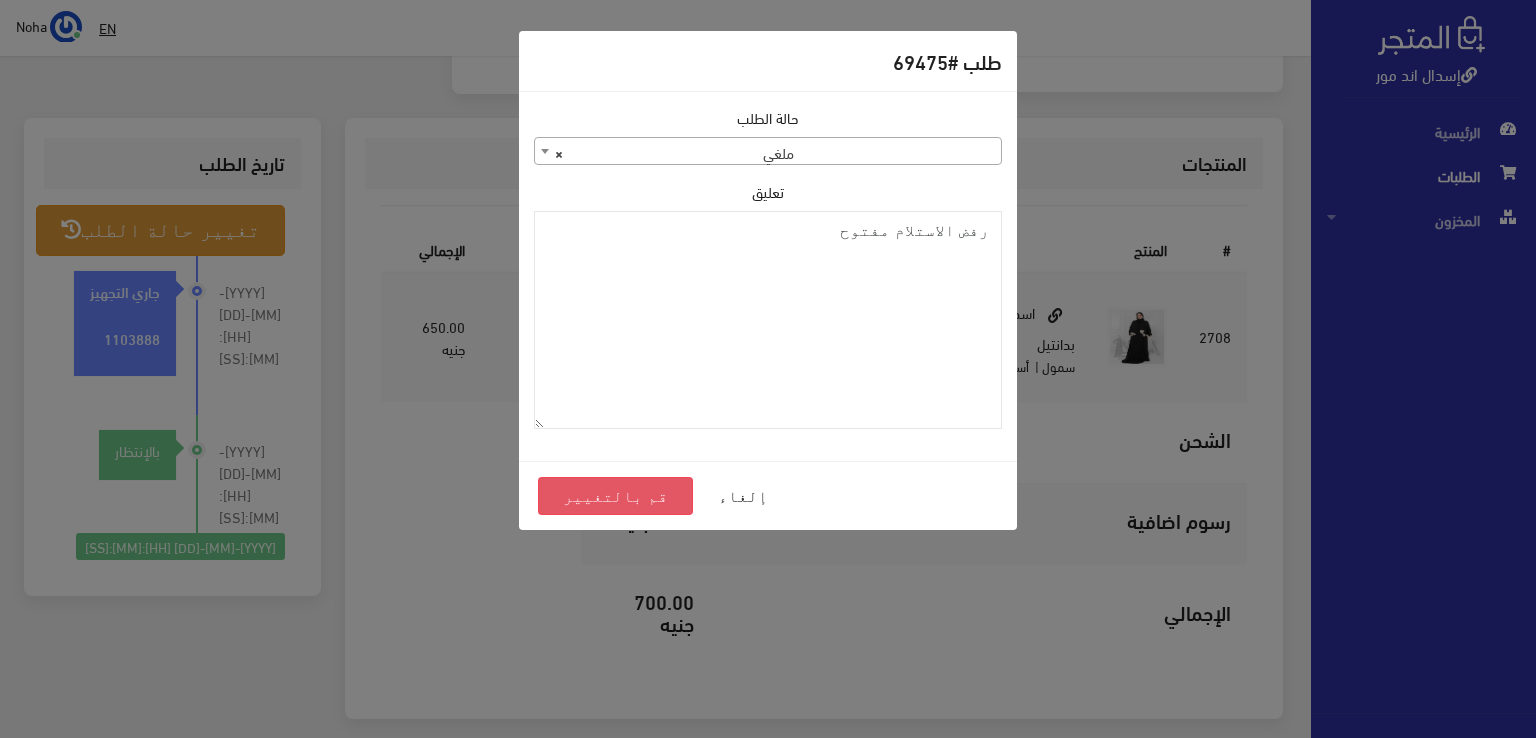click on "قم بالتغيير" at bounding box center (615, 496) 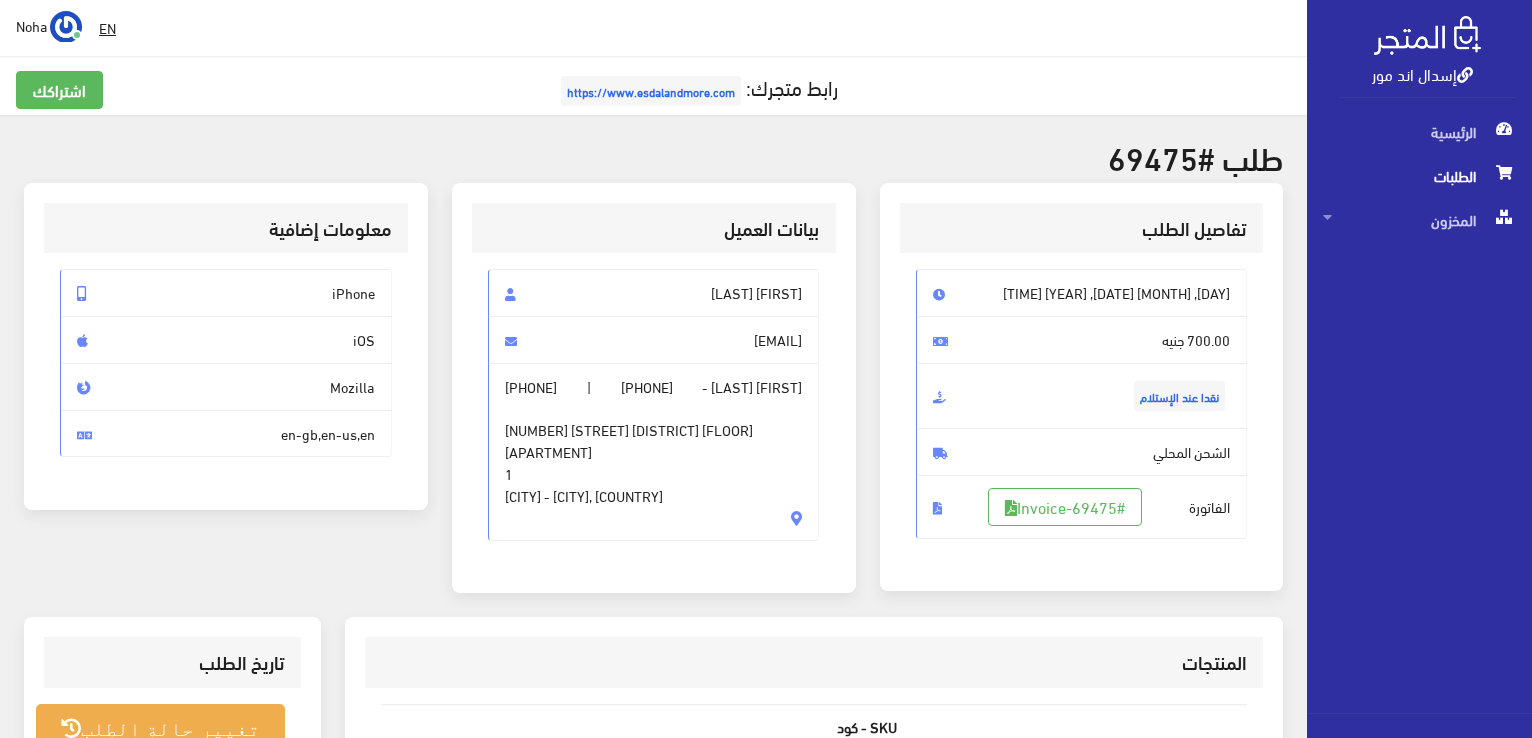 scroll, scrollTop: 632, scrollLeft: 0, axis: vertical 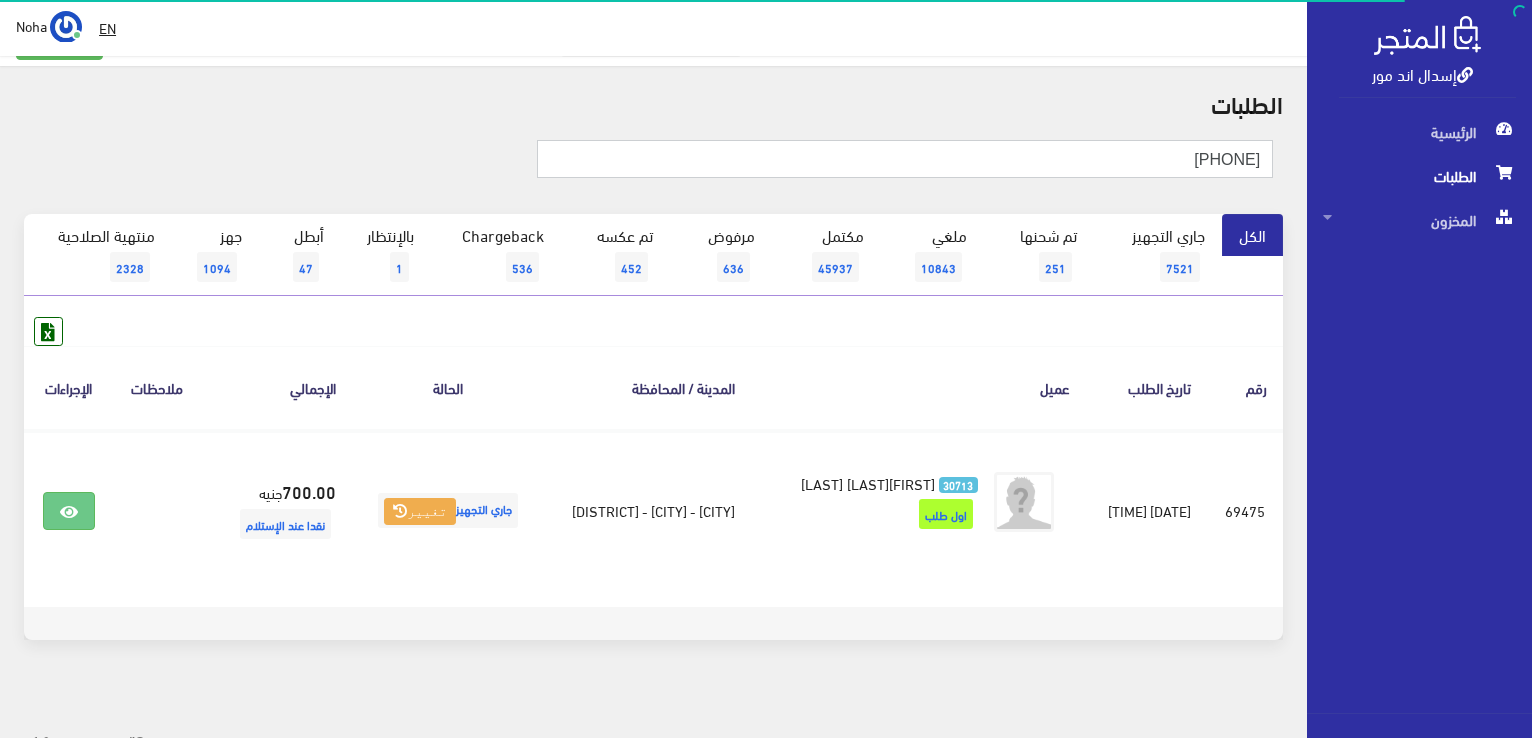 drag, startPoint x: 1101, startPoint y: 162, endPoint x: 1535, endPoint y: 286, distance: 451.36682 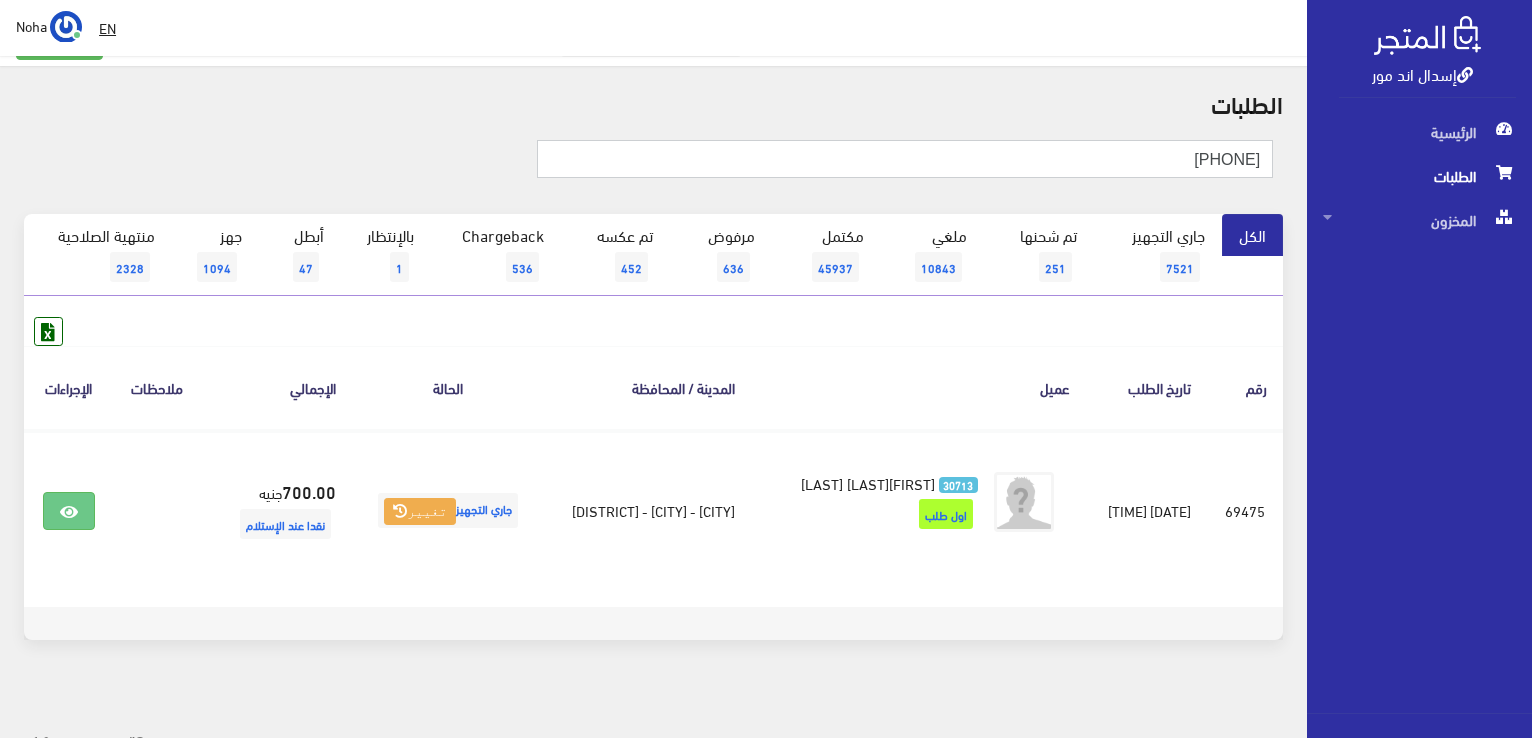 type on "[PHONE]" 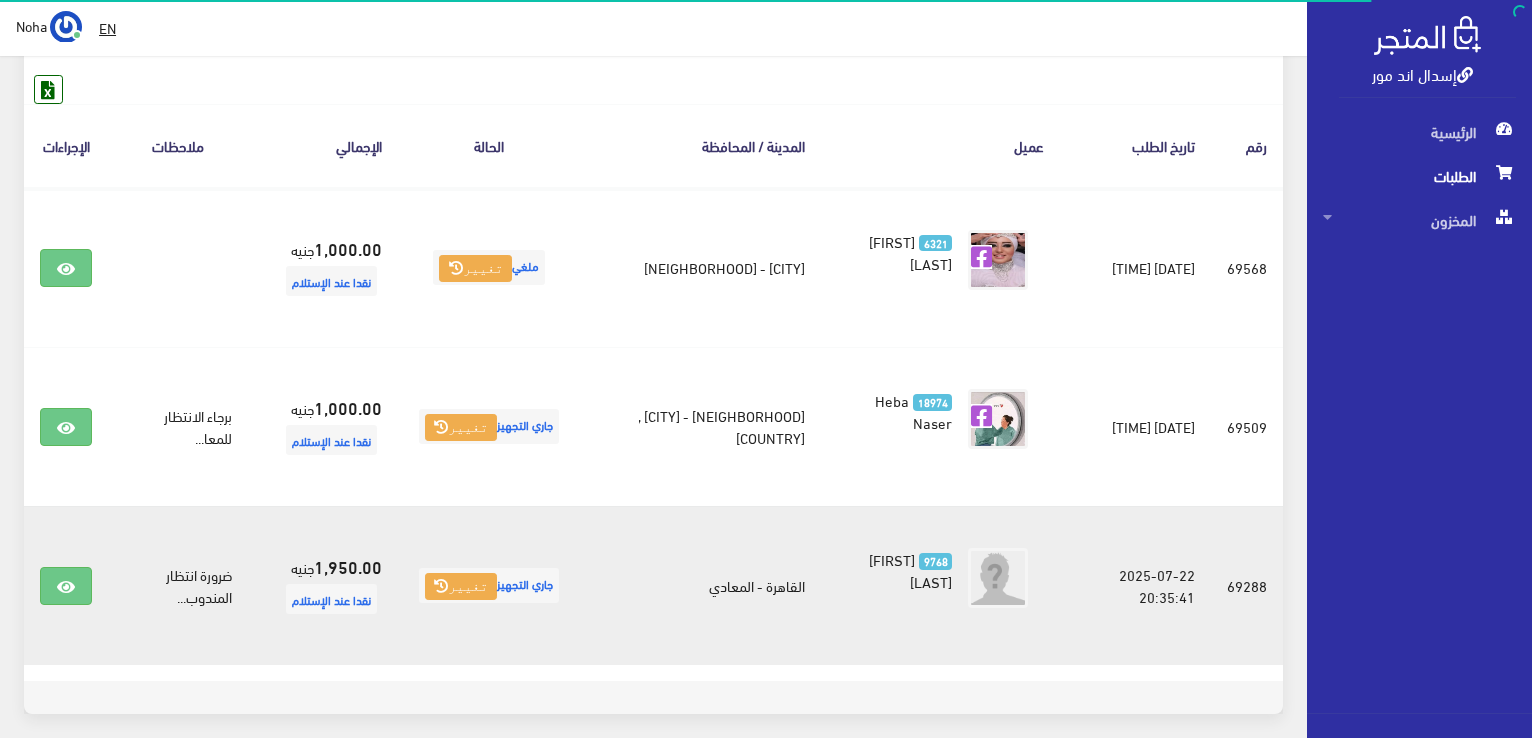 scroll, scrollTop: 300, scrollLeft: 0, axis: vertical 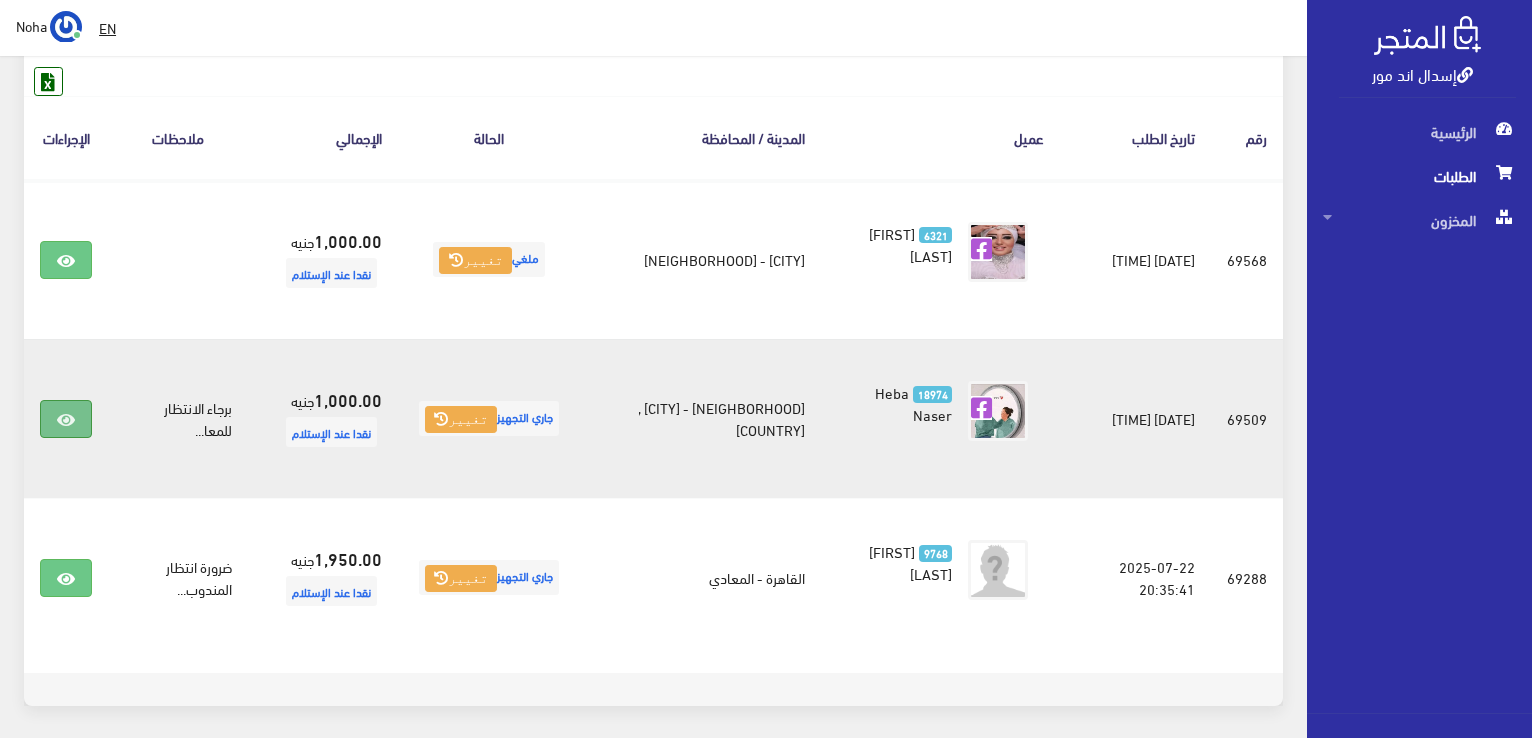 click at bounding box center (66, 419) 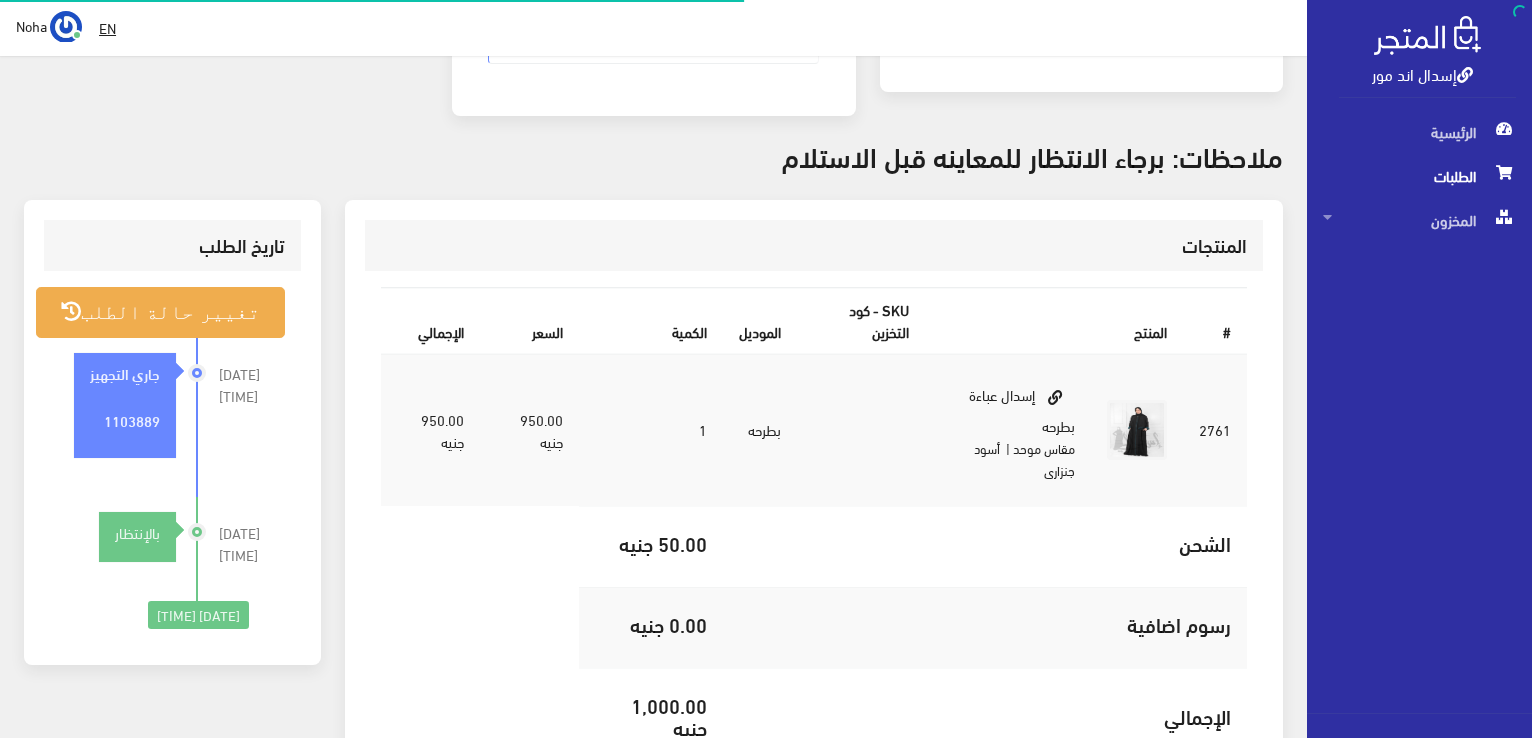 scroll, scrollTop: 500, scrollLeft: 0, axis: vertical 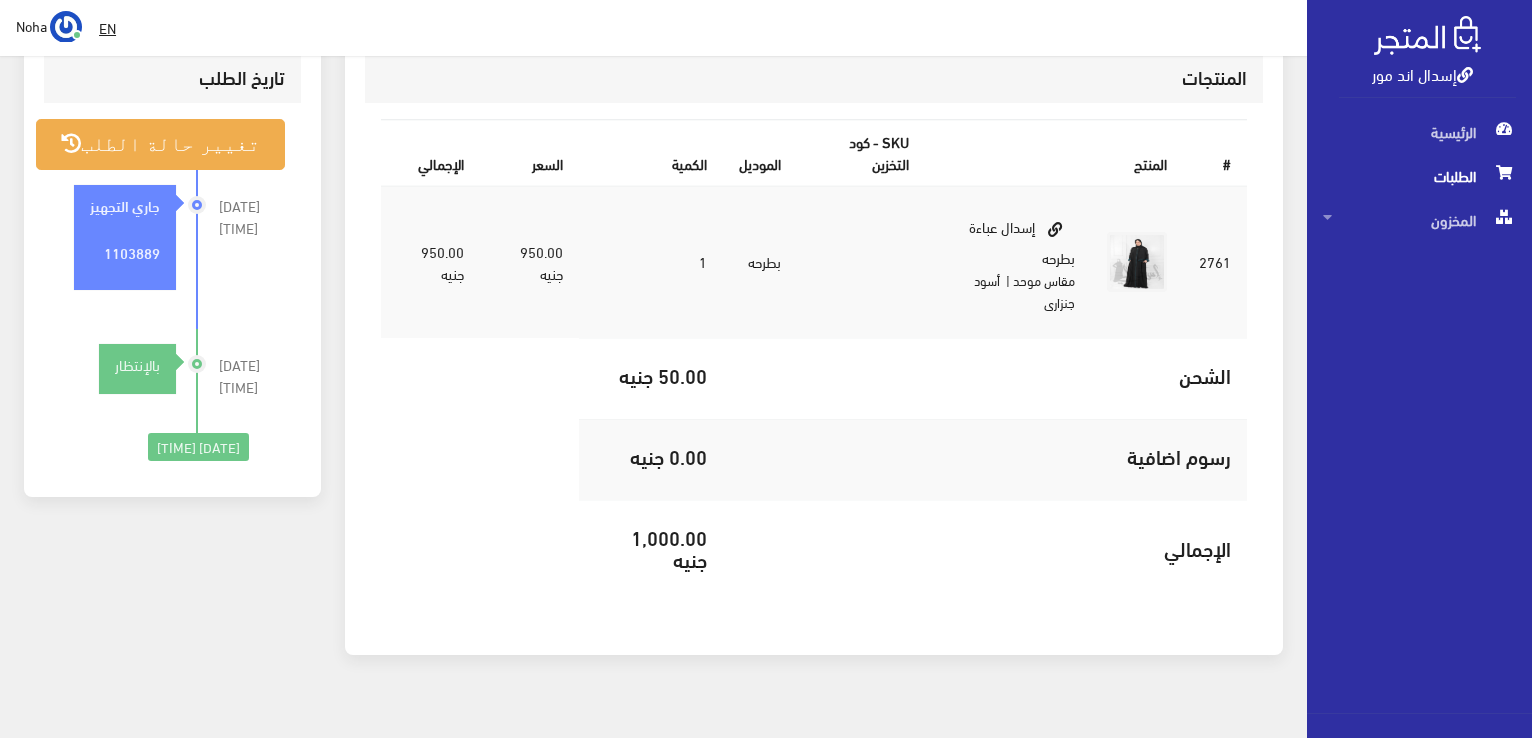 drag, startPoint x: 1218, startPoint y: 776, endPoint x: 1248, endPoint y: 776, distance: 30 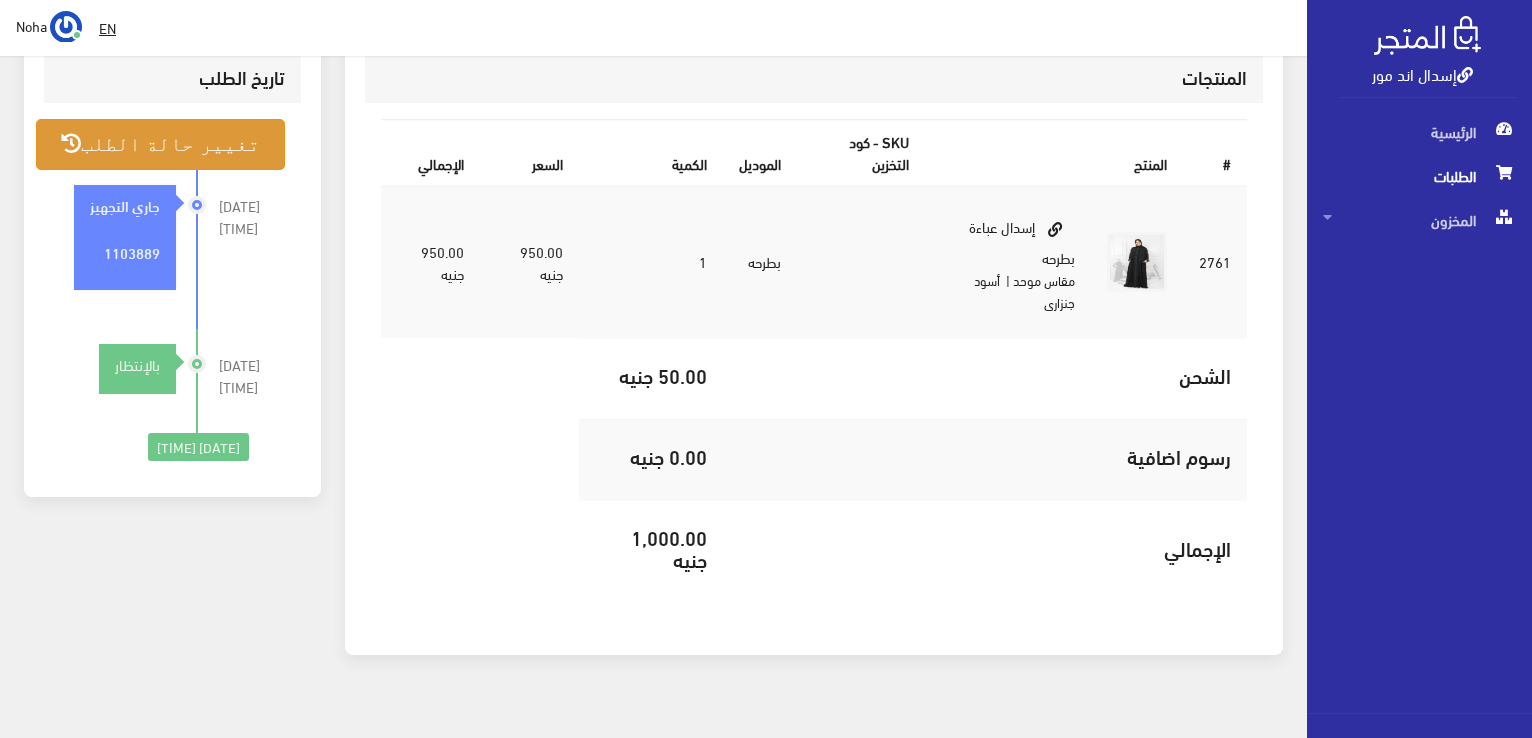 click on "تغيير حالة الطلب" at bounding box center [160, 144] 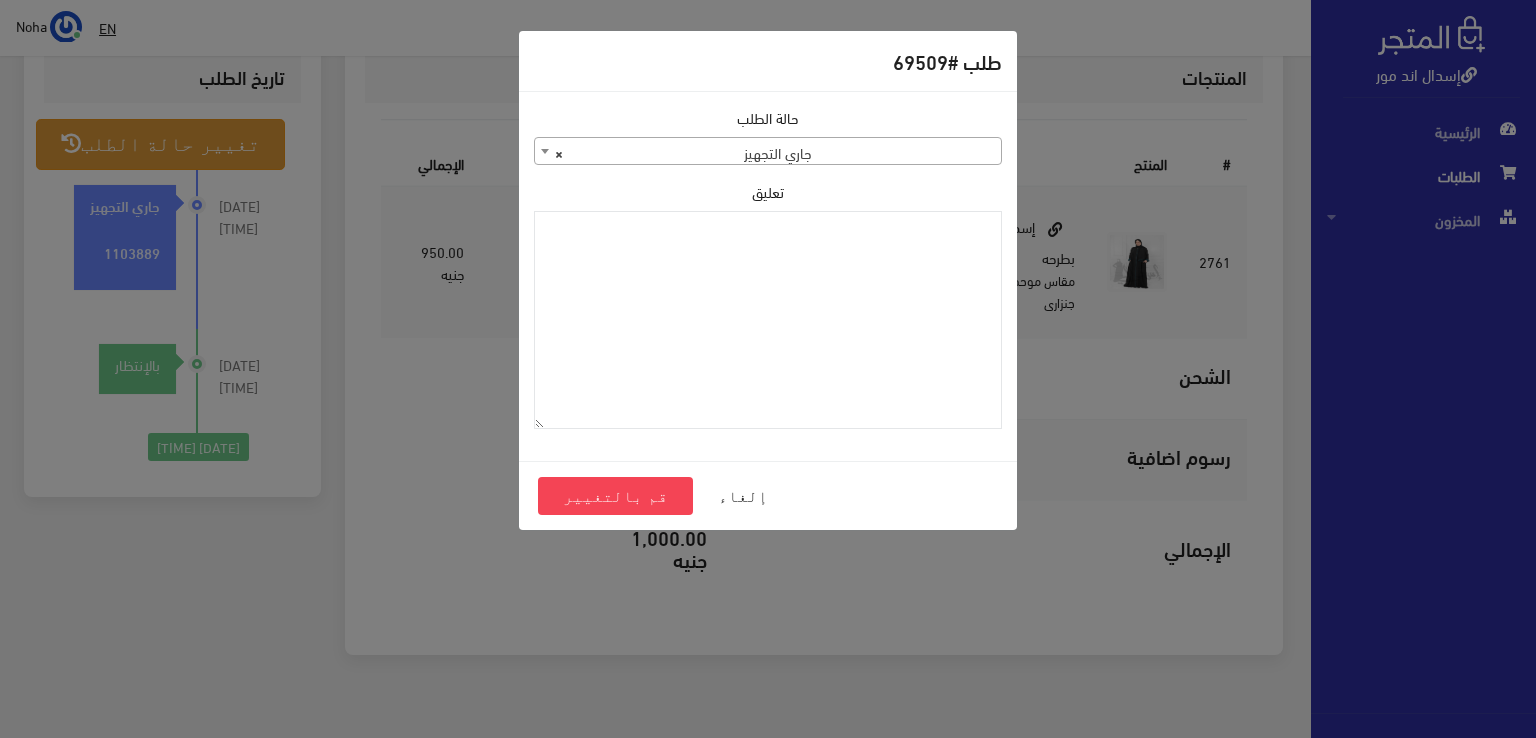 click on "× جاري التجهيز" at bounding box center [768, 152] 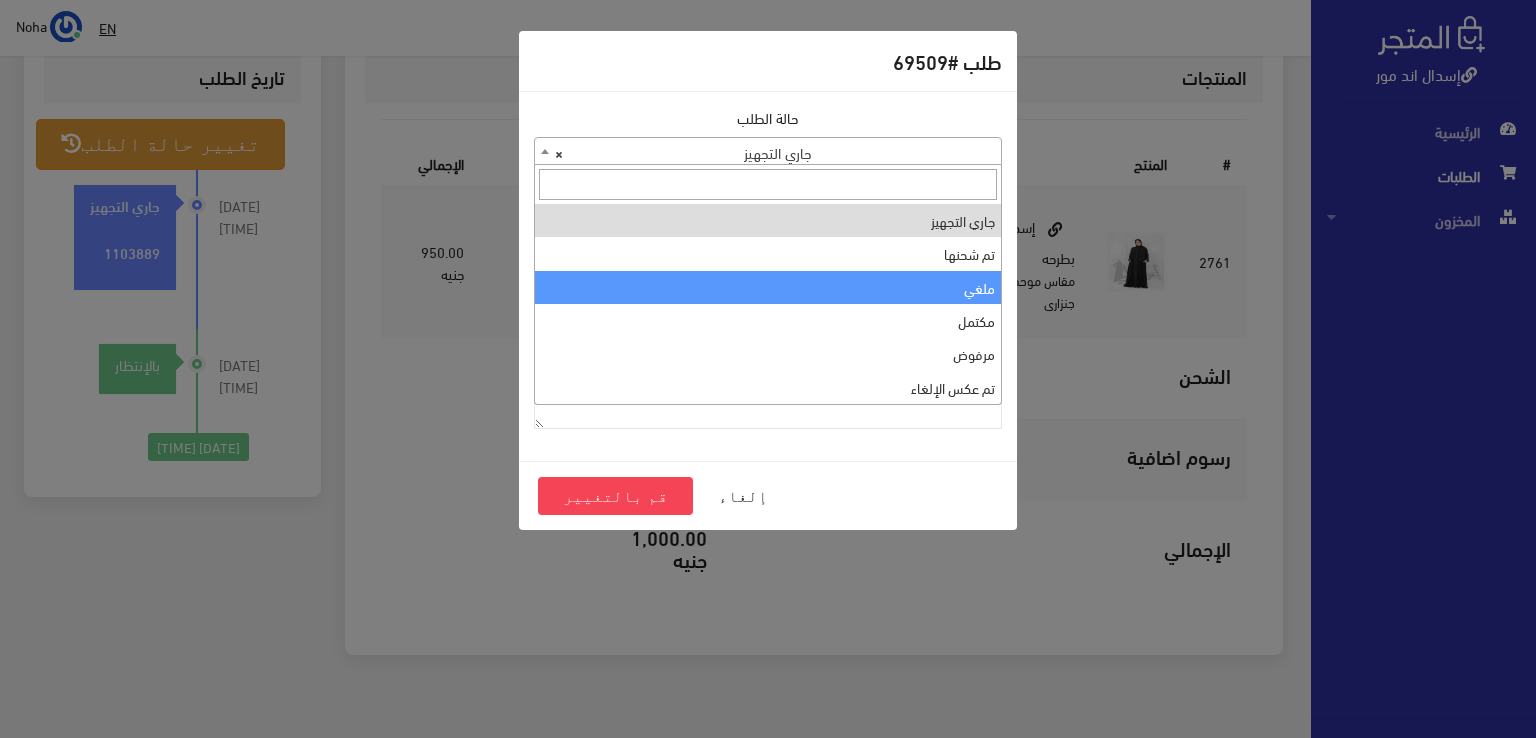 select on "3" 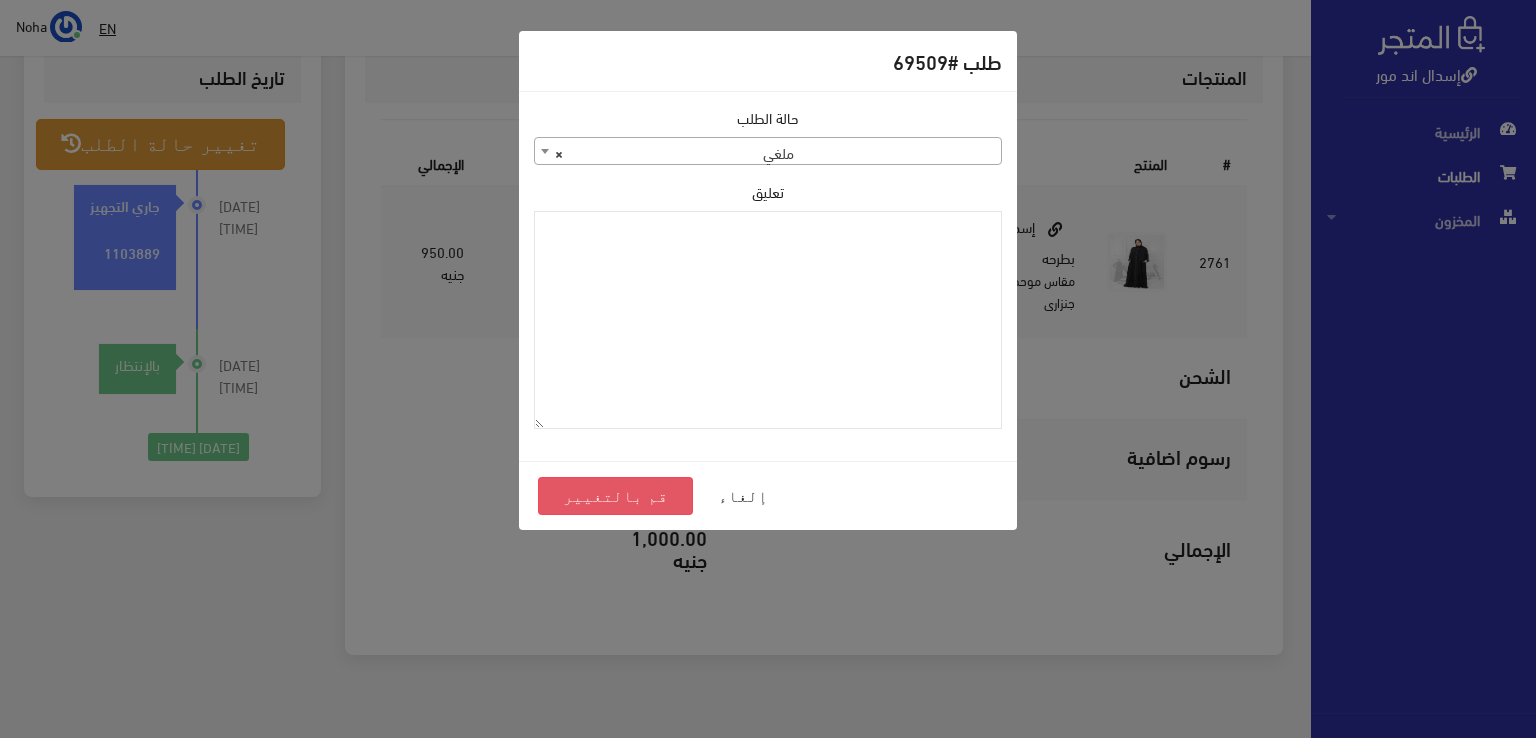 click on "قم بالتغيير" at bounding box center (615, 496) 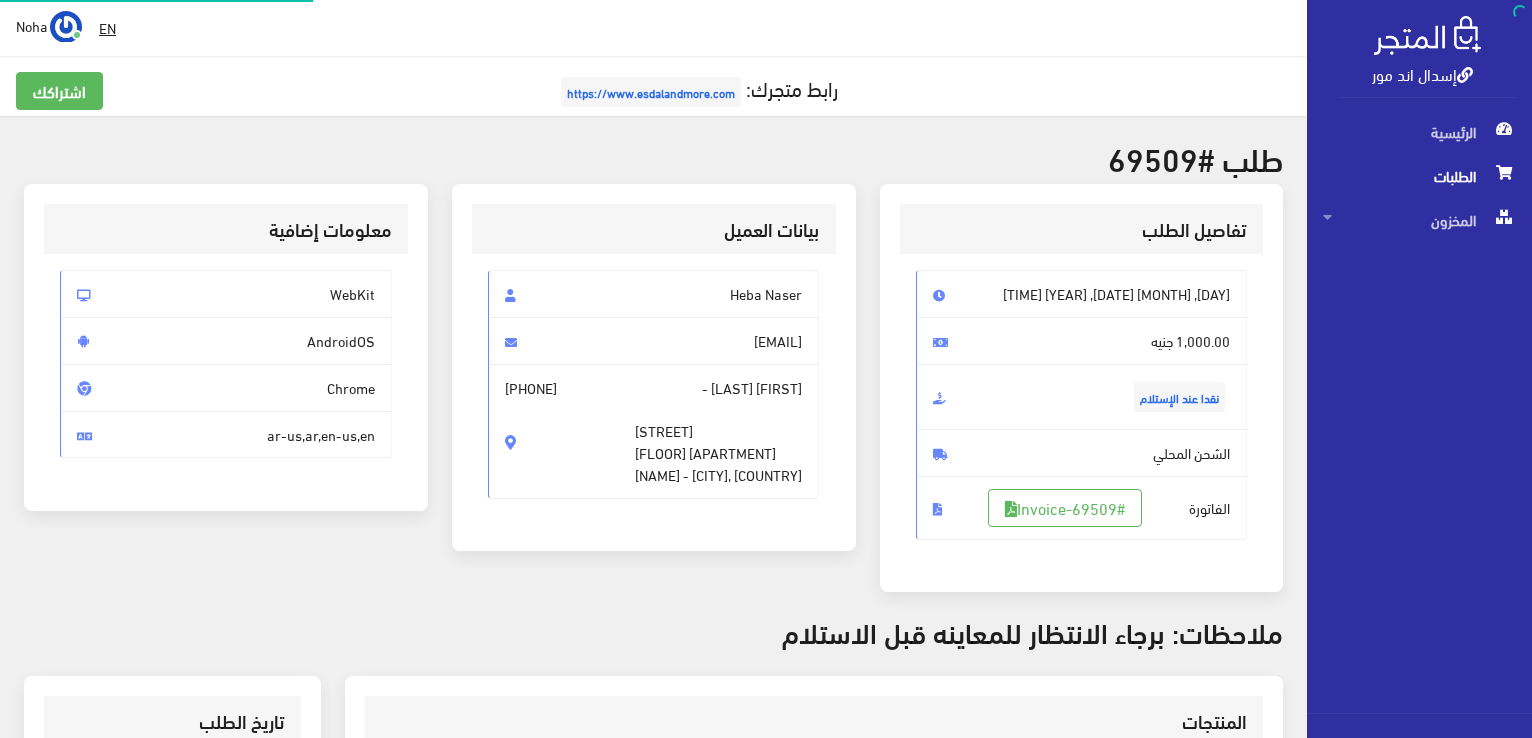 scroll, scrollTop: 0, scrollLeft: 0, axis: both 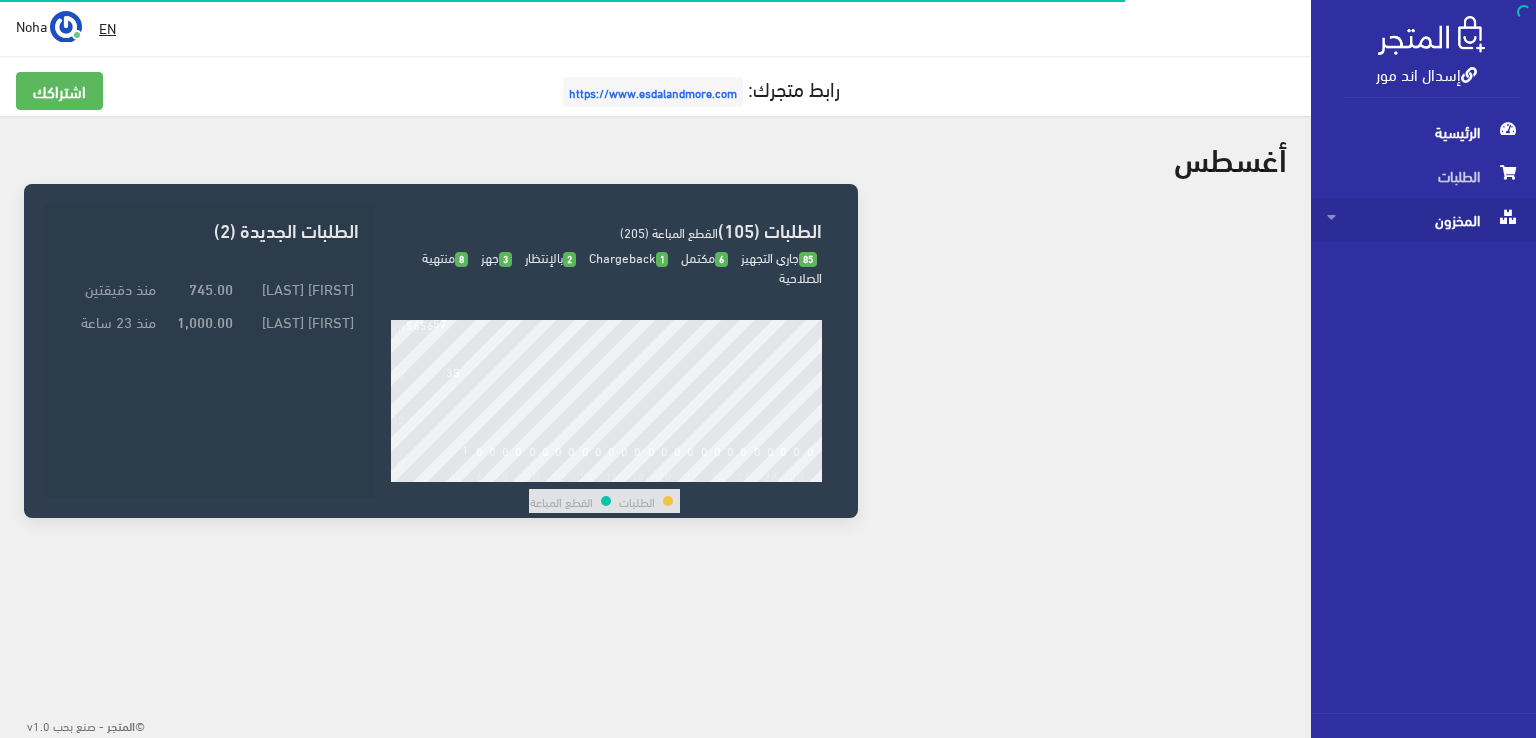 click on "المخزون" at bounding box center (1423, 220) 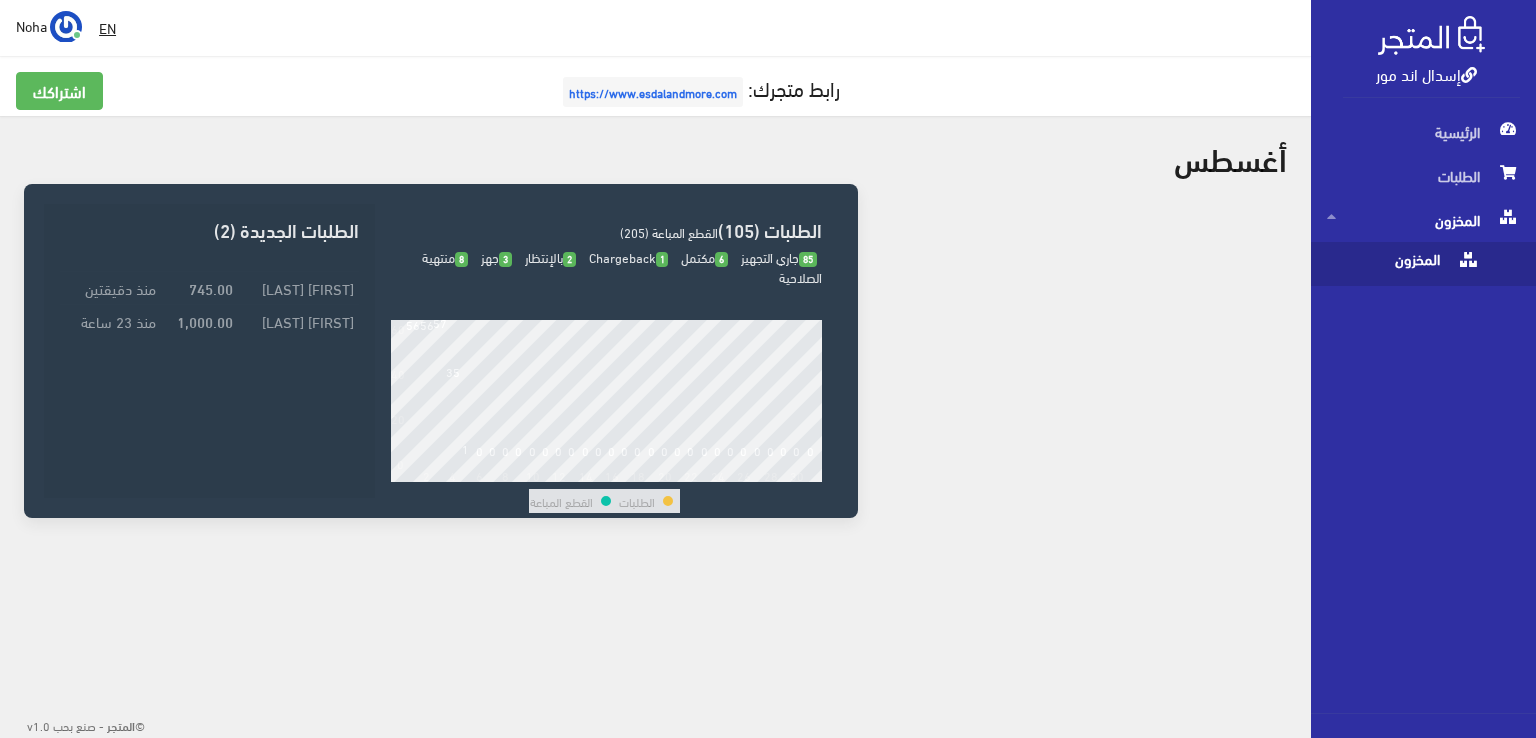click on "المخزون" at bounding box center [1403, 264] 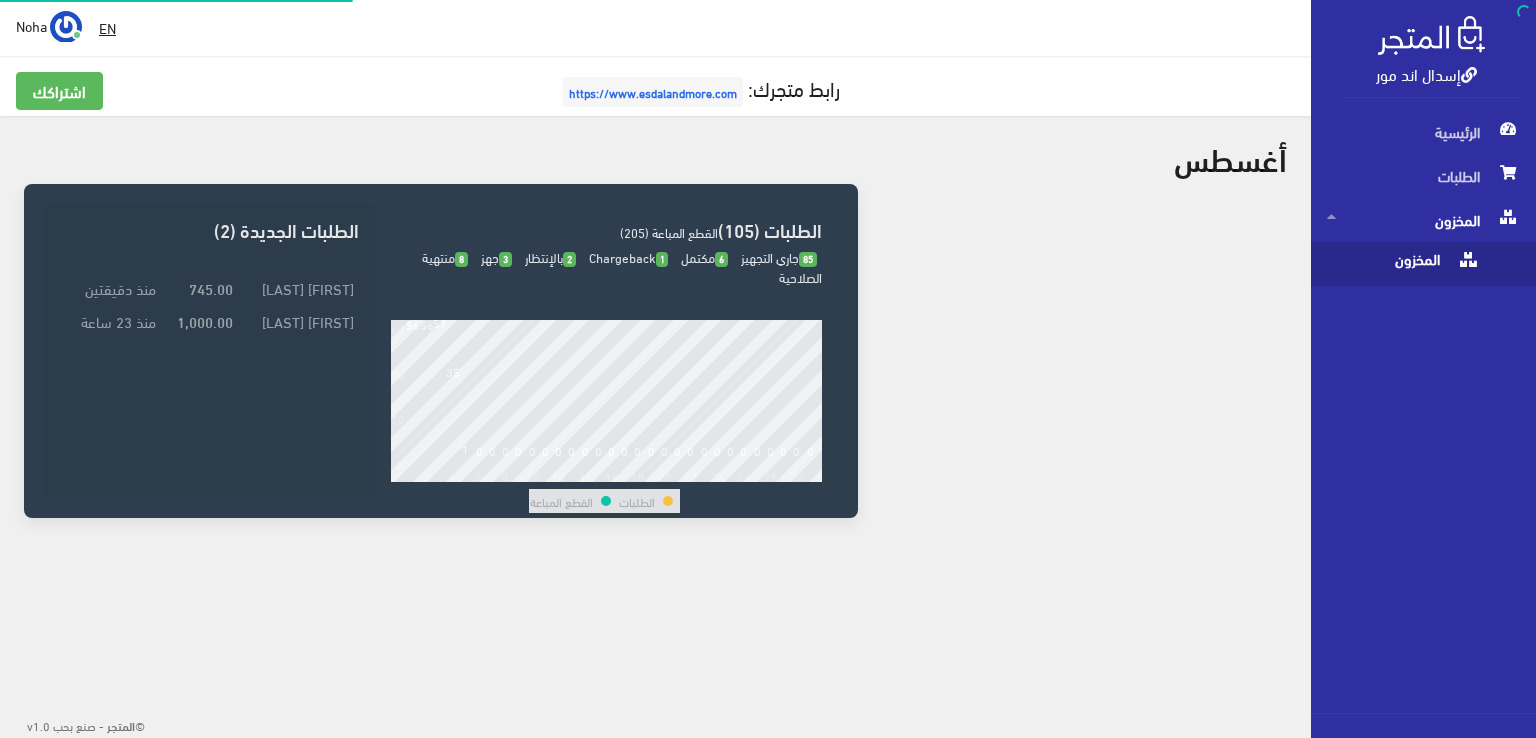 click on "المخزون" at bounding box center [1403, 264] 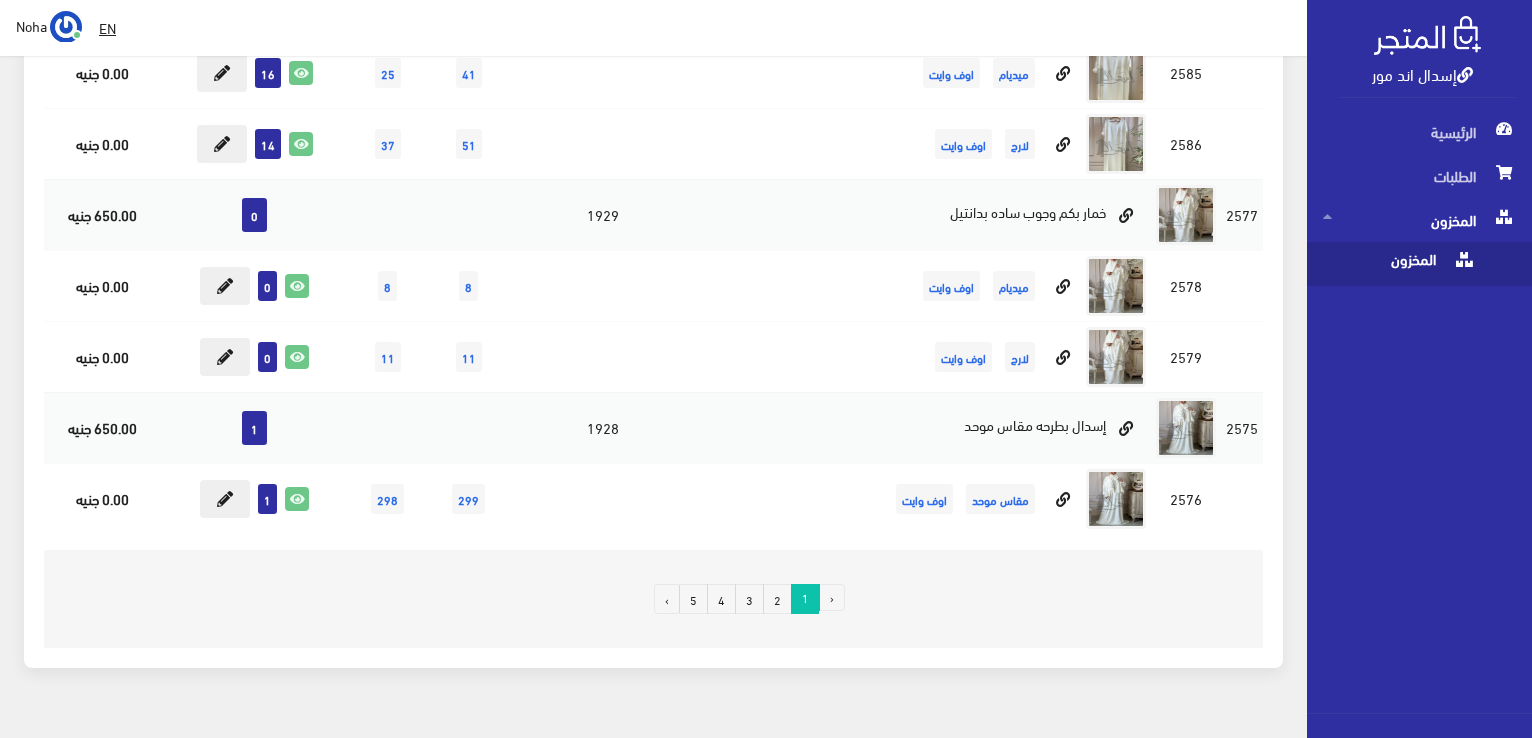 scroll, scrollTop: 13701, scrollLeft: 0, axis: vertical 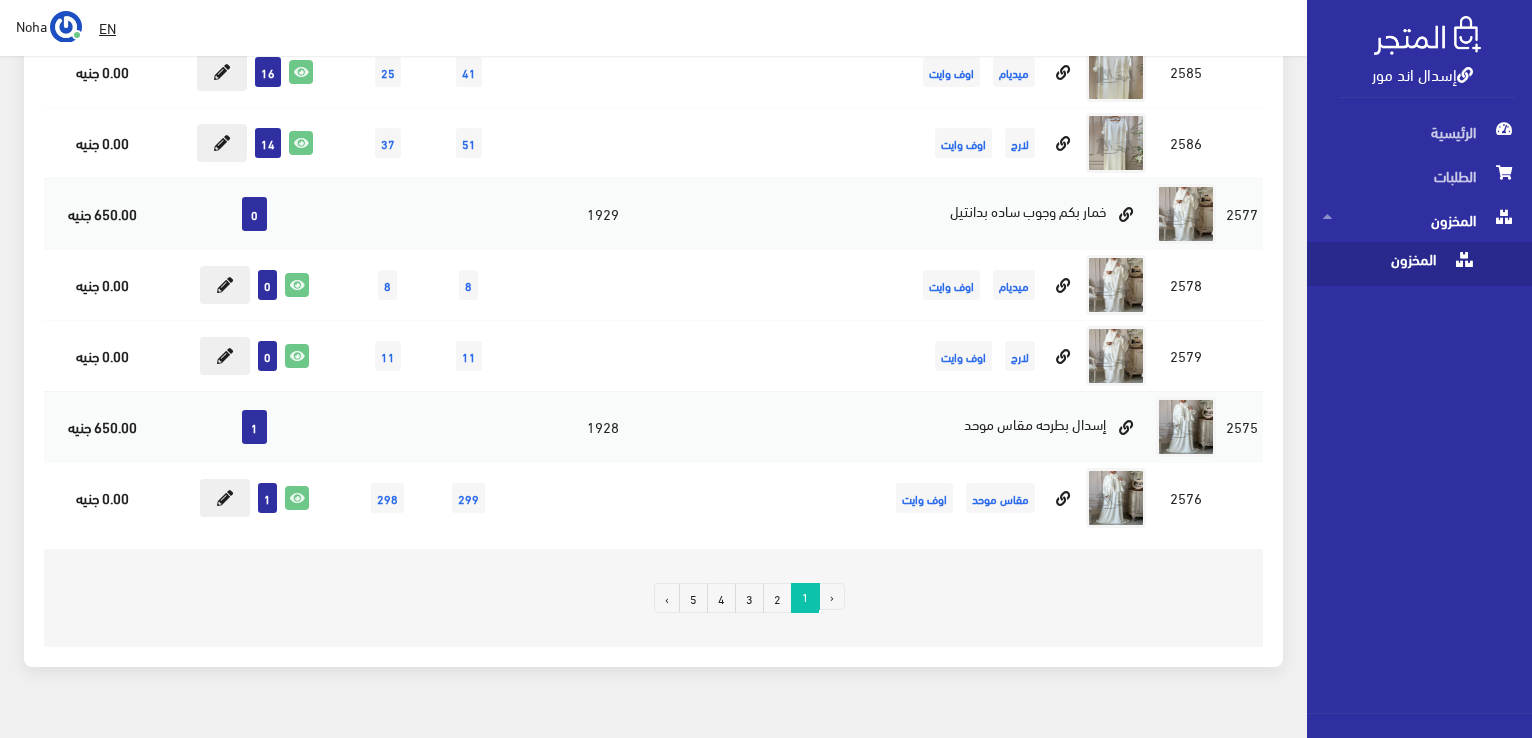 click on "2" at bounding box center (777, 598) 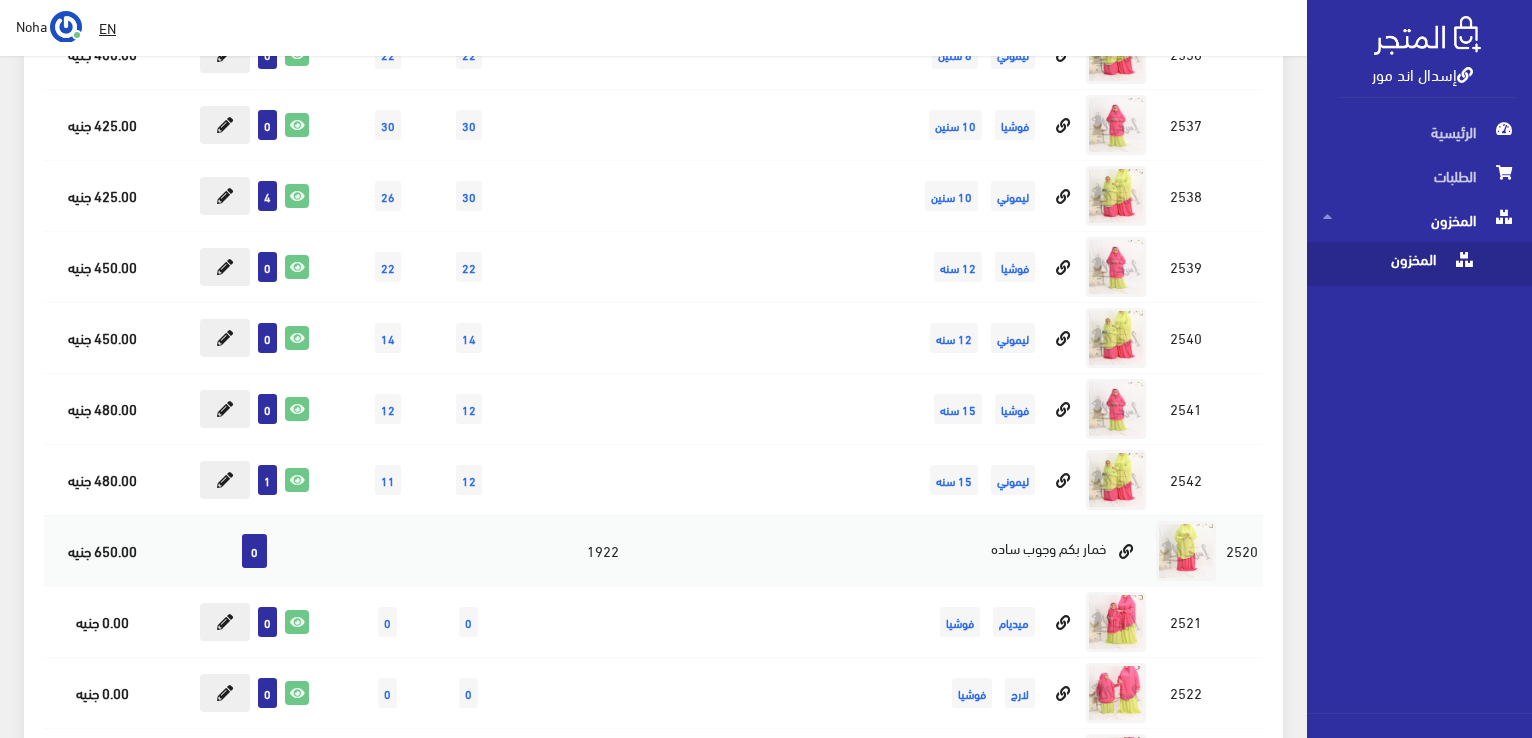 scroll, scrollTop: 3100, scrollLeft: 0, axis: vertical 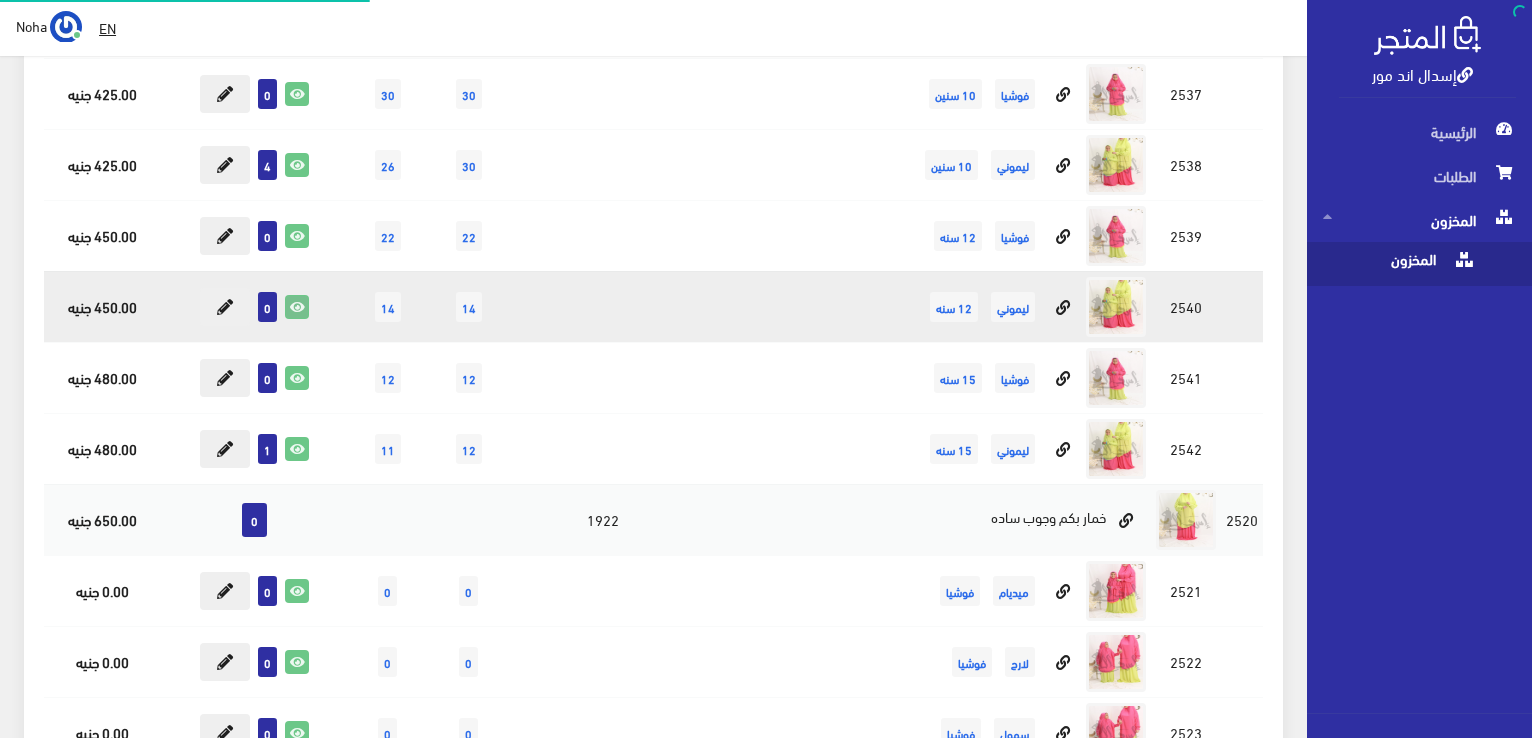 click at bounding box center [297, 307] 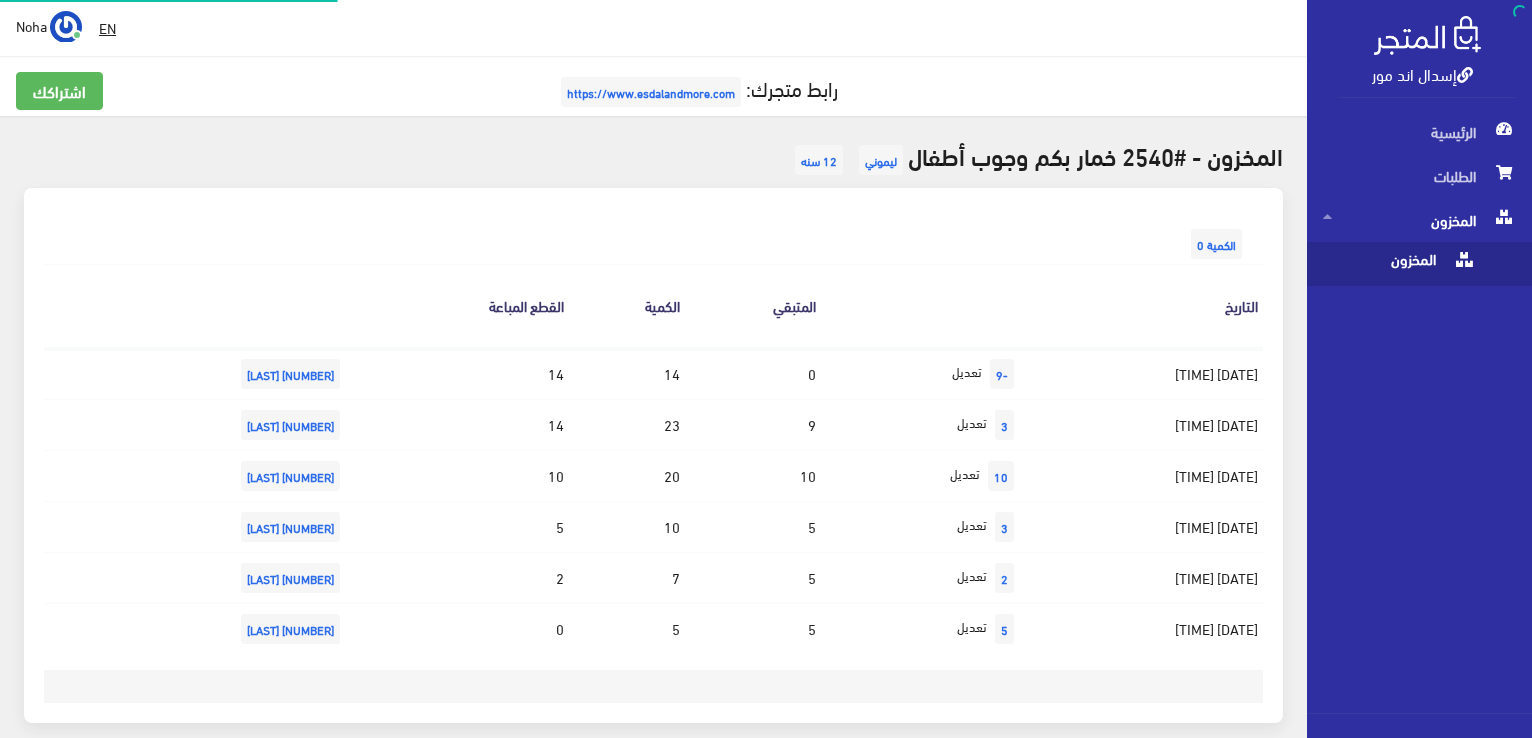 scroll, scrollTop: 0, scrollLeft: 0, axis: both 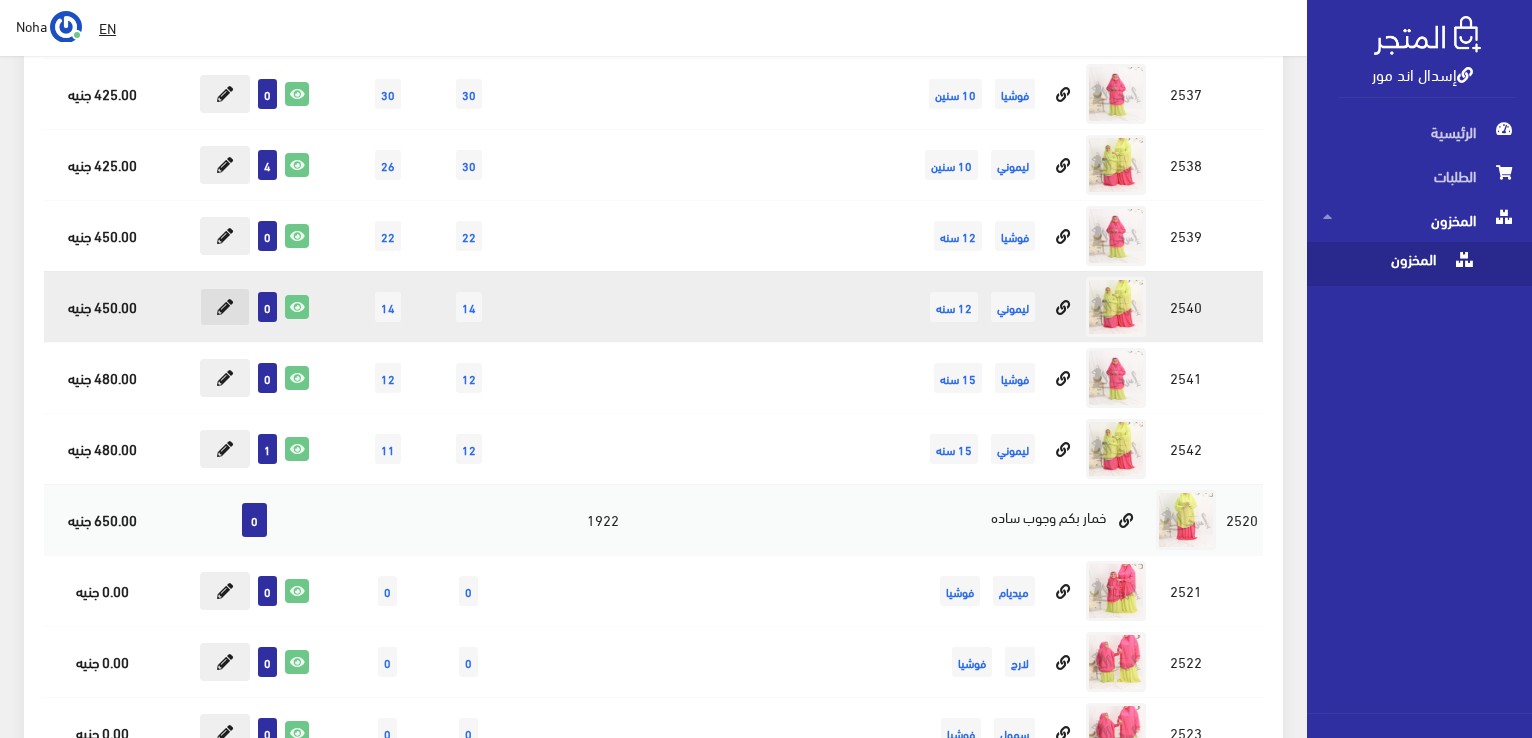 click at bounding box center (225, 307) 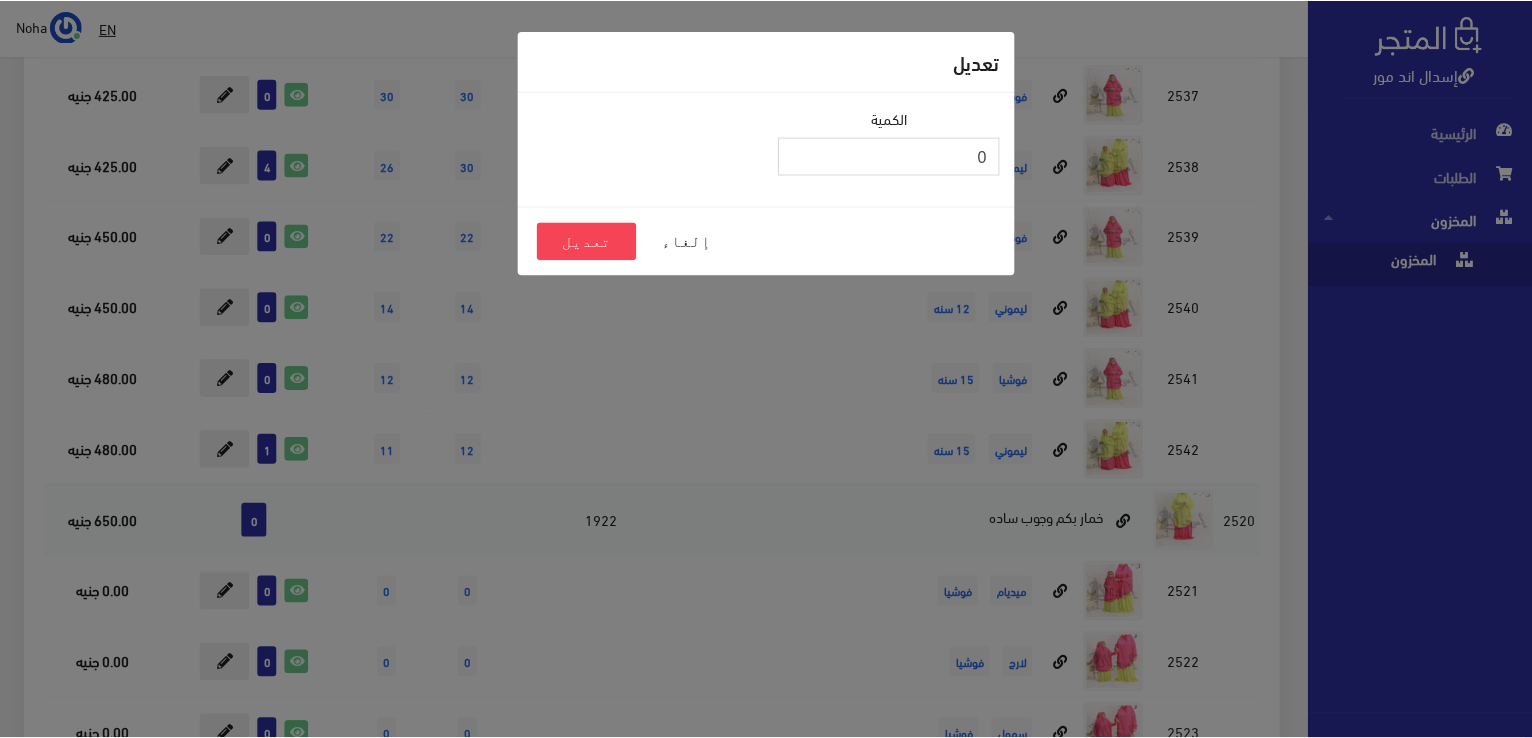 scroll, scrollTop: 0, scrollLeft: 0, axis: both 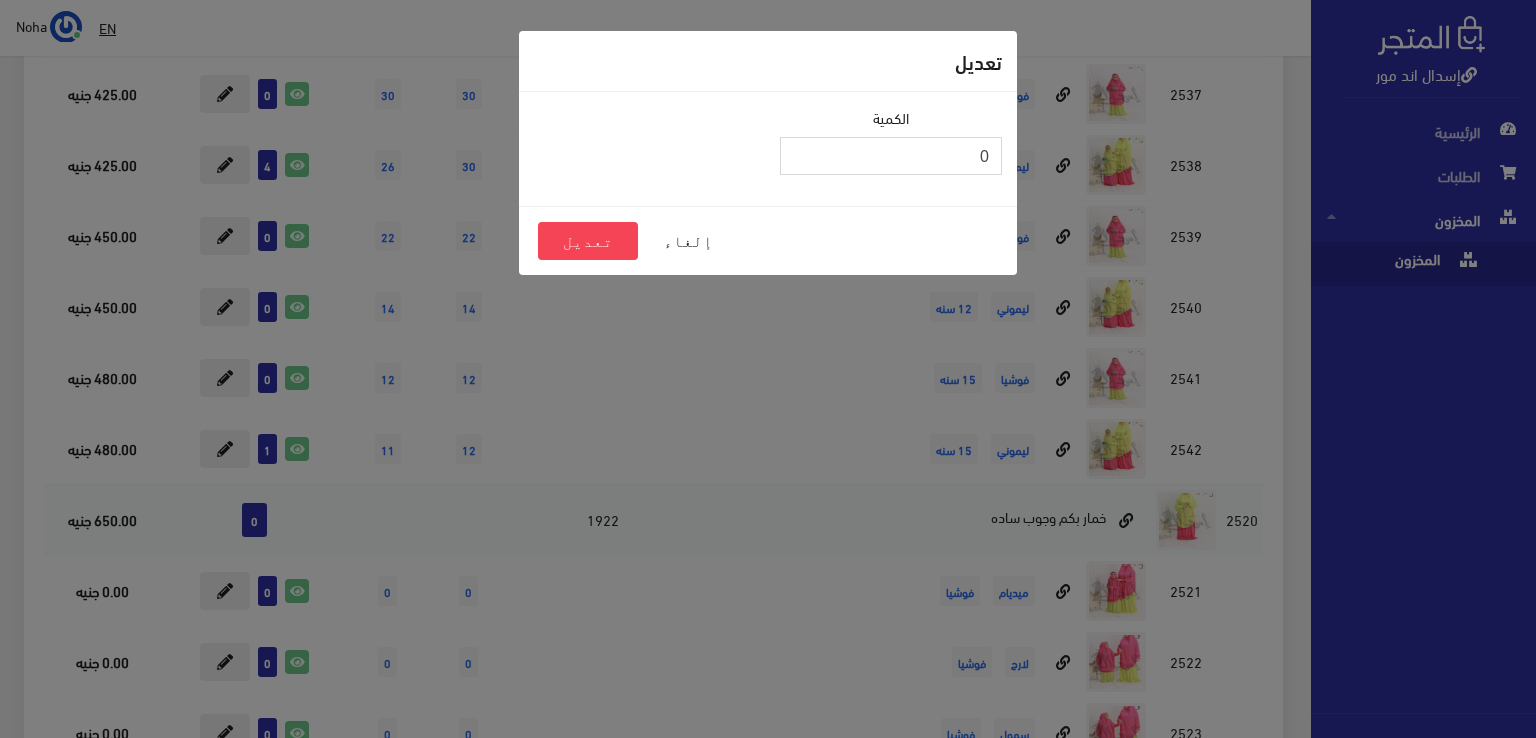drag, startPoint x: 942, startPoint y: 173, endPoint x: 1398, endPoint y: 110, distance: 460.3314 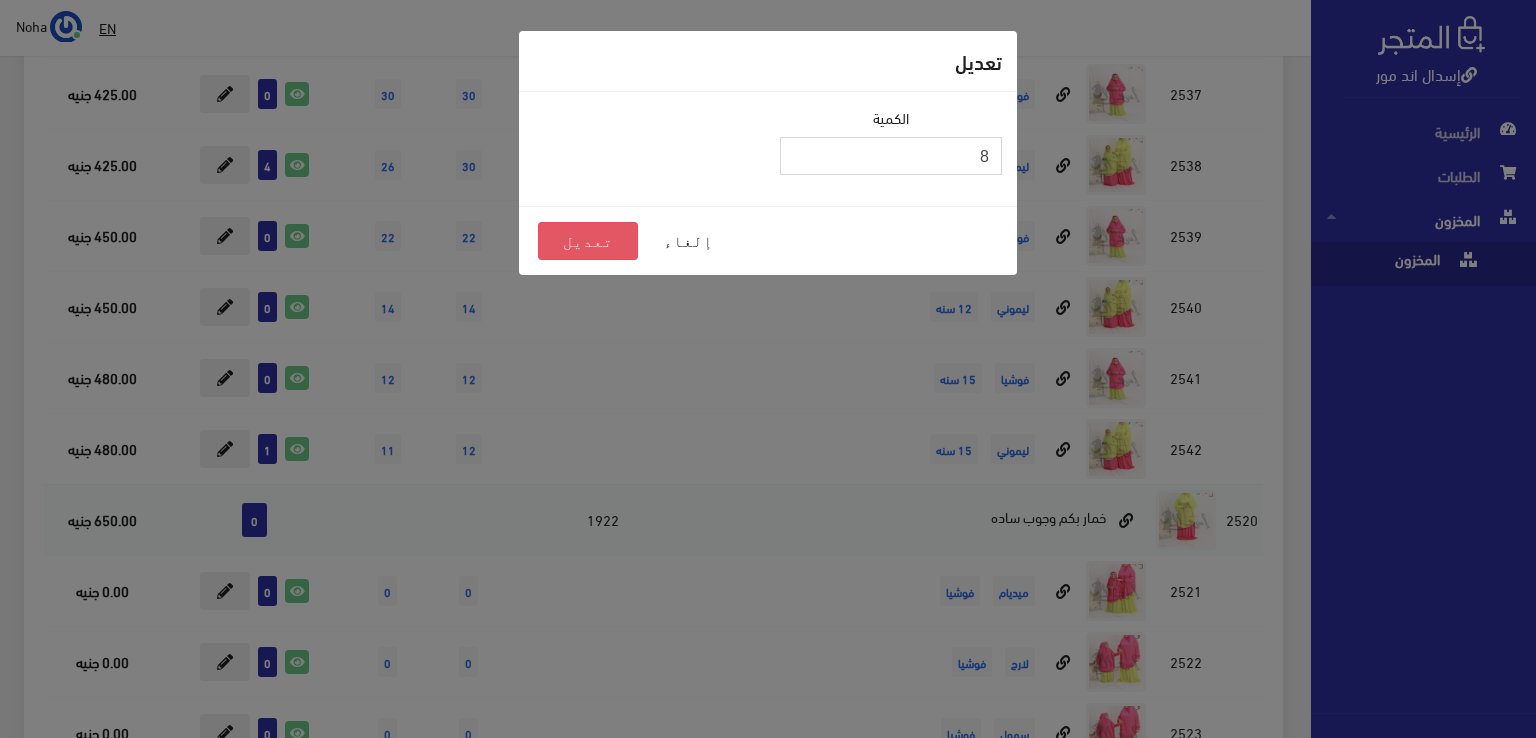 type on "8" 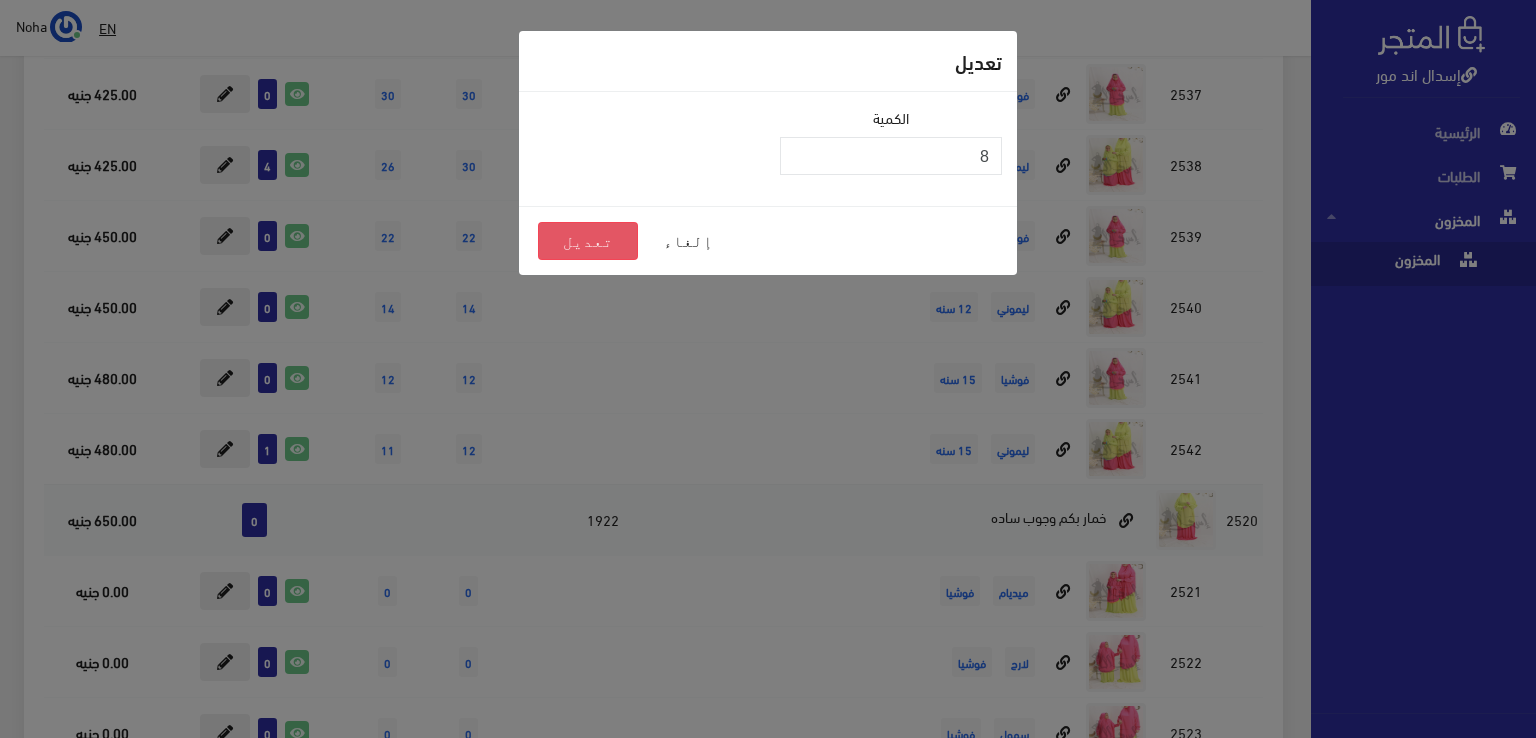 click on "تعديل" at bounding box center [588, 241] 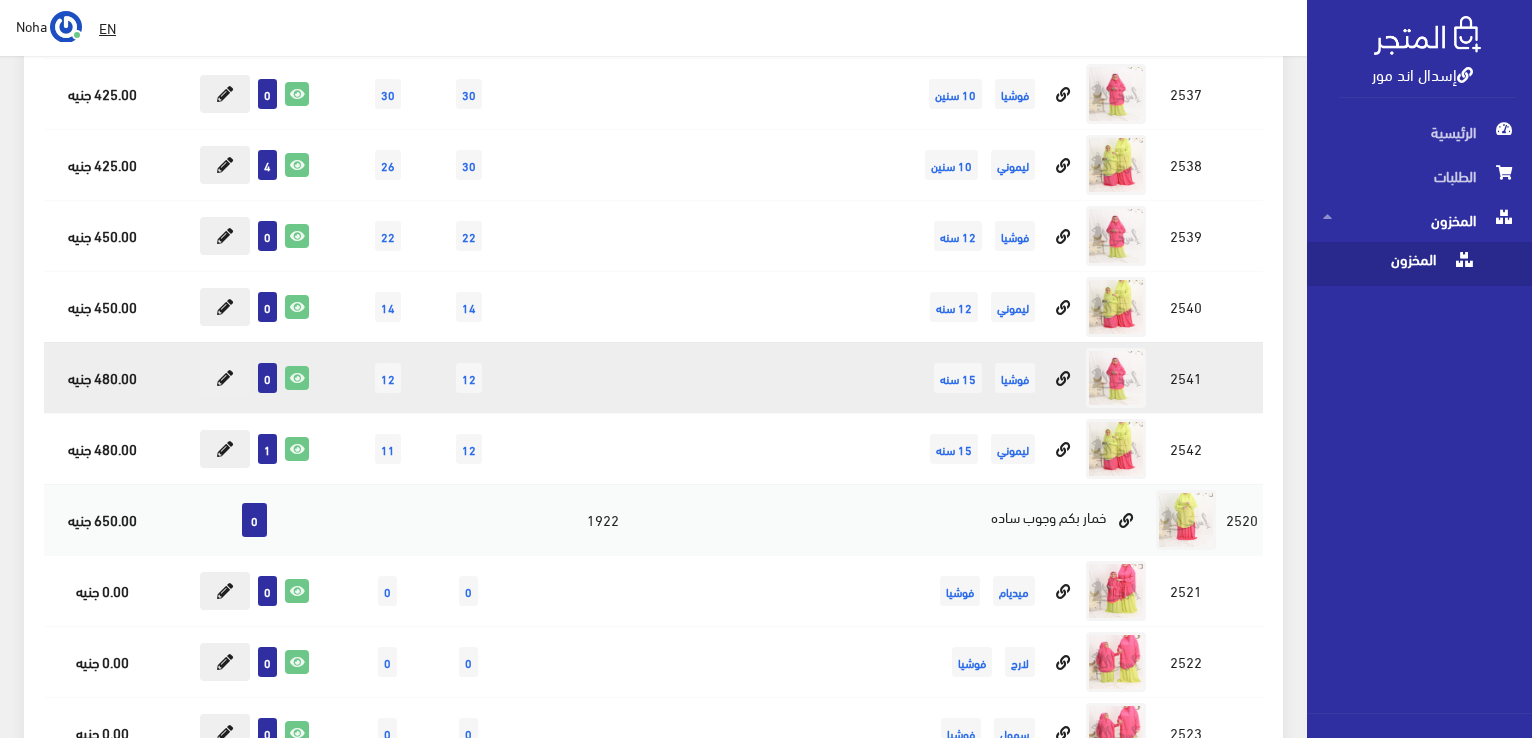 scroll, scrollTop: 2800, scrollLeft: 0, axis: vertical 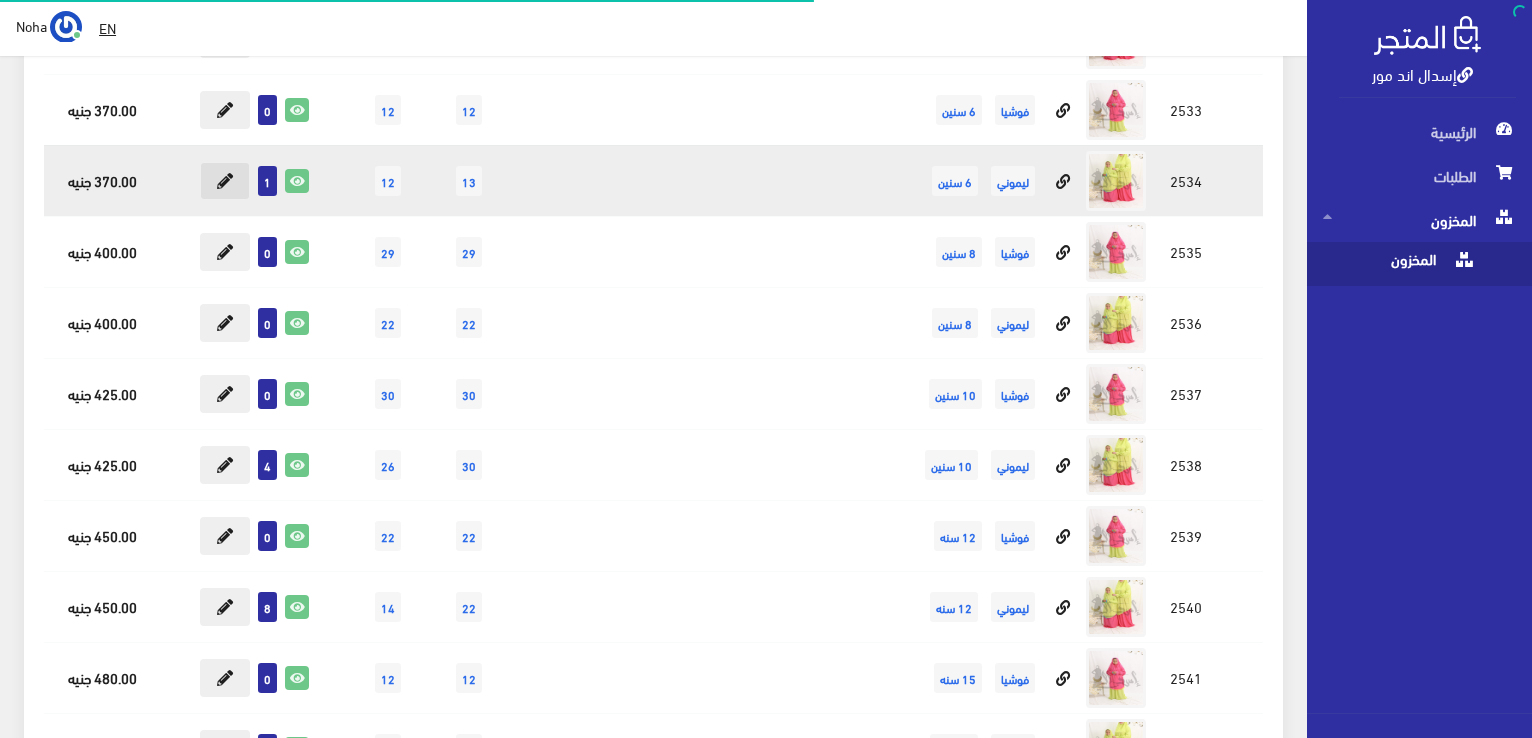 click at bounding box center (225, 181) 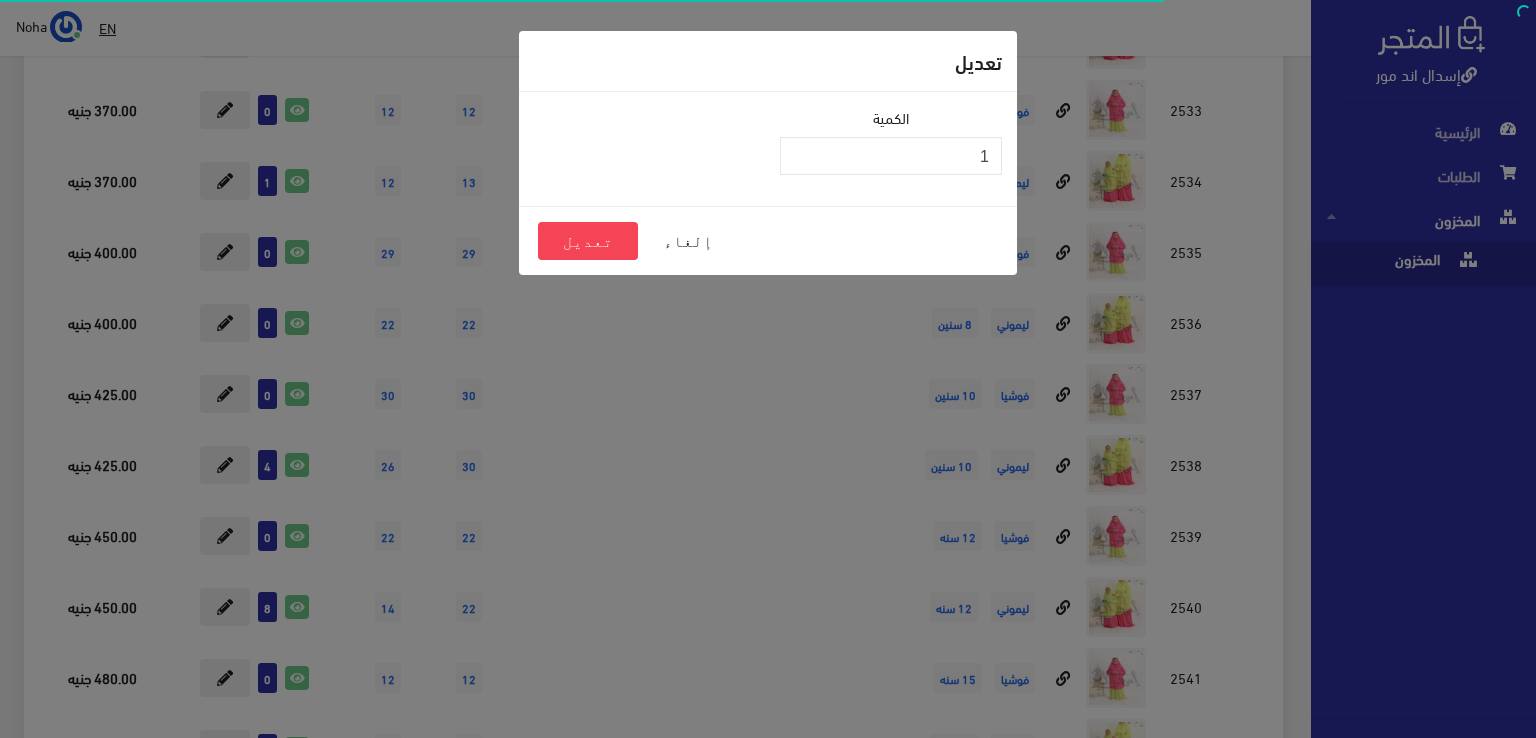 click on "تعديل
الكمية
1
إلغاء
تعديل" at bounding box center [768, 369] 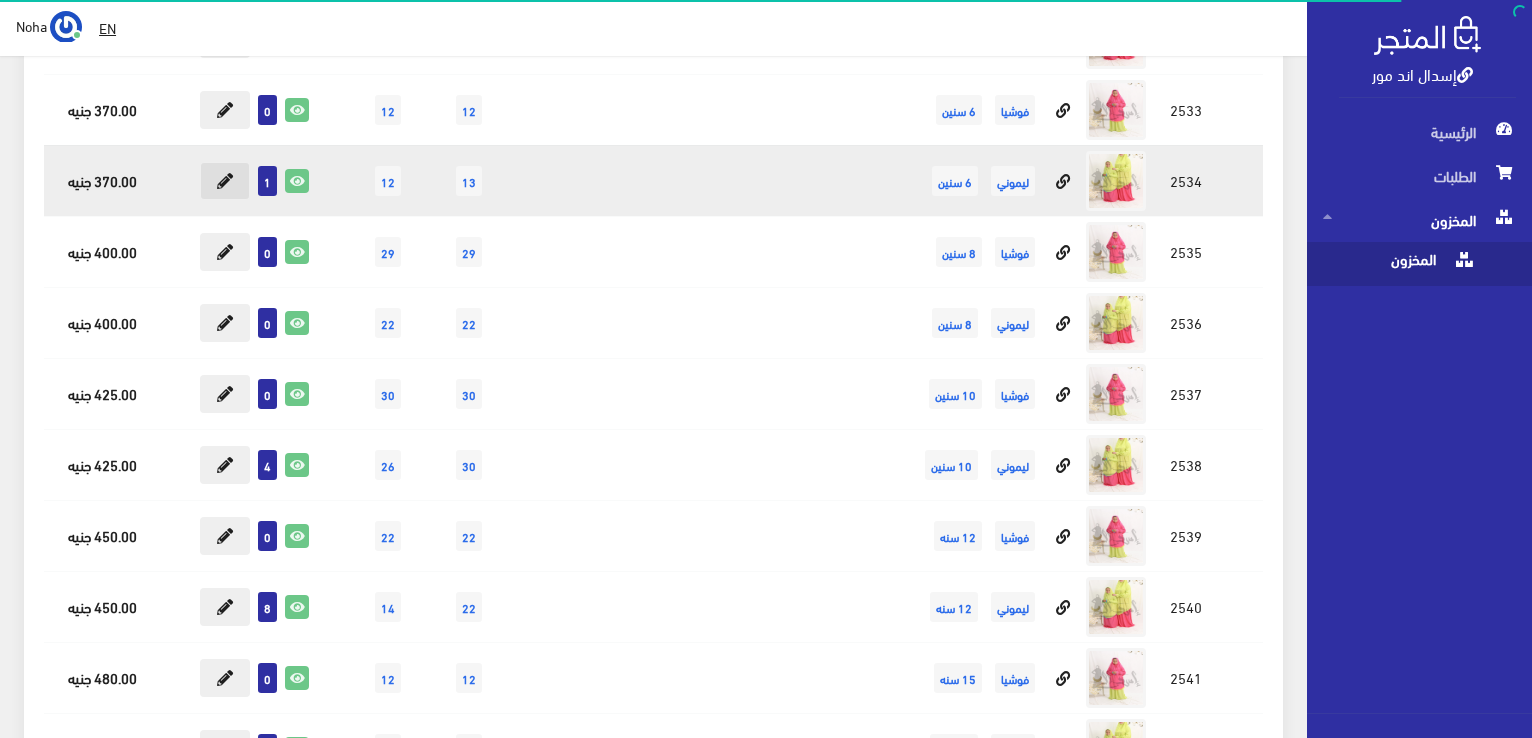 click at bounding box center (225, 181) 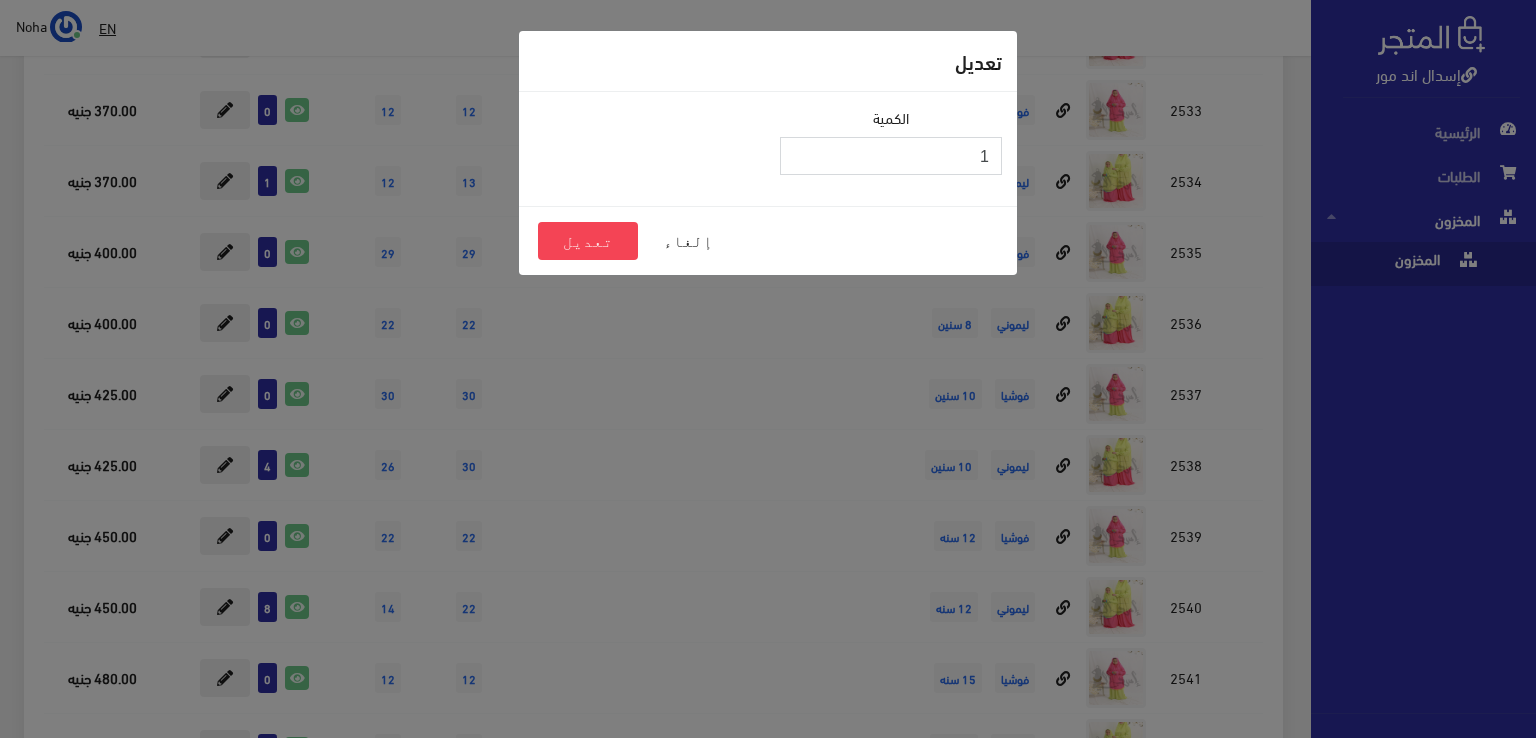 drag, startPoint x: 936, startPoint y: 164, endPoint x: 1456, endPoint y: 213, distance: 522.3035 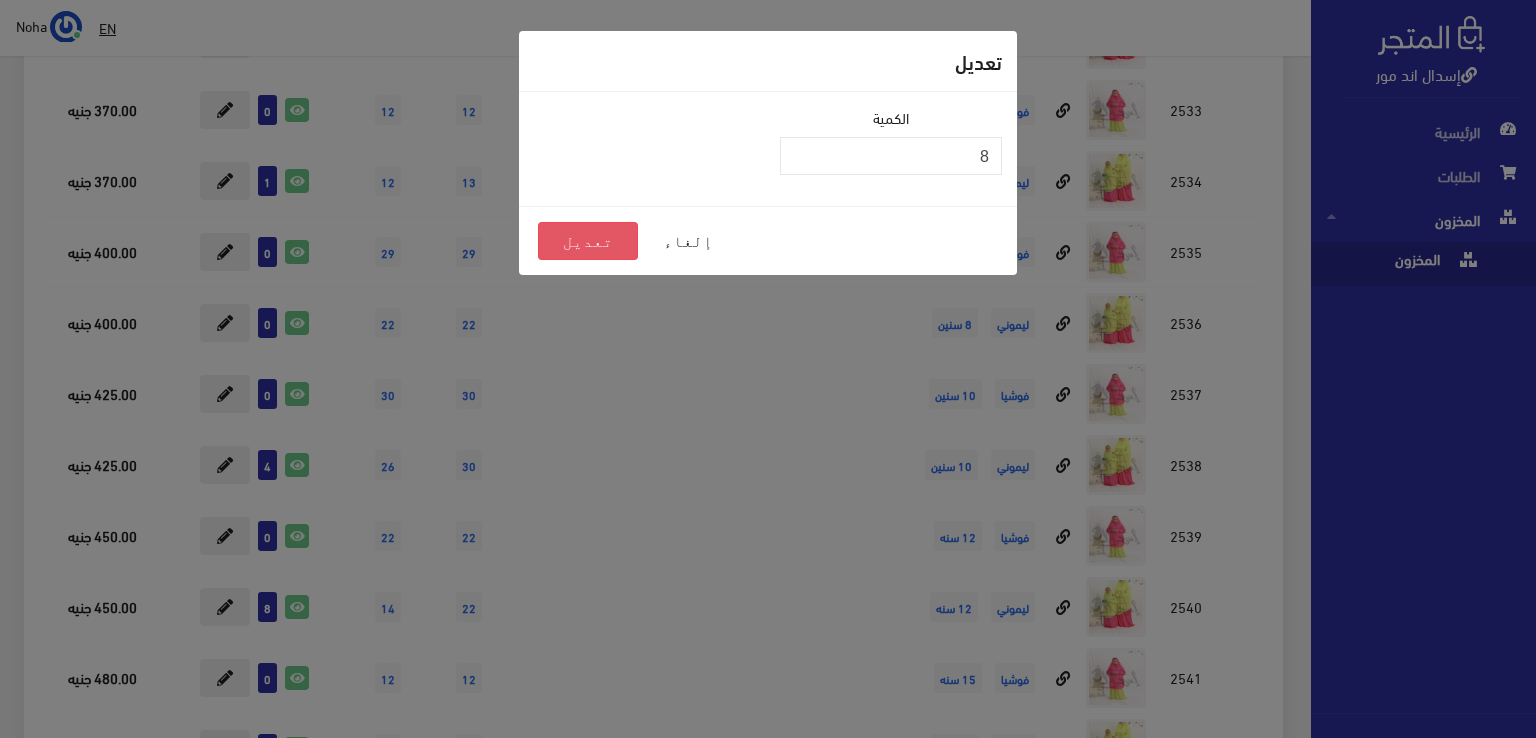 click on "تعديل" at bounding box center (588, 241) 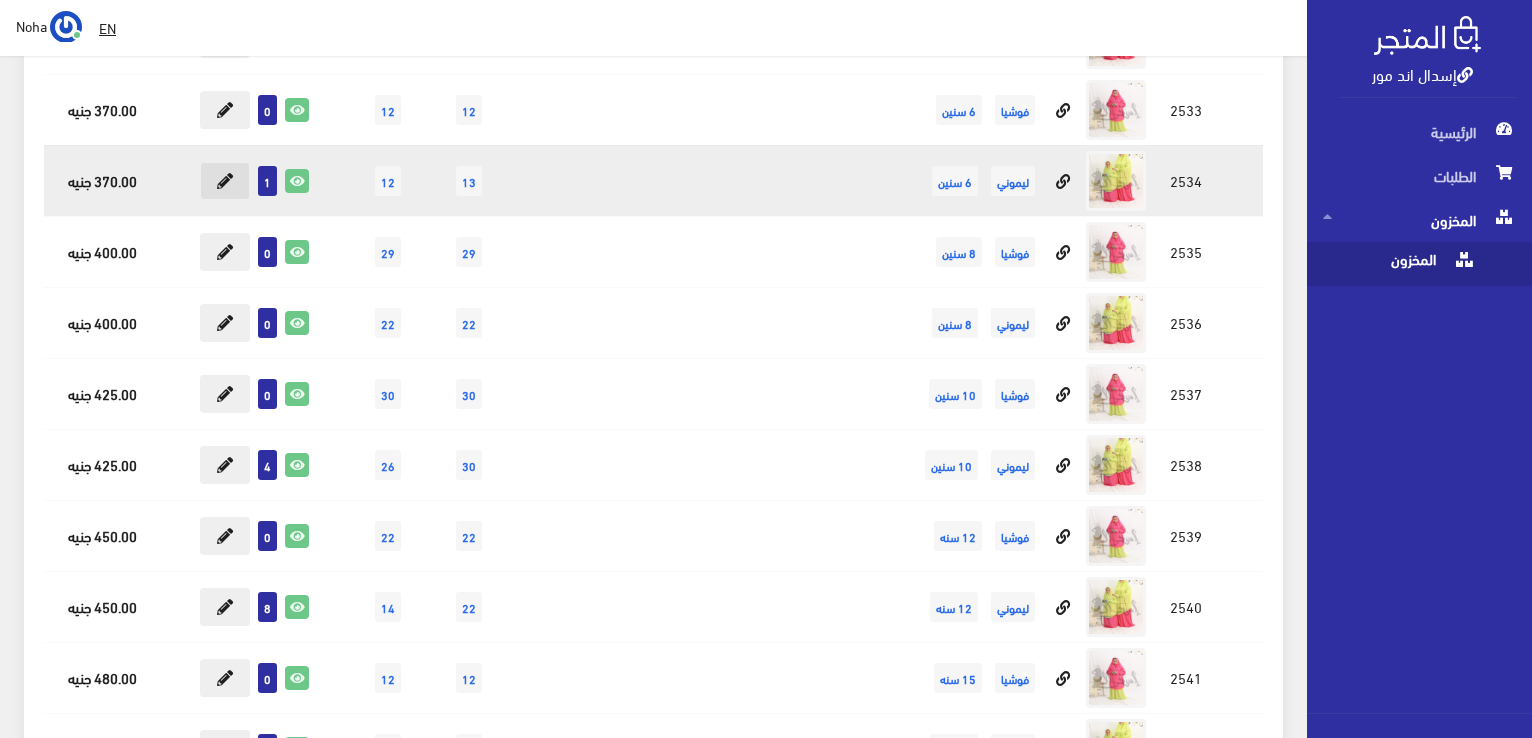 click at bounding box center [225, 181] 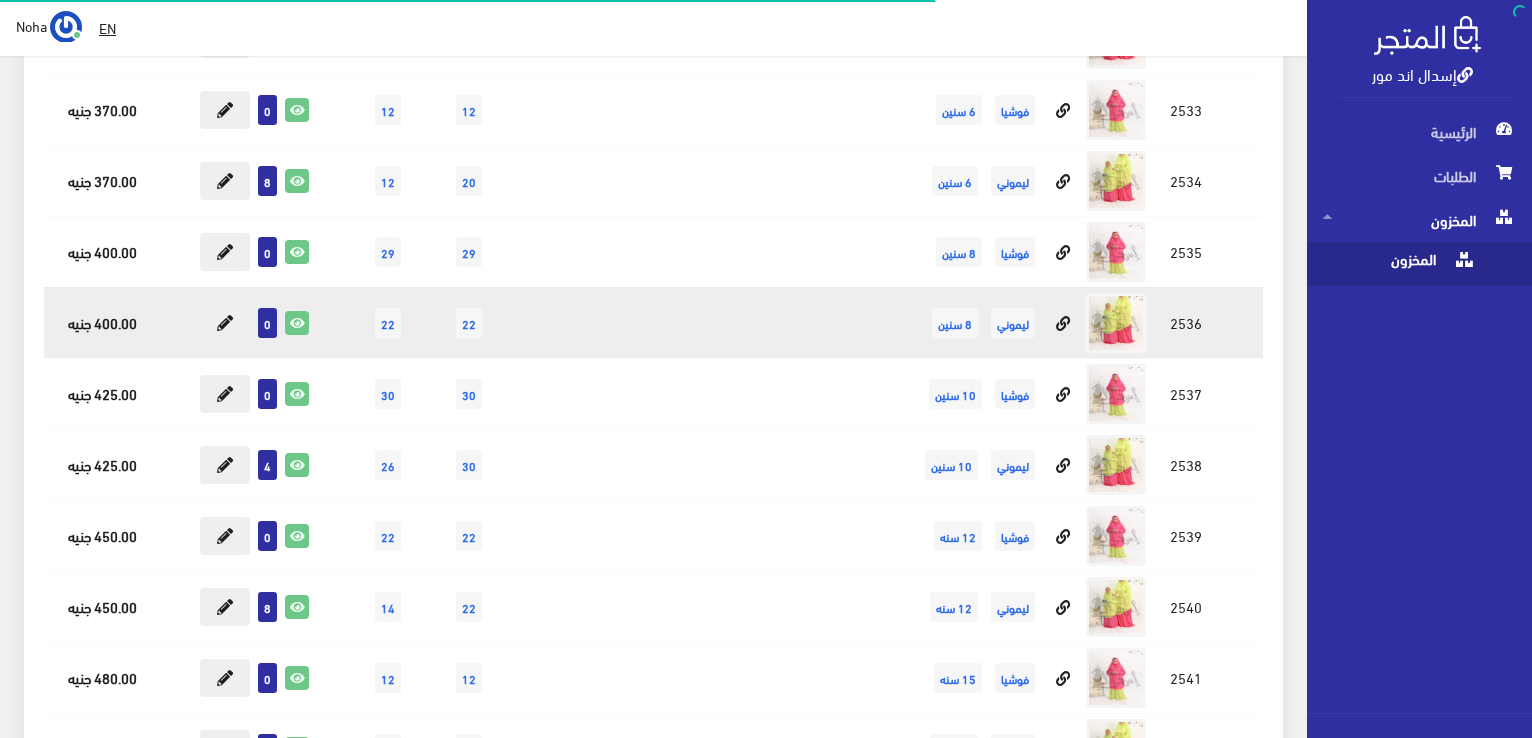scroll, scrollTop: 2800, scrollLeft: 0, axis: vertical 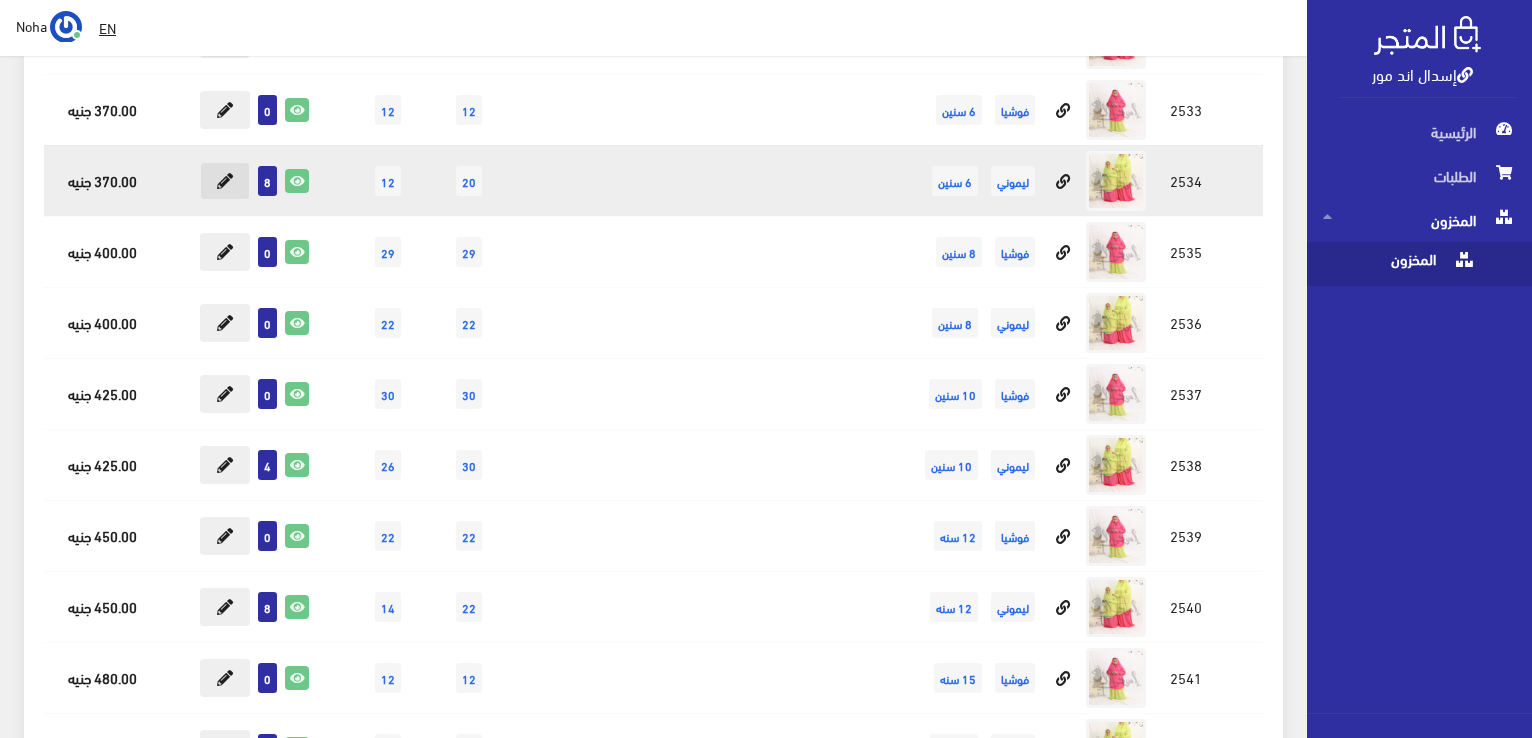 click at bounding box center [225, 181] 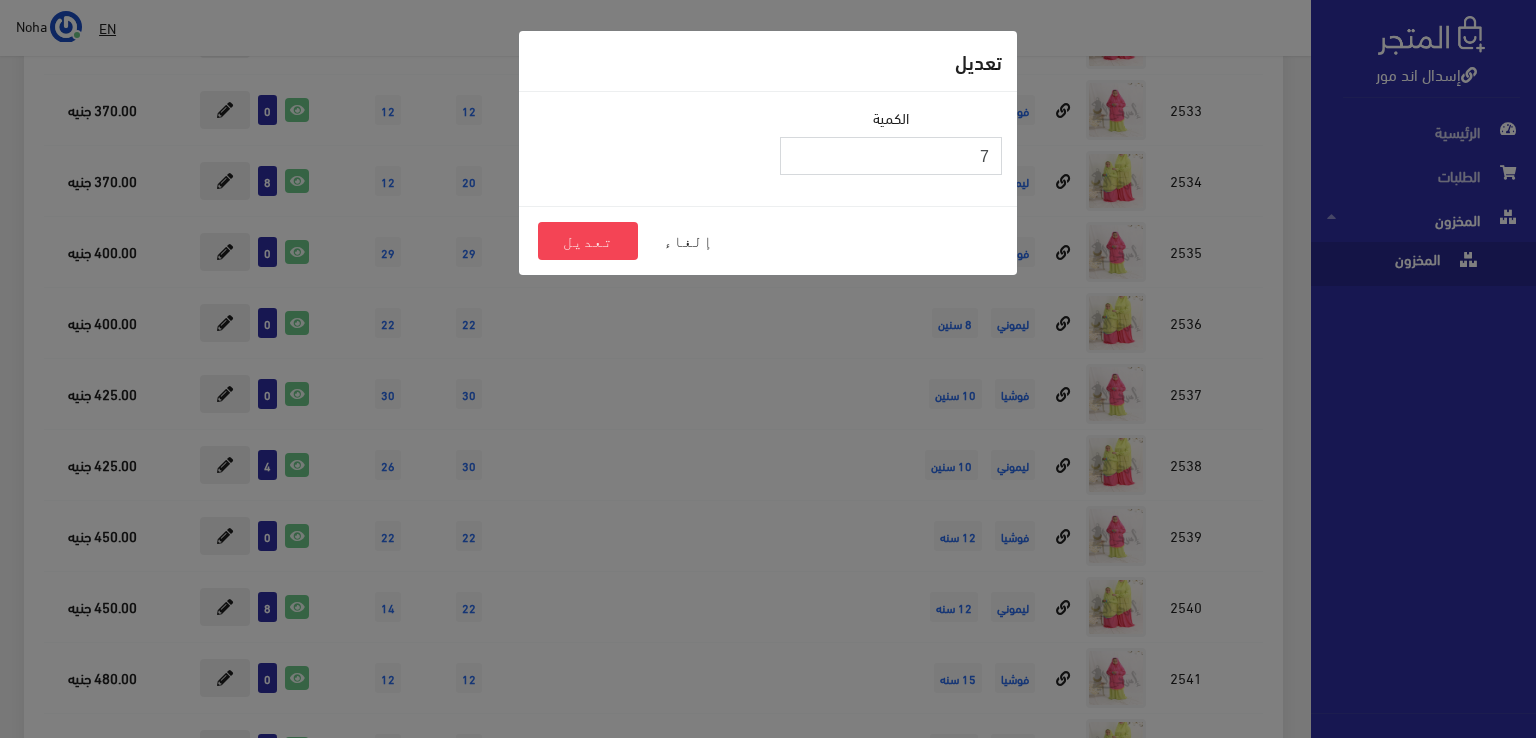 click on "7" at bounding box center [891, 156] 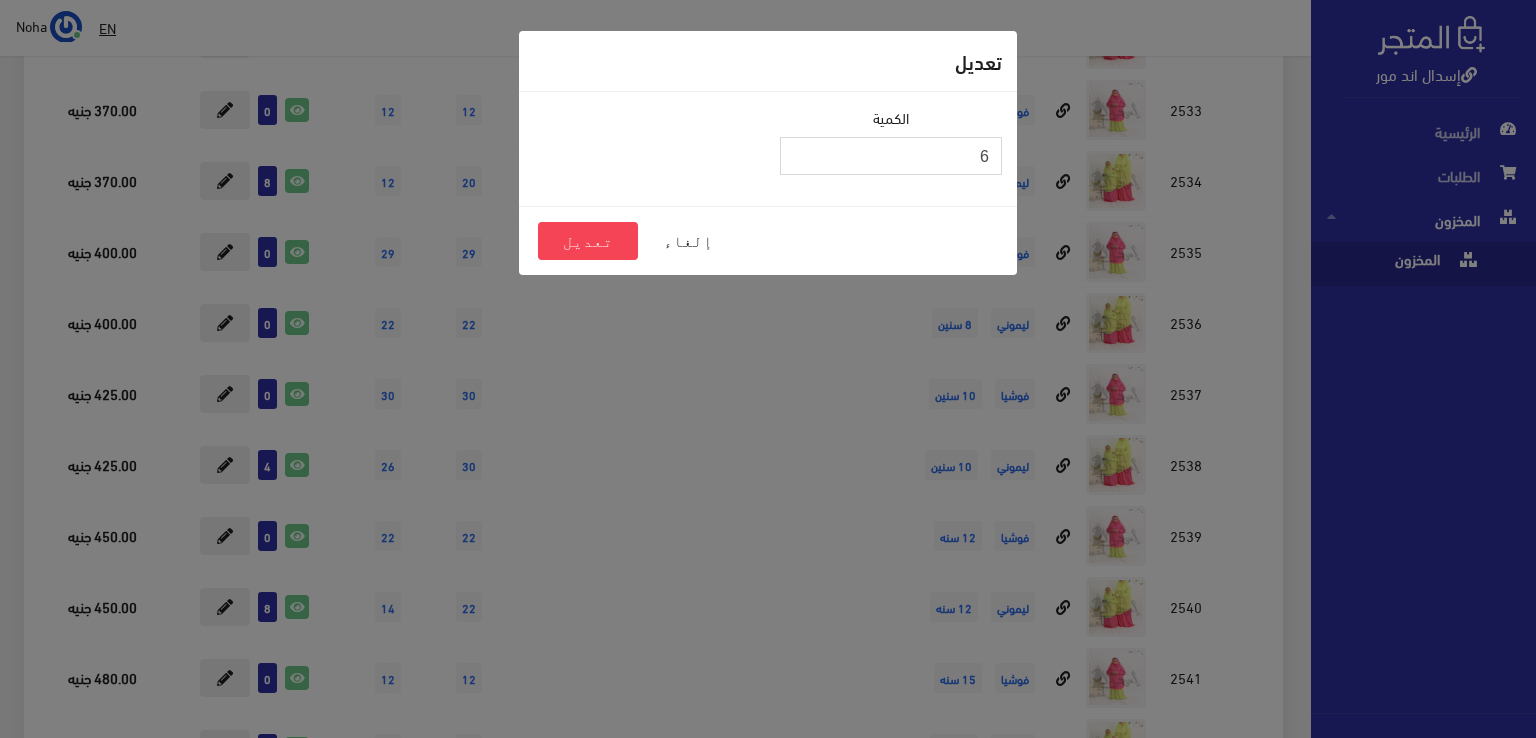 click on "6" at bounding box center (891, 156) 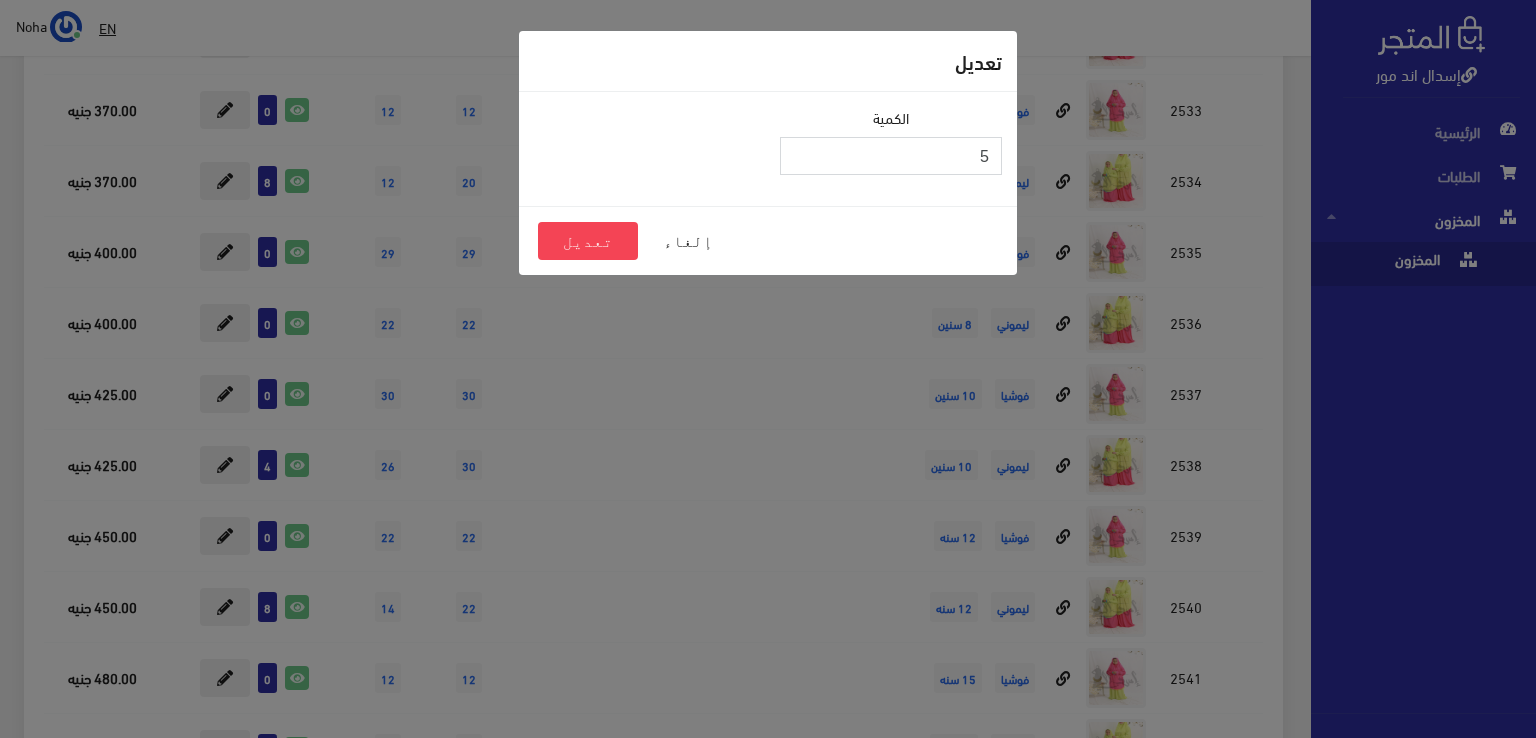 click on "5" at bounding box center (891, 156) 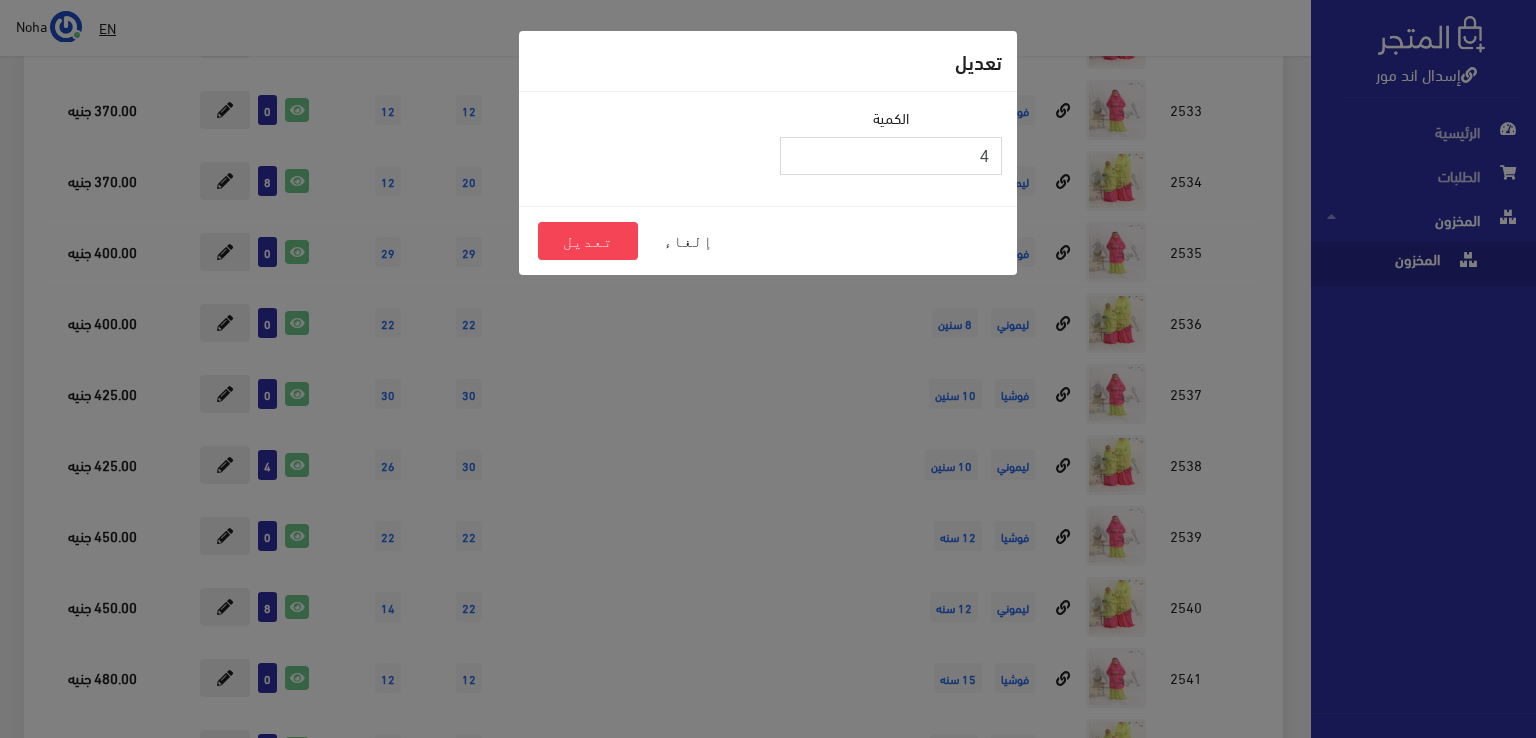 click on "4" at bounding box center (891, 156) 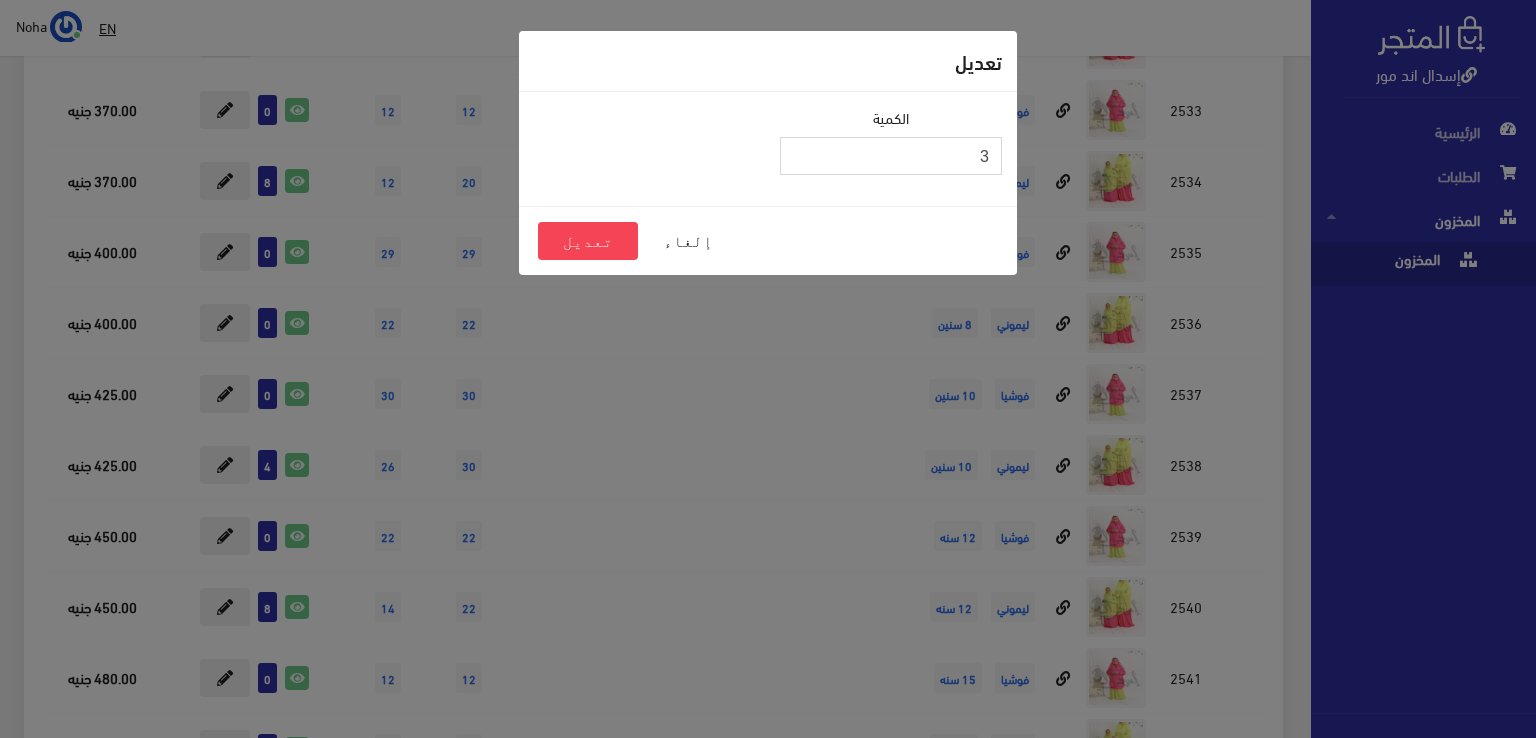 click on "3" at bounding box center [891, 156] 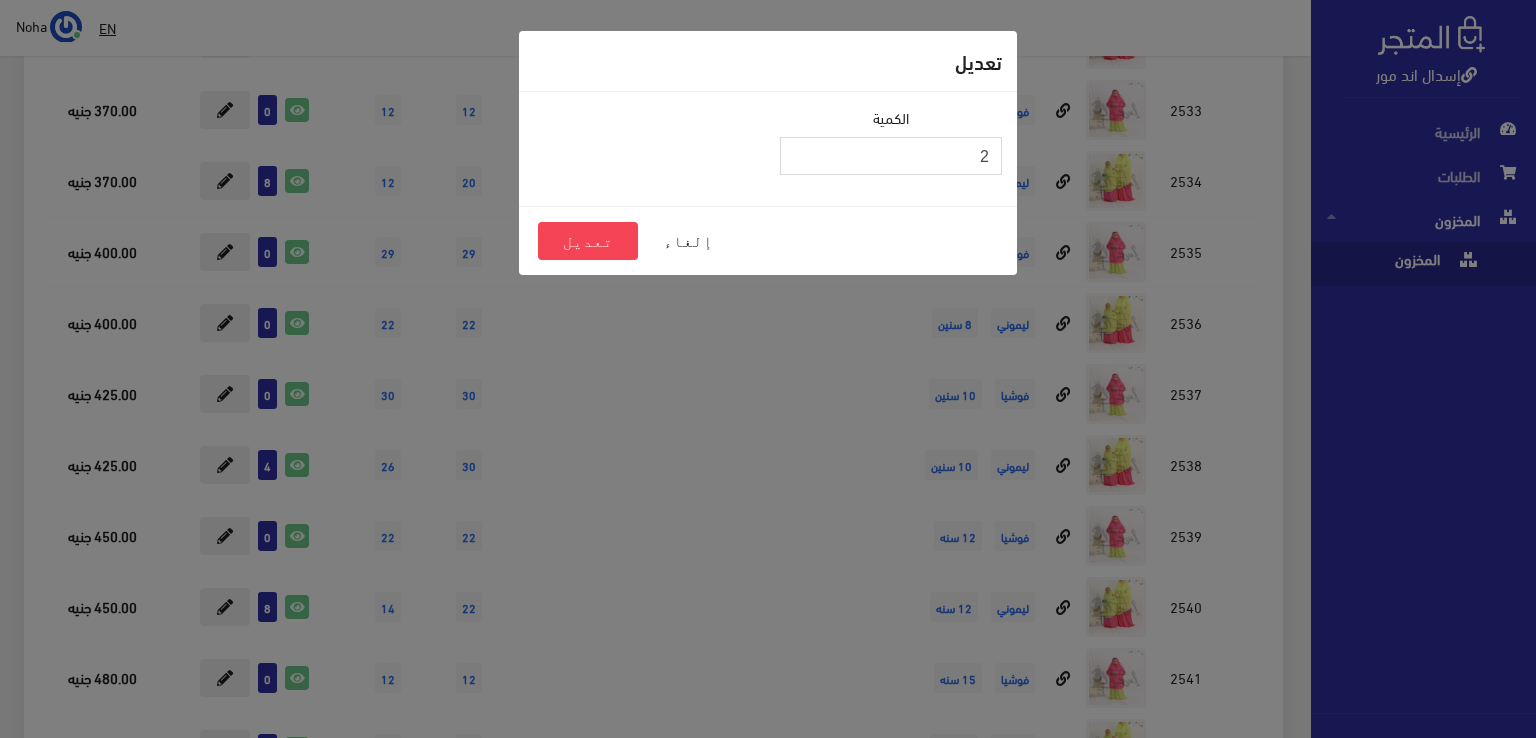 click on "2" at bounding box center (891, 156) 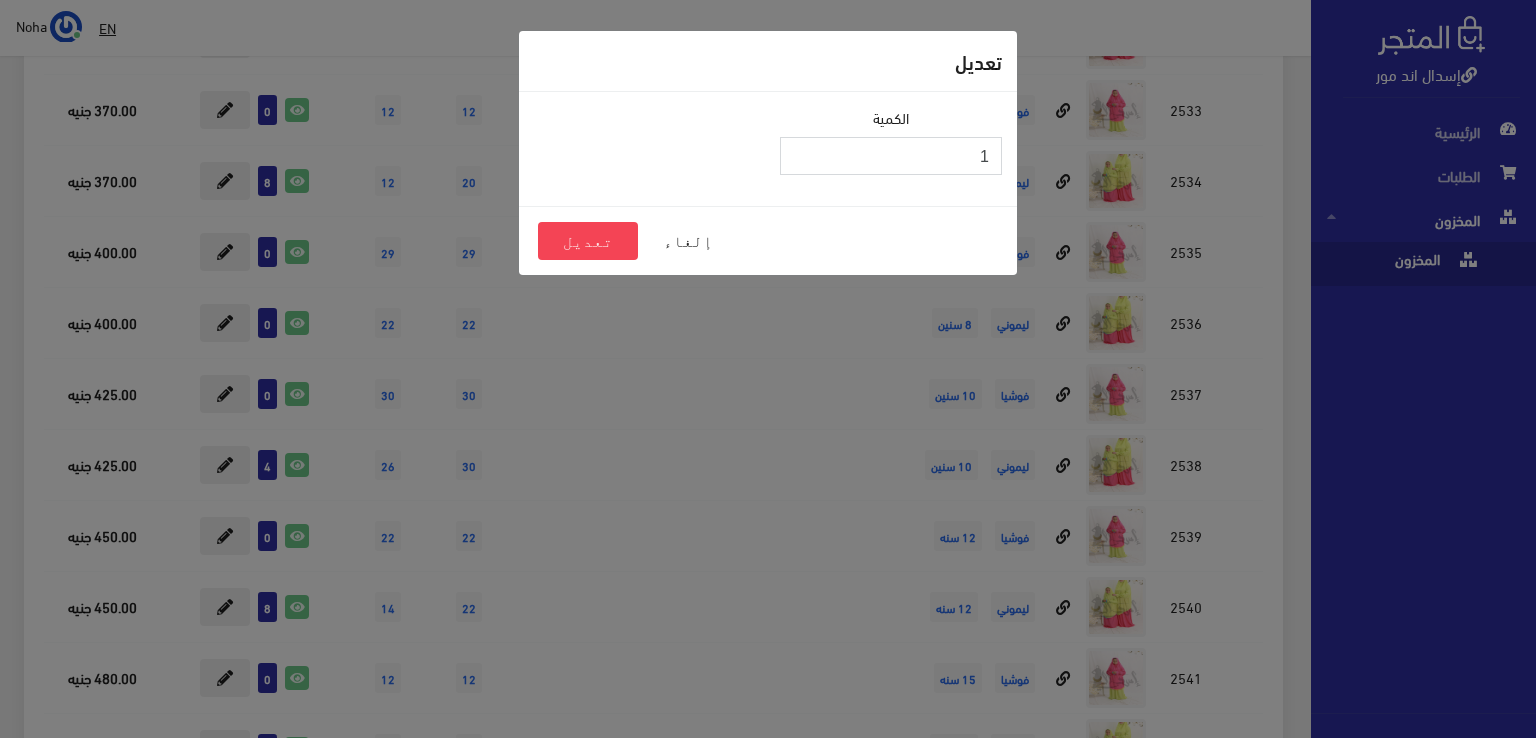 type on "1" 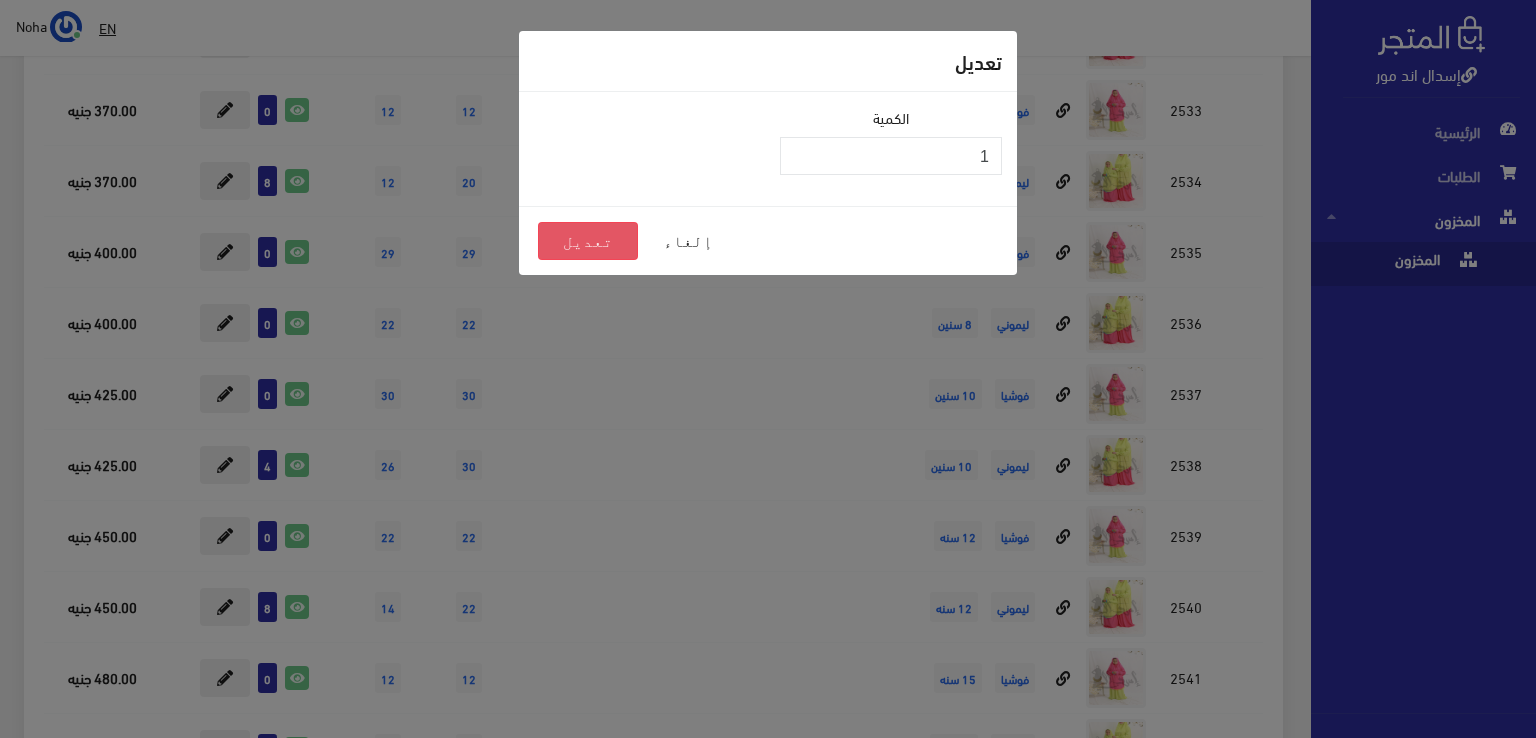 click on "تعديل" at bounding box center (588, 241) 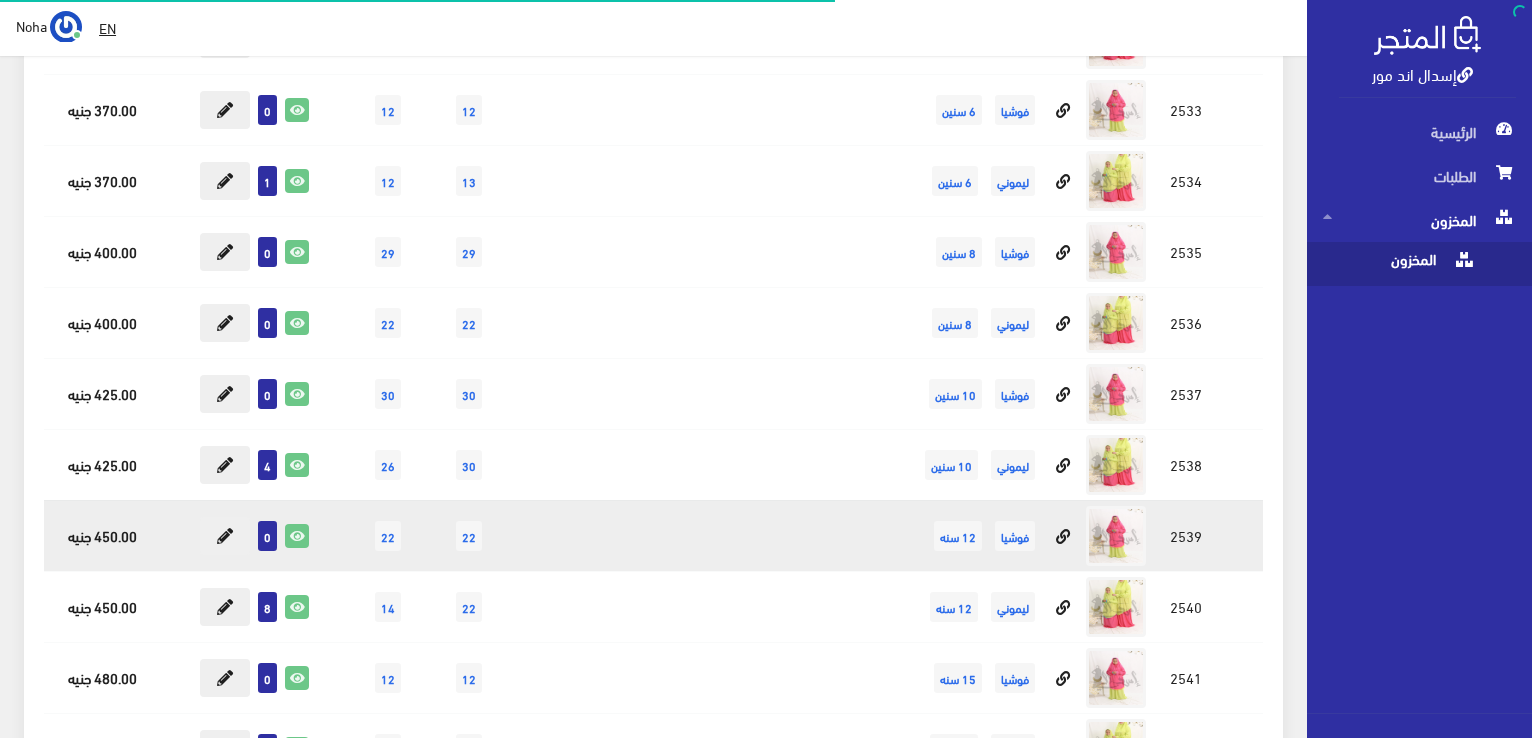 scroll, scrollTop: 2800, scrollLeft: 0, axis: vertical 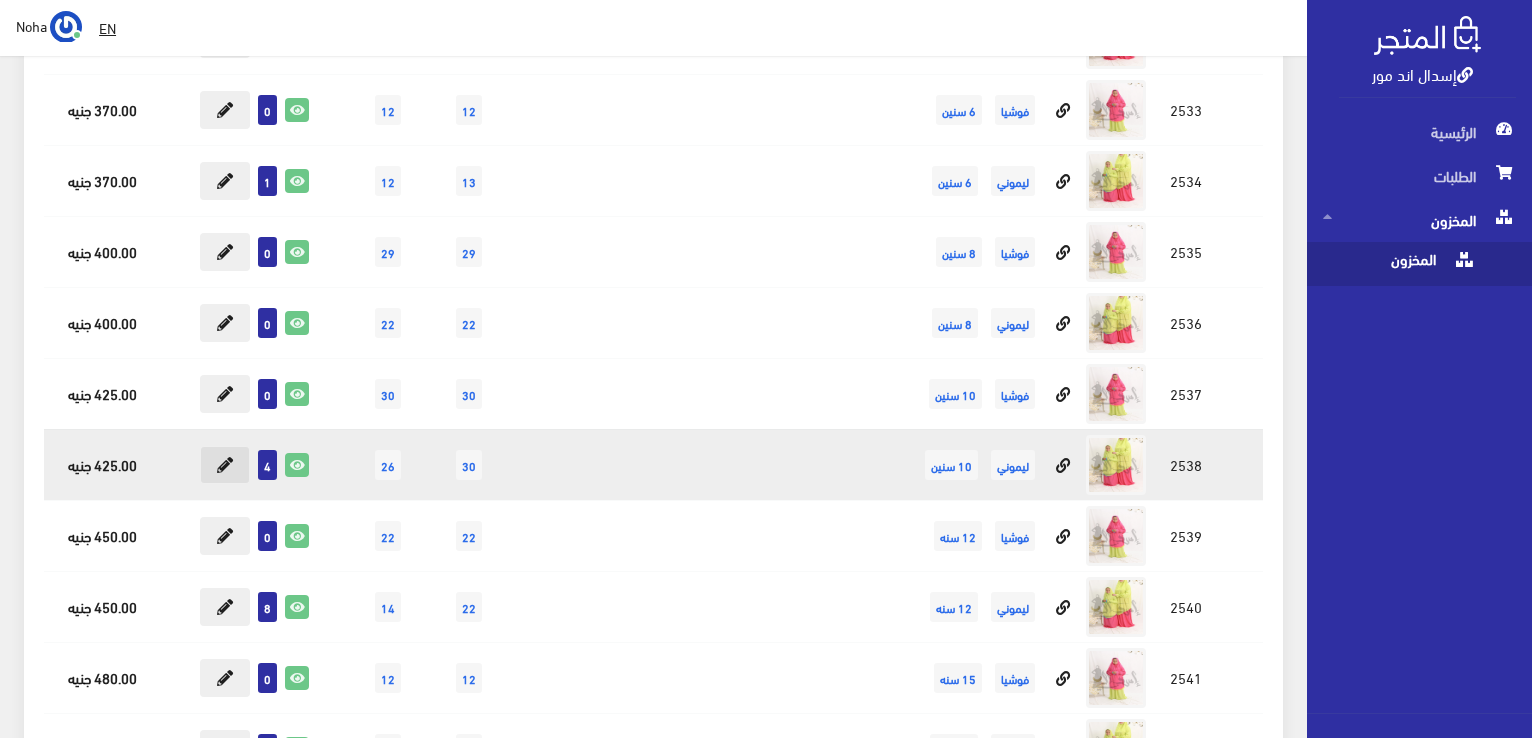 click at bounding box center (225, 465) 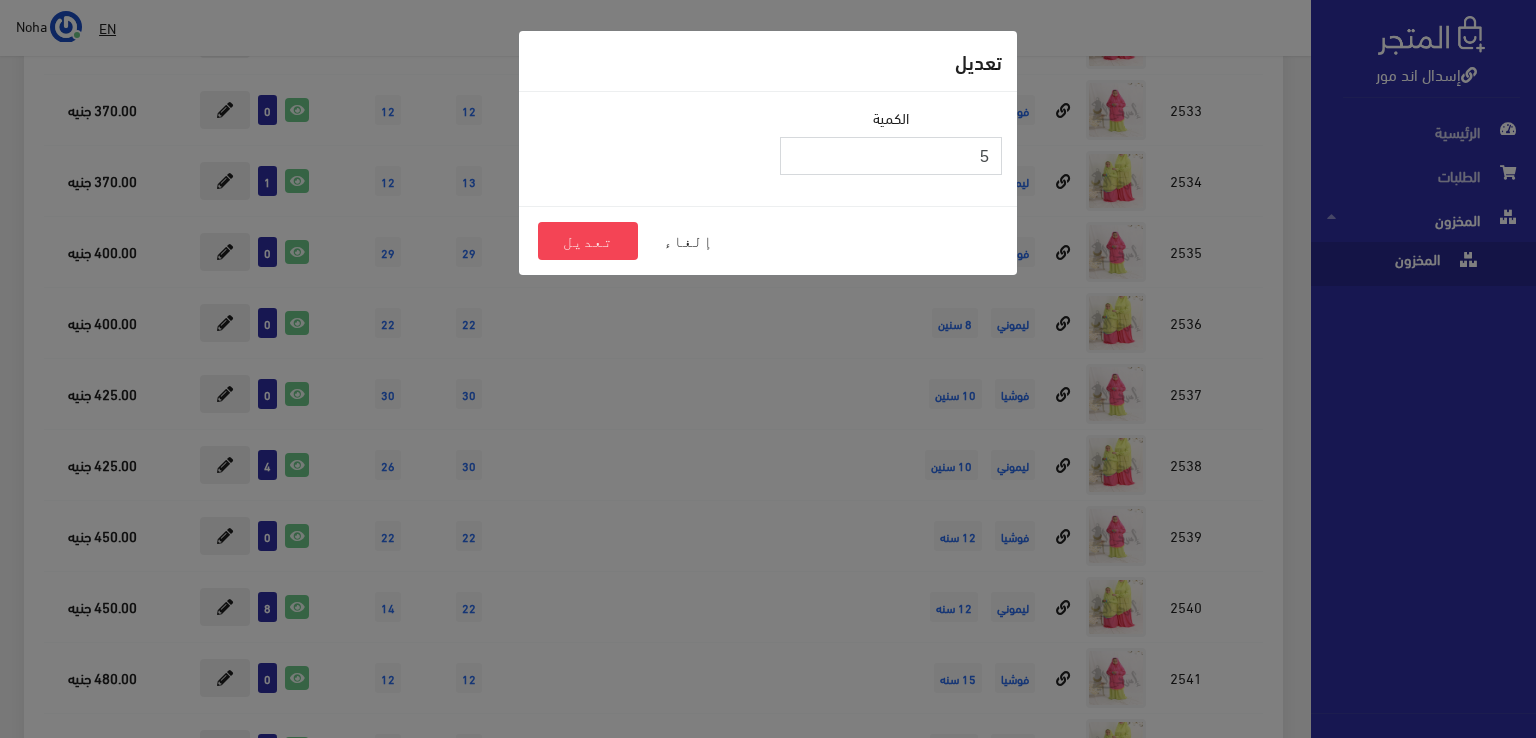 click on "5" at bounding box center [891, 156] 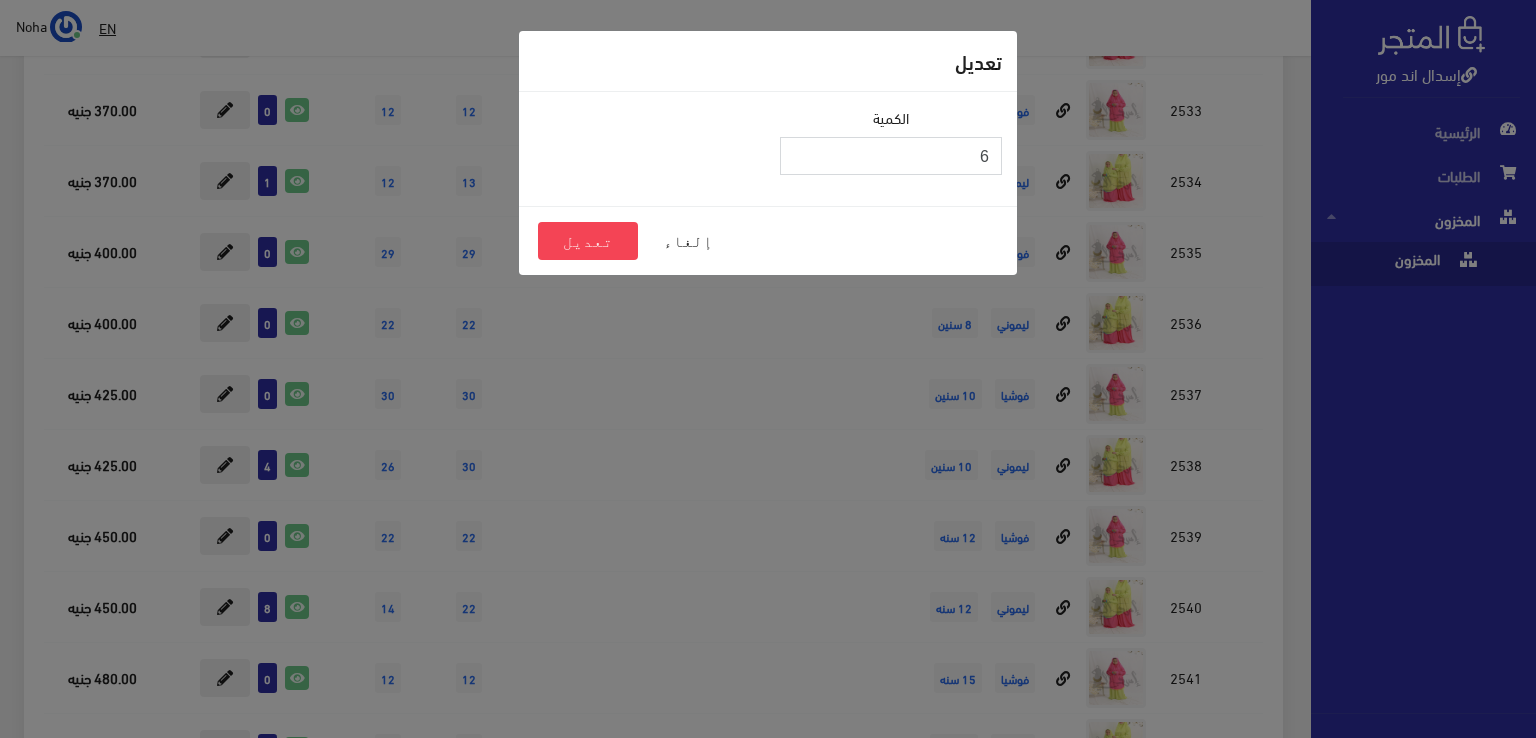 click on "6" at bounding box center [891, 156] 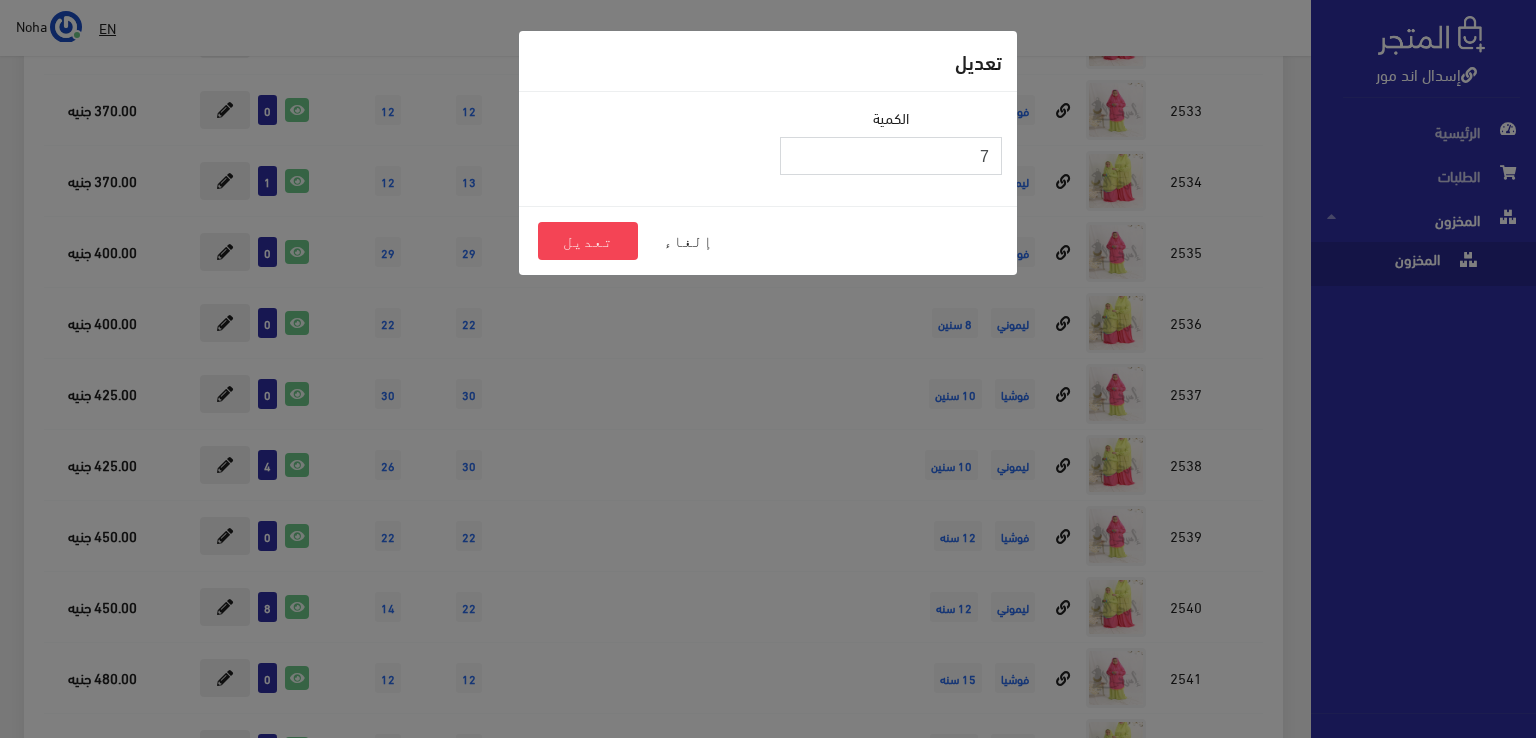 click on "7" at bounding box center [891, 156] 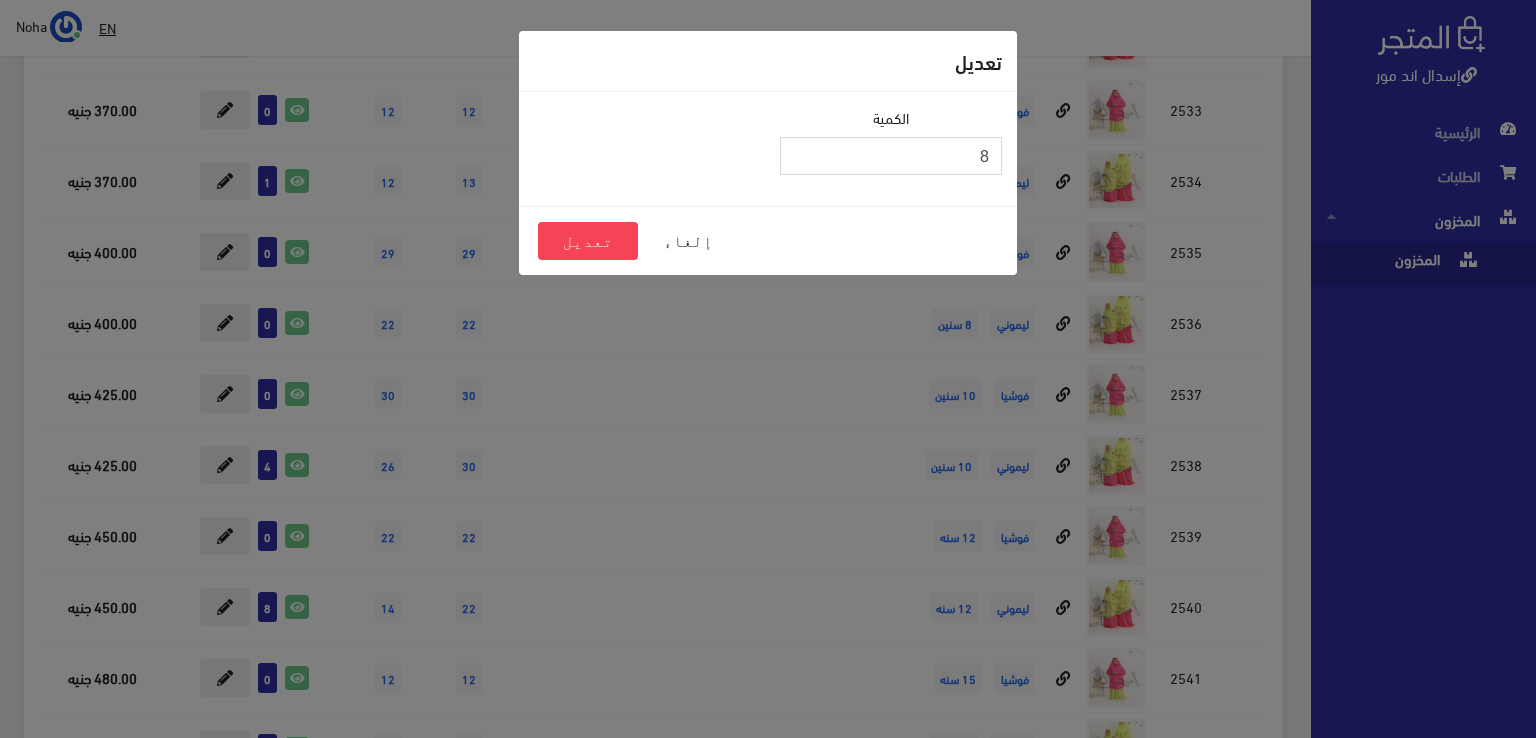 type on "8" 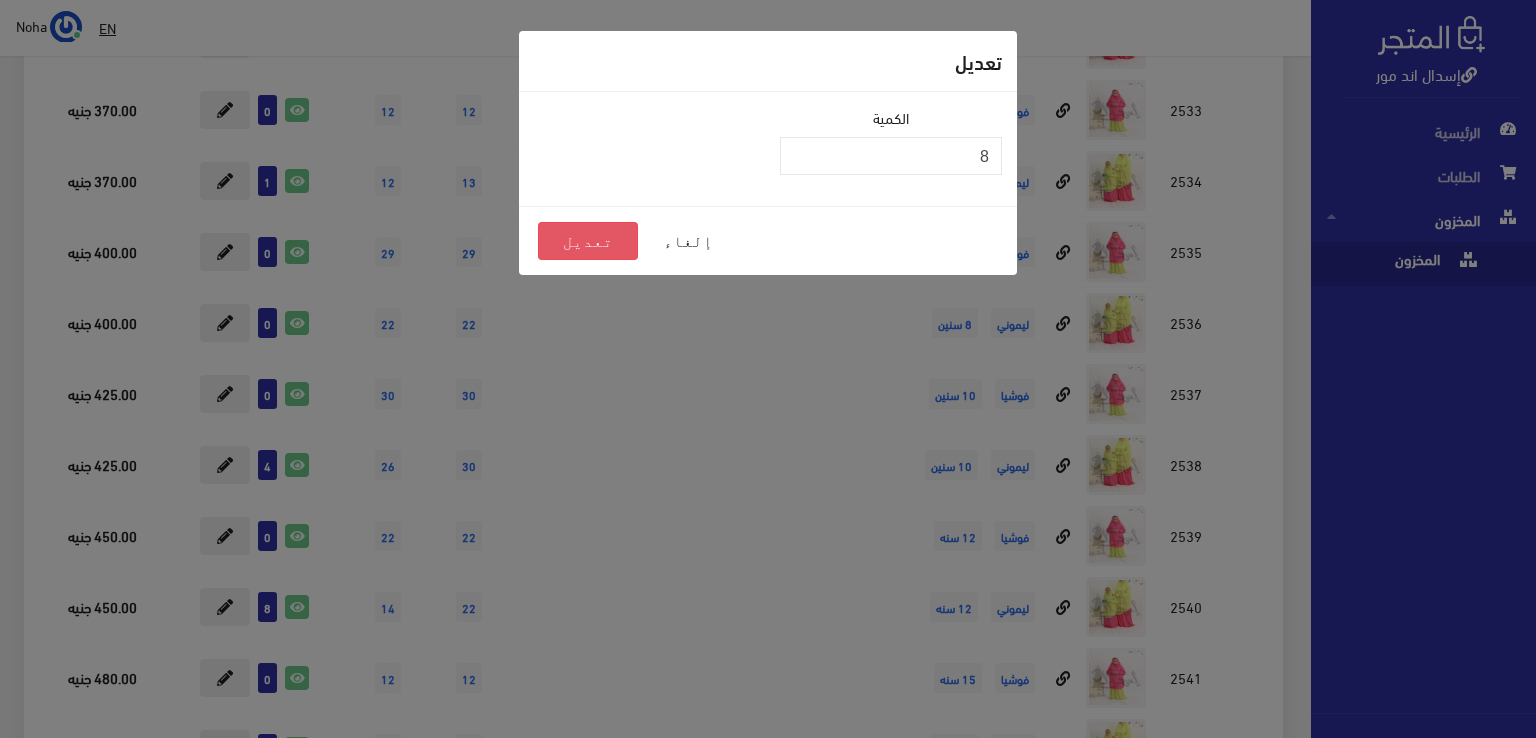 click on "تعديل" at bounding box center (588, 241) 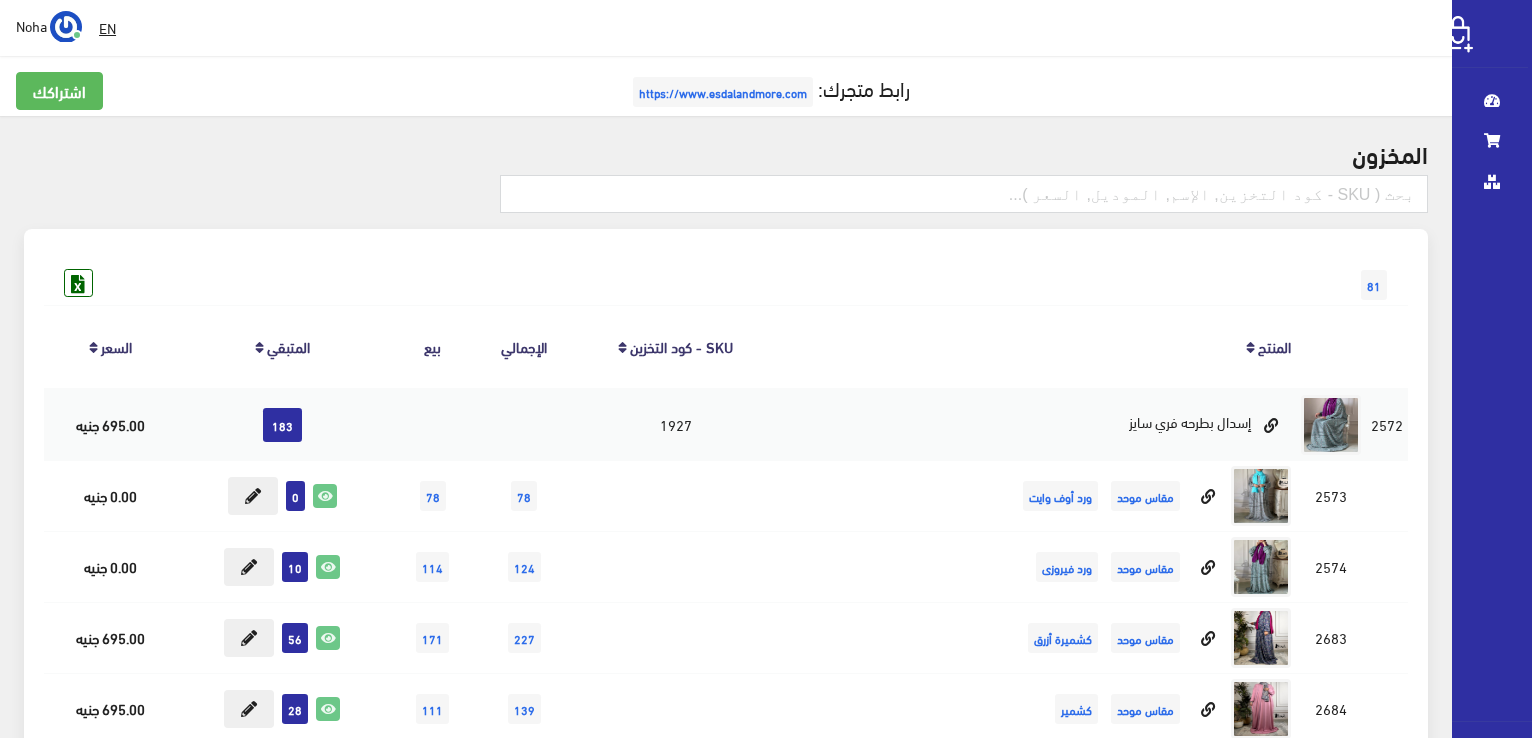 scroll, scrollTop: 2800, scrollLeft: 0, axis: vertical 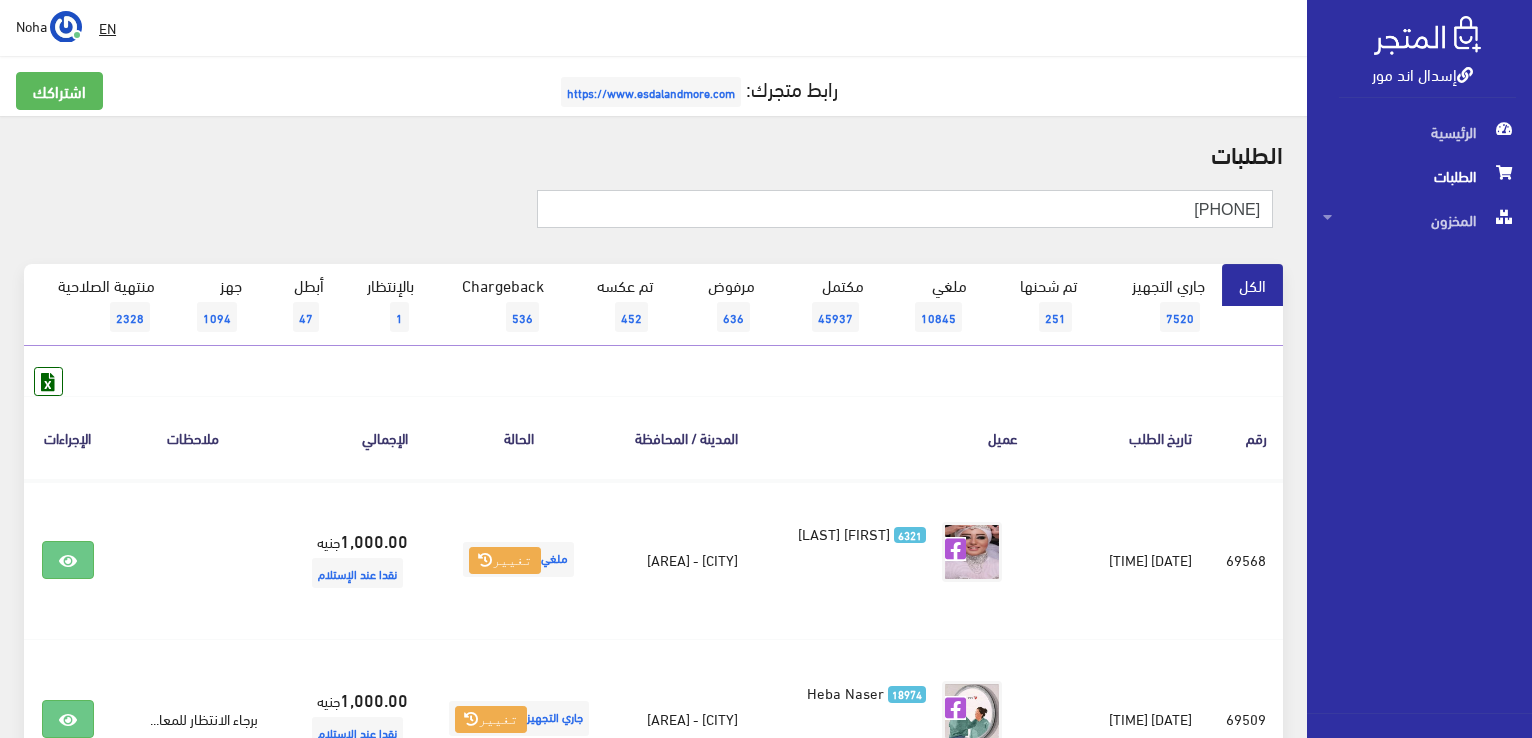 drag, startPoint x: 997, startPoint y: 217, endPoint x: 1535, endPoint y: 400, distance: 568.2719 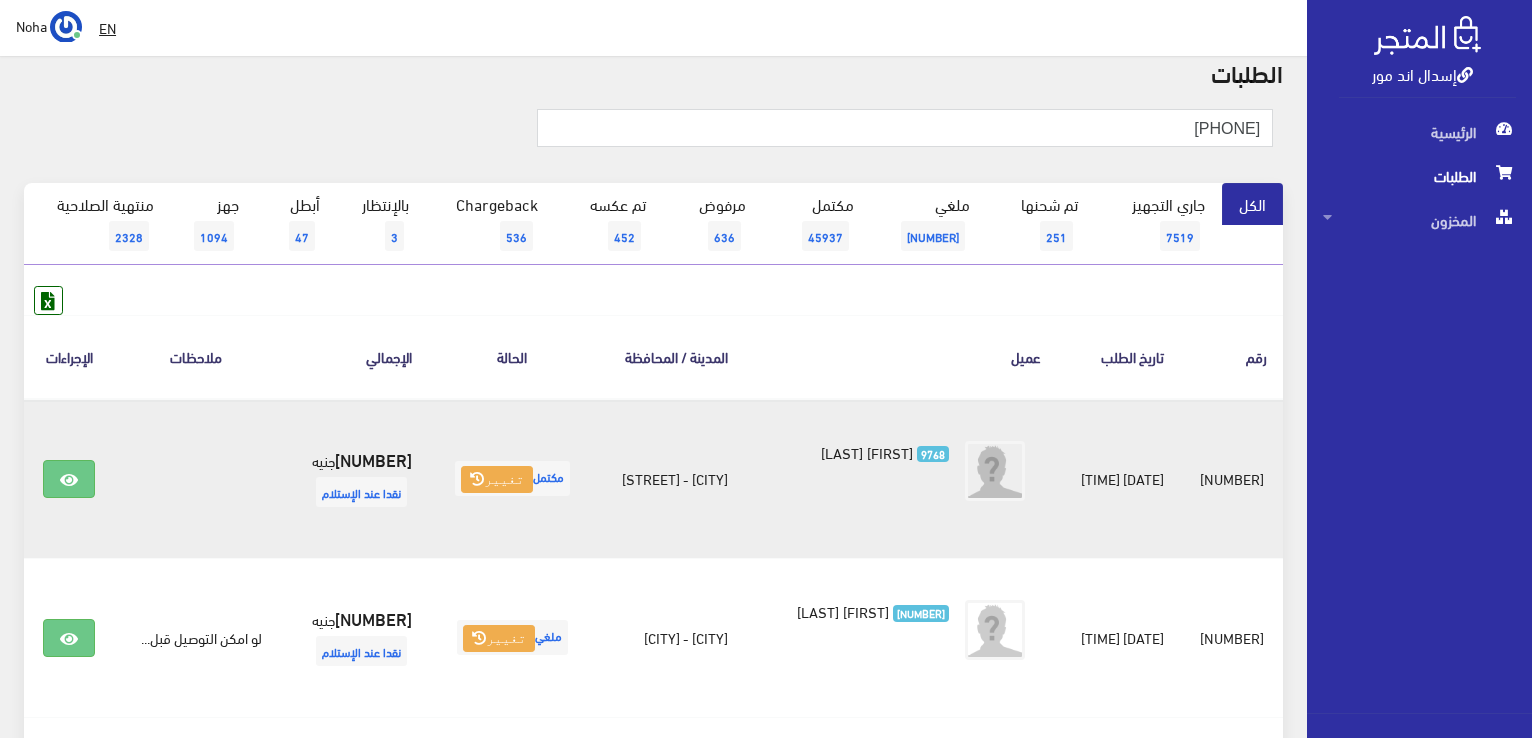 scroll, scrollTop: 200, scrollLeft: 0, axis: vertical 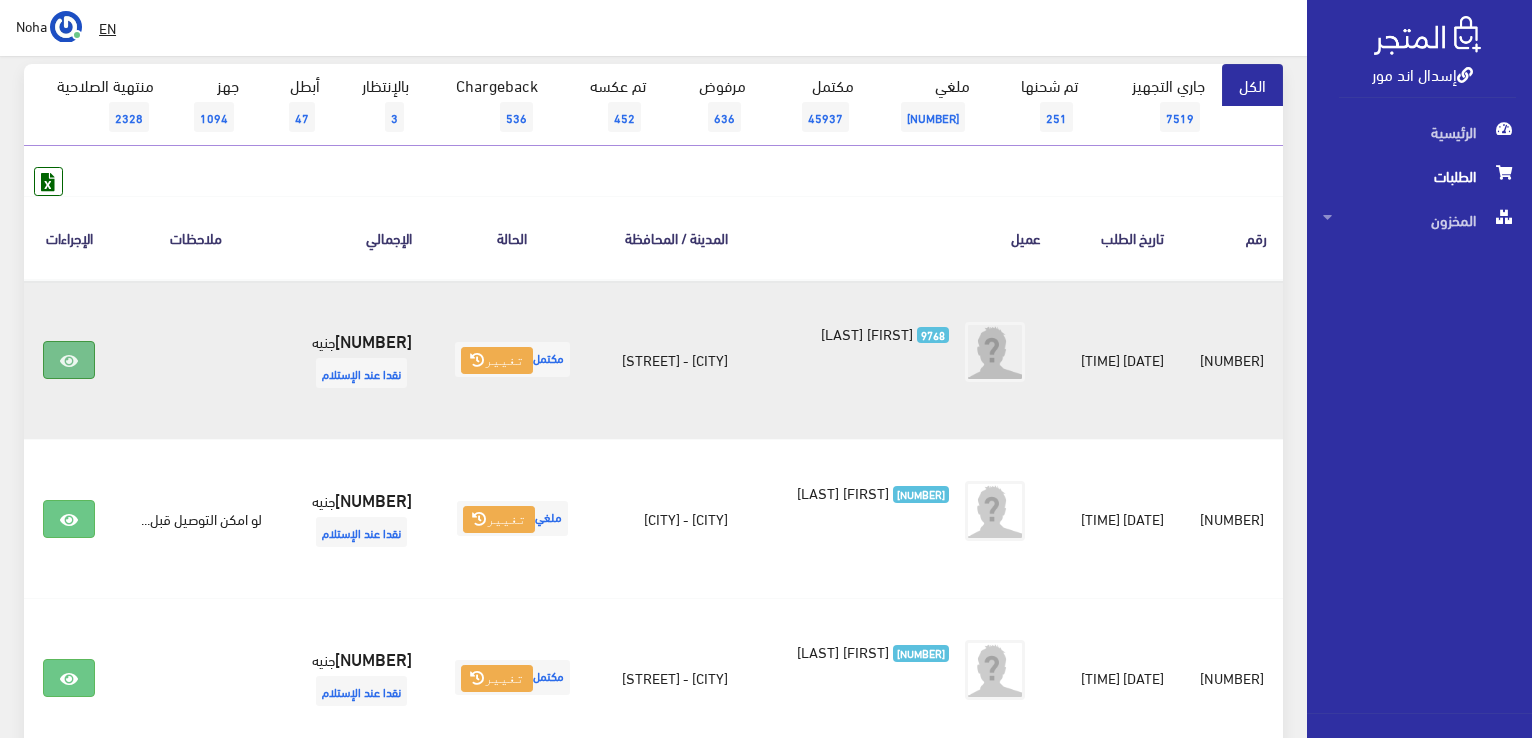 click at bounding box center [69, 360] 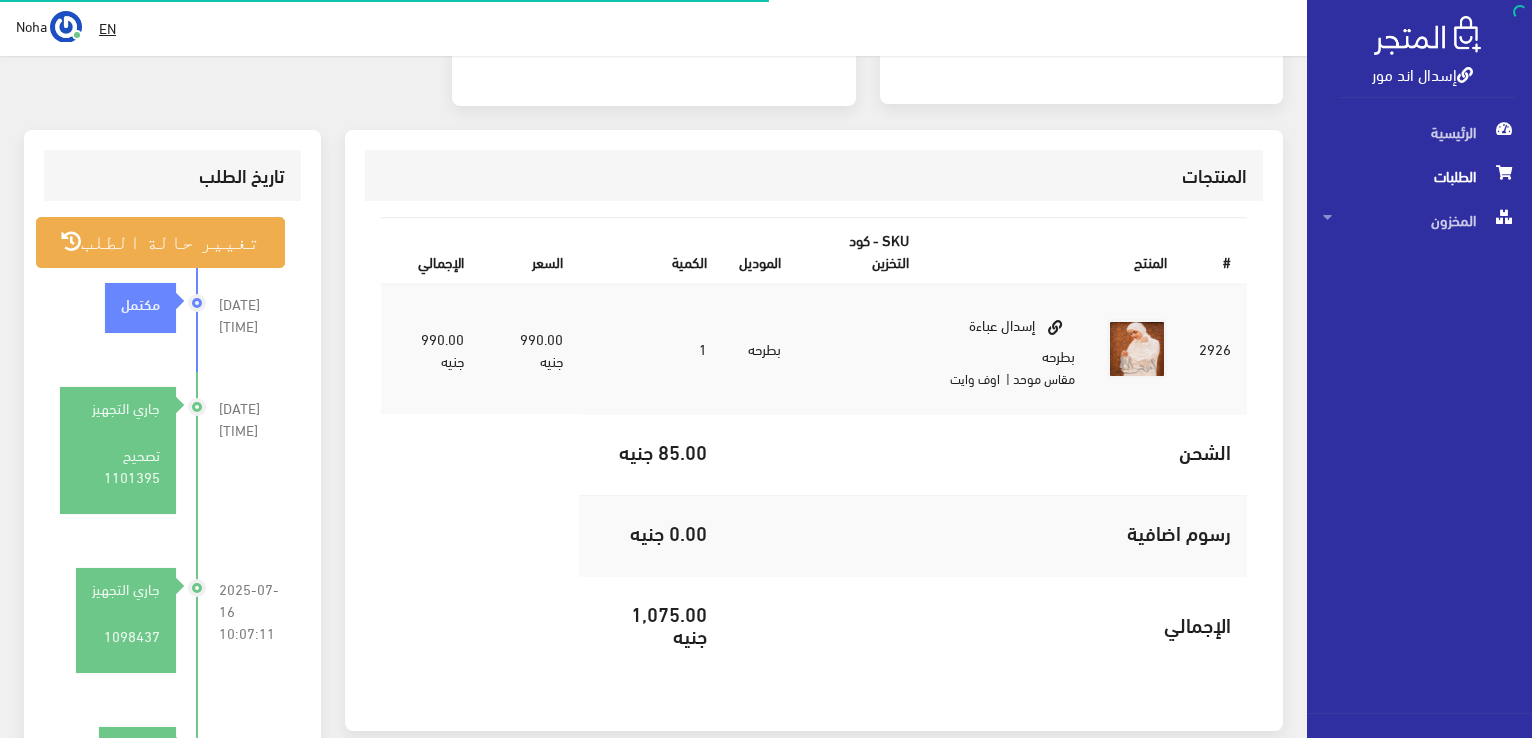 scroll, scrollTop: 500, scrollLeft: 0, axis: vertical 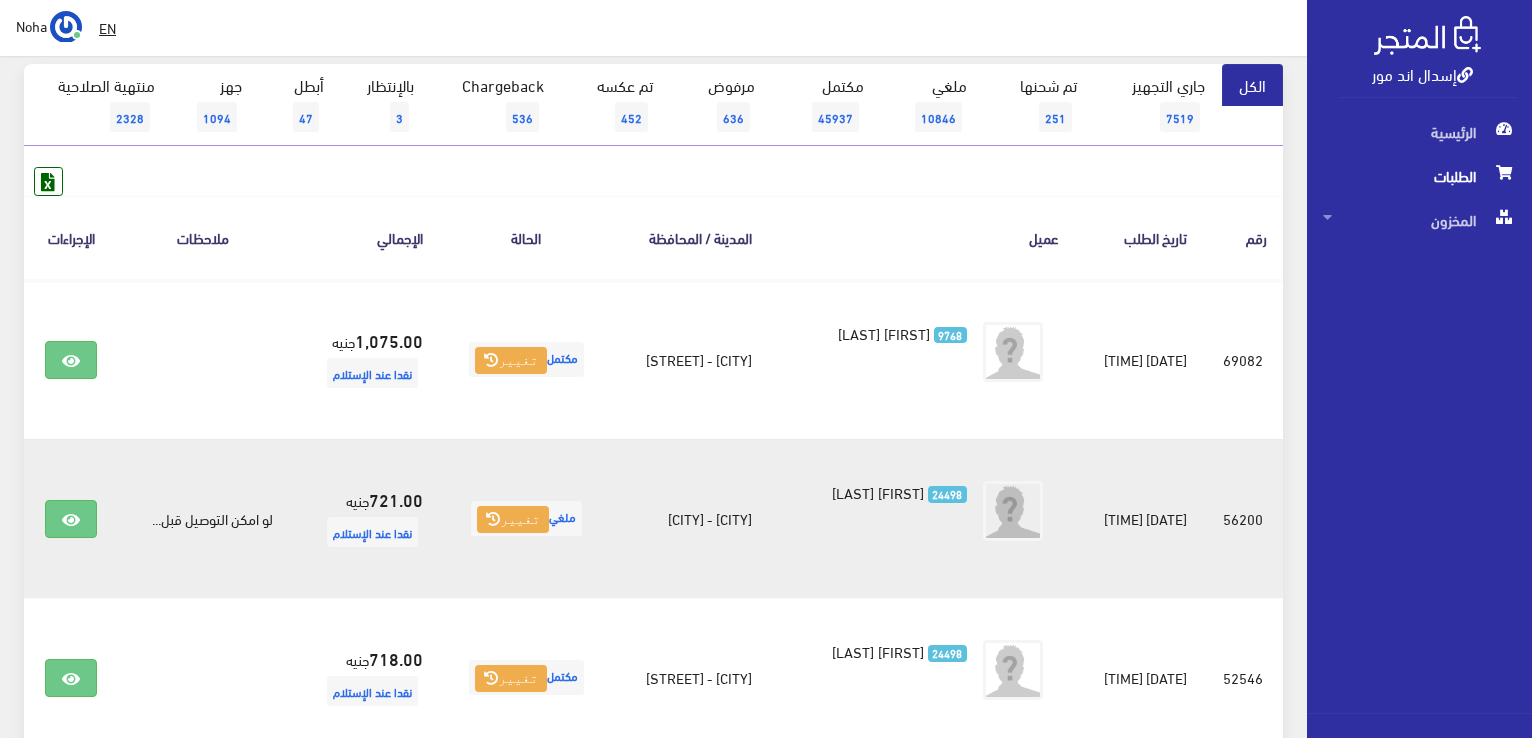 click on "[NUMBER]
[FIRST] [LAST]" at bounding box center (921, 518) 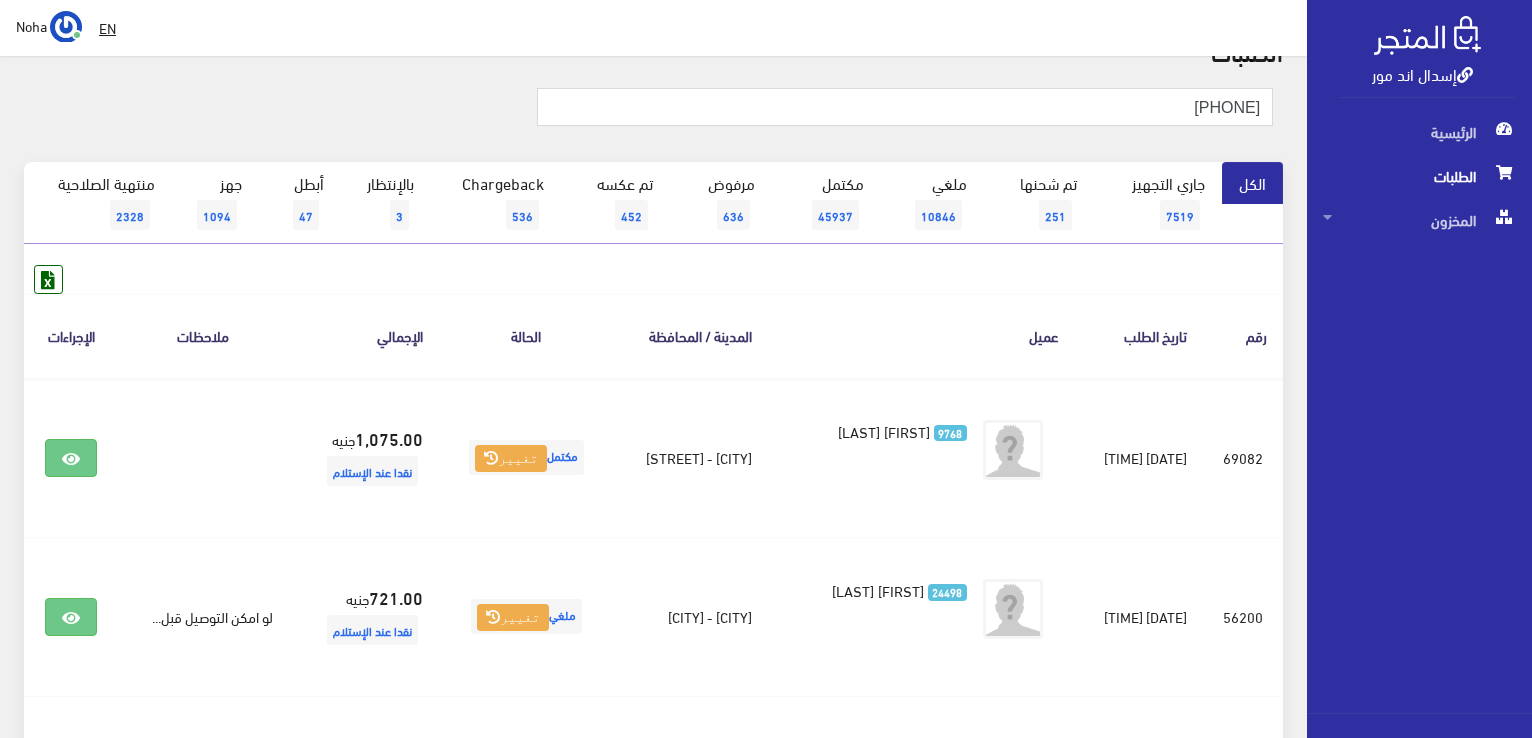 scroll, scrollTop: 0, scrollLeft: 0, axis: both 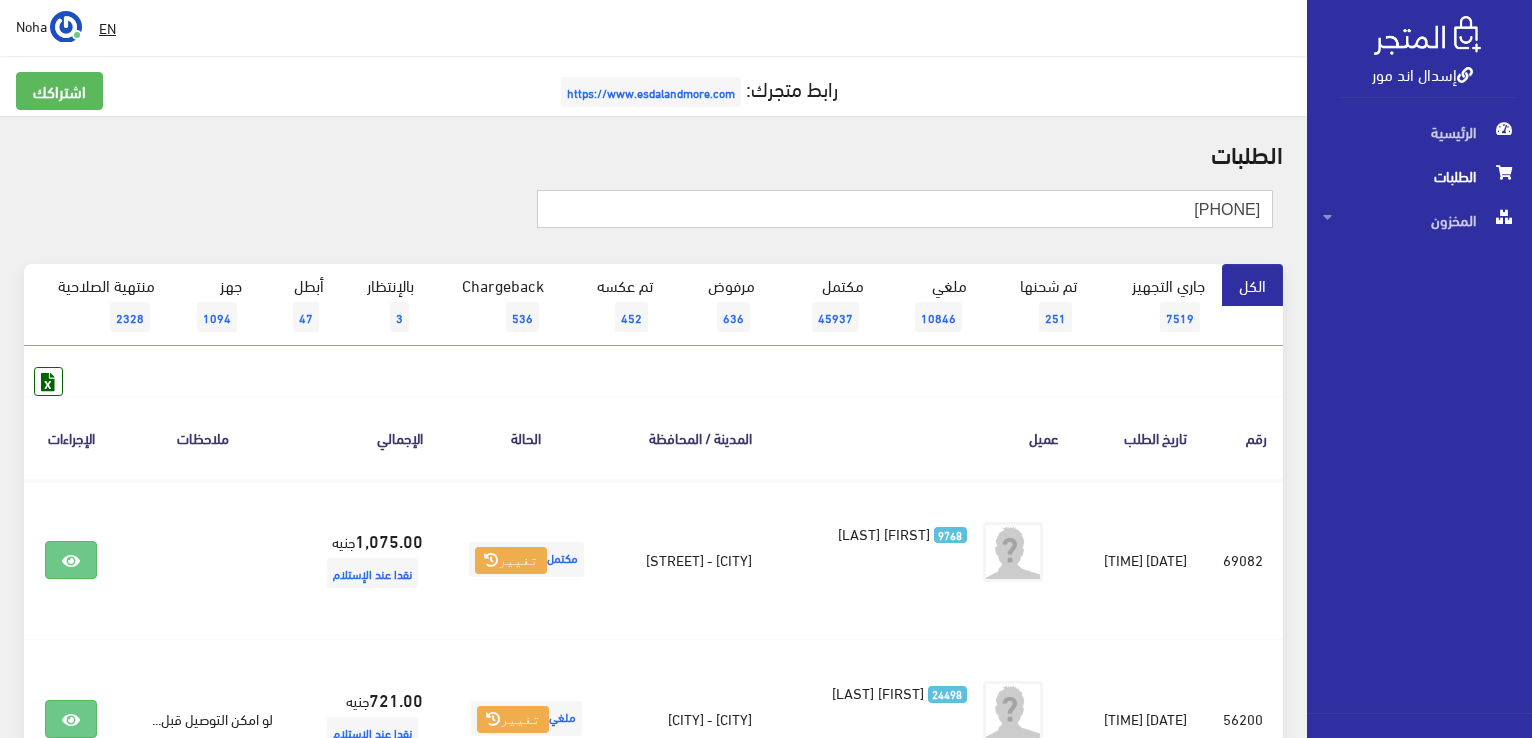 drag, startPoint x: 1116, startPoint y: 215, endPoint x: 1535, endPoint y: 551, distance: 537.0819 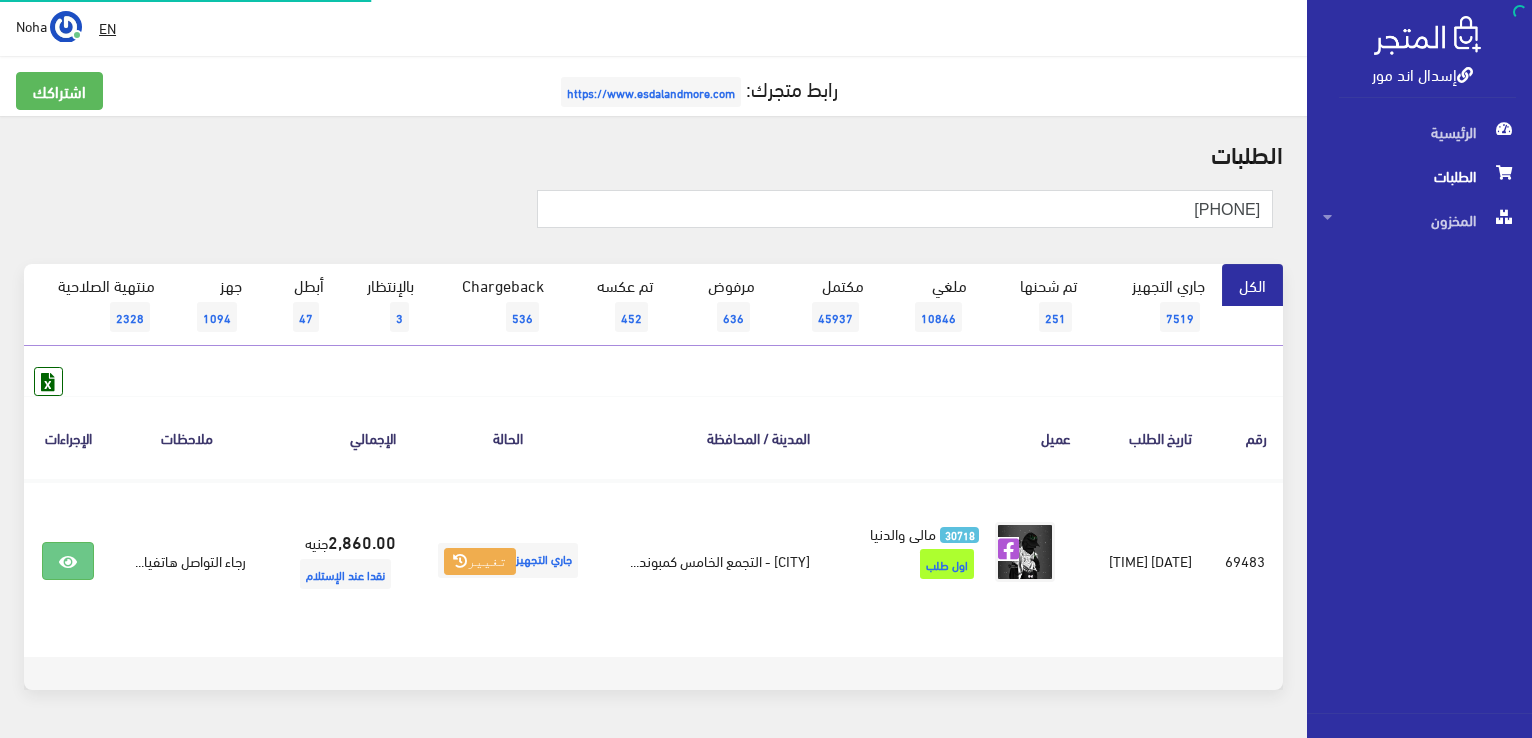 scroll, scrollTop: 0, scrollLeft: 0, axis: both 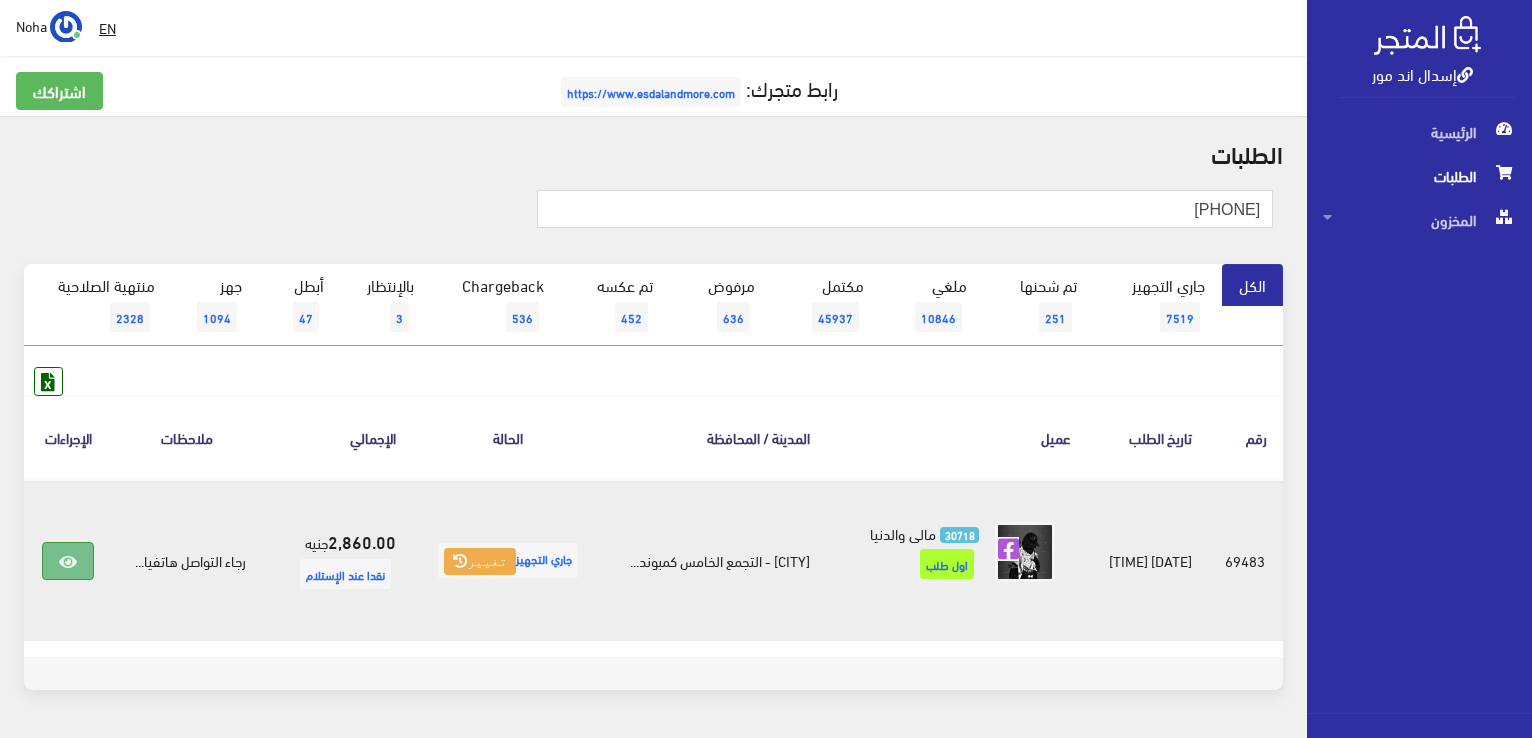 click at bounding box center [68, 562] 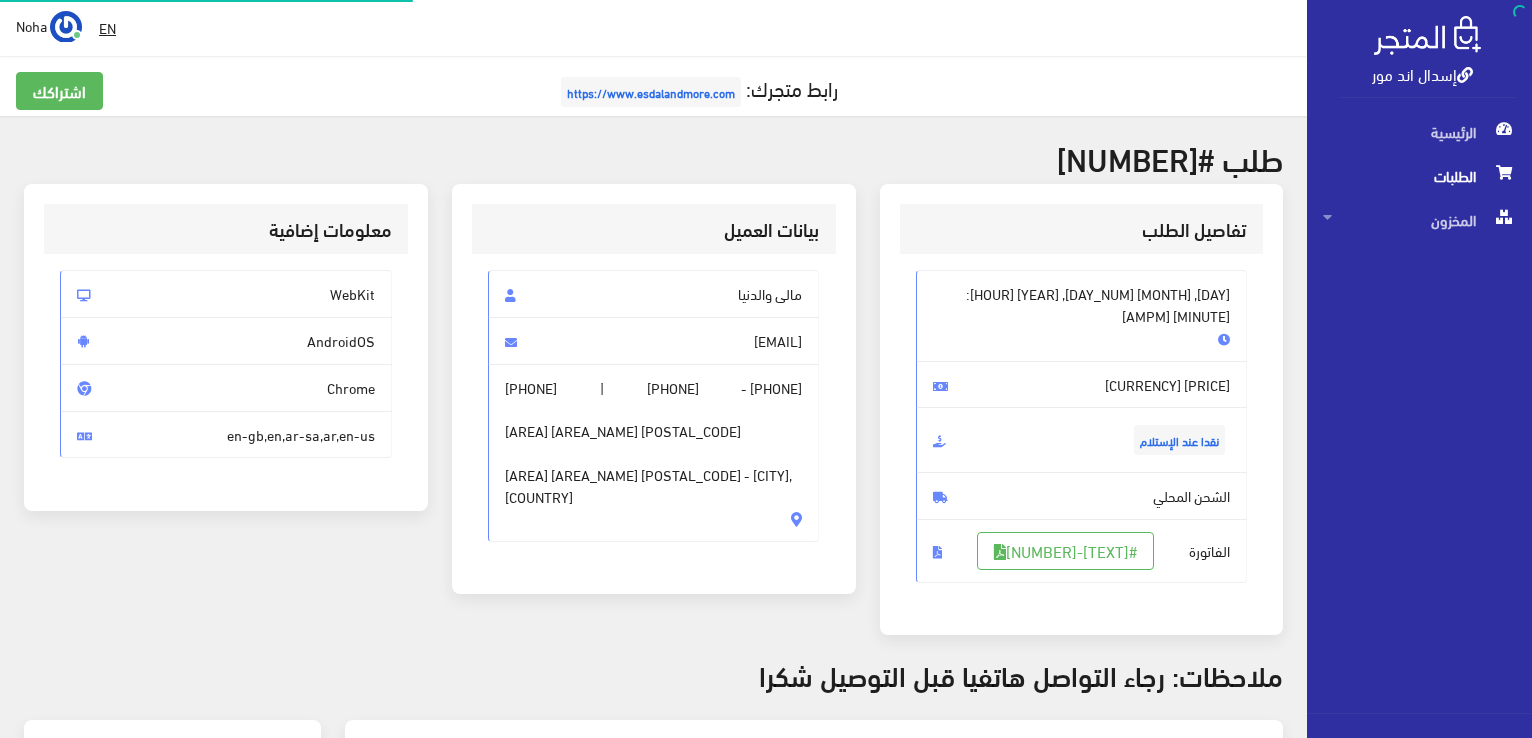 scroll, scrollTop: 0, scrollLeft: 0, axis: both 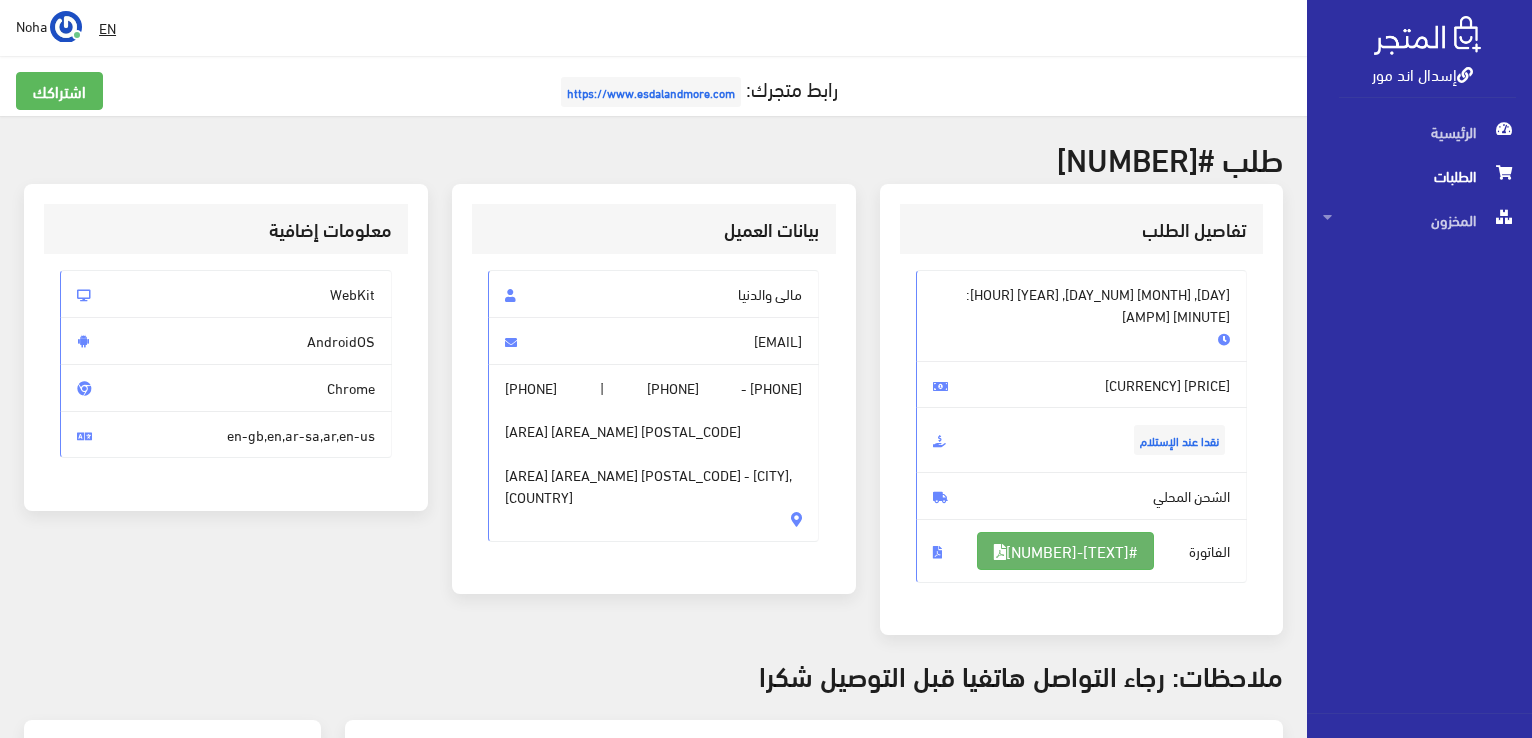 click on "#Invoice-69483" at bounding box center [1065, 551] 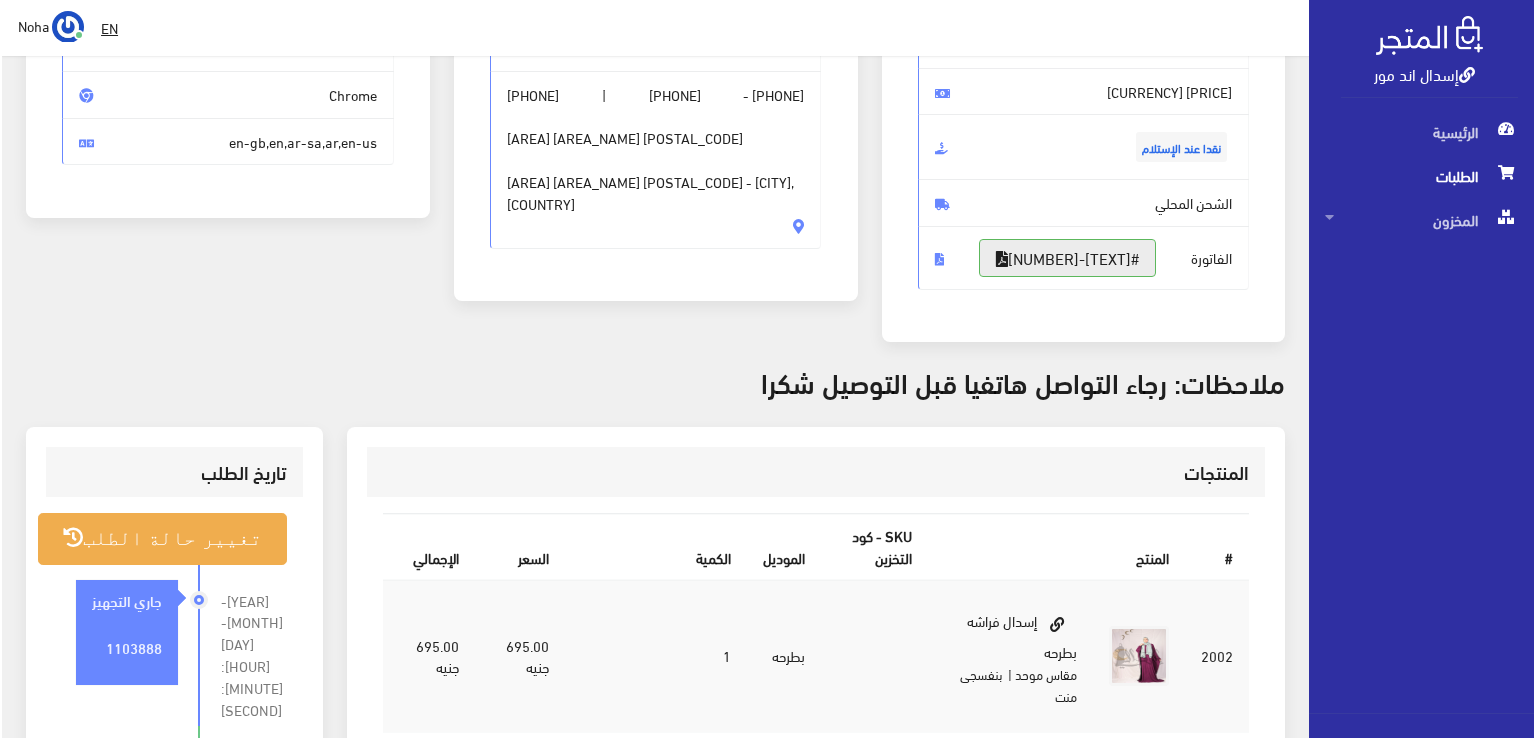 scroll, scrollTop: 600, scrollLeft: 0, axis: vertical 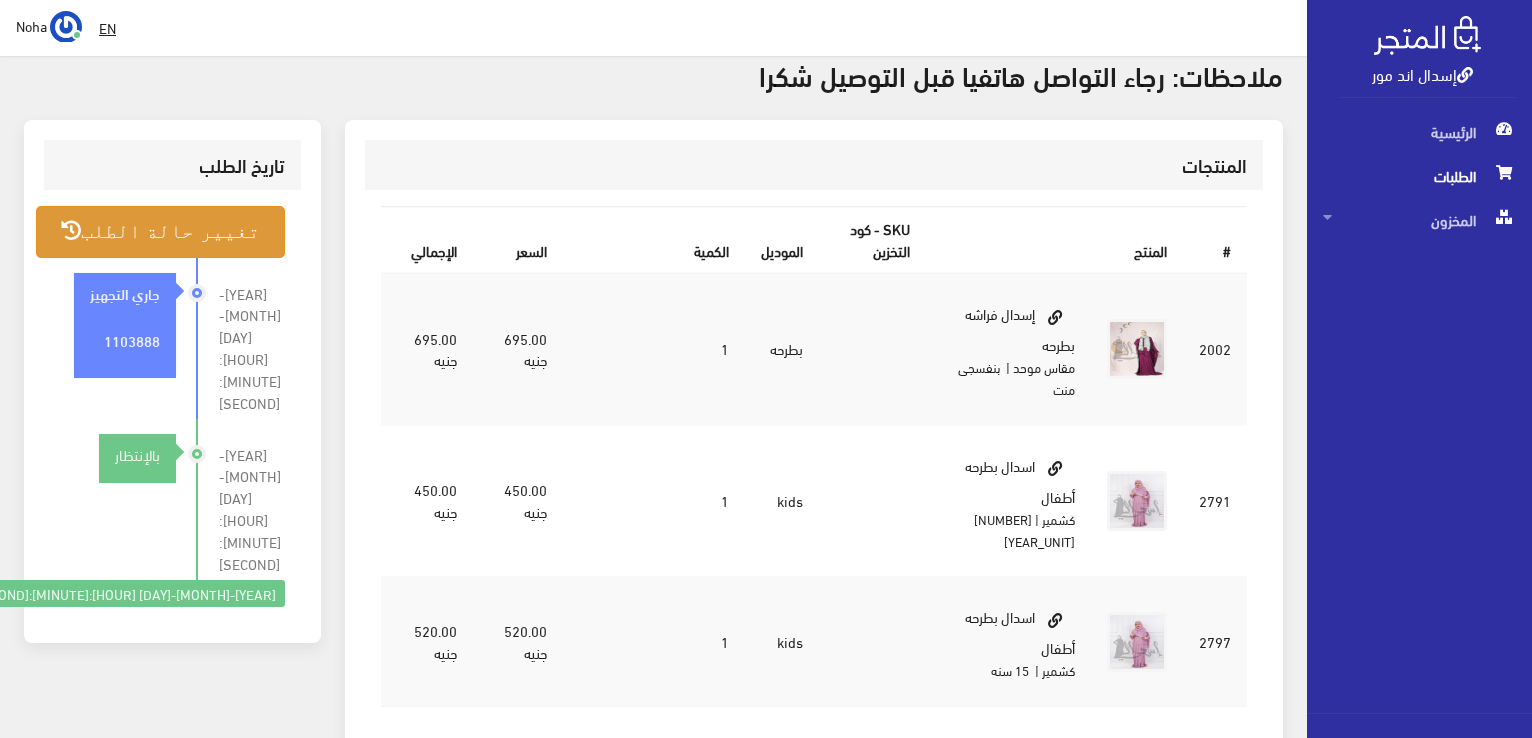 click on "تغيير حالة الطلب" at bounding box center [160, 231] 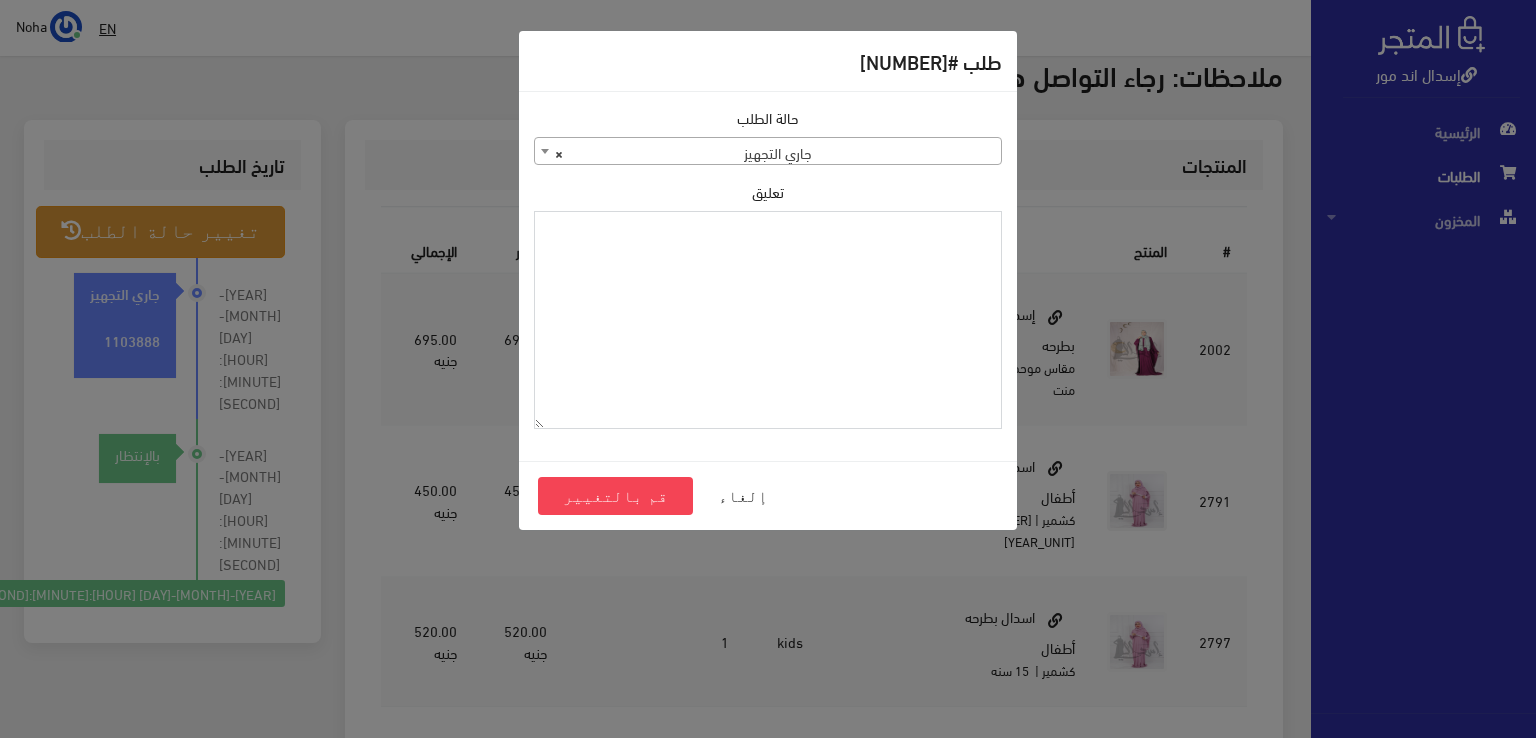 click on "تعليق" at bounding box center [768, 320] 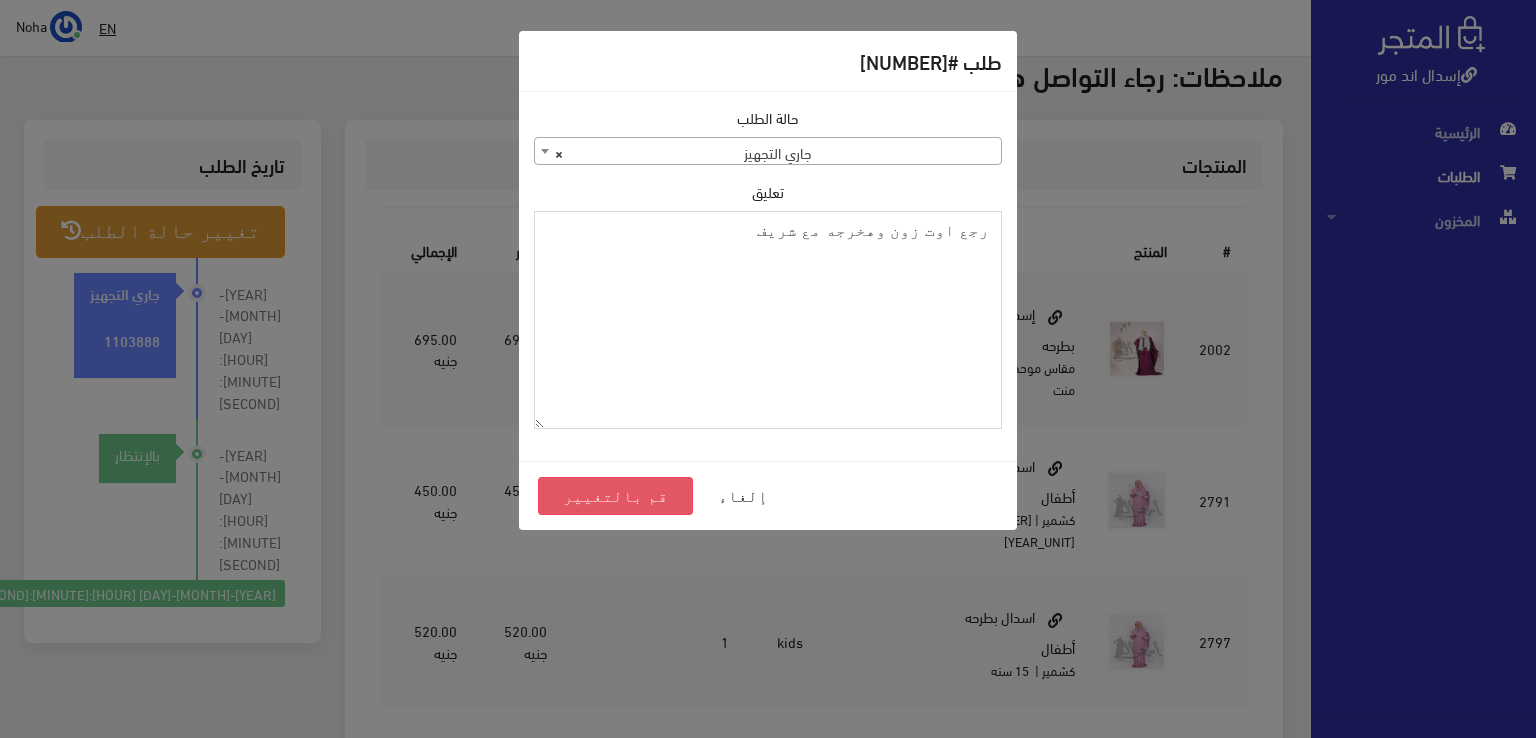type on "رجع اوت زون وهخرجه مع شريف" 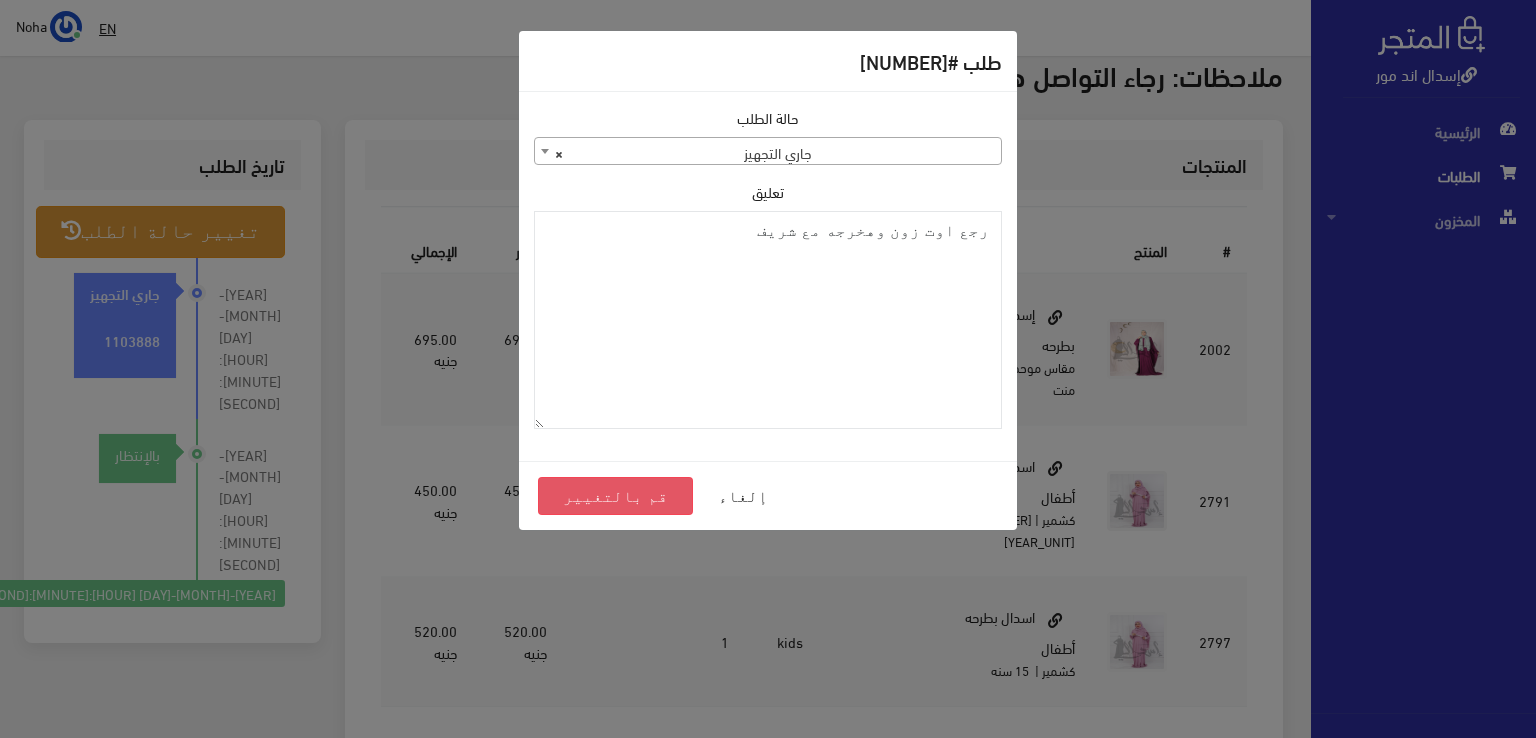 click on "قم بالتغيير" at bounding box center [615, 496] 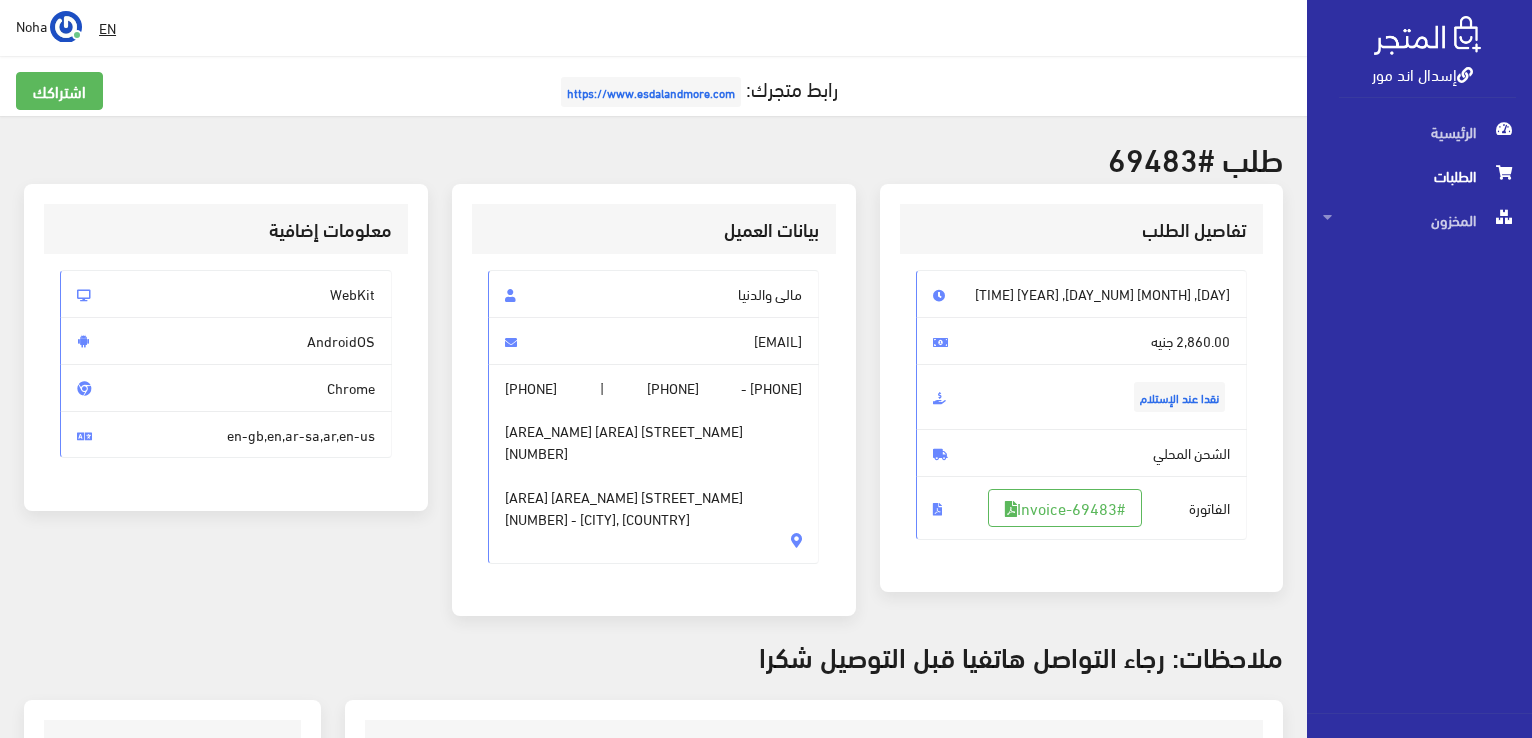 scroll, scrollTop: 500, scrollLeft: 0, axis: vertical 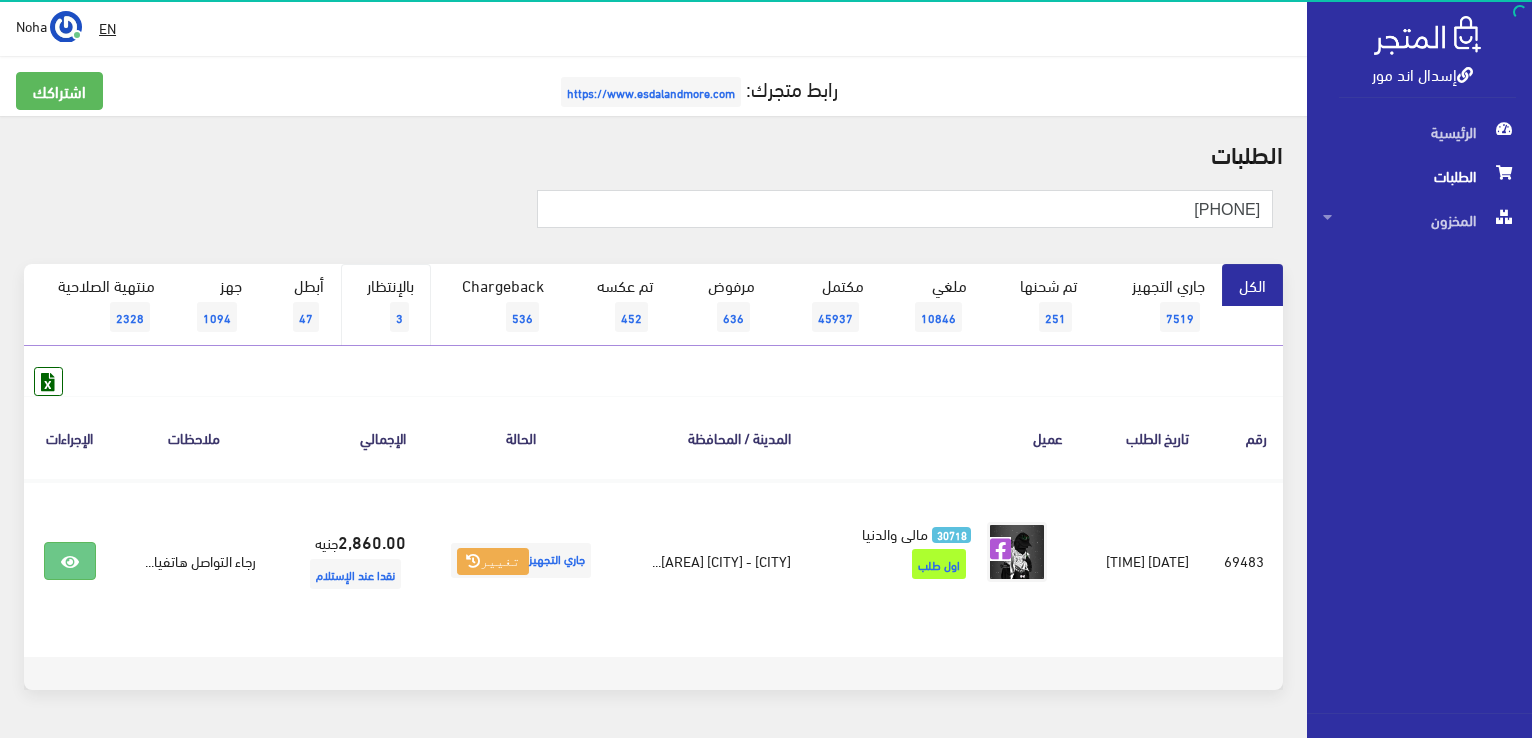 click on "بالإنتظار
3" at bounding box center [386, 305] 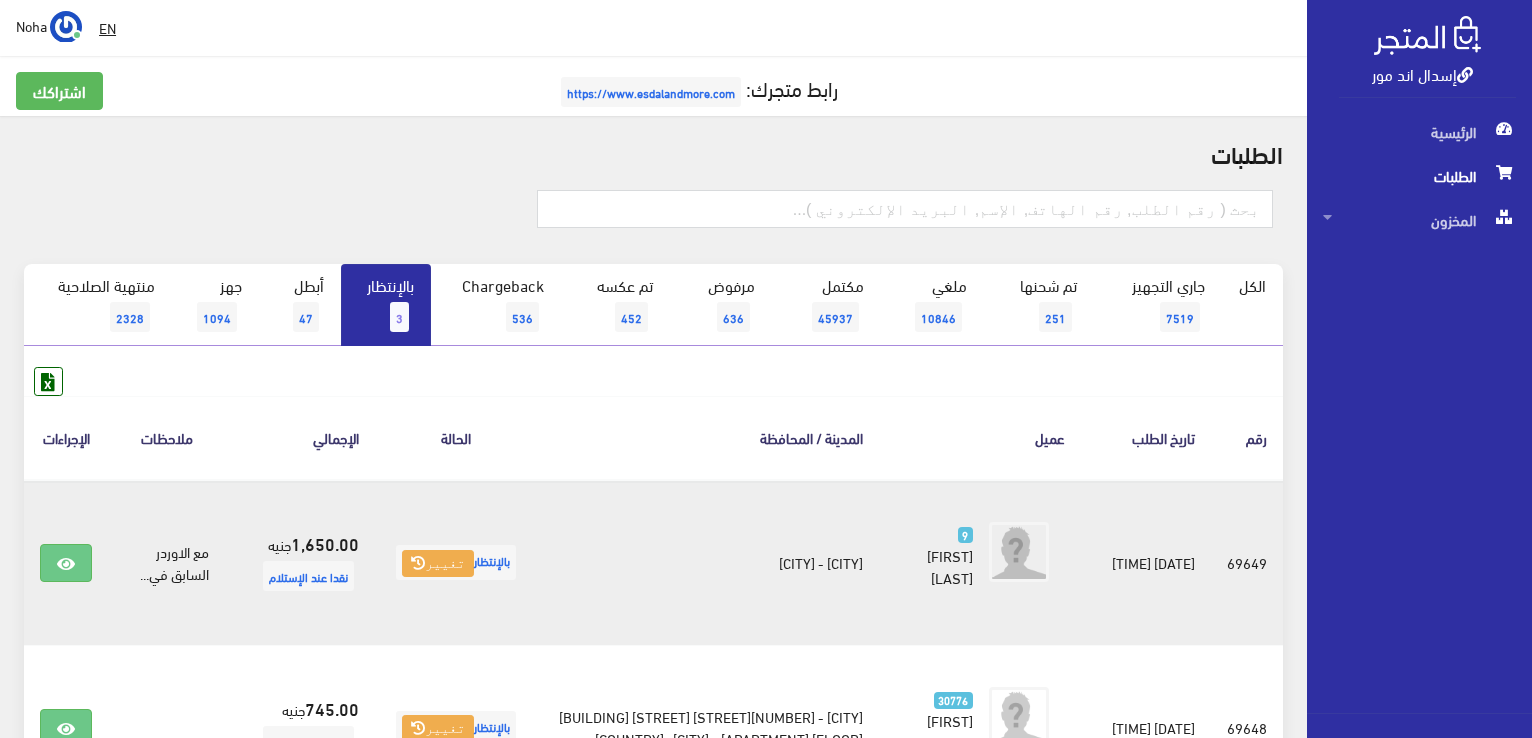 scroll, scrollTop: 200, scrollLeft: 0, axis: vertical 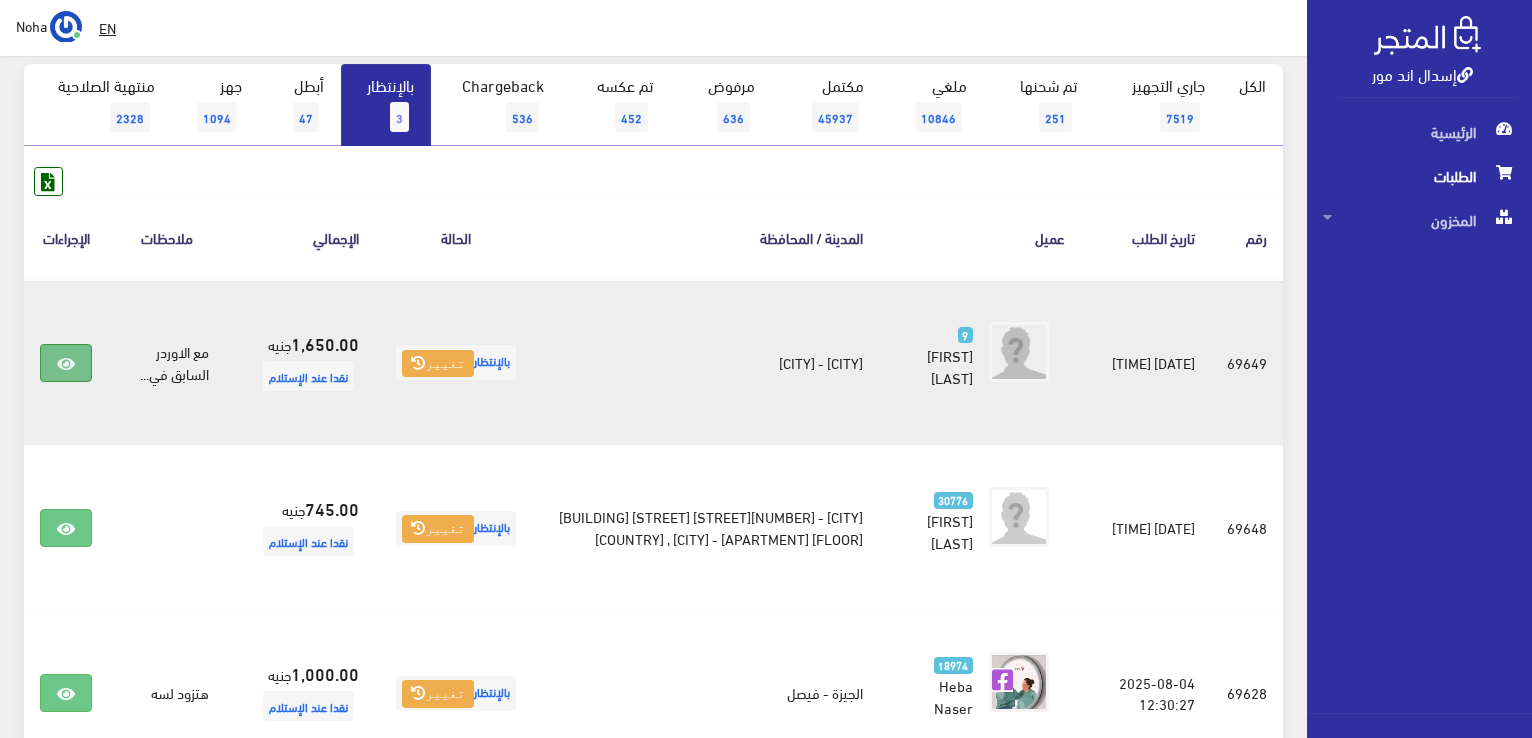 click at bounding box center [66, 364] 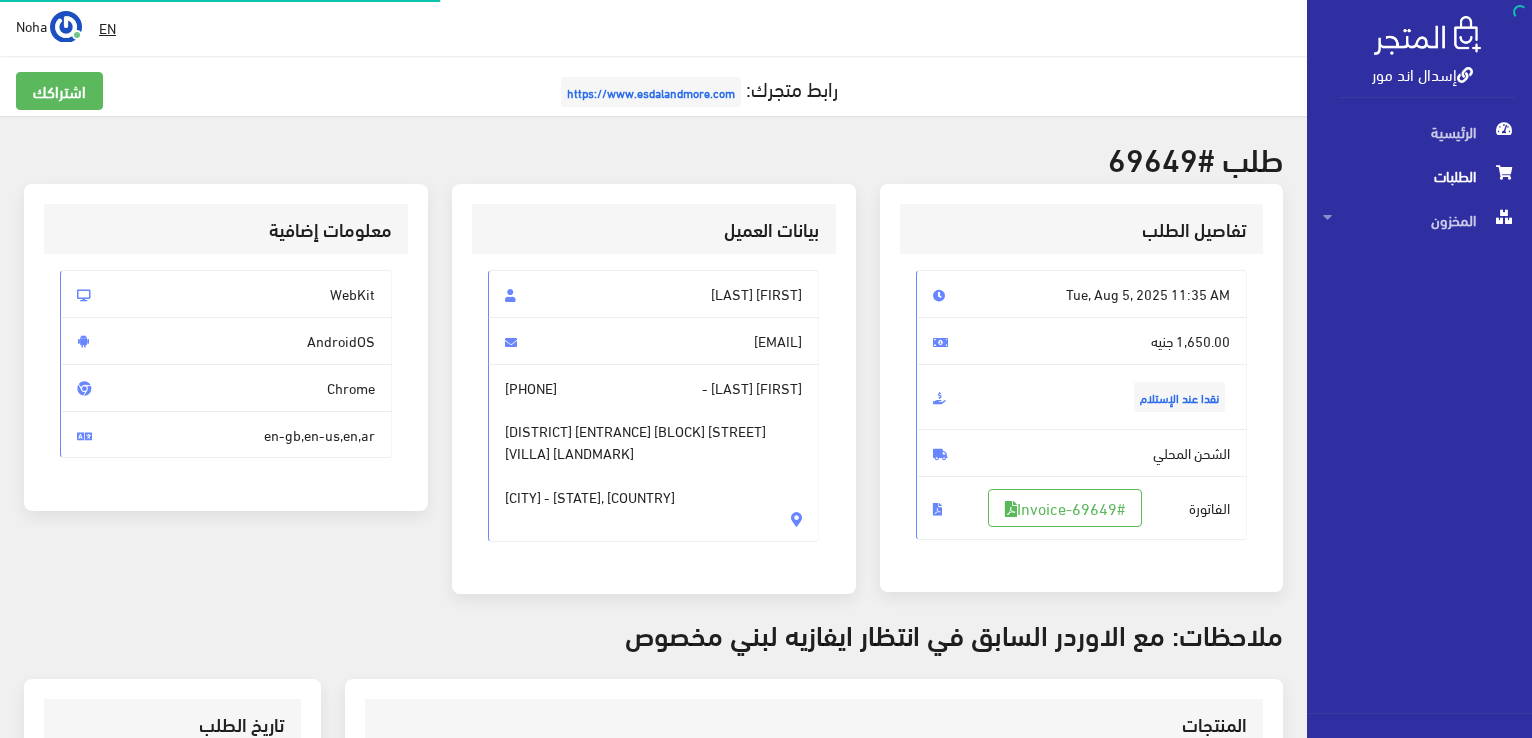 scroll, scrollTop: 0, scrollLeft: 0, axis: both 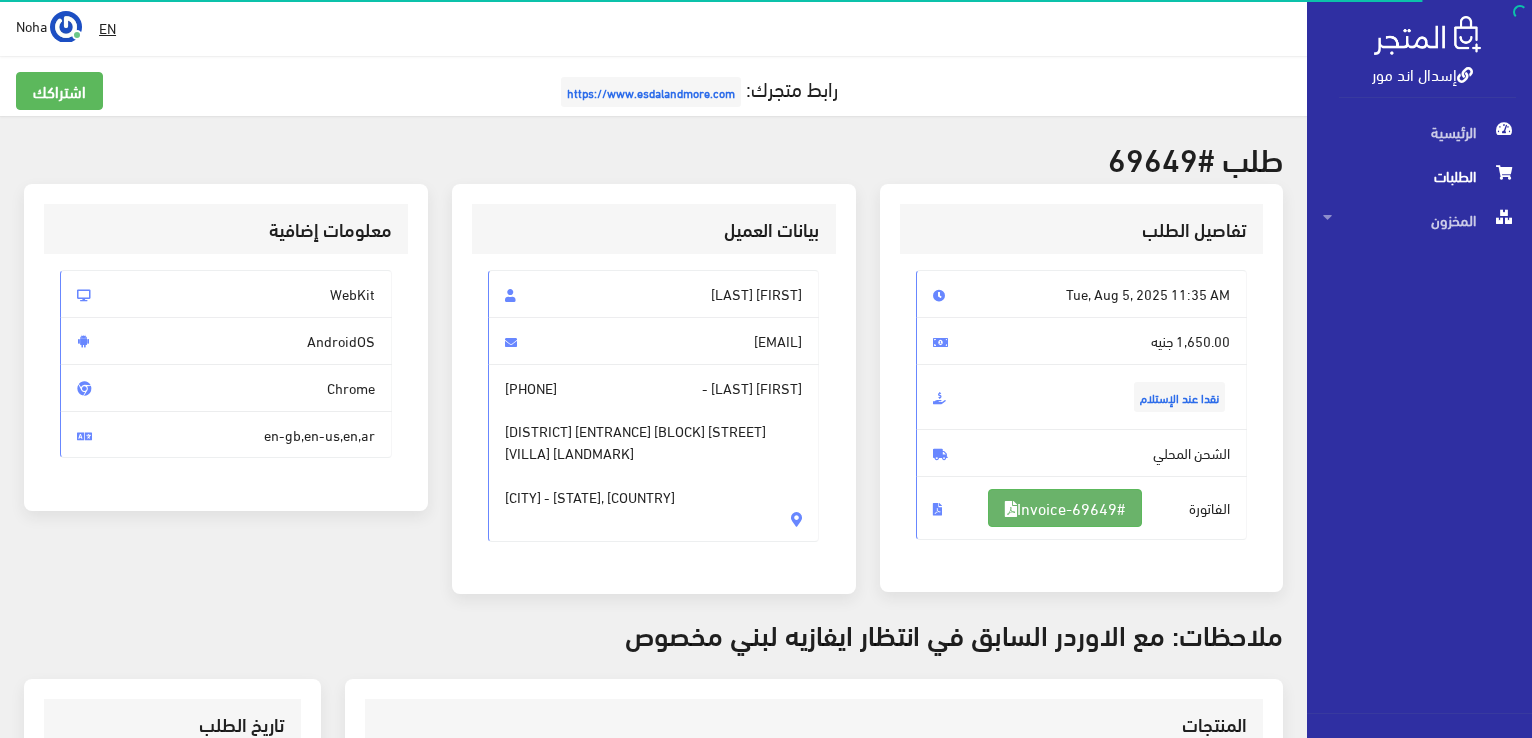 click on "#Invoice-69649" at bounding box center (1065, 508) 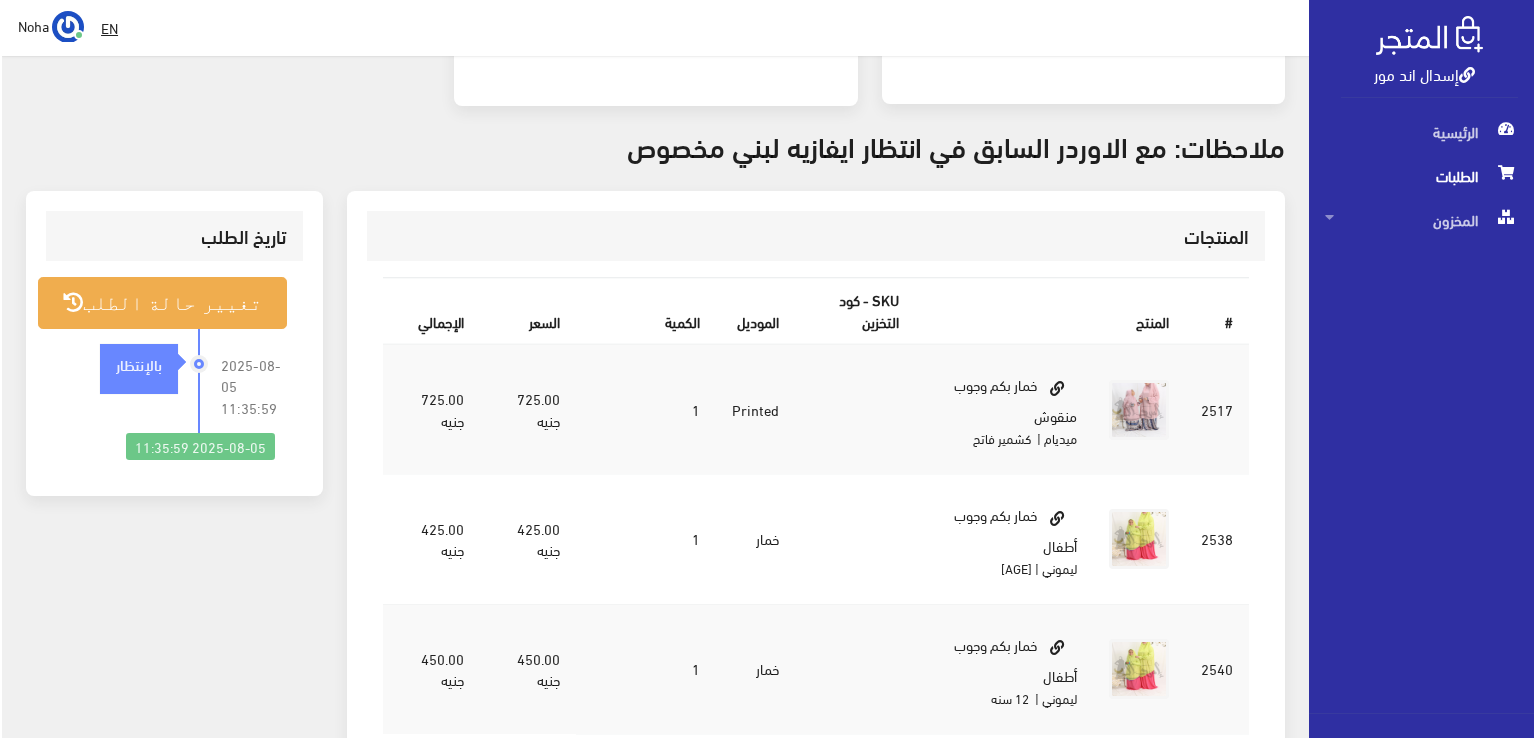 scroll, scrollTop: 500, scrollLeft: 0, axis: vertical 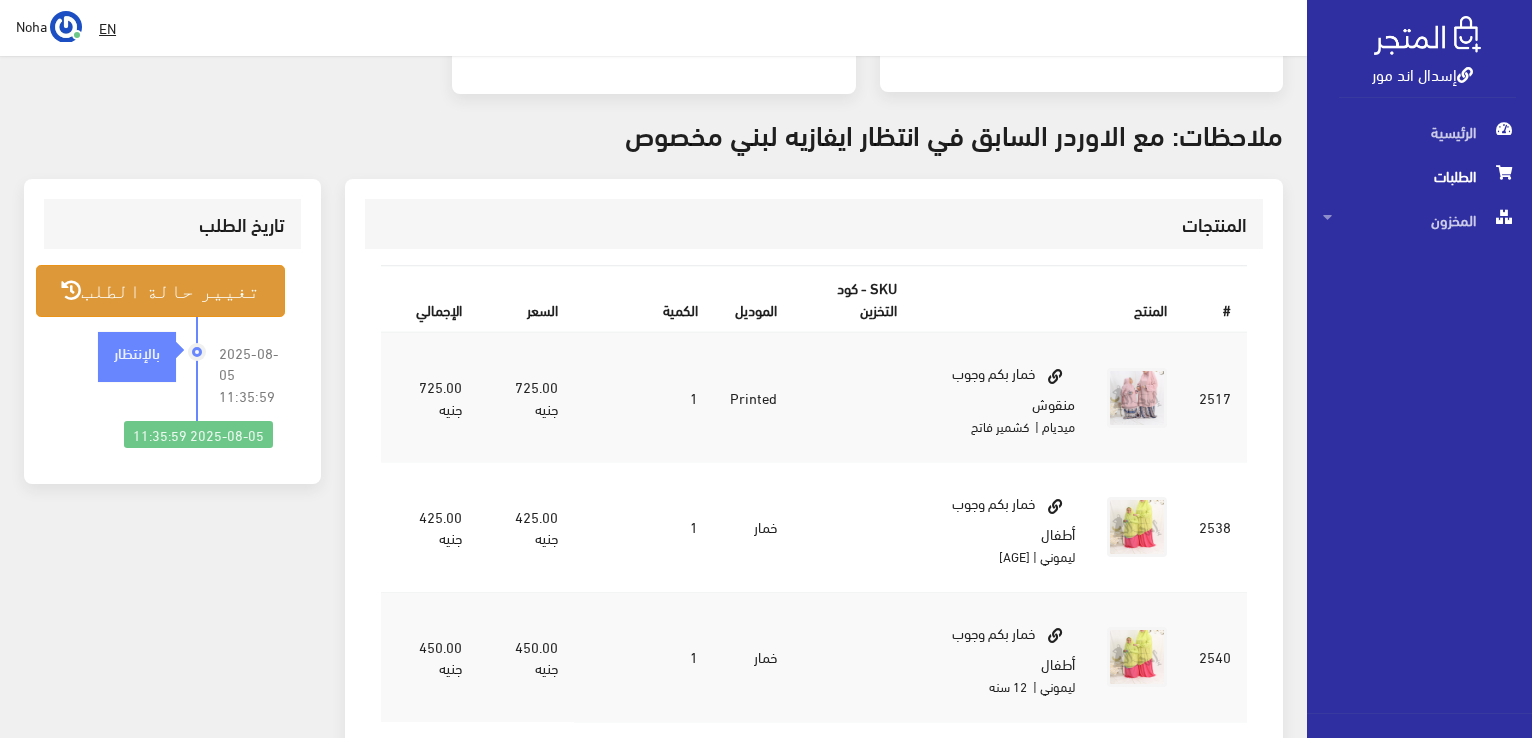 click on "تغيير حالة الطلب" at bounding box center [160, 290] 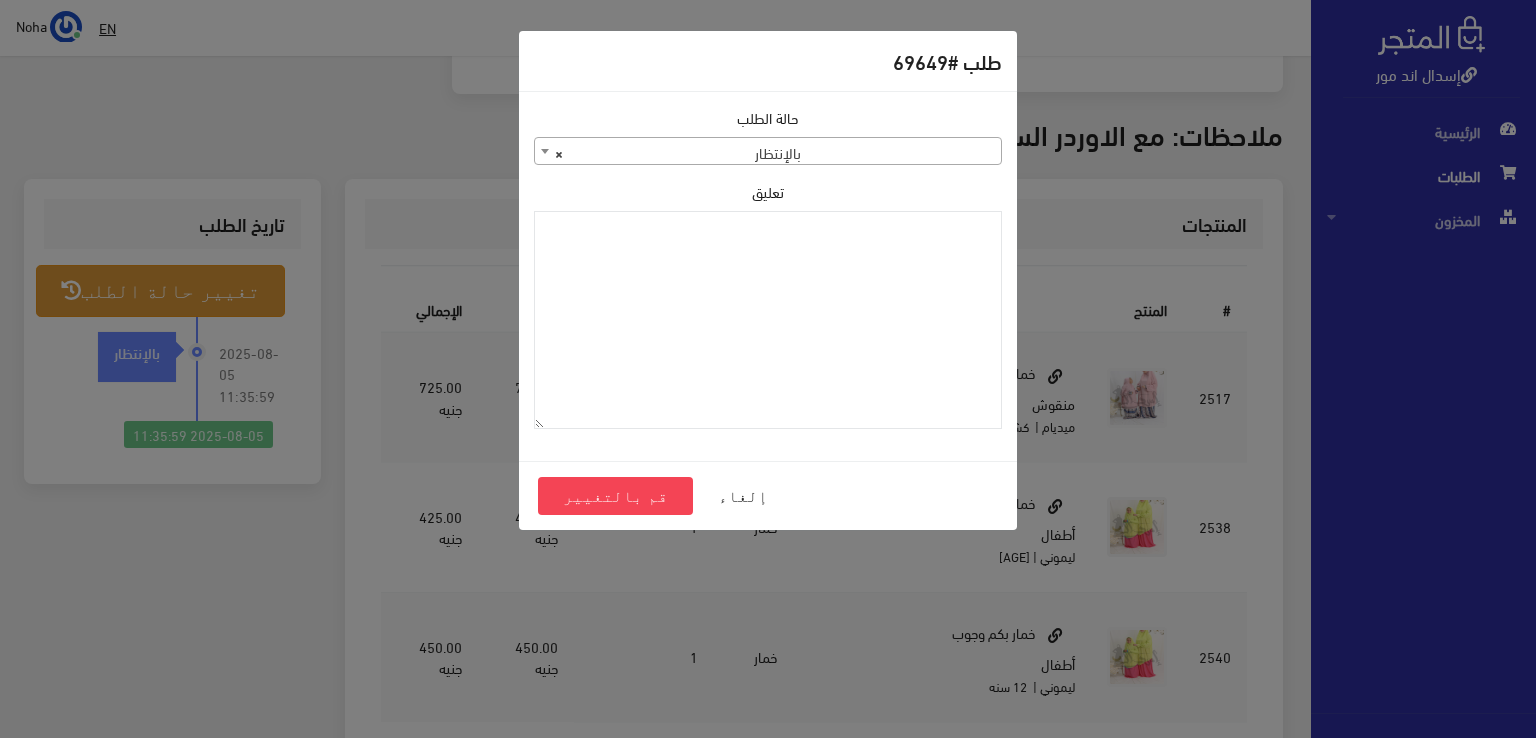 click on "× بالإنتظار" at bounding box center (768, 152) 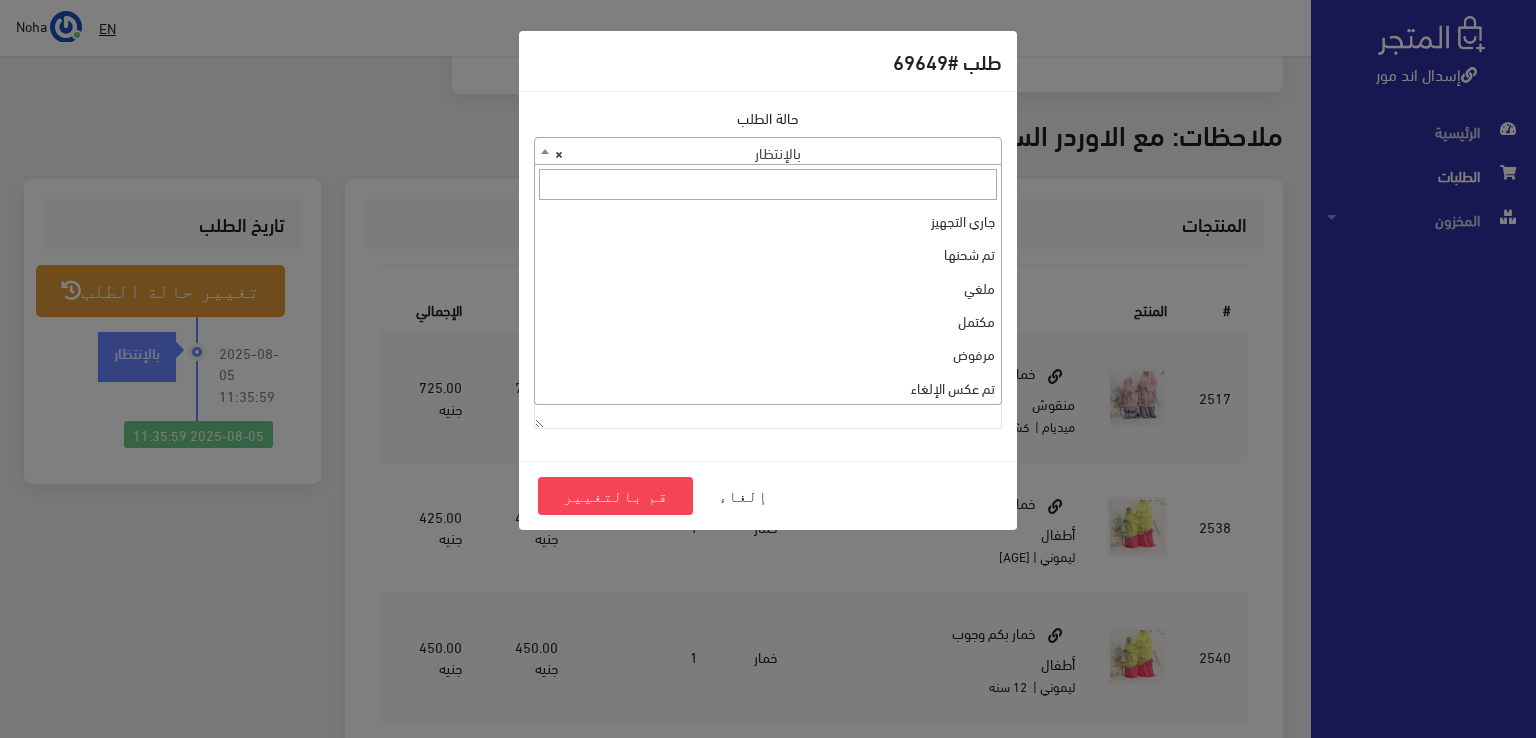 scroll, scrollTop: 267, scrollLeft: 0, axis: vertical 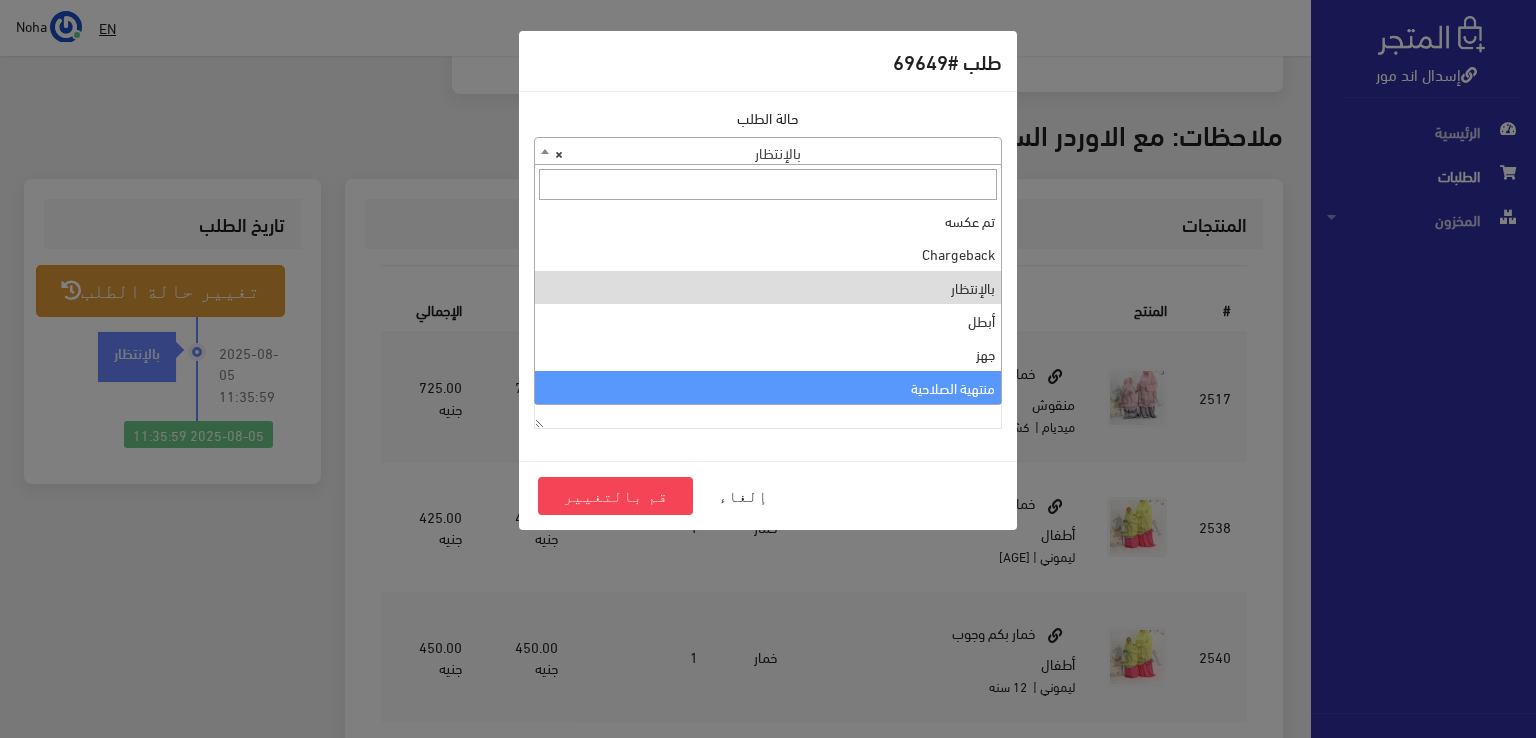 select on "14" 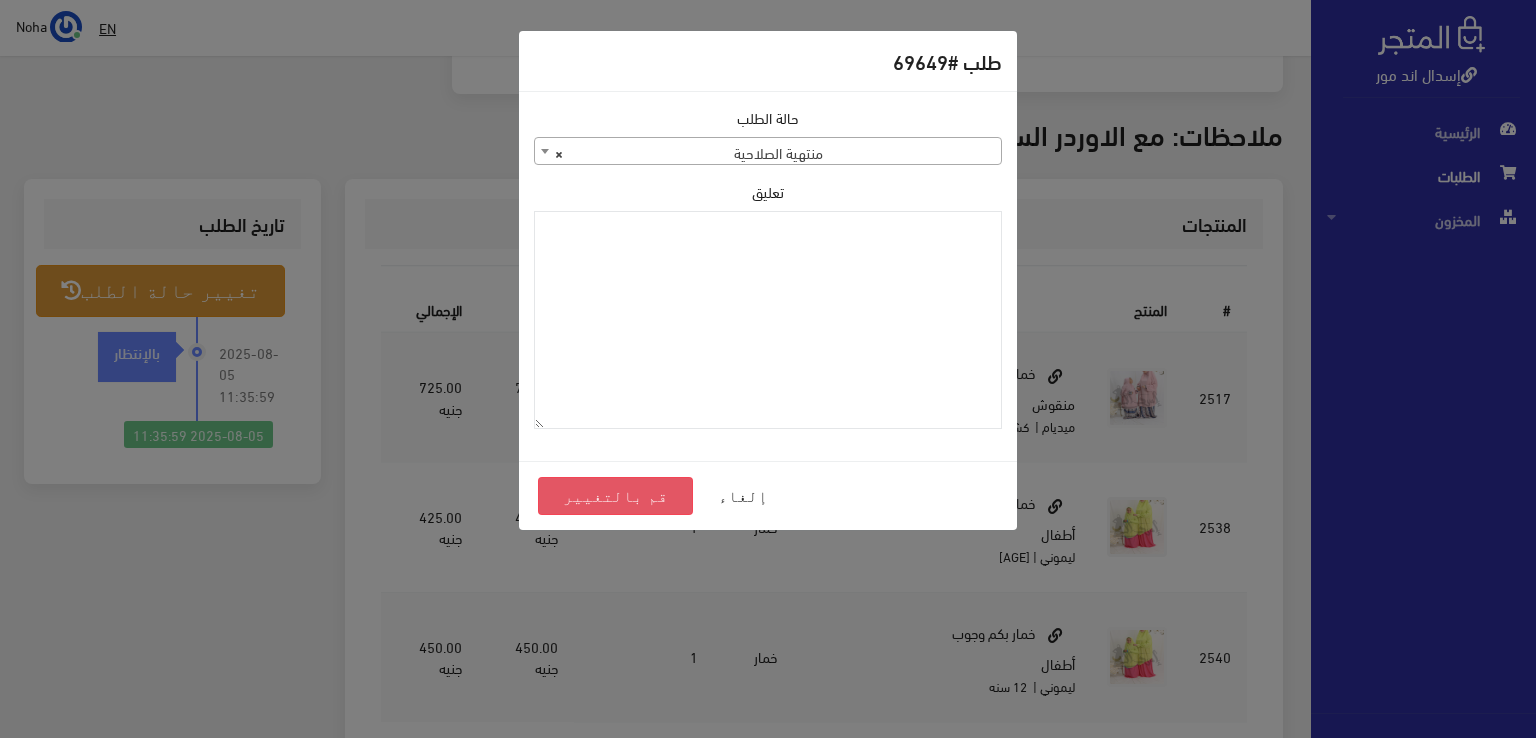 click on "قم بالتغيير" at bounding box center [615, 496] 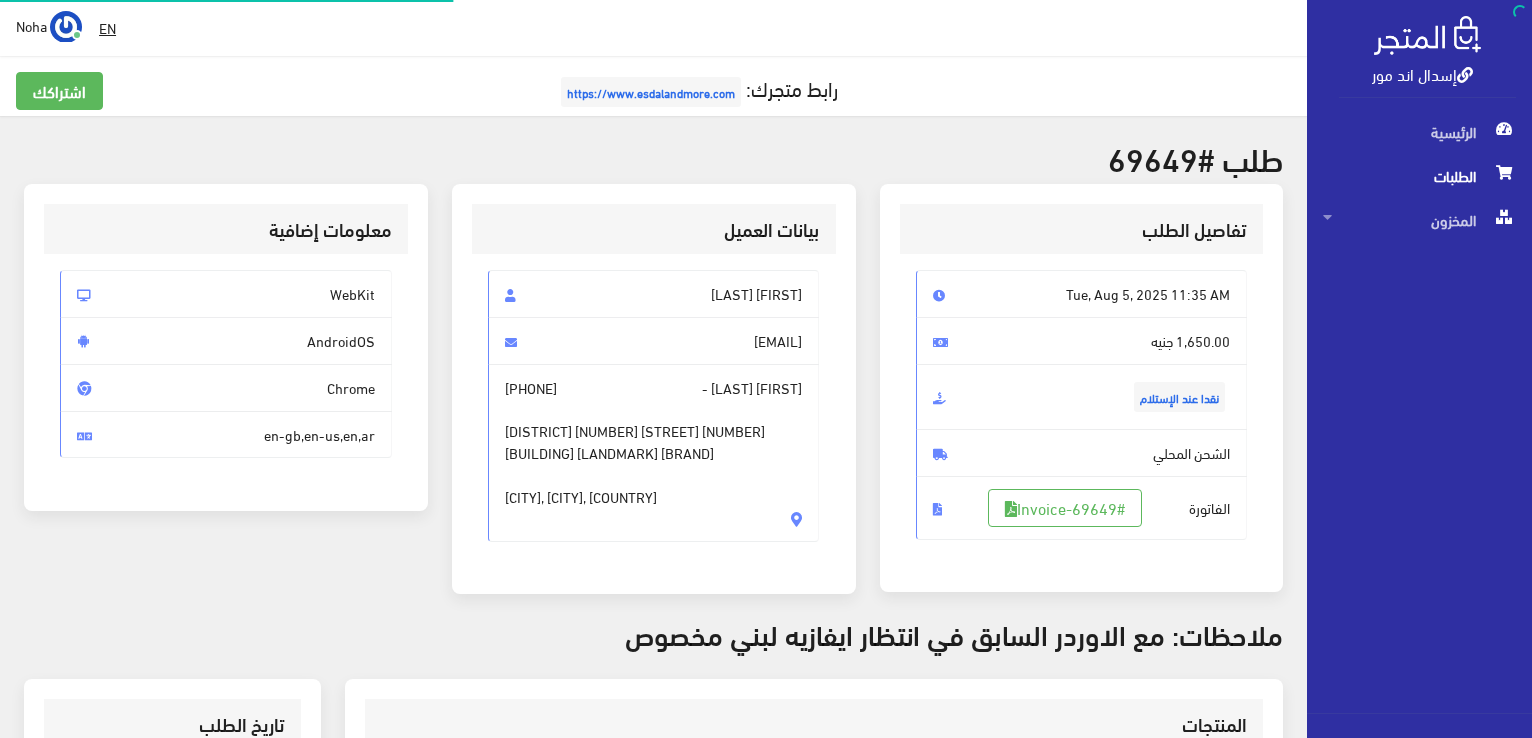 scroll, scrollTop: 0, scrollLeft: 0, axis: both 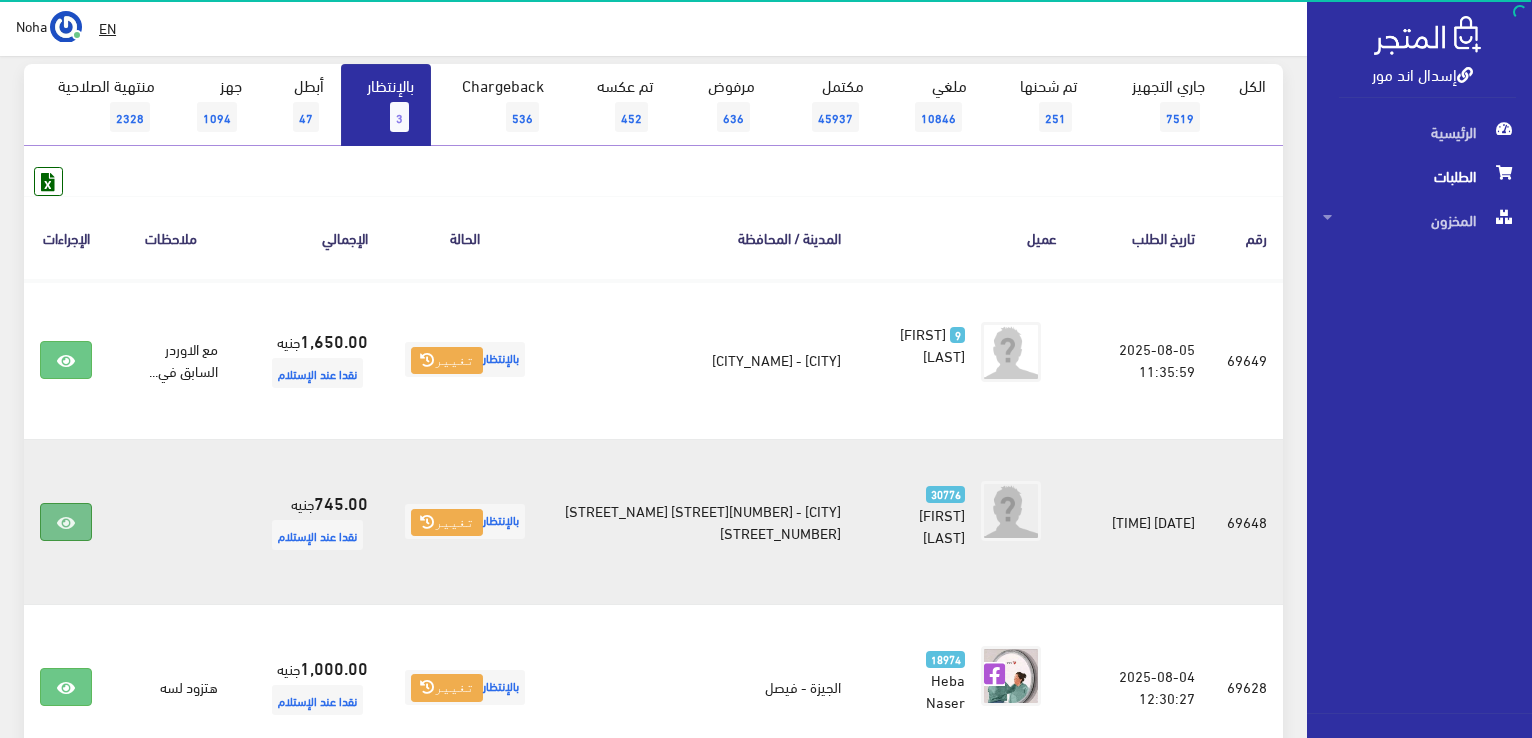 click at bounding box center (66, 523) 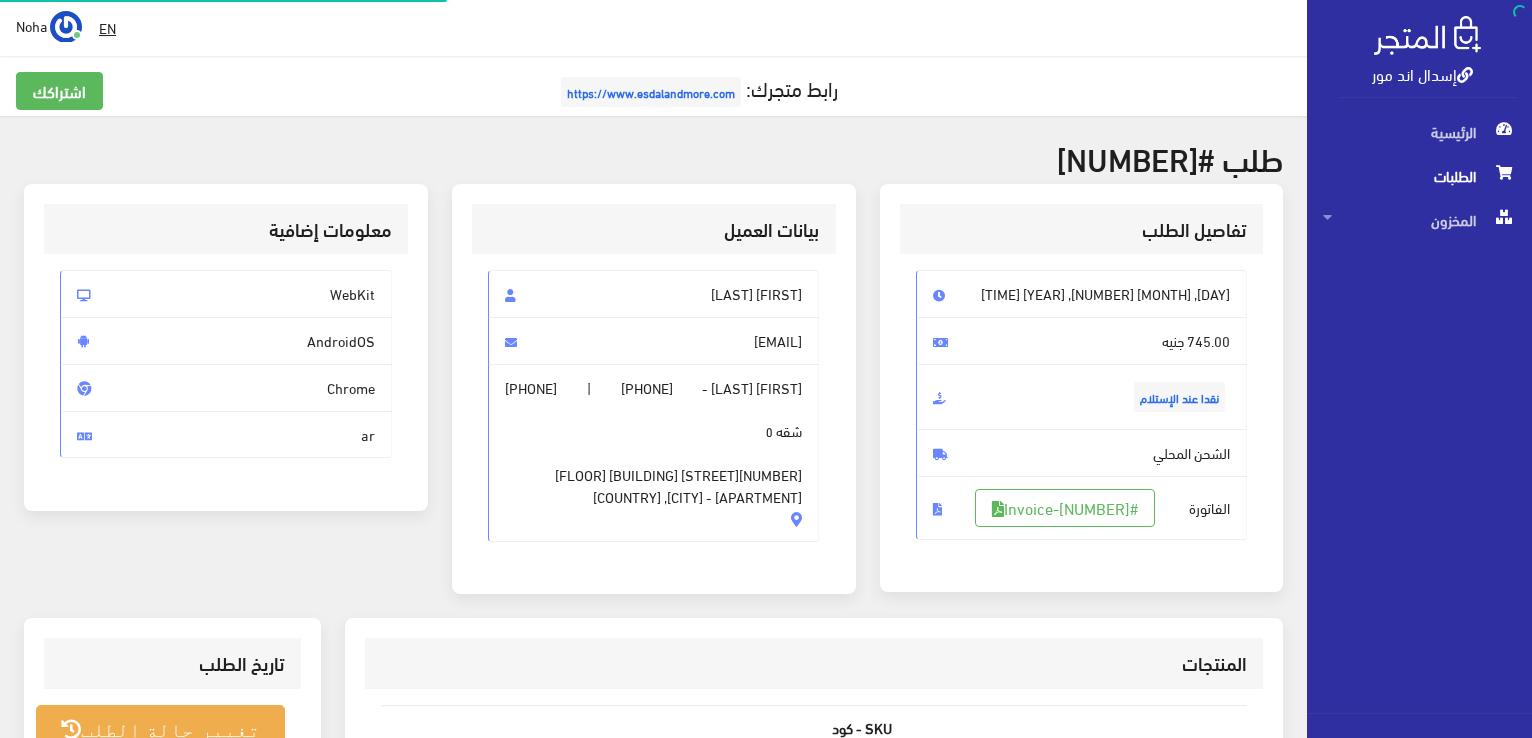 scroll, scrollTop: 0, scrollLeft: 0, axis: both 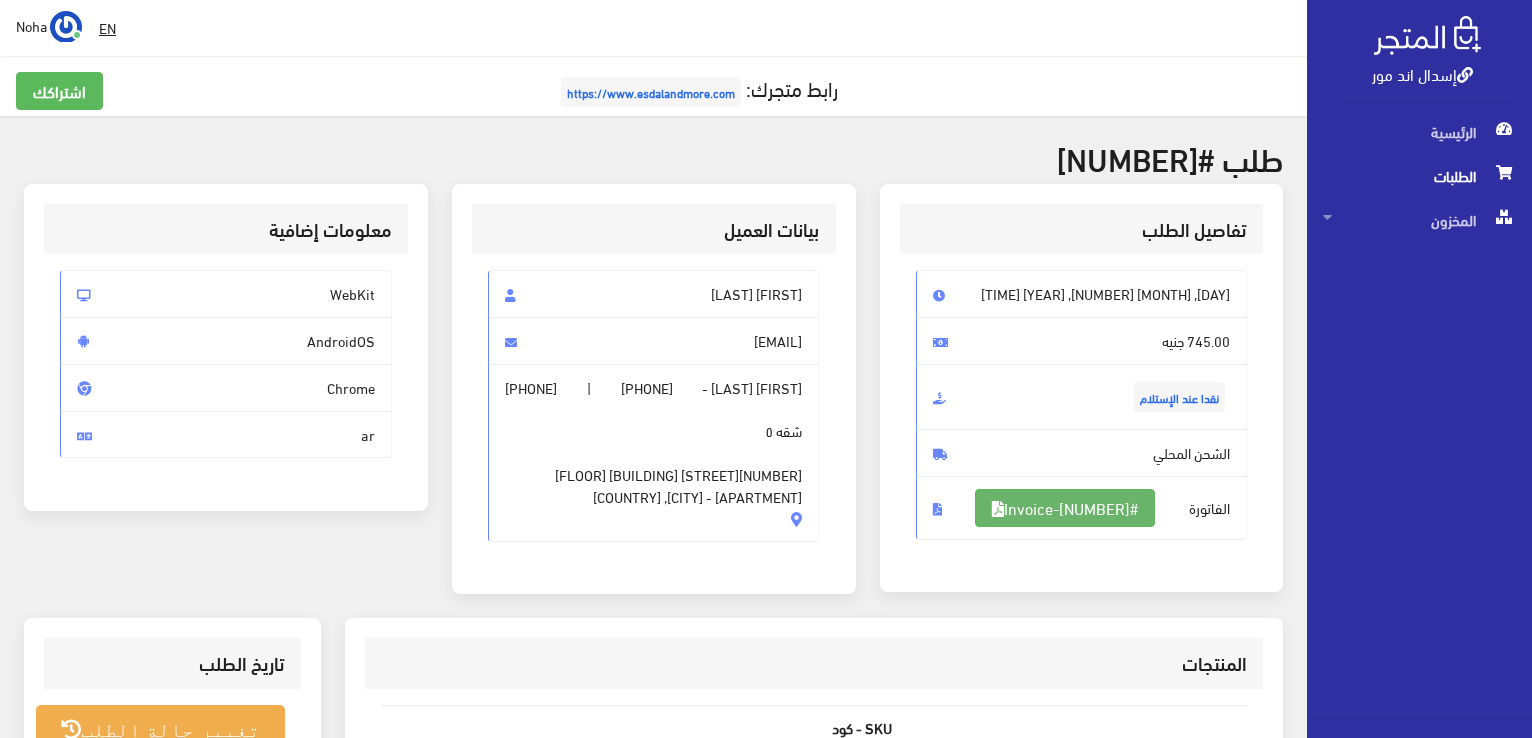 click on "#Invoice-[NUMBER]" at bounding box center (1065, 508) 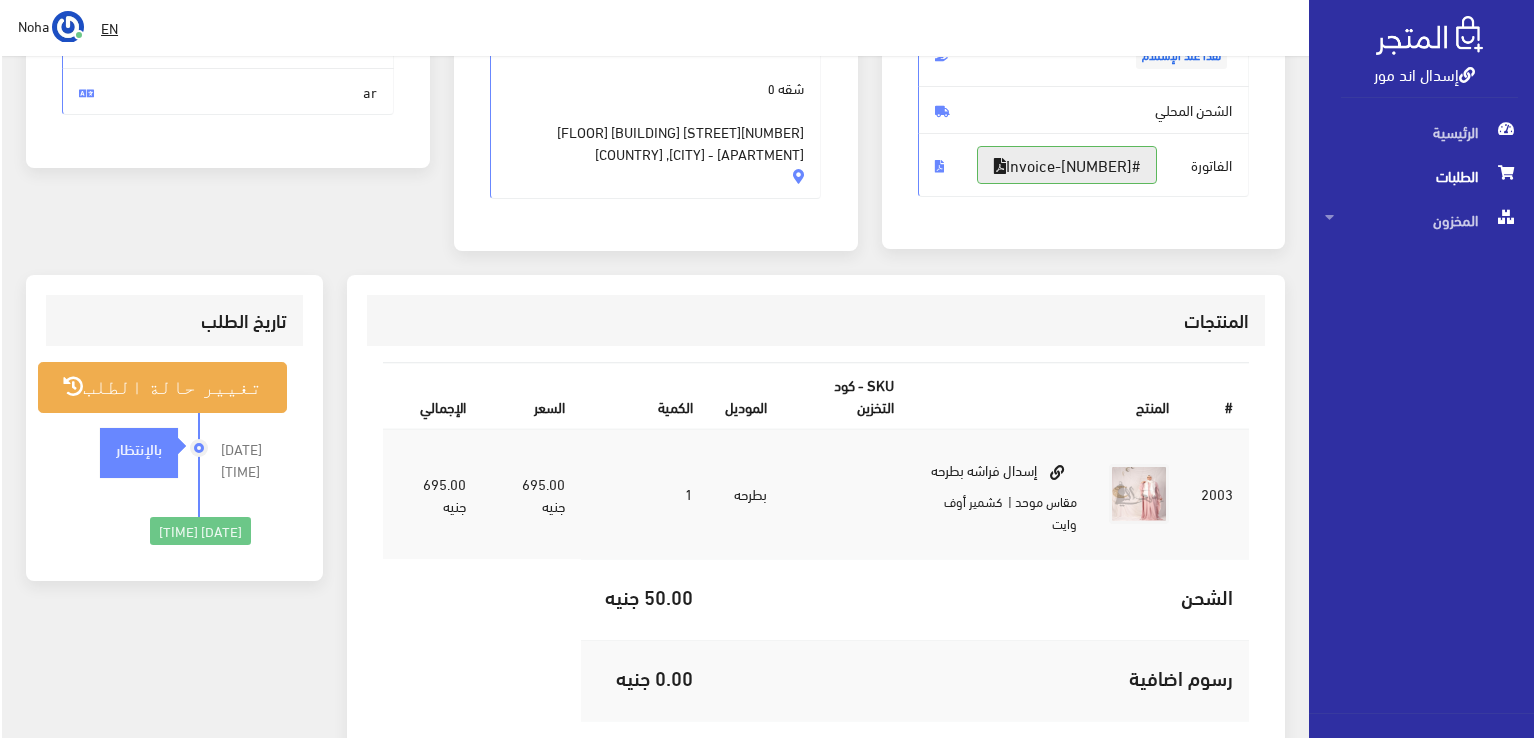 scroll, scrollTop: 600, scrollLeft: 0, axis: vertical 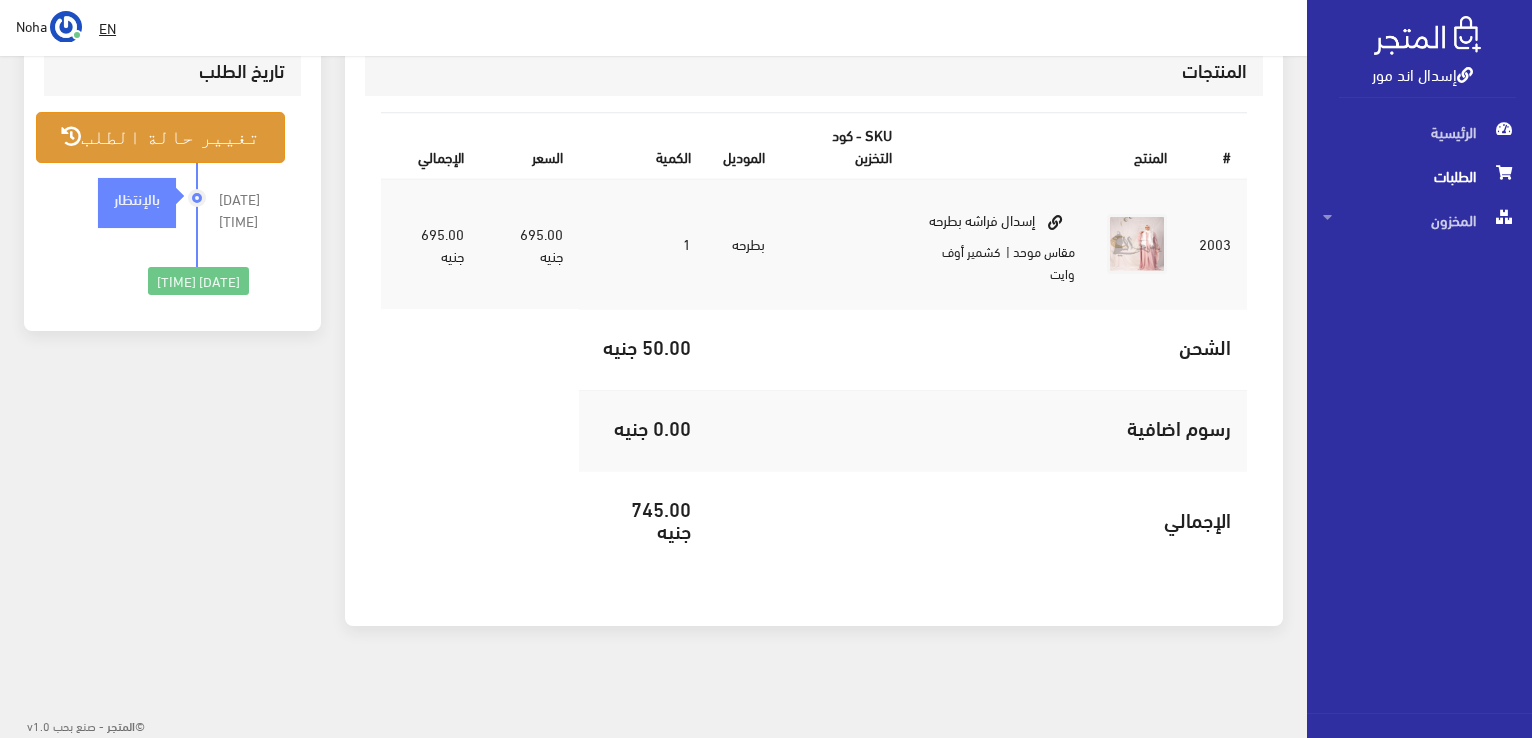 click on "تغيير حالة الطلب" at bounding box center [160, 137] 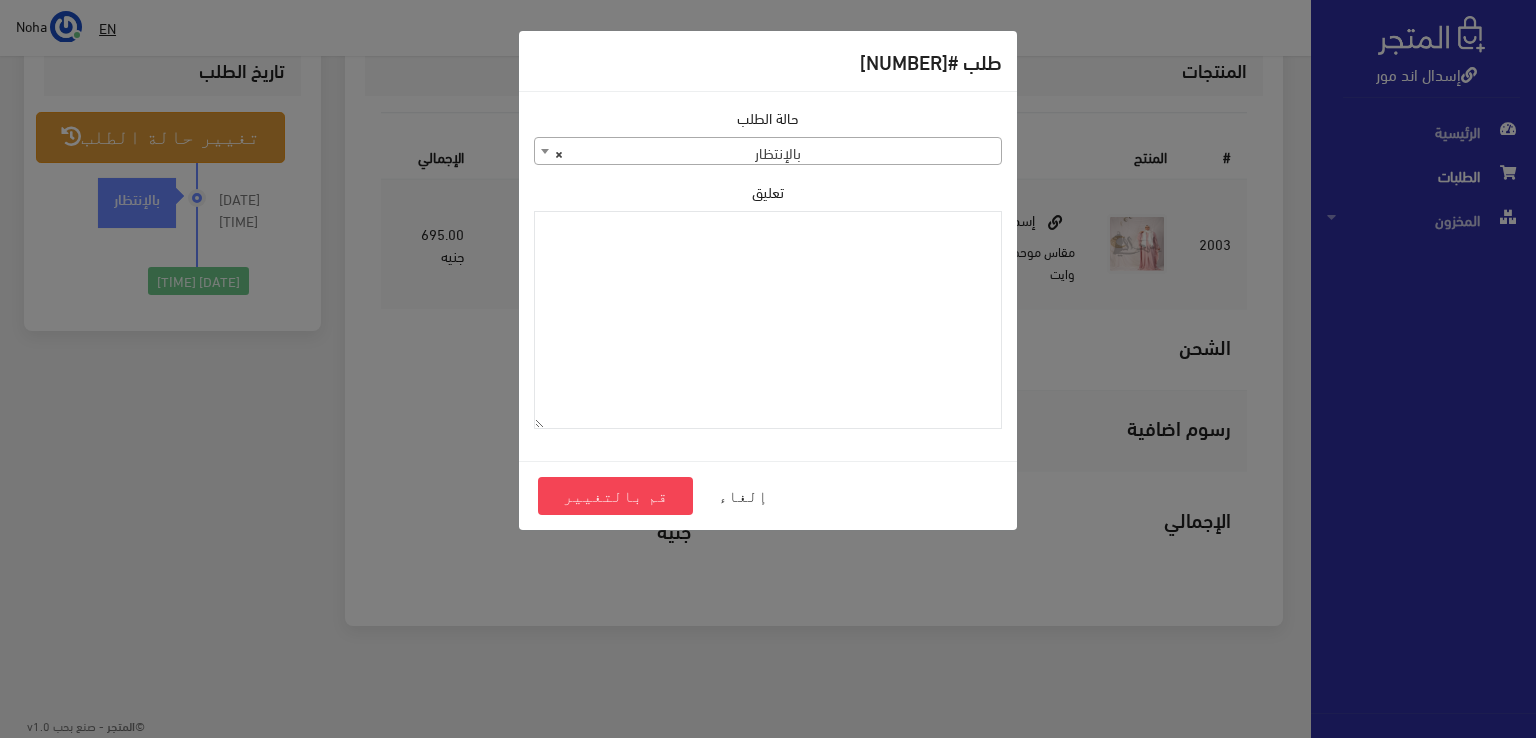 click on "× بالإنتظار" at bounding box center (768, 152) 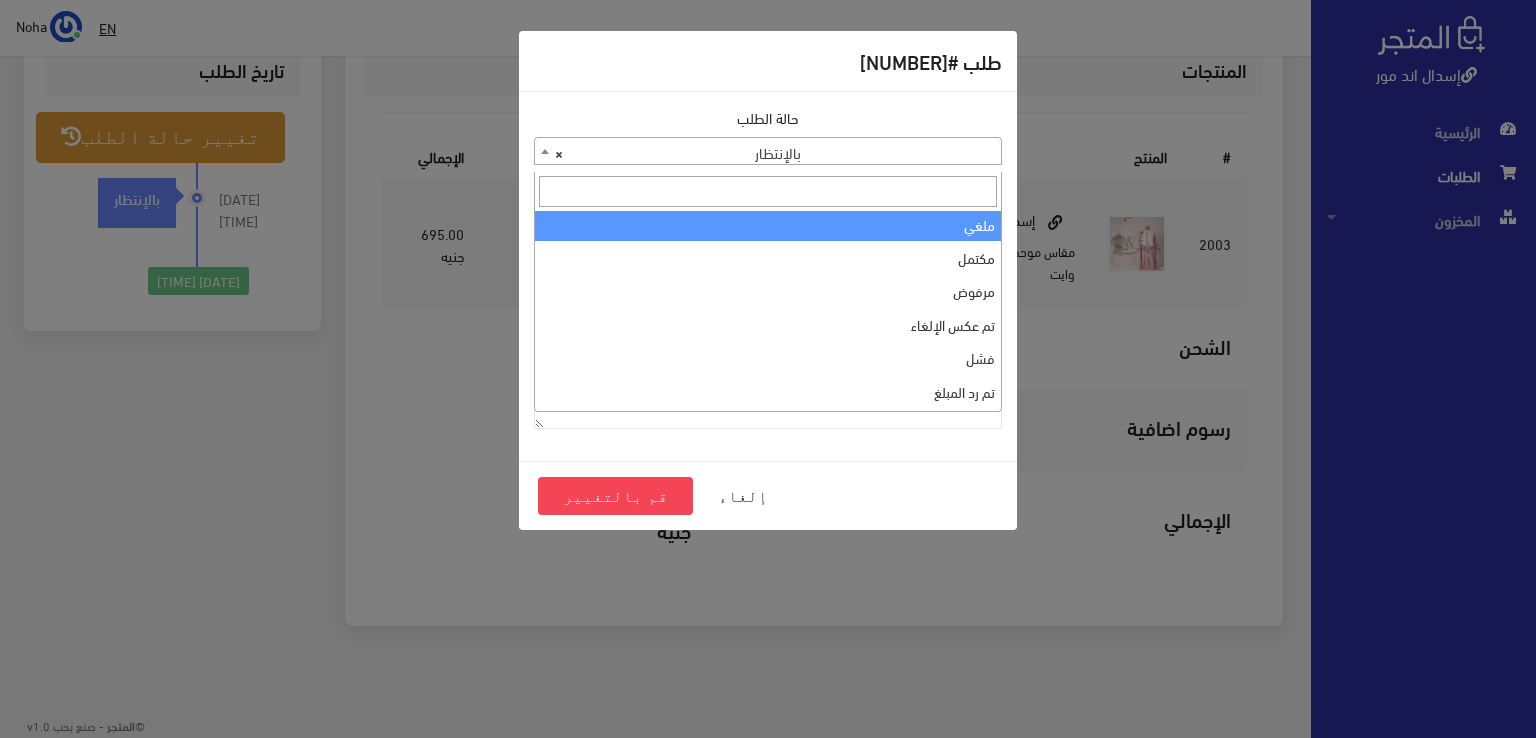 scroll, scrollTop: 0, scrollLeft: 0, axis: both 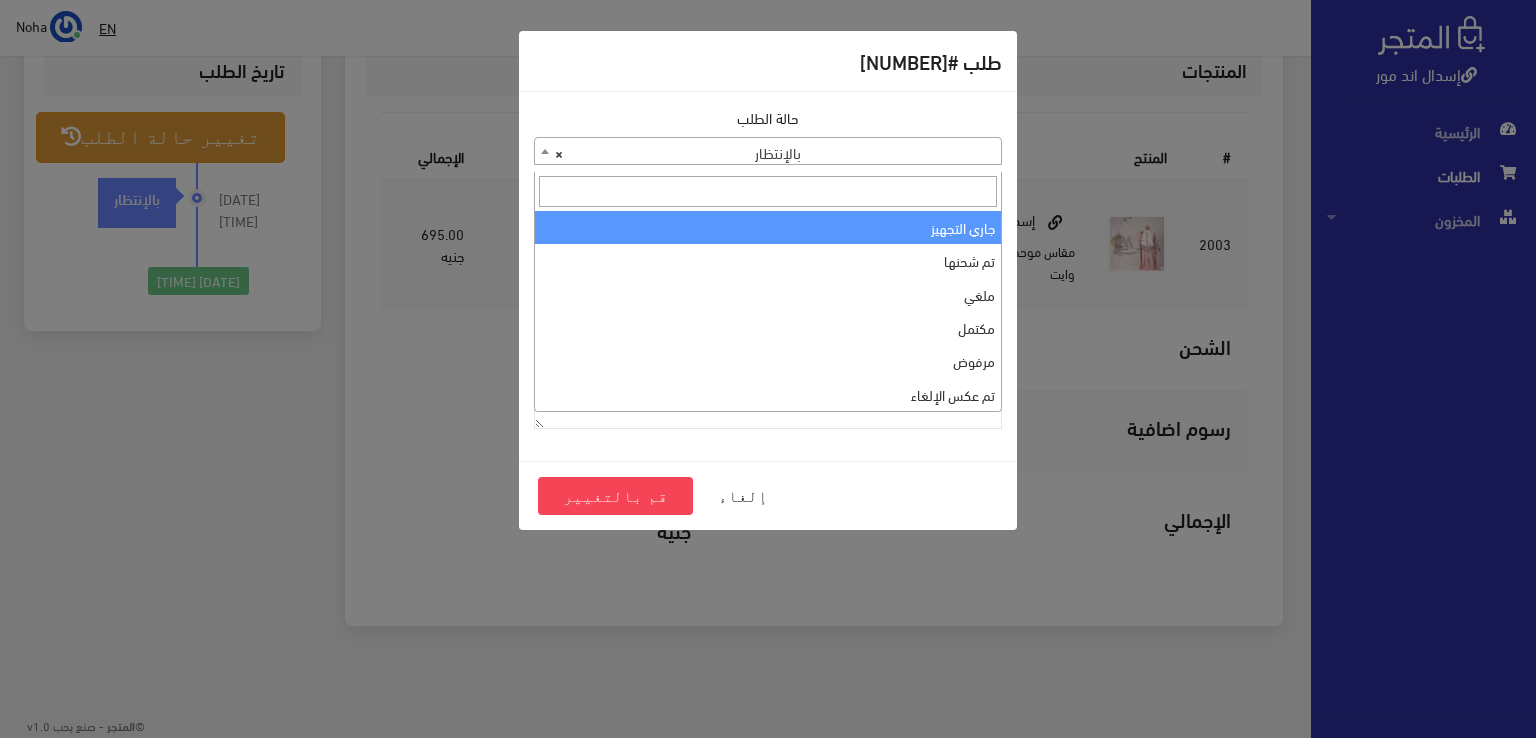 select on "1" 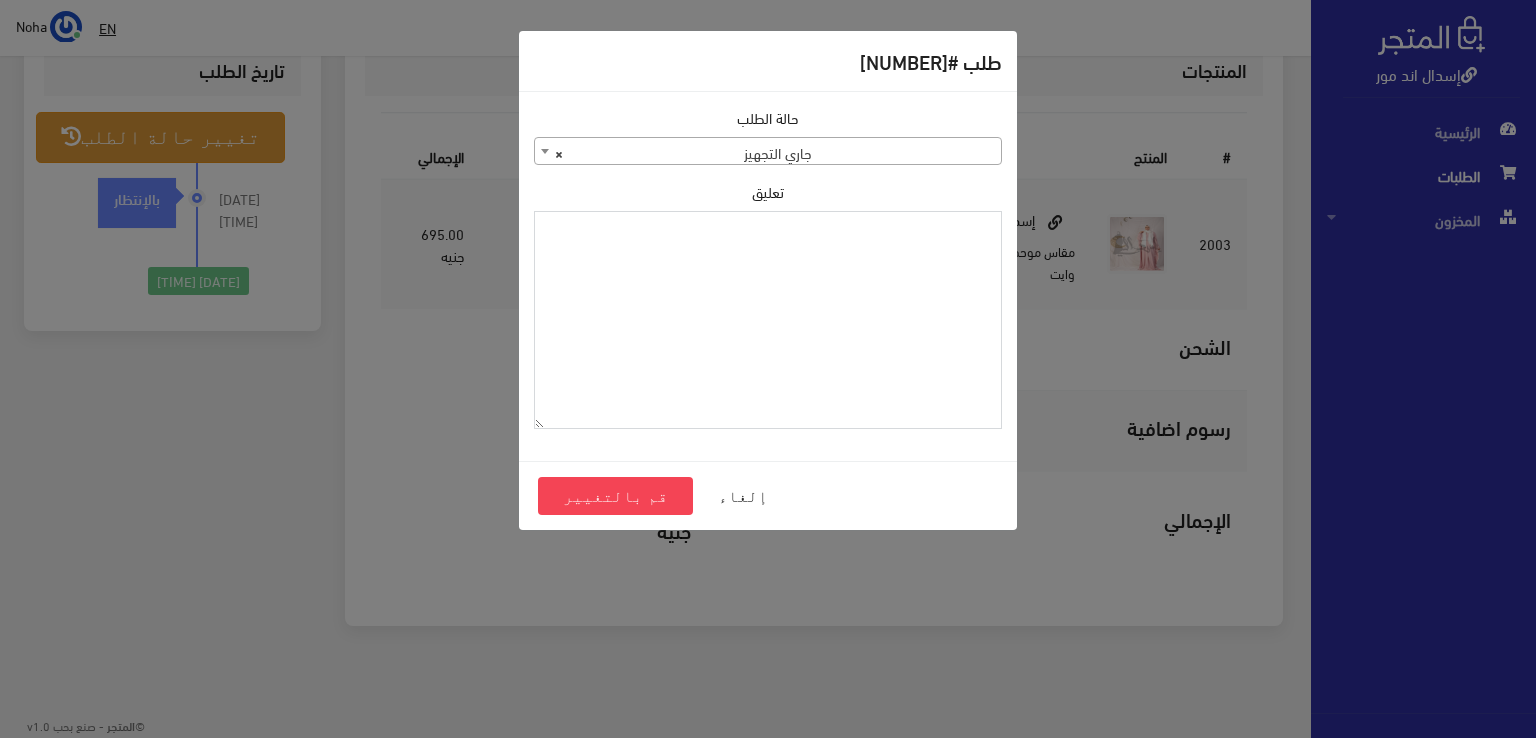 paste on "1106820" 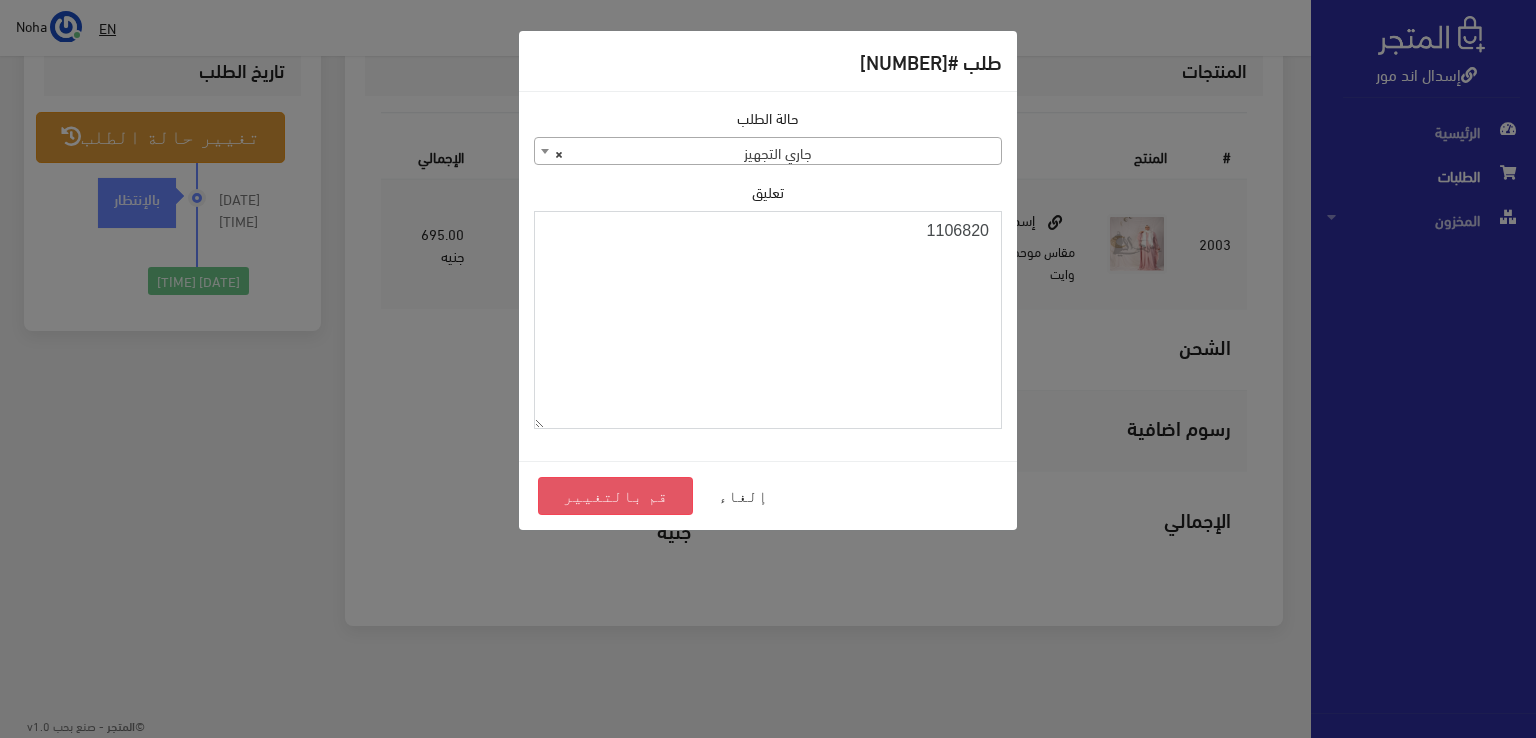 type on "1106820" 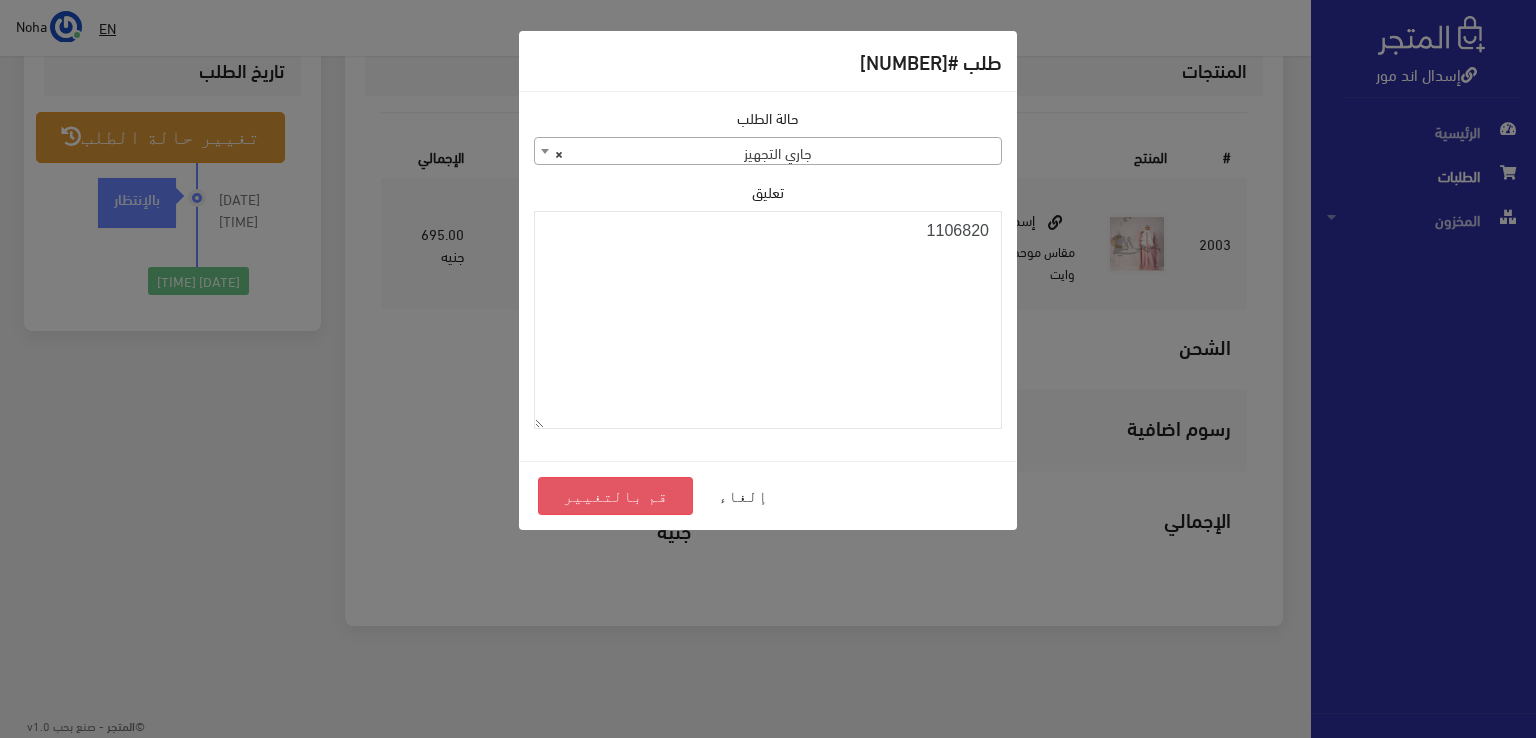 click on "قم بالتغيير" at bounding box center [615, 496] 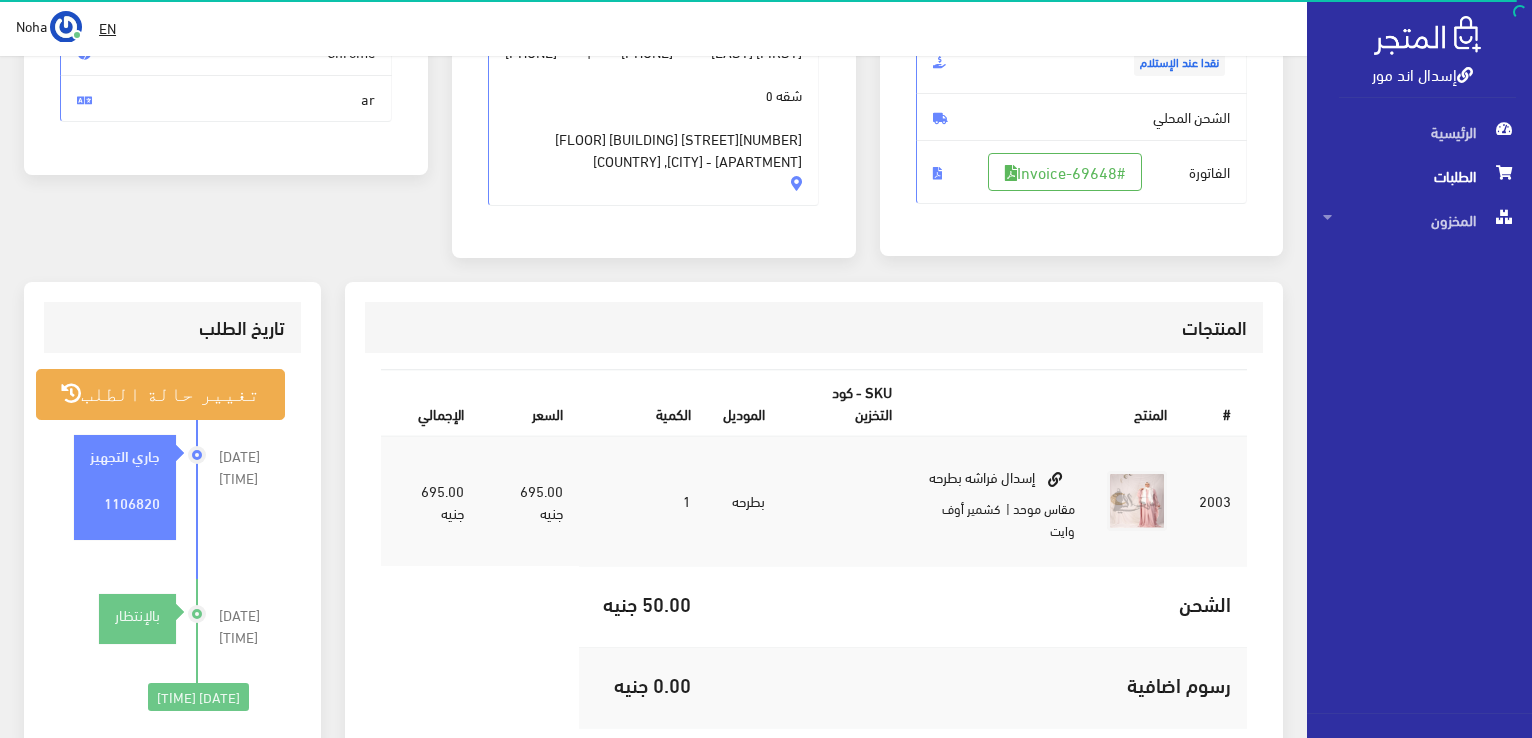 scroll, scrollTop: 500, scrollLeft: 0, axis: vertical 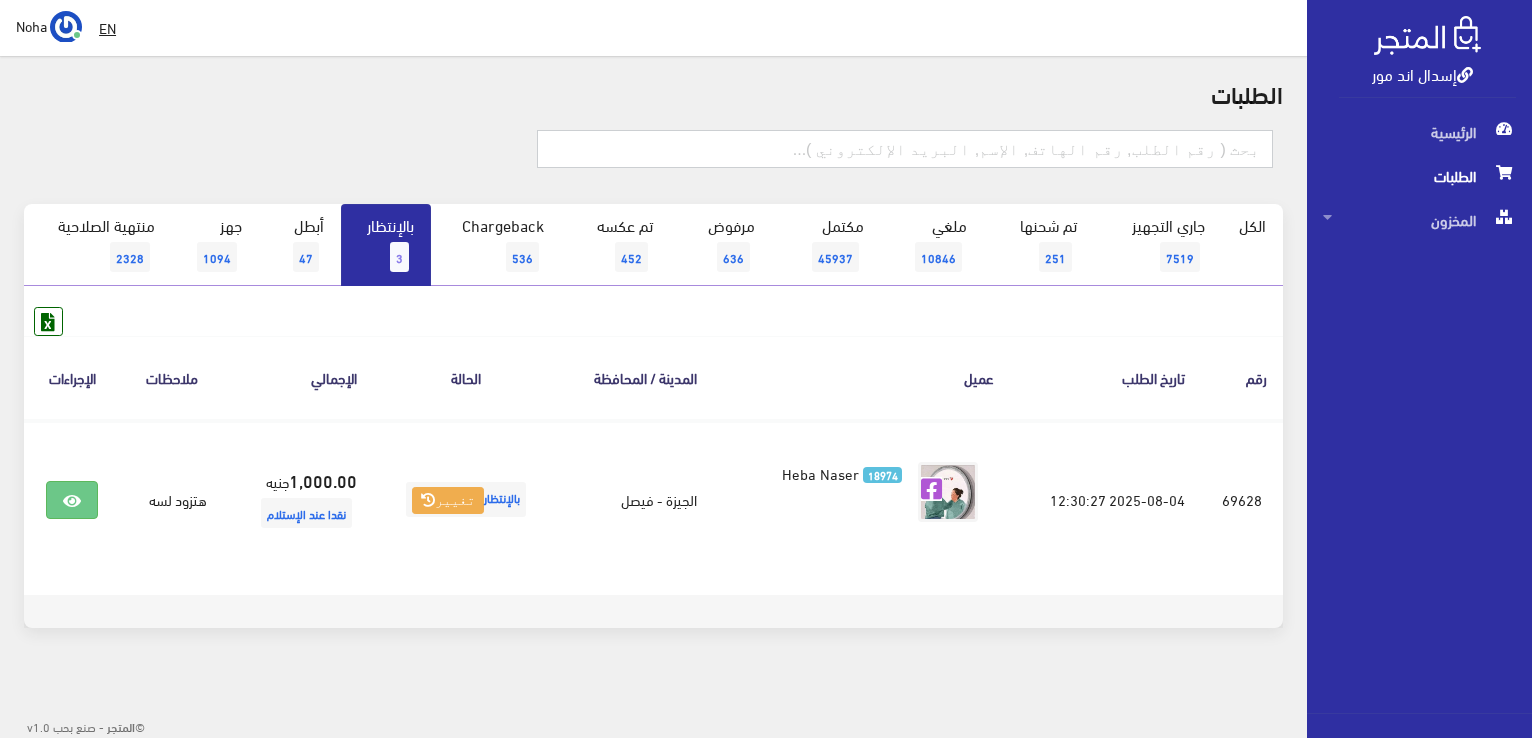 click at bounding box center [905, 149] 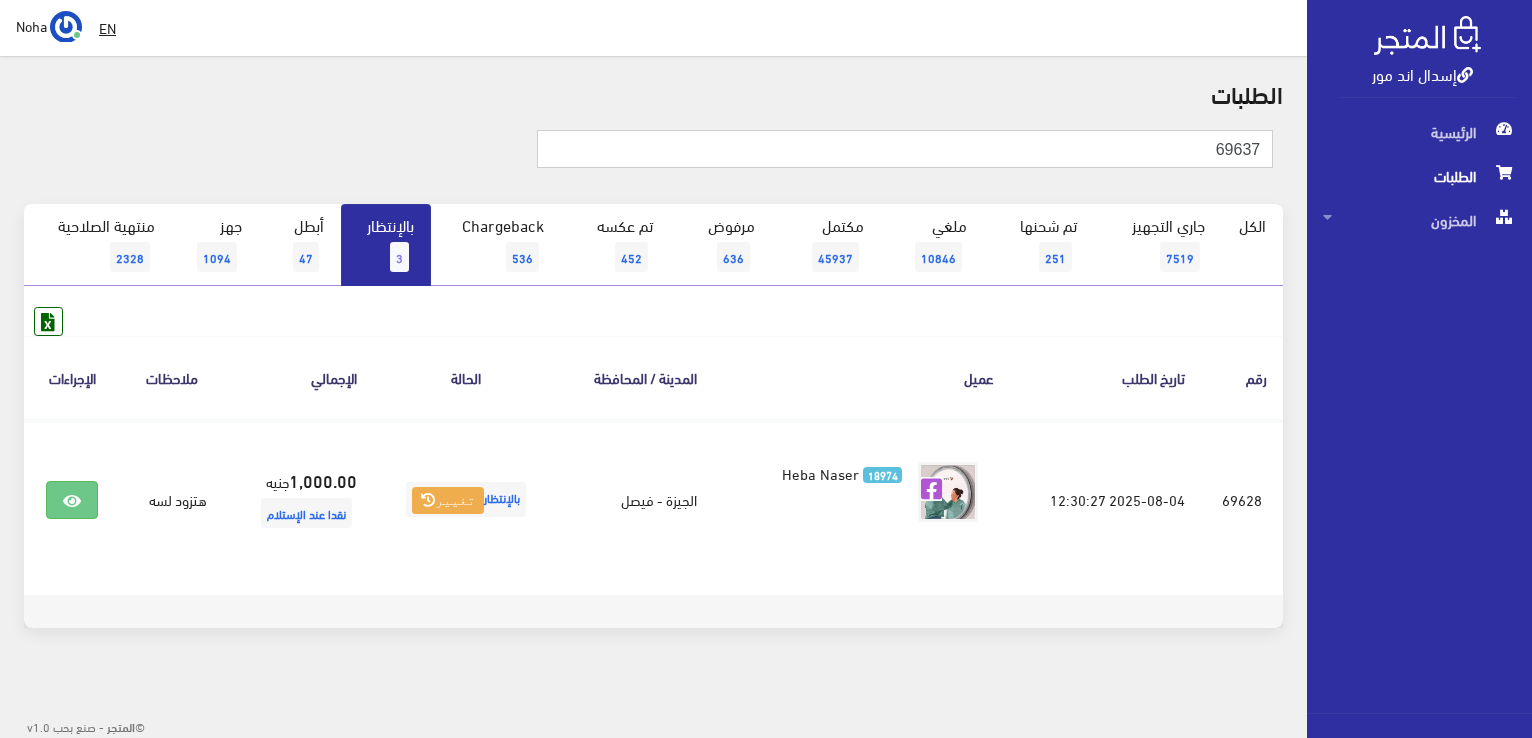 type on "69637" 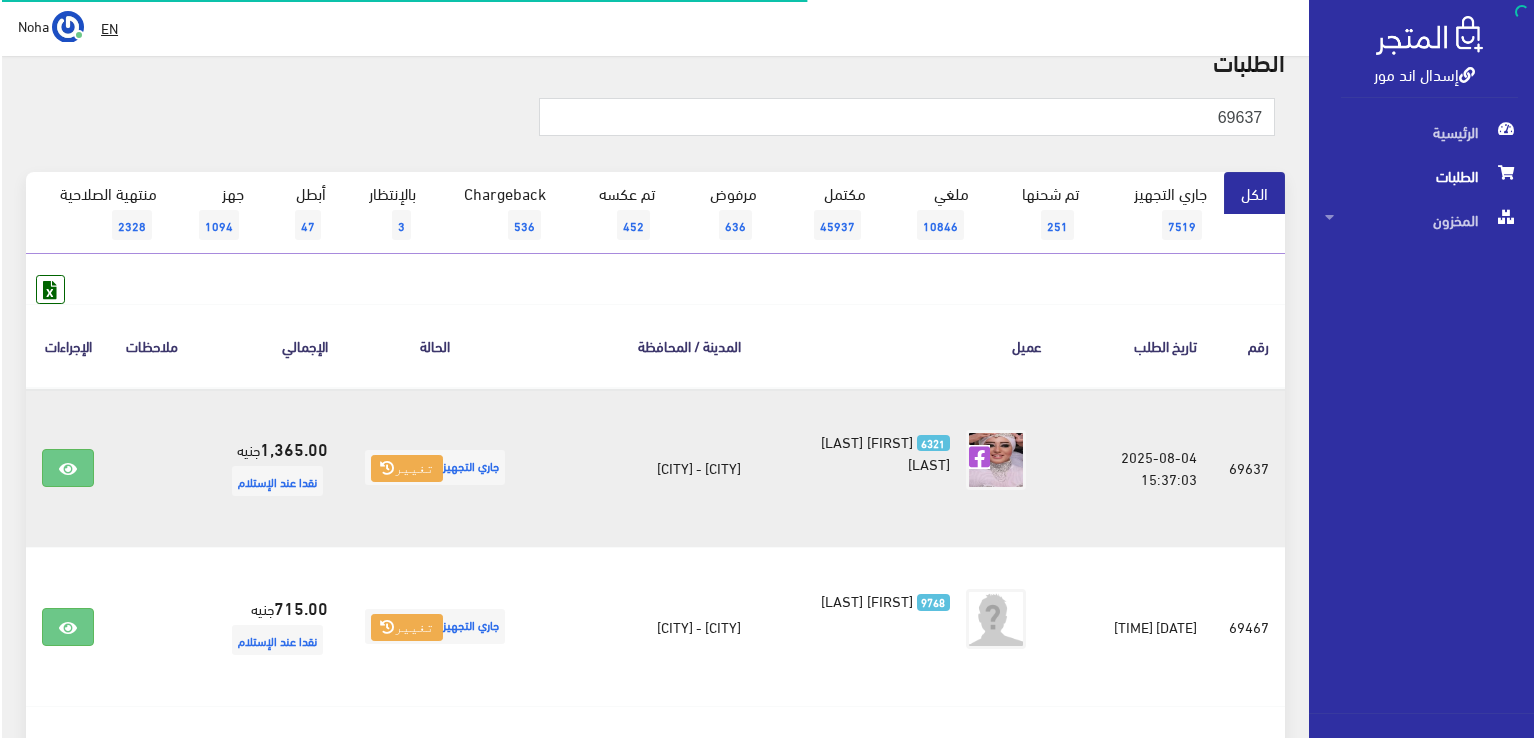 scroll, scrollTop: 200, scrollLeft: 0, axis: vertical 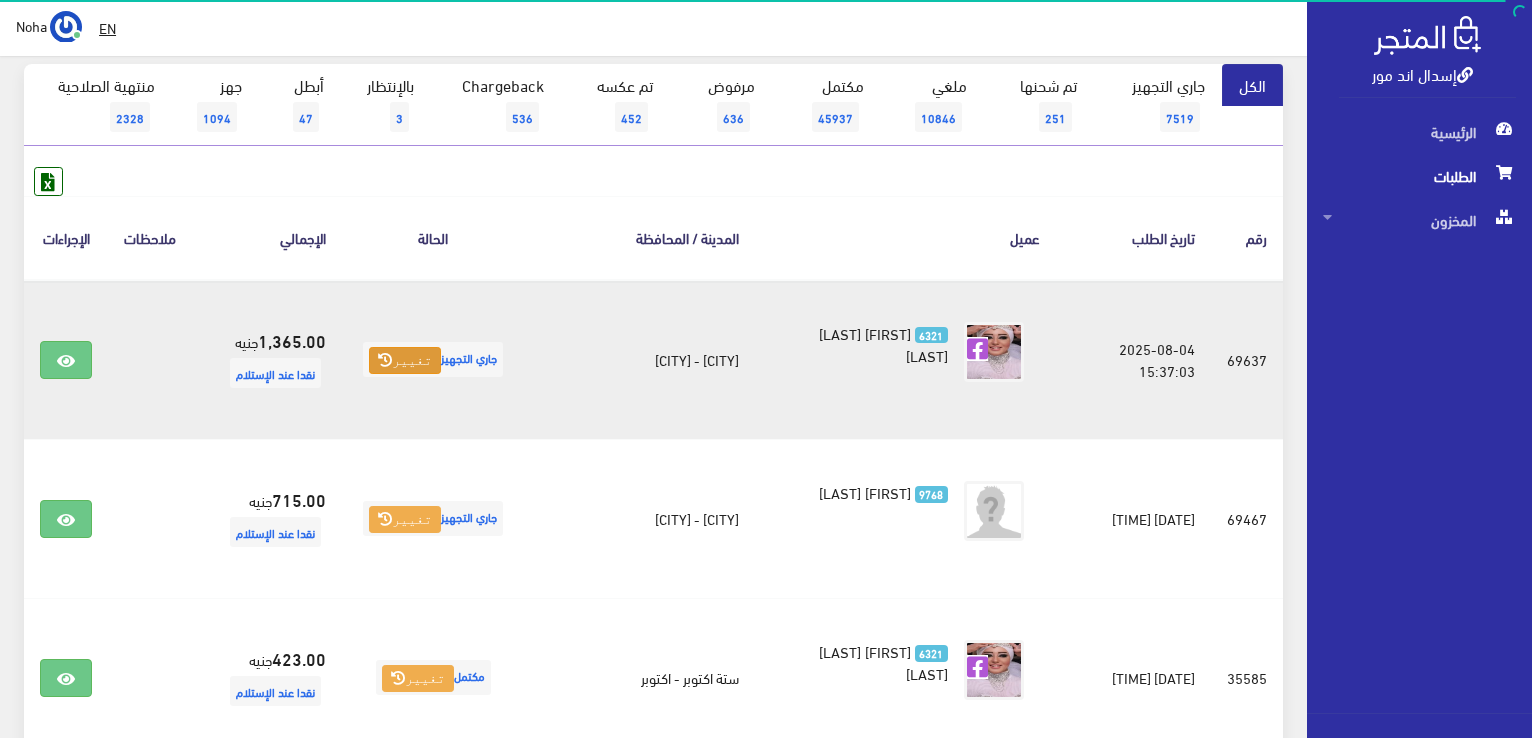click on "تغيير" at bounding box center [405, 361] 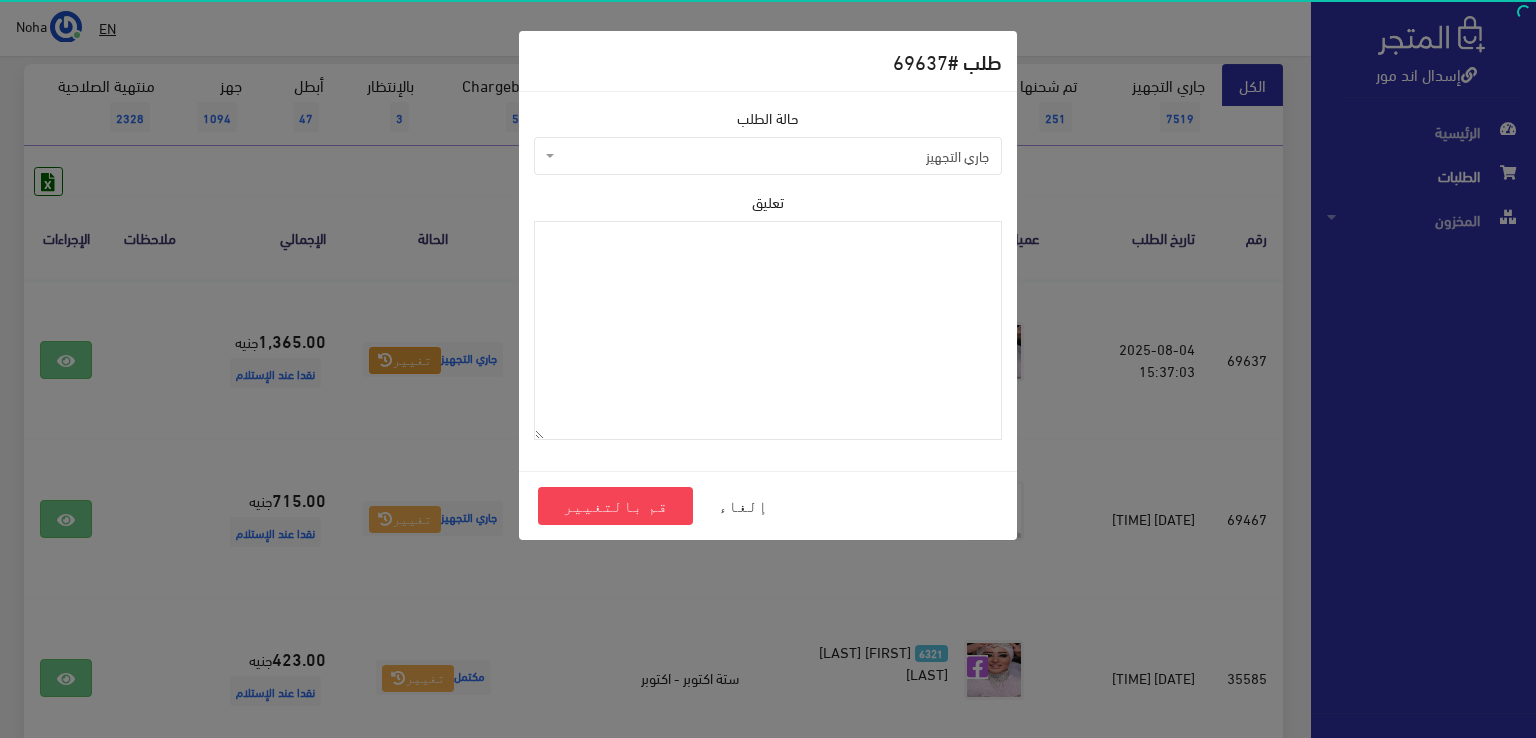 click on "جاري التجهيز" at bounding box center (774, 156) 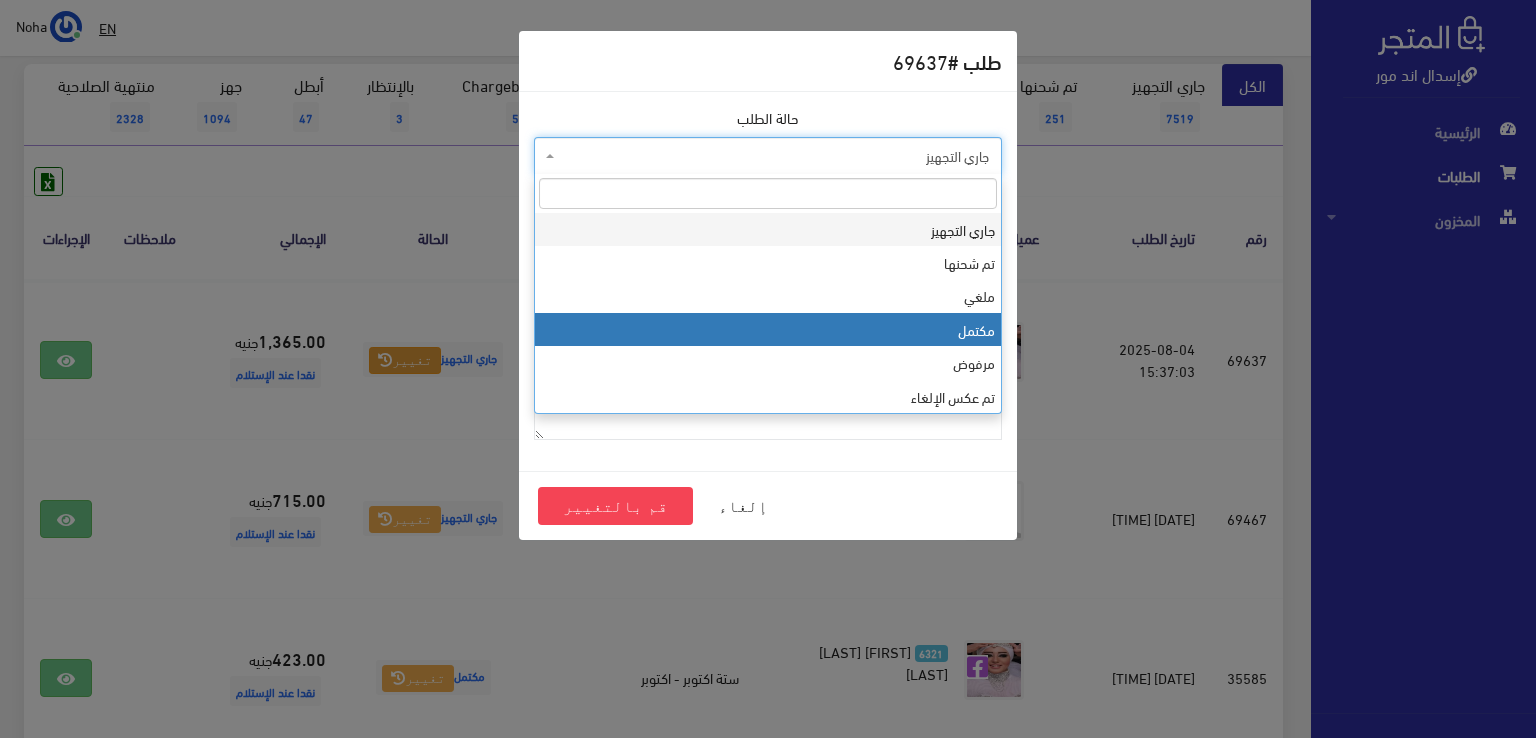select on "4" 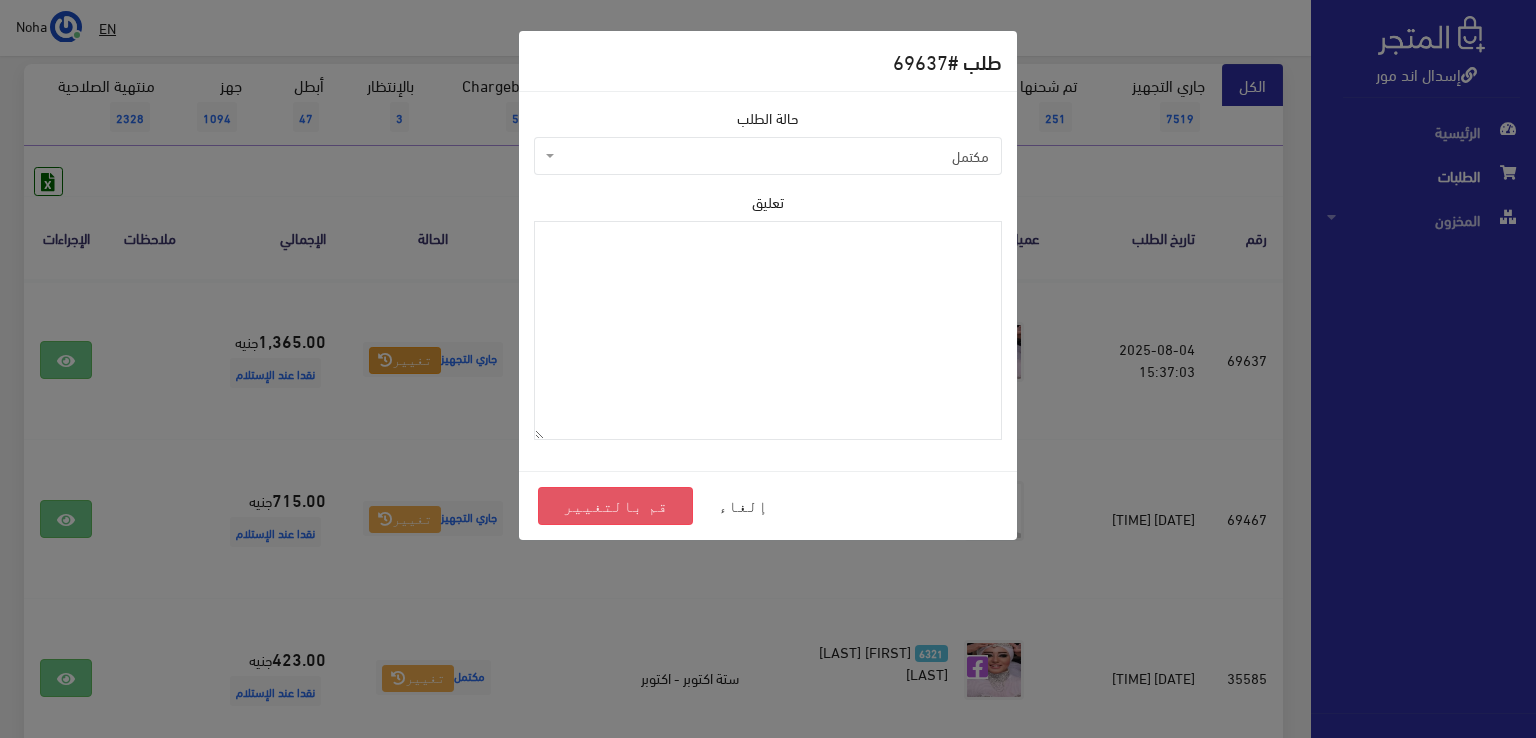 click on "قم بالتغيير" at bounding box center (615, 506) 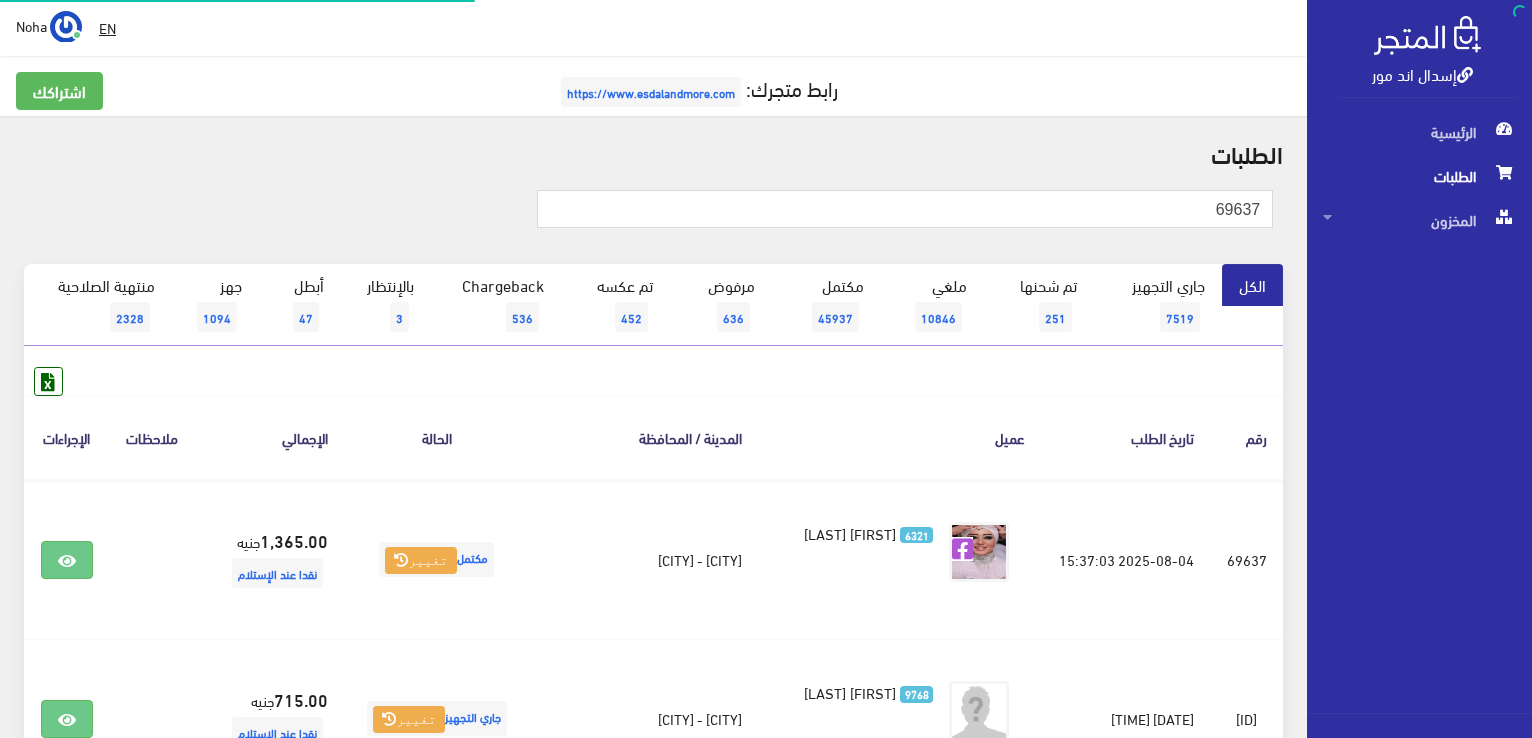 scroll, scrollTop: 0, scrollLeft: 0, axis: both 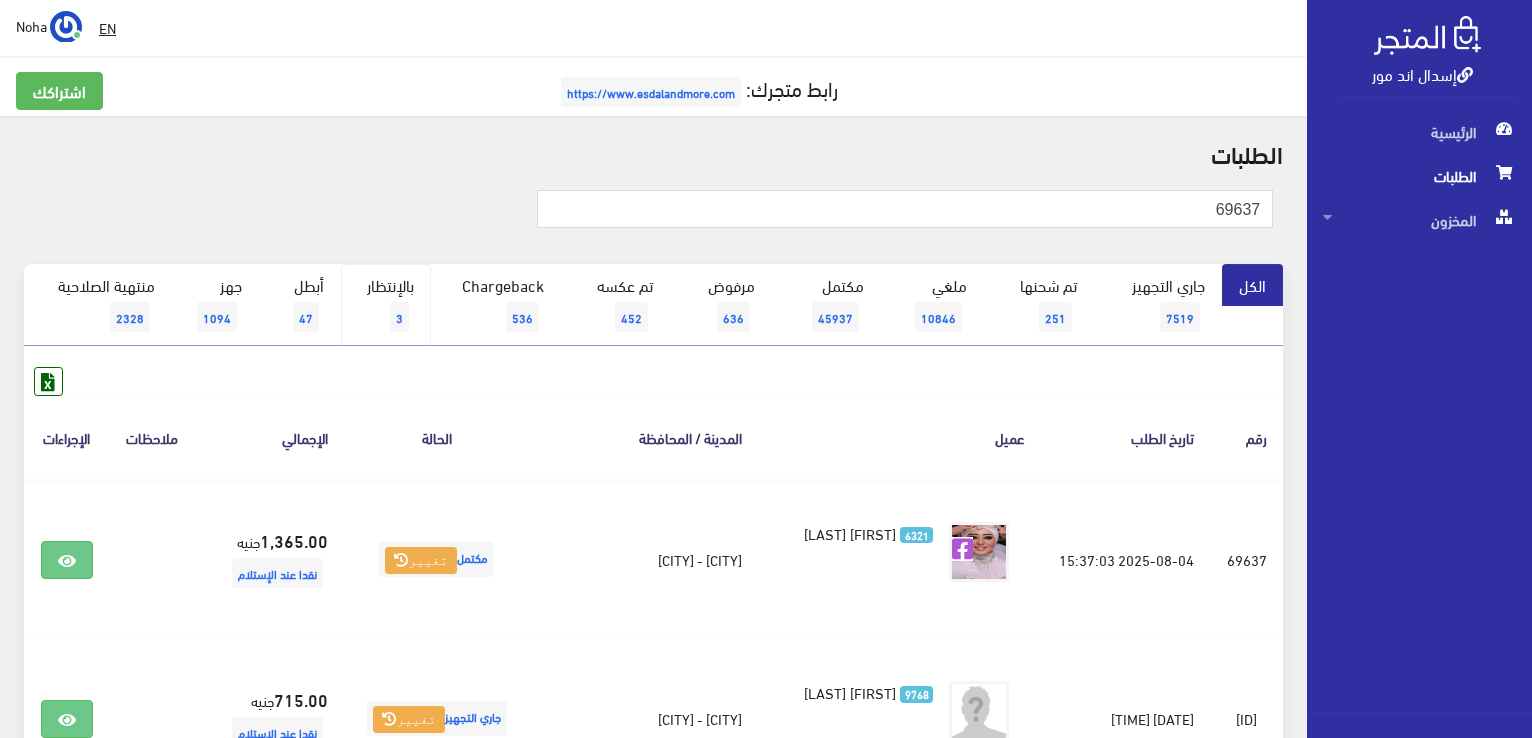click on "بالإنتظار
3" at bounding box center (386, 305) 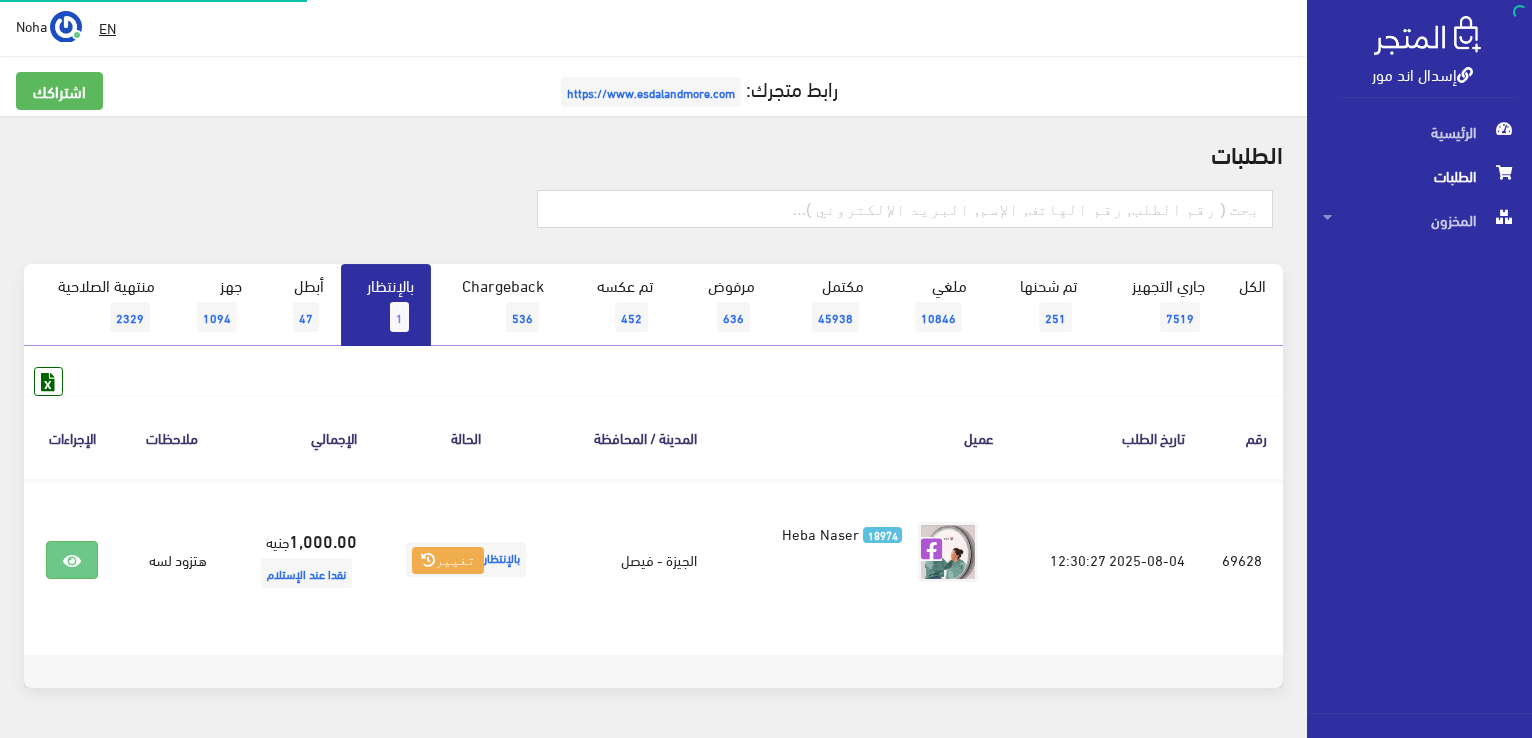 scroll, scrollTop: 0, scrollLeft: 0, axis: both 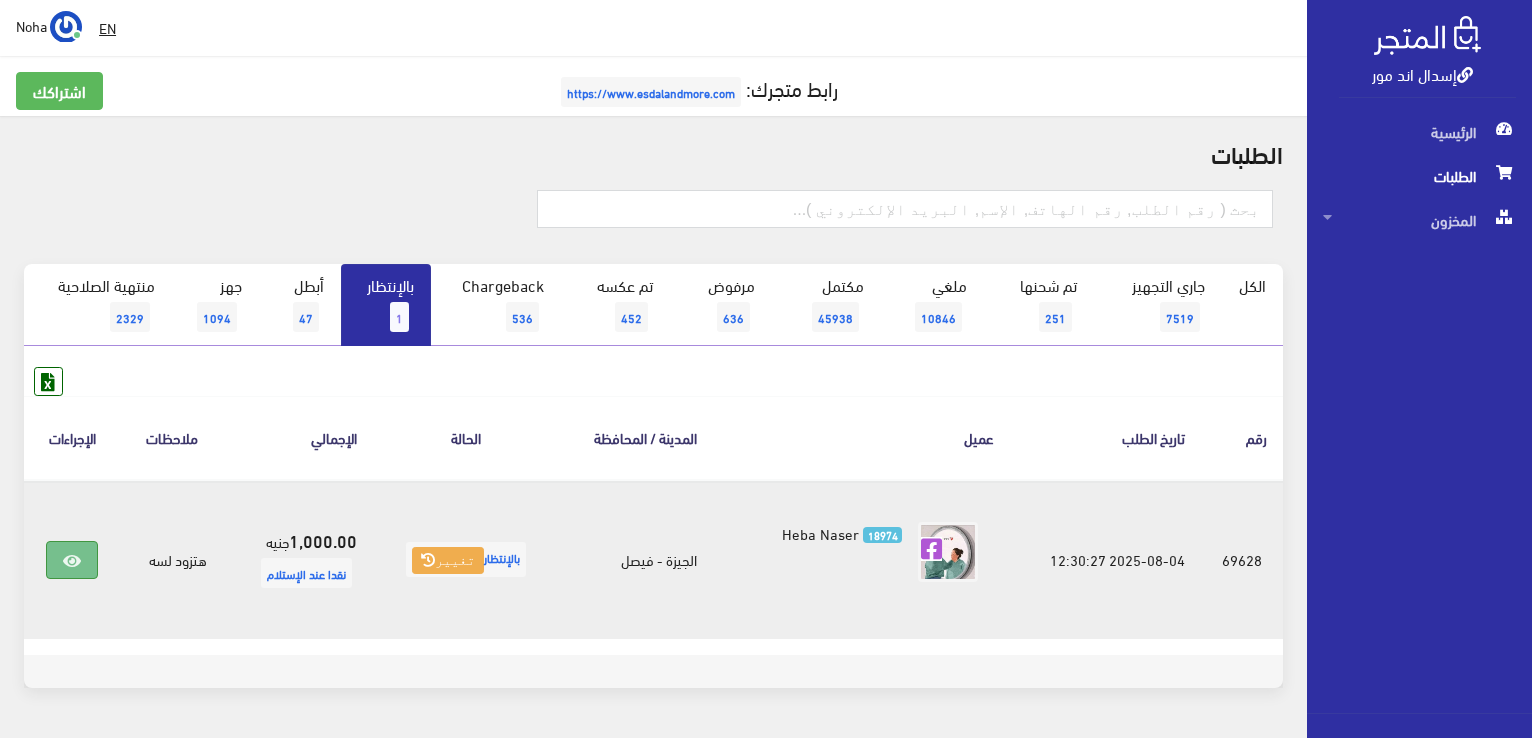 click at bounding box center (72, 561) 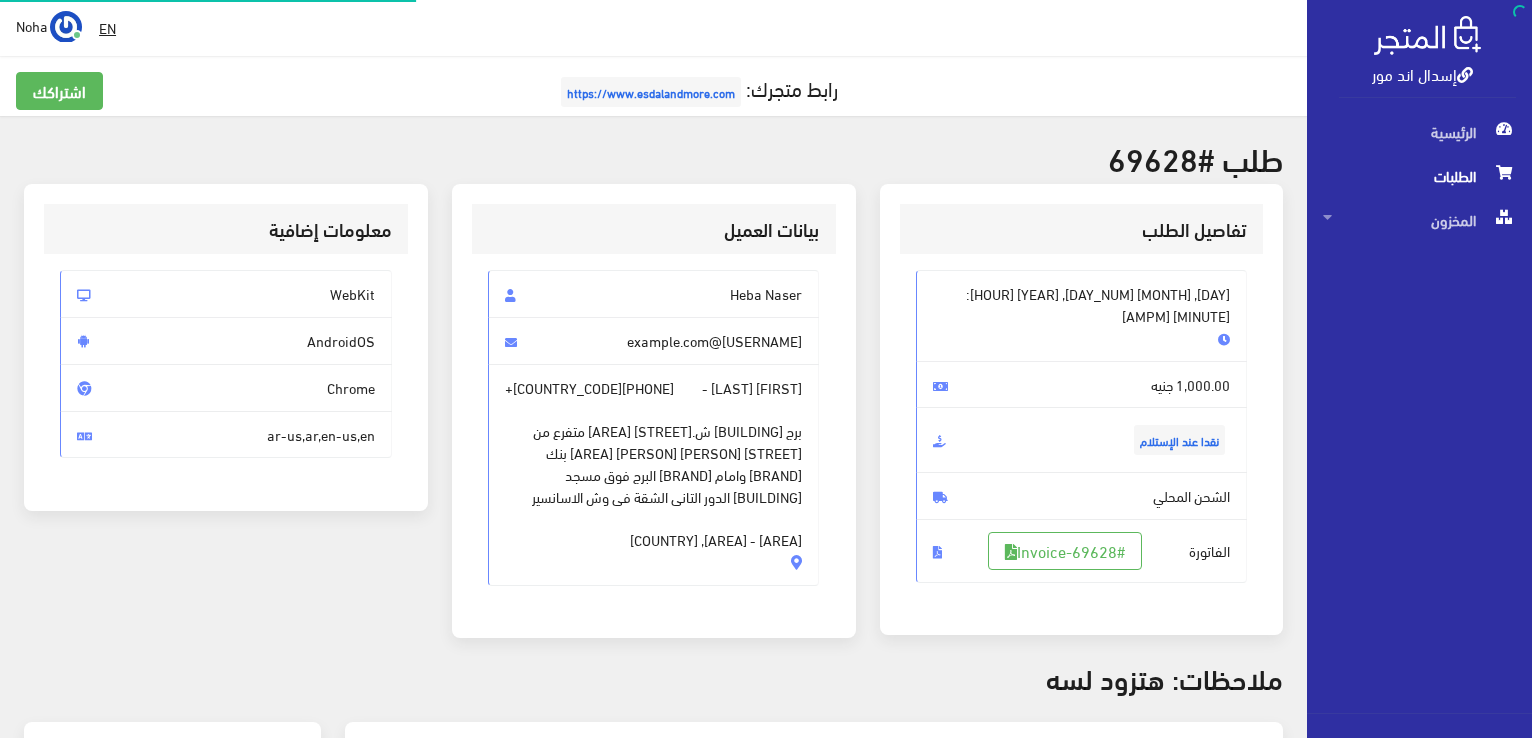 scroll, scrollTop: 0, scrollLeft: 0, axis: both 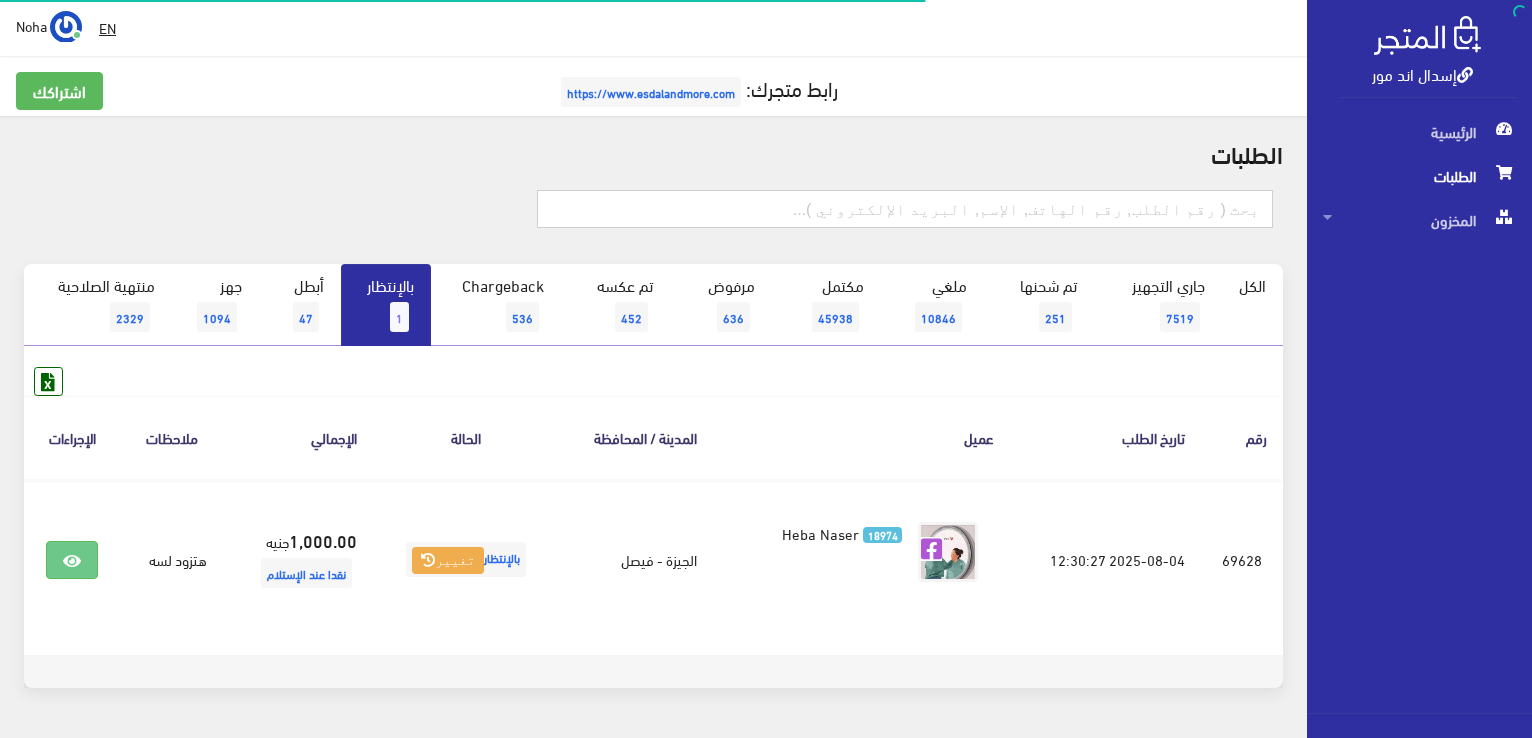 click at bounding box center (905, 209) 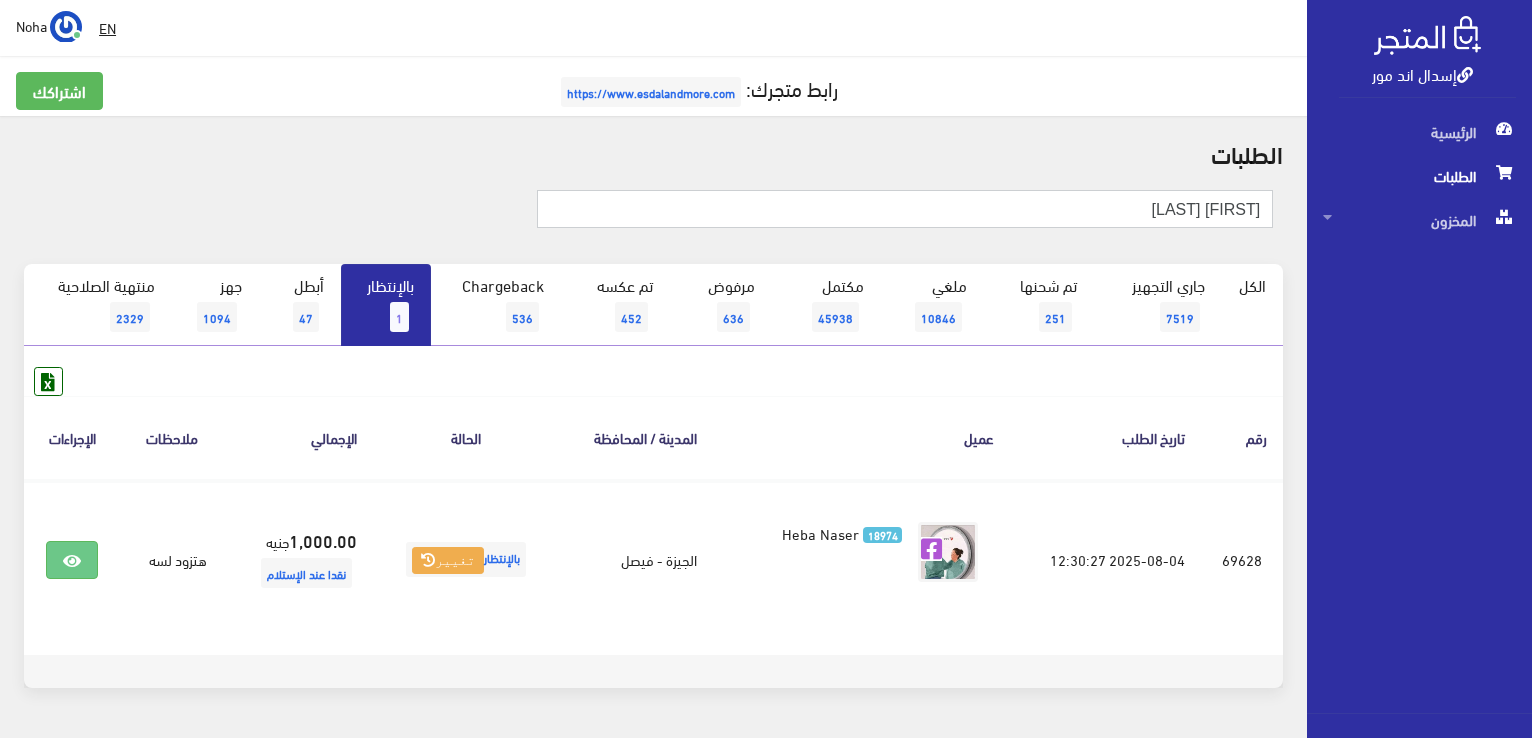 type on "رفيده رضوان" 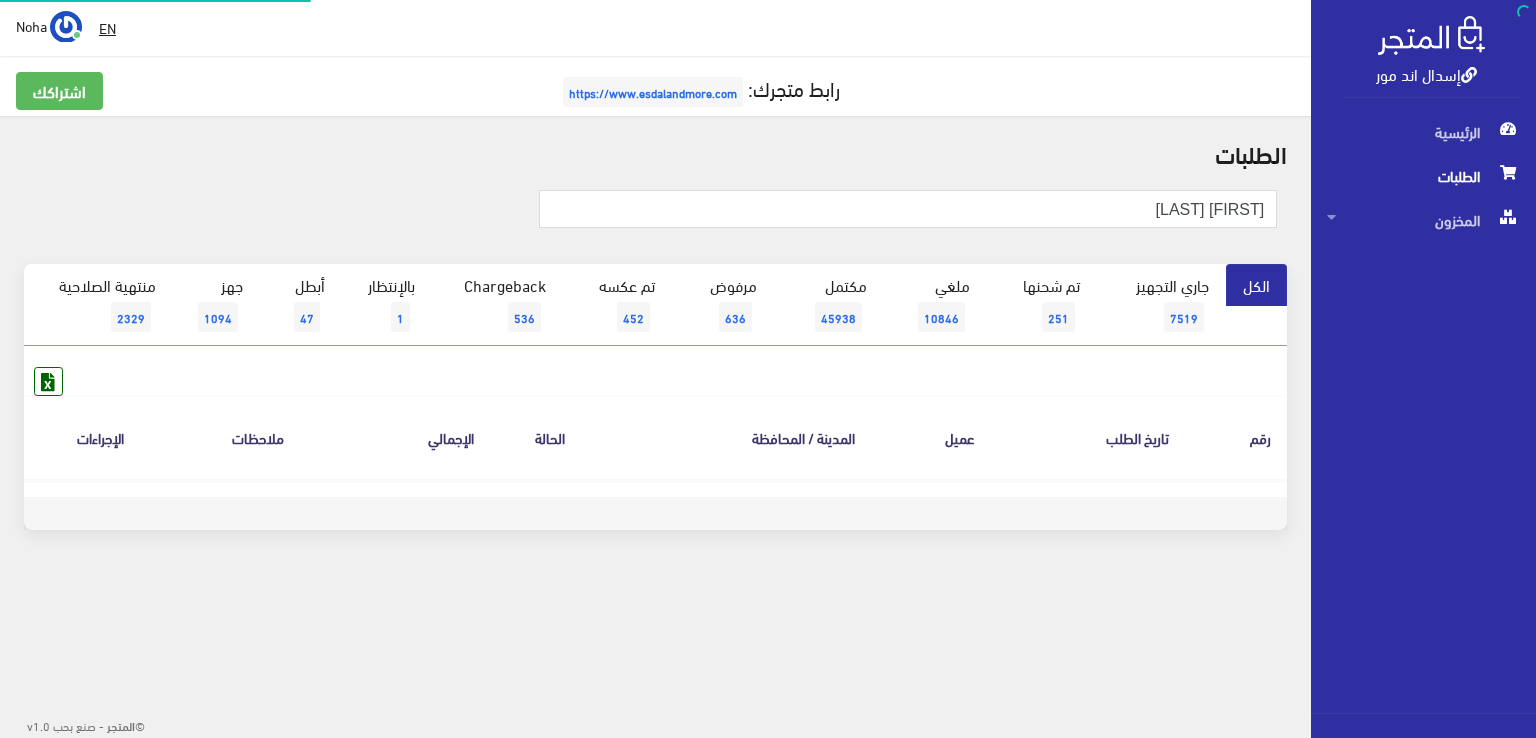 scroll, scrollTop: 0, scrollLeft: 0, axis: both 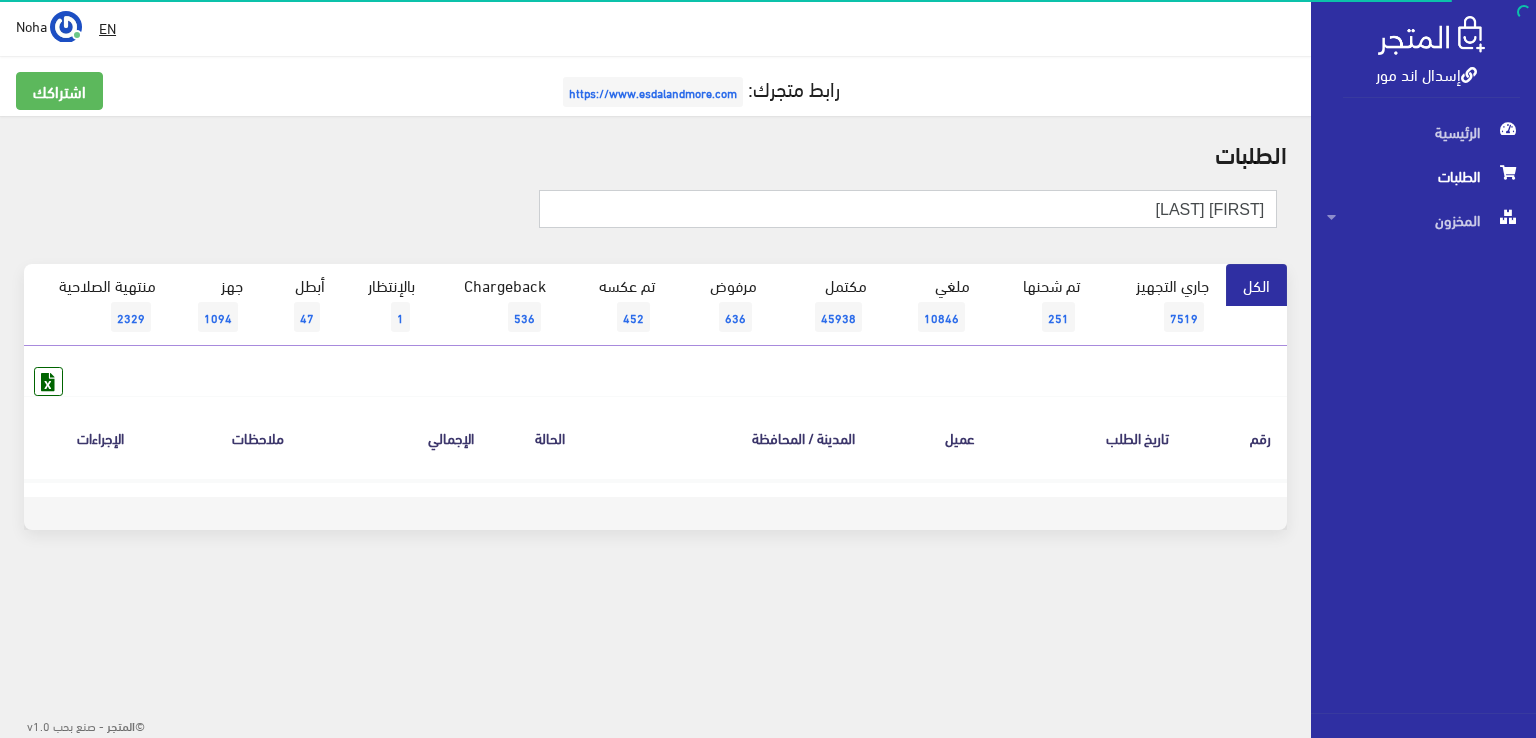 drag, startPoint x: 1156, startPoint y: 215, endPoint x: 1535, endPoint y: 335, distance: 397.5437 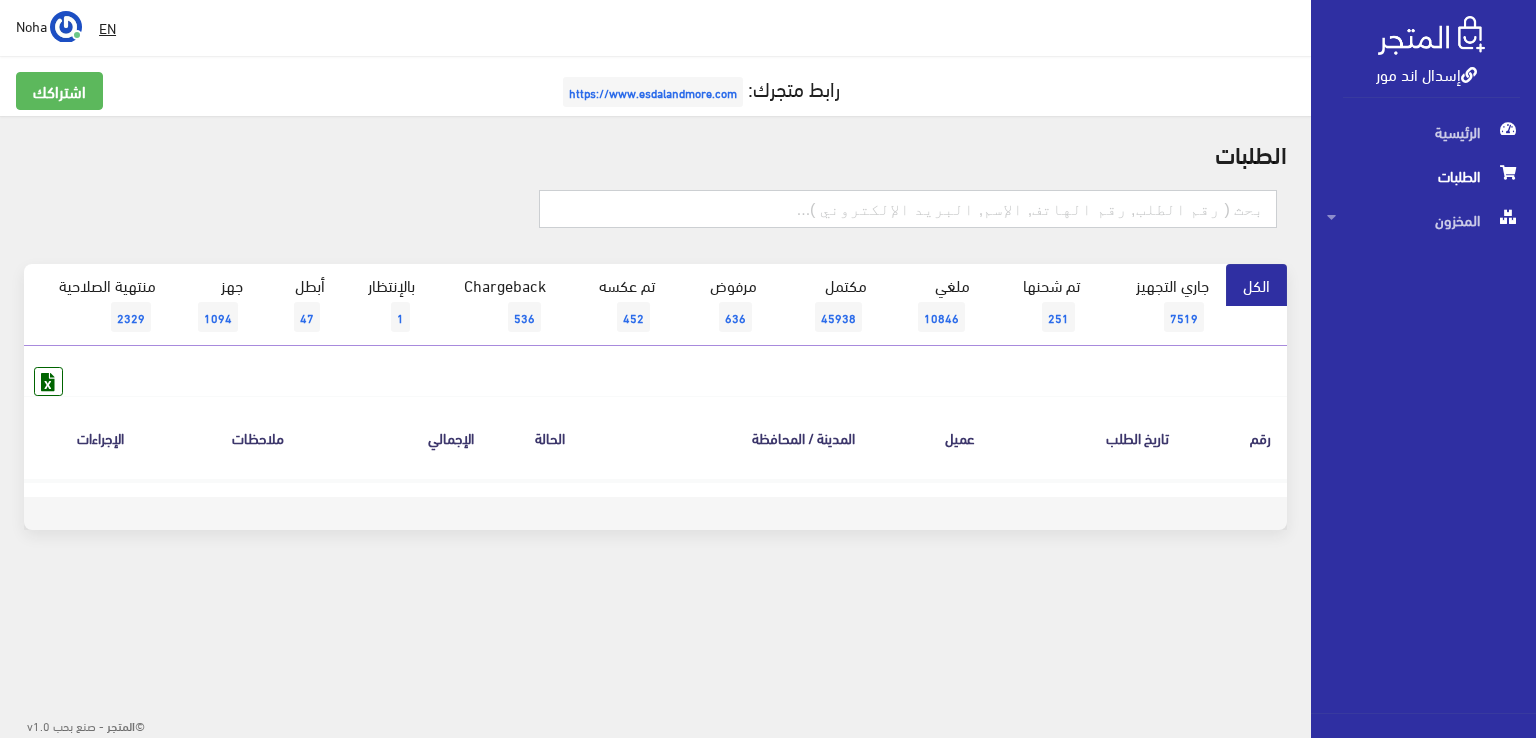 click at bounding box center (908, 209) 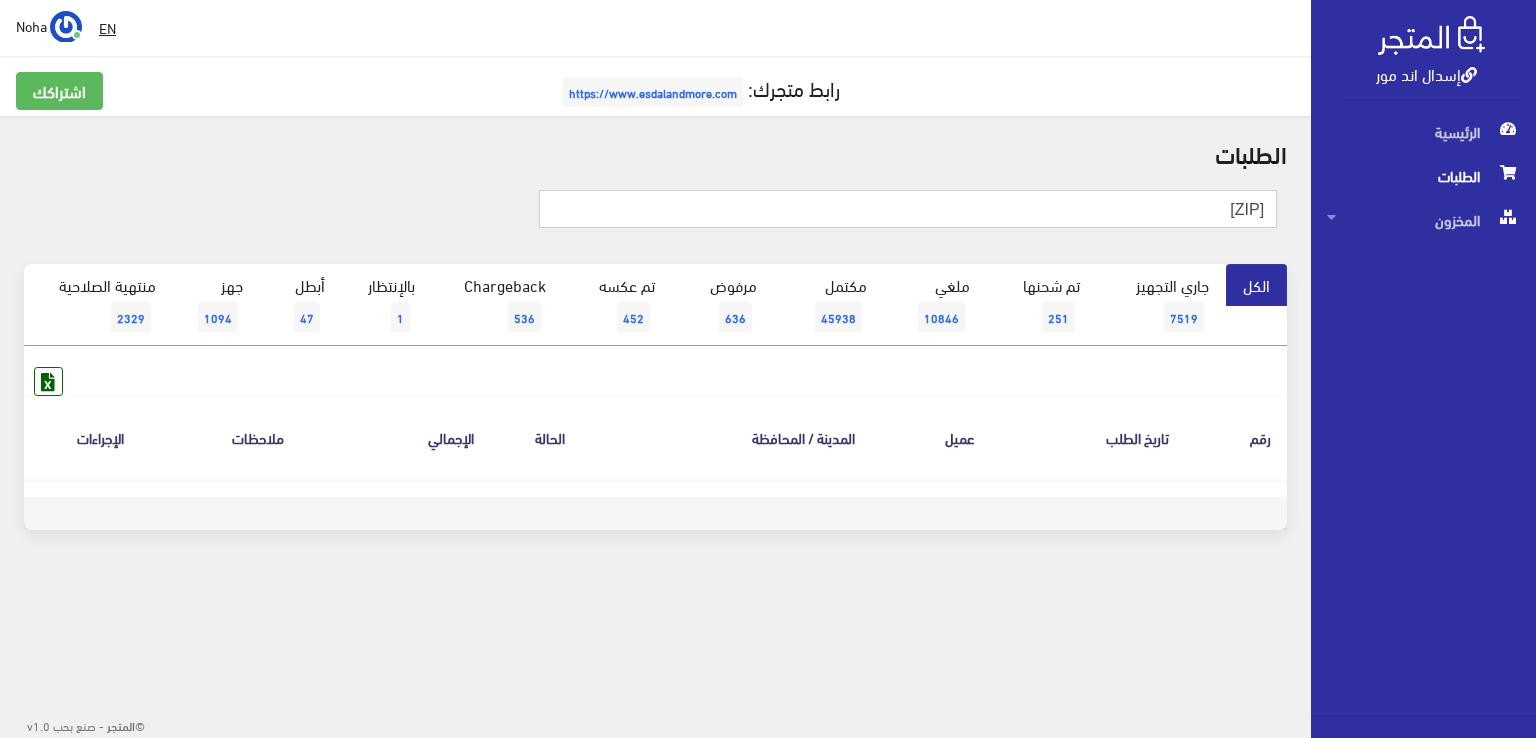 type on "[ZIP]" 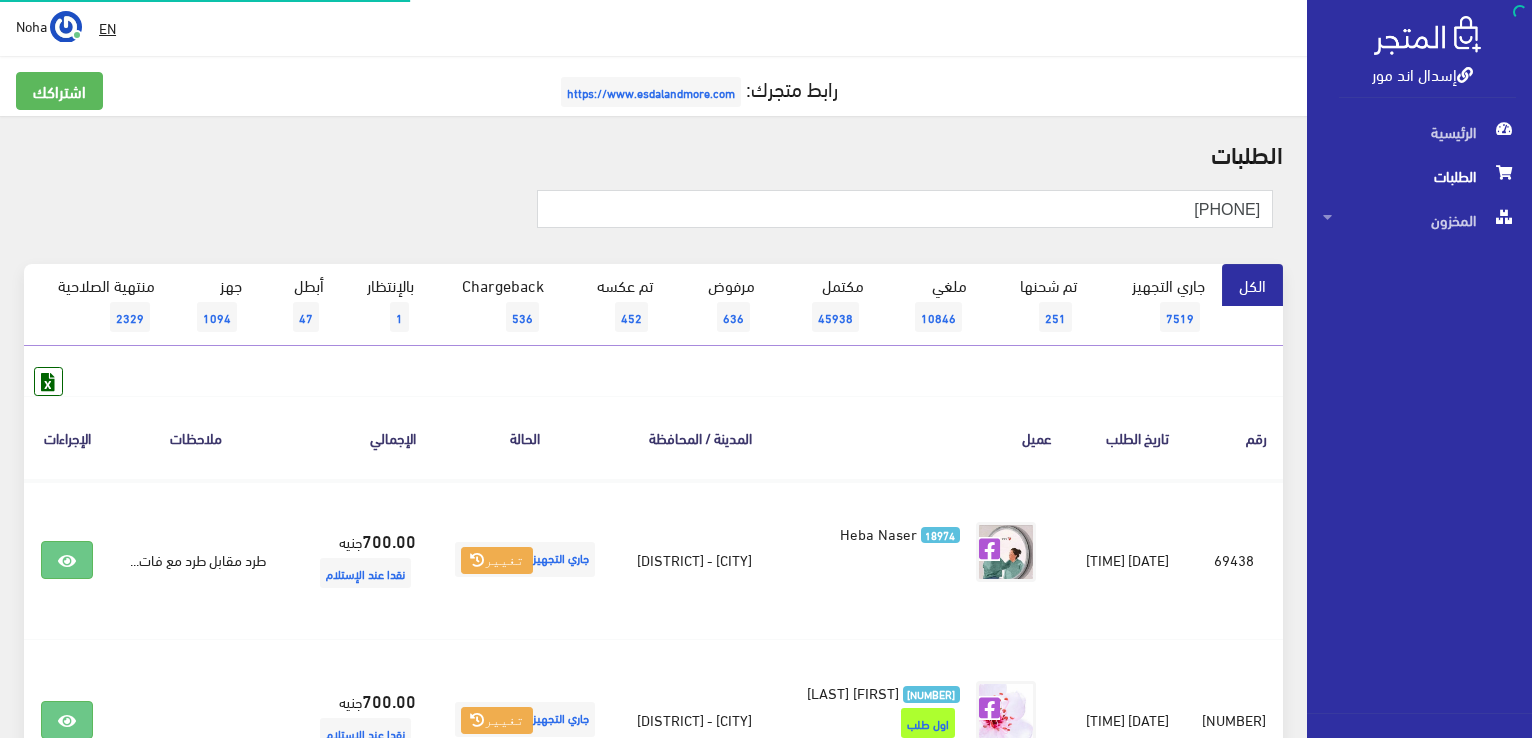 scroll, scrollTop: 0, scrollLeft: 0, axis: both 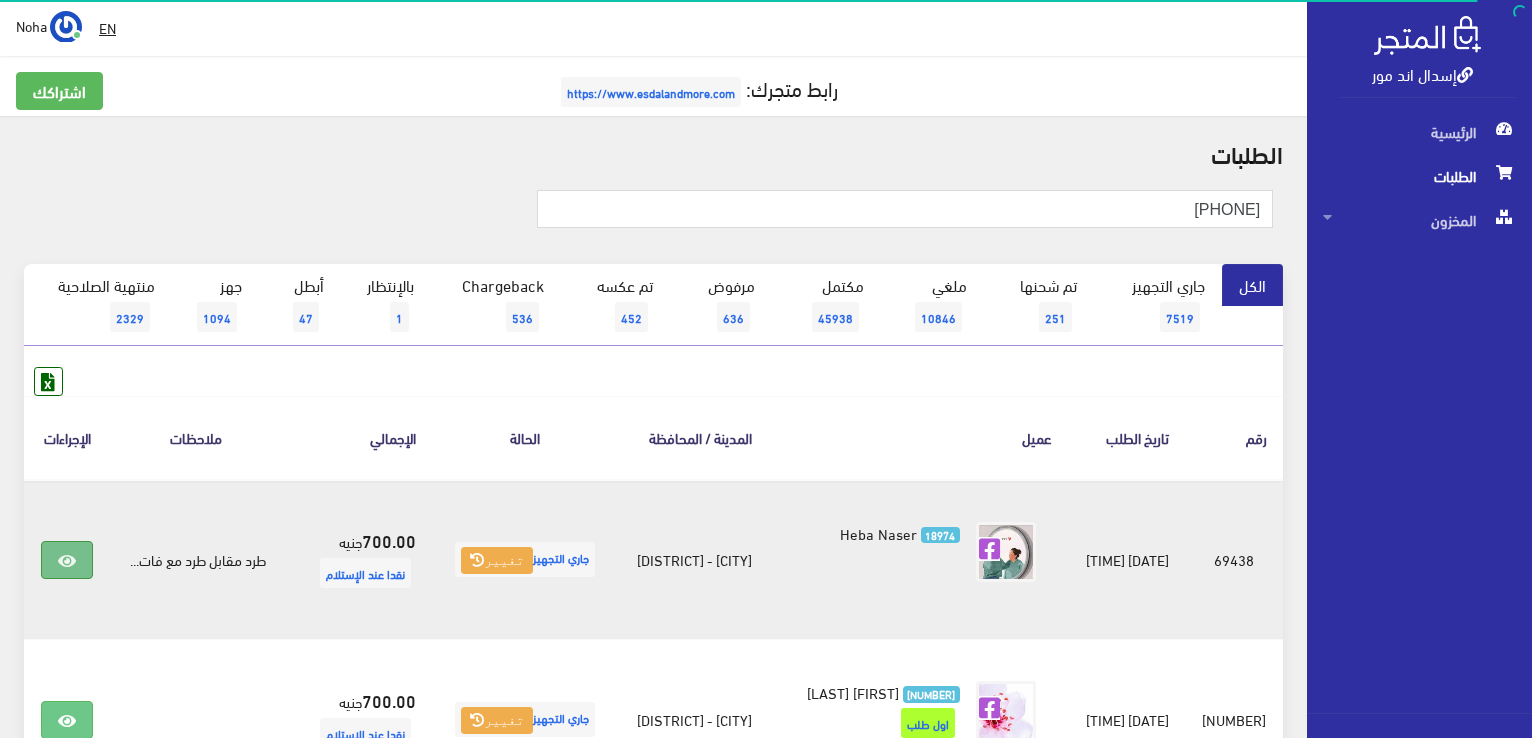 click at bounding box center (67, 561) 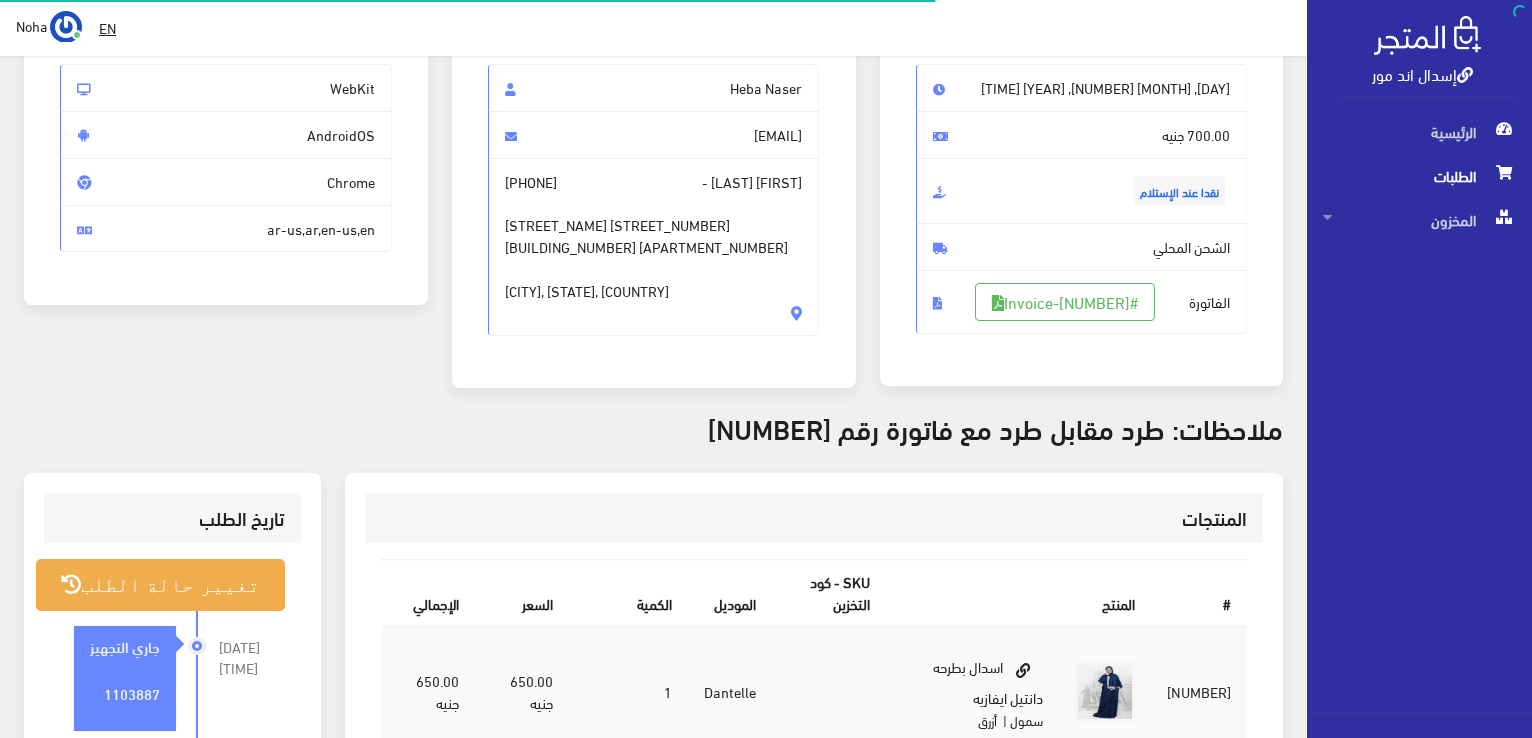 scroll, scrollTop: 400, scrollLeft: 0, axis: vertical 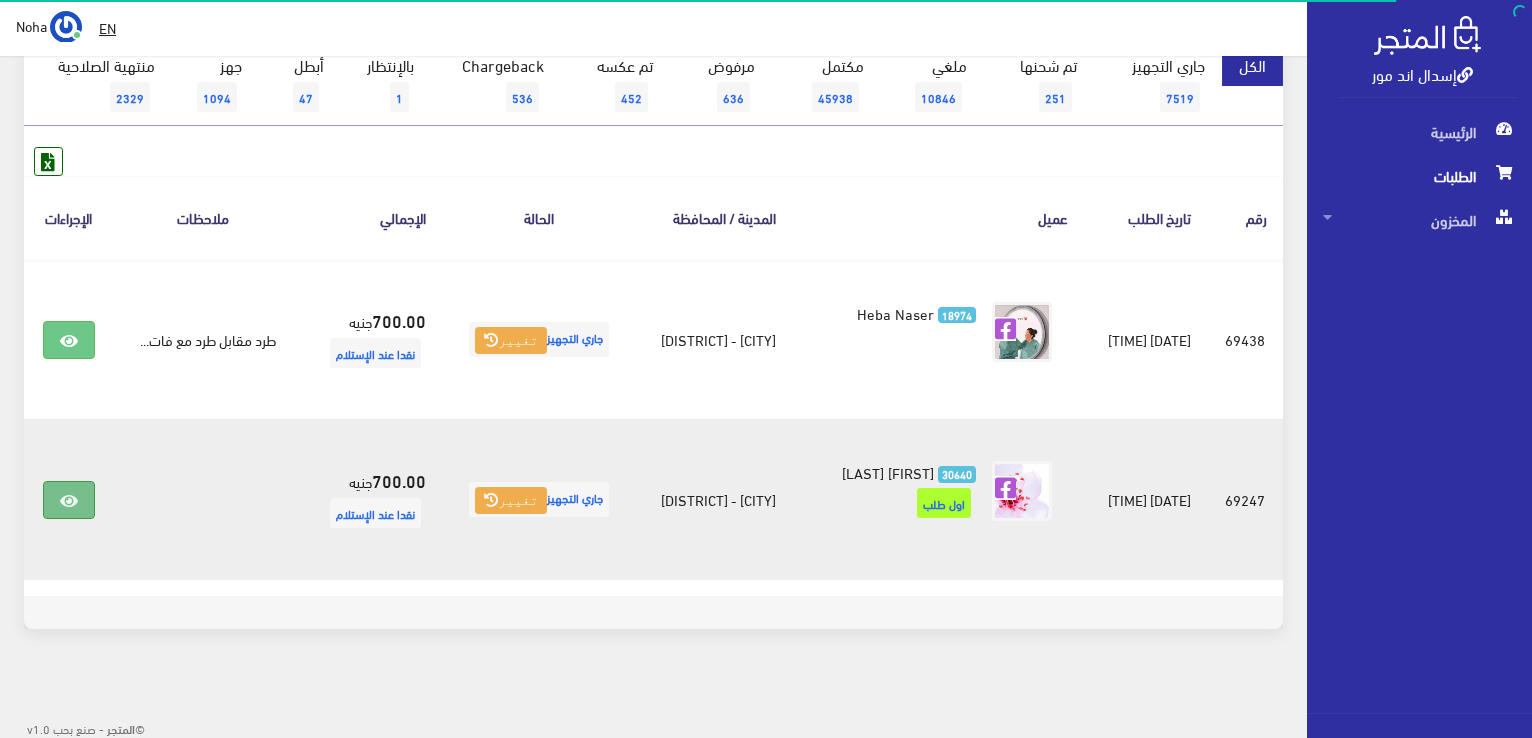 click at bounding box center [69, 501] 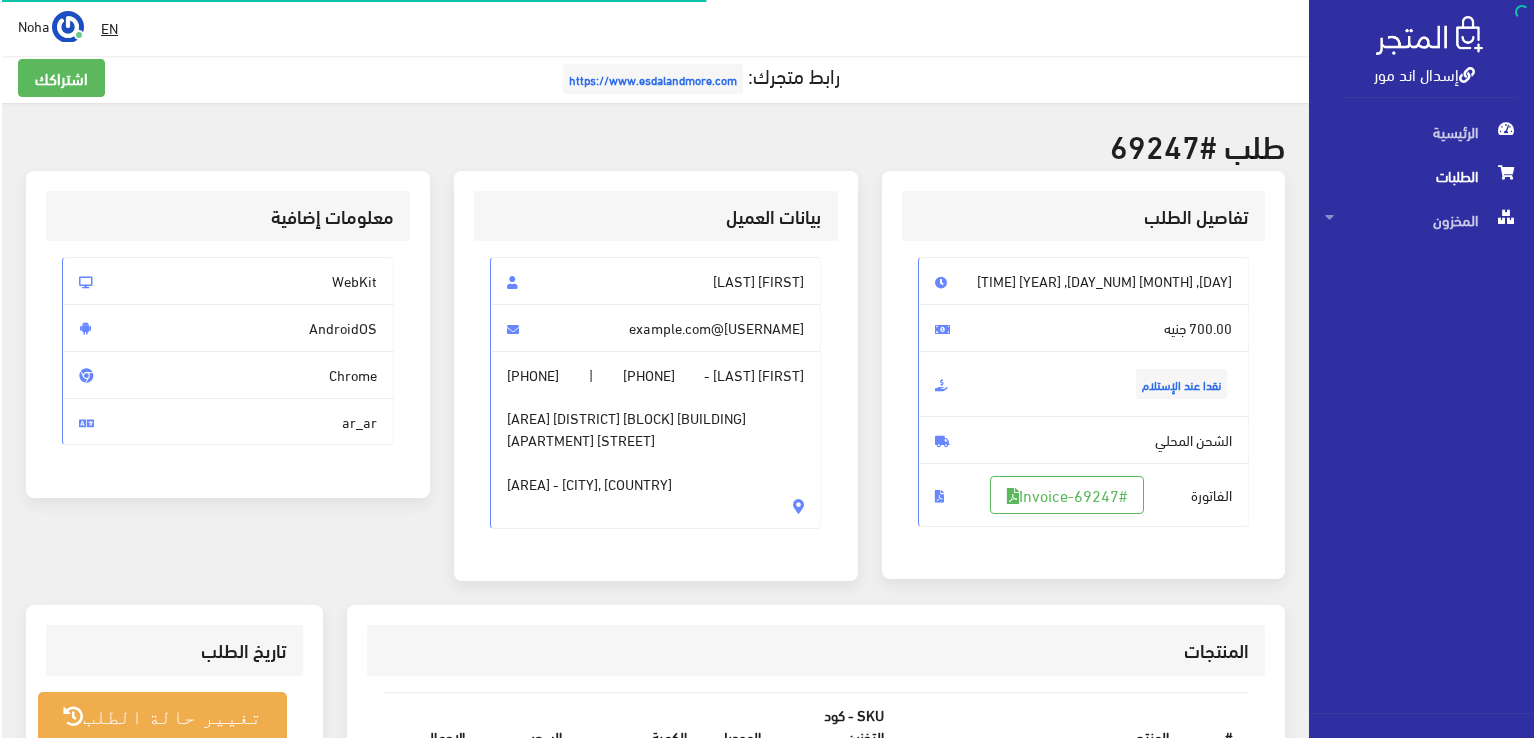 scroll, scrollTop: 400, scrollLeft: 0, axis: vertical 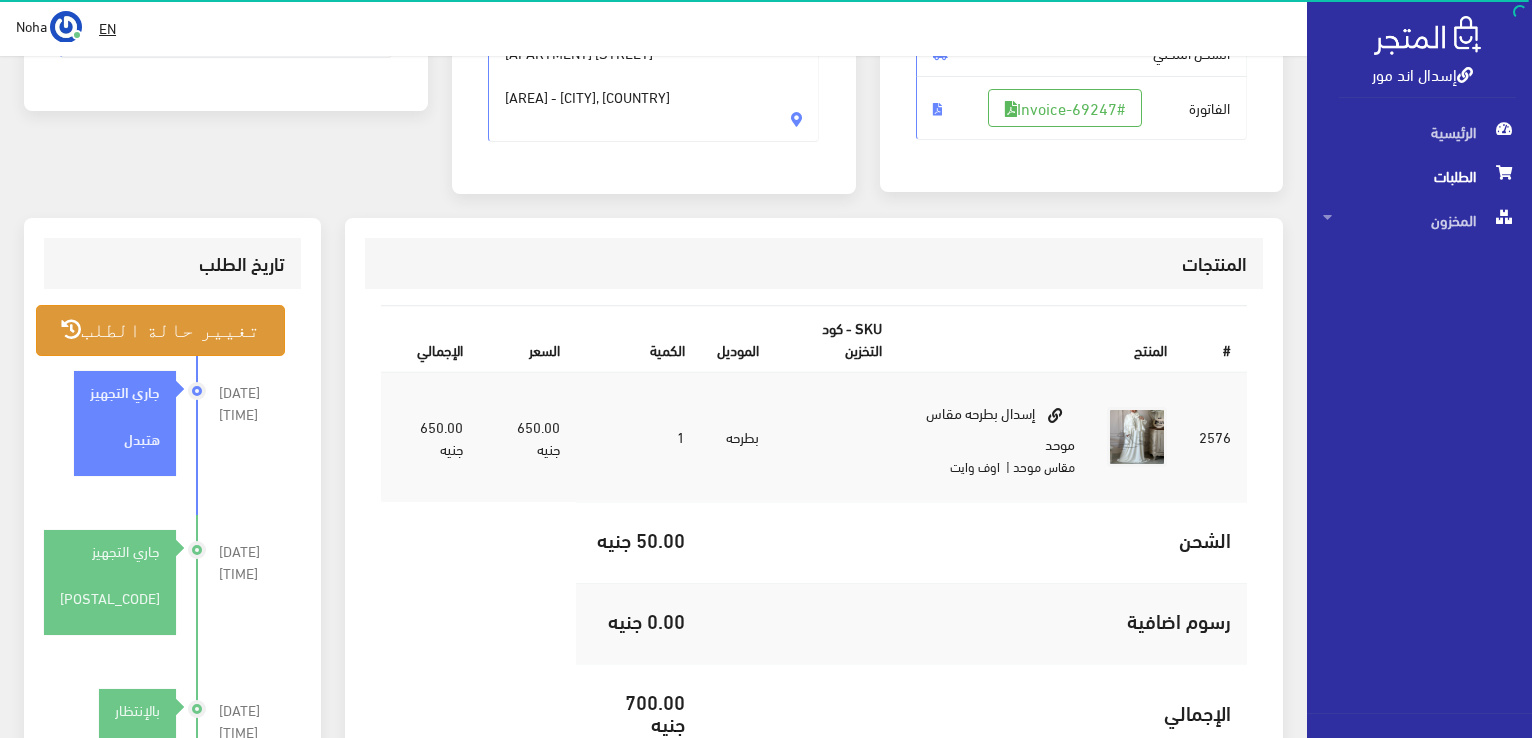 click on "تغيير حالة الطلب" at bounding box center [160, 330] 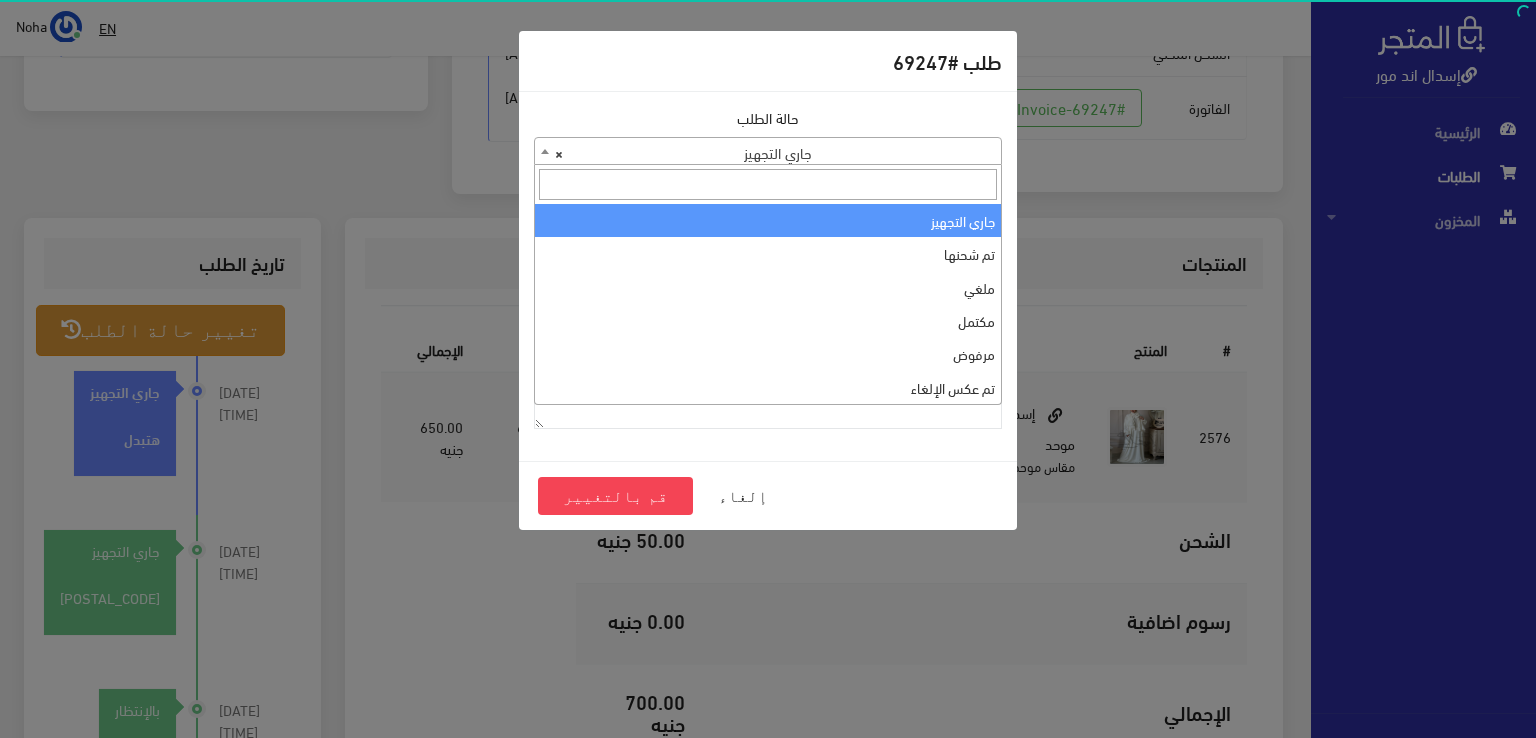 click on "× جاري التجهيز" at bounding box center (768, 152) 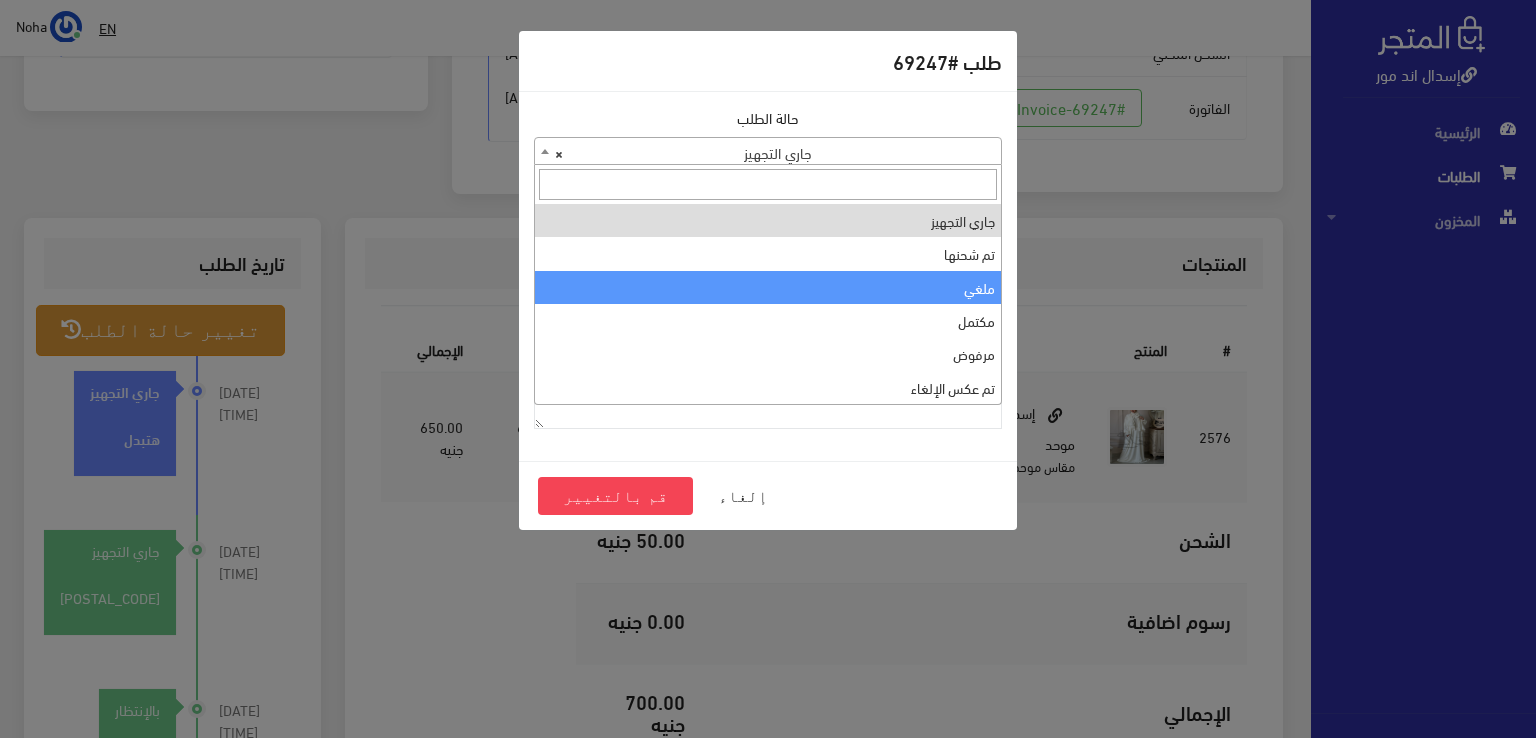 select on "3" 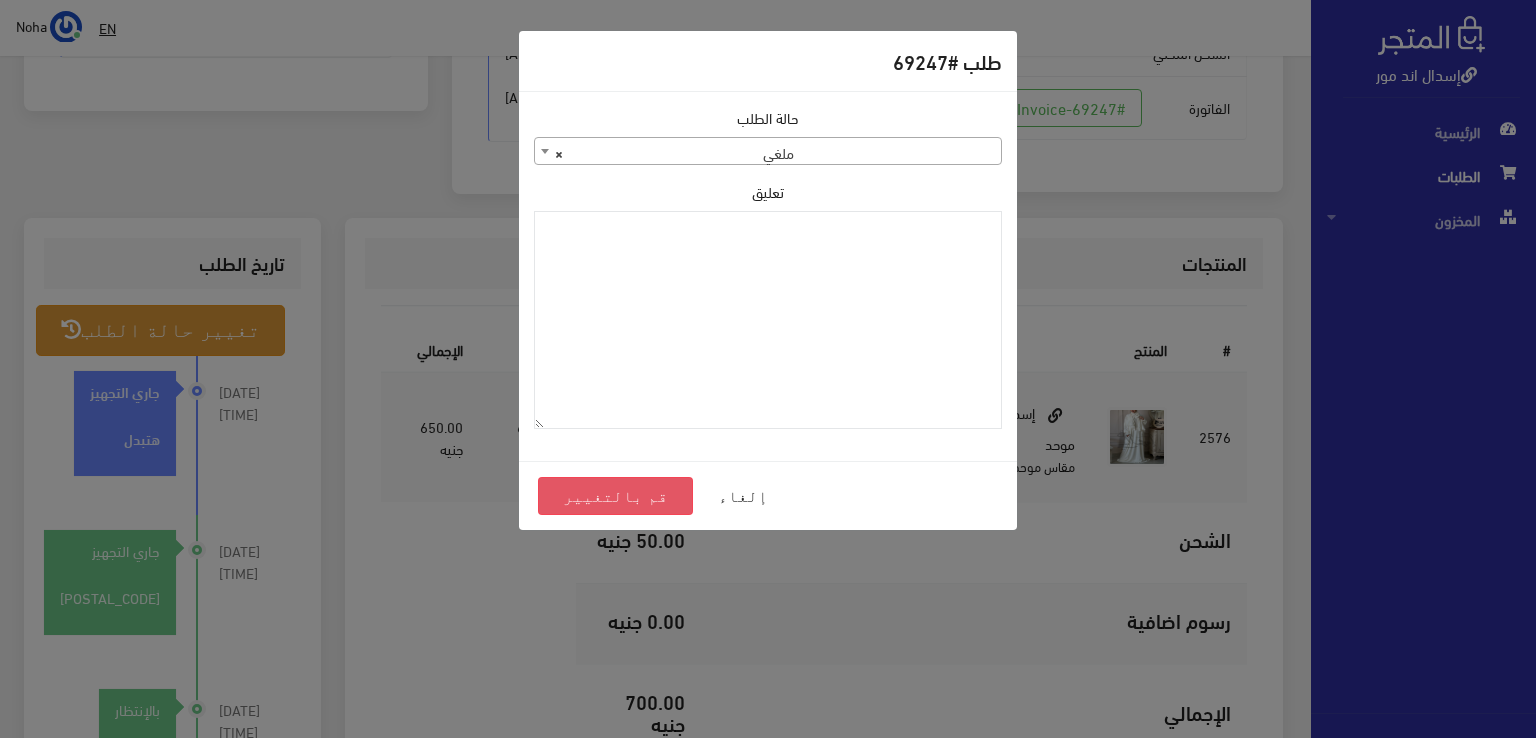 click on "قم بالتغيير" at bounding box center (615, 496) 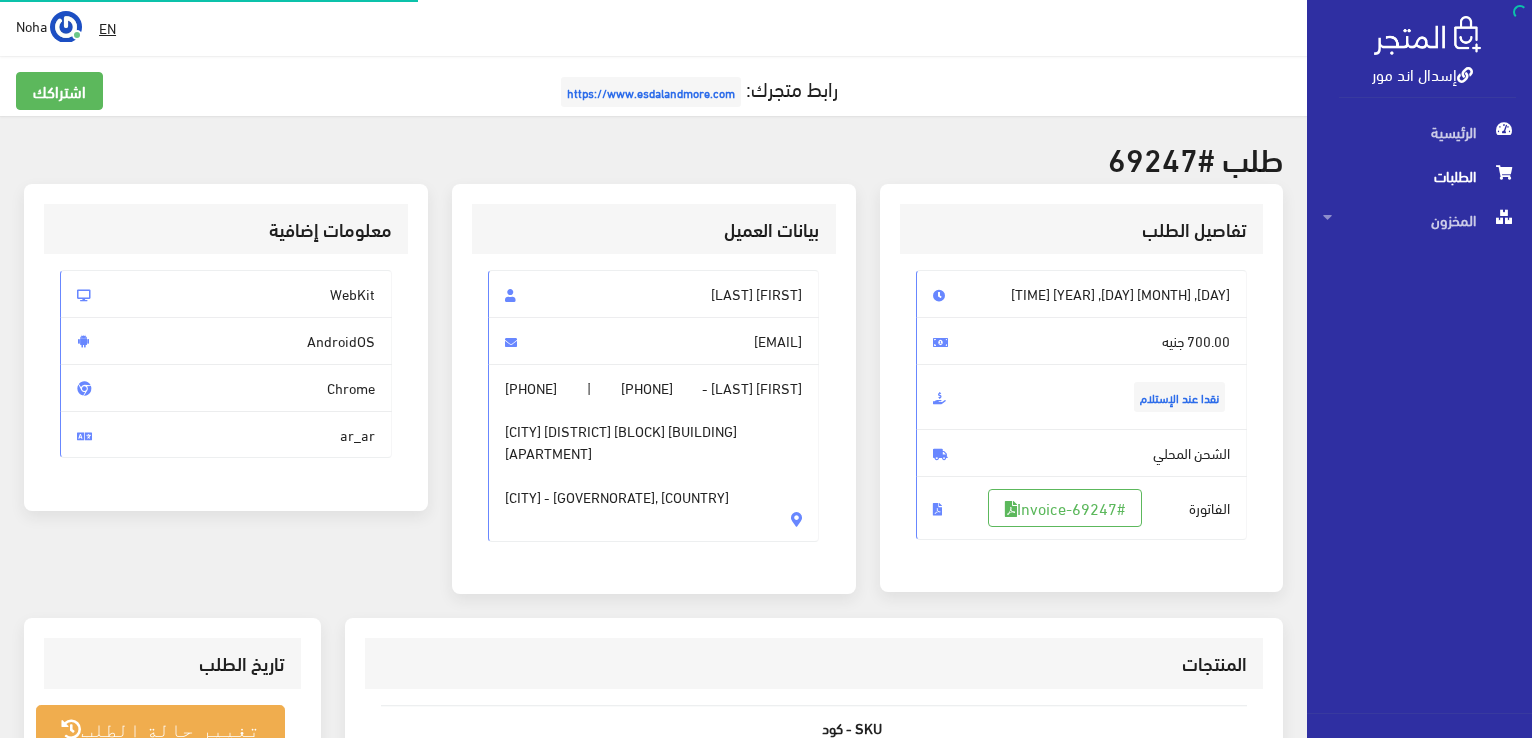scroll, scrollTop: 0, scrollLeft: 0, axis: both 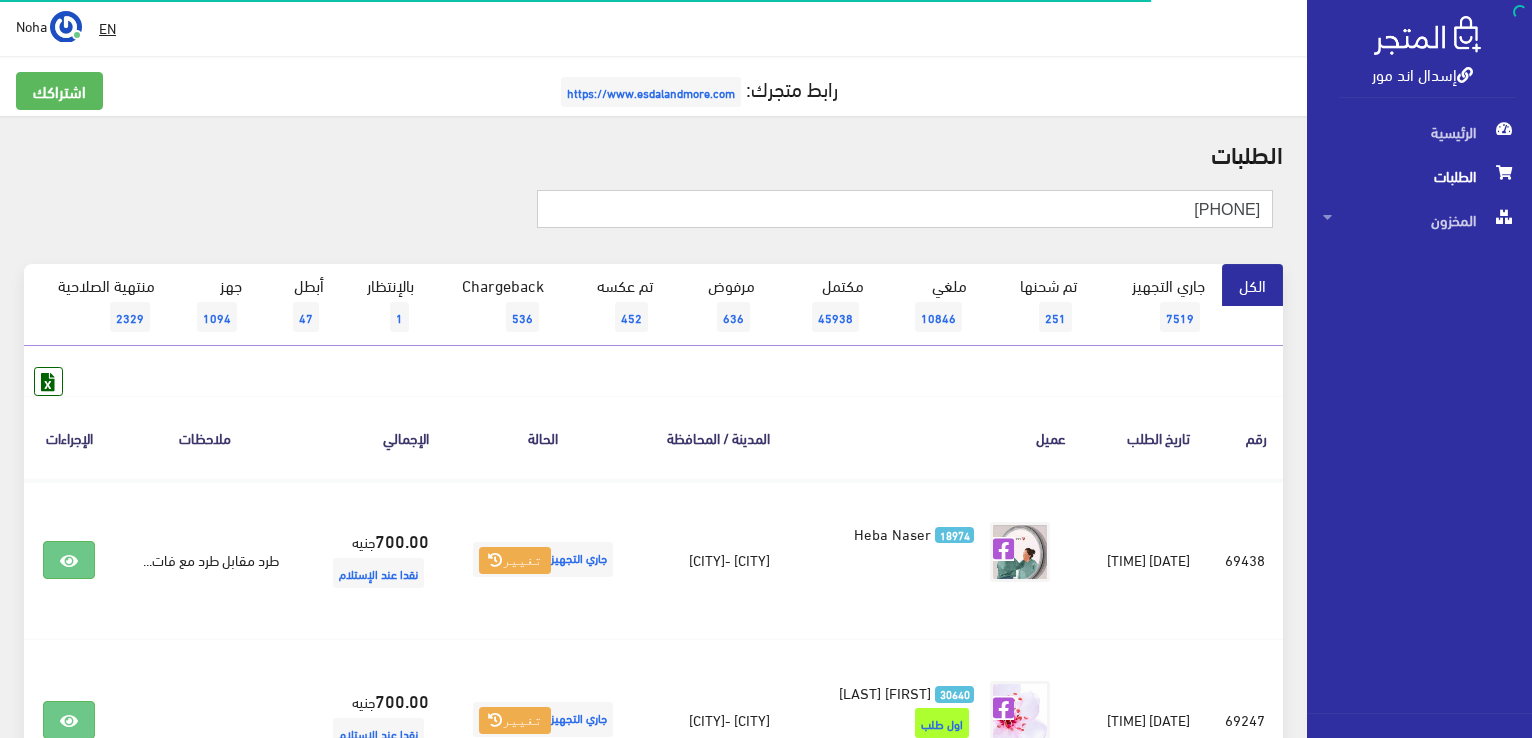 drag, startPoint x: 1079, startPoint y: 210, endPoint x: 1535, endPoint y: 407, distance: 496.73434 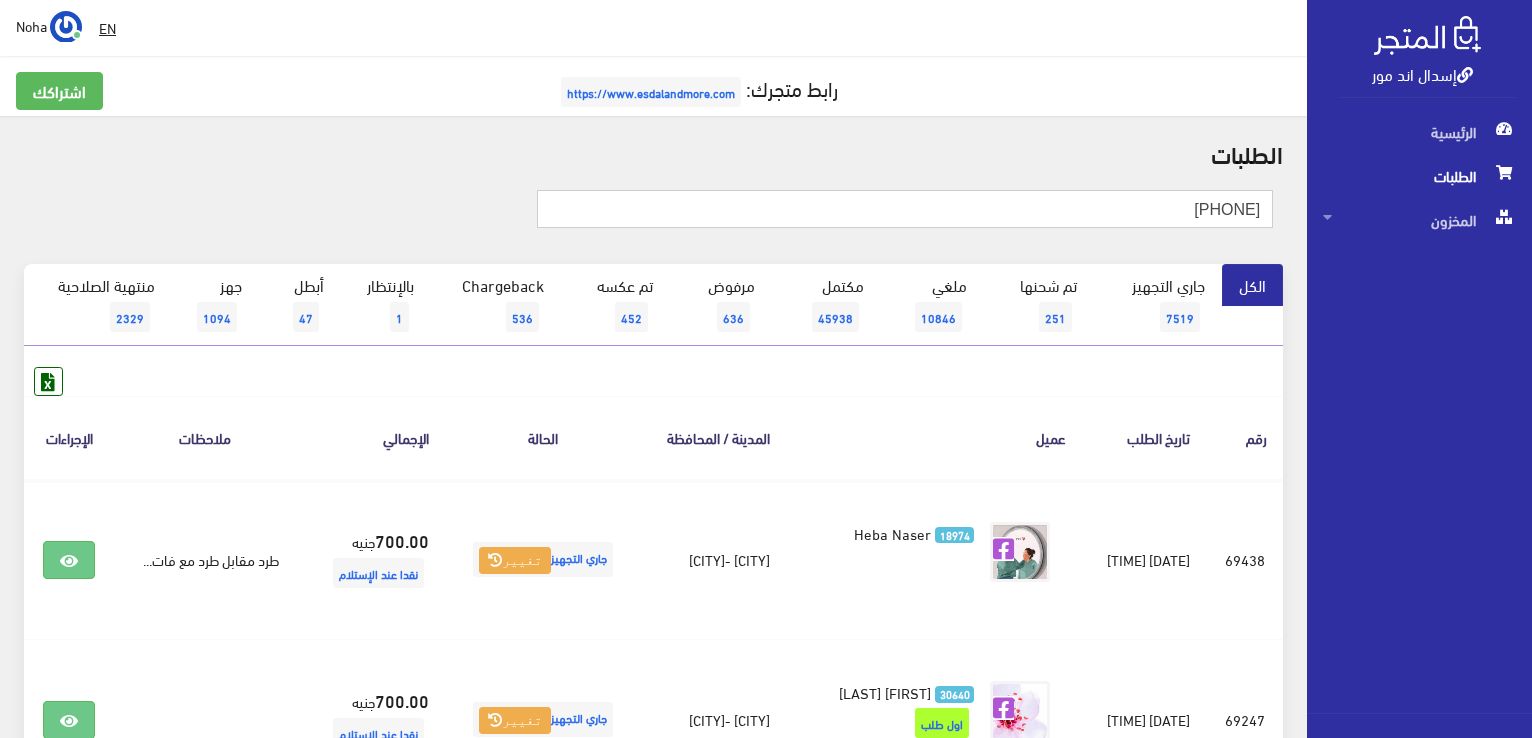 type on "[PHONE]" 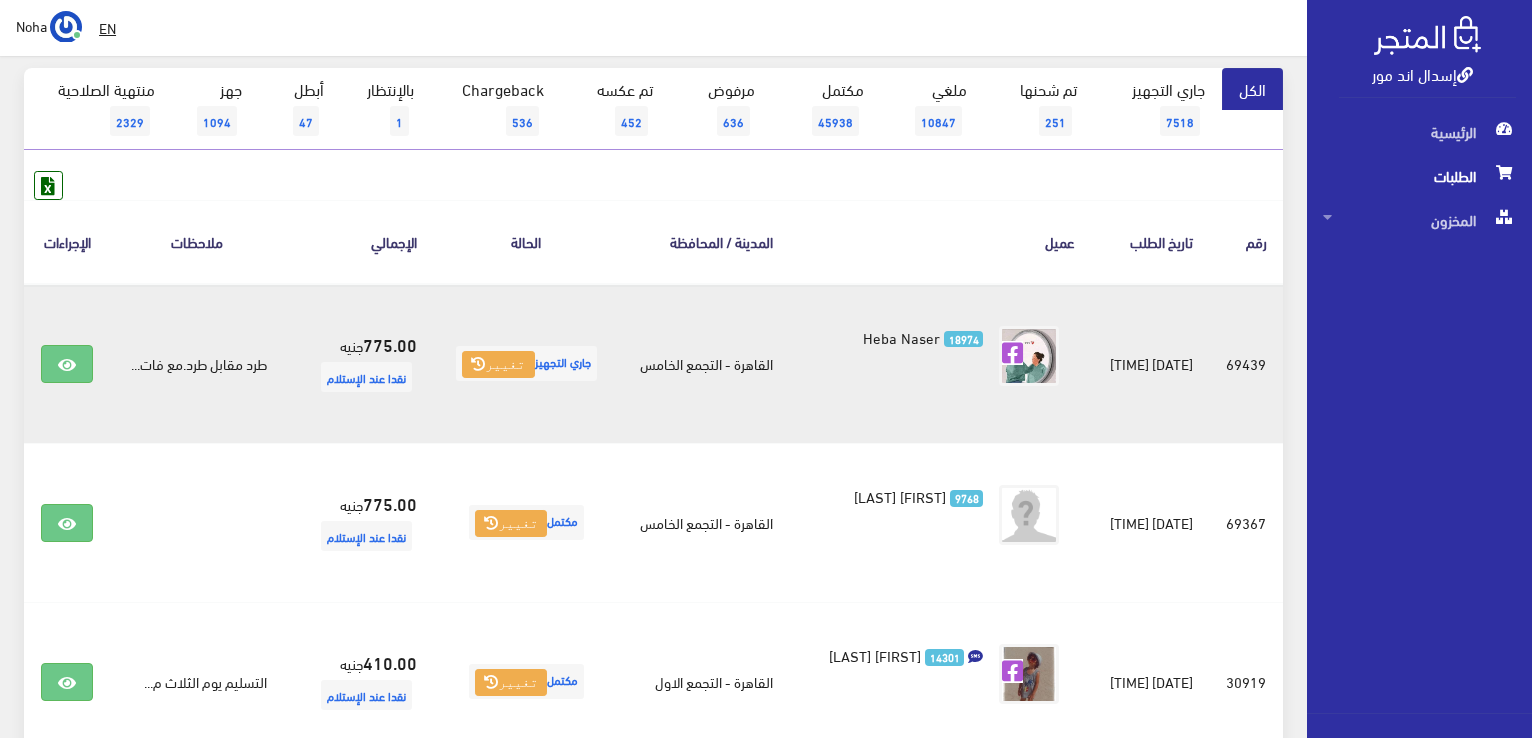 scroll, scrollTop: 200, scrollLeft: 0, axis: vertical 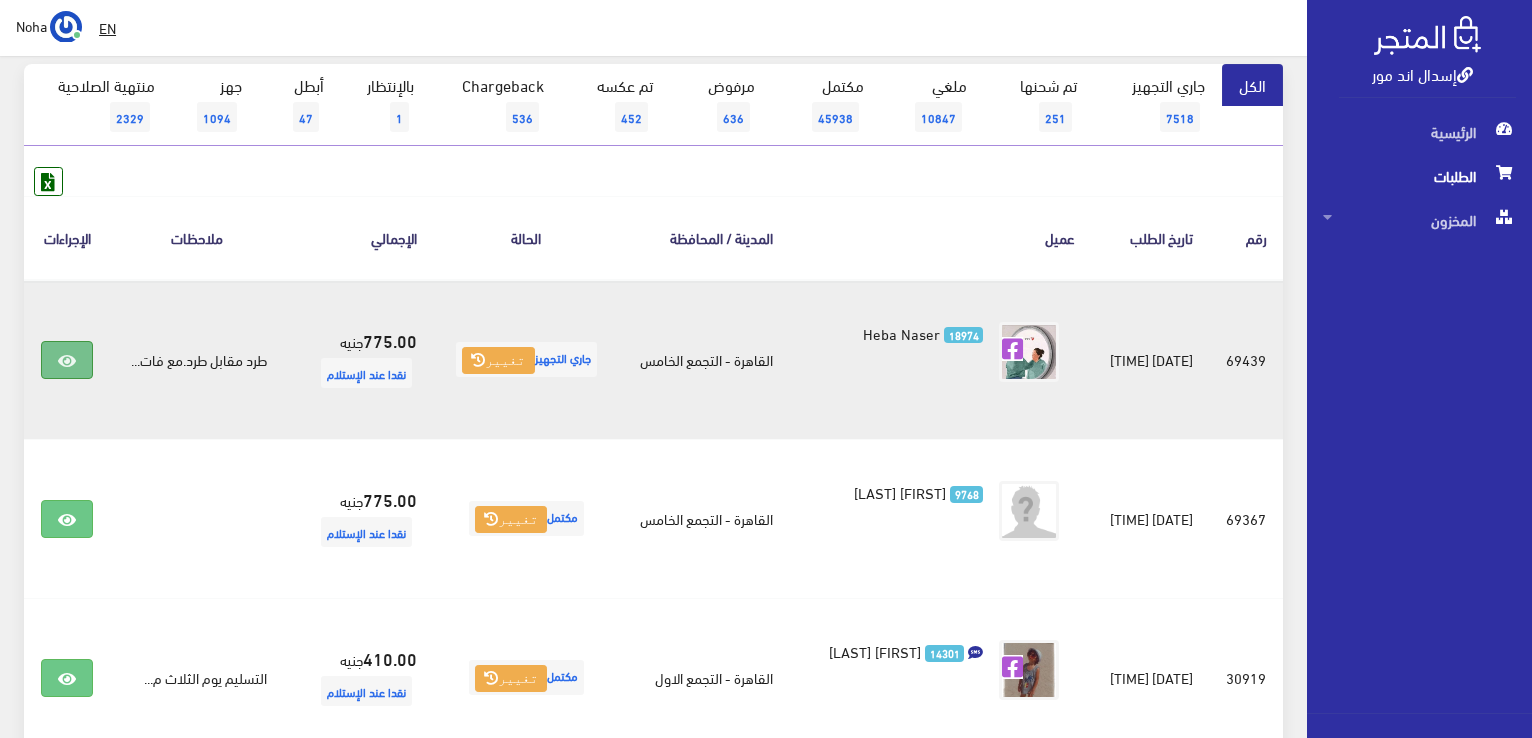 click at bounding box center (67, 360) 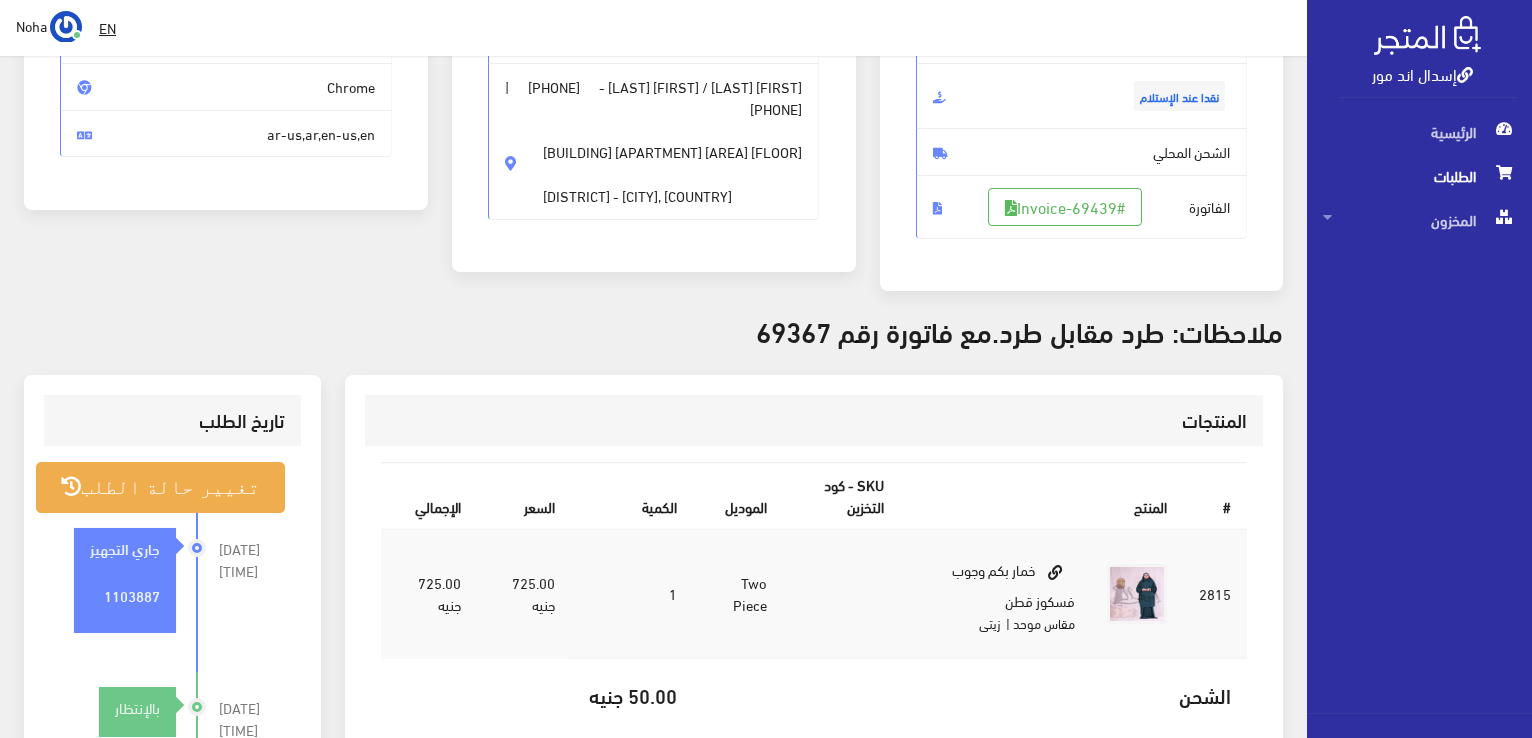 scroll, scrollTop: 300, scrollLeft: 0, axis: vertical 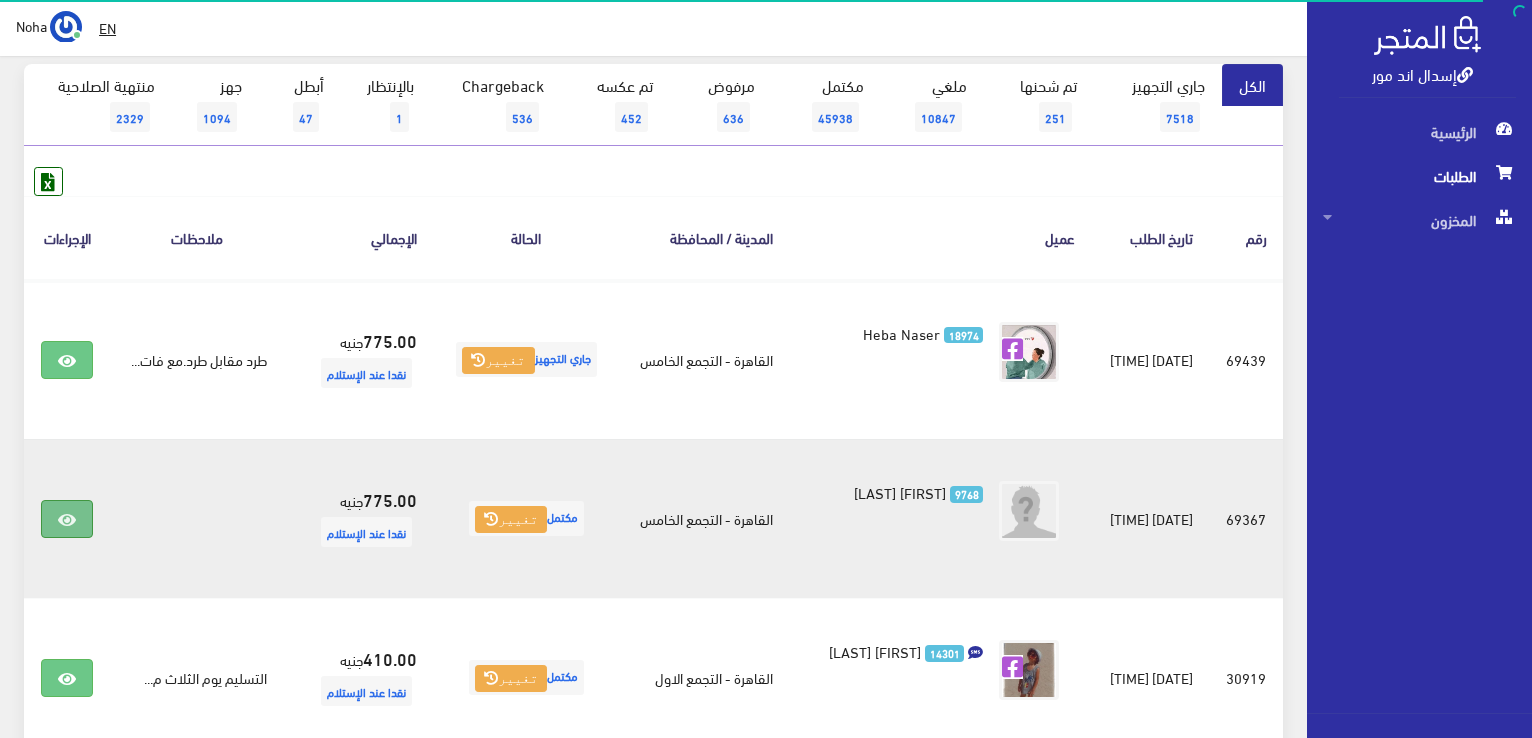 click at bounding box center [67, 520] 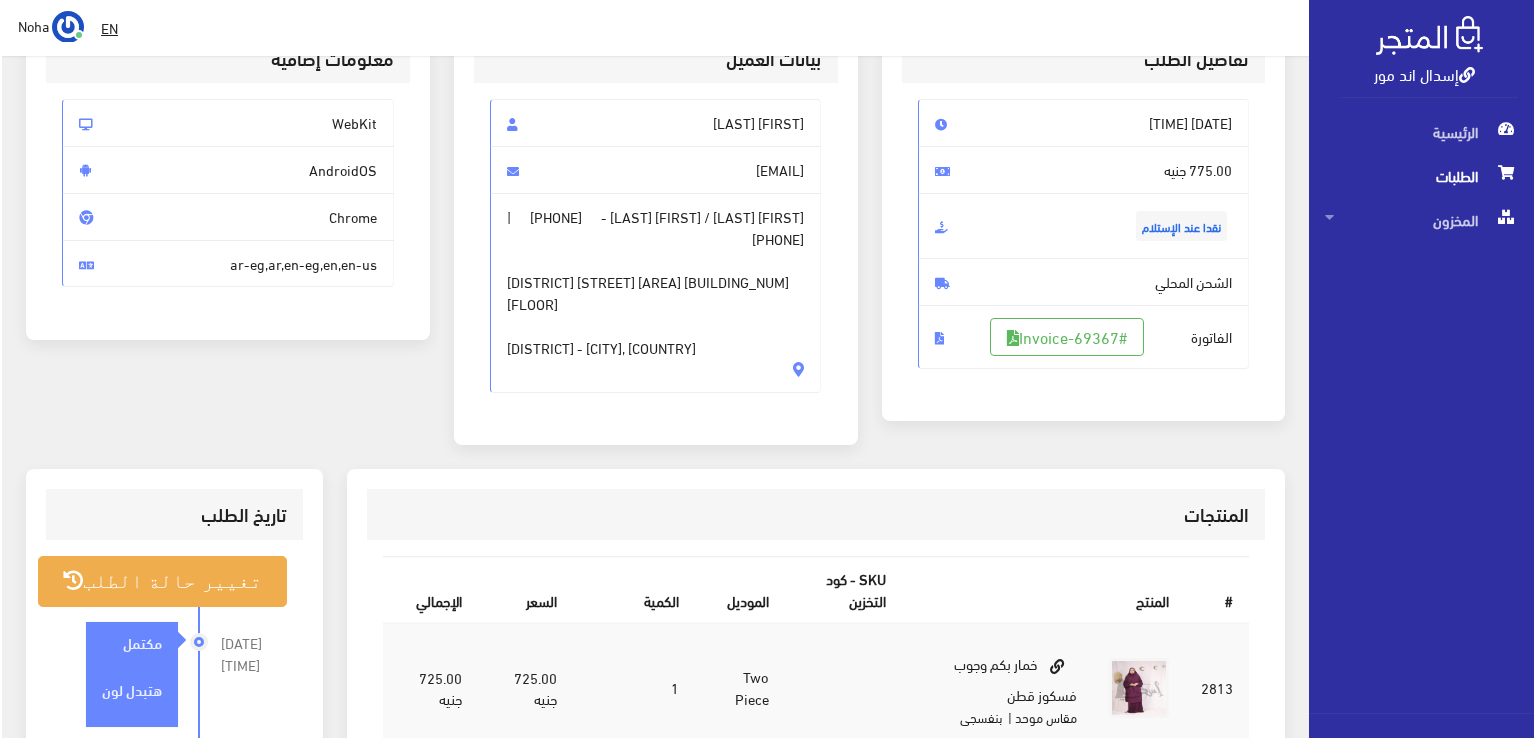 scroll, scrollTop: 500, scrollLeft: 0, axis: vertical 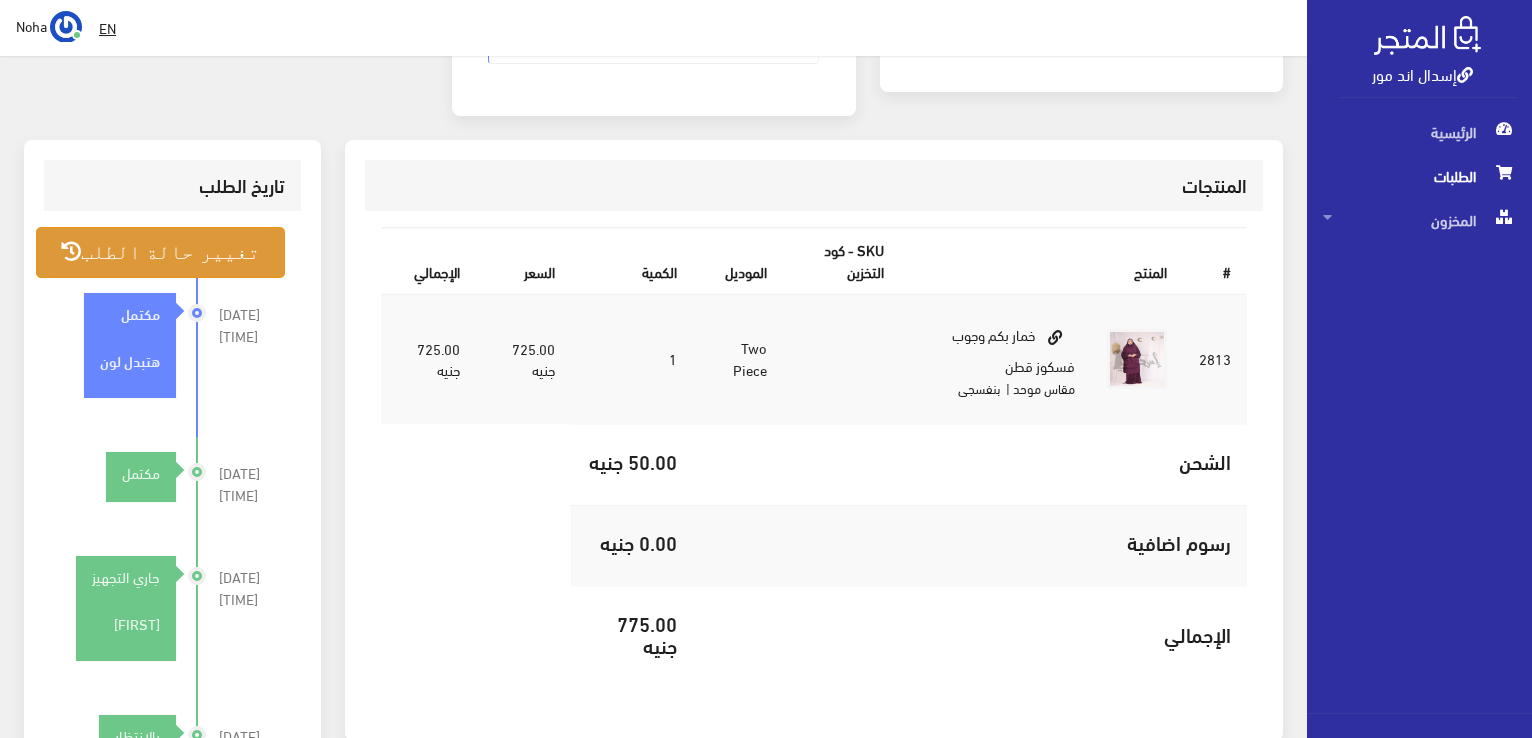 click on "تغيير حالة الطلب" at bounding box center [160, 252] 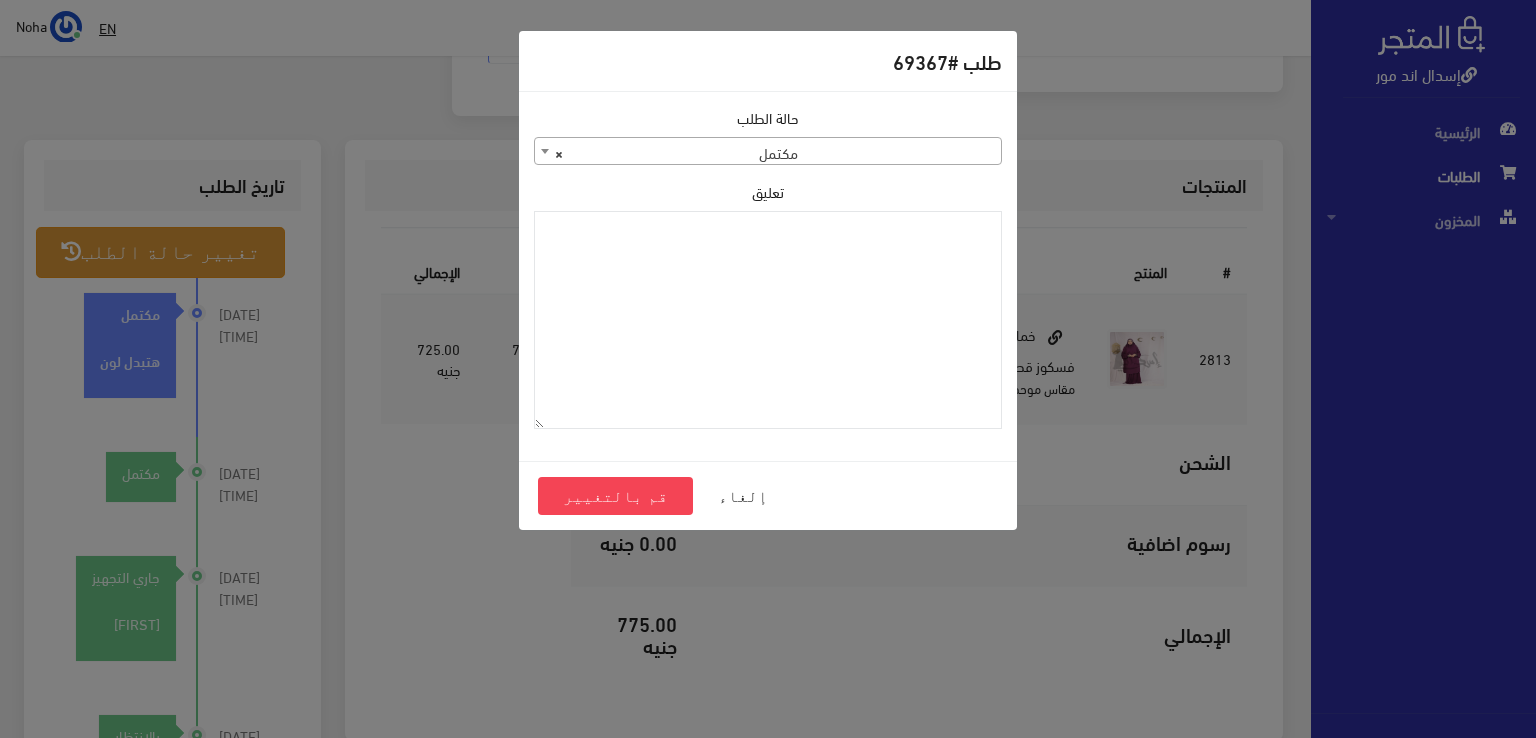 click on "× مكتمل" at bounding box center (768, 152) 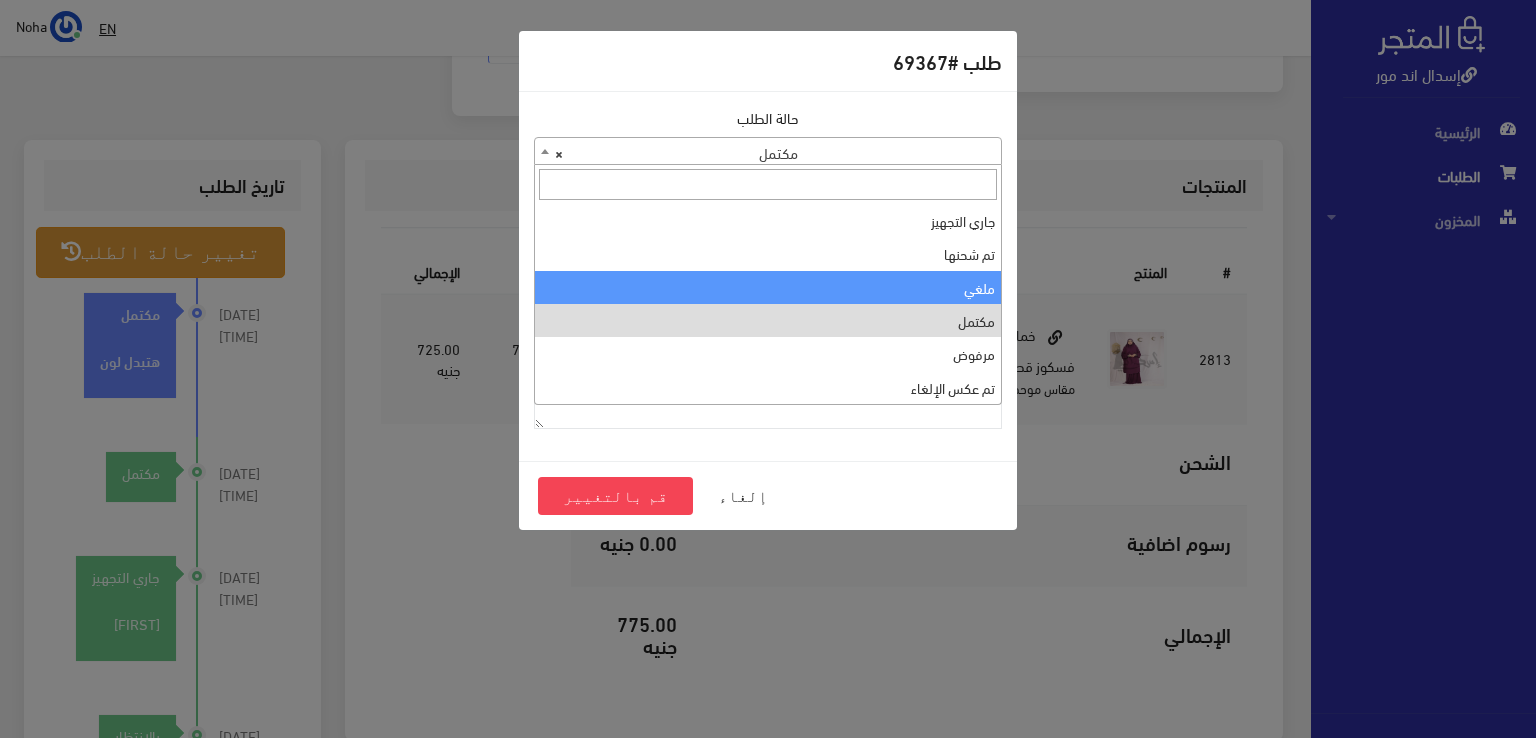 select on "3" 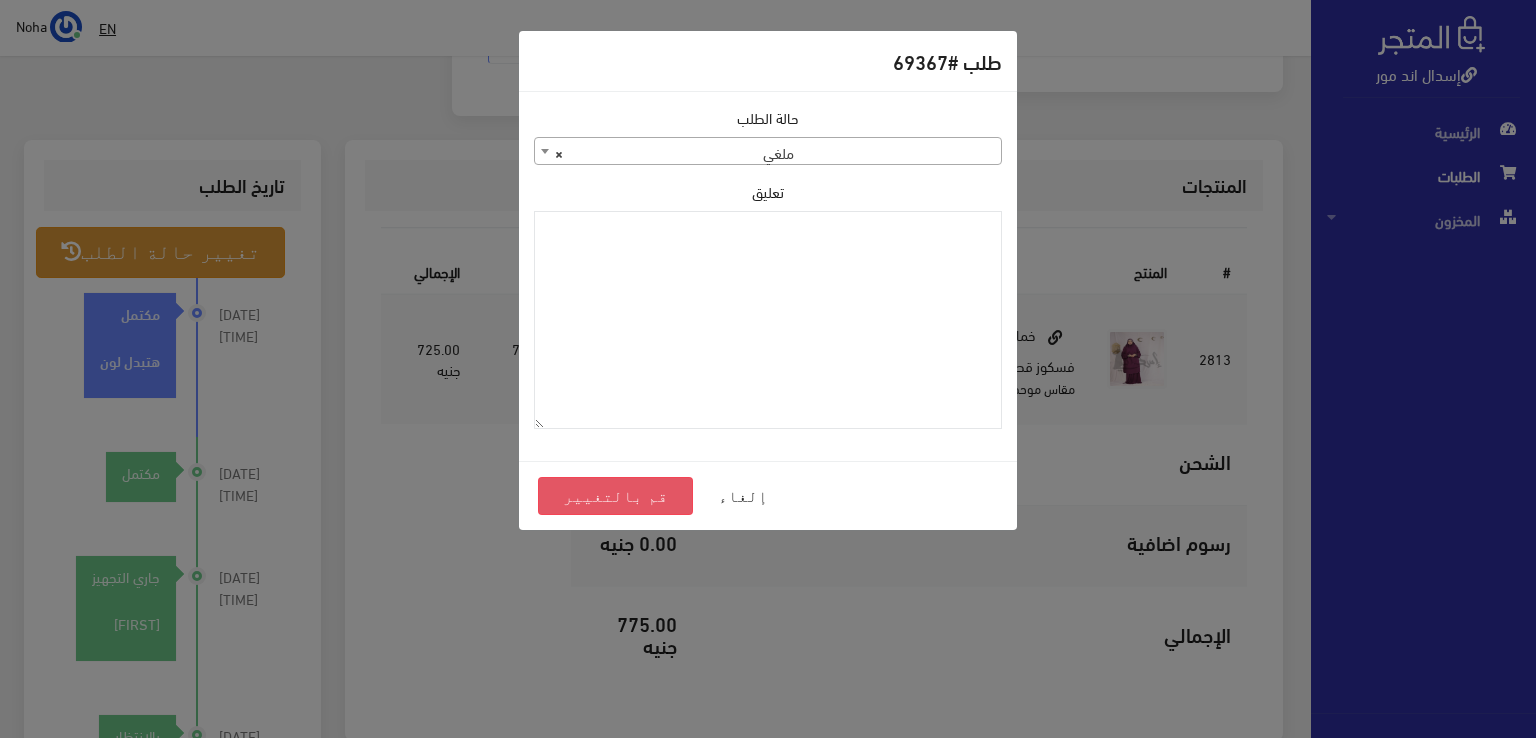 drag, startPoint x: 612, startPoint y: 497, endPoint x: 548, endPoint y: 305, distance: 202.38577 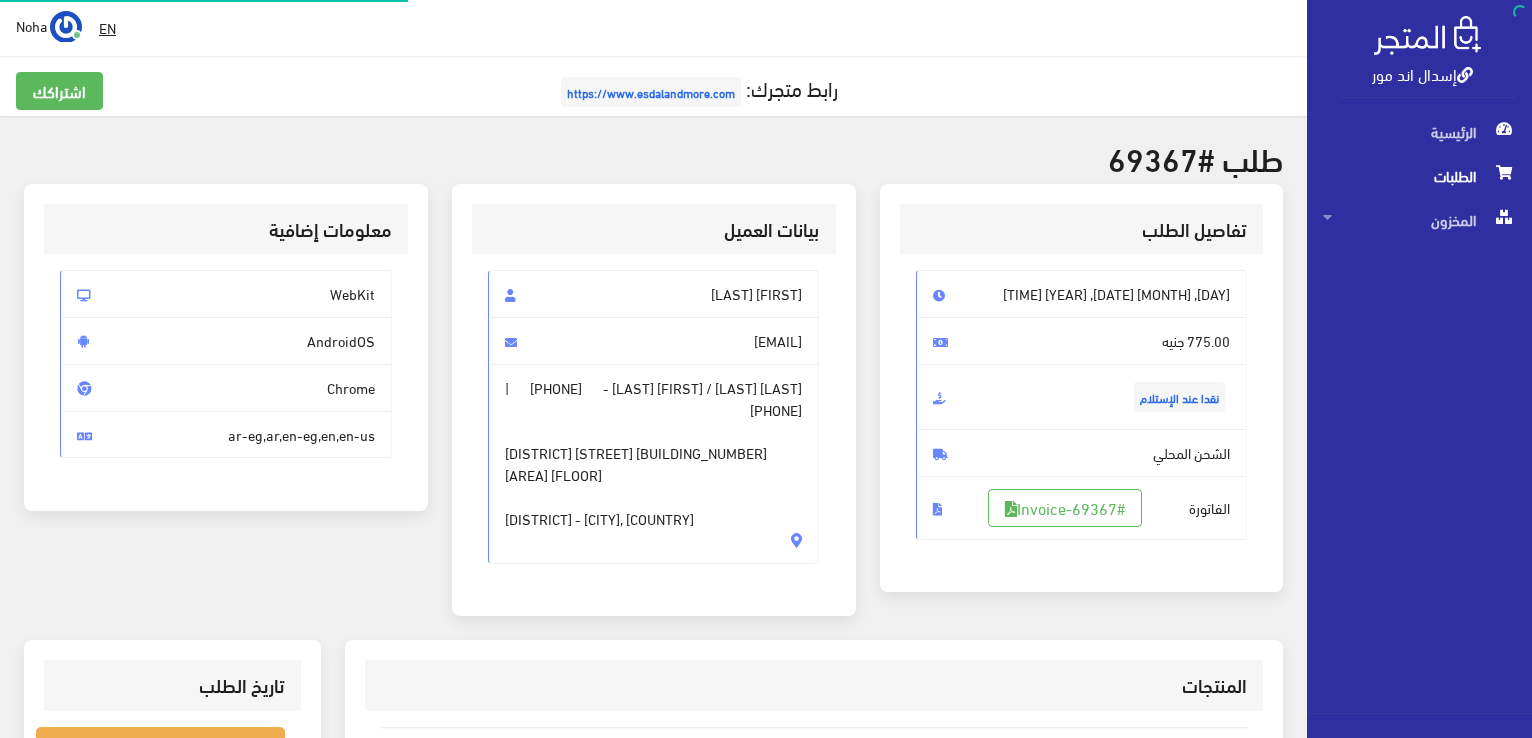 scroll, scrollTop: 0, scrollLeft: 0, axis: both 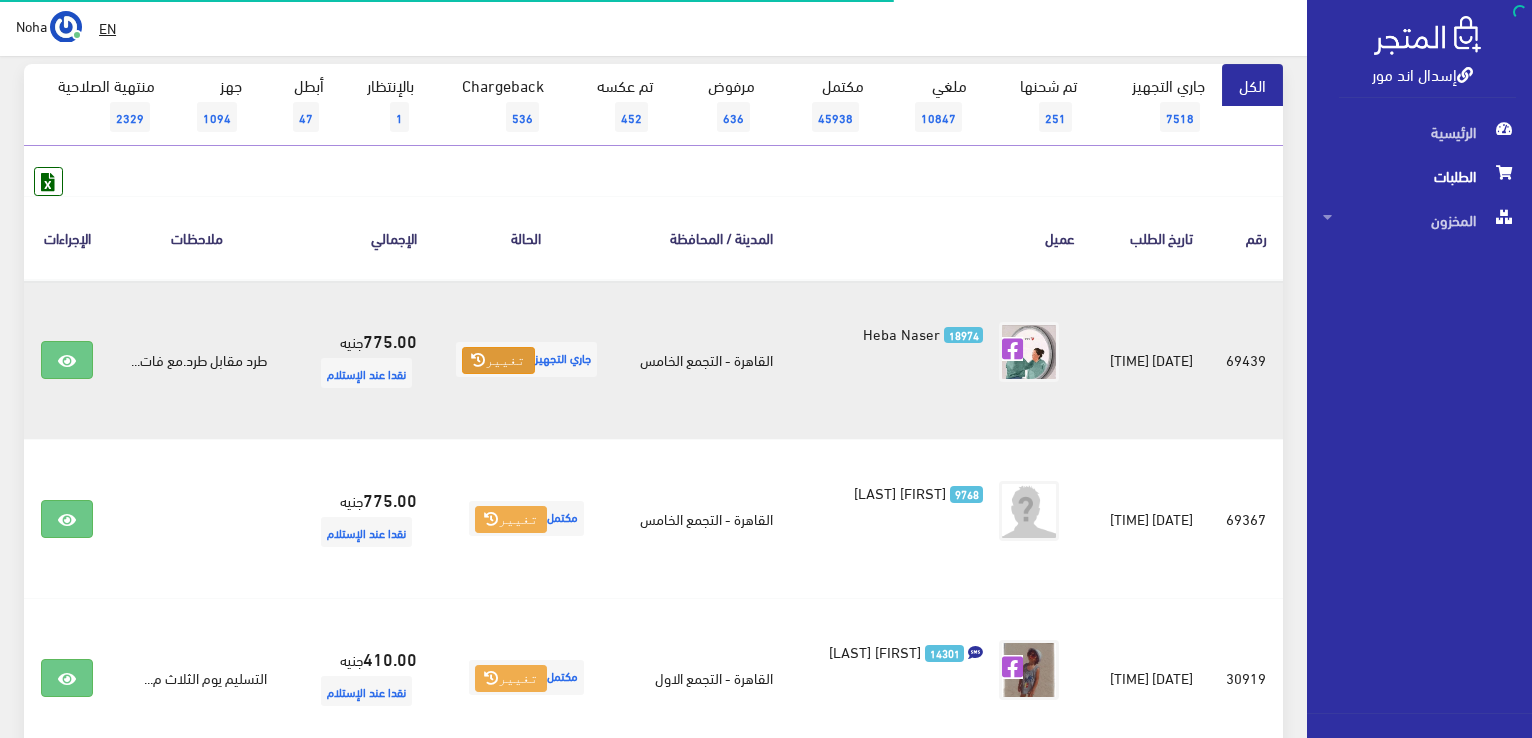 click at bounding box center [478, 360] 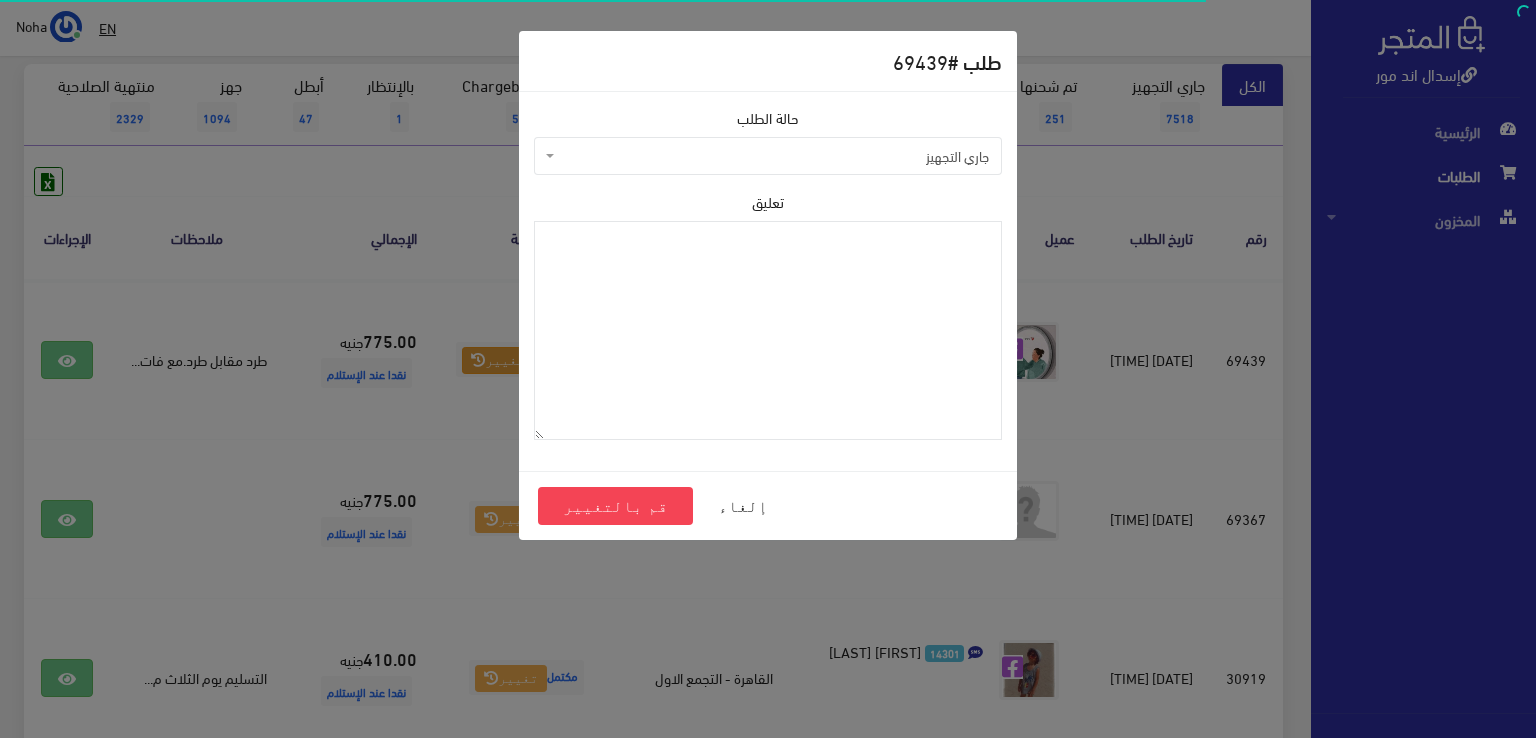 click on "جاري التجهيز" at bounding box center [774, 156] 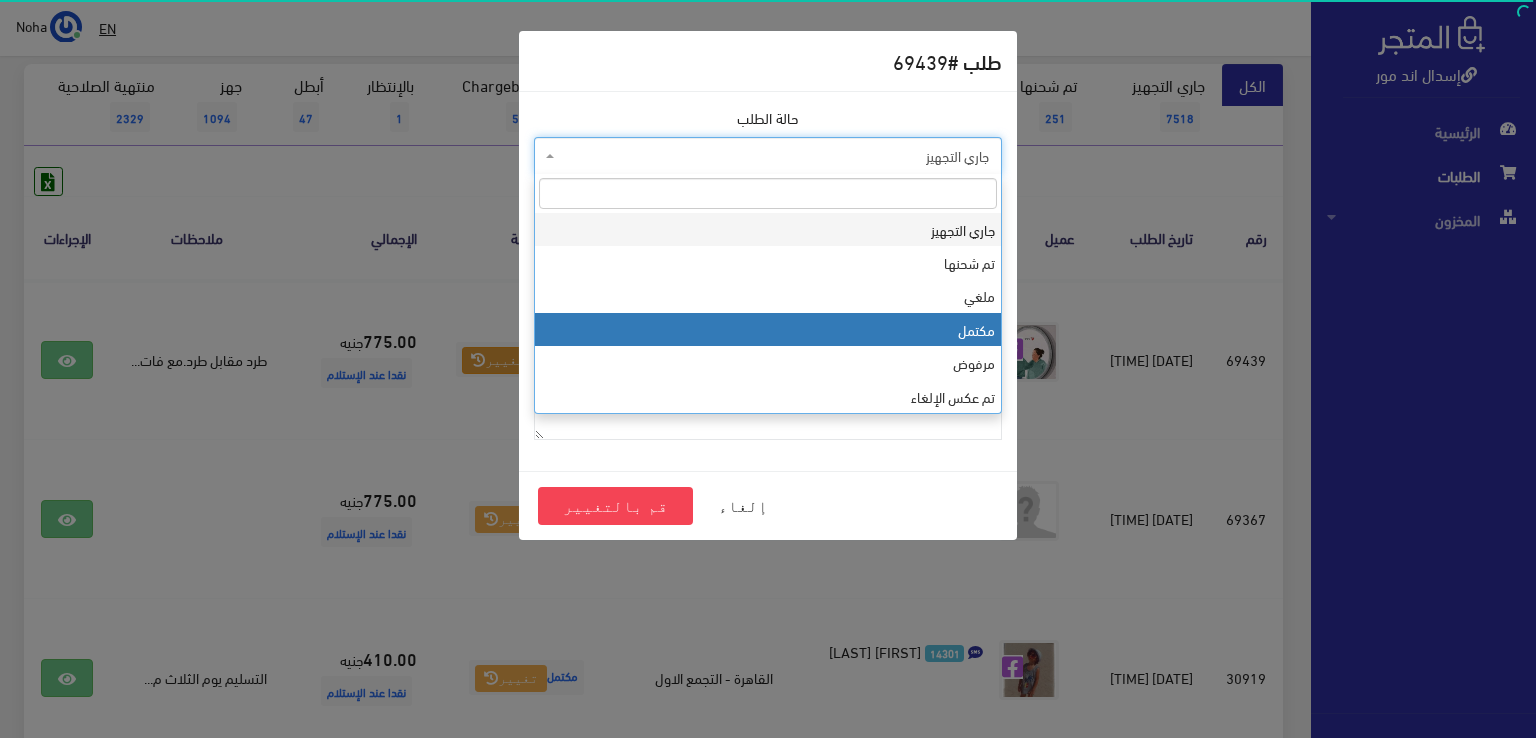 select on "4" 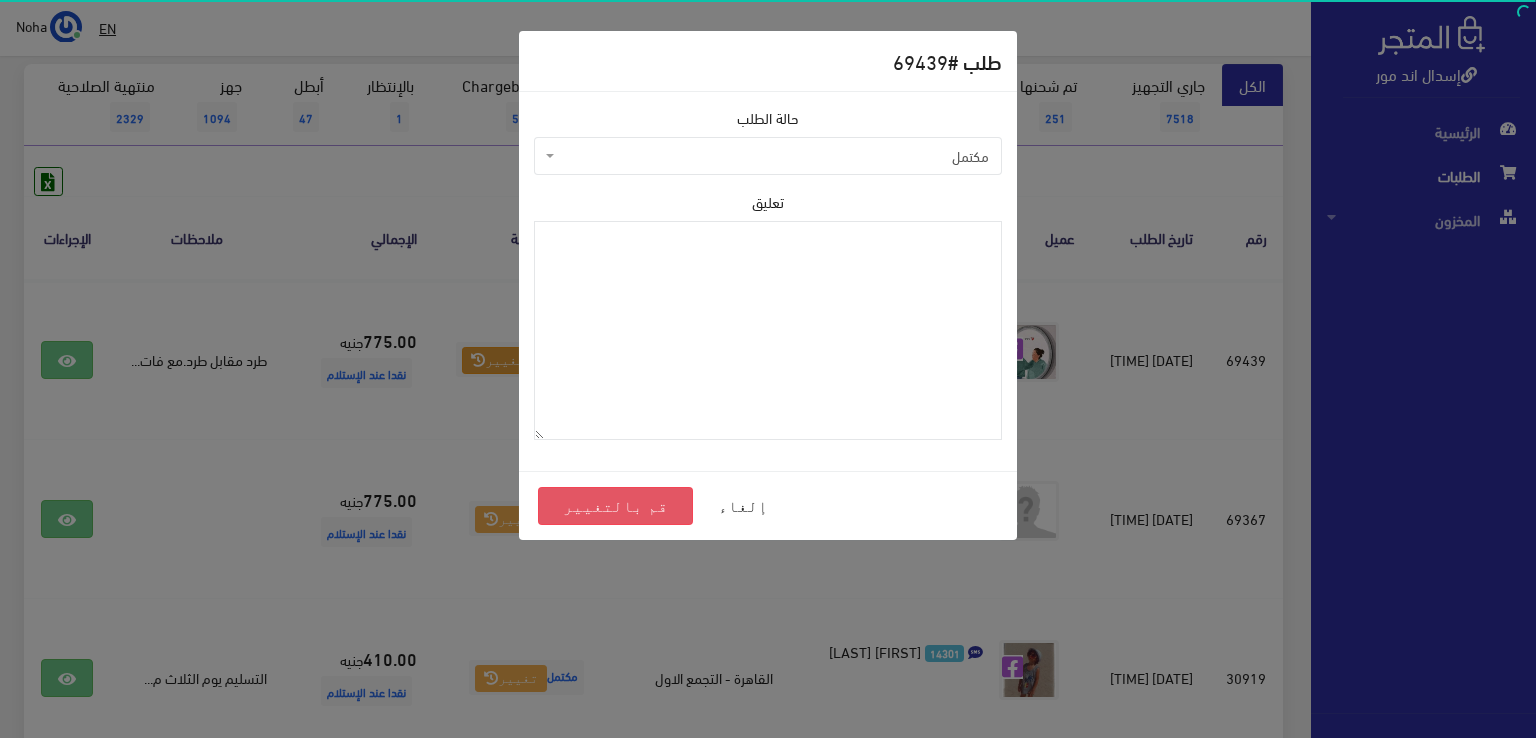 click on "قم بالتغيير" at bounding box center [615, 506] 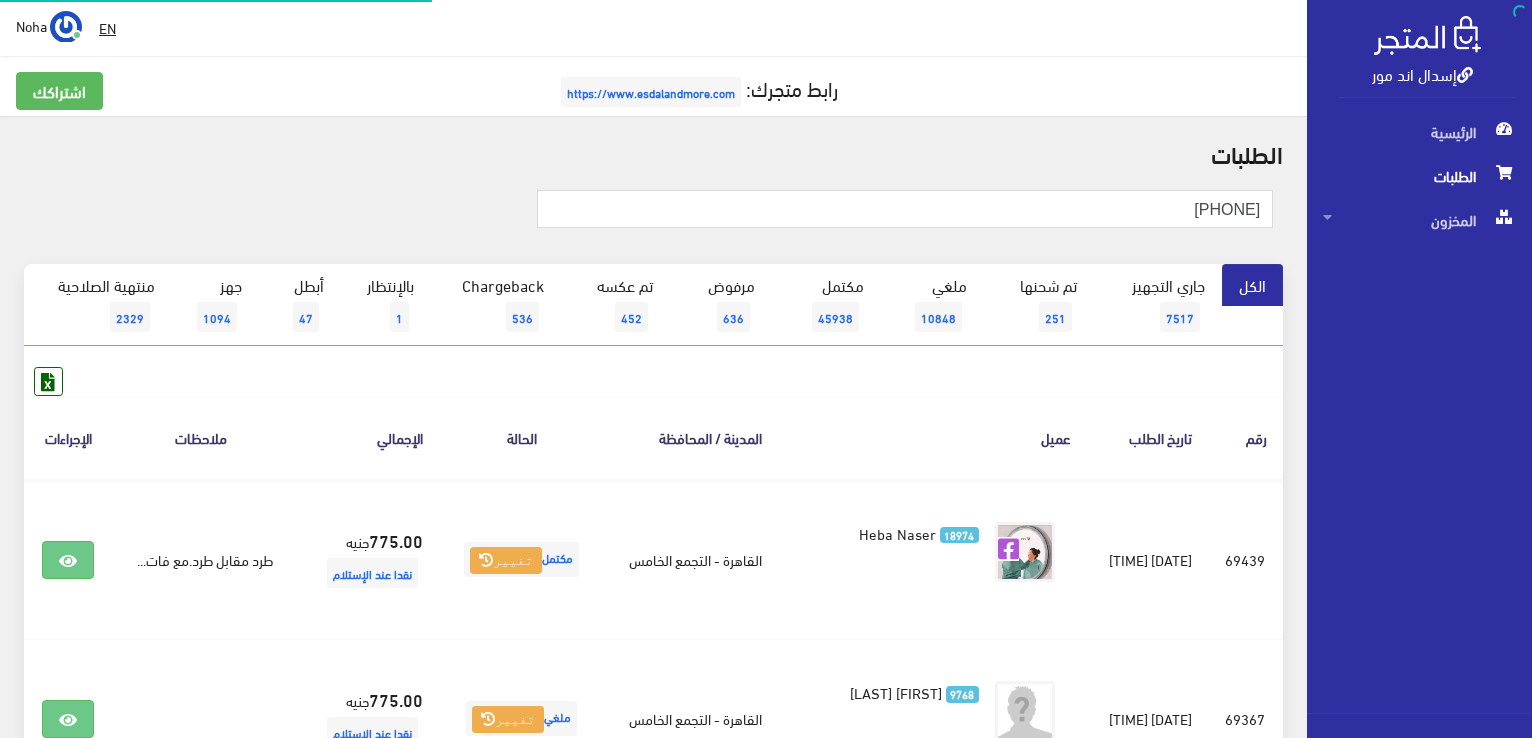 scroll, scrollTop: 0, scrollLeft: 0, axis: both 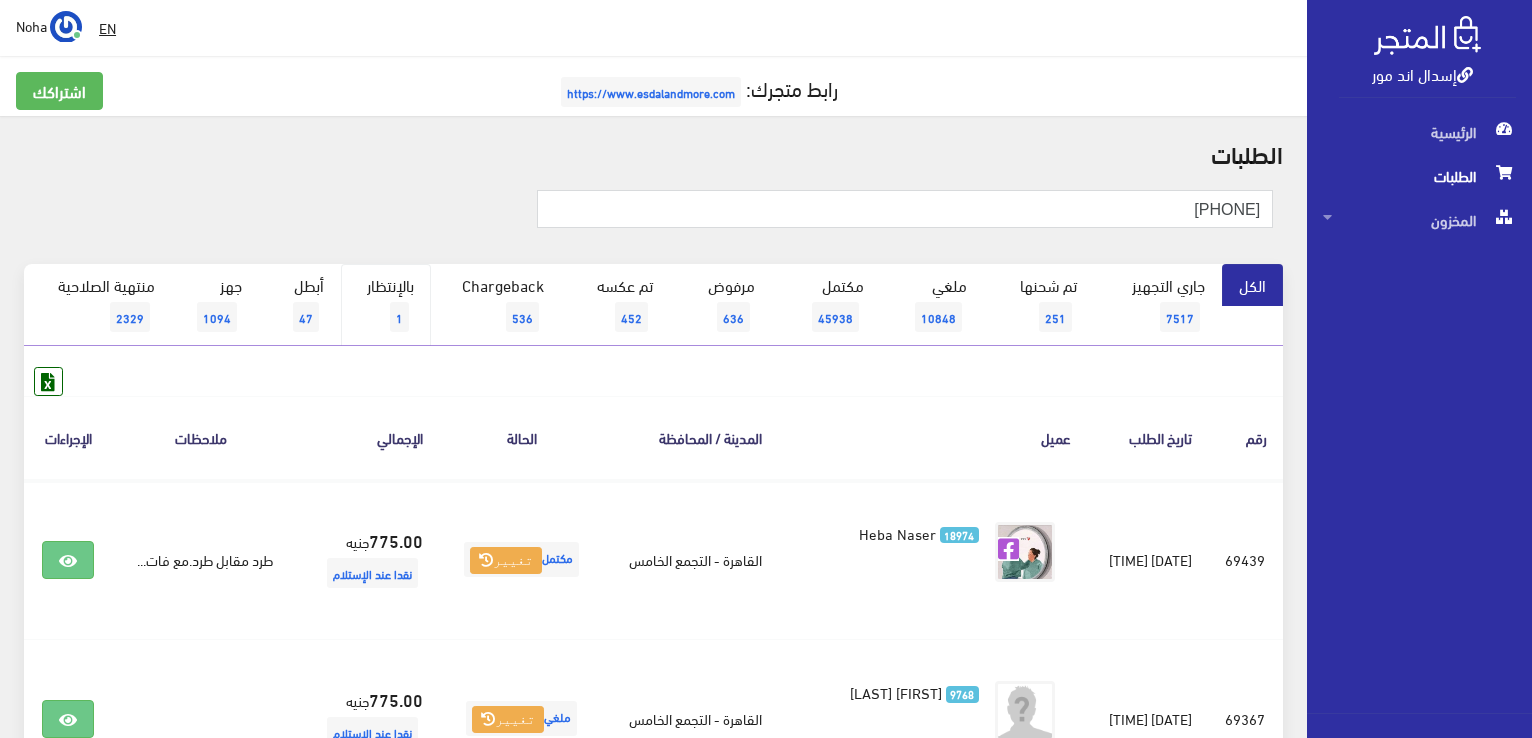 click on "بالإنتظار
1" at bounding box center (386, 305) 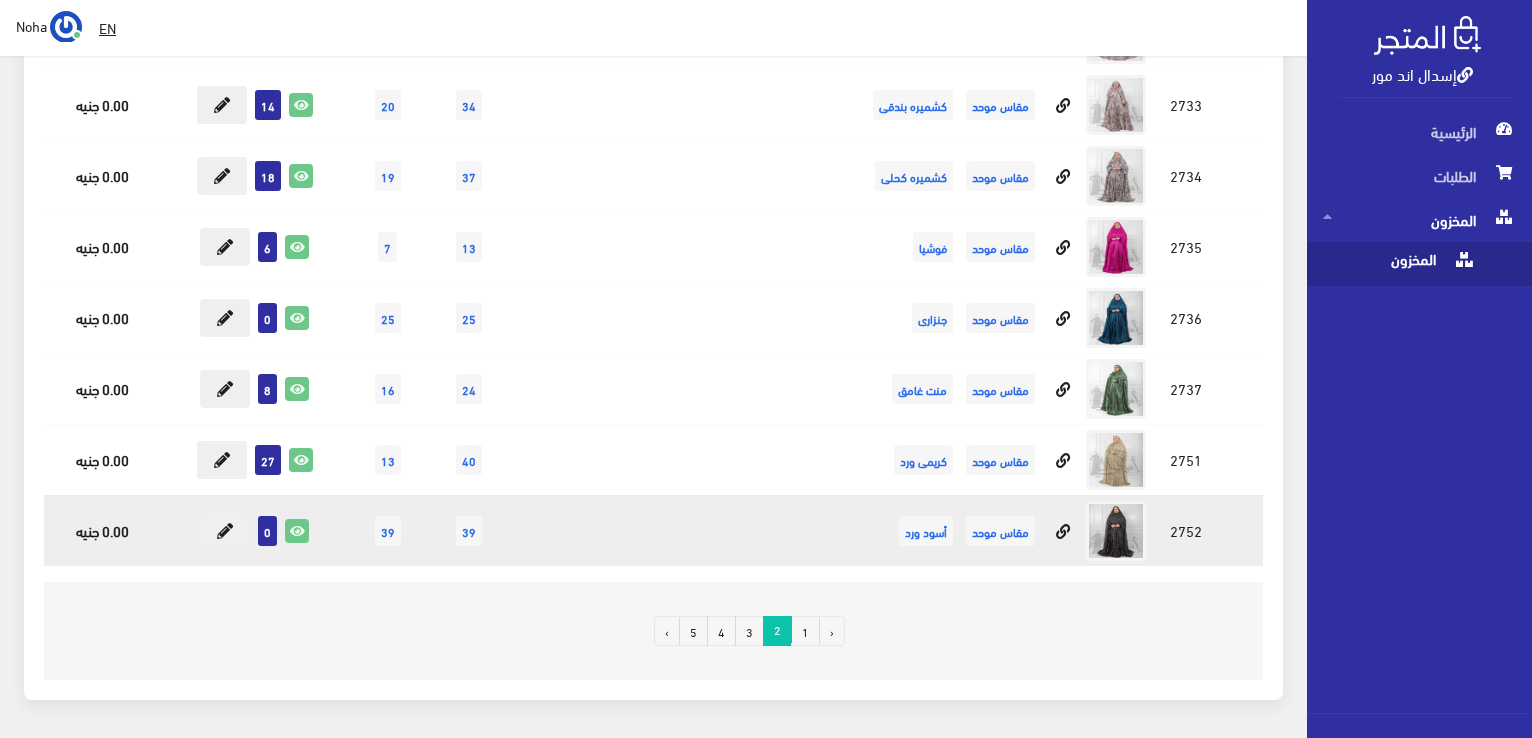 scroll, scrollTop: 18940, scrollLeft: 0, axis: vertical 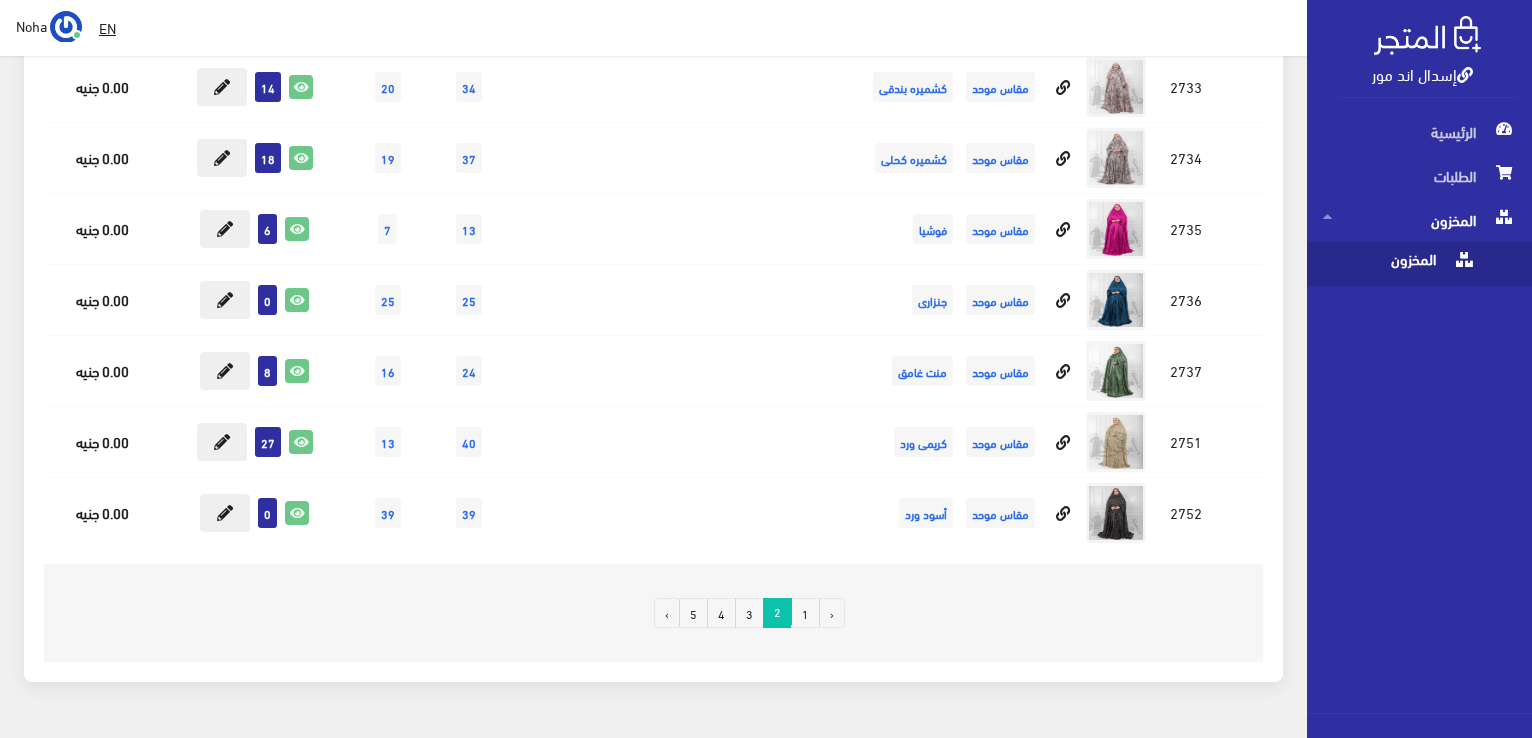 click on "1" at bounding box center (805, 613) 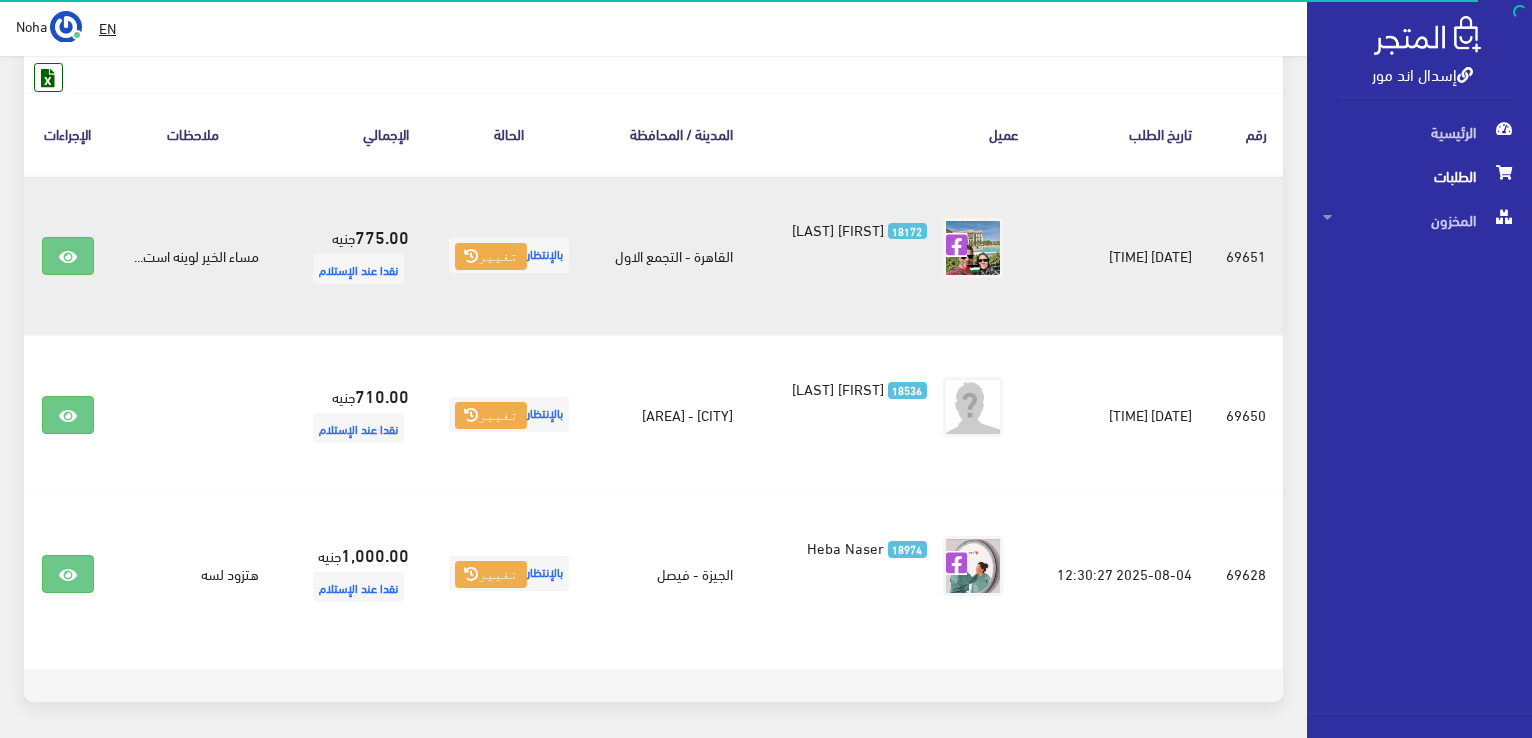 scroll, scrollTop: 377, scrollLeft: 0, axis: vertical 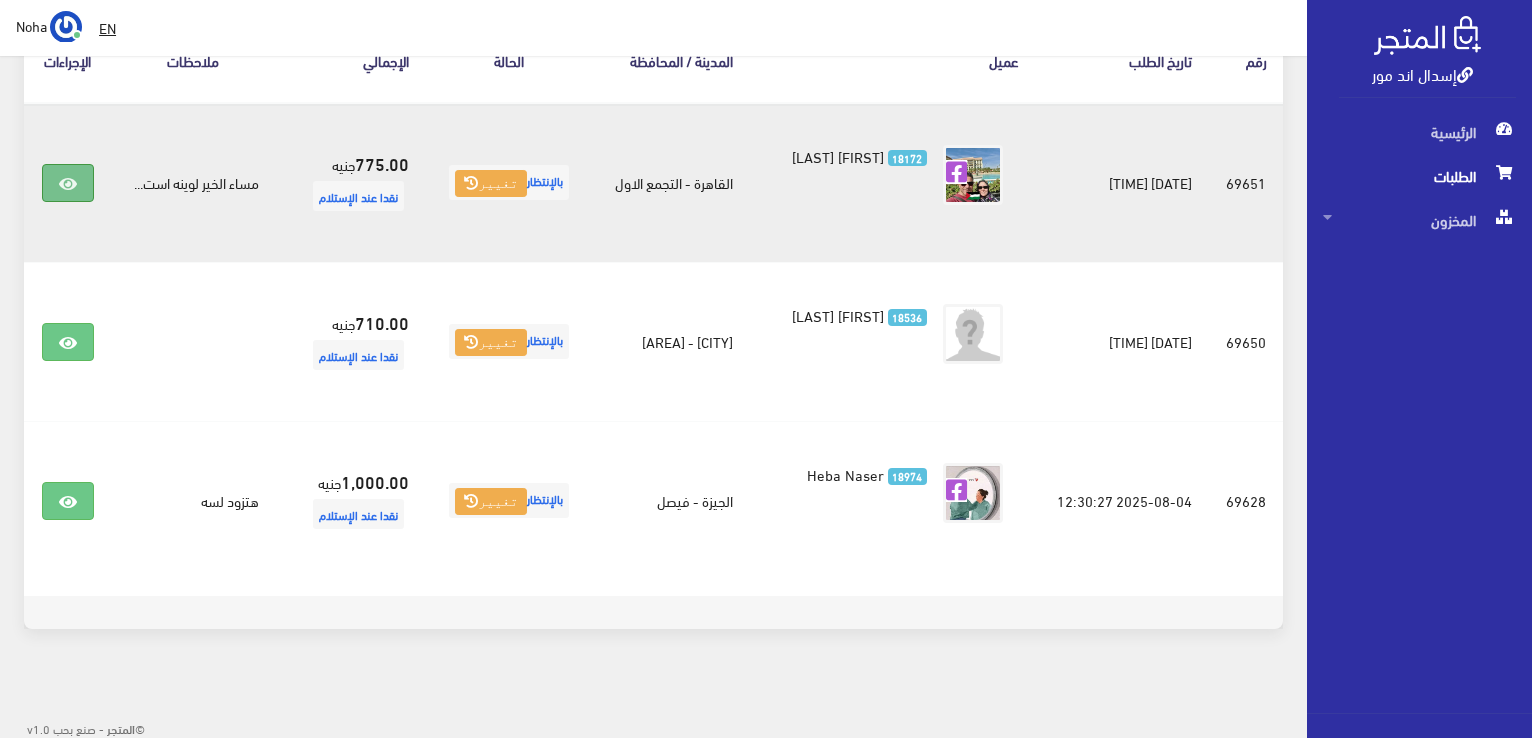 click at bounding box center (68, 184) 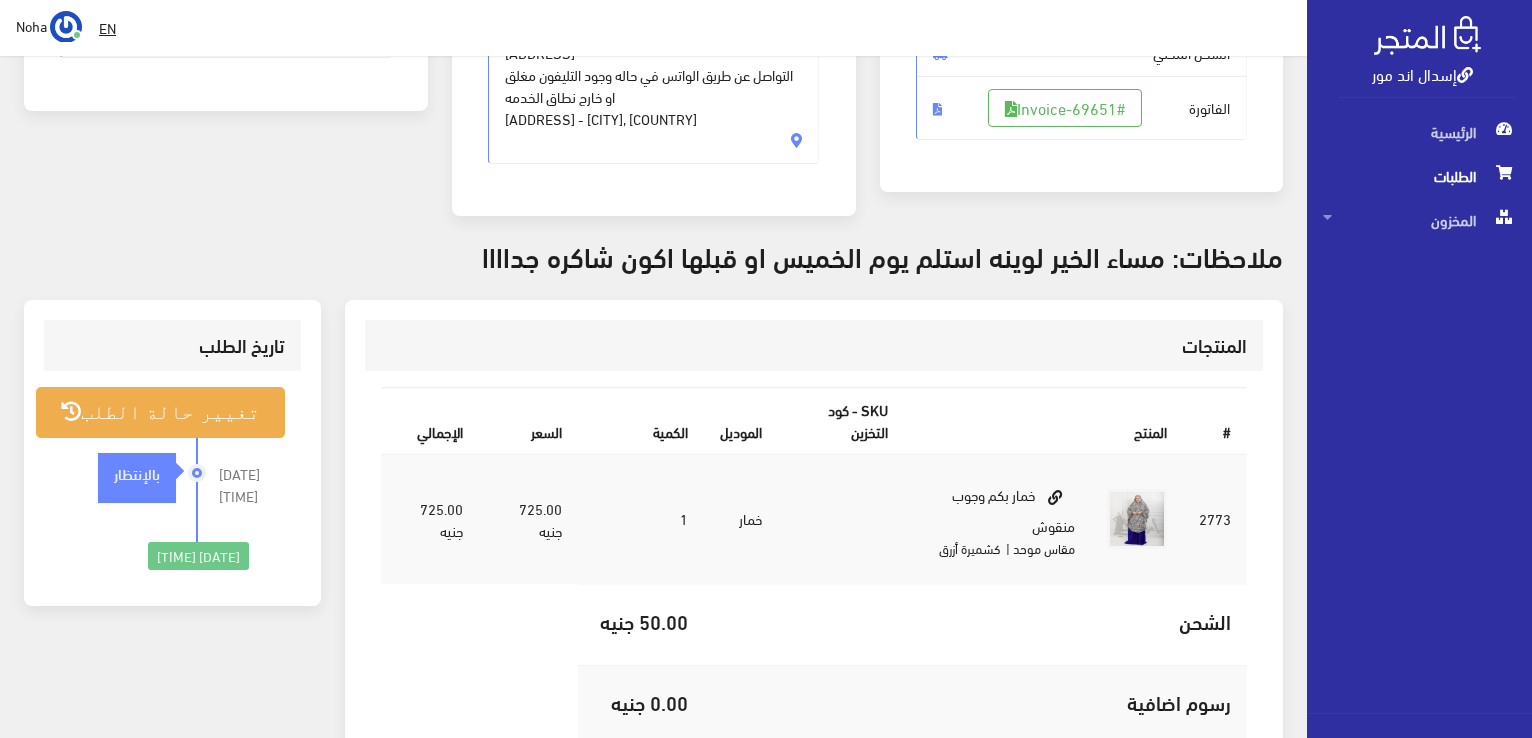 scroll, scrollTop: 200, scrollLeft: 0, axis: vertical 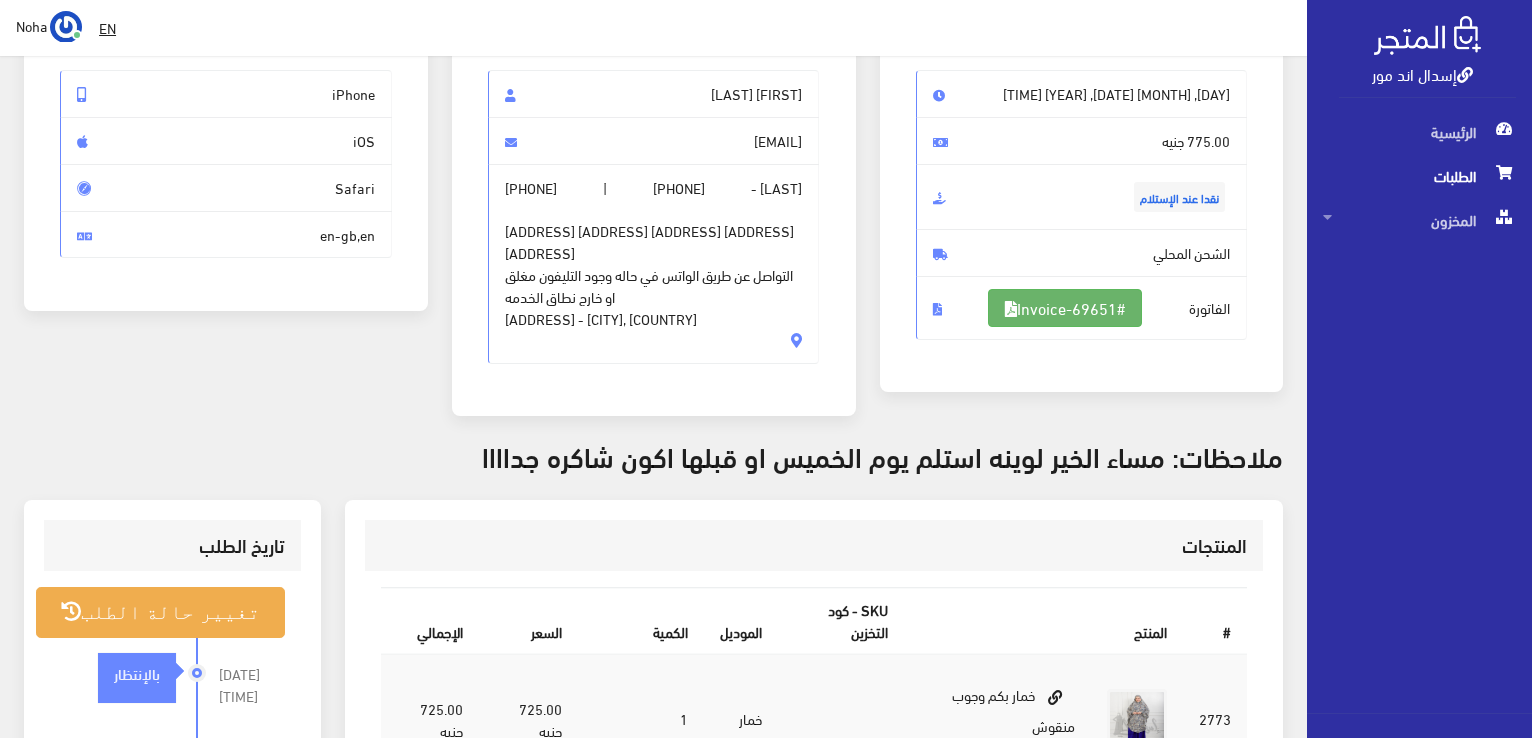 click on "#Invoice-69651" at bounding box center [1065, 308] 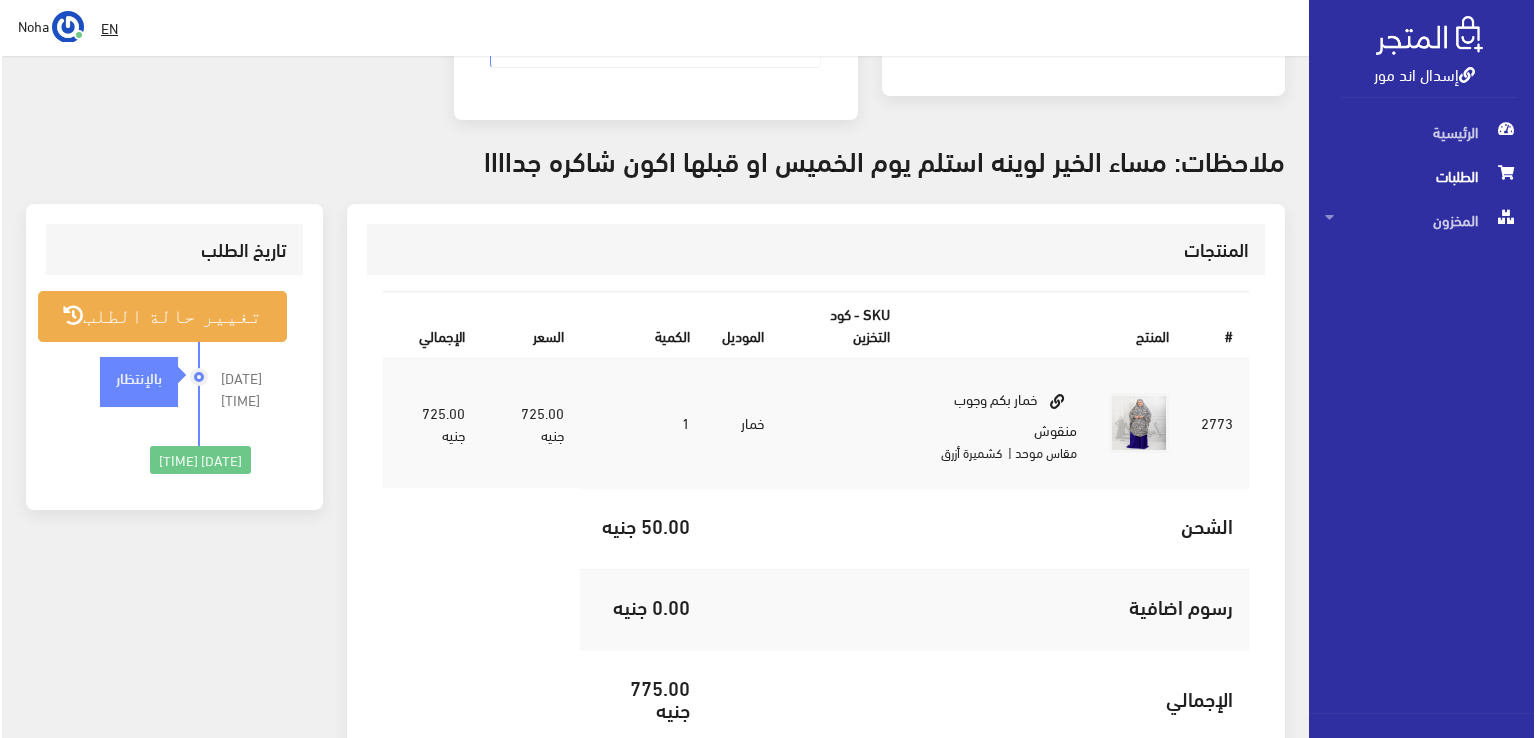 scroll, scrollTop: 500, scrollLeft: 0, axis: vertical 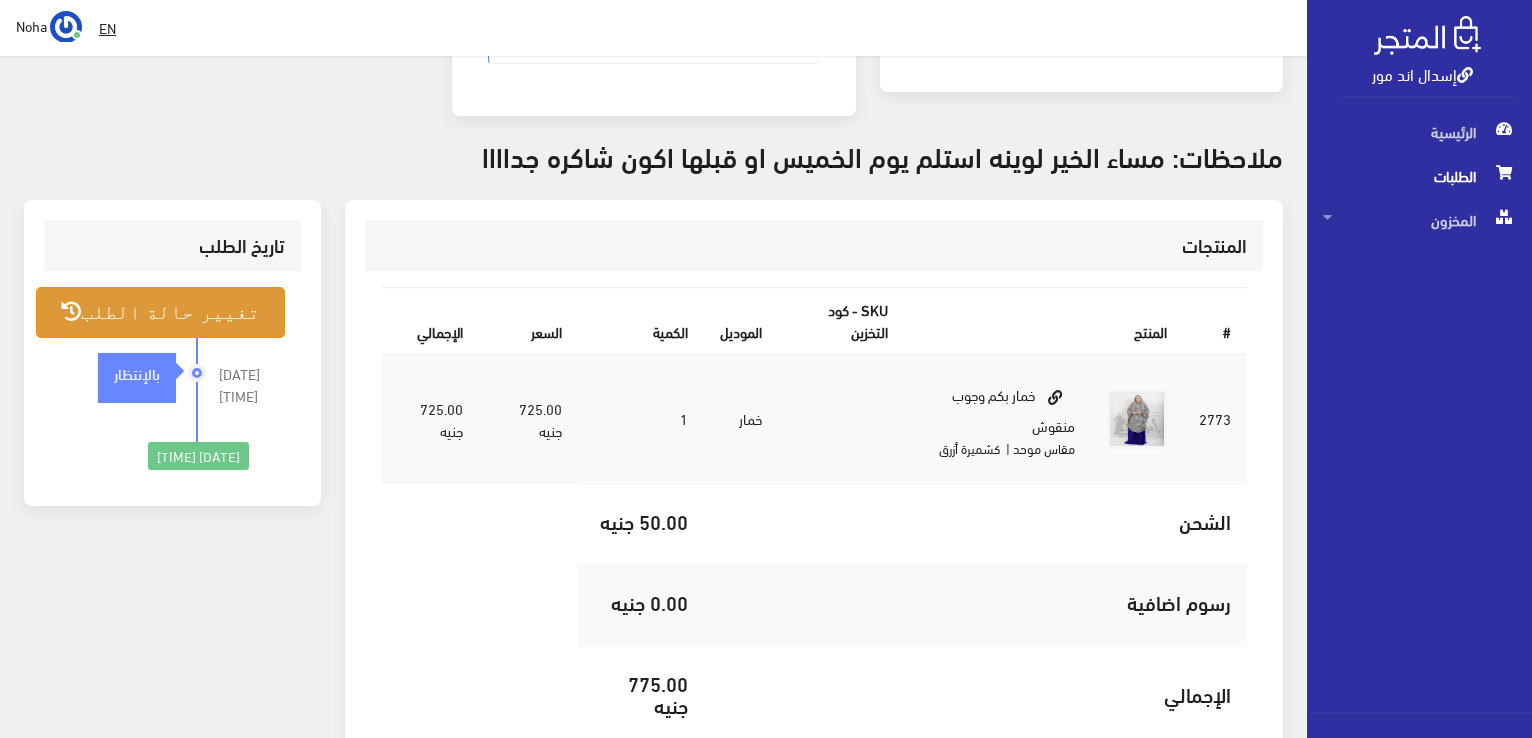 click on "تغيير حالة الطلب" at bounding box center [160, 312] 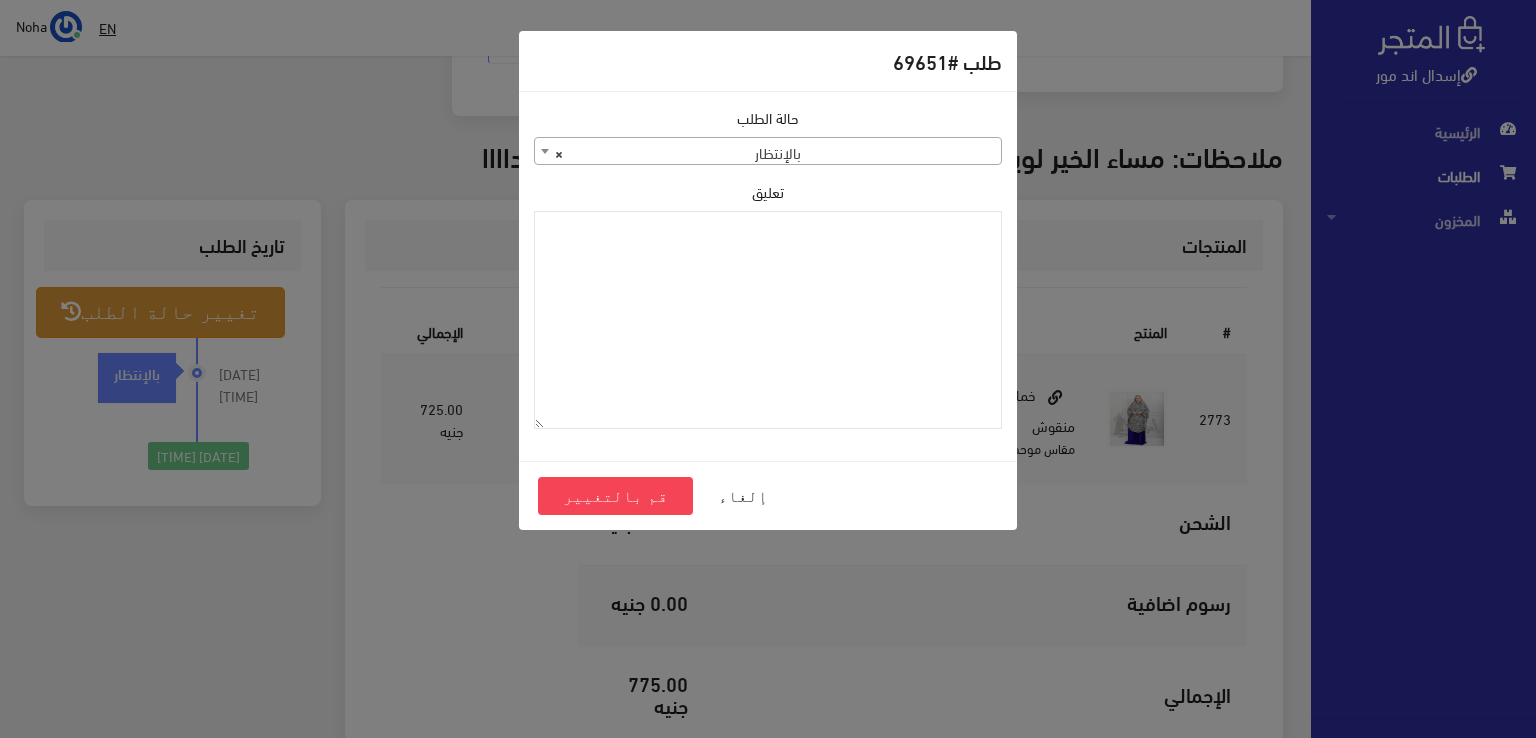 click on "× بالإنتظار" at bounding box center (768, 152) 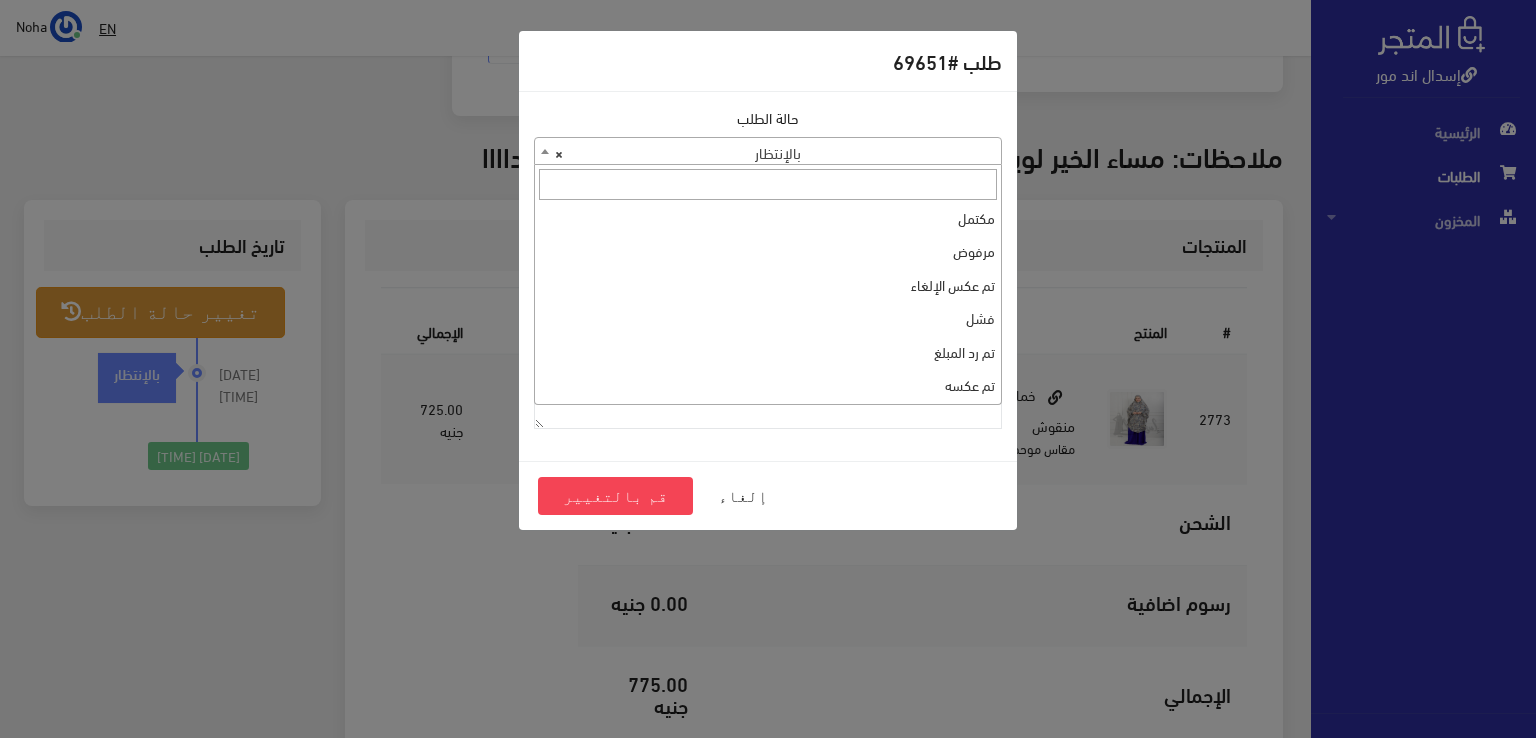 scroll, scrollTop: 0, scrollLeft: 0, axis: both 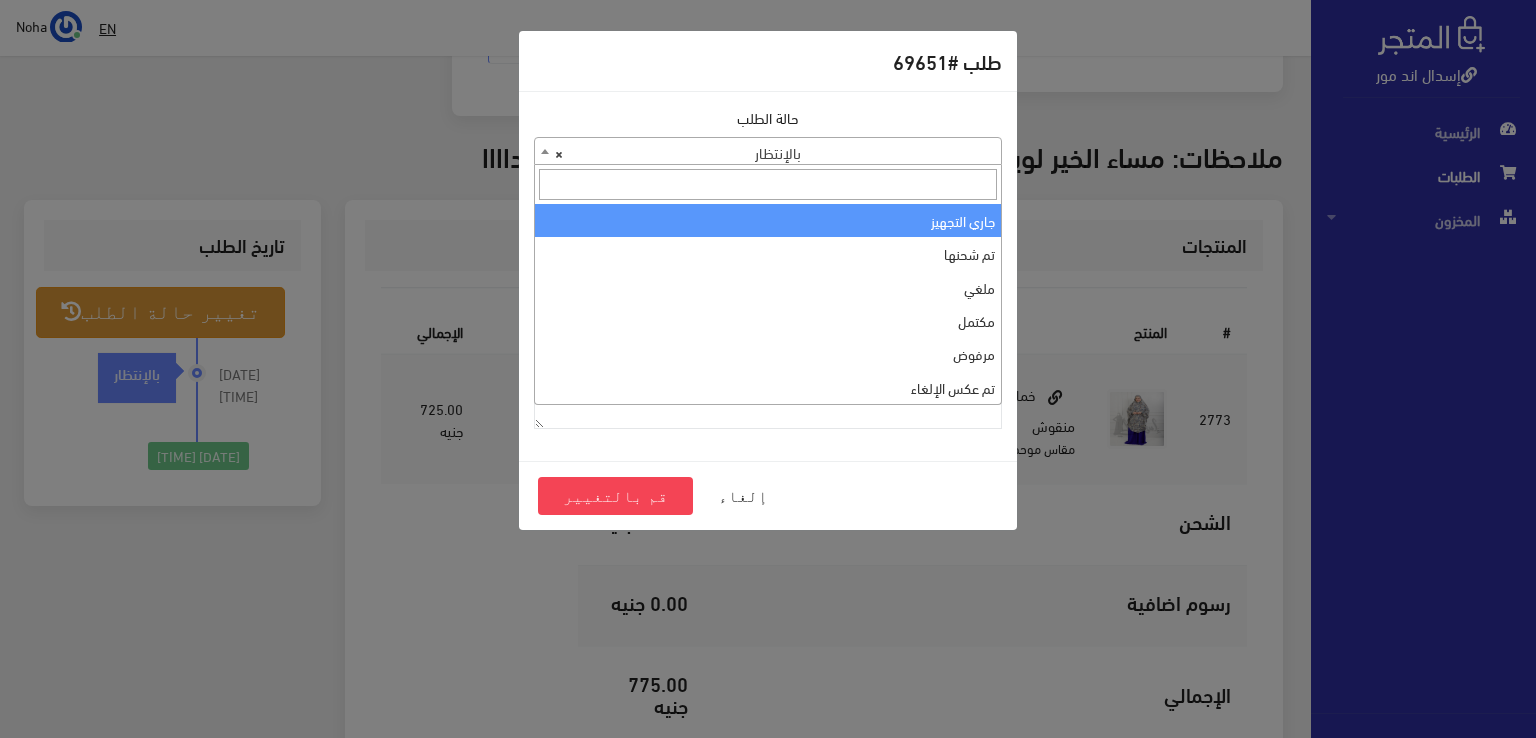 select on "1" 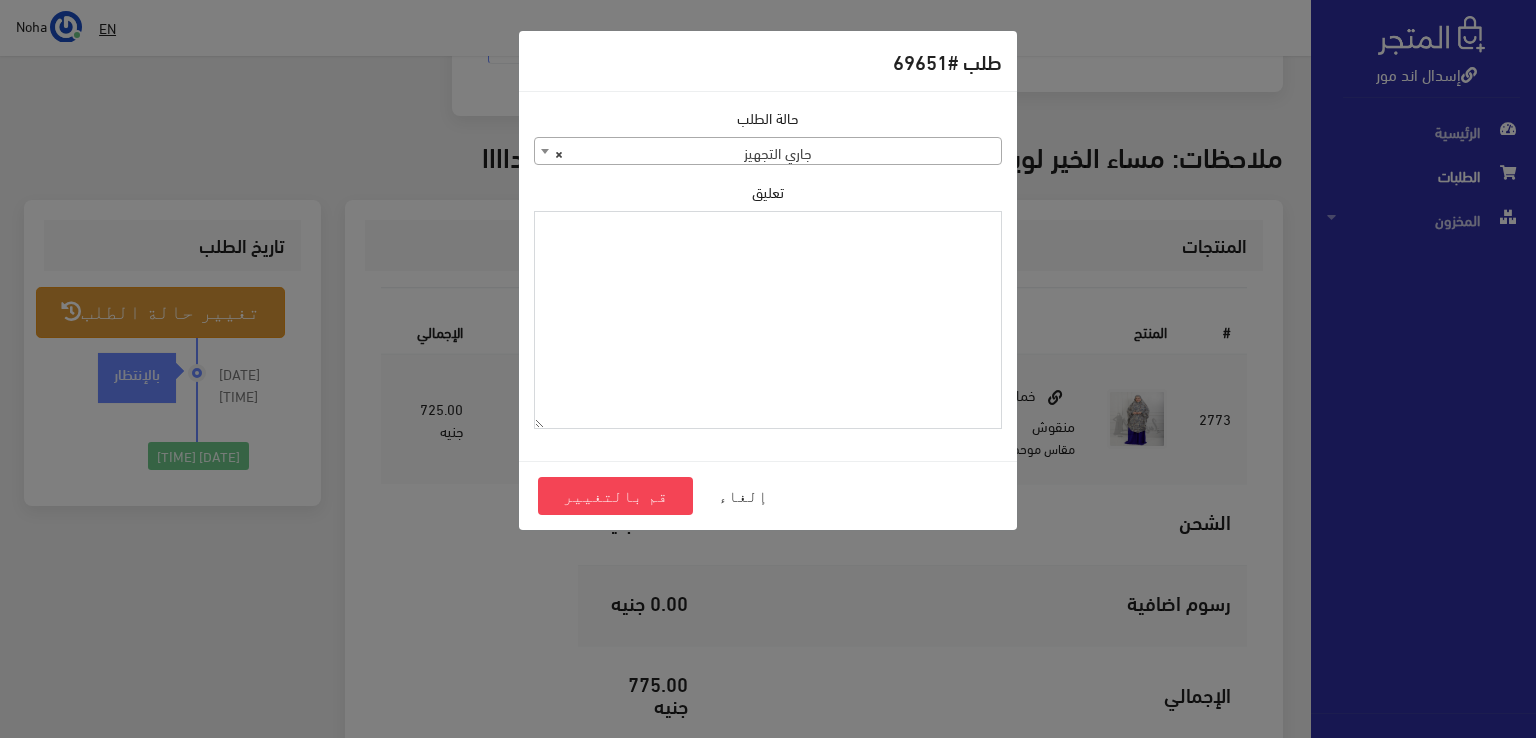 paste on "1106820" 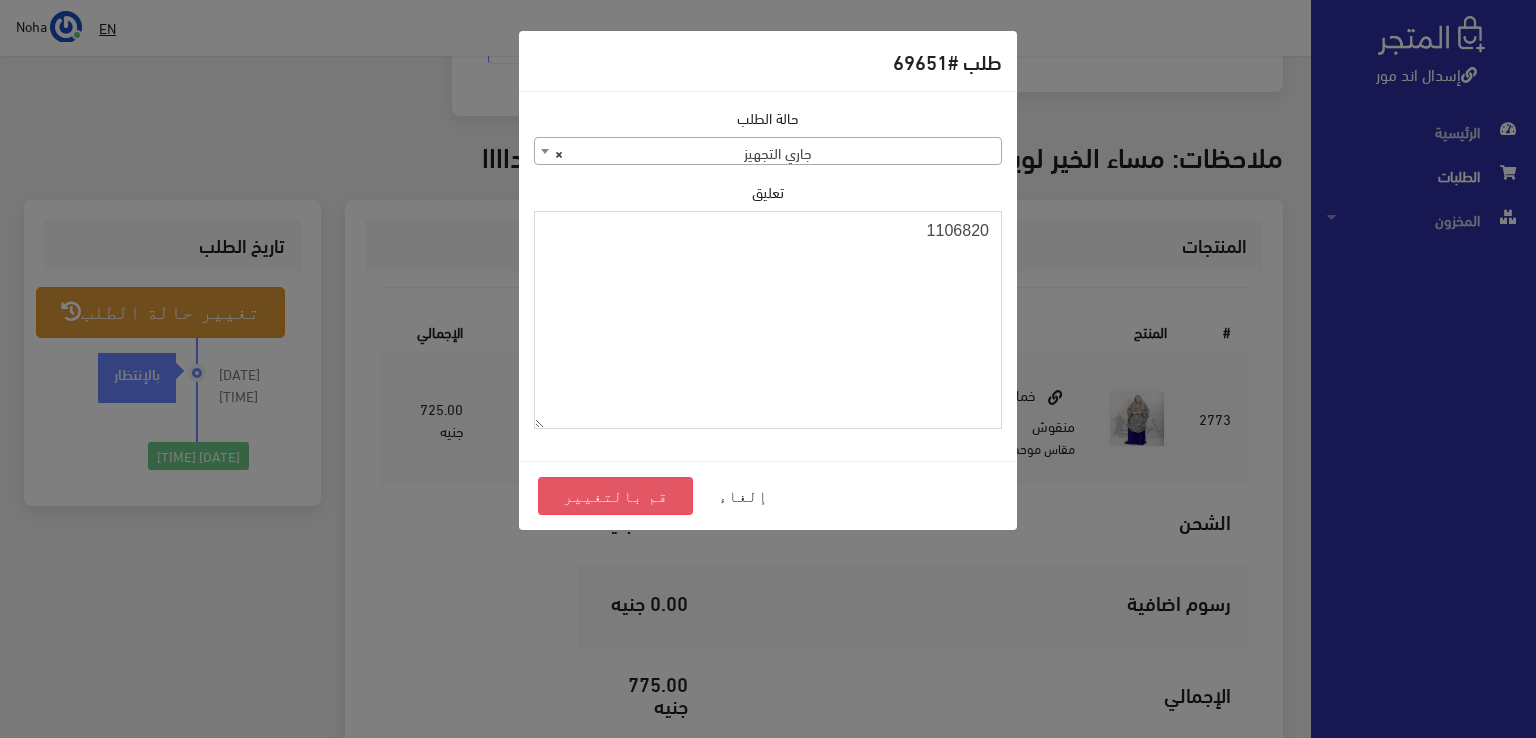 type on "1106820" 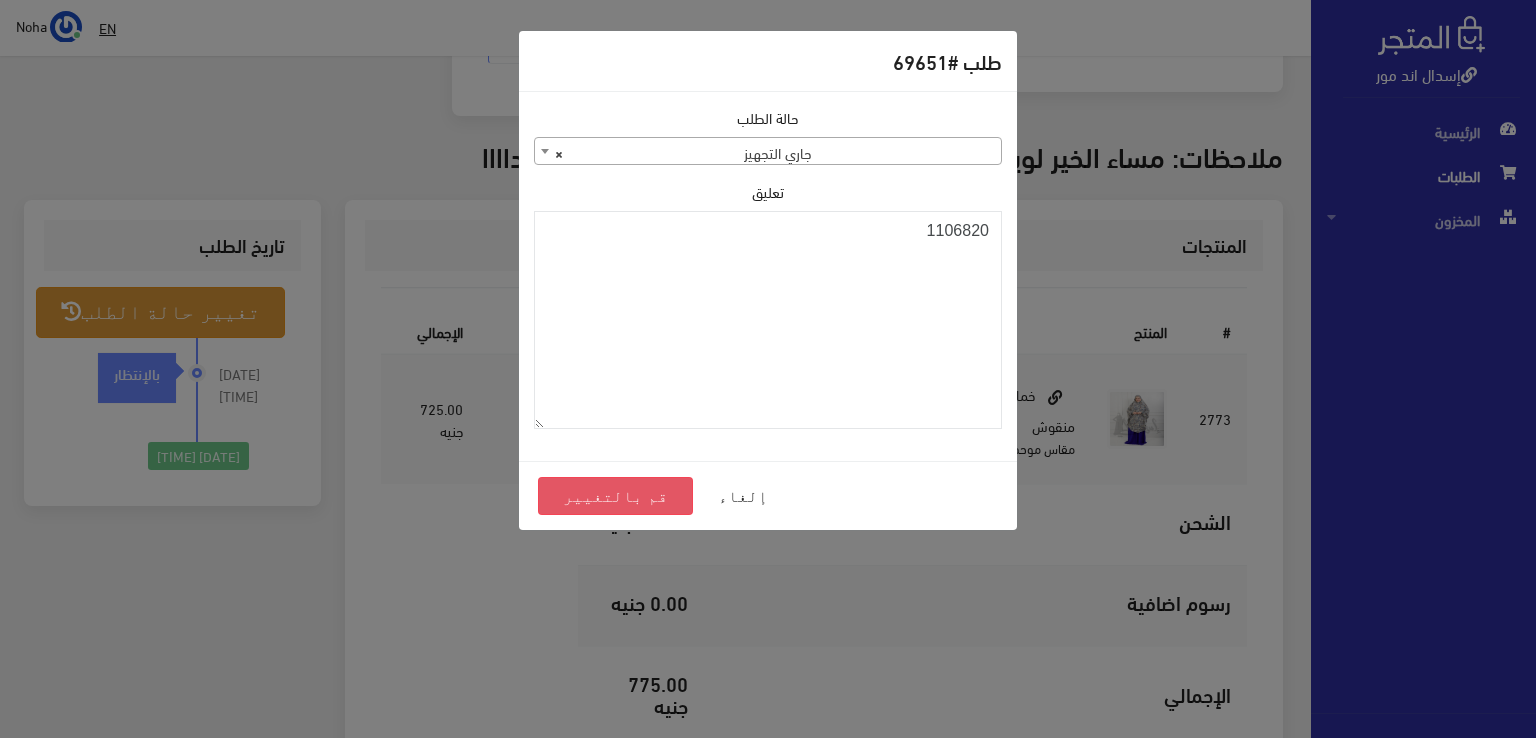 click on "قم بالتغيير" at bounding box center [615, 496] 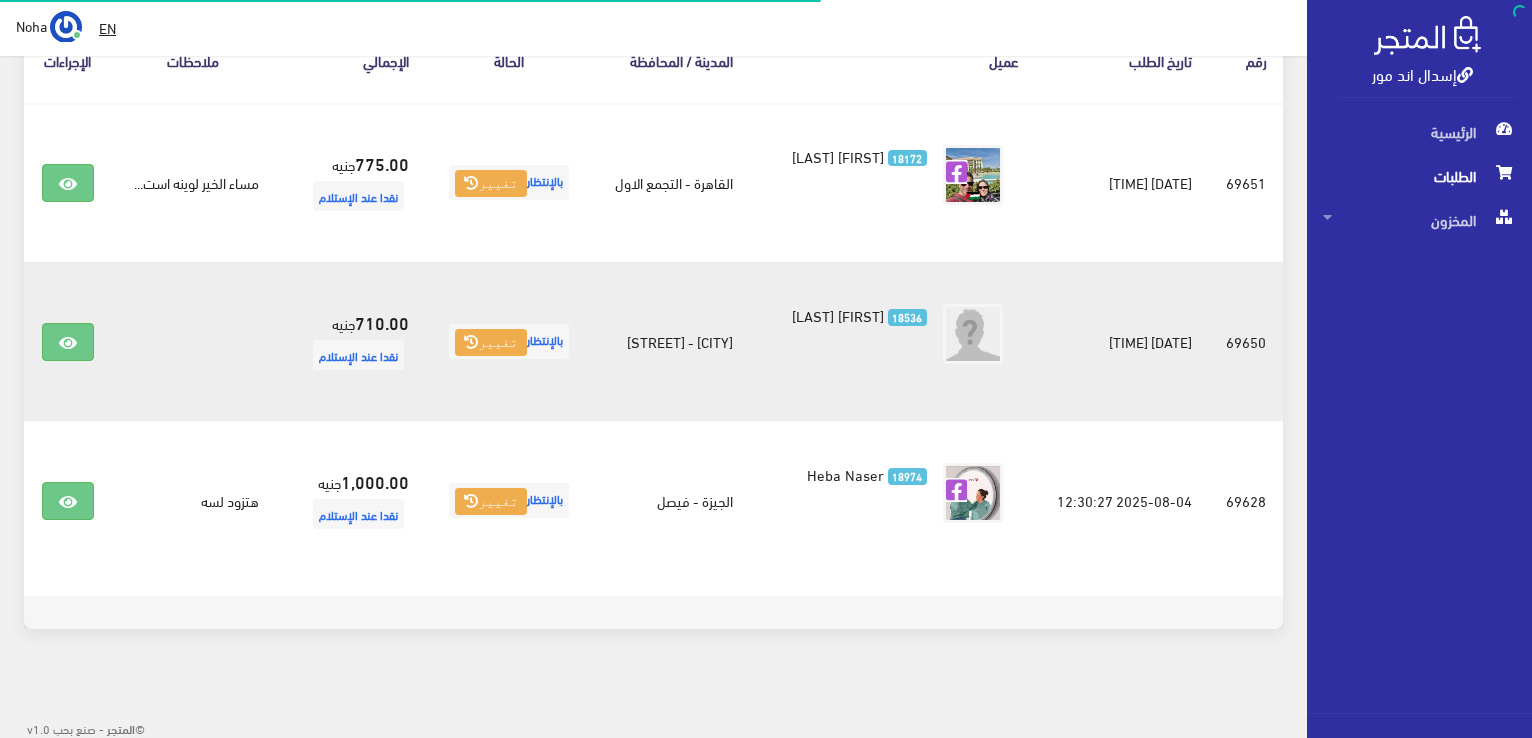 scroll, scrollTop: 377, scrollLeft: 0, axis: vertical 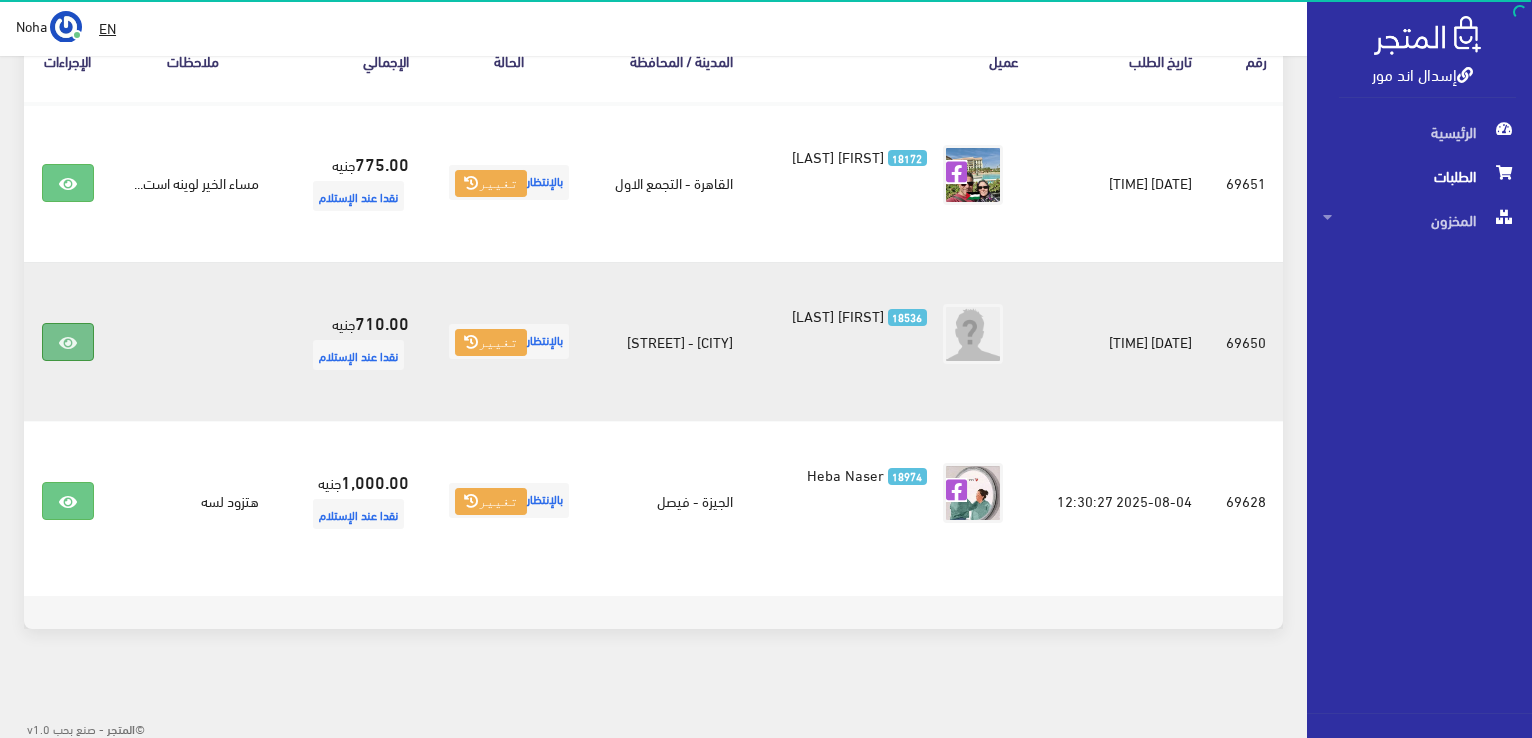 click at bounding box center [68, 342] 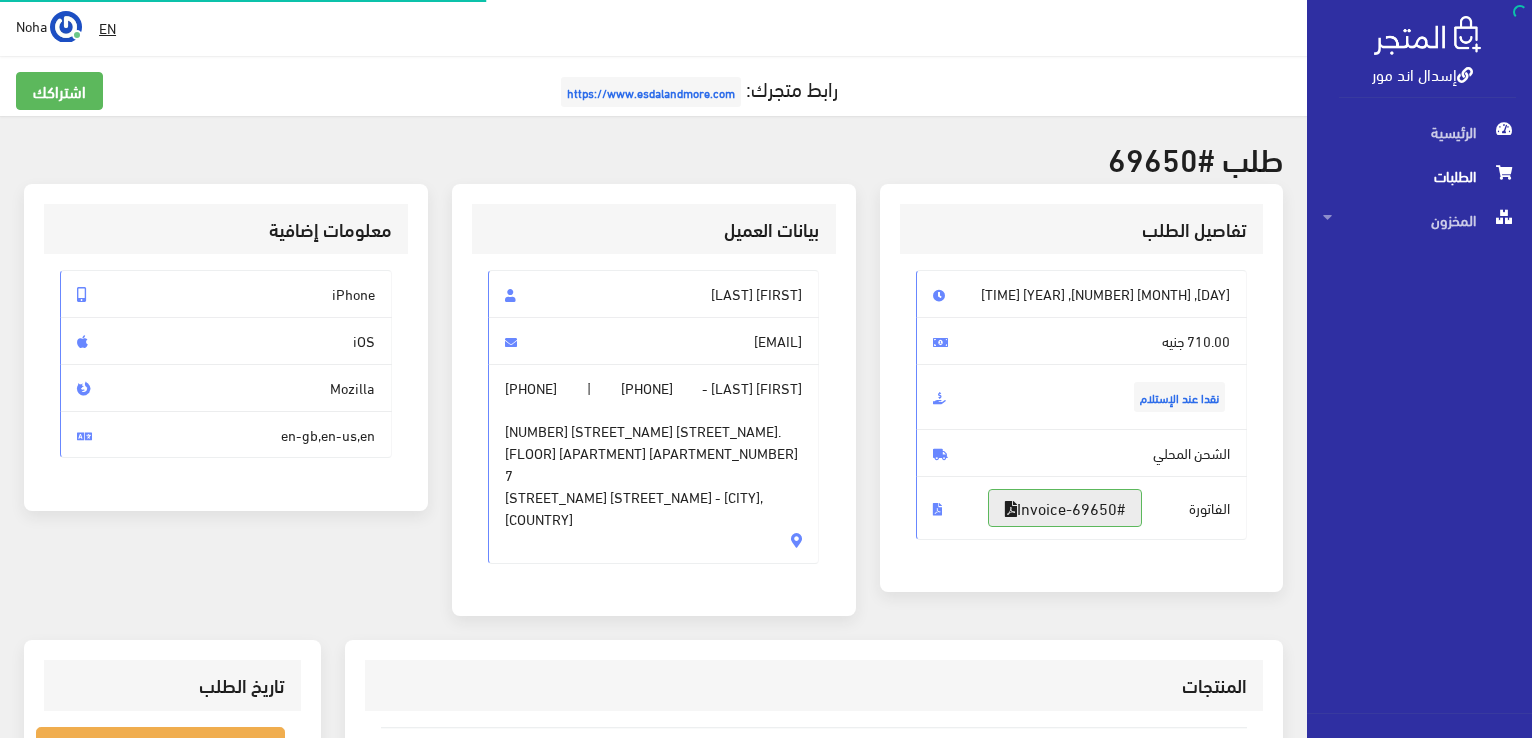 click on "#Invoice-69650" at bounding box center (1065, 508) 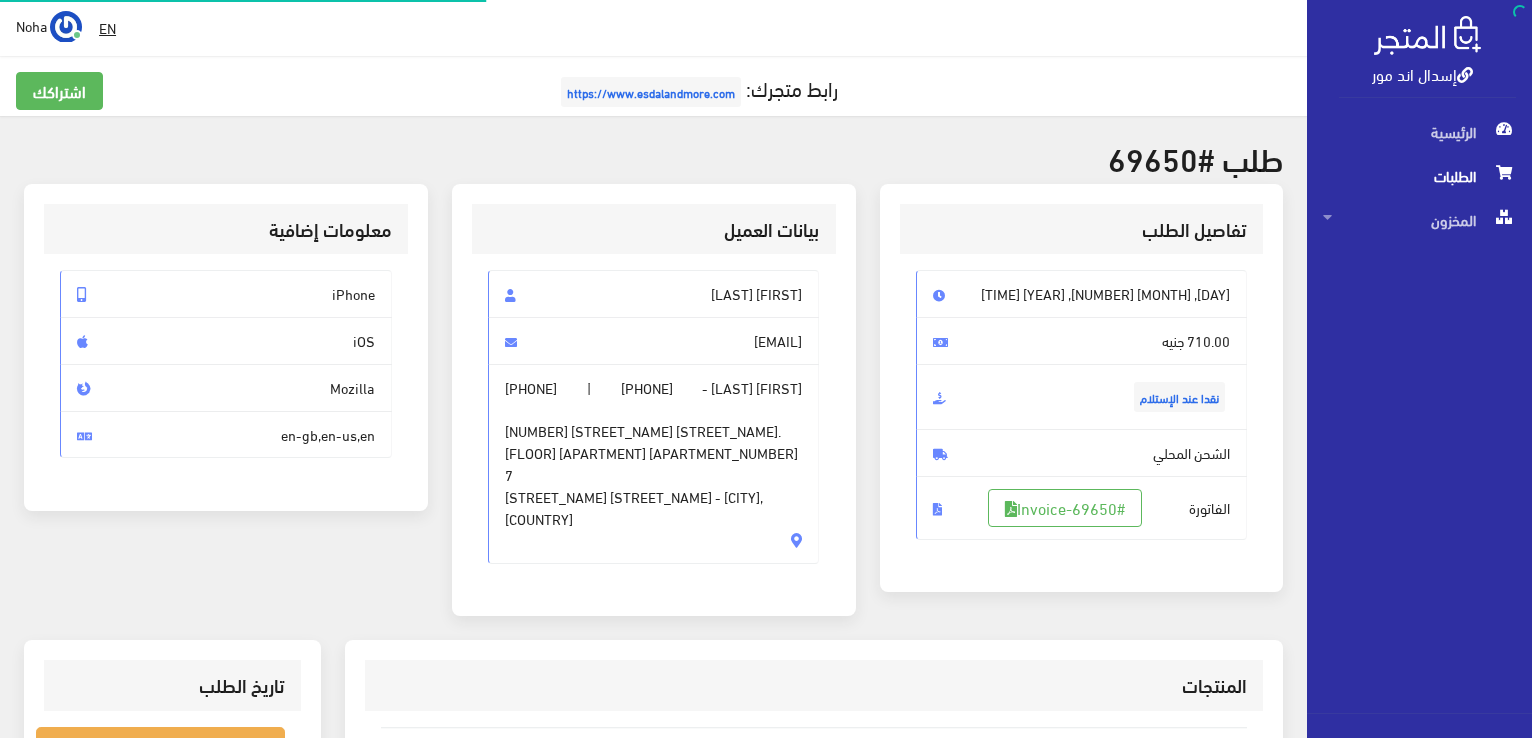 scroll, scrollTop: 0, scrollLeft: 0, axis: both 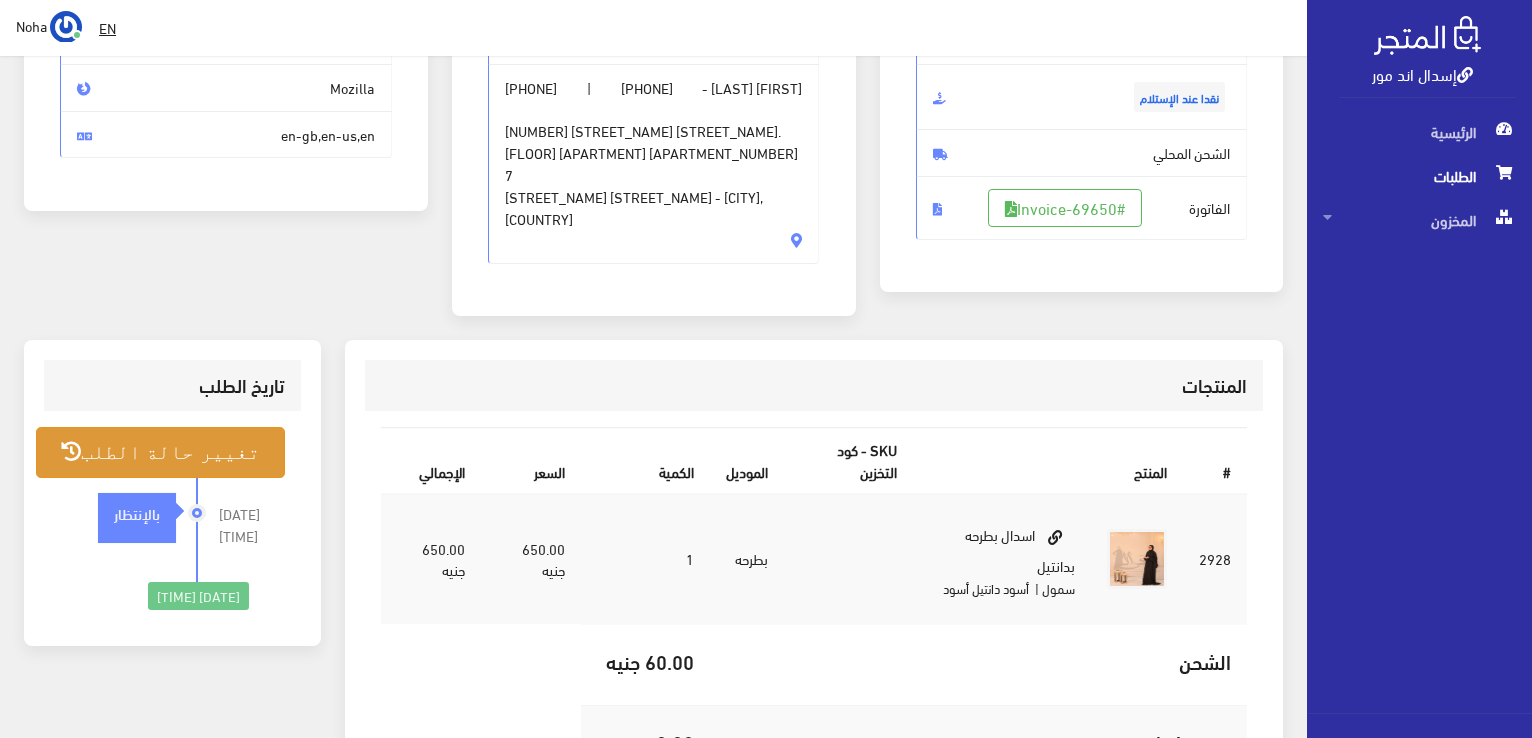click on "تغيير حالة الطلب" at bounding box center [160, 452] 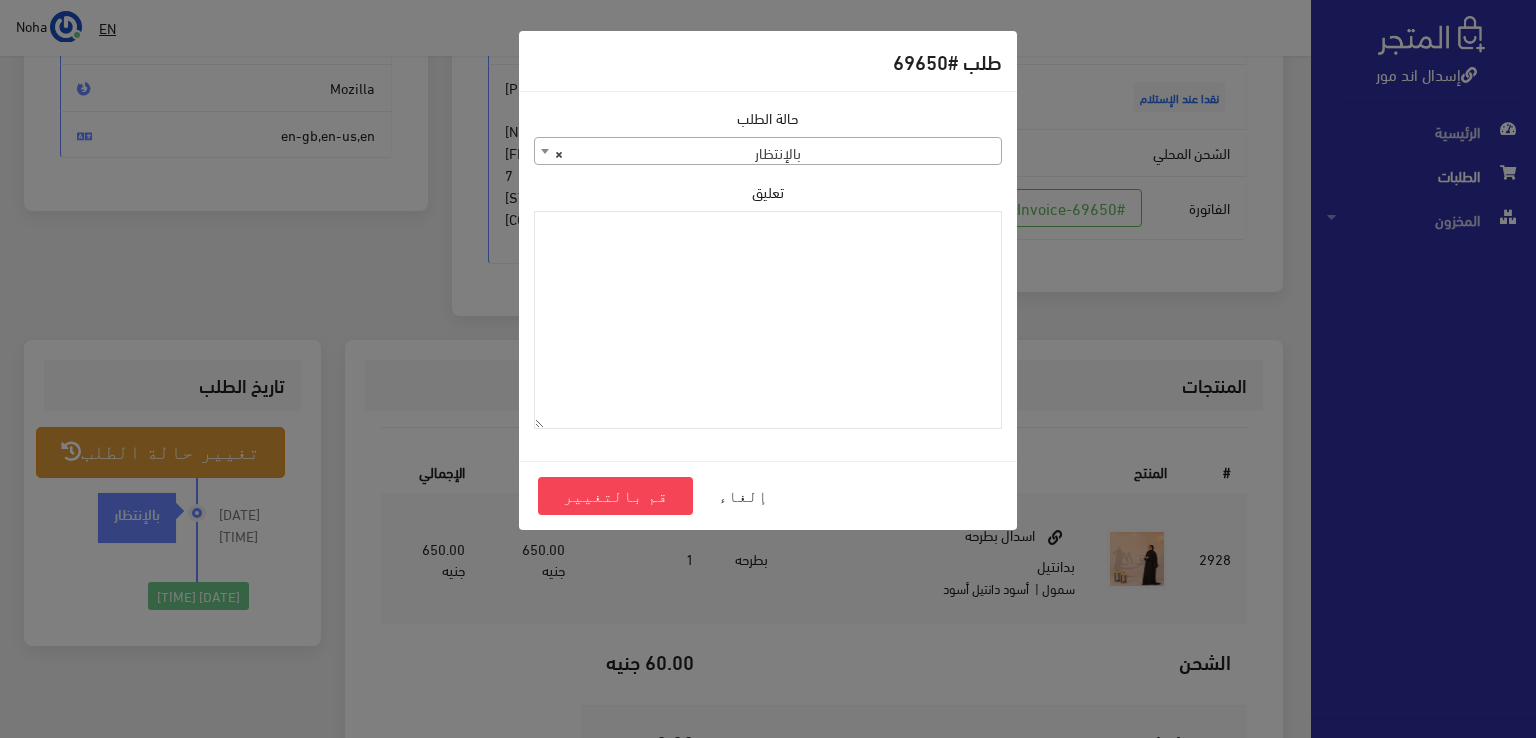 click on "× بالإنتظار" at bounding box center [768, 152] 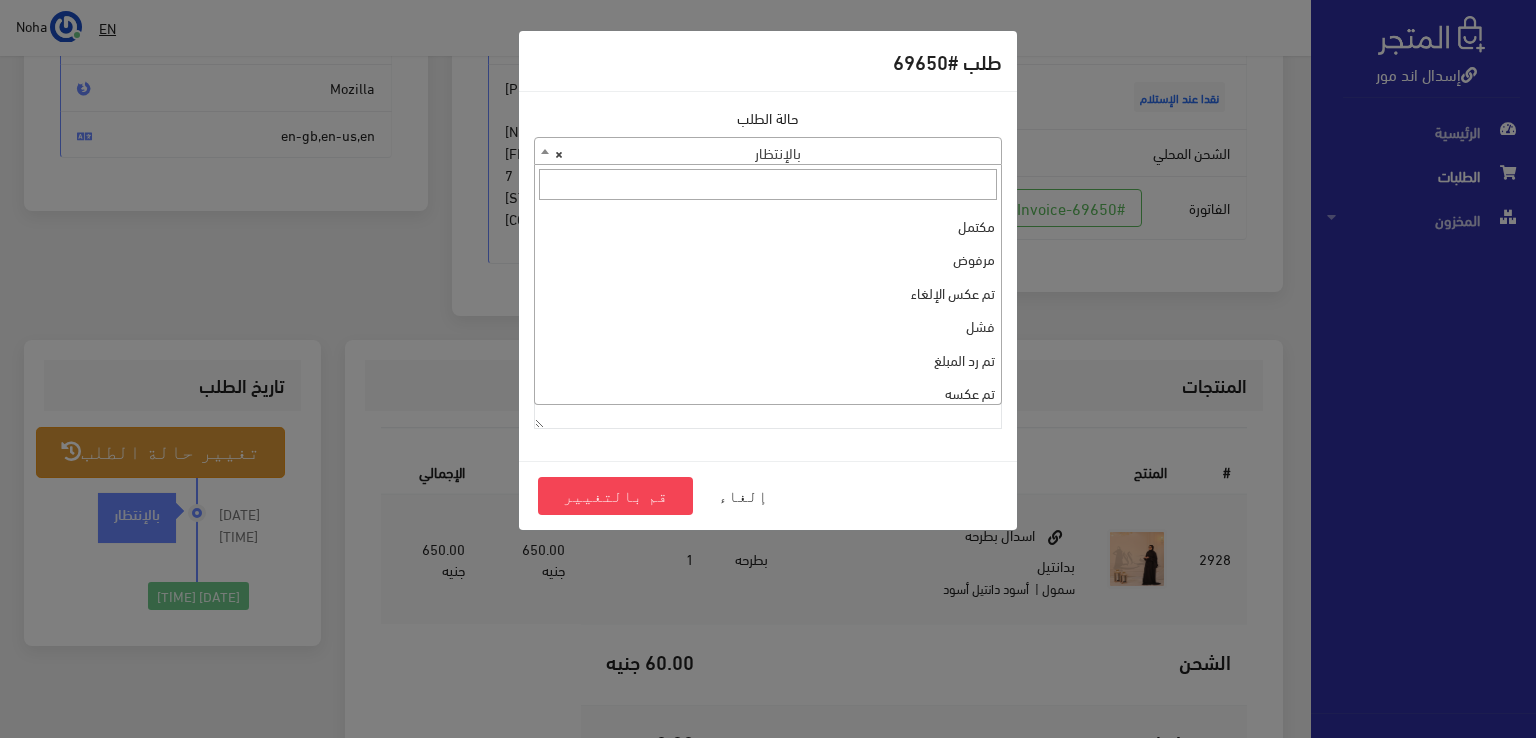 scroll, scrollTop: 0, scrollLeft: 0, axis: both 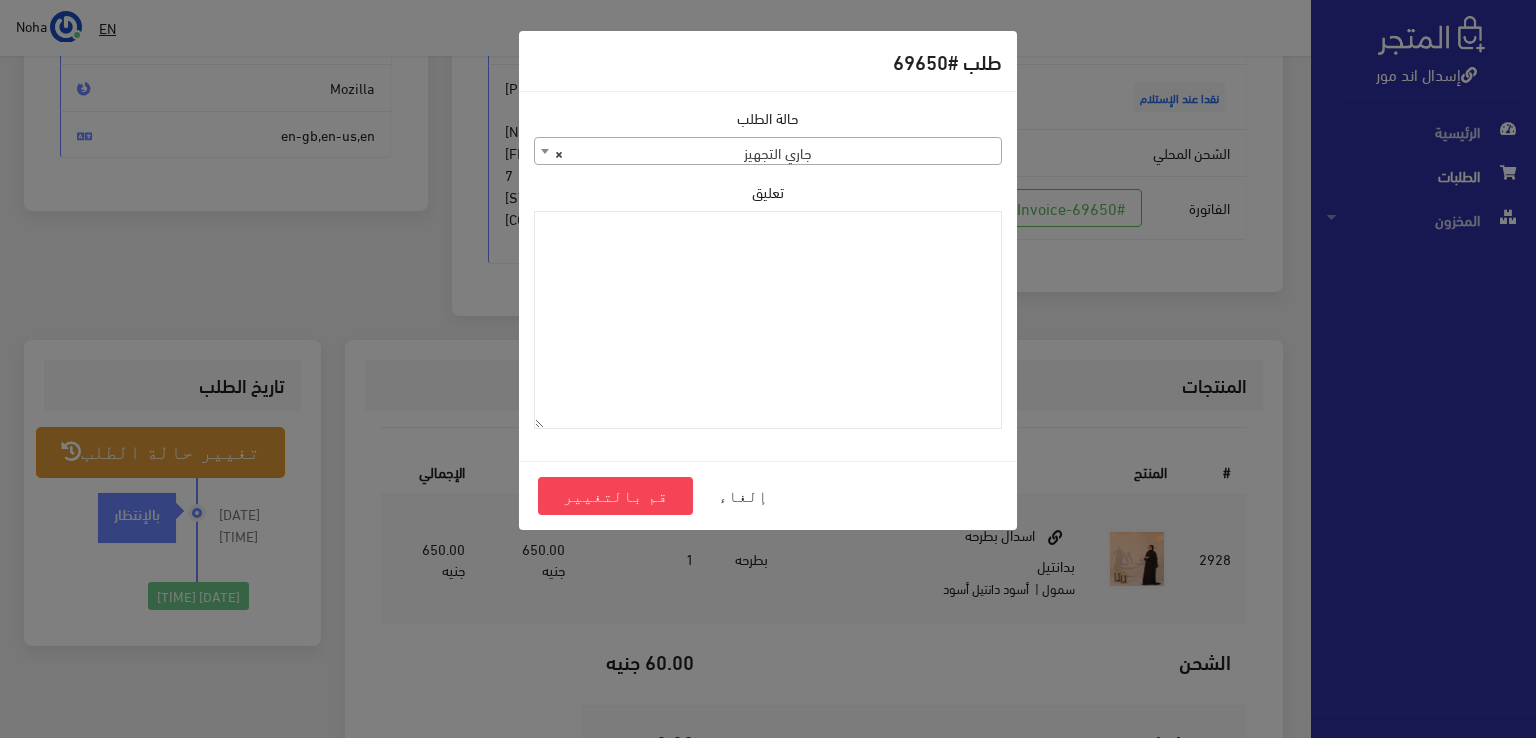 select on "1" 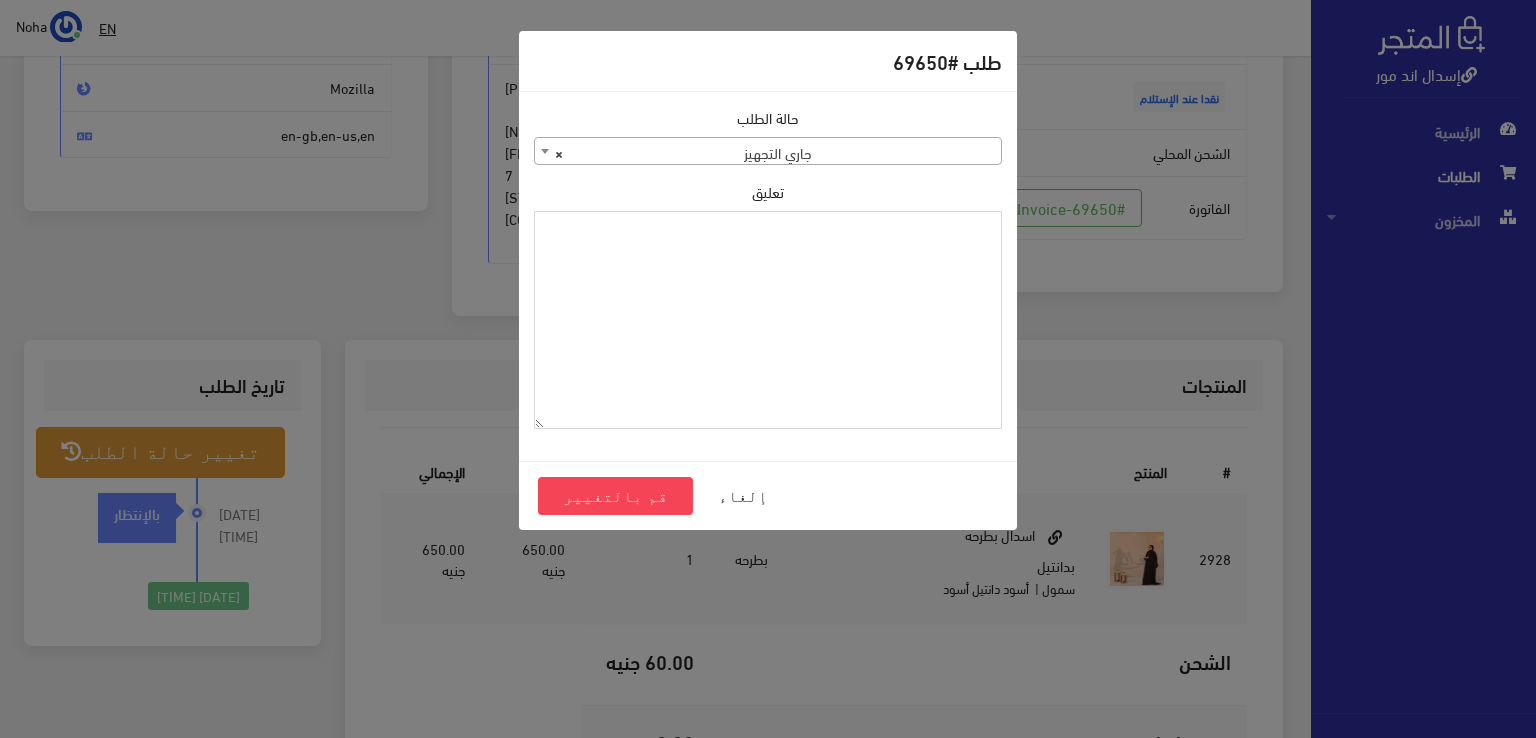 paste on "1106820" 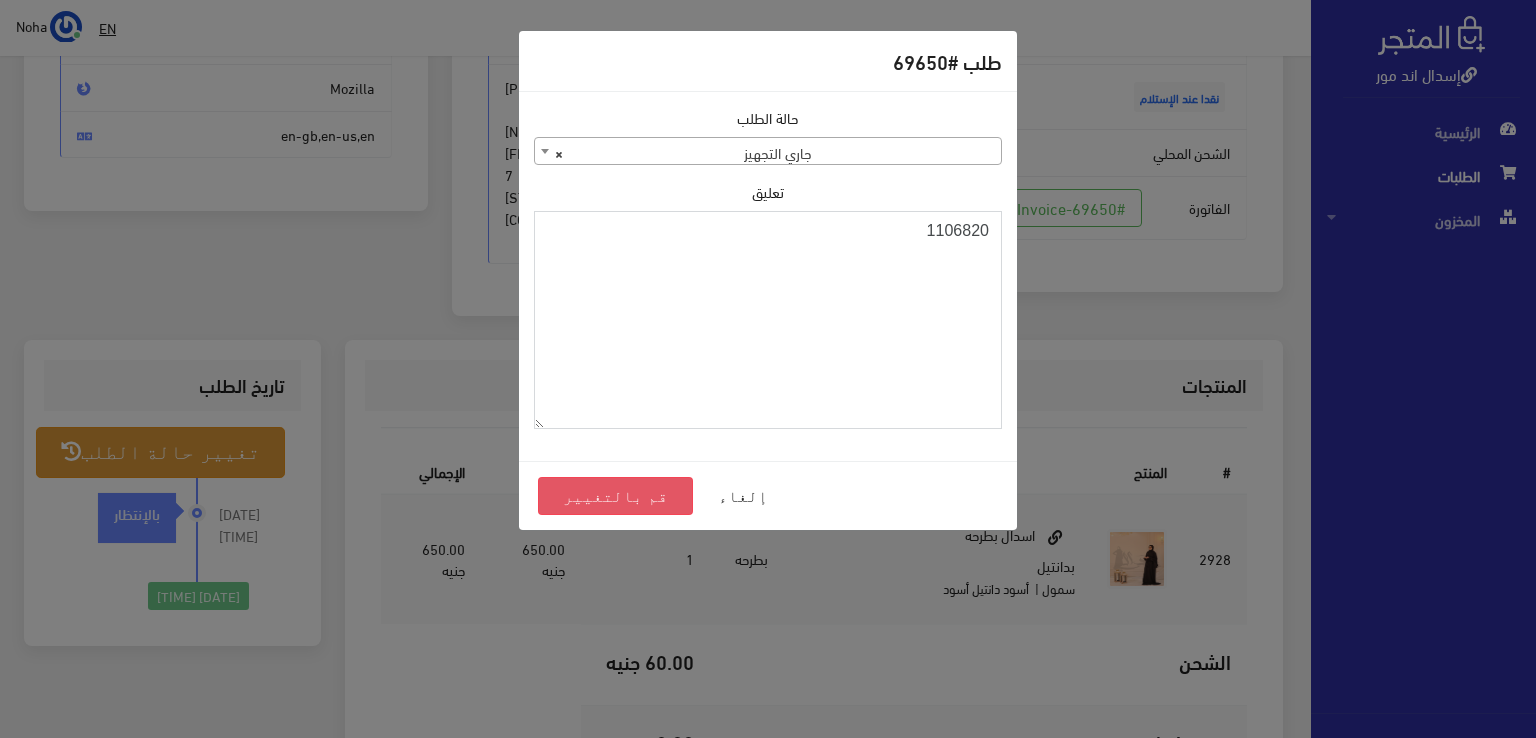 type on "1106820" 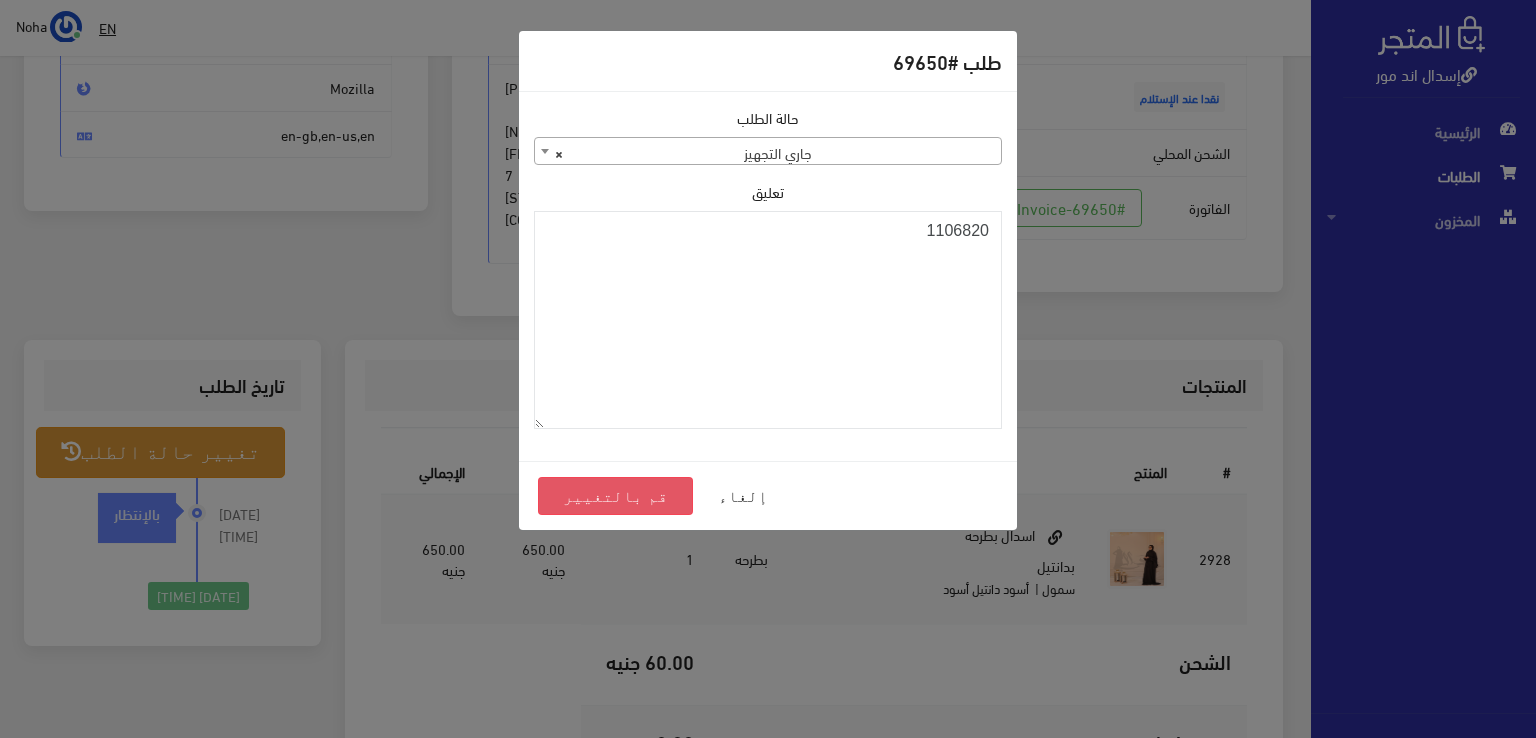 drag, startPoint x: 584, startPoint y: 494, endPoint x: 595, endPoint y: 453, distance: 42.44997 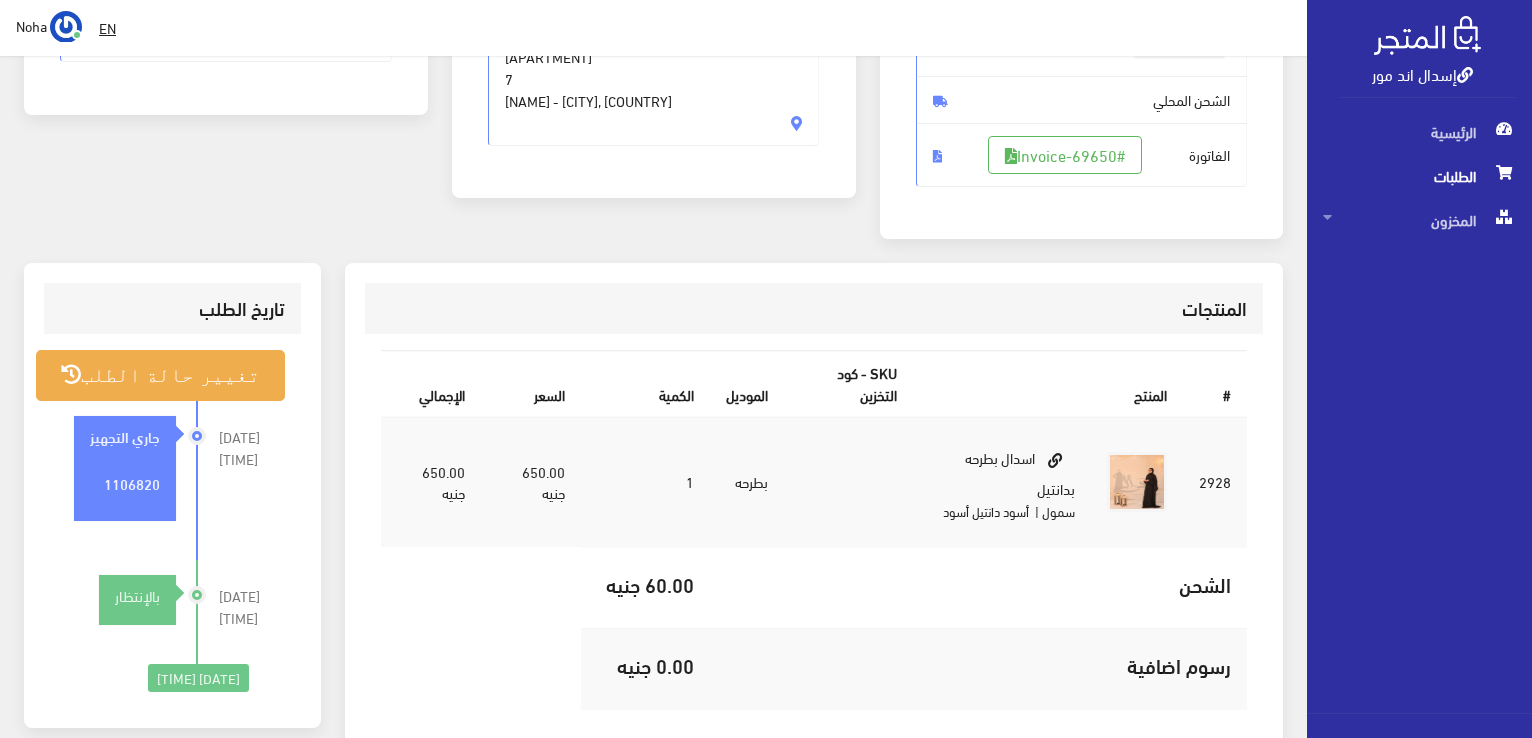 scroll, scrollTop: 400, scrollLeft: 0, axis: vertical 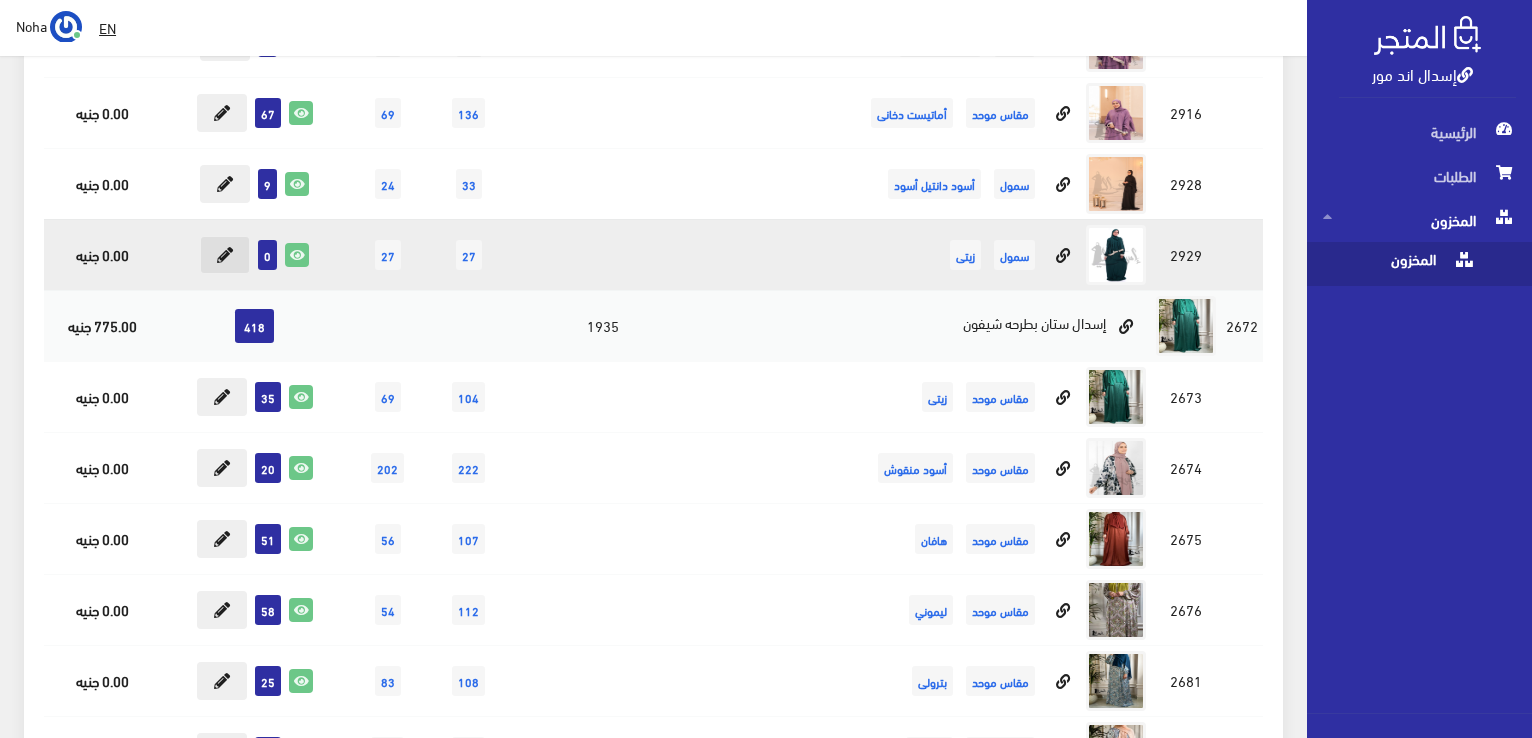 click at bounding box center (225, 255) 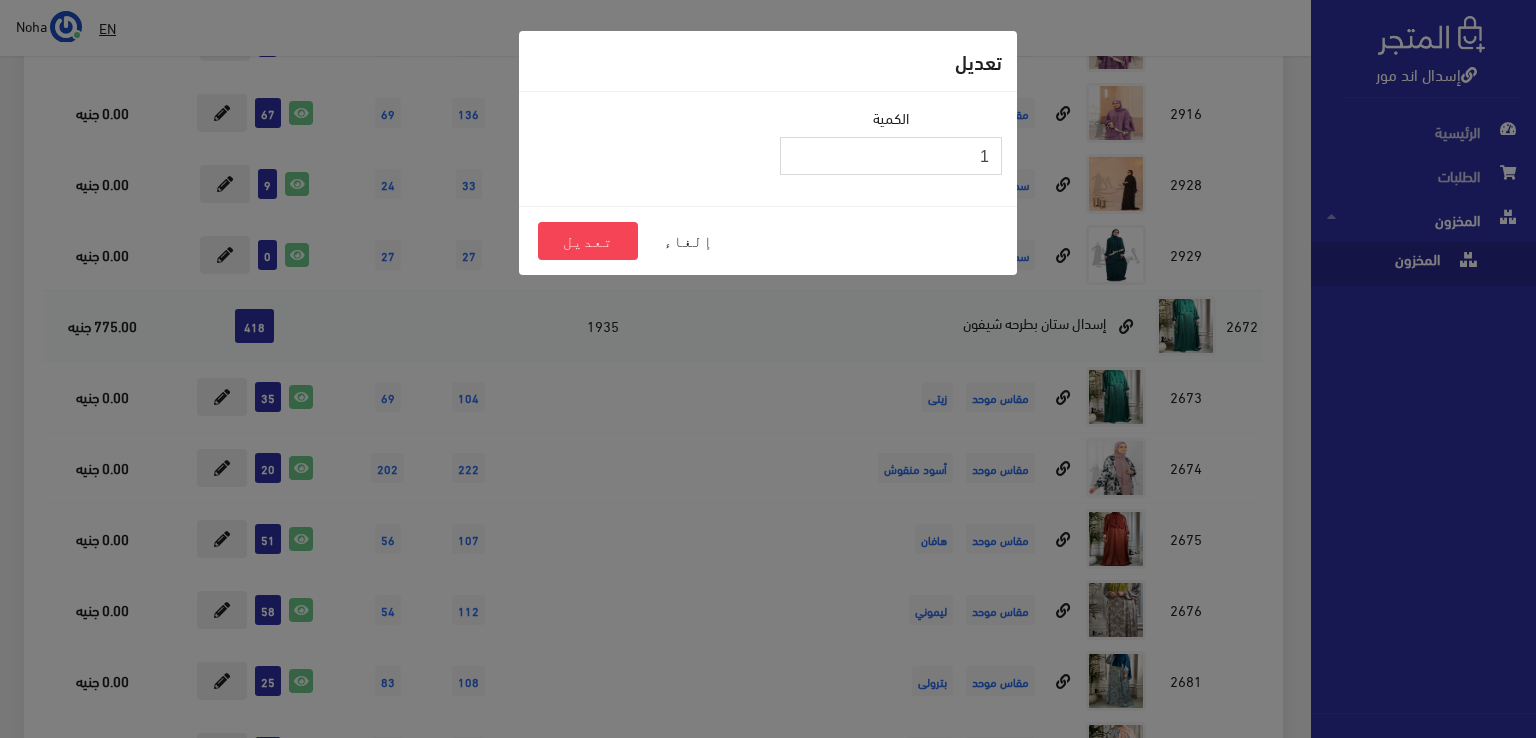 click on "1" at bounding box center [891, 156] 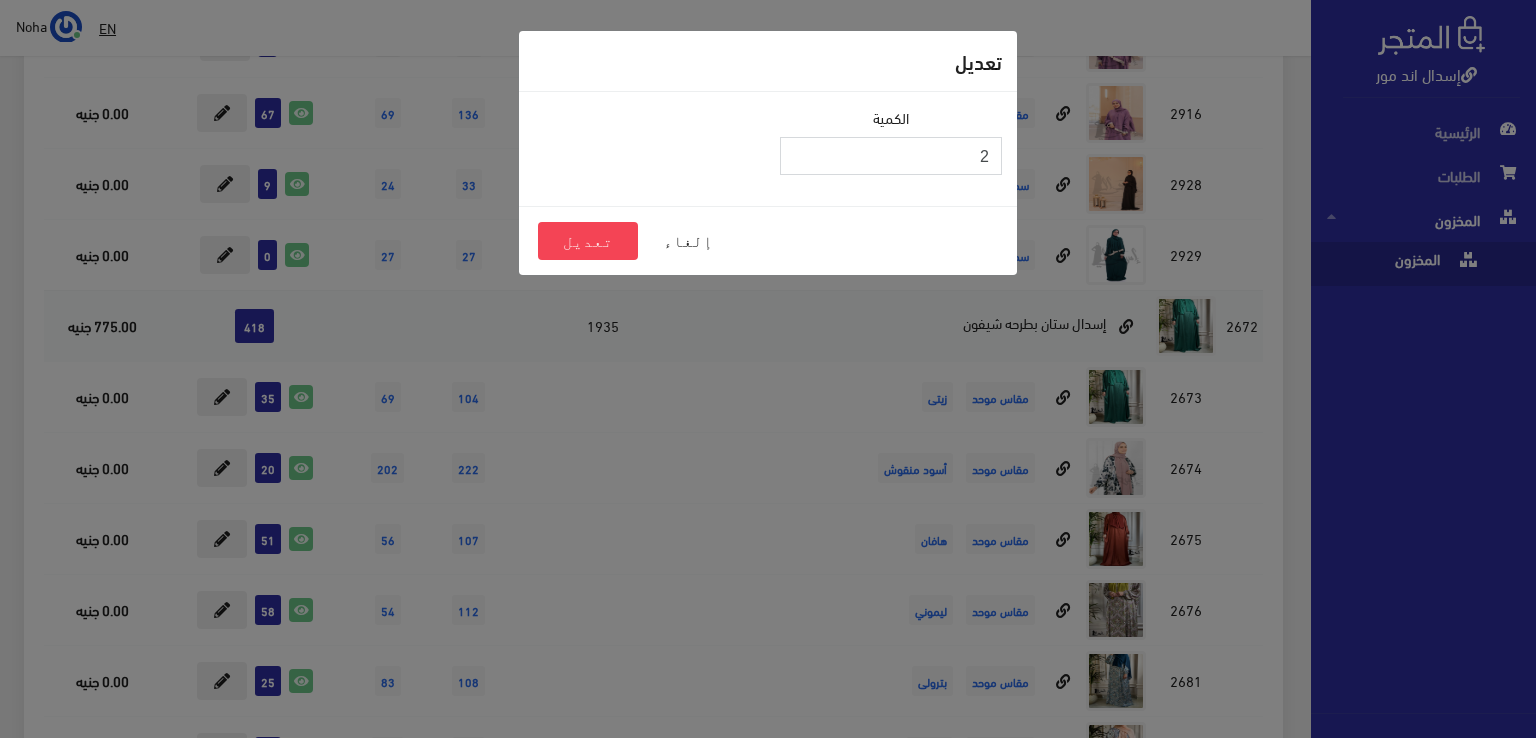 click on "2" at bounding box center (891, 156) 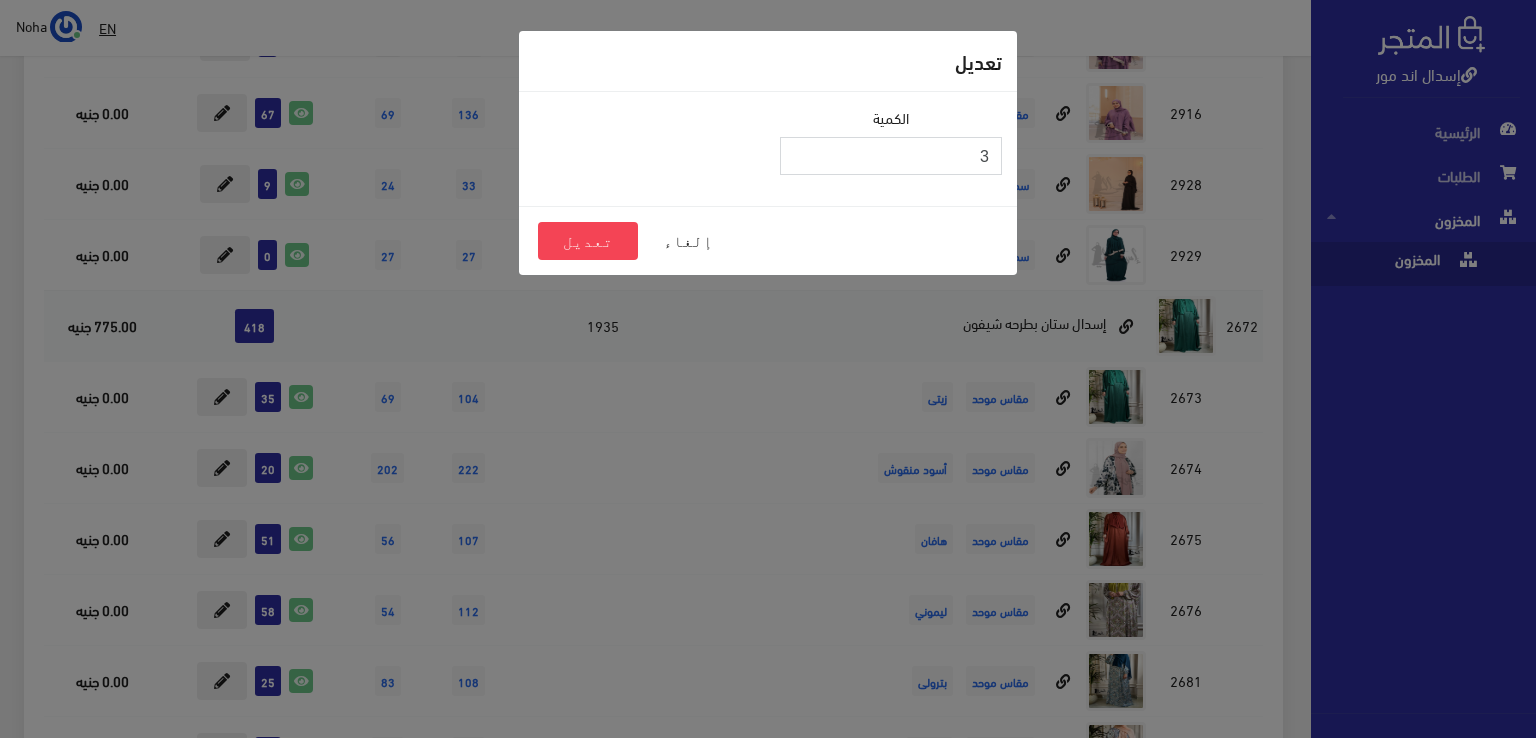 type on "3" 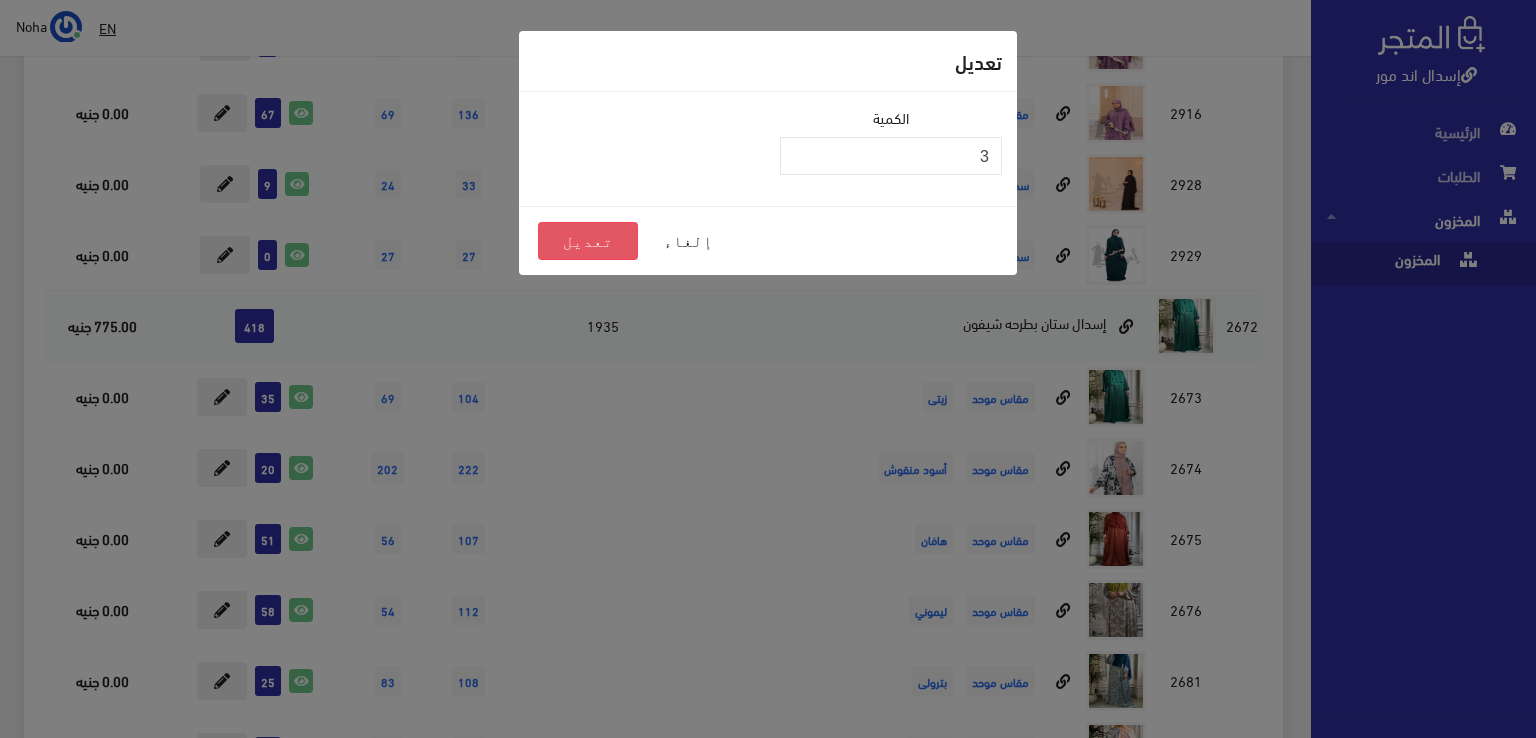 click on "تعديل" at bounding box center [588, 241] 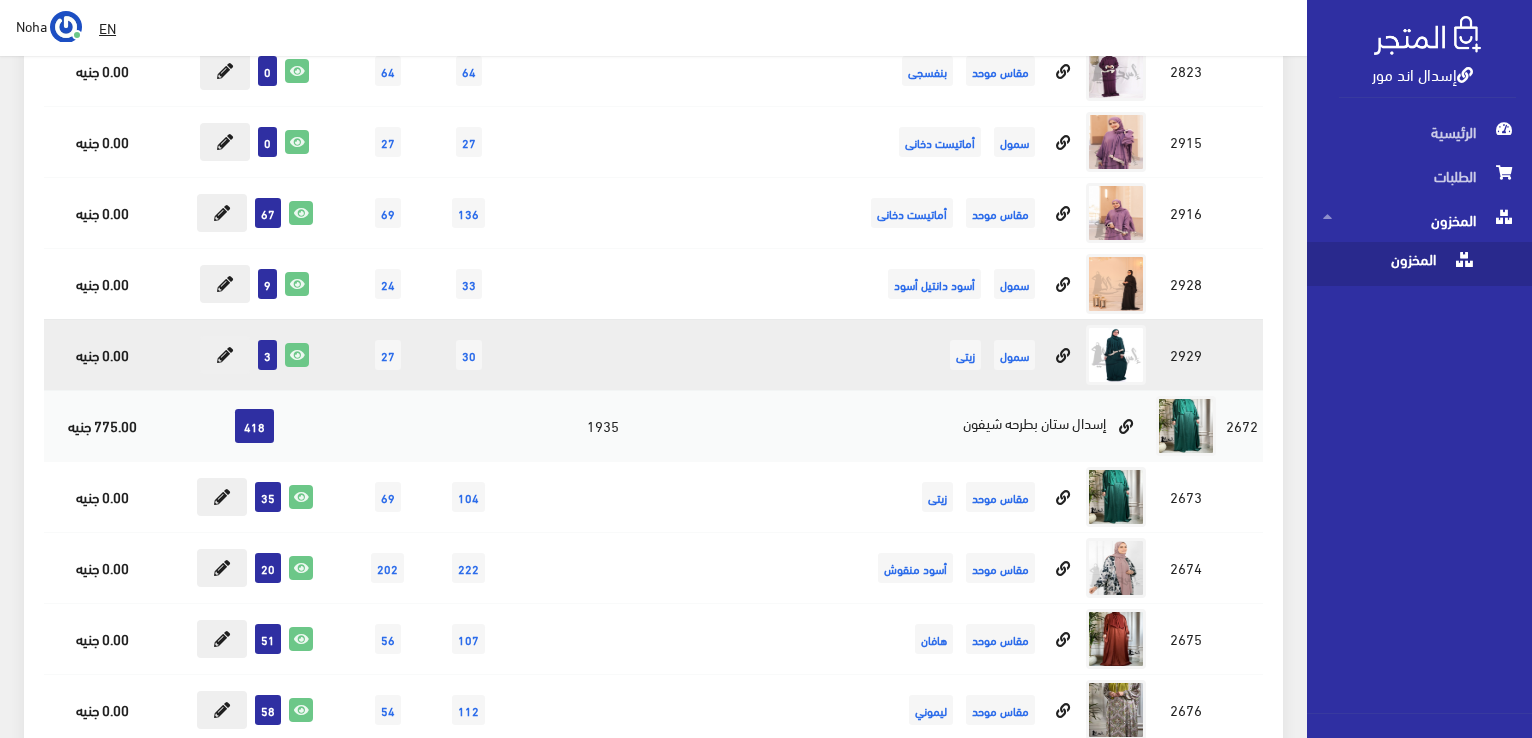 scroll, scrollTop: 9000, scrollLeft: 0, axis: vertical 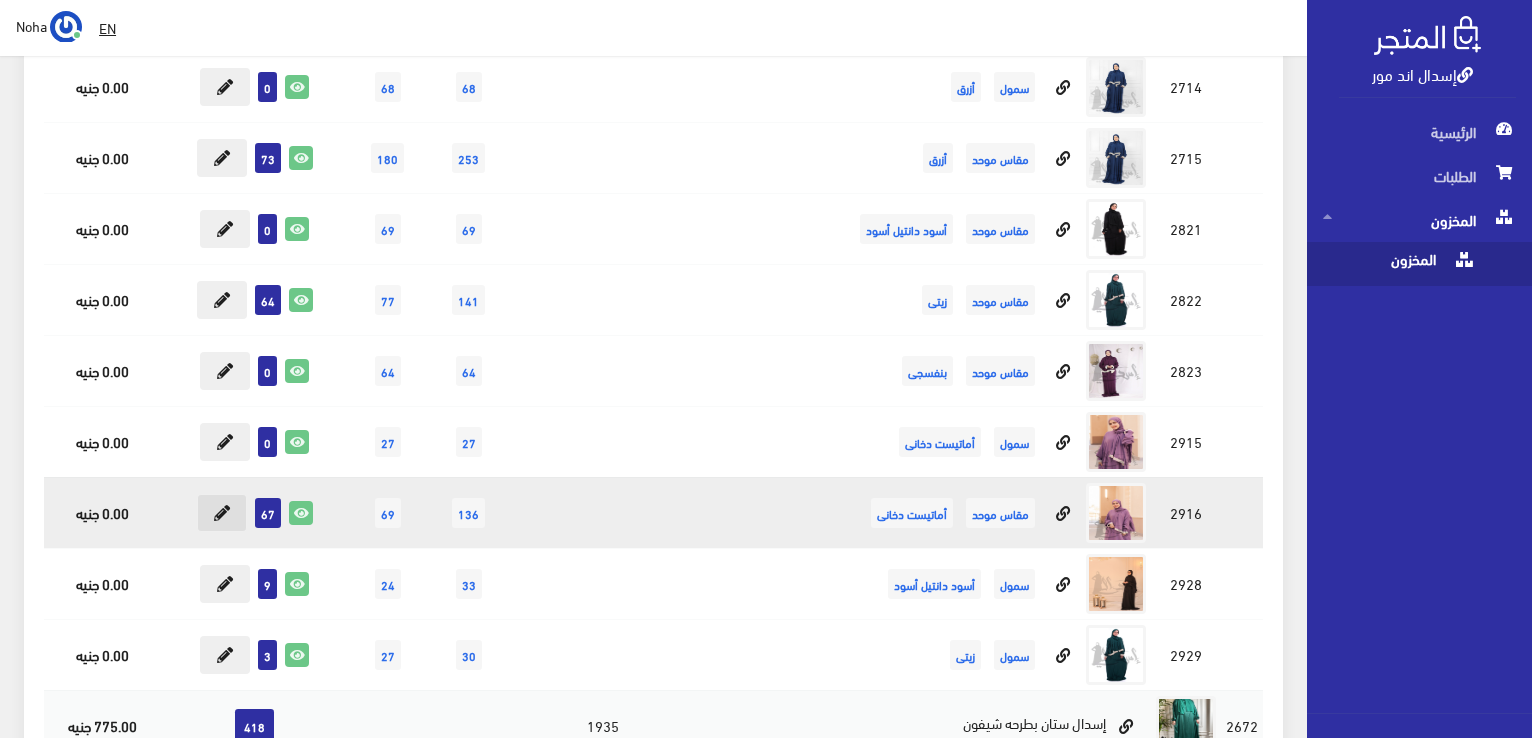 click at bounding box center (222, 513) 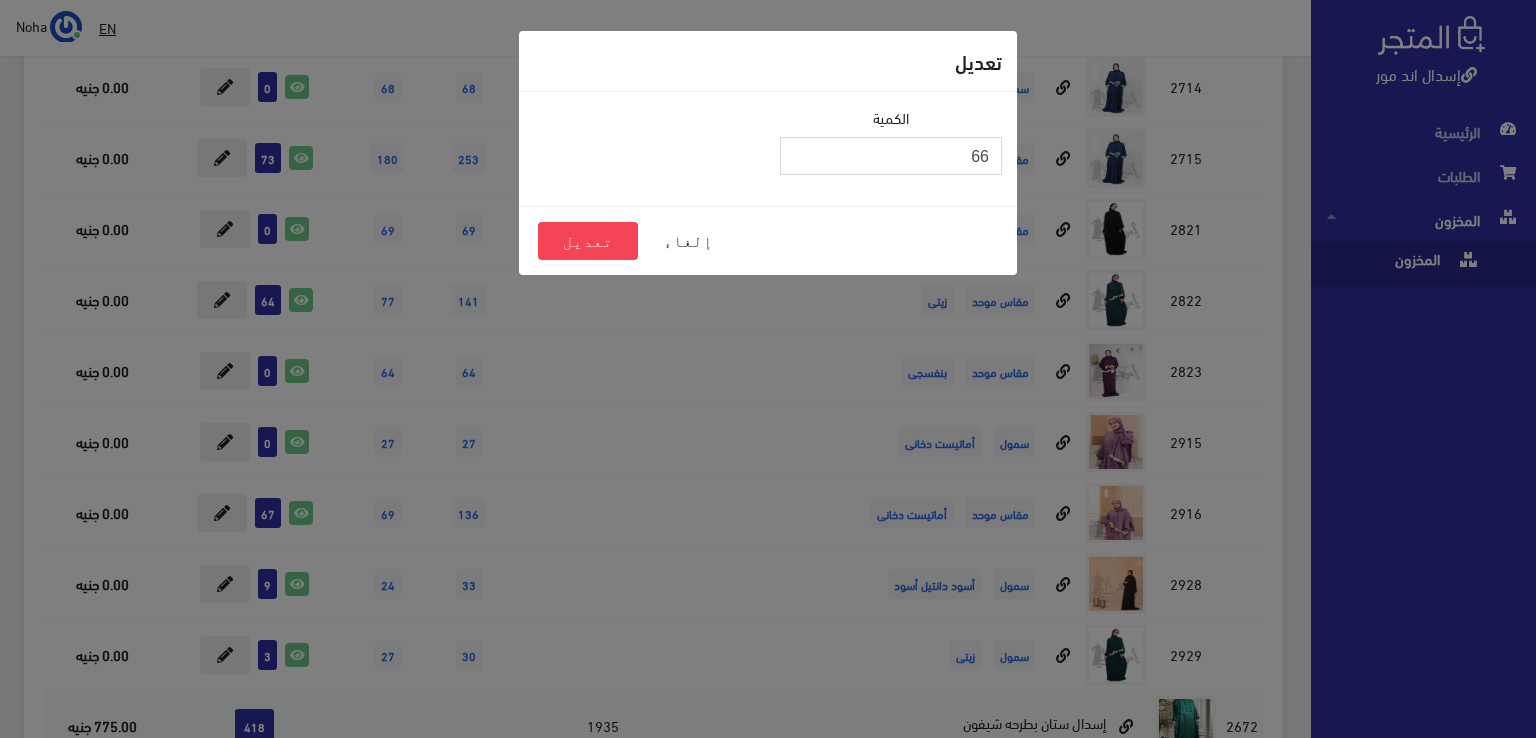 type on "66" 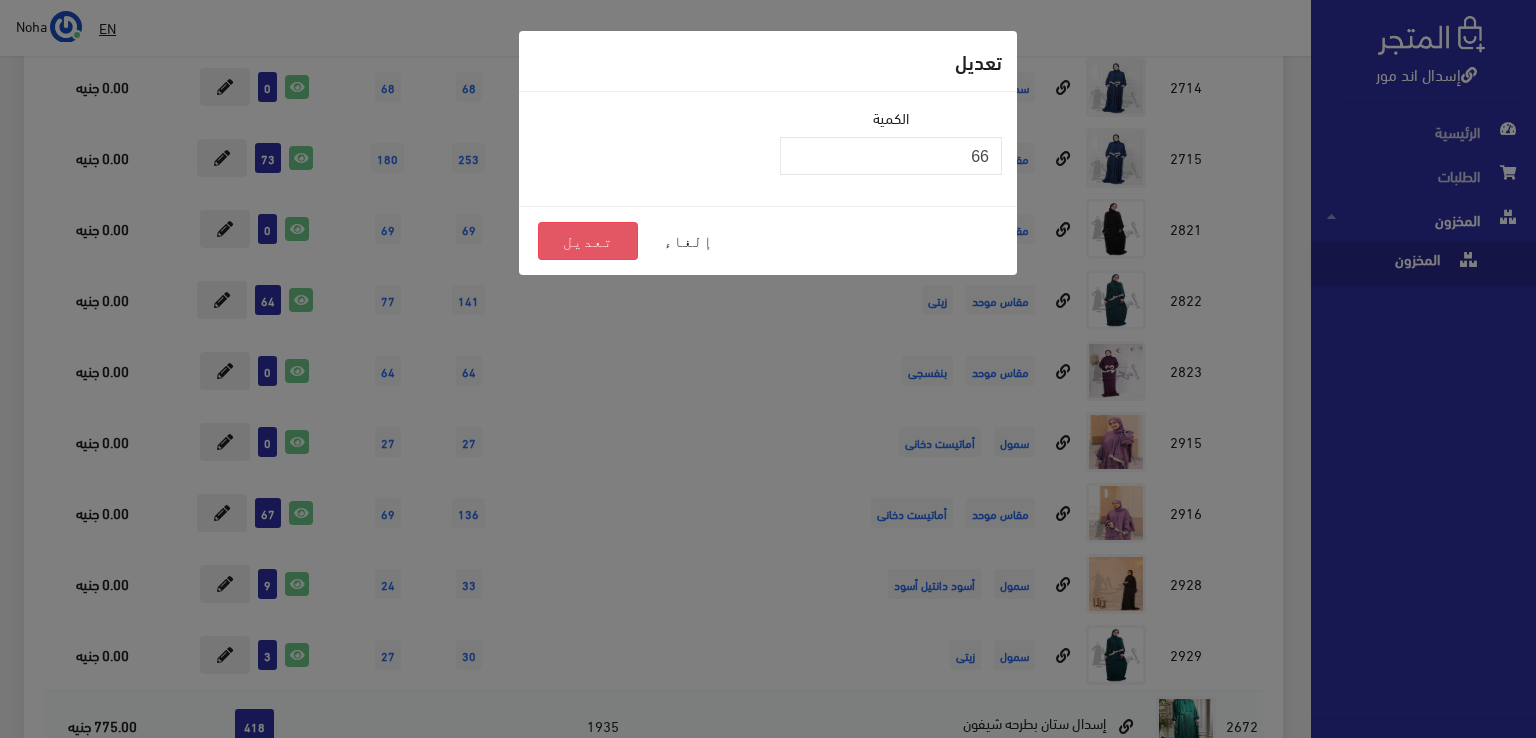 click on "تعديل" at bounding box center [588, 241] 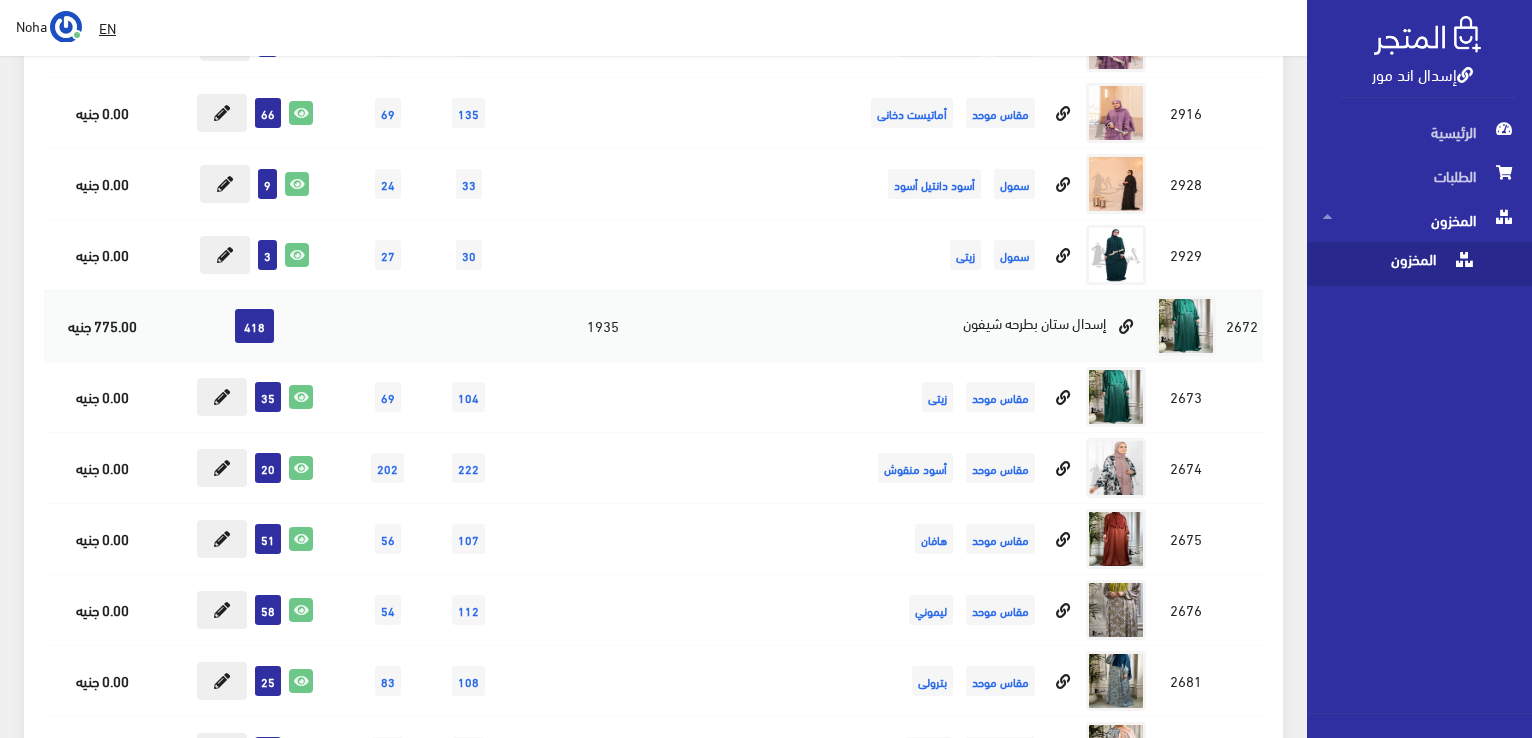 scroll, scrollTop: 10100, scrollLeft: 0, axis: vertical 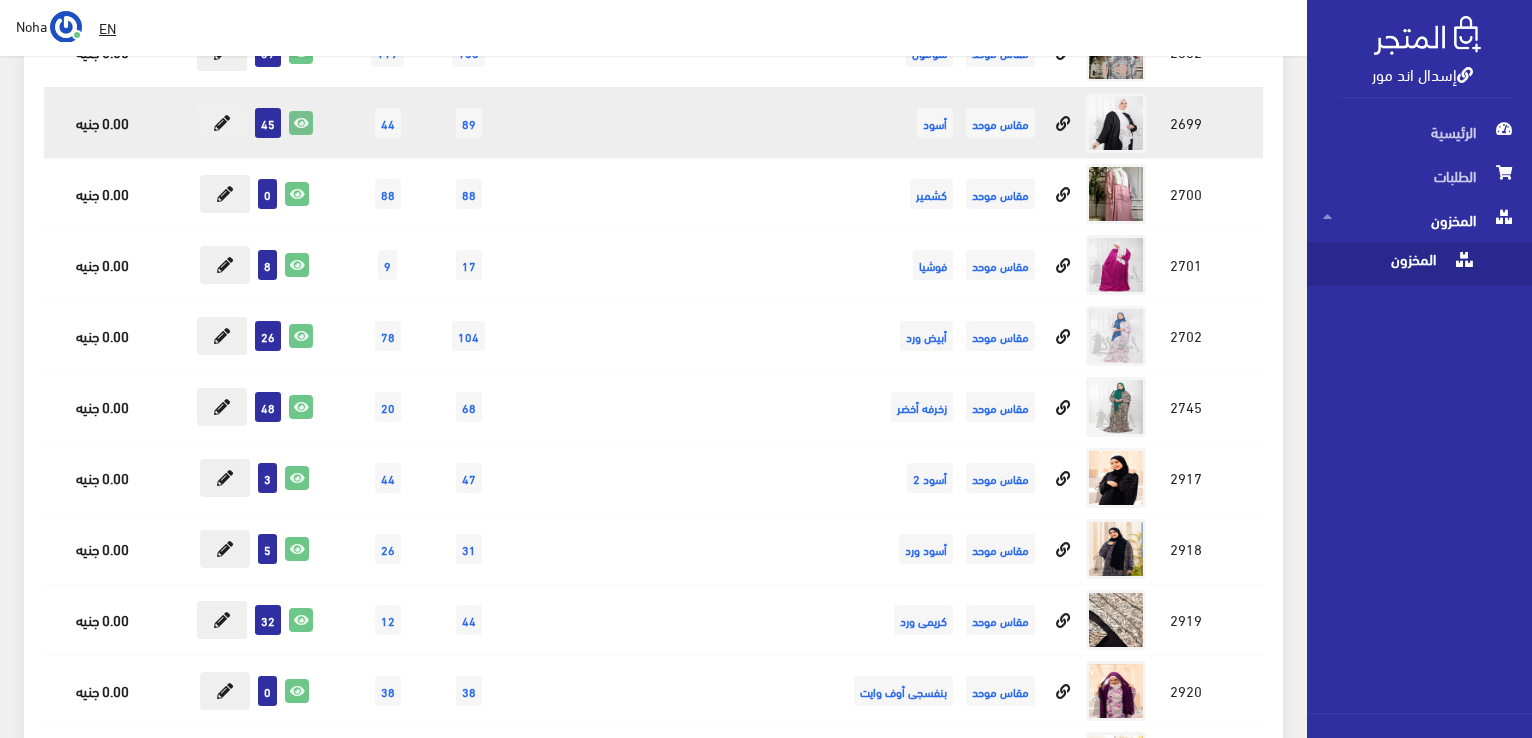 click at bounding box center (301, 123) 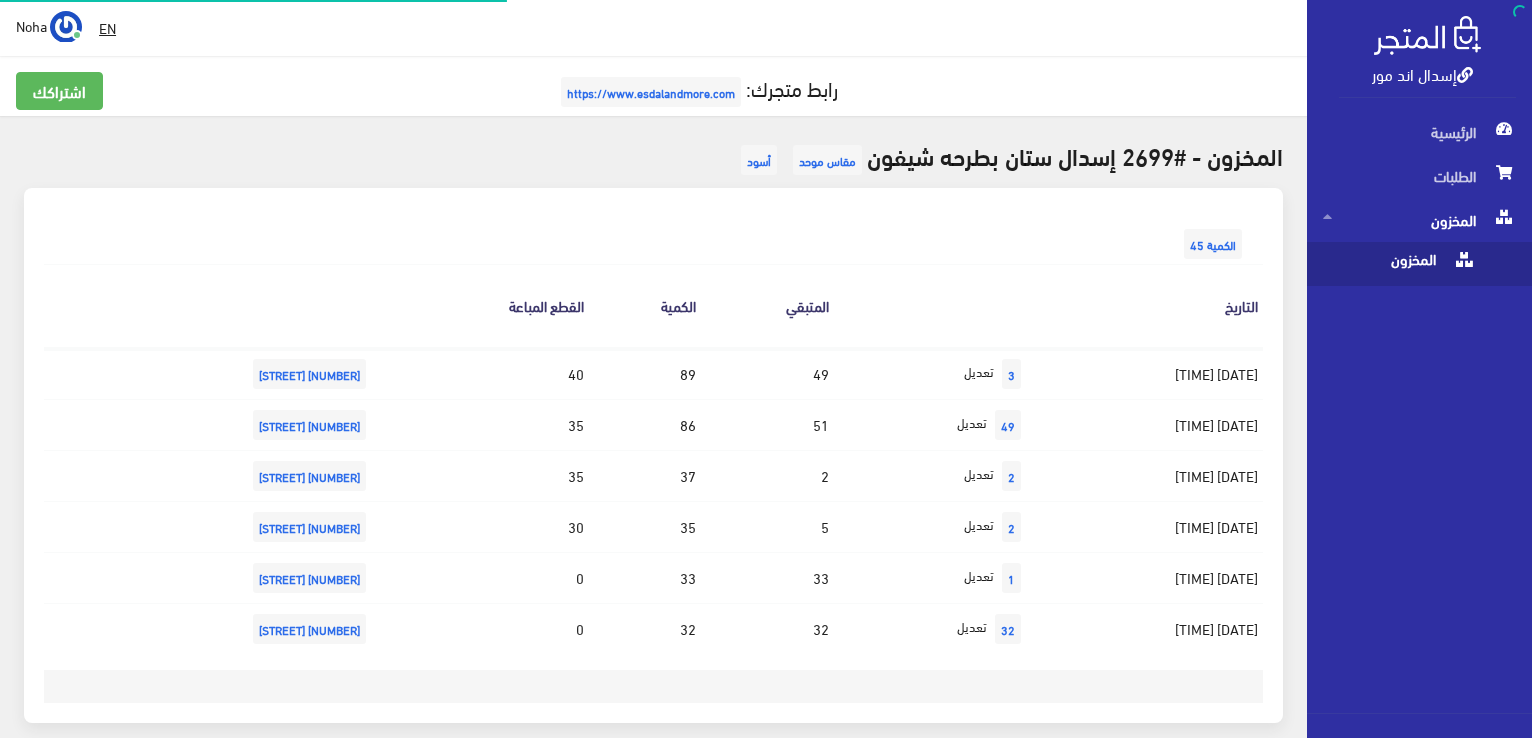 scroll, scrollTop: 0, scrollLeft: 0, axis: both 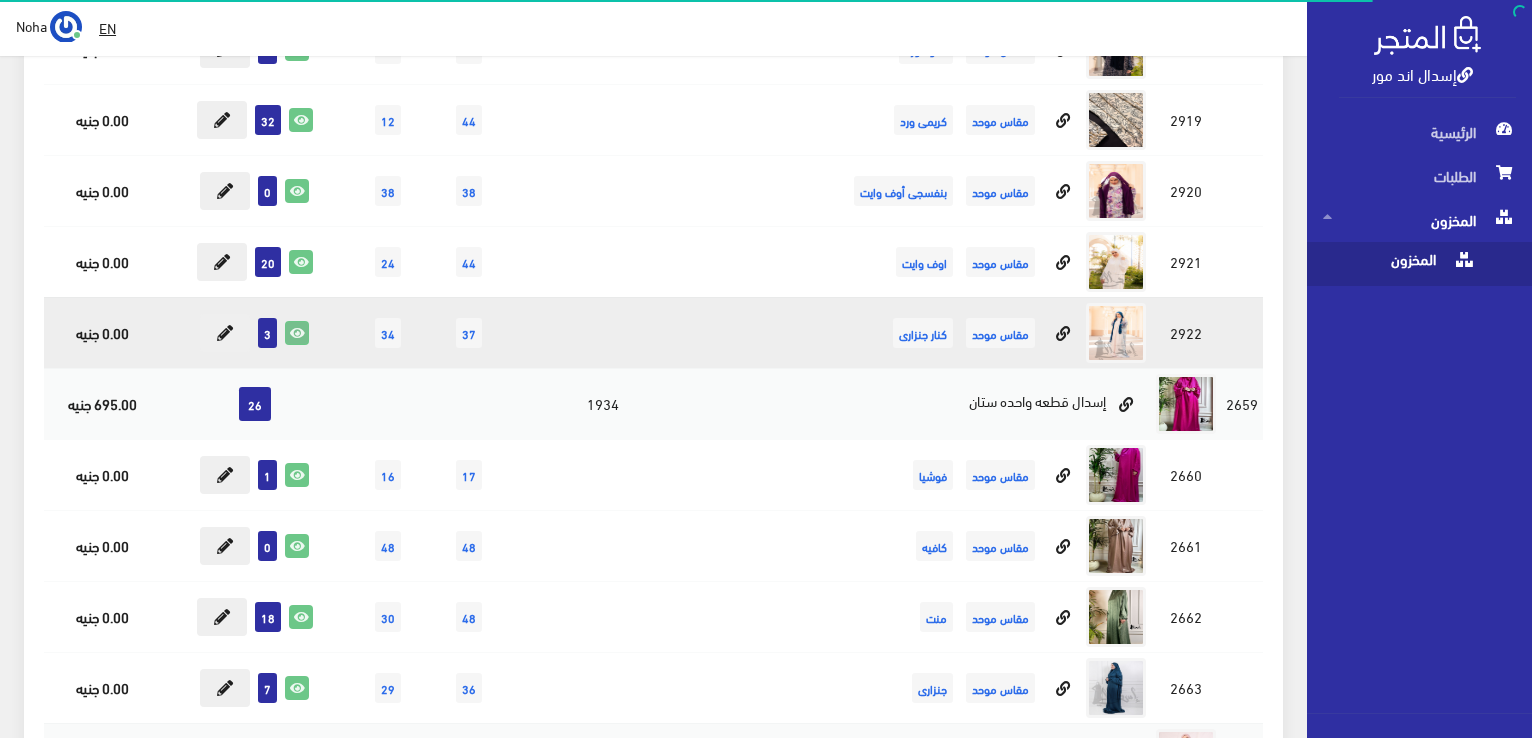 click at bounding box center (297, 333) 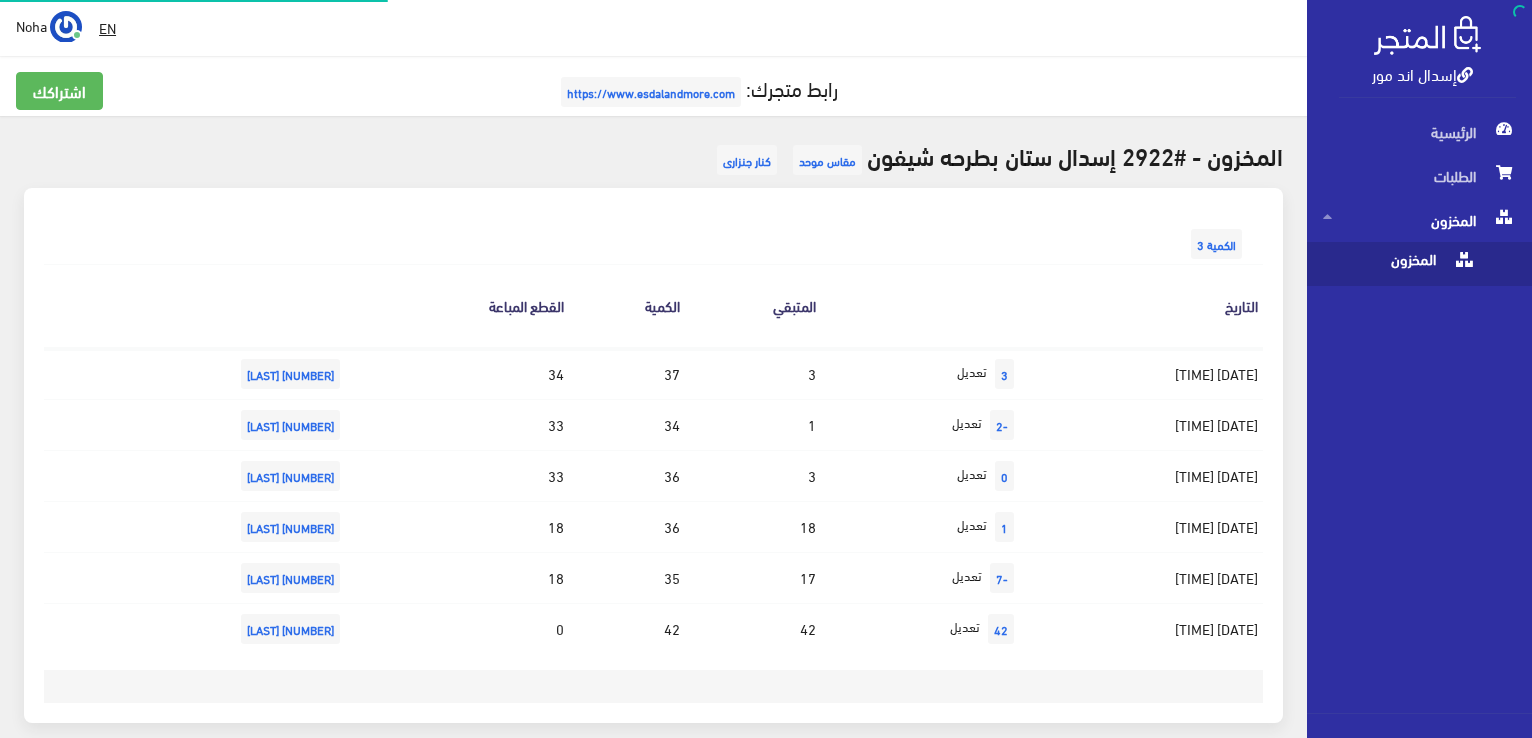 scroll, scrollTop: 0, scrollLeft: 0, axis: both 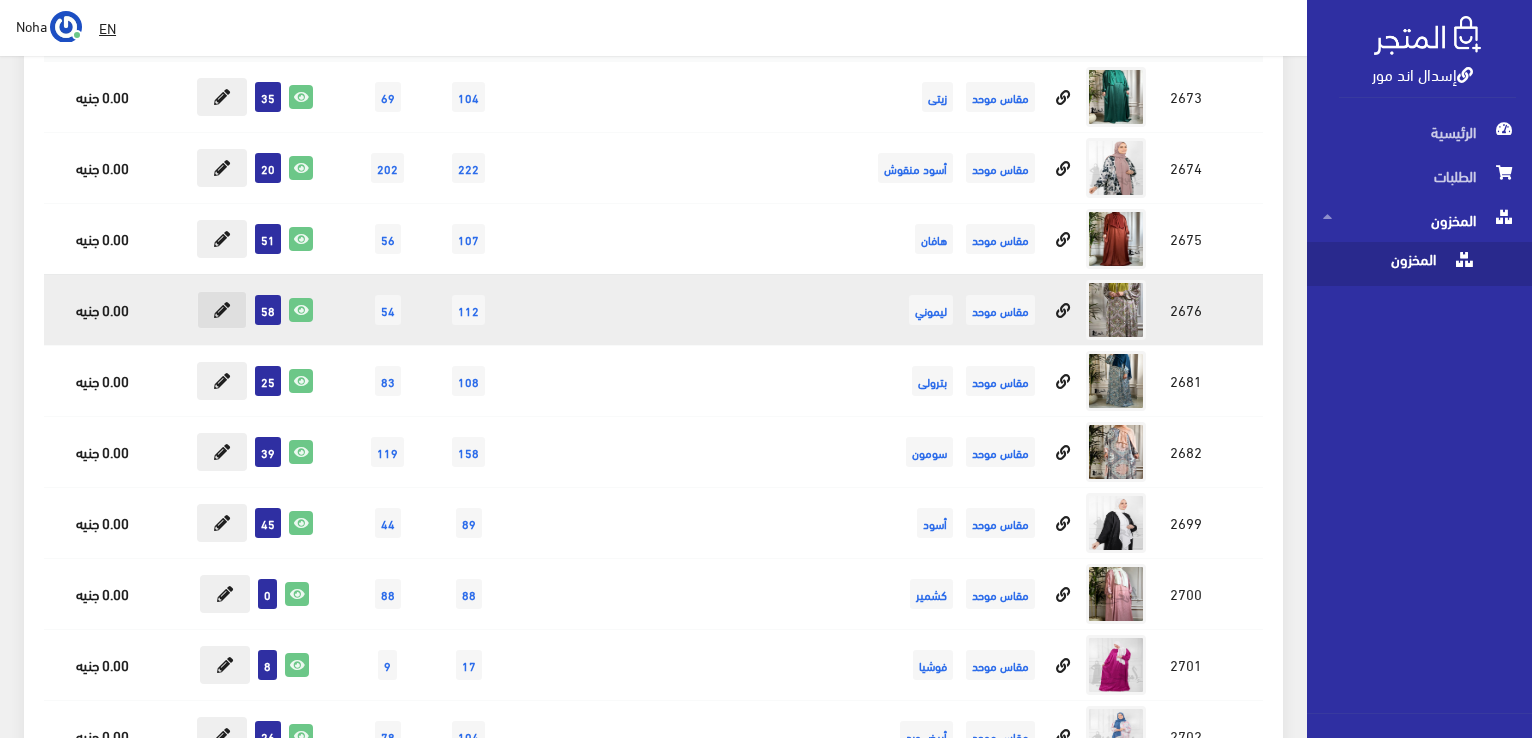 click at bounding box center (222, 310) 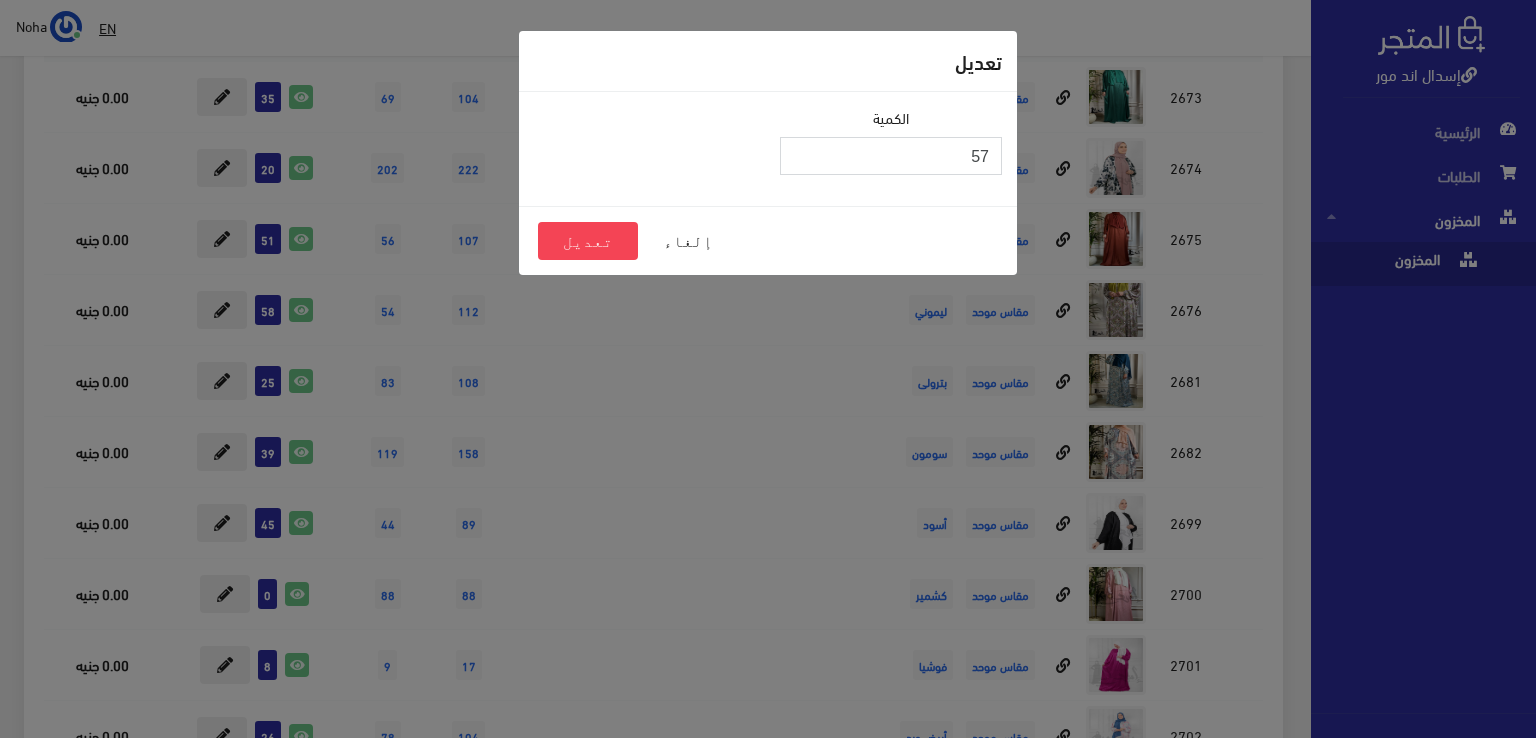 type on "57" 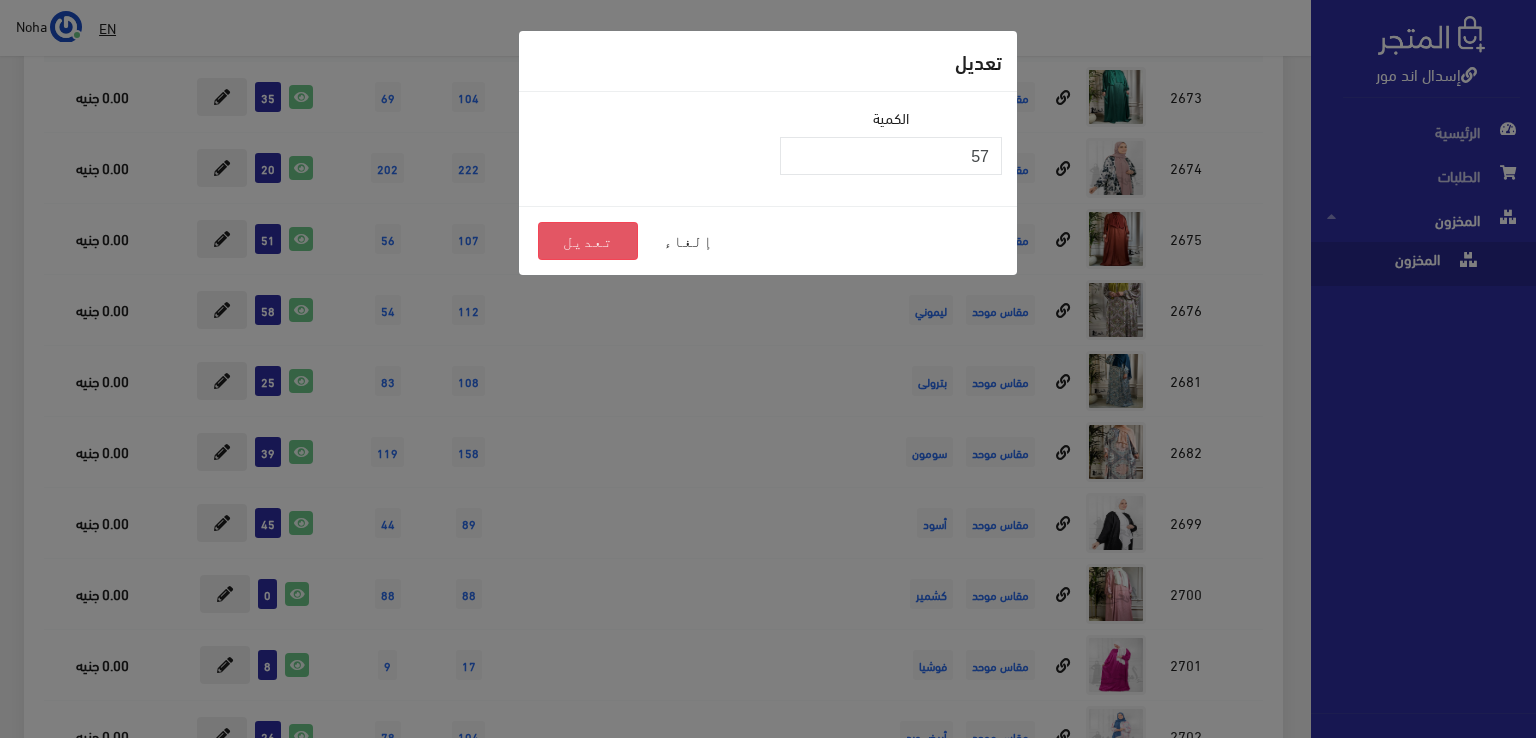 click on "تعديل" at bounding box center (588, 241) 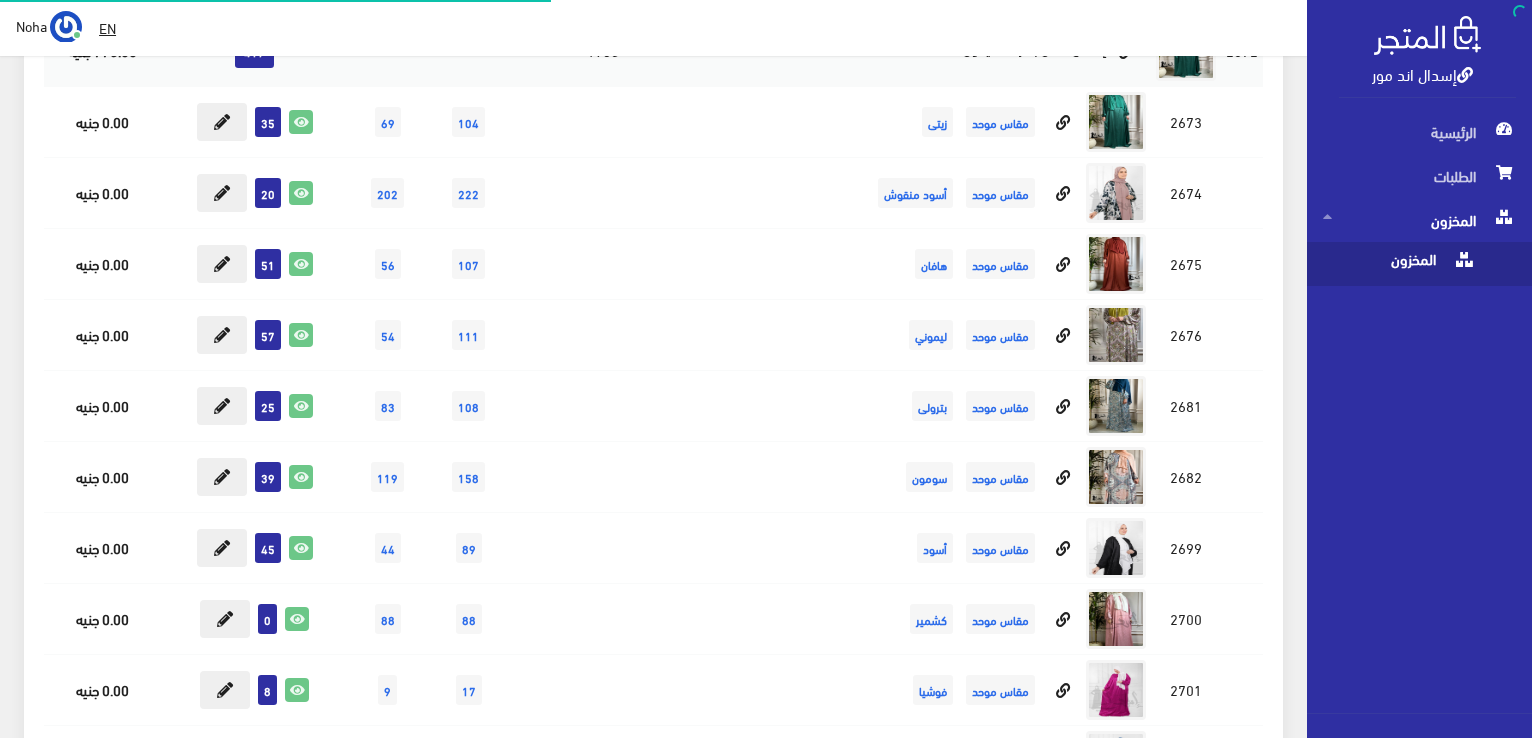 scroll, scrollTop: 9675, scrollLeft: 0, axis: vertical 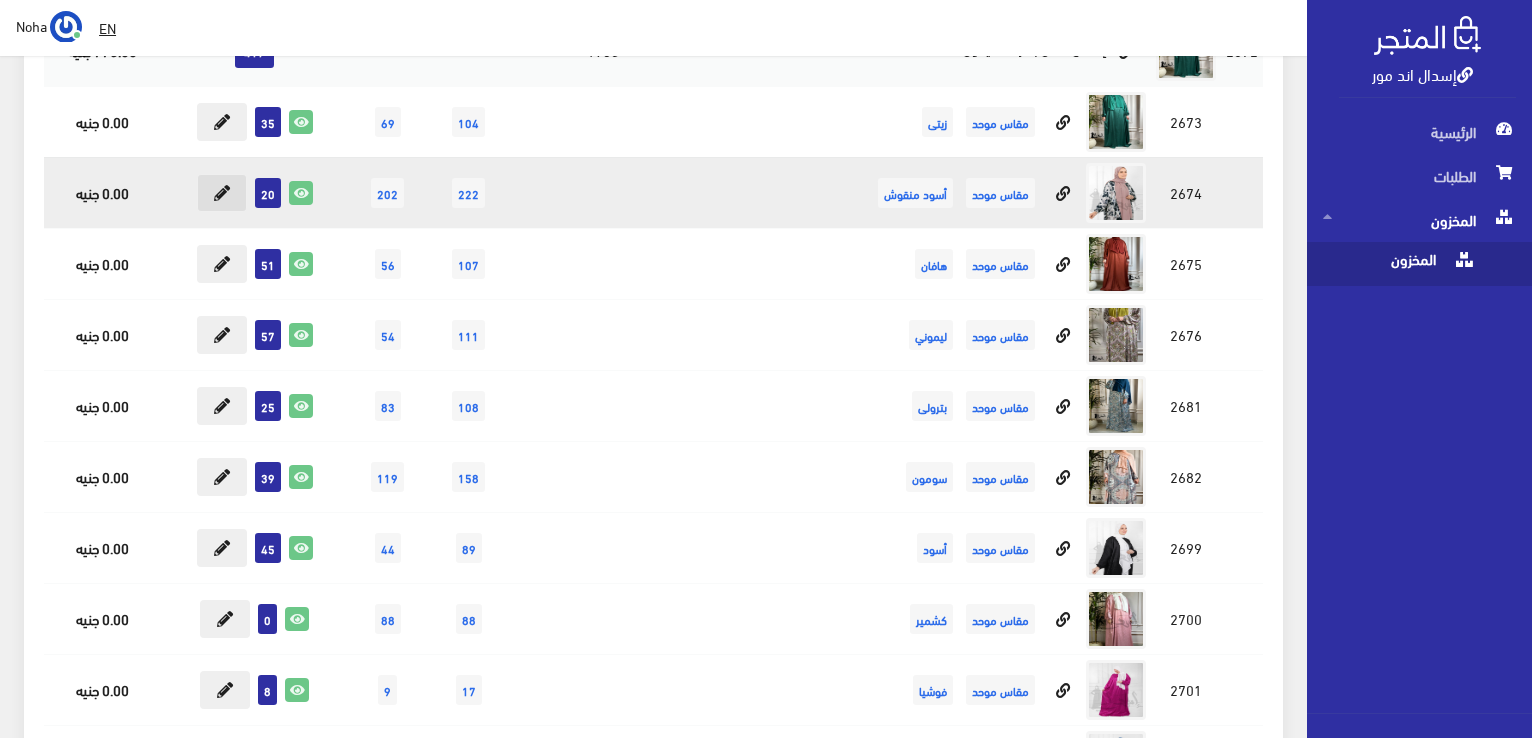 click at bounding box center [222, 193] 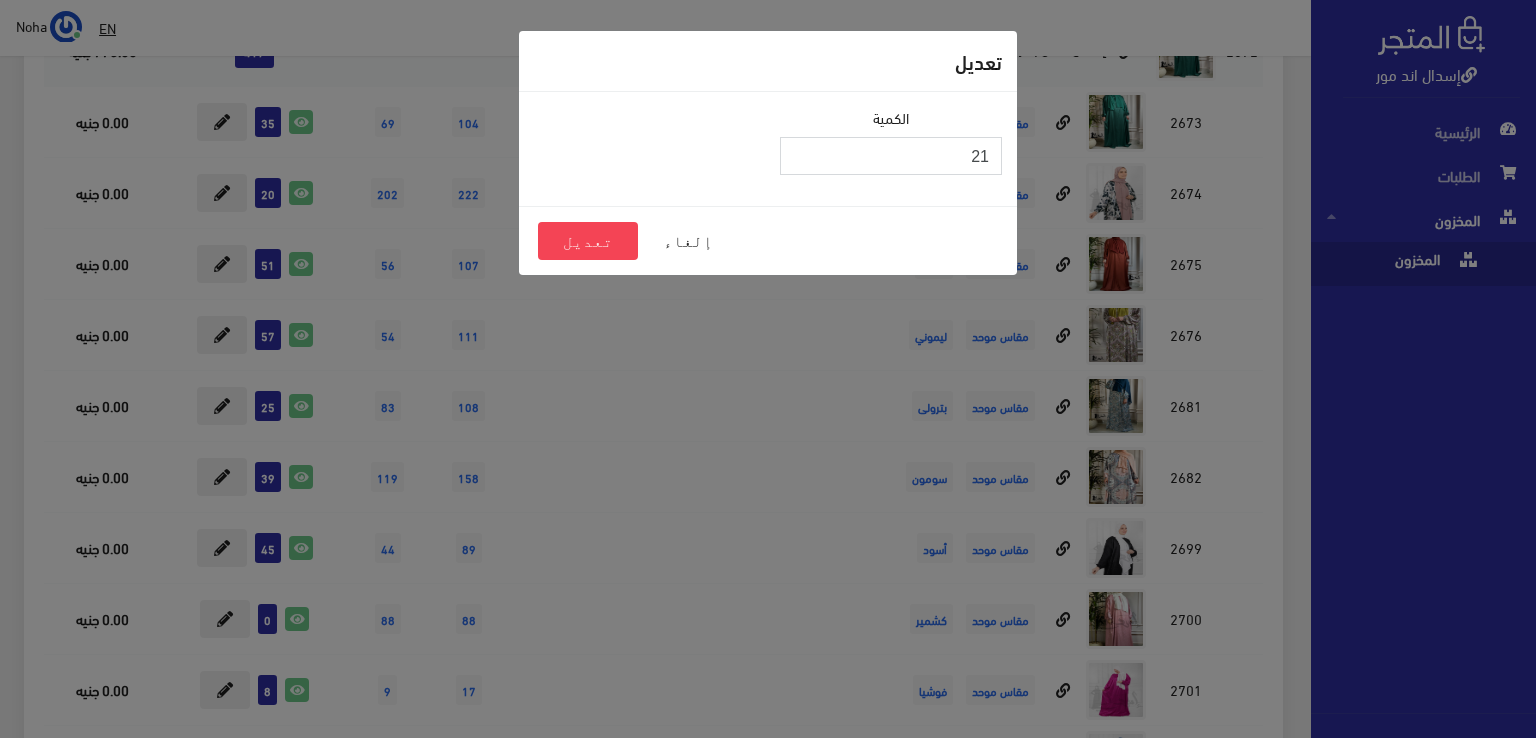 click on "21" at bounding box center [891, 156] 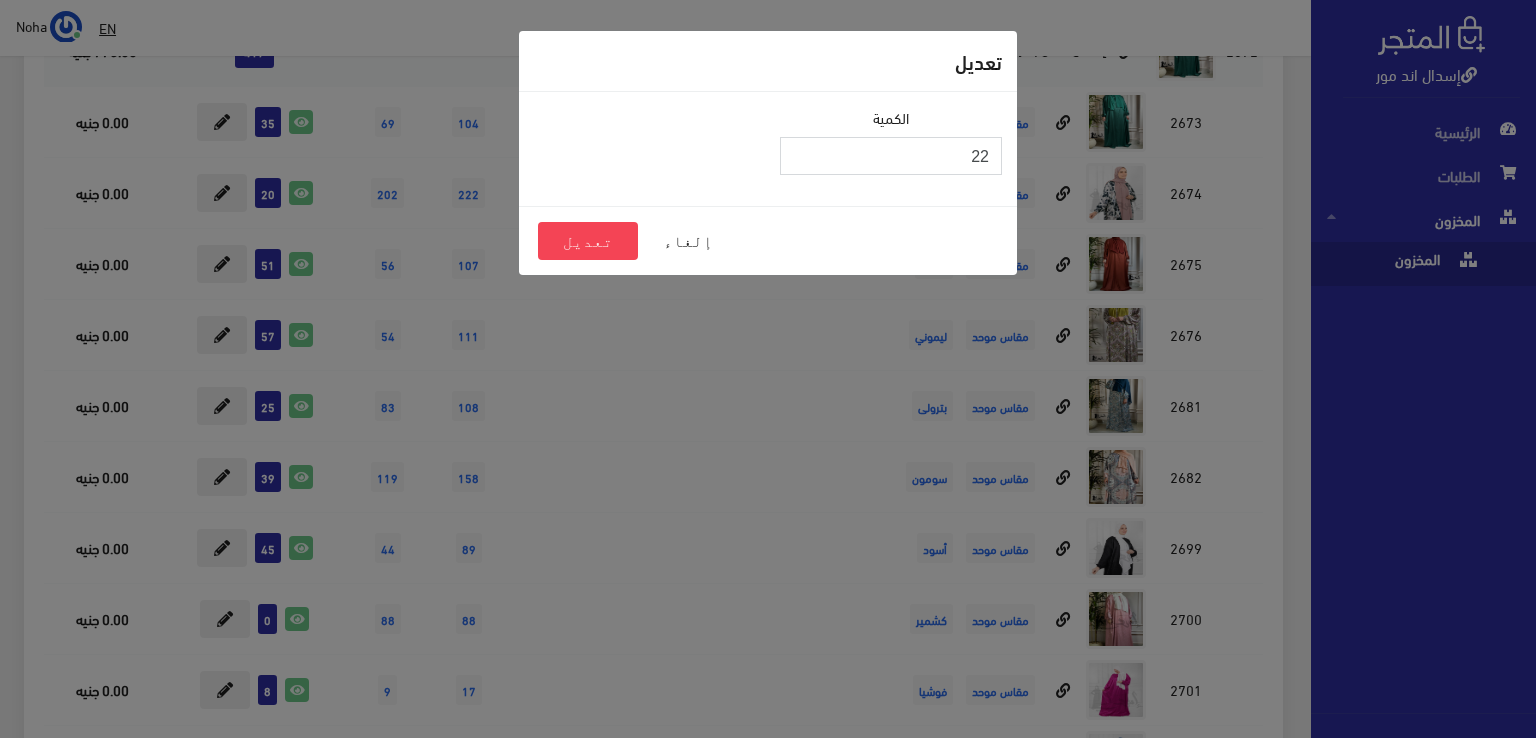 click on "22" at bounding box center [891, 156] 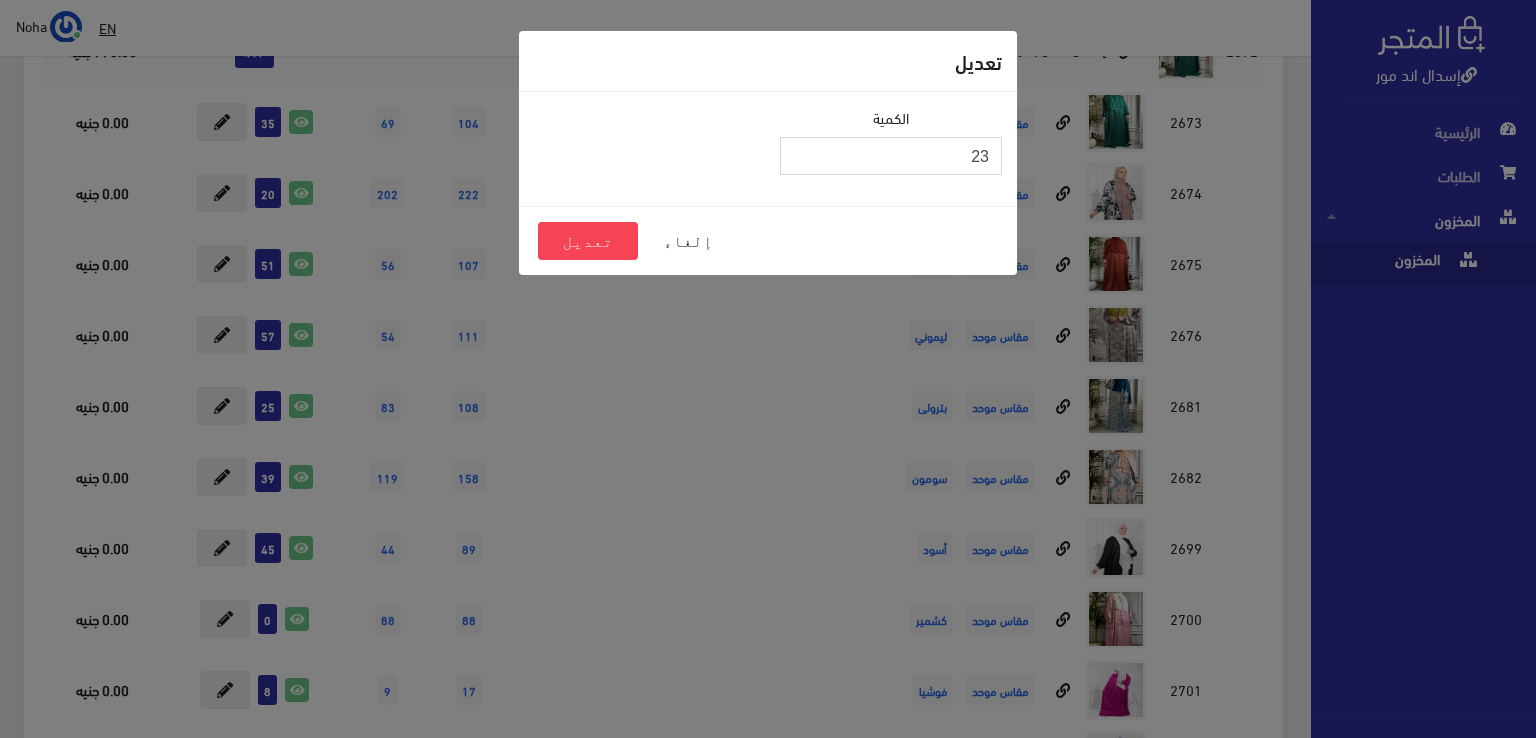 click on "23" at bounding box center [891, 156] 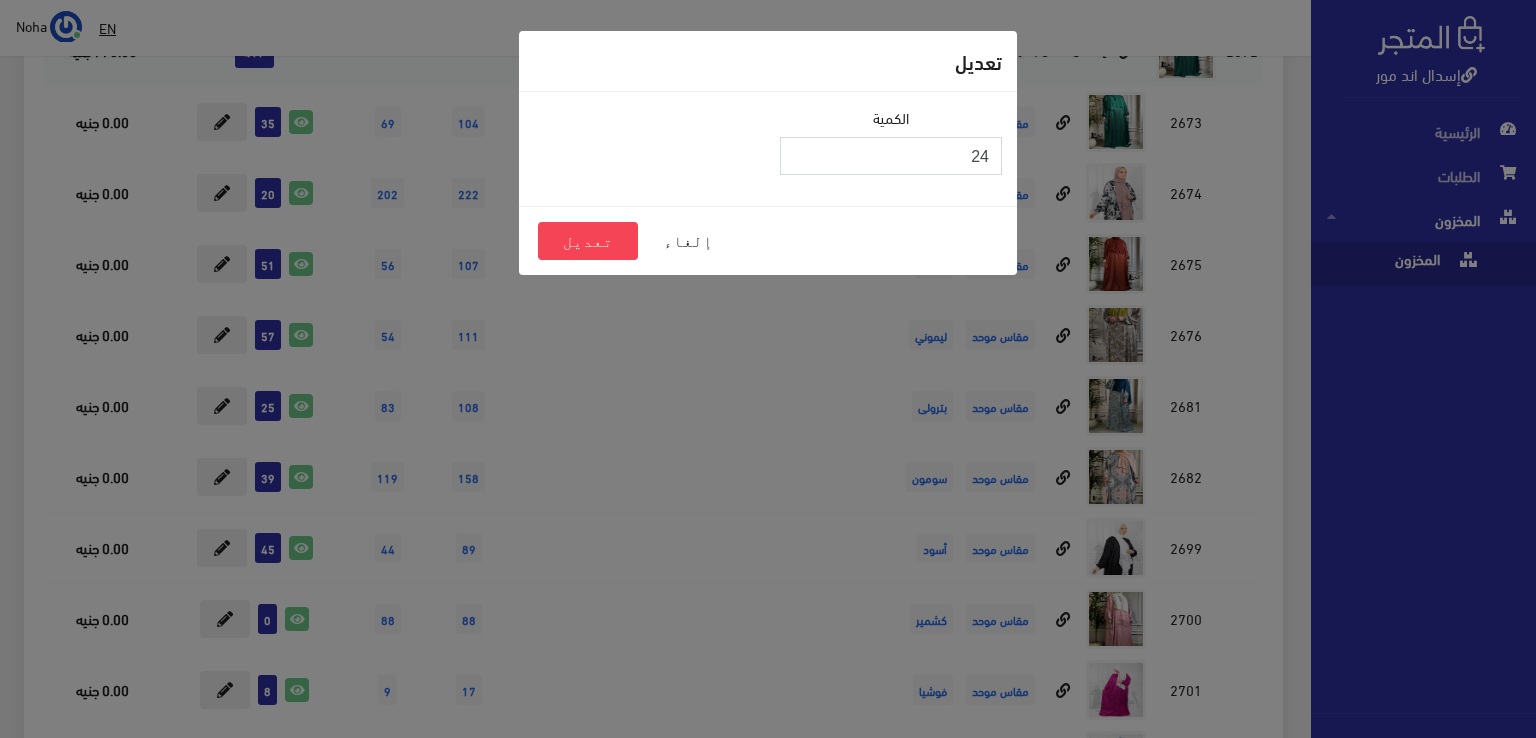 click on "24" at bounding box center [891, 156] 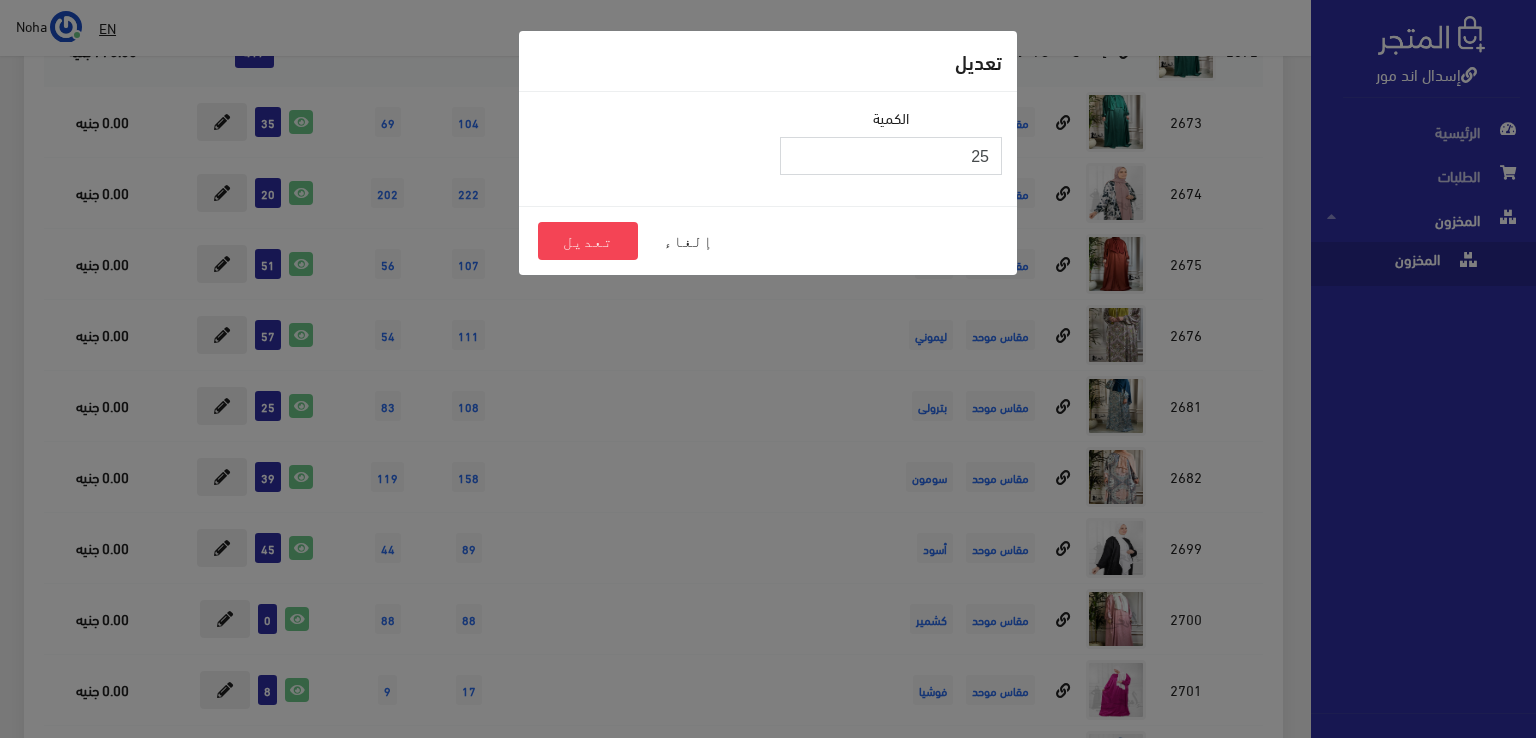 click on "25" at bounding box center (891, 156) 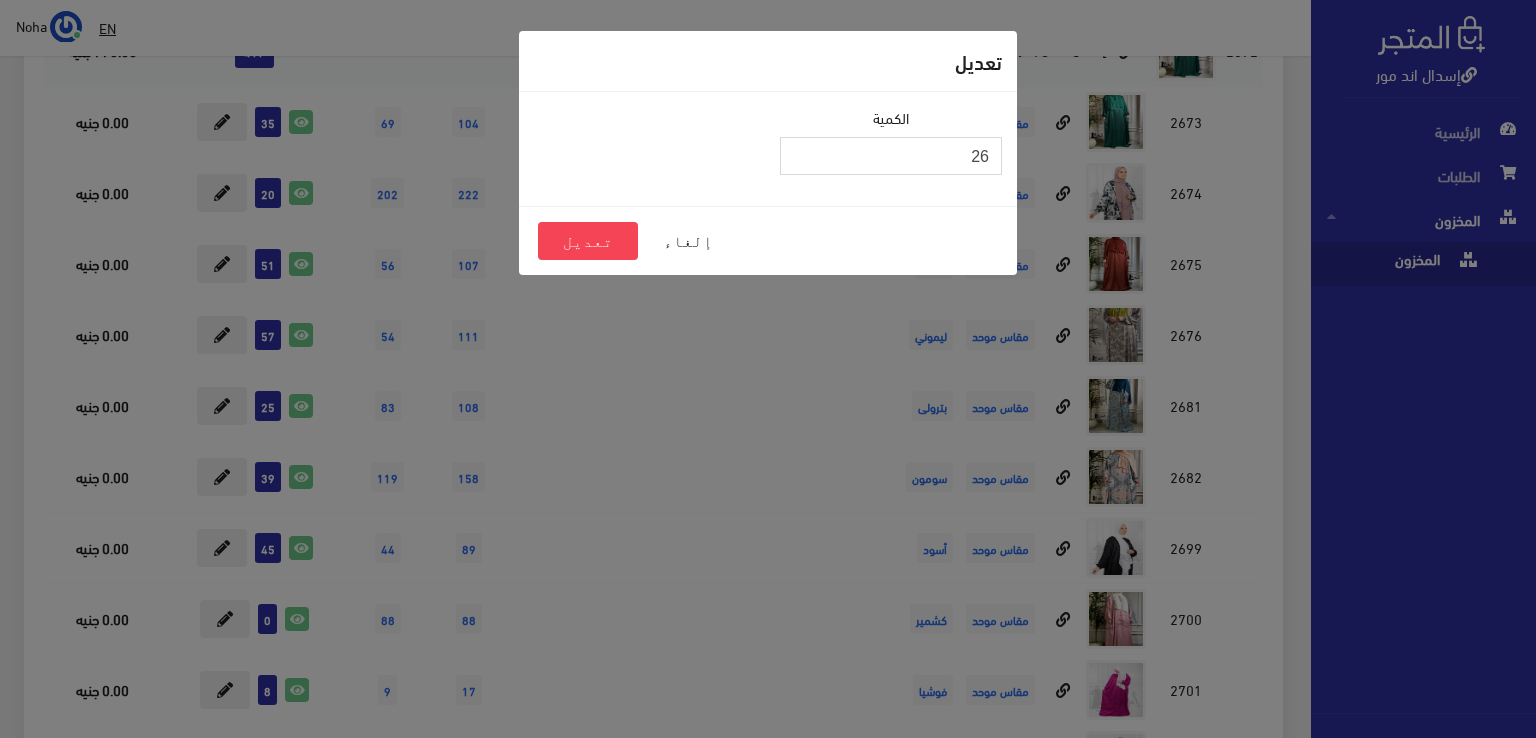 type on "26" 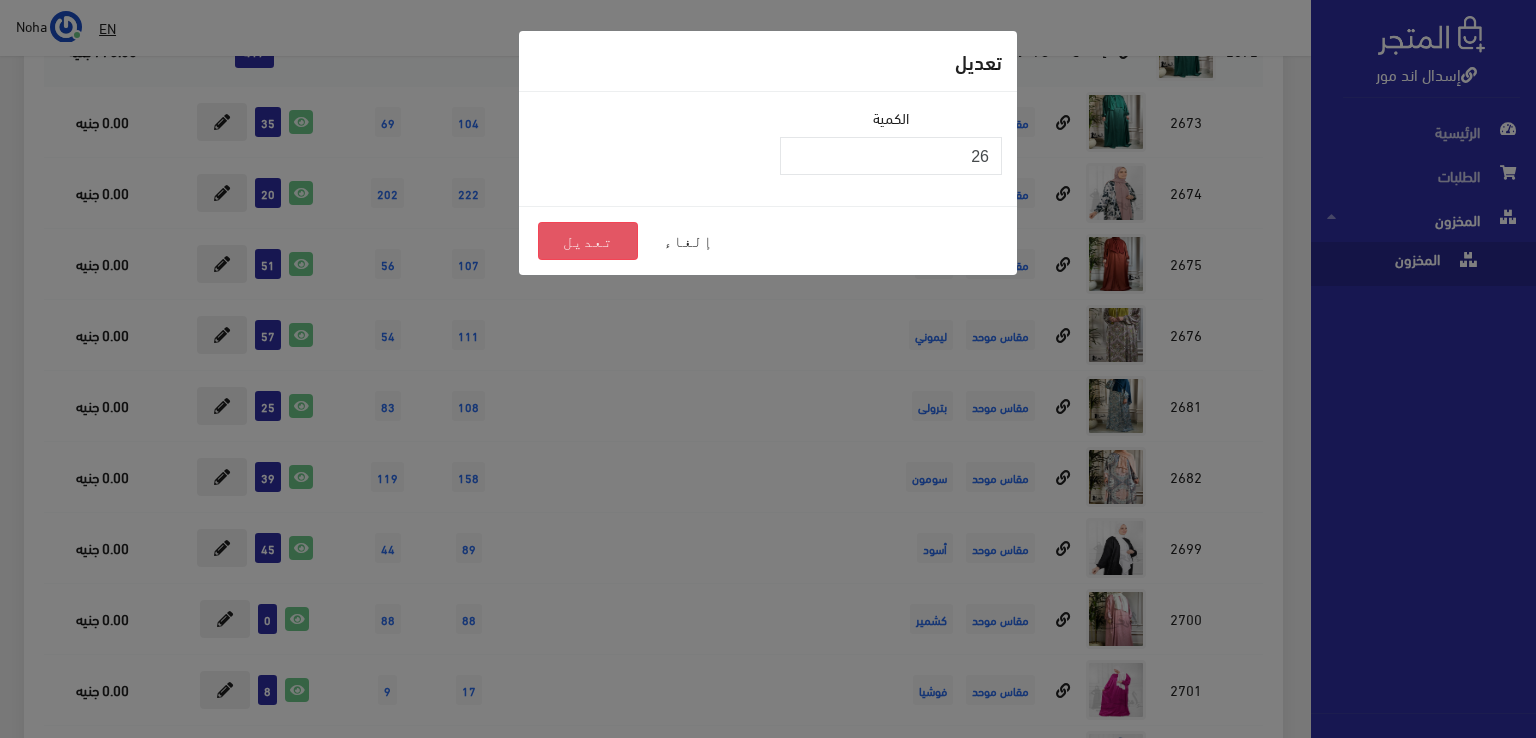 click on "تعديل" at bounding box center [588, 241] 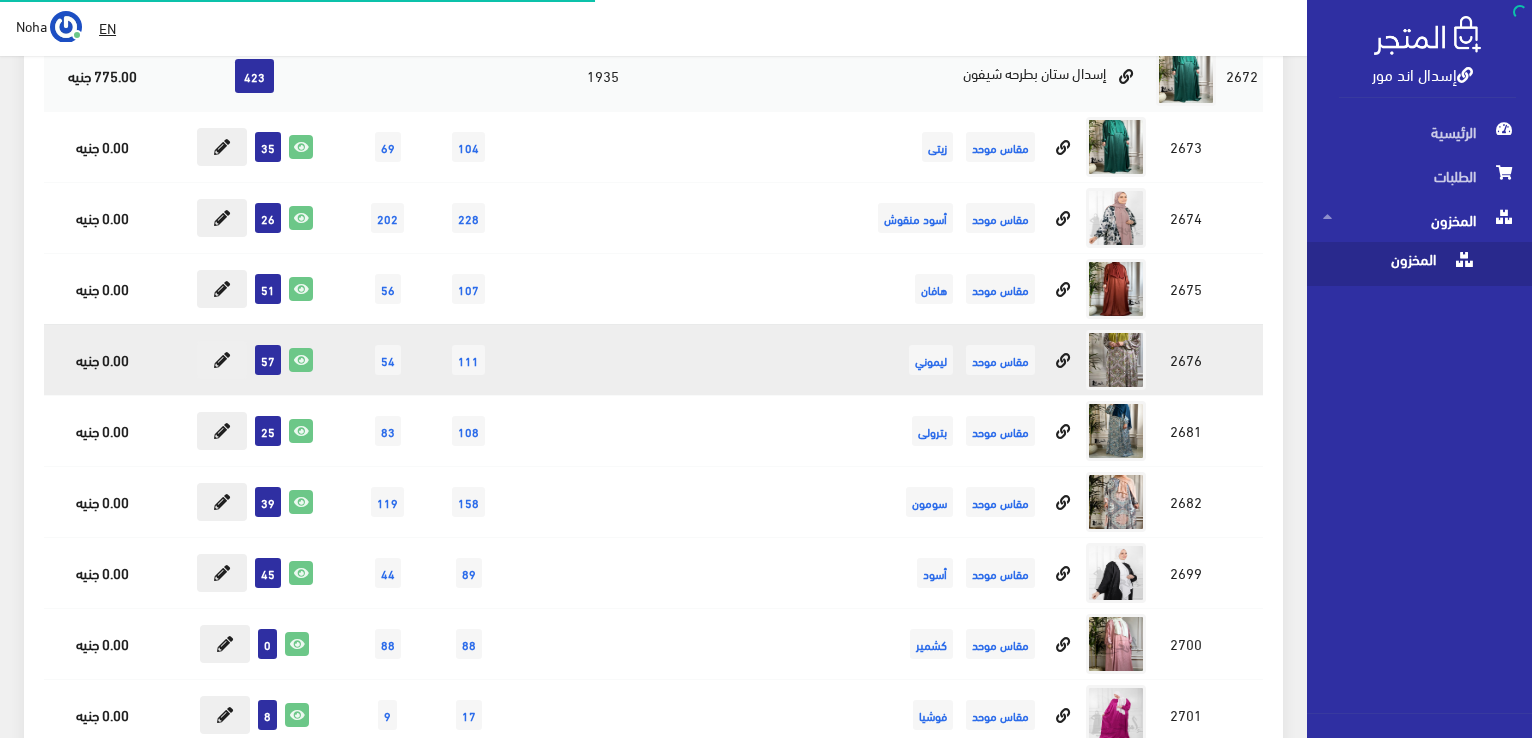 scroll, scrollTop: 9650, scrollLeft: 0, axis: vertical 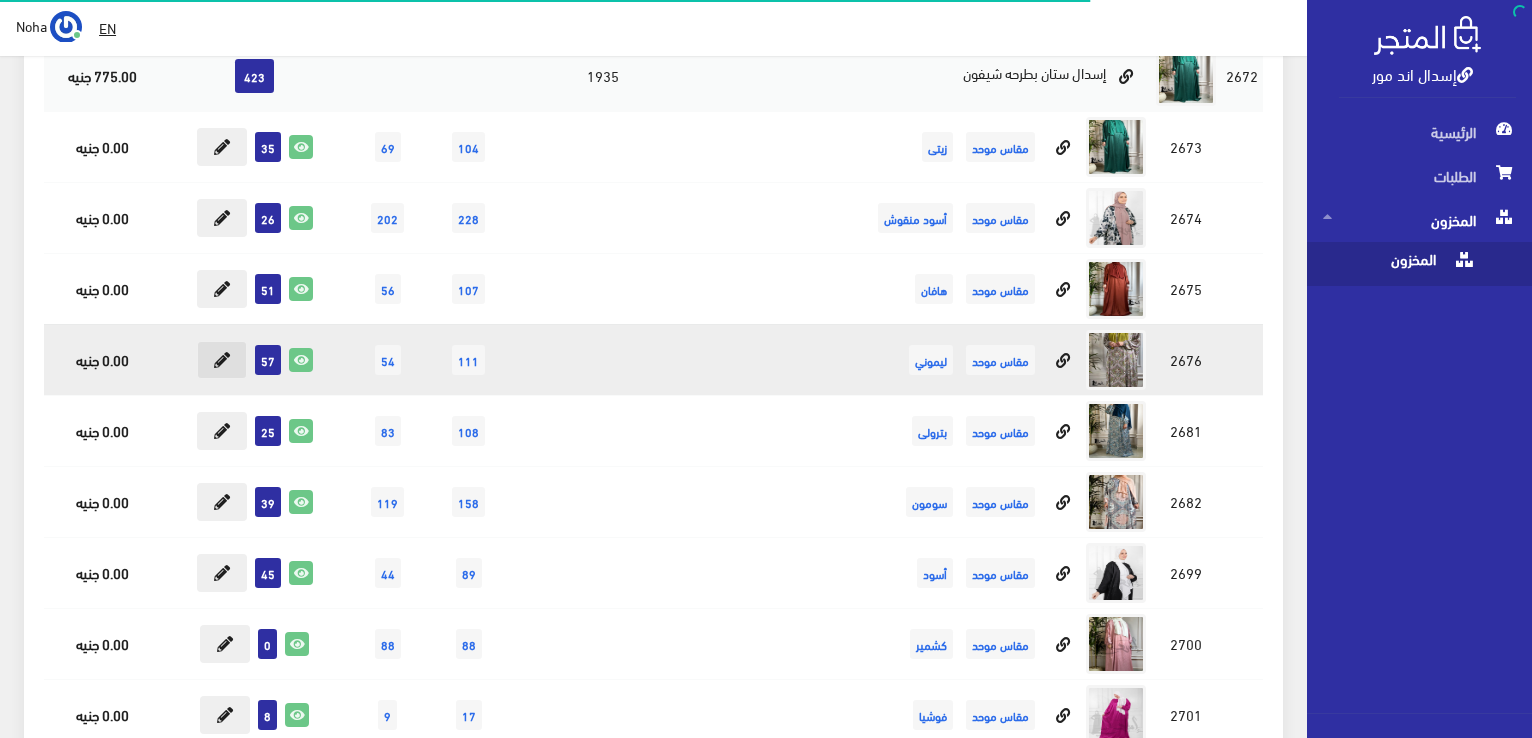 click at bounding box center (222, 360) 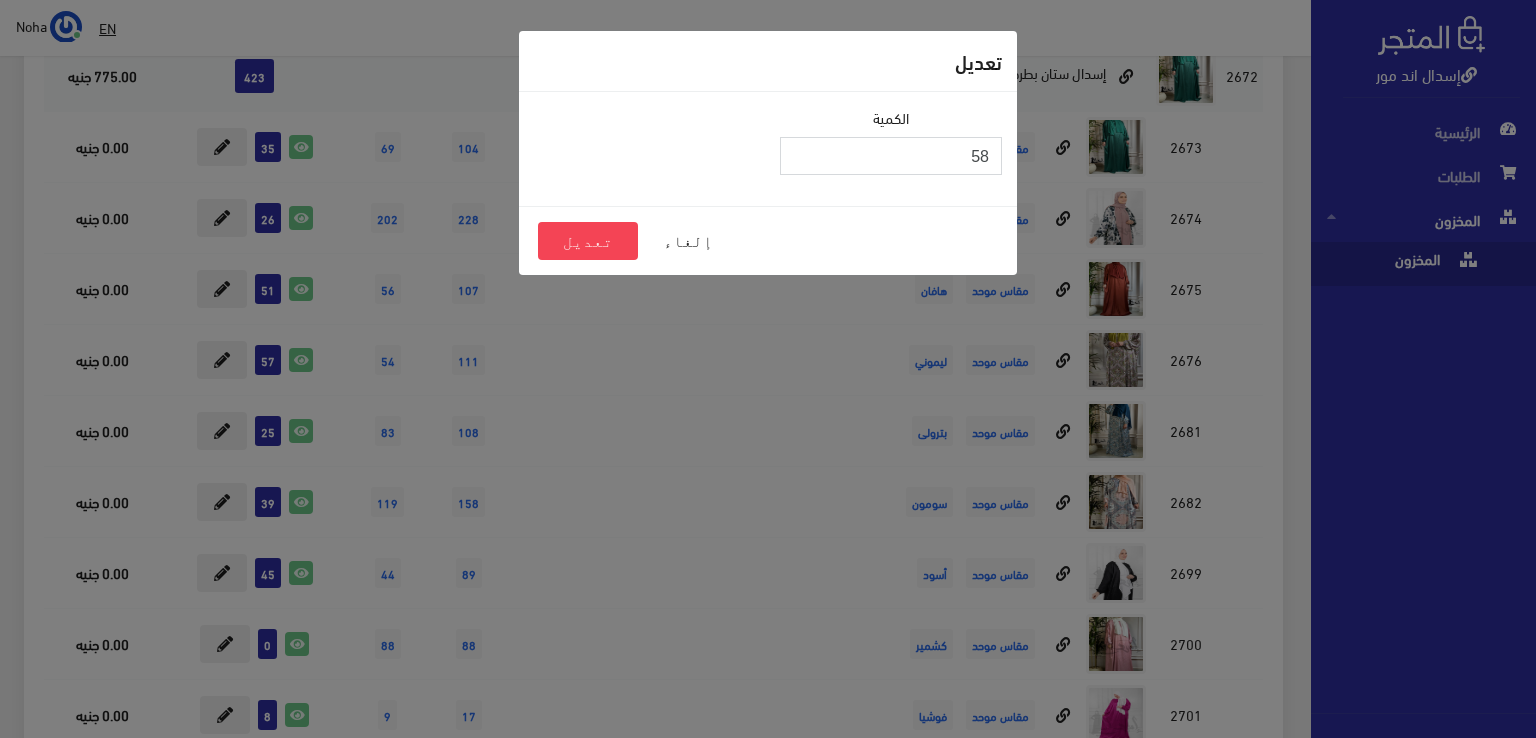 click on "58" at bounding box center (891, 156) 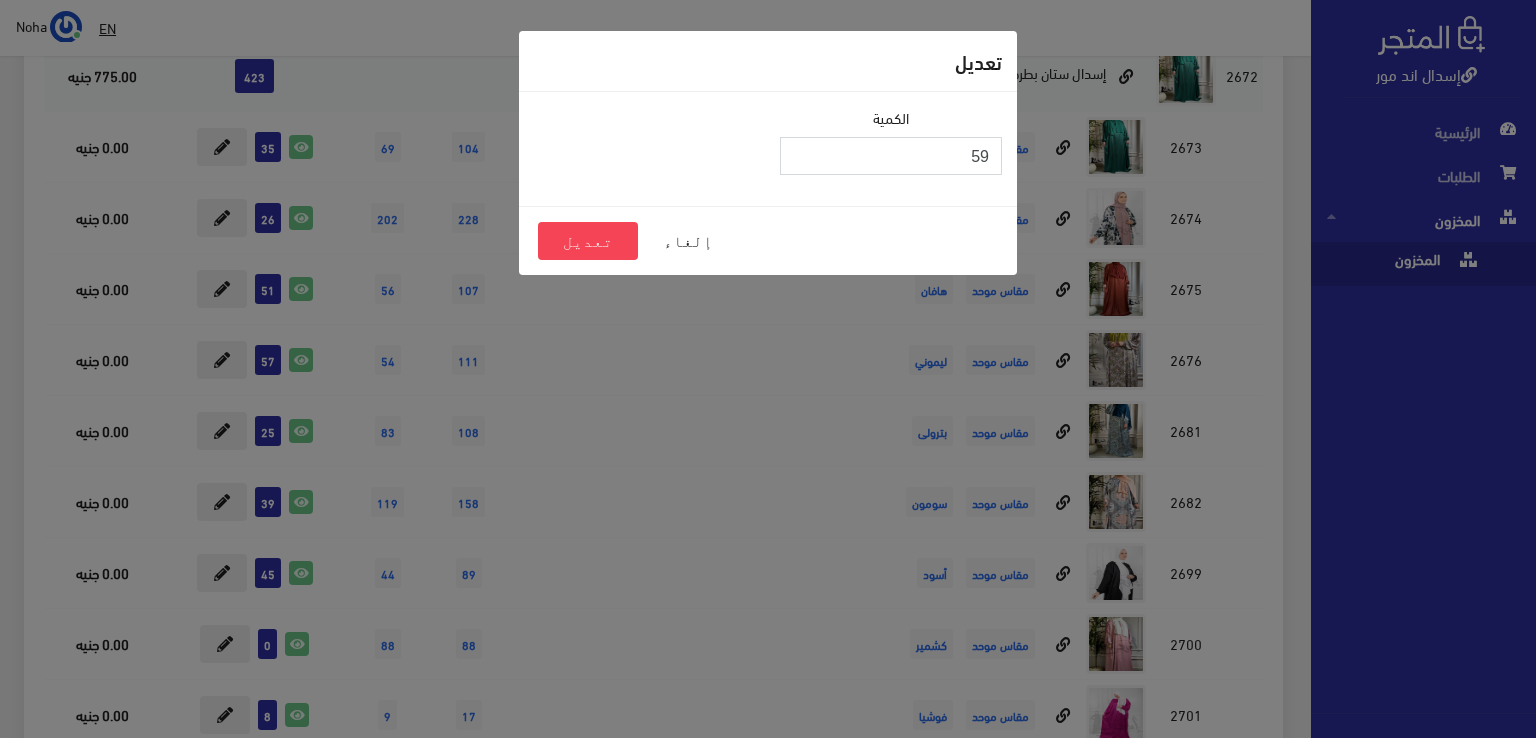 type on "59" 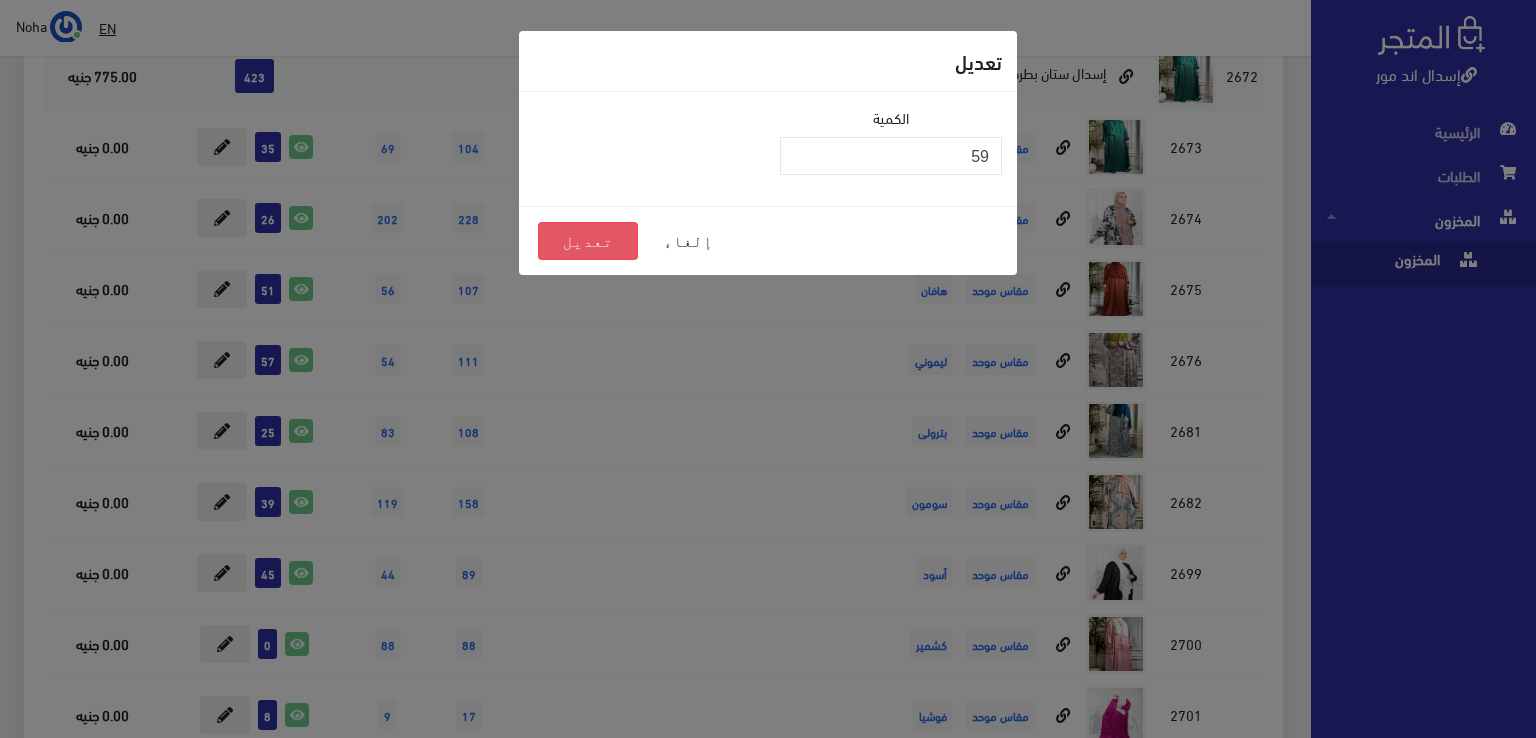 click on "تعديل" at bounding box center (588, 241) 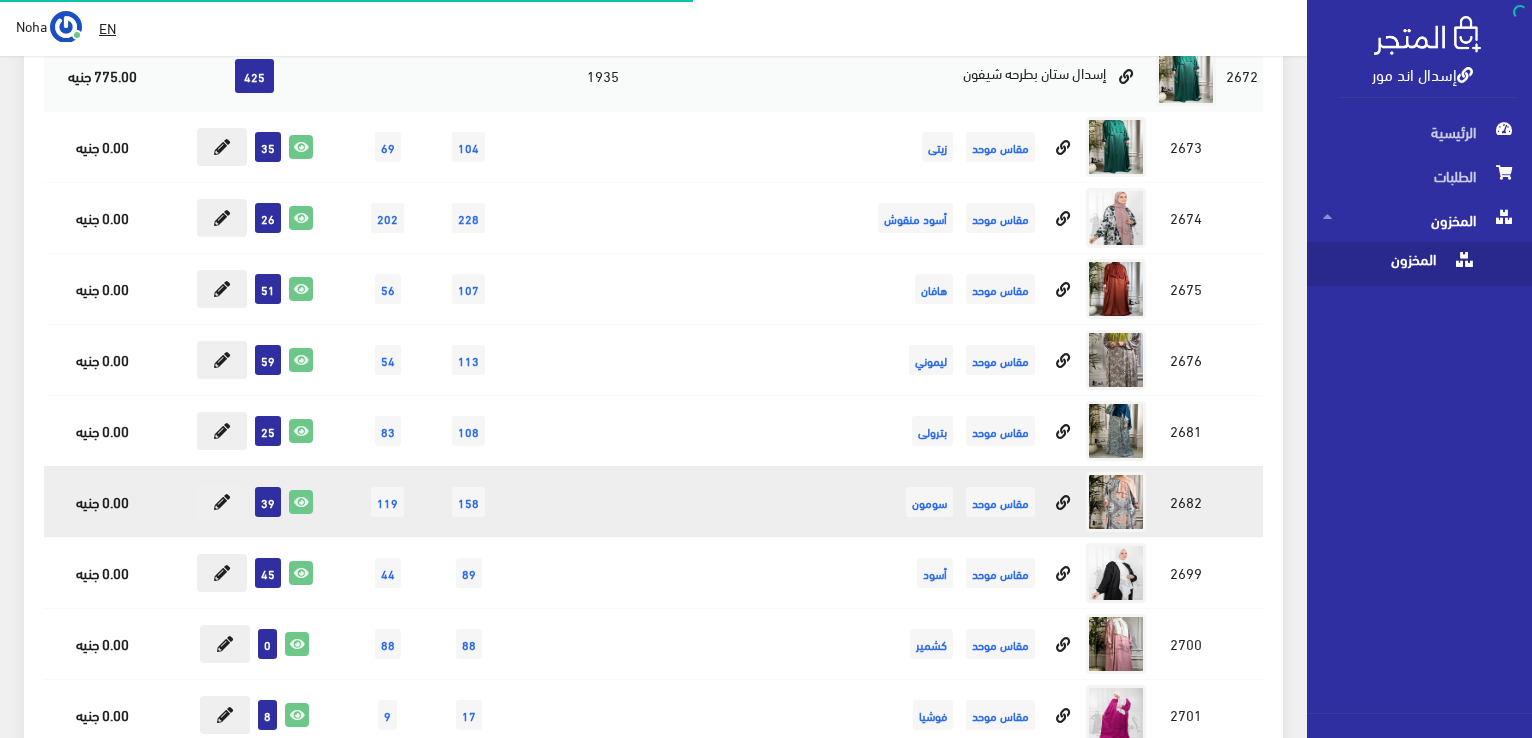 scroll, scrollTop: 9650, scrollLeft: 0, axis: vertical 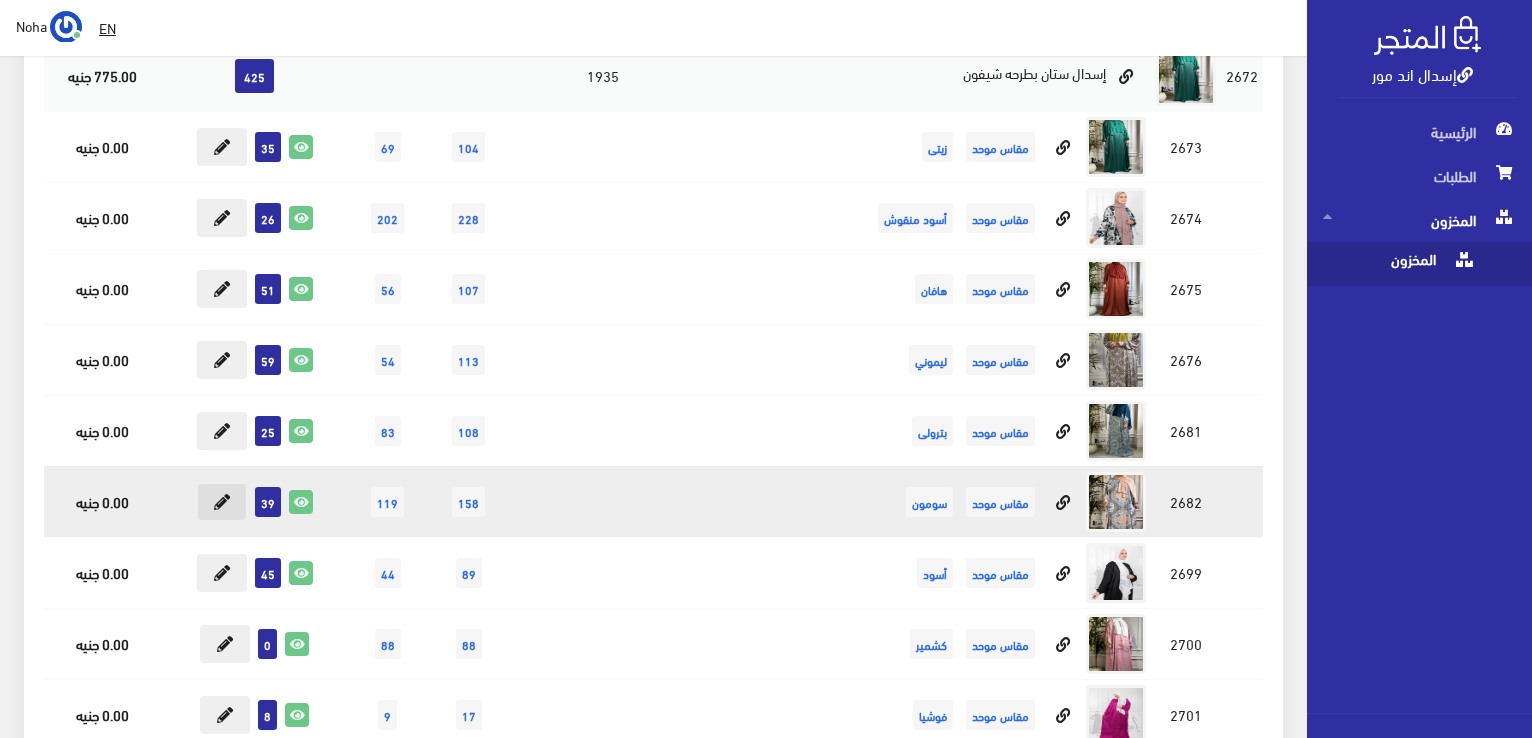 click at bounding box center (222, 502) 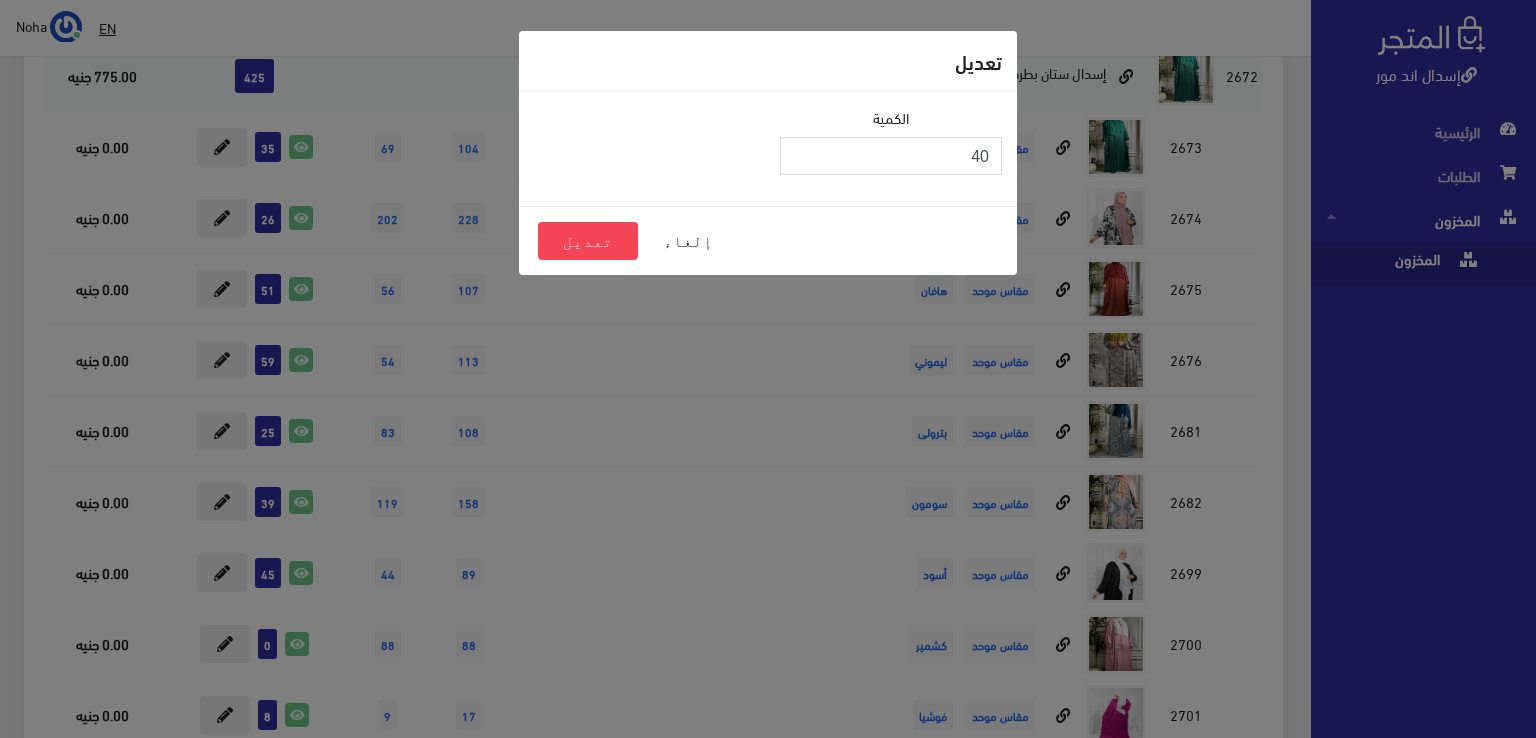 click on "40" at bounding box center (891, 156) 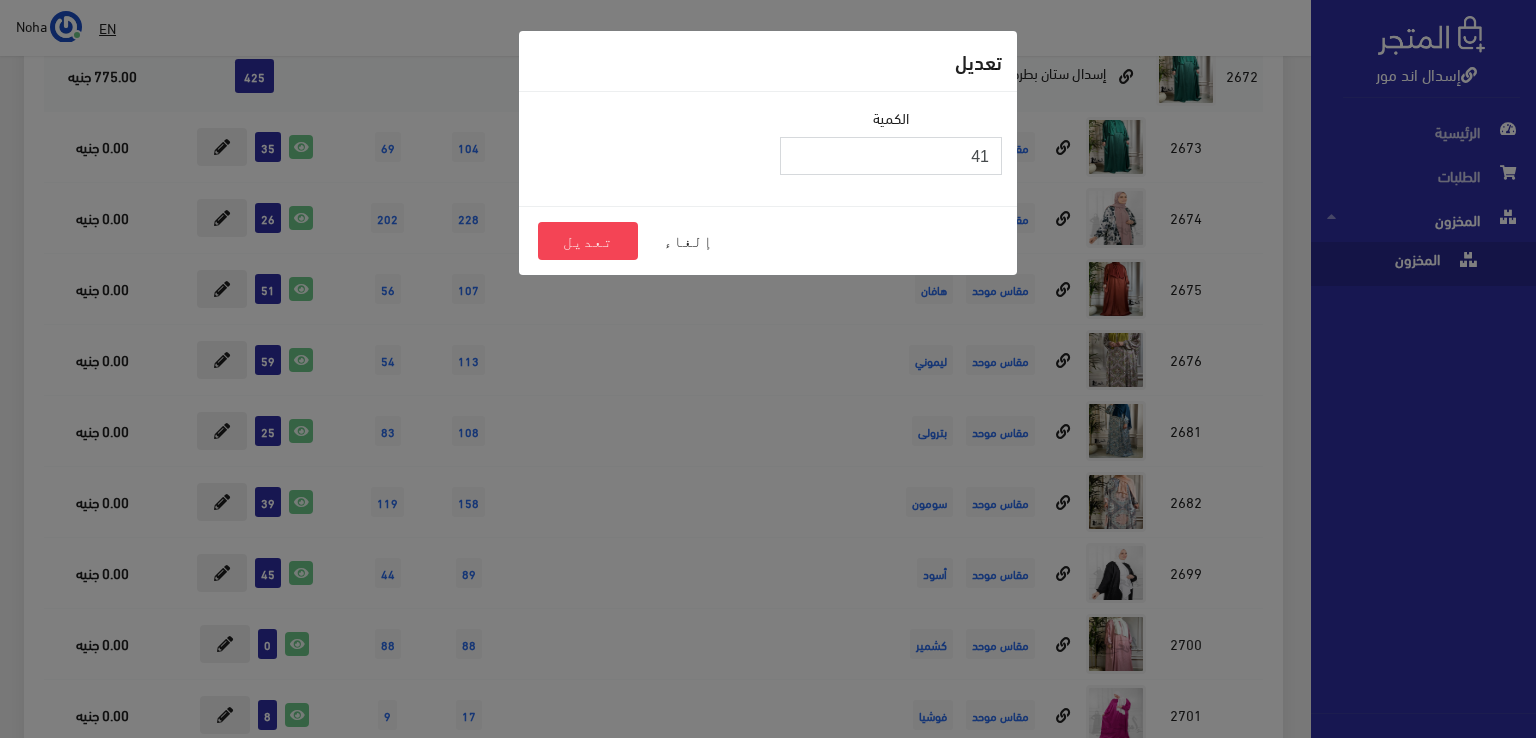 click on "41" at bounding box center (891, 156) 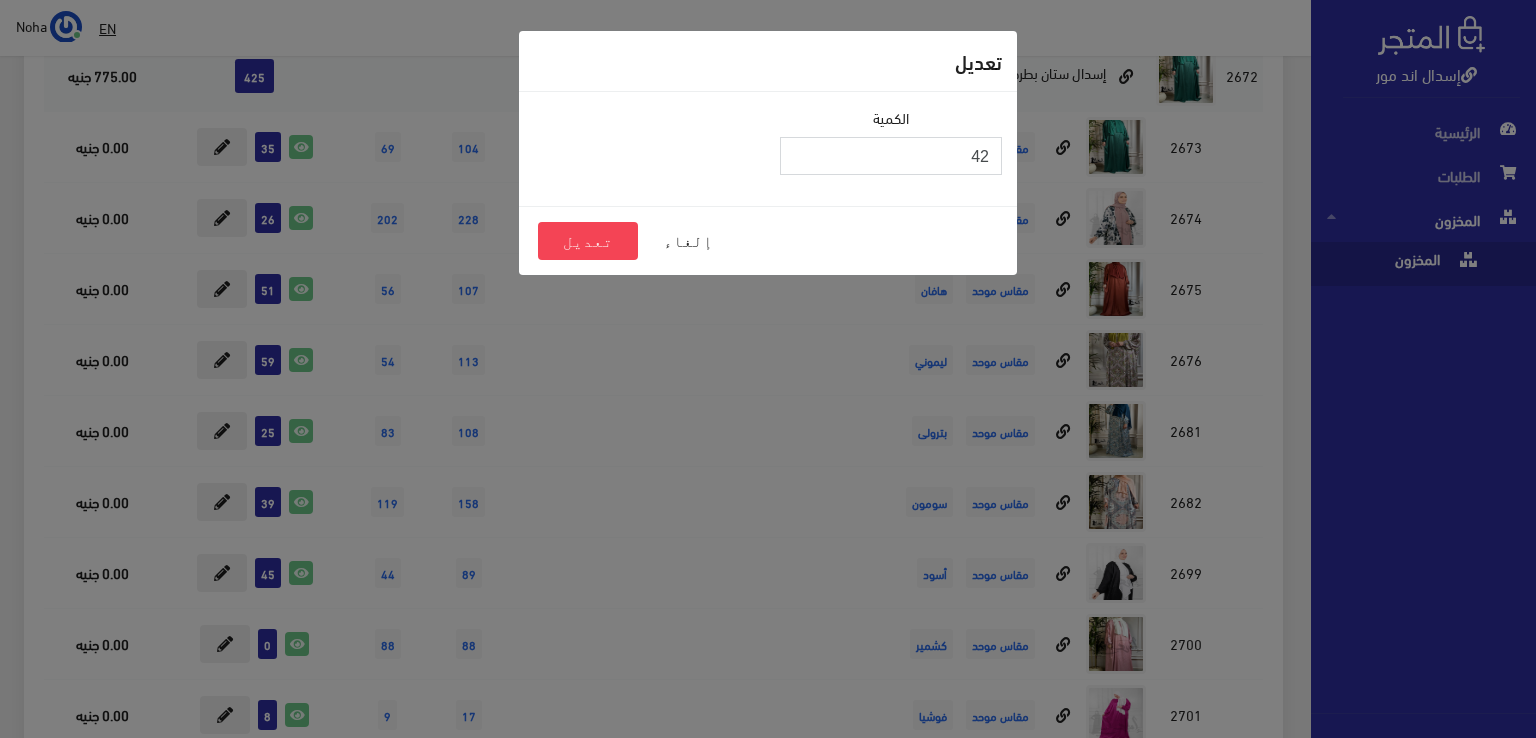 type on "42" 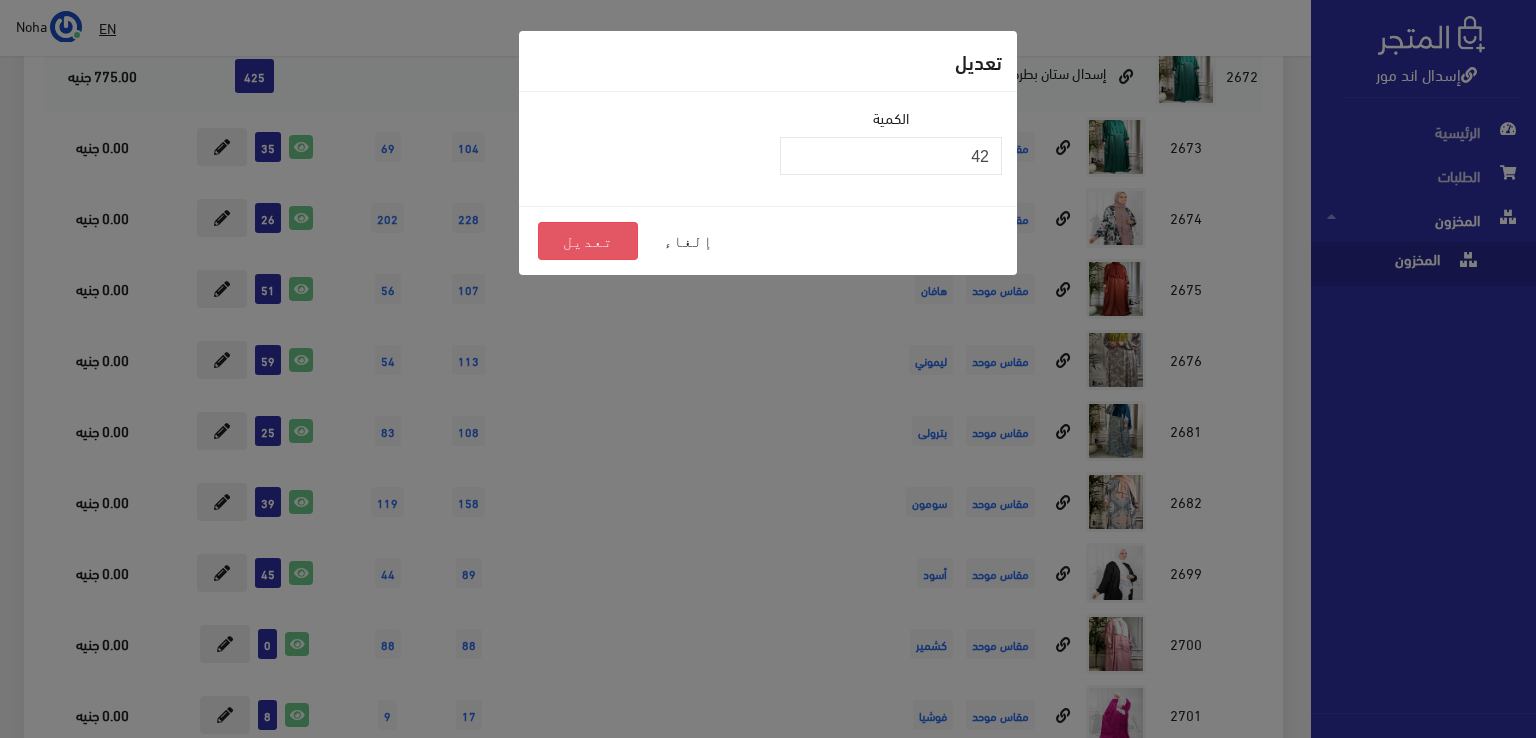 click on "تعديل" at bounding box center [588, 241] 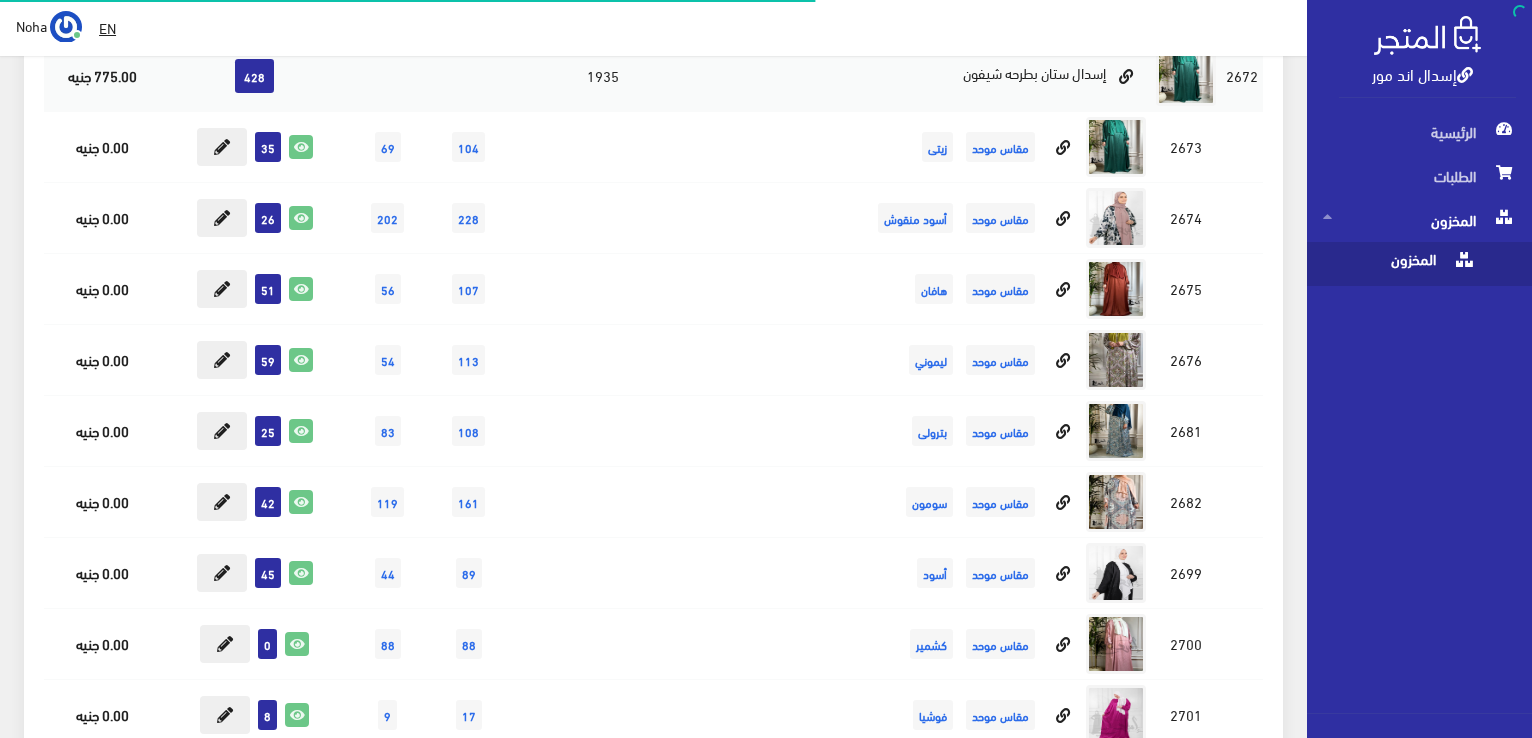 scroll, scrollTop: 9650, scrollLeft: 0, axis: vertical 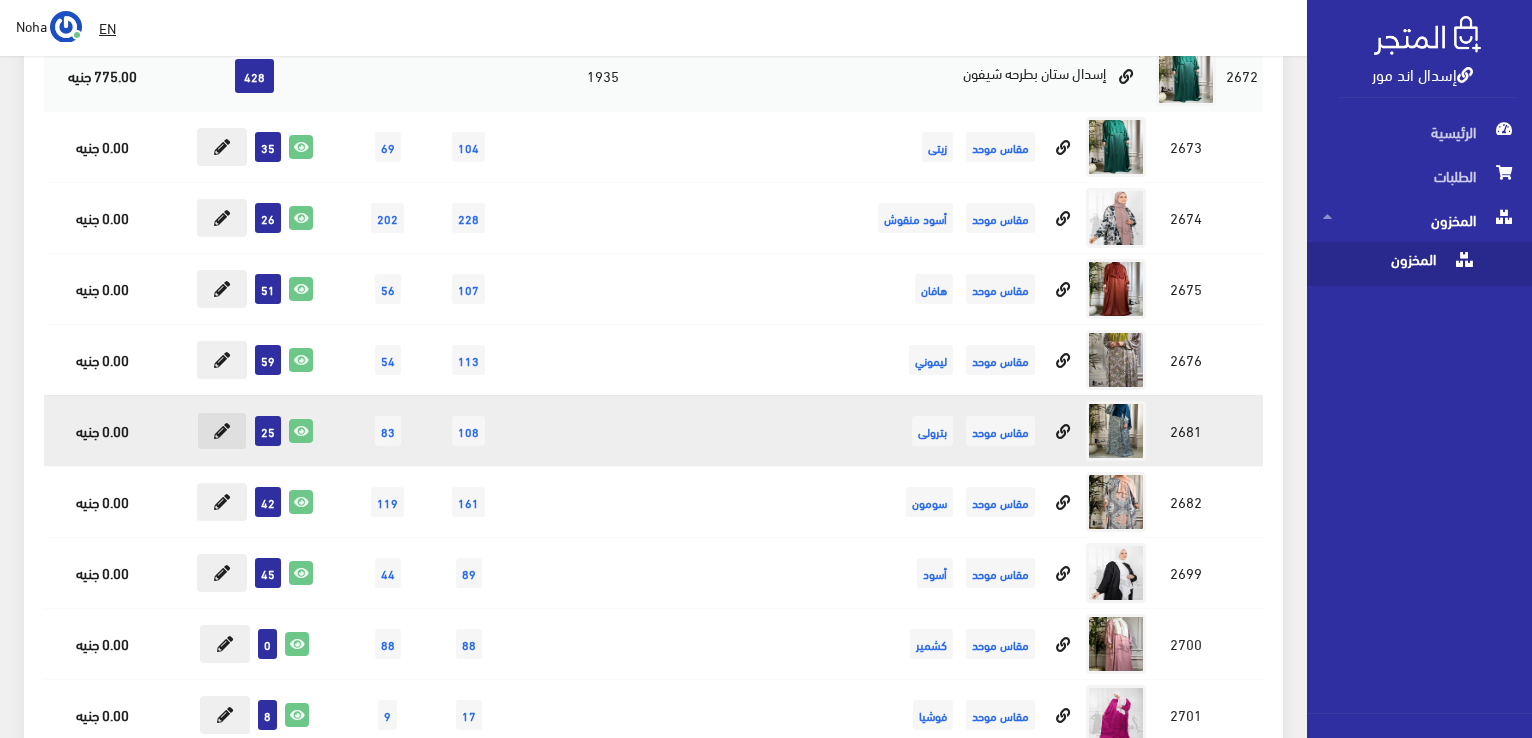click at bounding box center (222, 431) 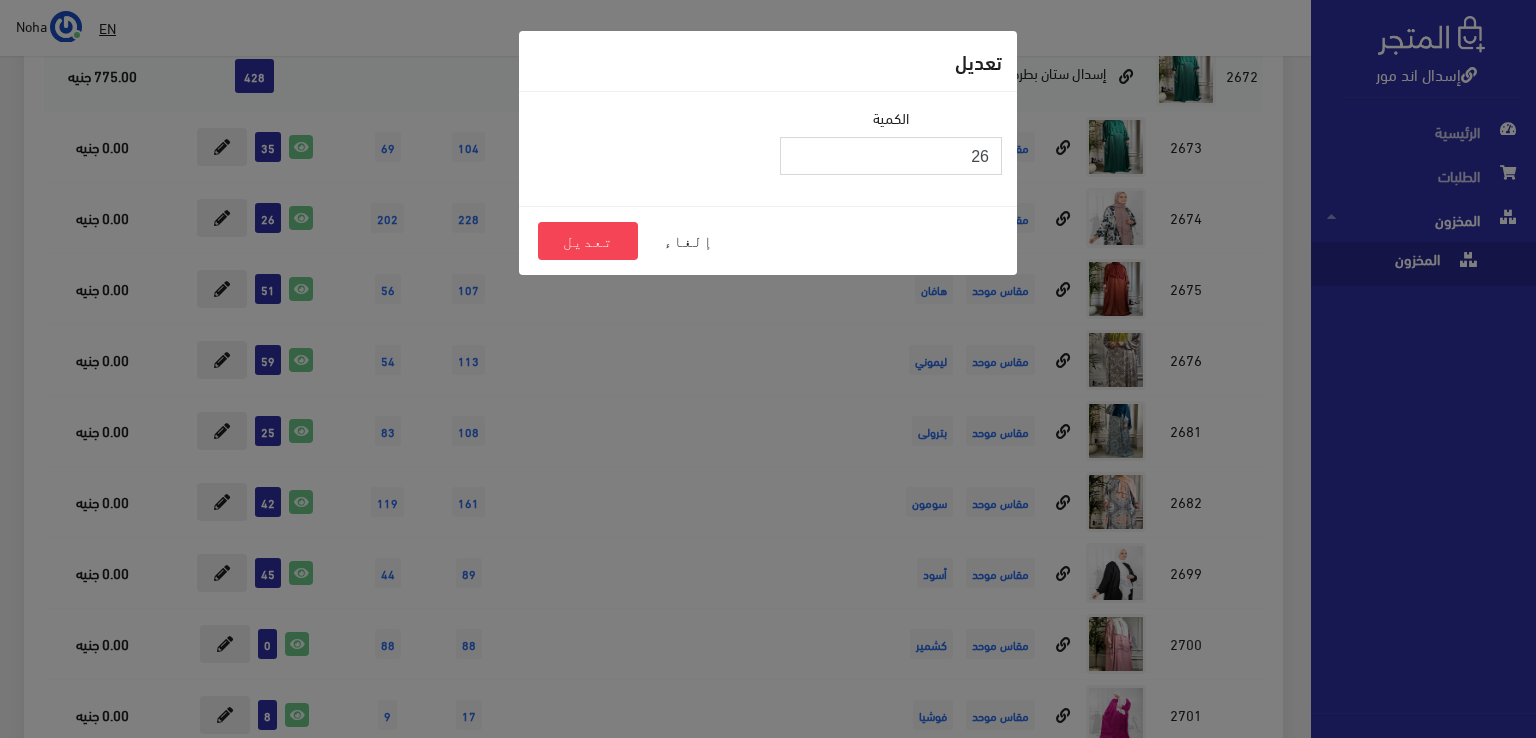 click on "26" at bounding box center (891, 156) 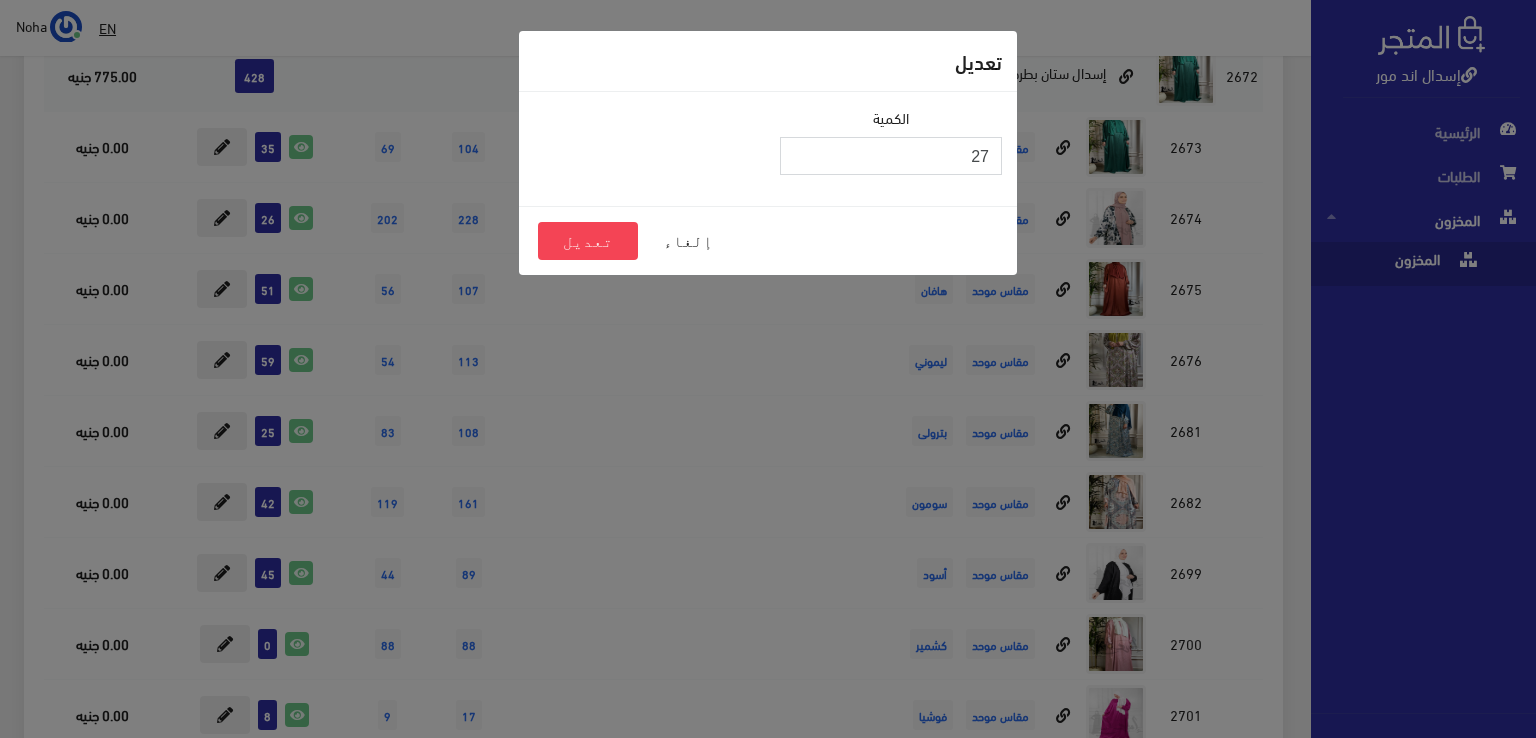 click on "27" at bounding box center (891, 156) 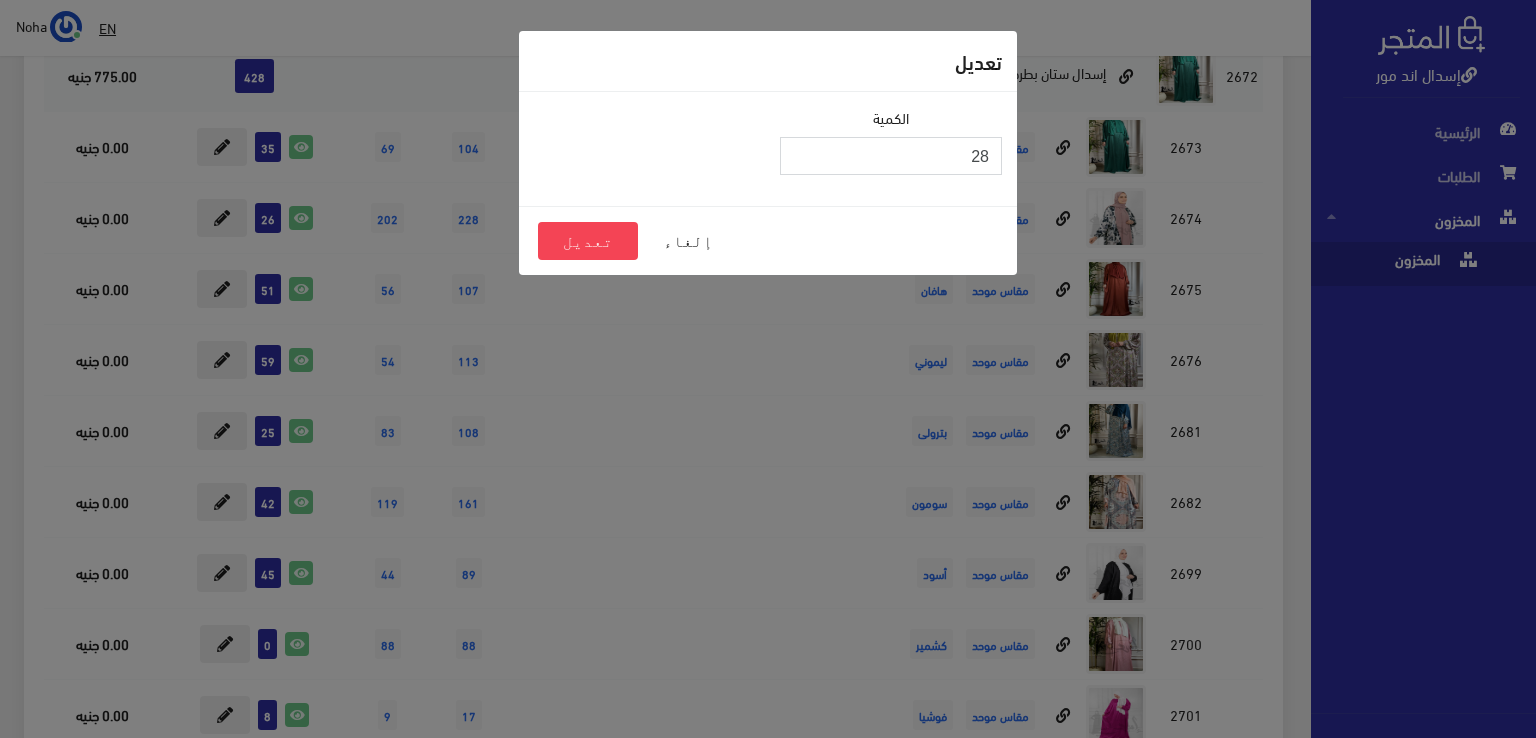 click on "28" at bounding box center [891, 156] 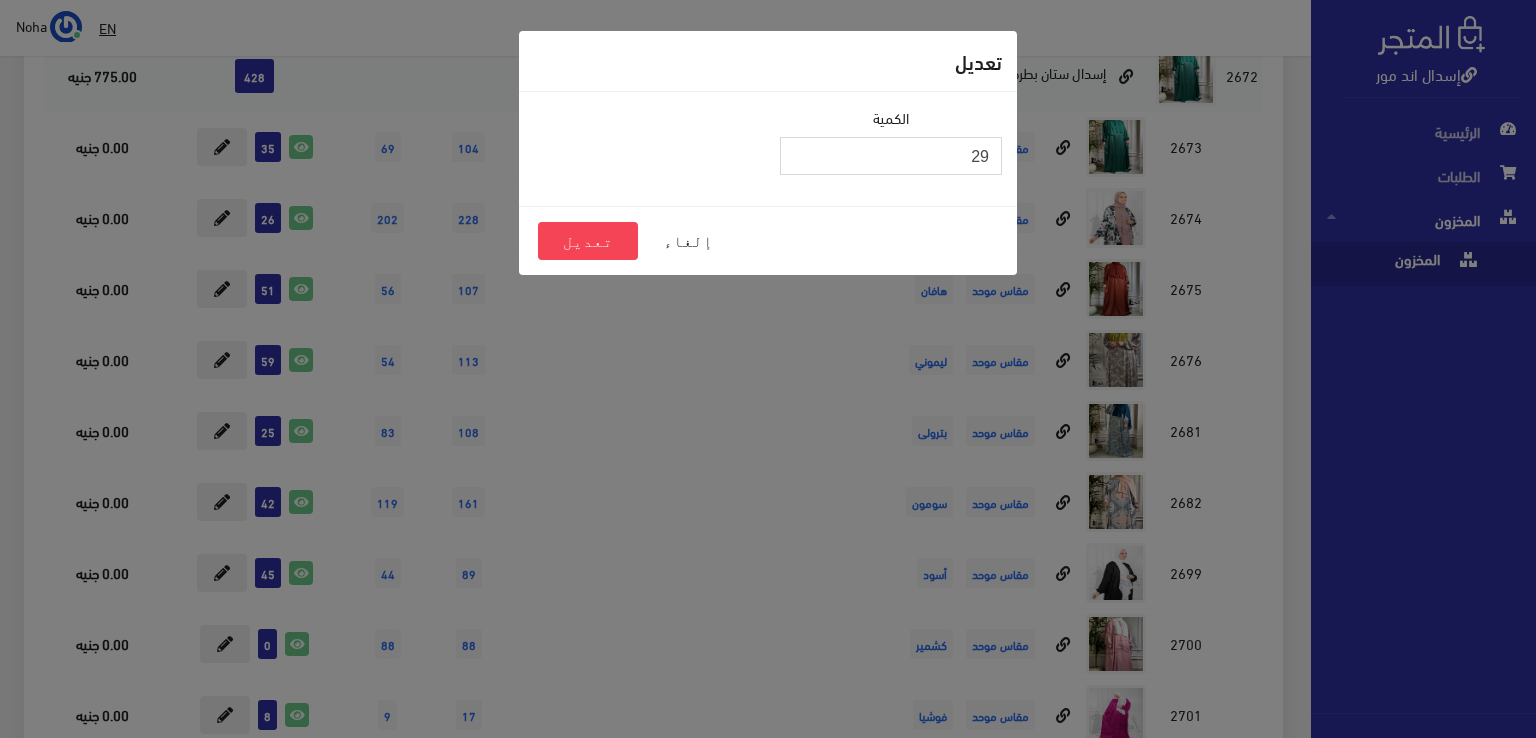 click on "29" at bounding box center (891, 156) 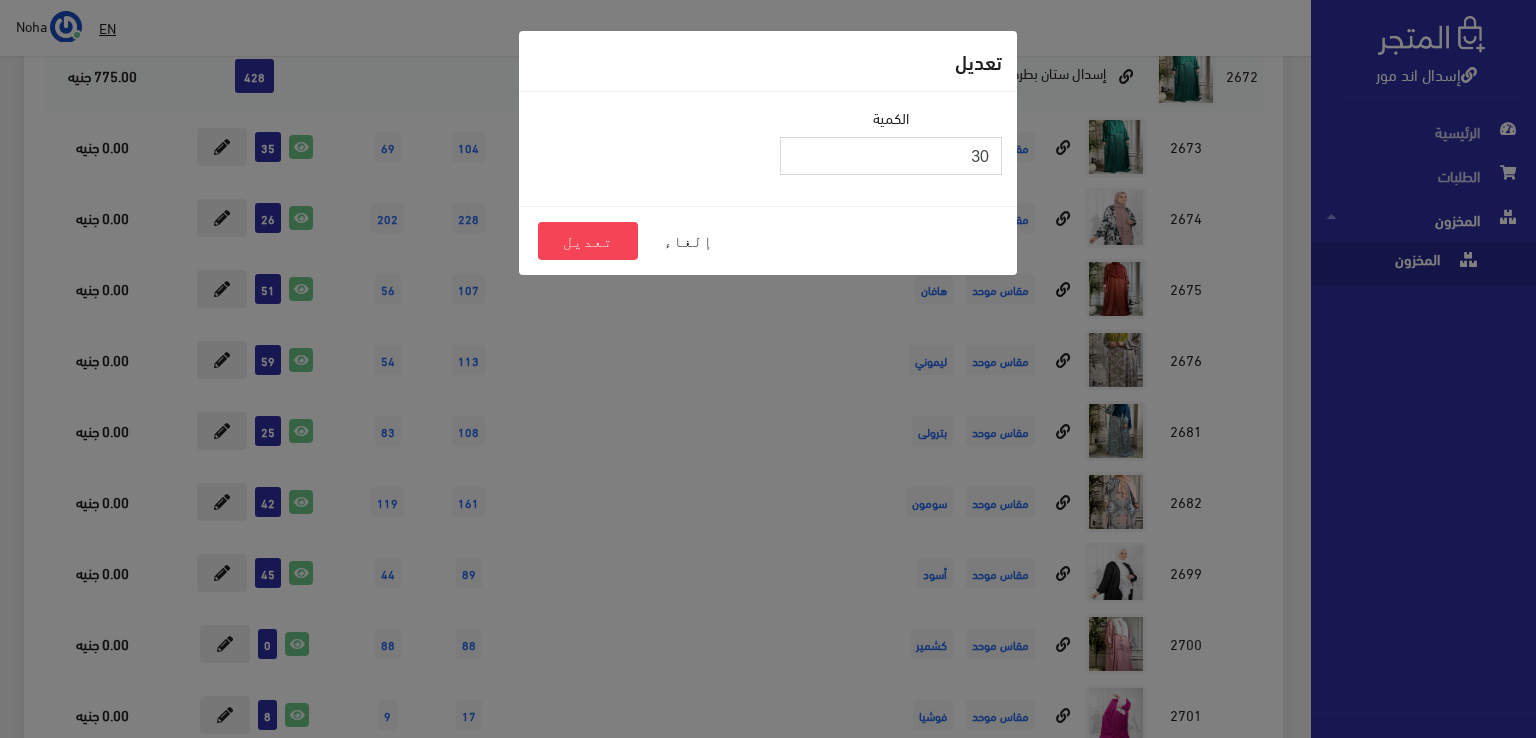 click on "30" at bounding box center (891, 156) 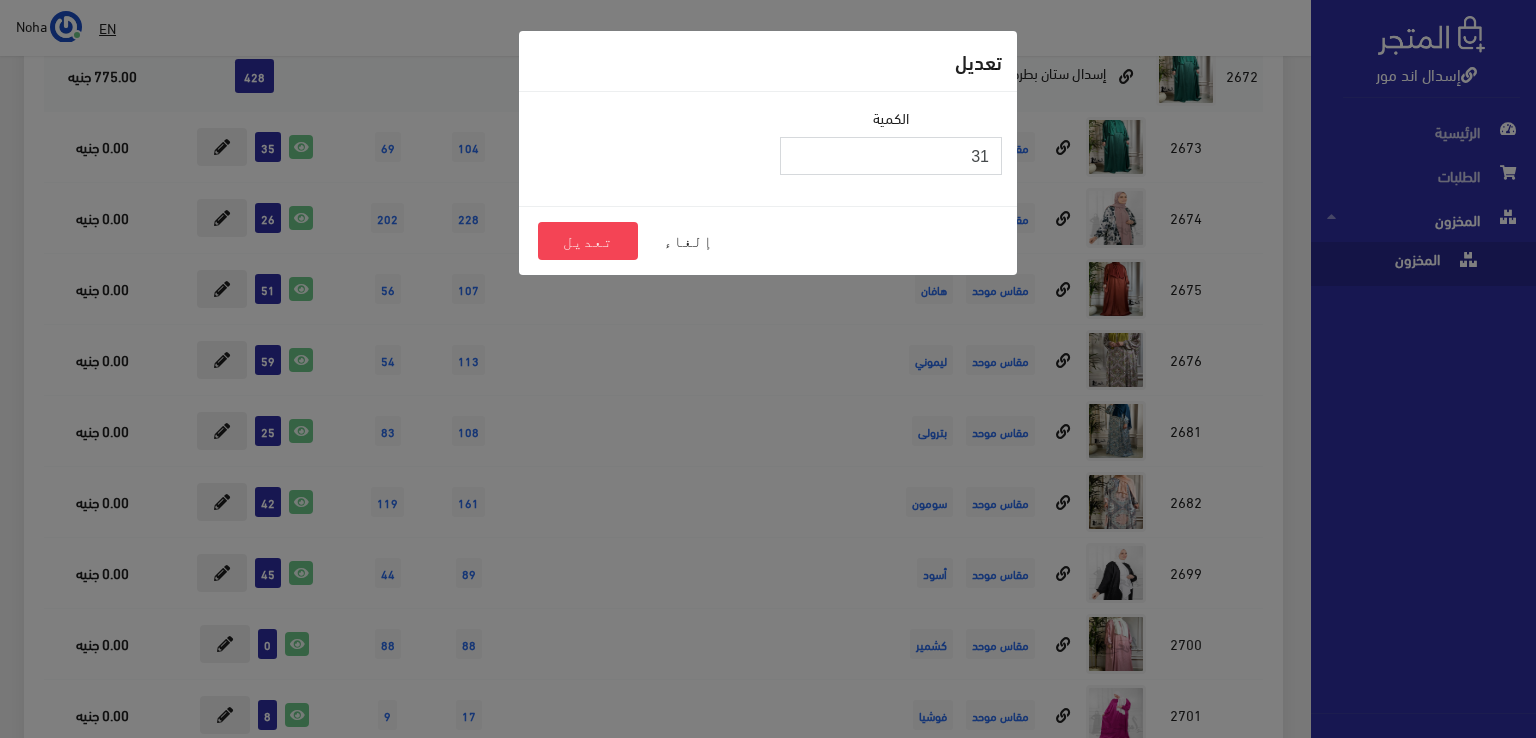 click on "31" at bounding box center [891, 156] 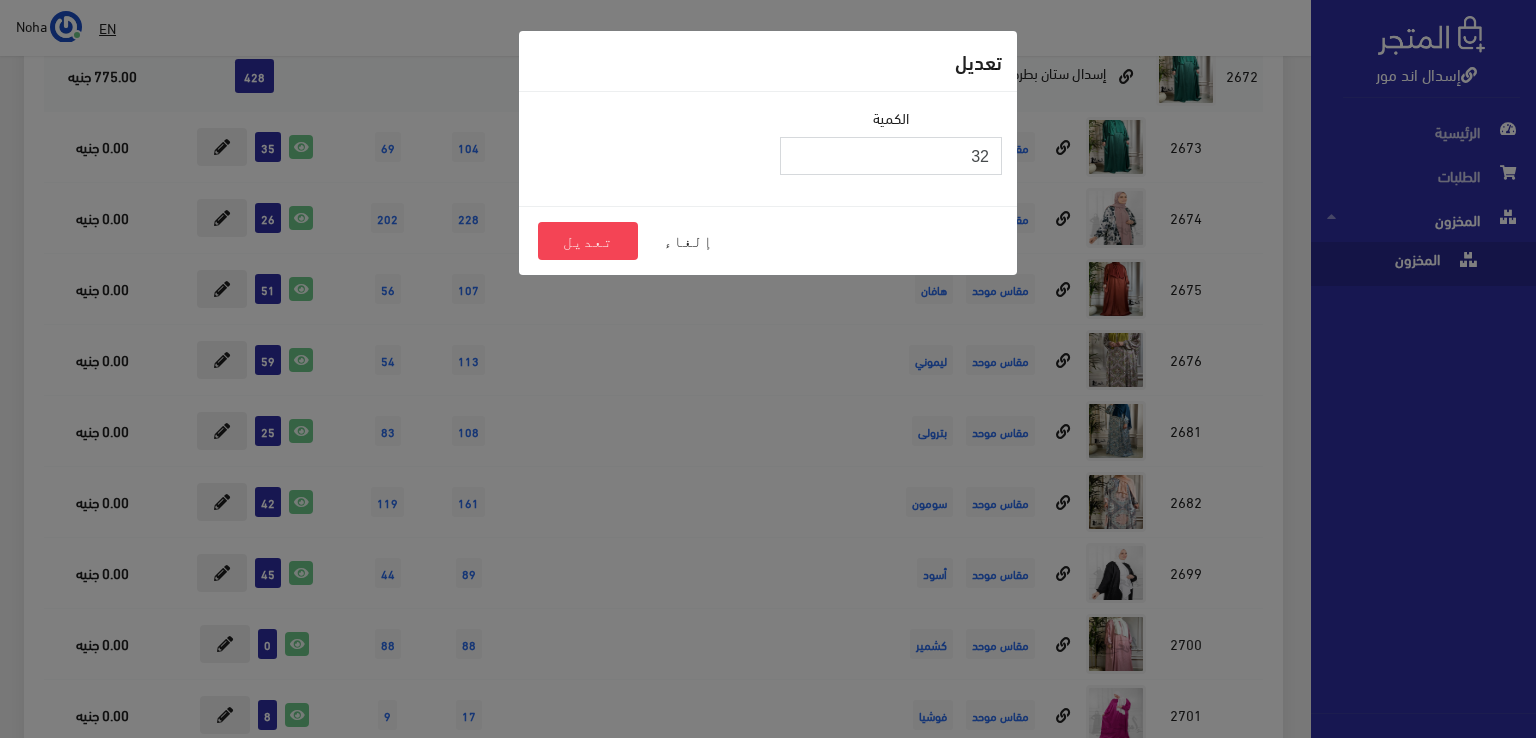 click on "32" at bounding box center [891, 156] 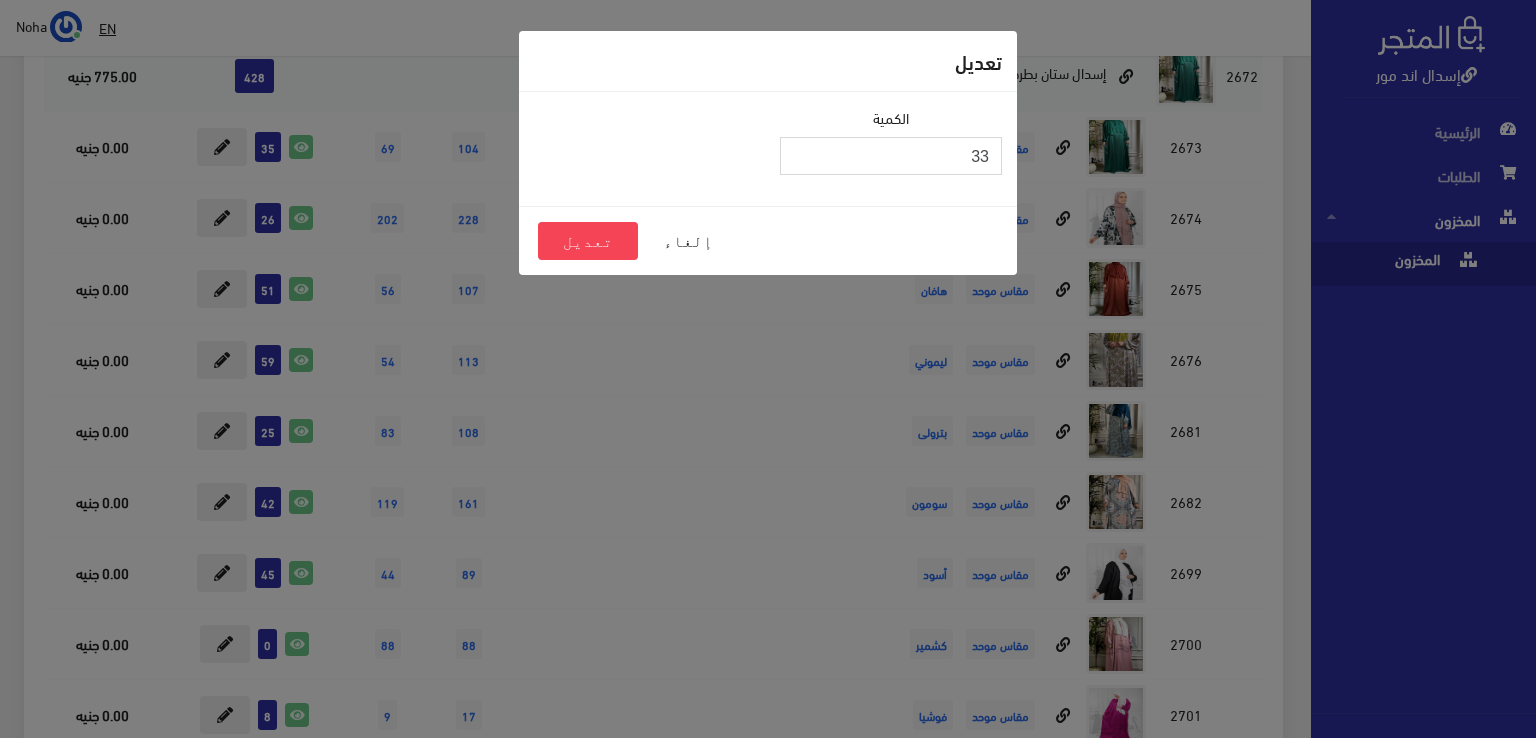 type on "33" 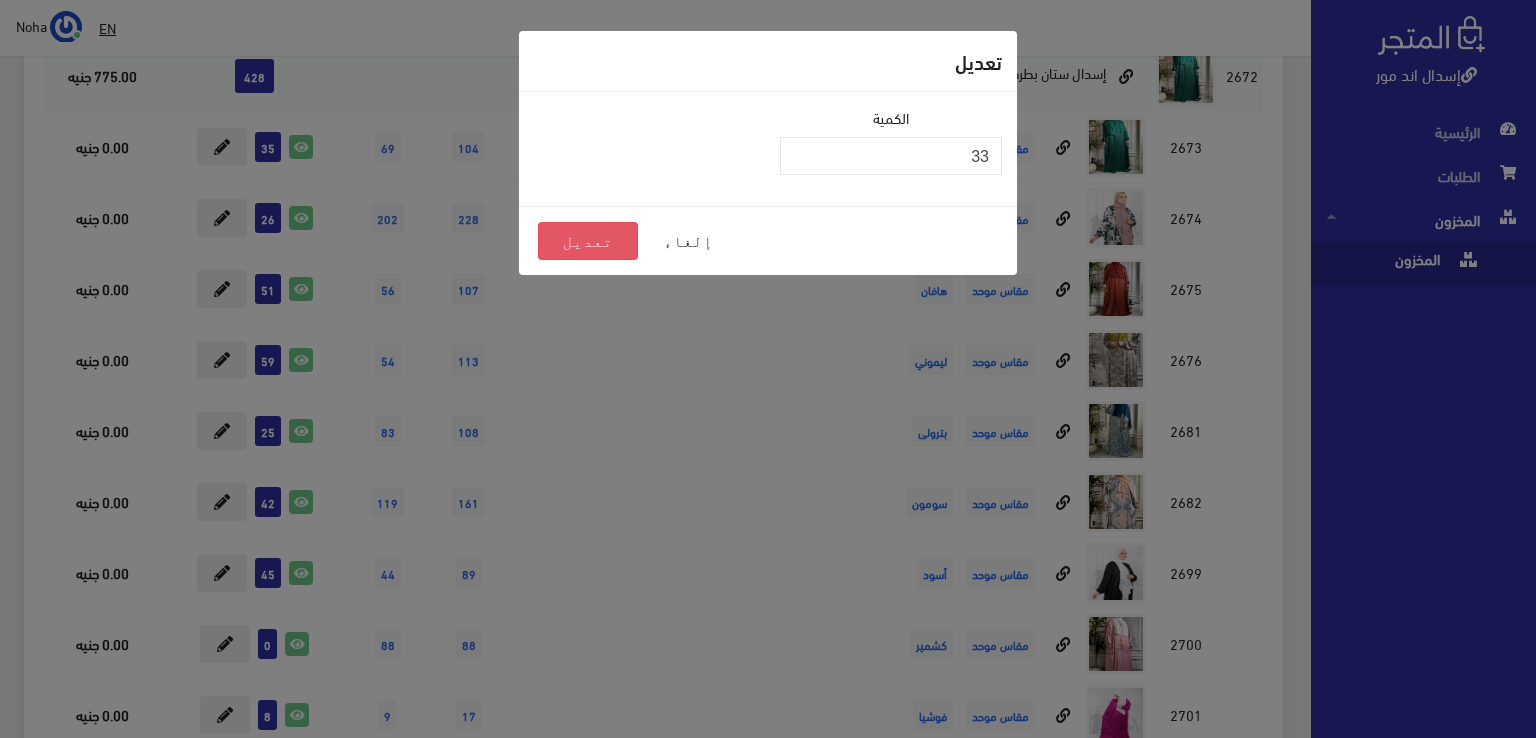 click on "تعديل" at bounding box center [588, 241] 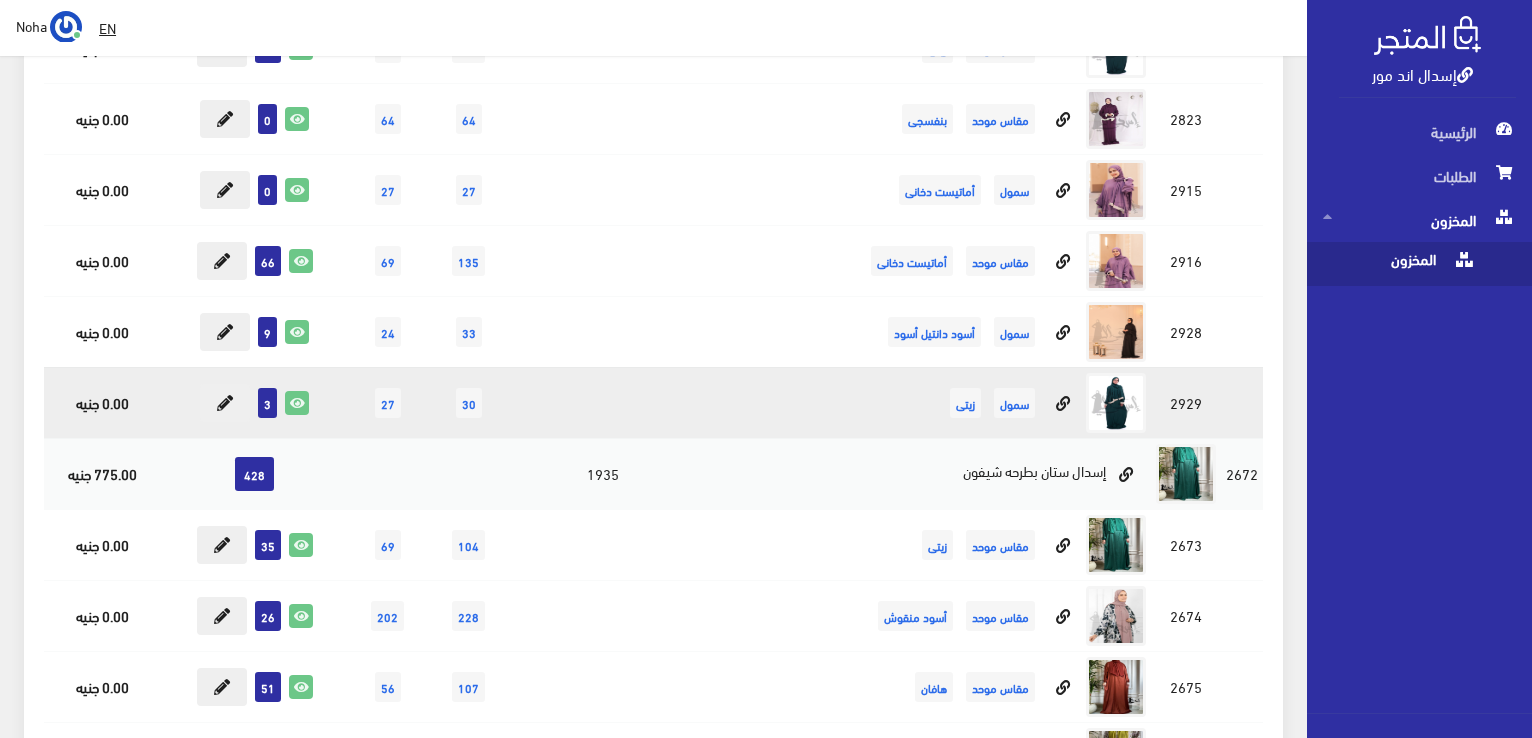 scroll, scrollTop: 9250, scrollLeft: 0, axis: vertical 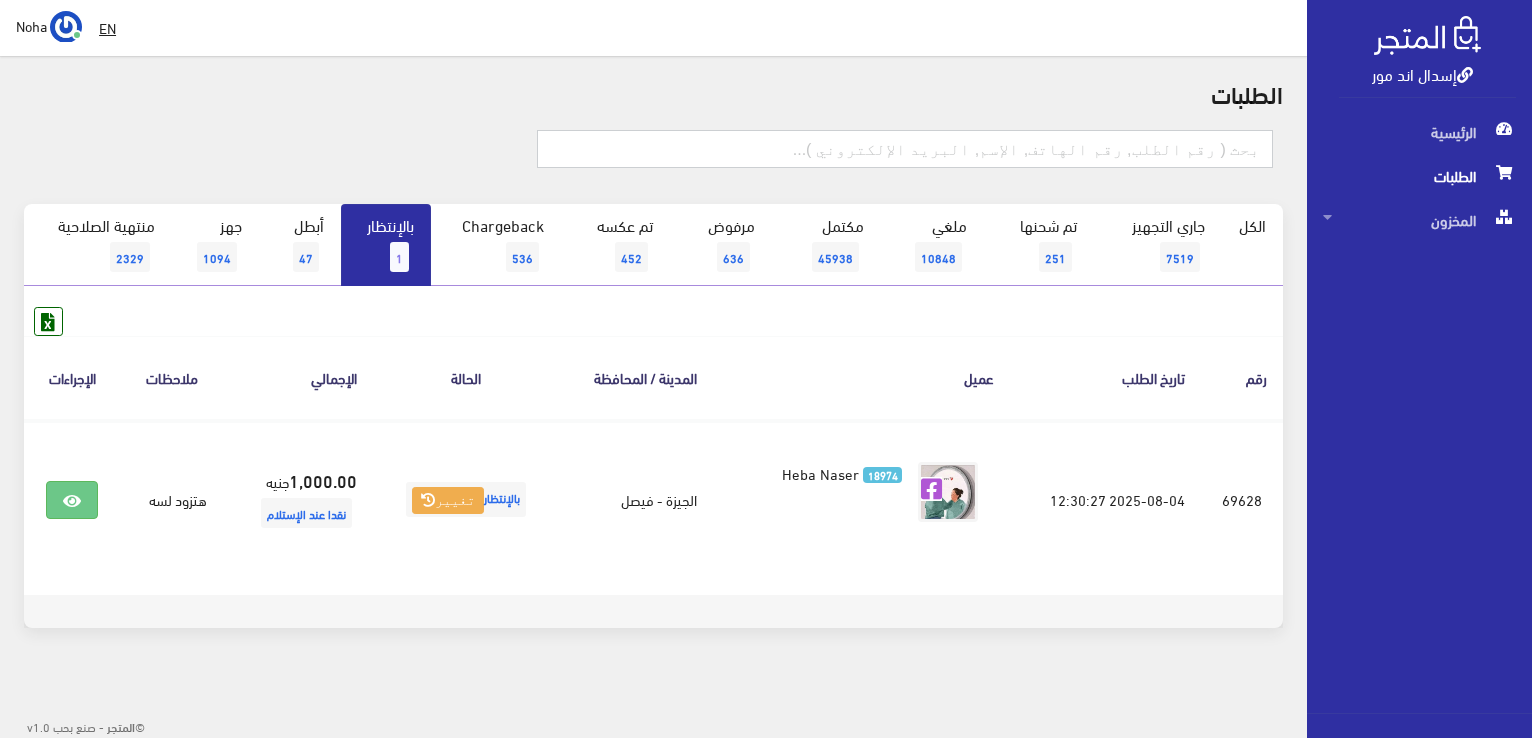 click at bounding box center (905, 149) 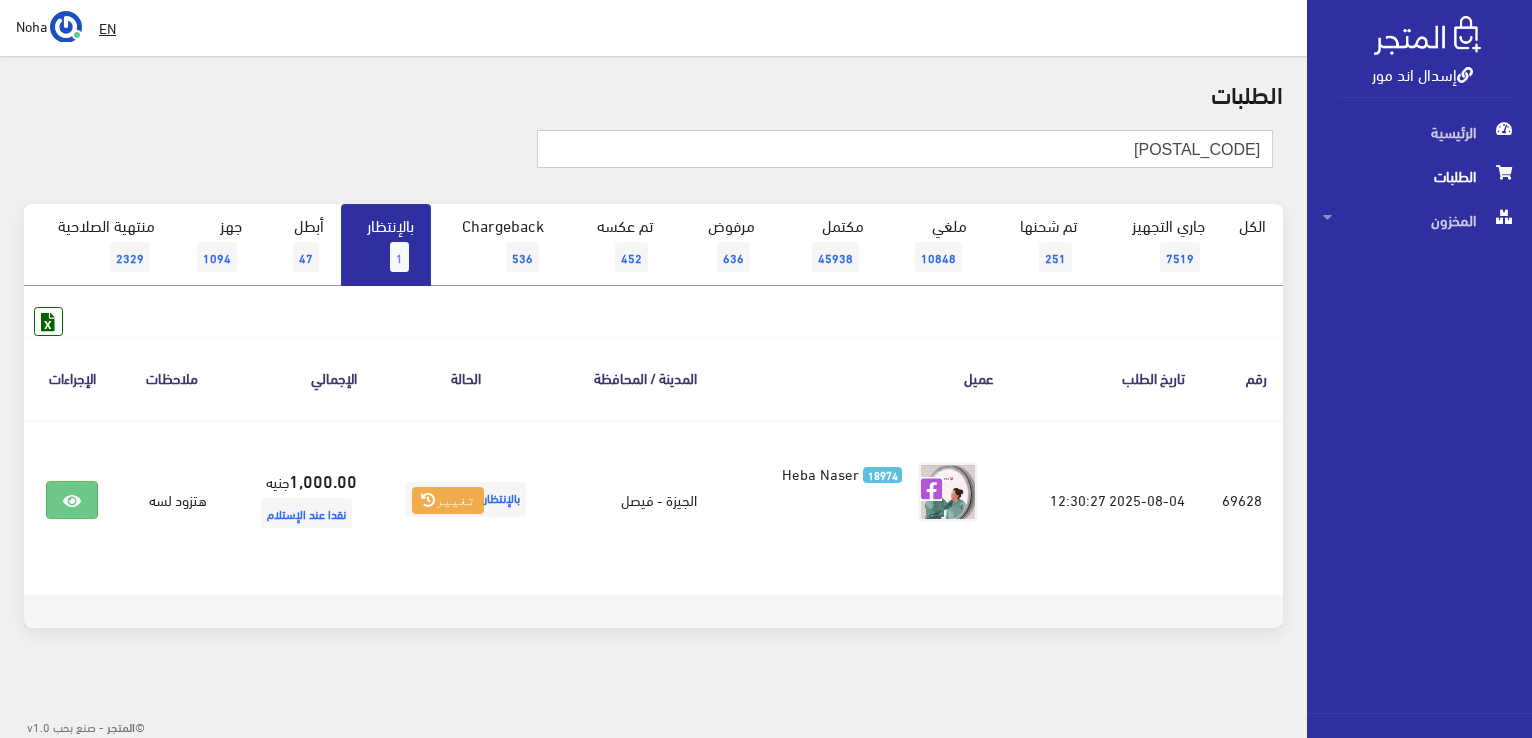 type on "[POSTAL_CODE]" 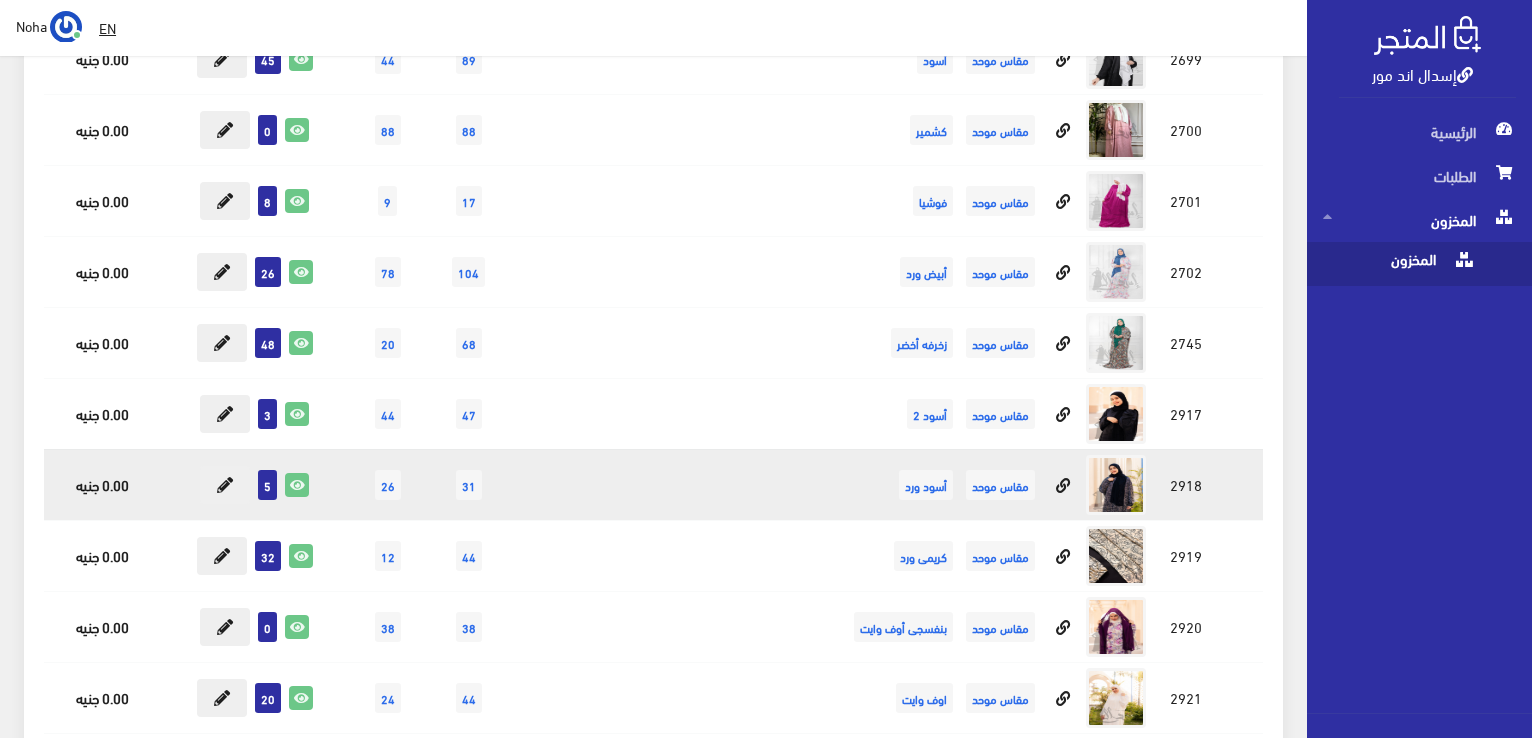 scroll, scrollTop: 10100, scrollLeft: 0, axis: vertical 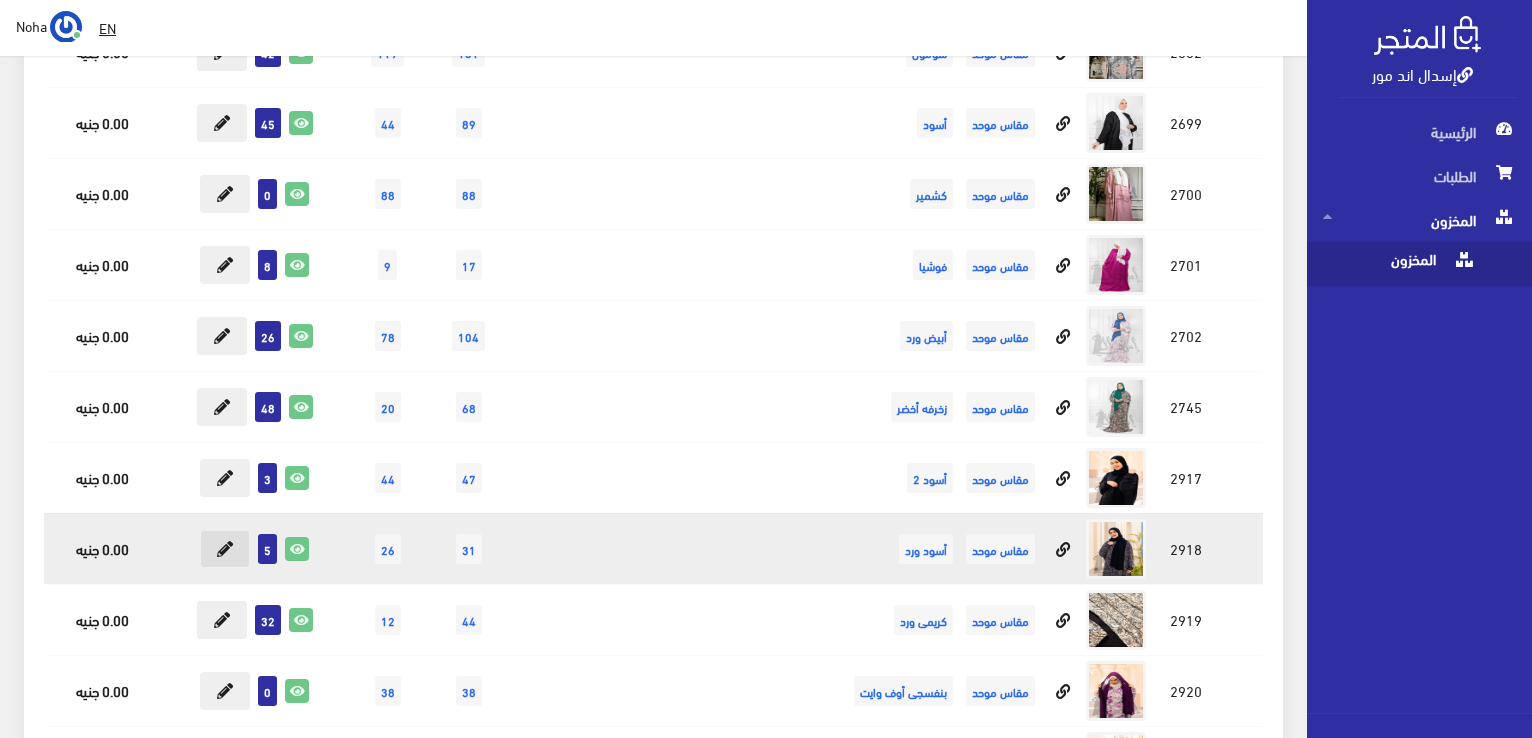 click at bounding box center (225, 549) 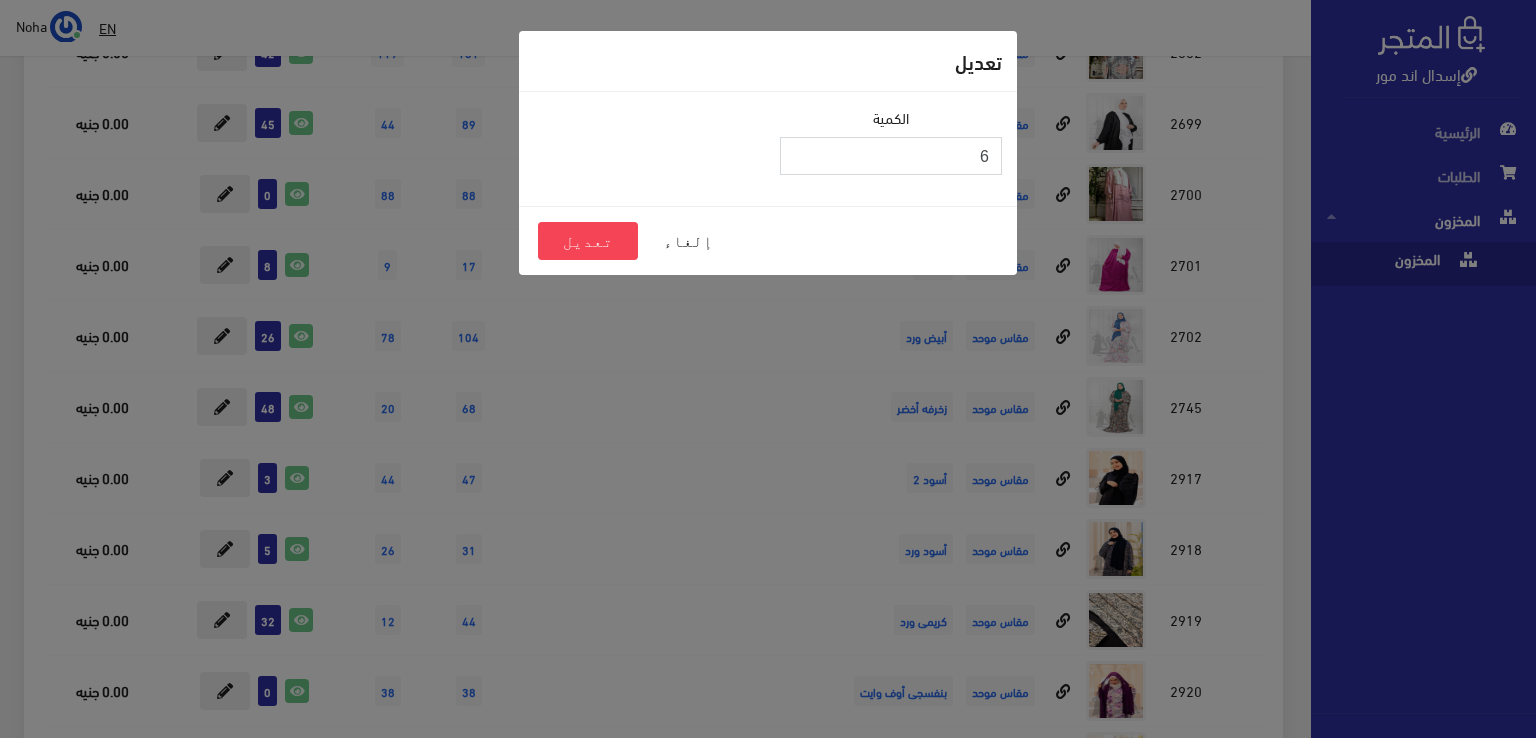 type on "6" 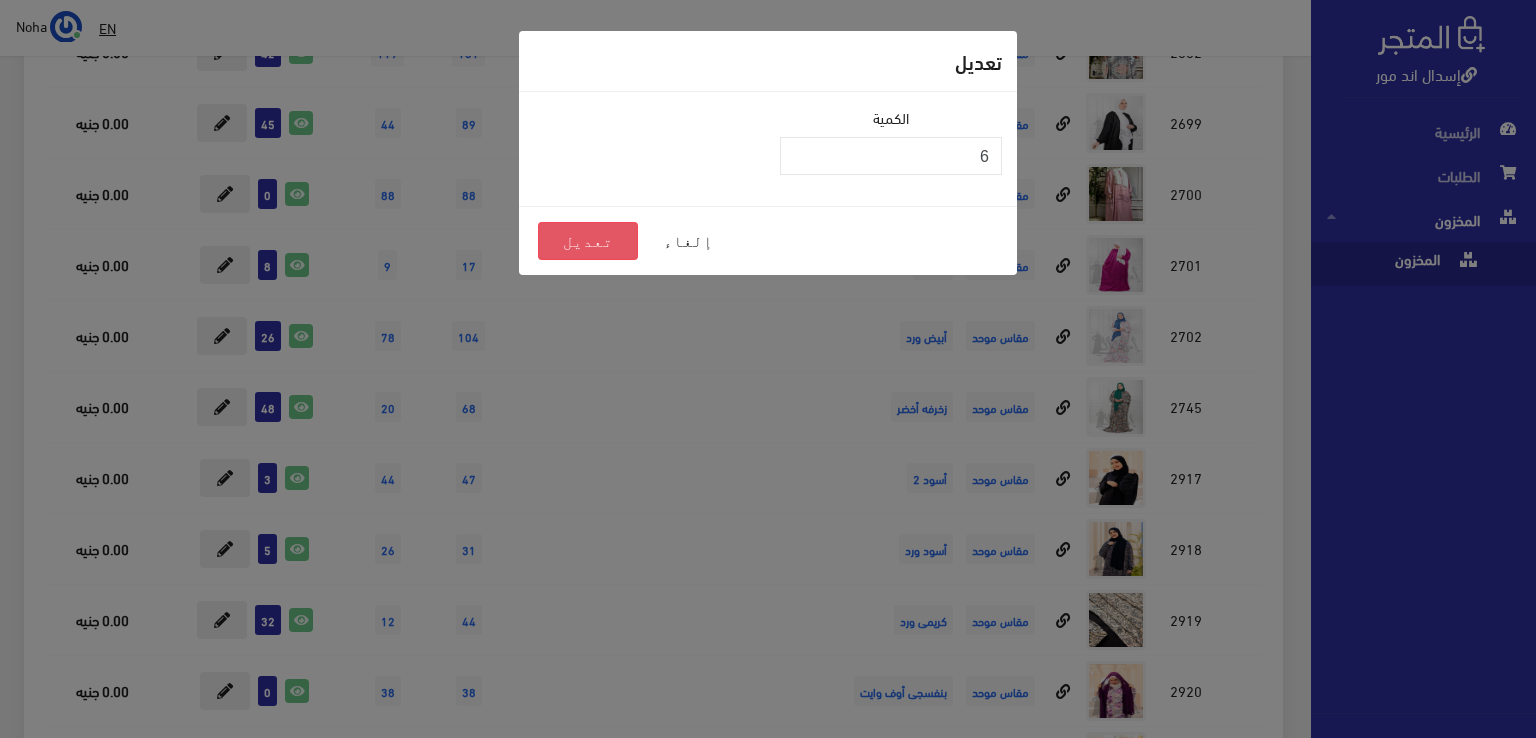 click on "تعديل" at bounding box center [588, 241] 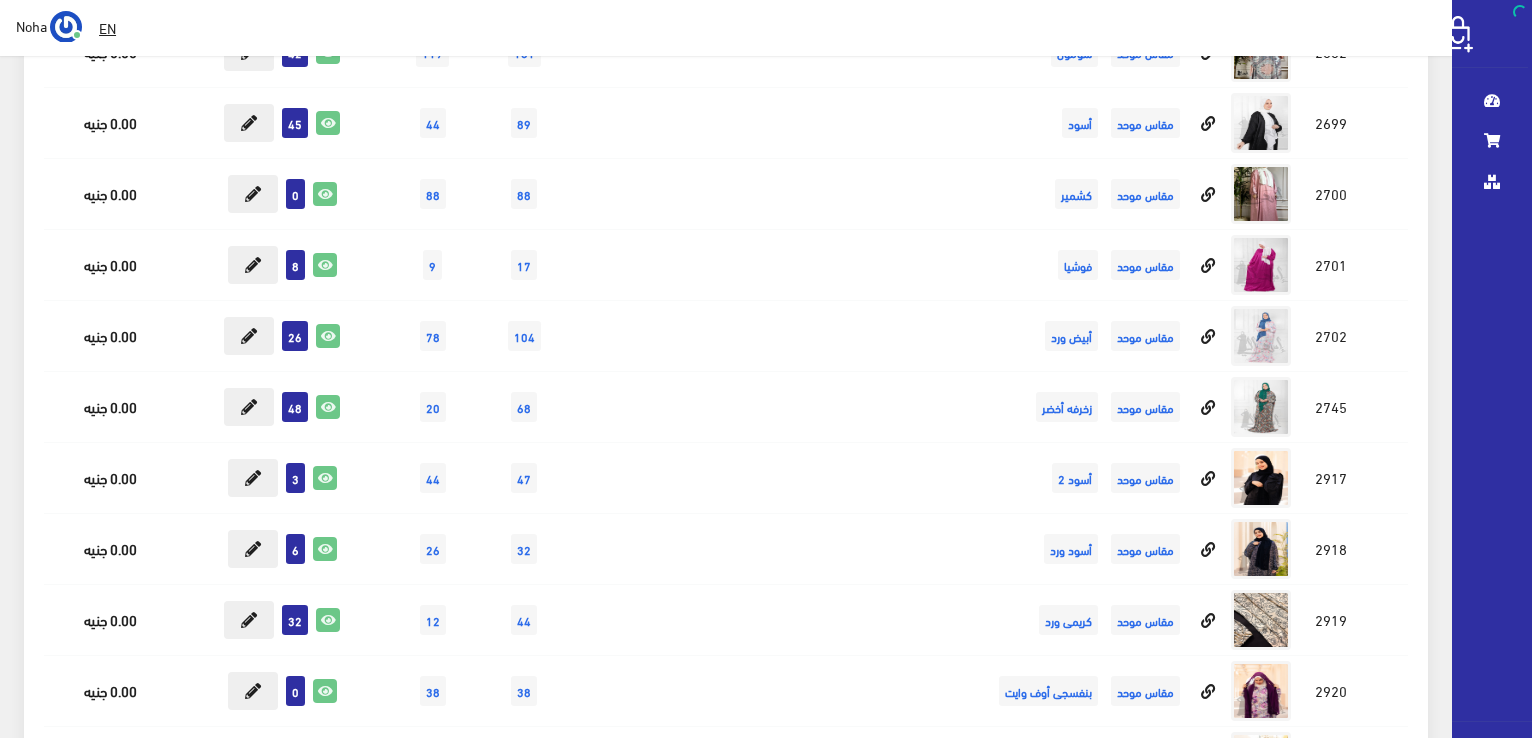 scroll, scrollTop: 10100, scrollLeft: 0, axis: vertical 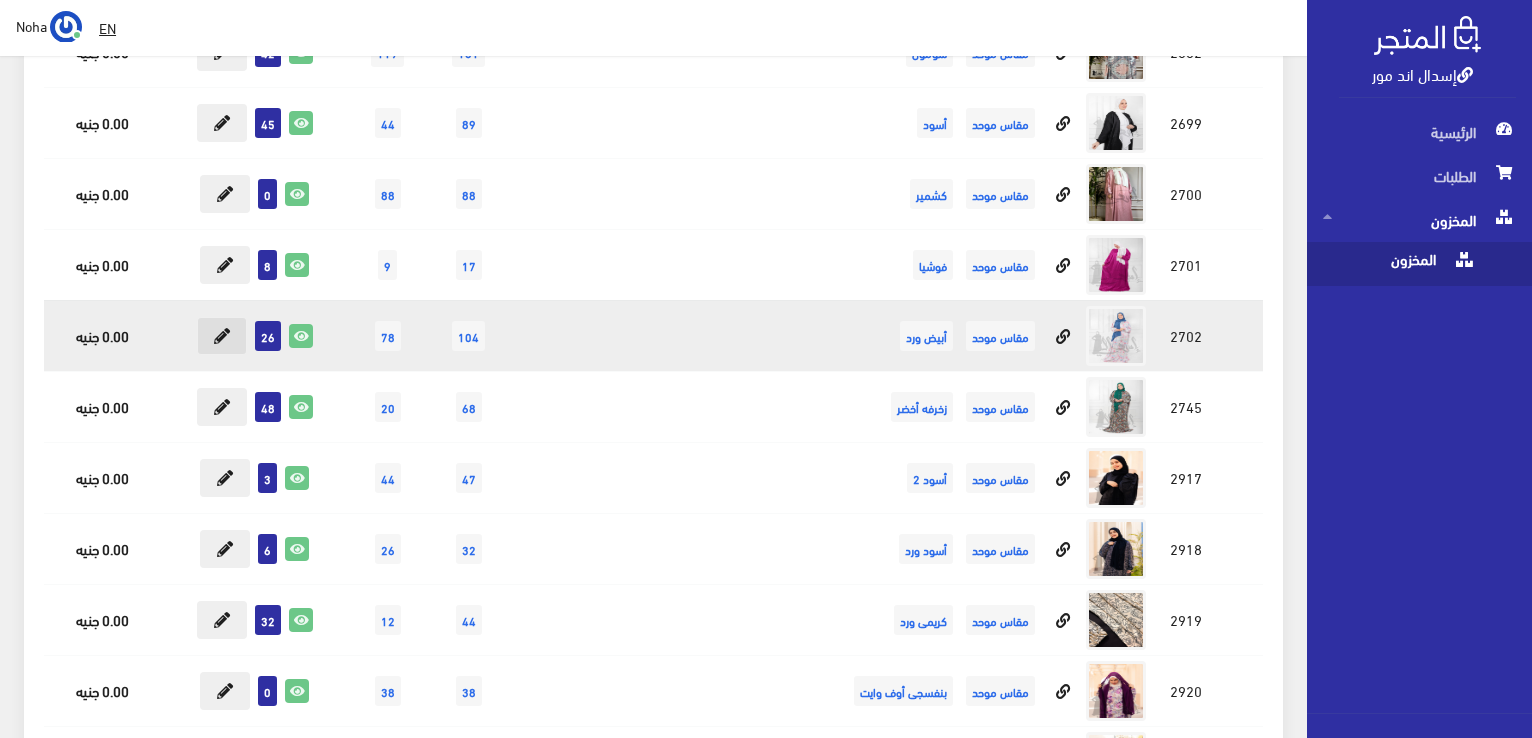 click at bounding box center (222, 336) 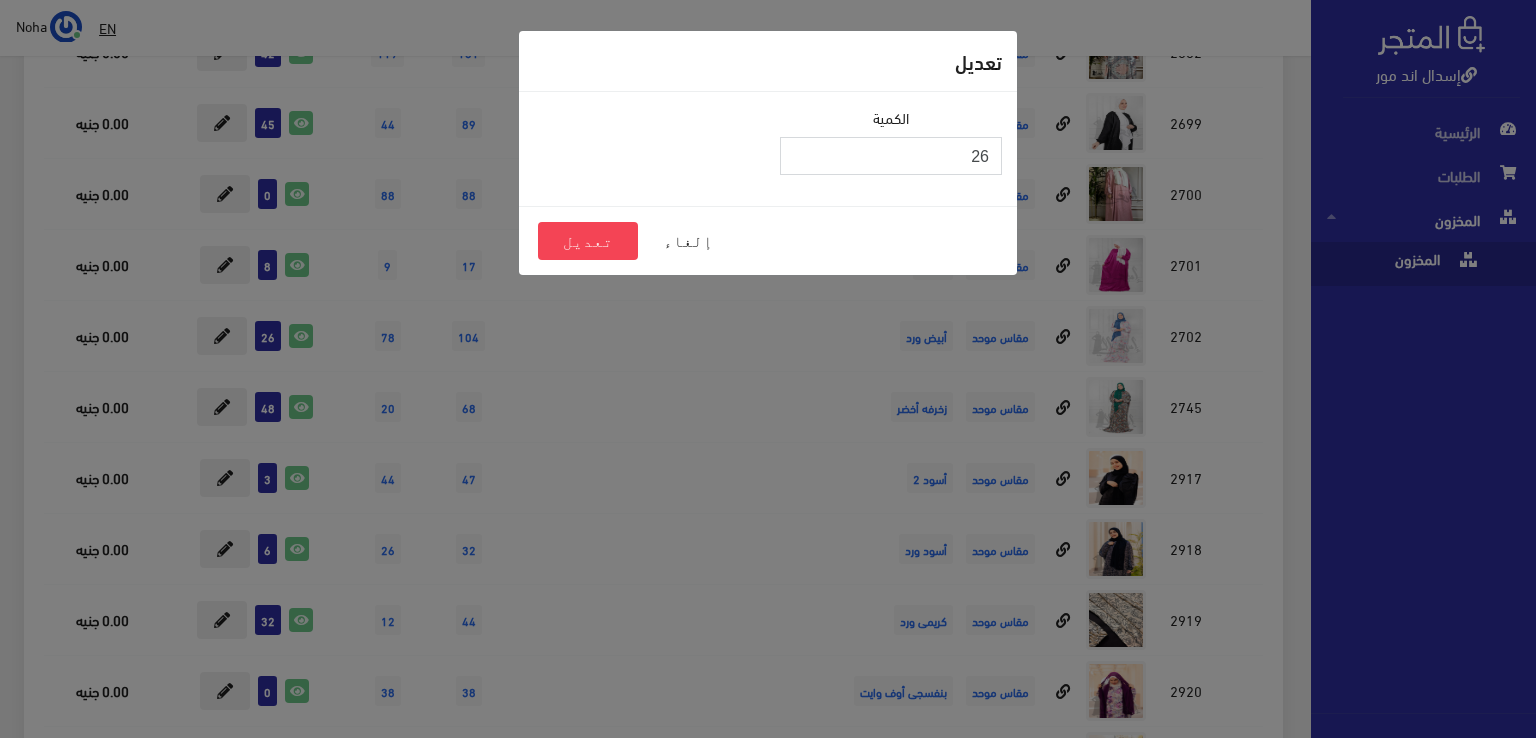 drag, startPoint x: 877, startPoint y: 155, endPoint x: 1525, endPoint y: 259, distance: 656.2926 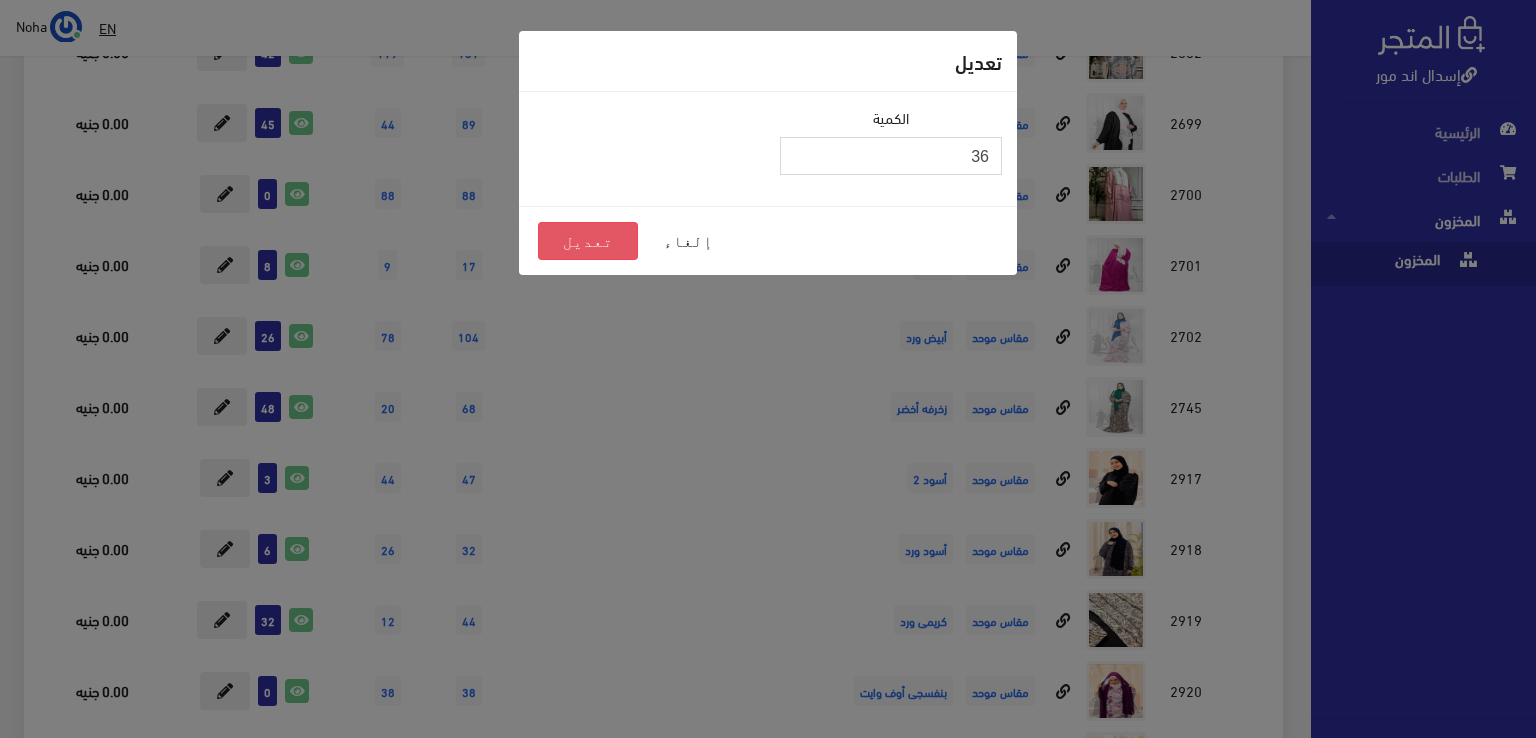 type on "36" 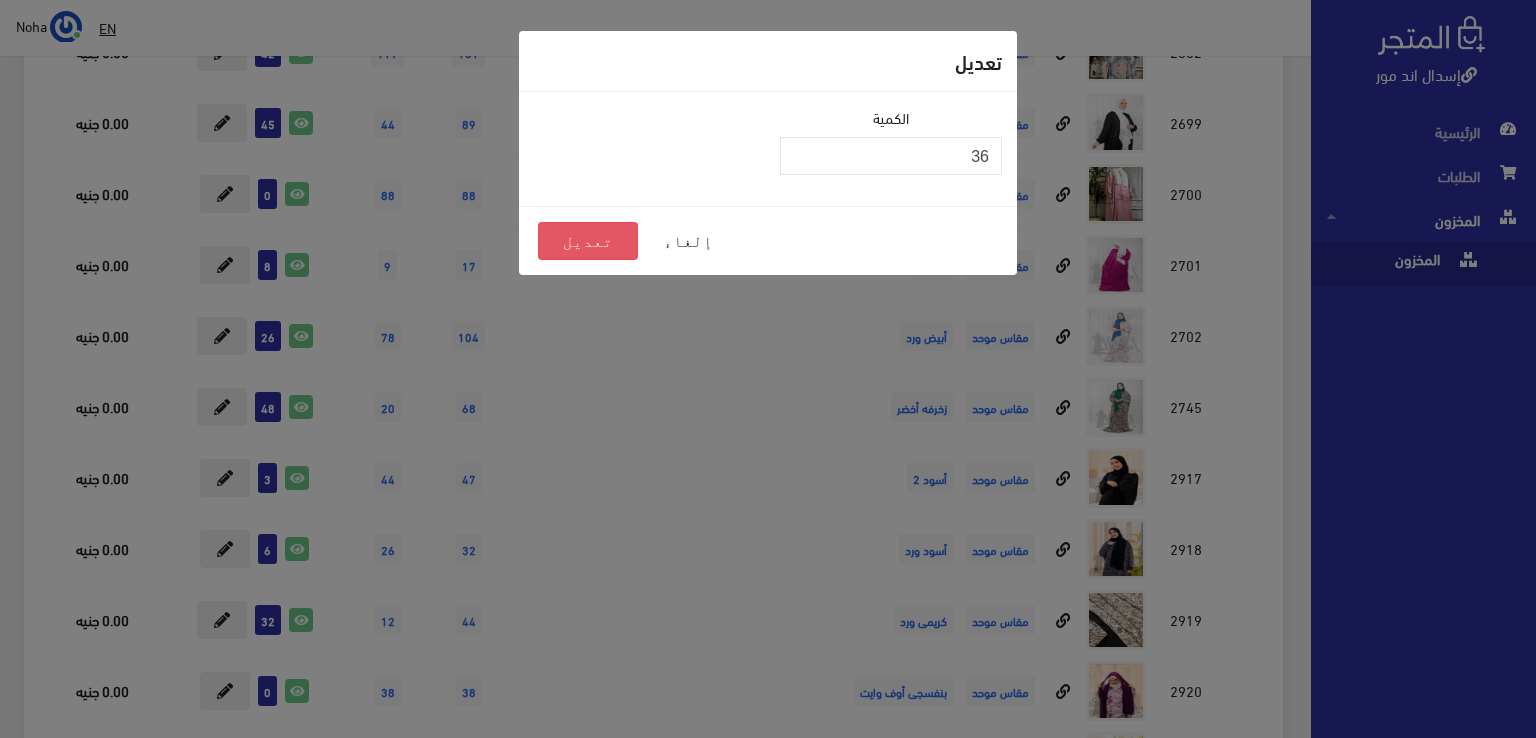 click on "تعديل" at bounding box center (588, 241) 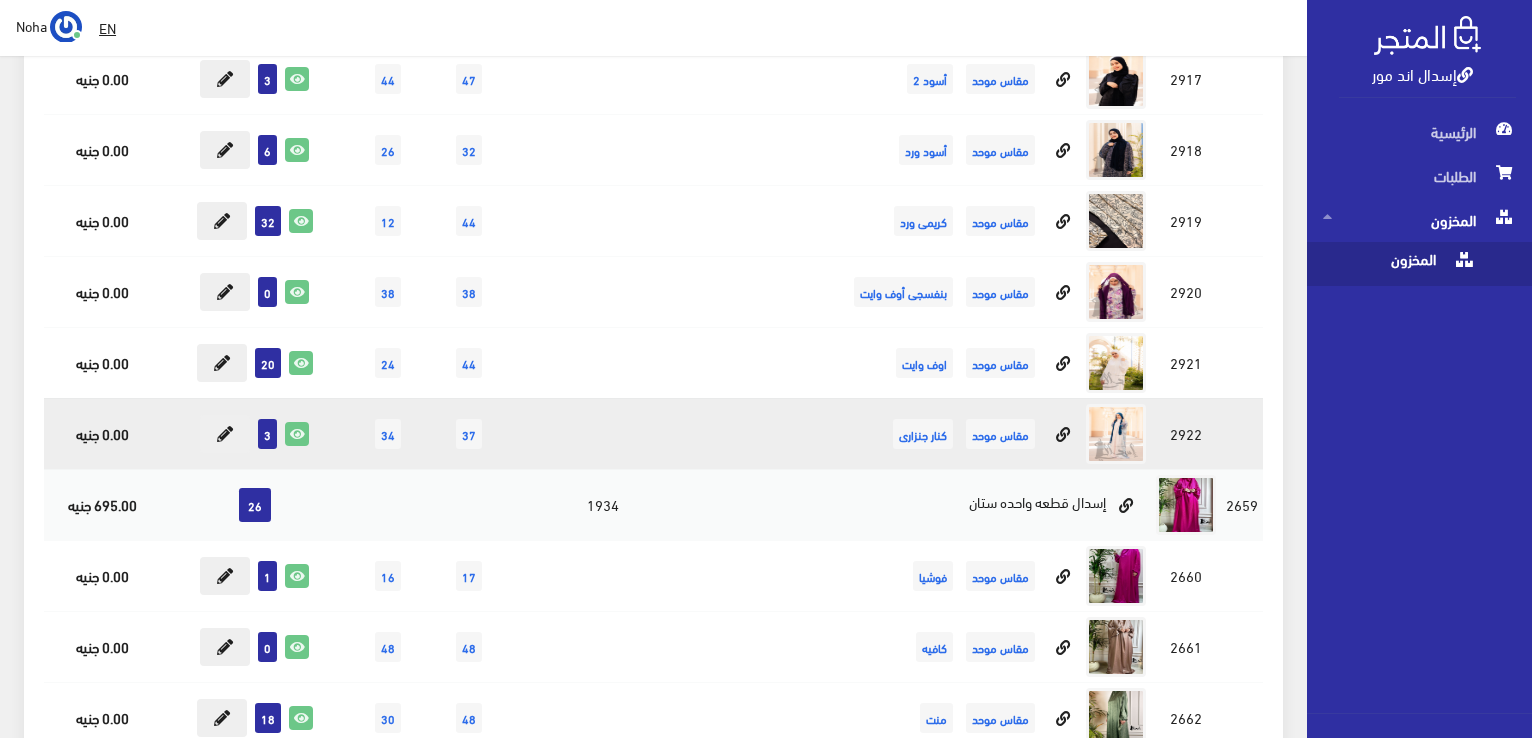 scroll, scrollTop: 10500, scrollLeft: 0, axis: vertical 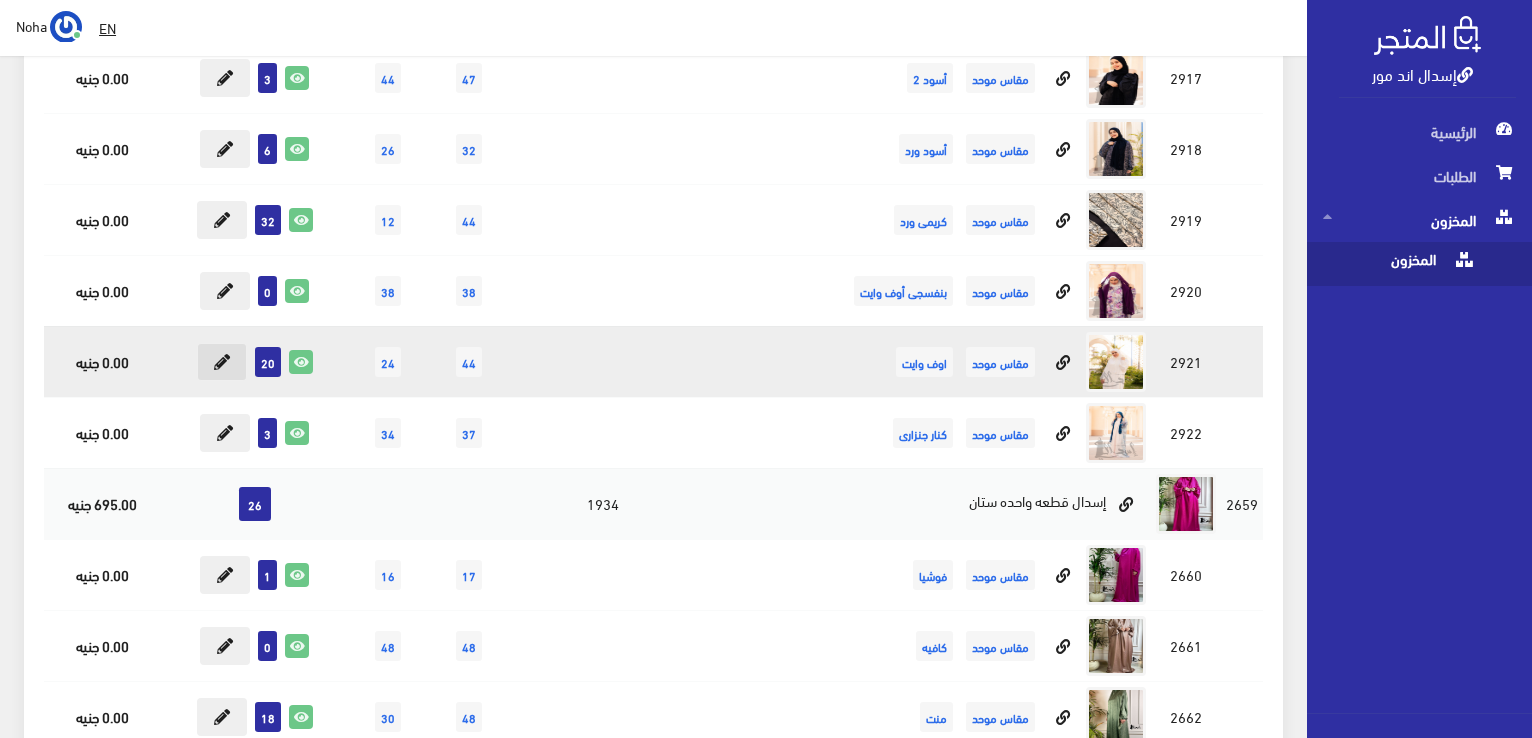 click at bounding box center (222, 362) 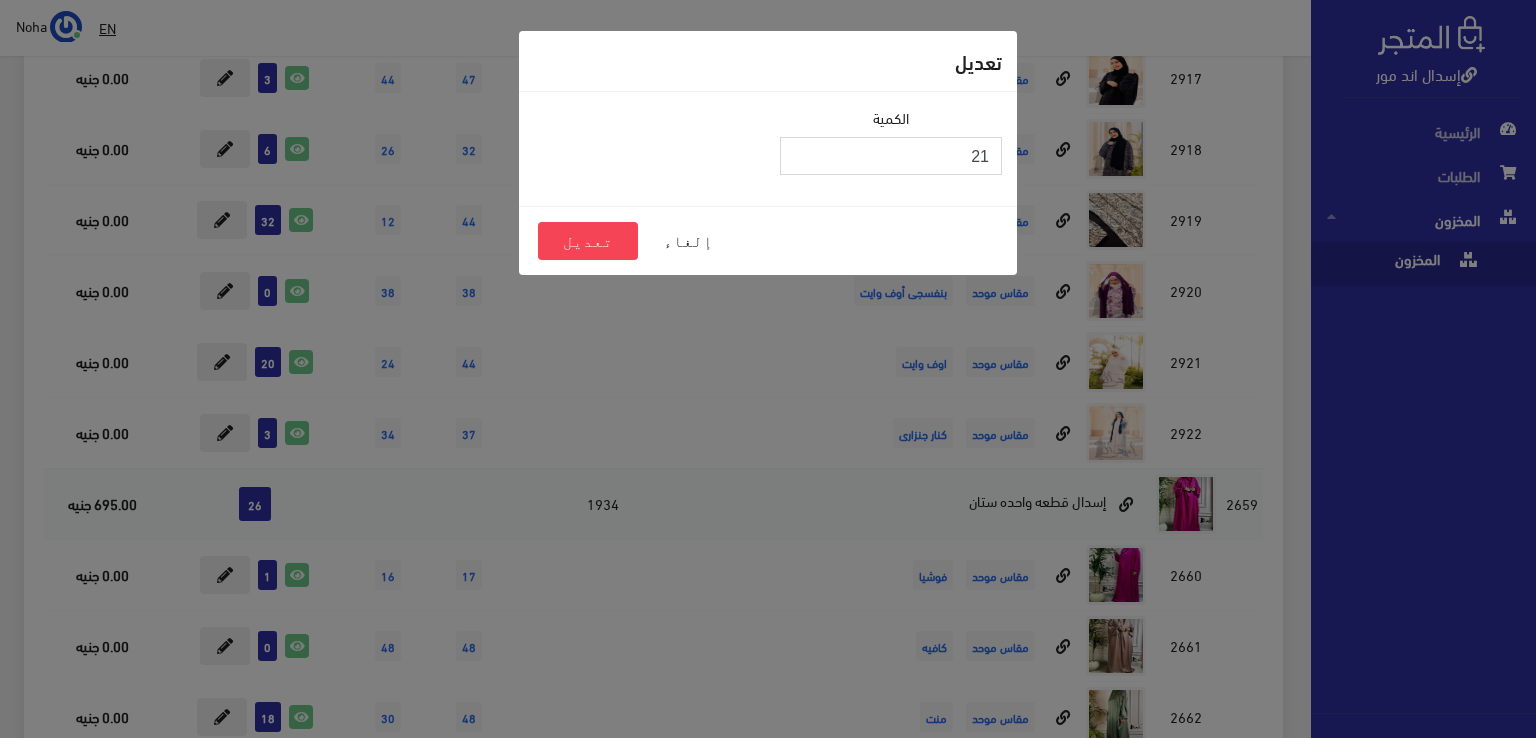 click on "21" at bounding box center [891, 156] 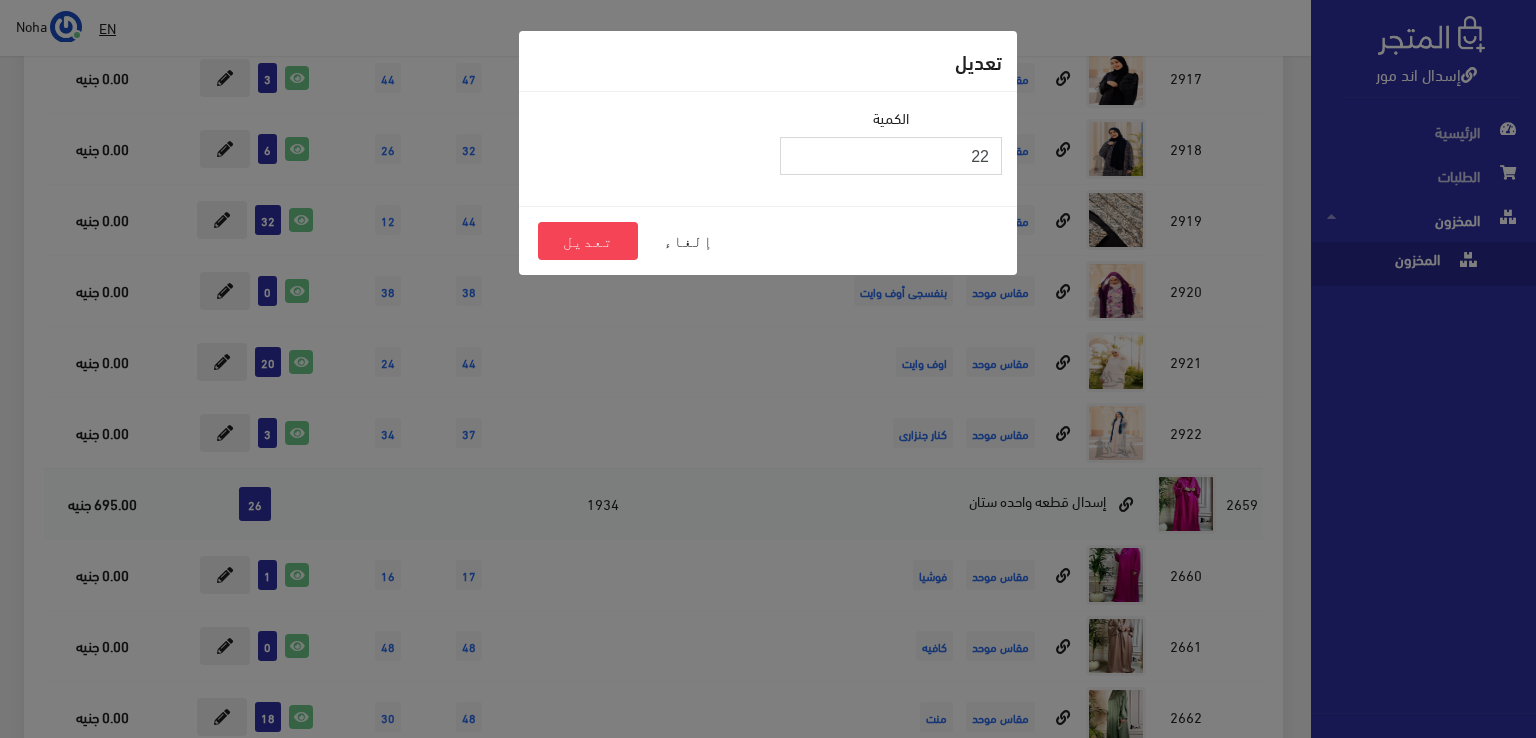 click on "22" at bounding box center [891, 156] 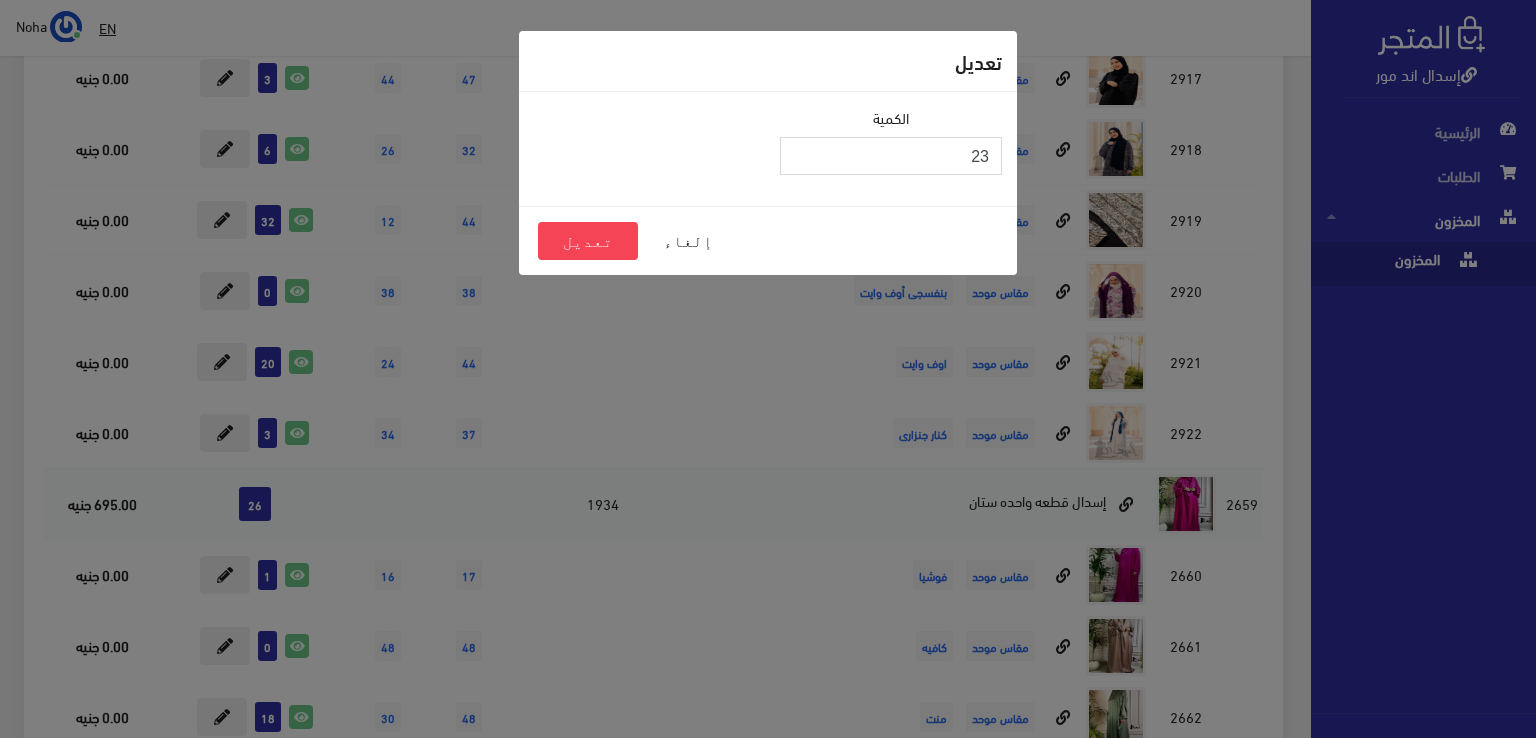 type on "23" 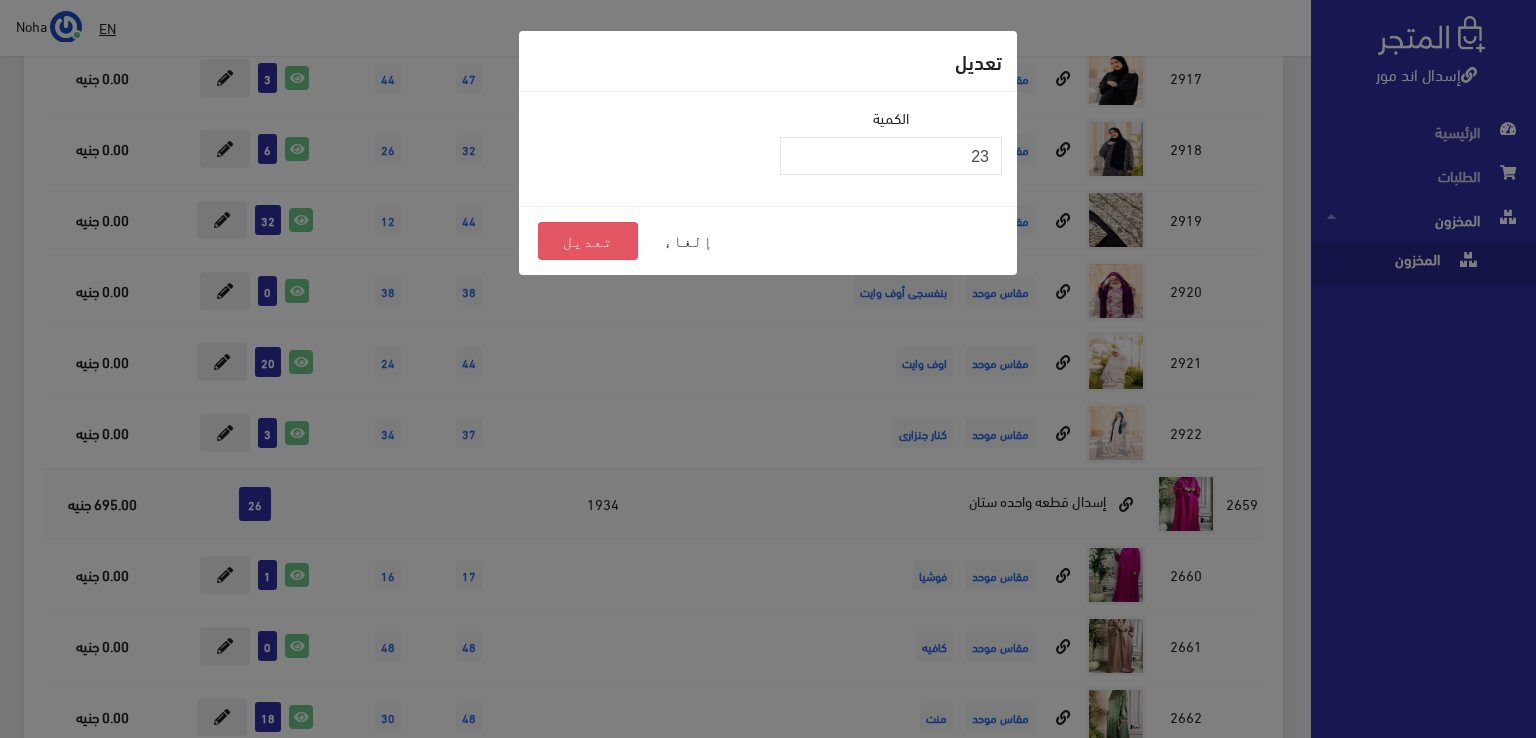 click on "تعديل" at bounding box center [588, 241] 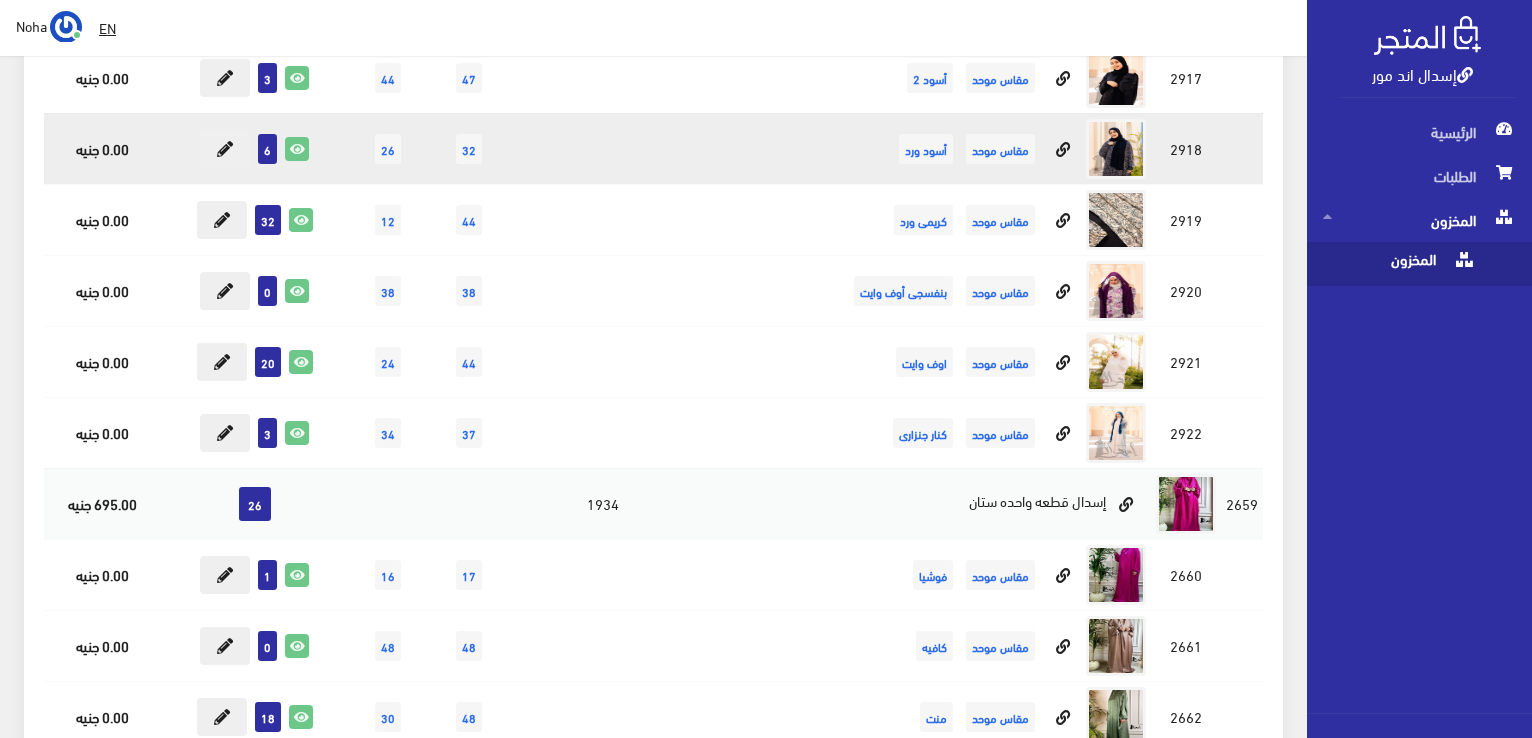 scroll, scrollTop: 10400, scrollLeft: 0, axis: vertical 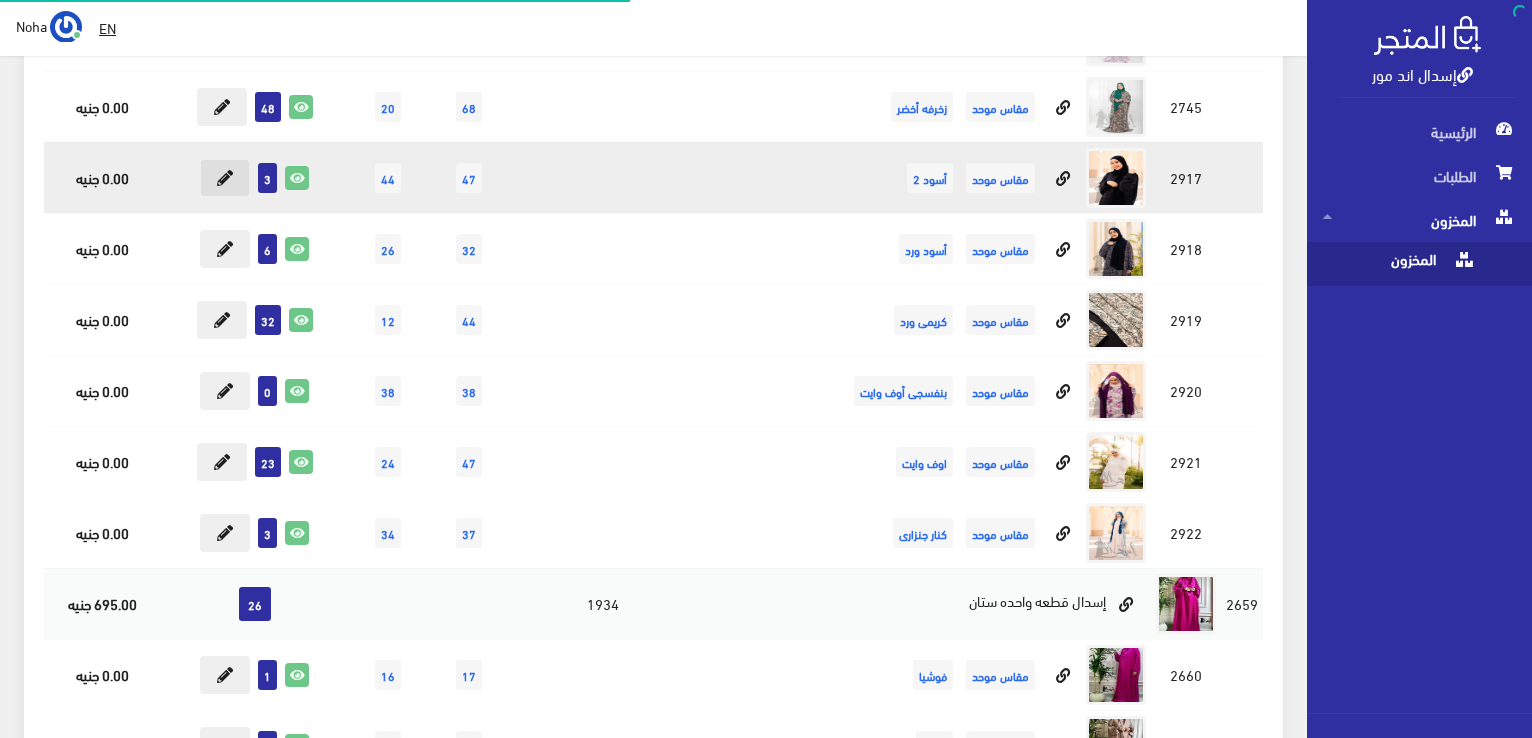 click at bounding box center (225, 178) 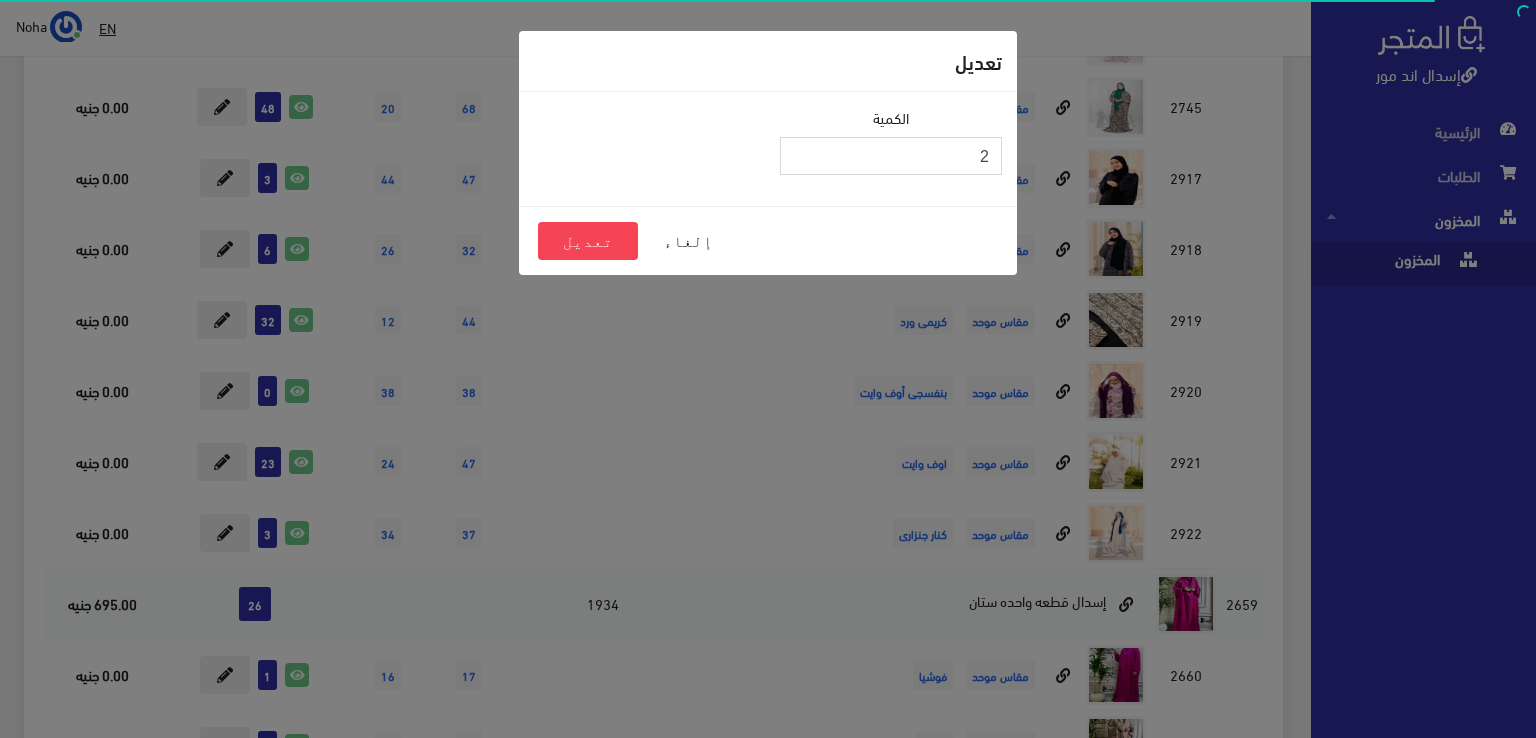 type on "2" 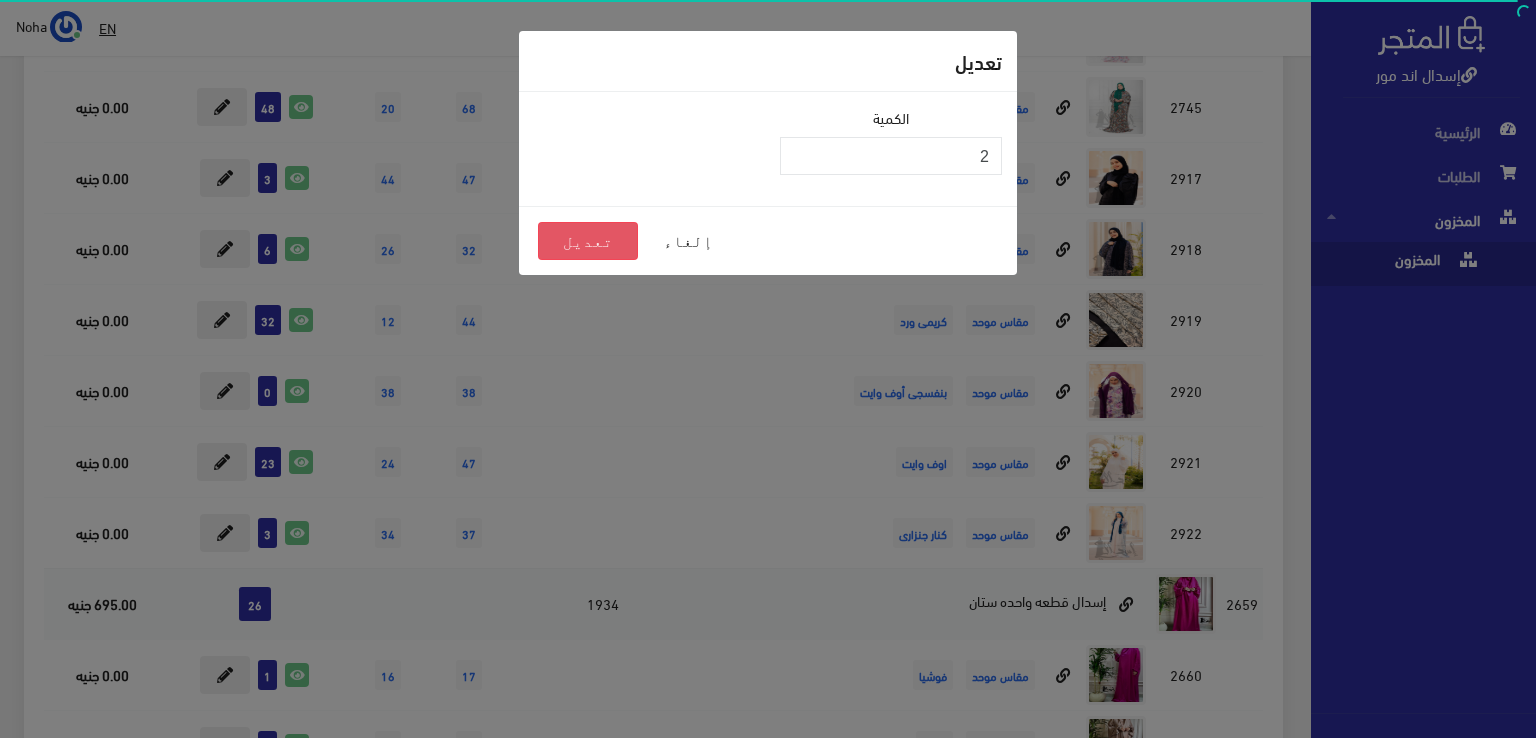 click on "تعديل" at bounding box center [588, 241] 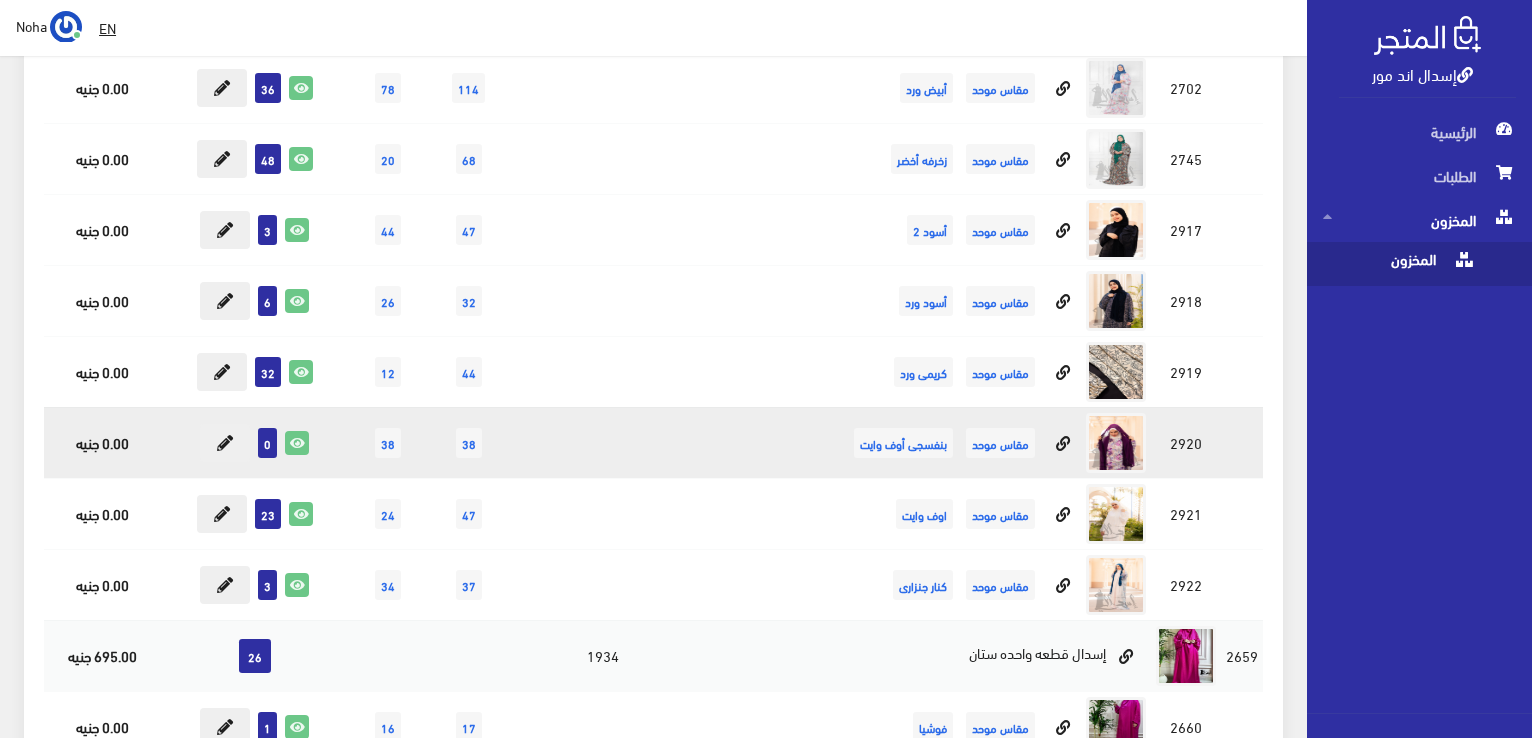 scroll, scrollTop: 10000, scrollLeft: 0, axis: vertical 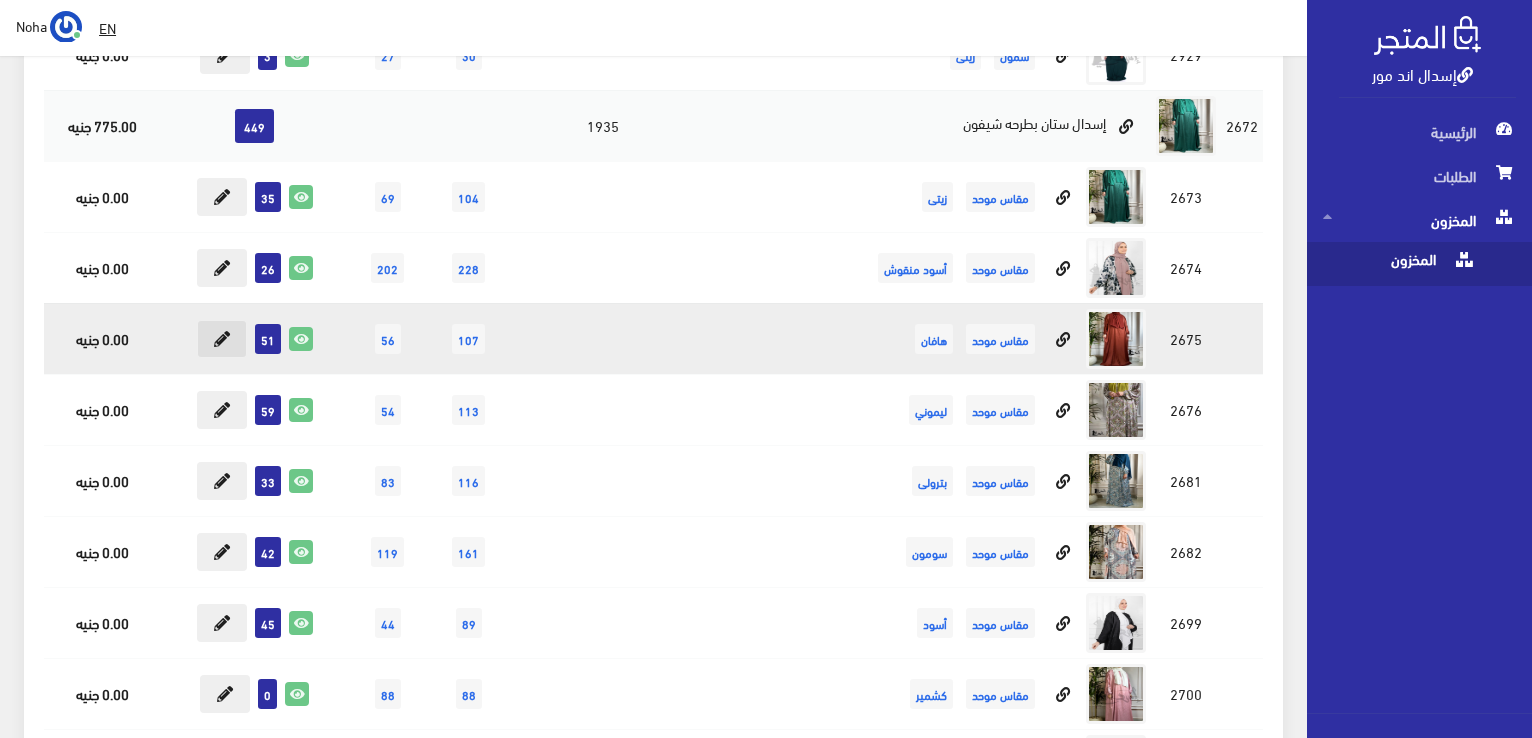 click at bounding box center (222, 339) 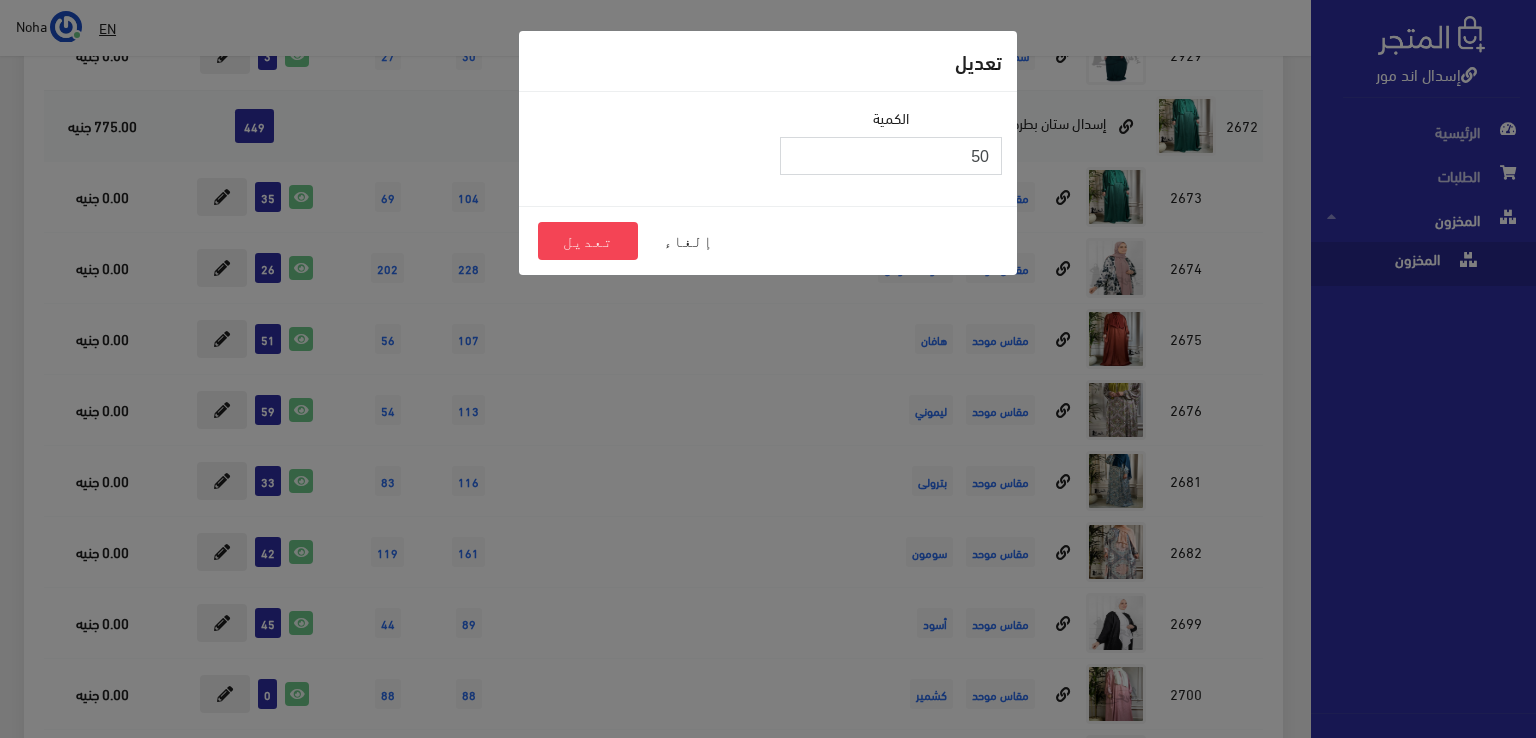 click on "50" at bounding box center [891, 156] 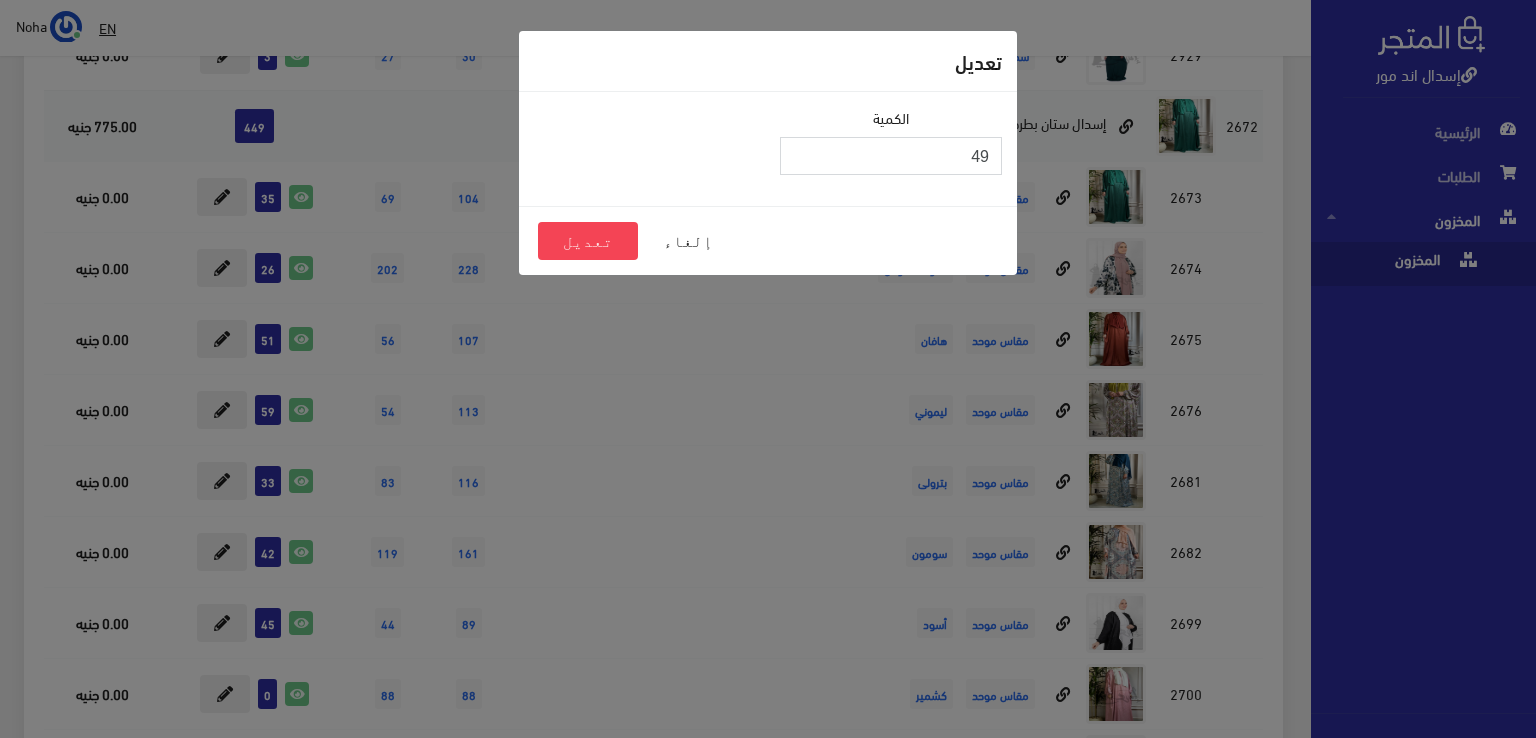type on "49" 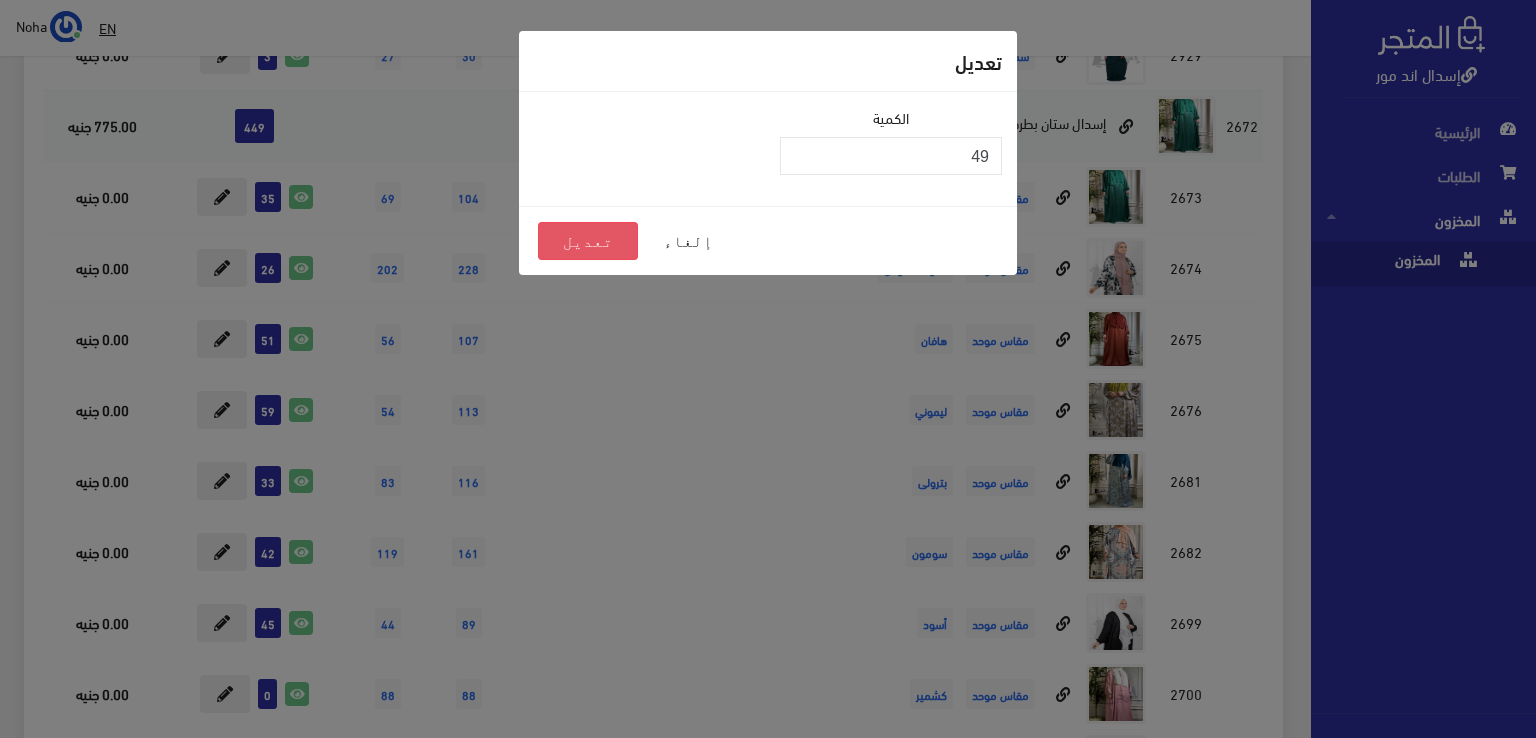 click on "تعديل" at bounding box center (588, 241) 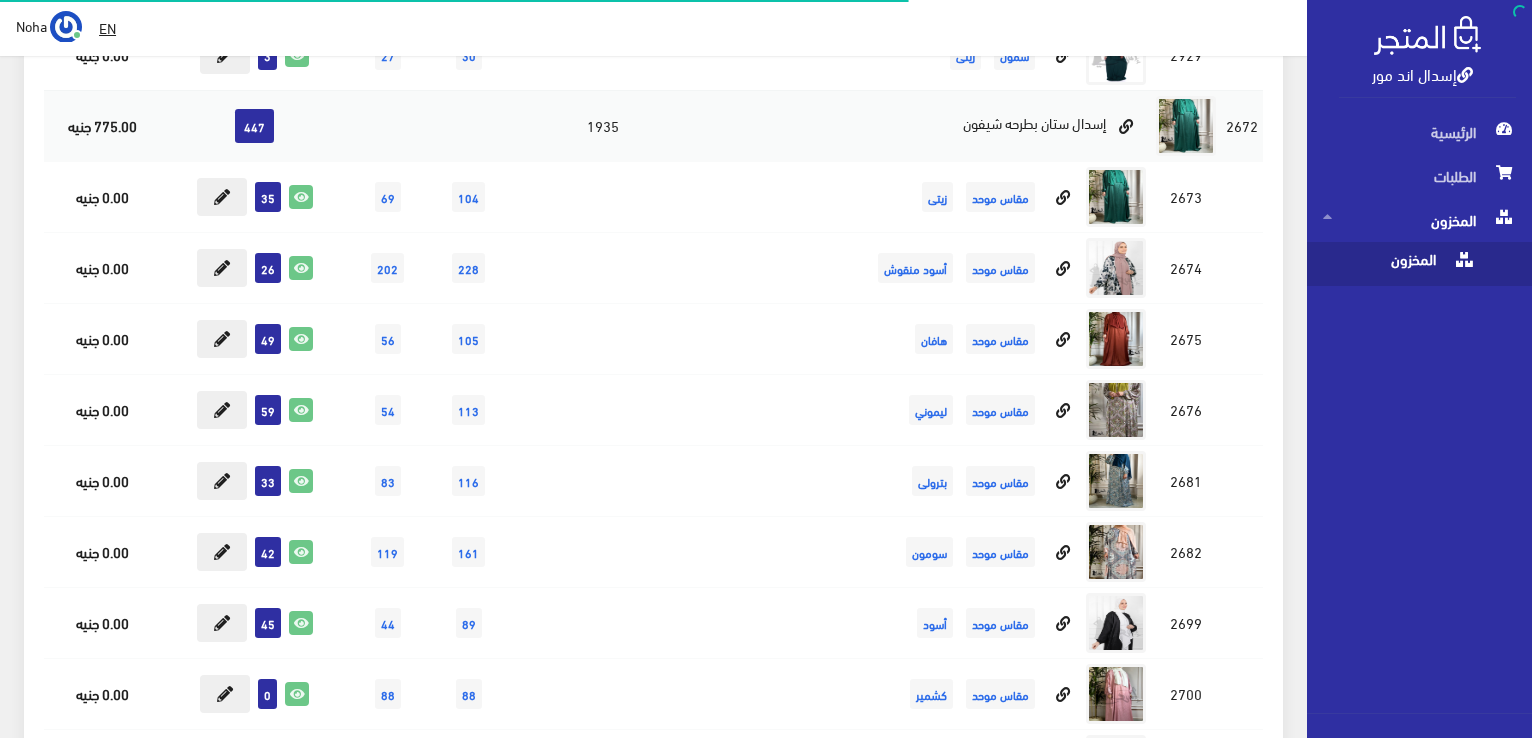 scroll, scrollTop: 9600, scrollLeft: 0, axis: vertical 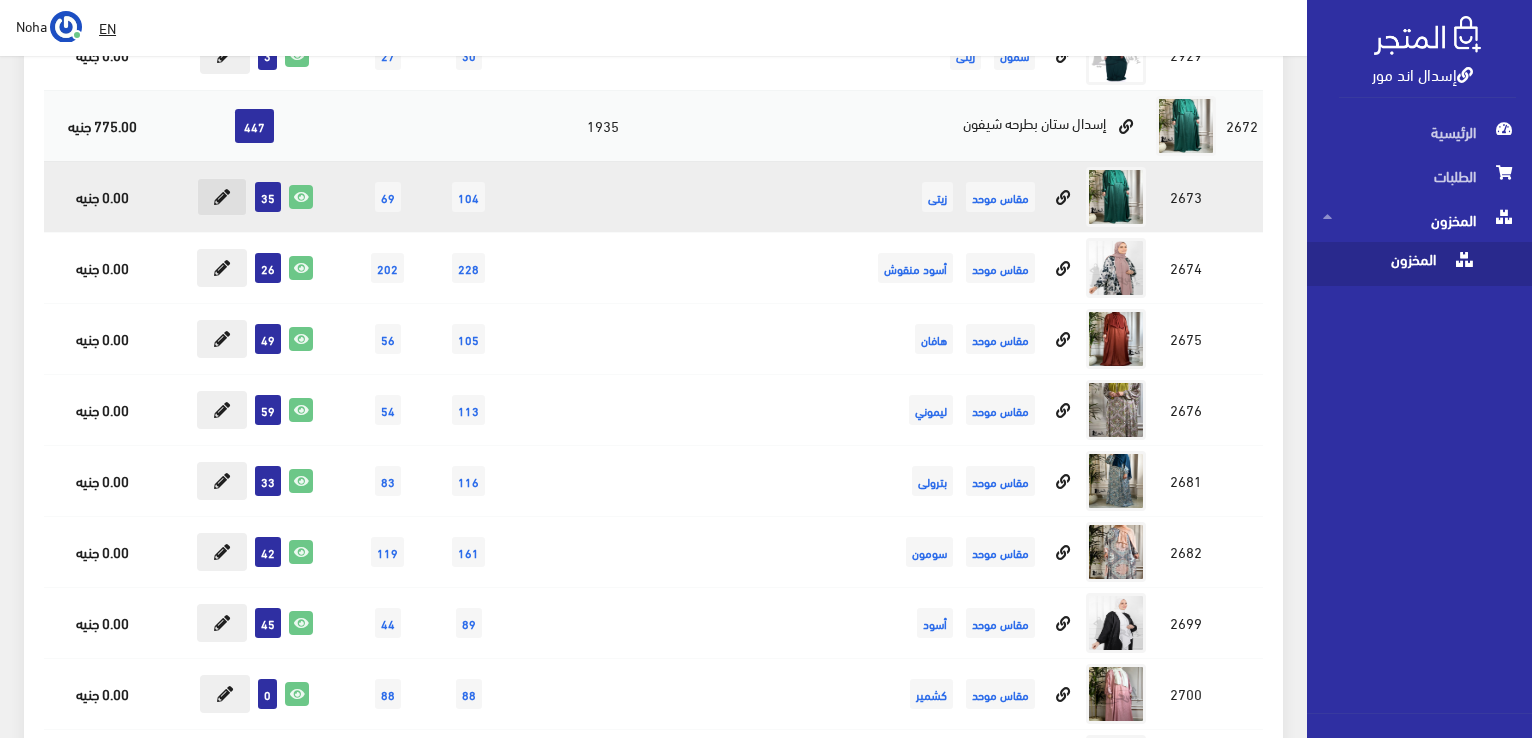 click at bounding box center [222, 197] 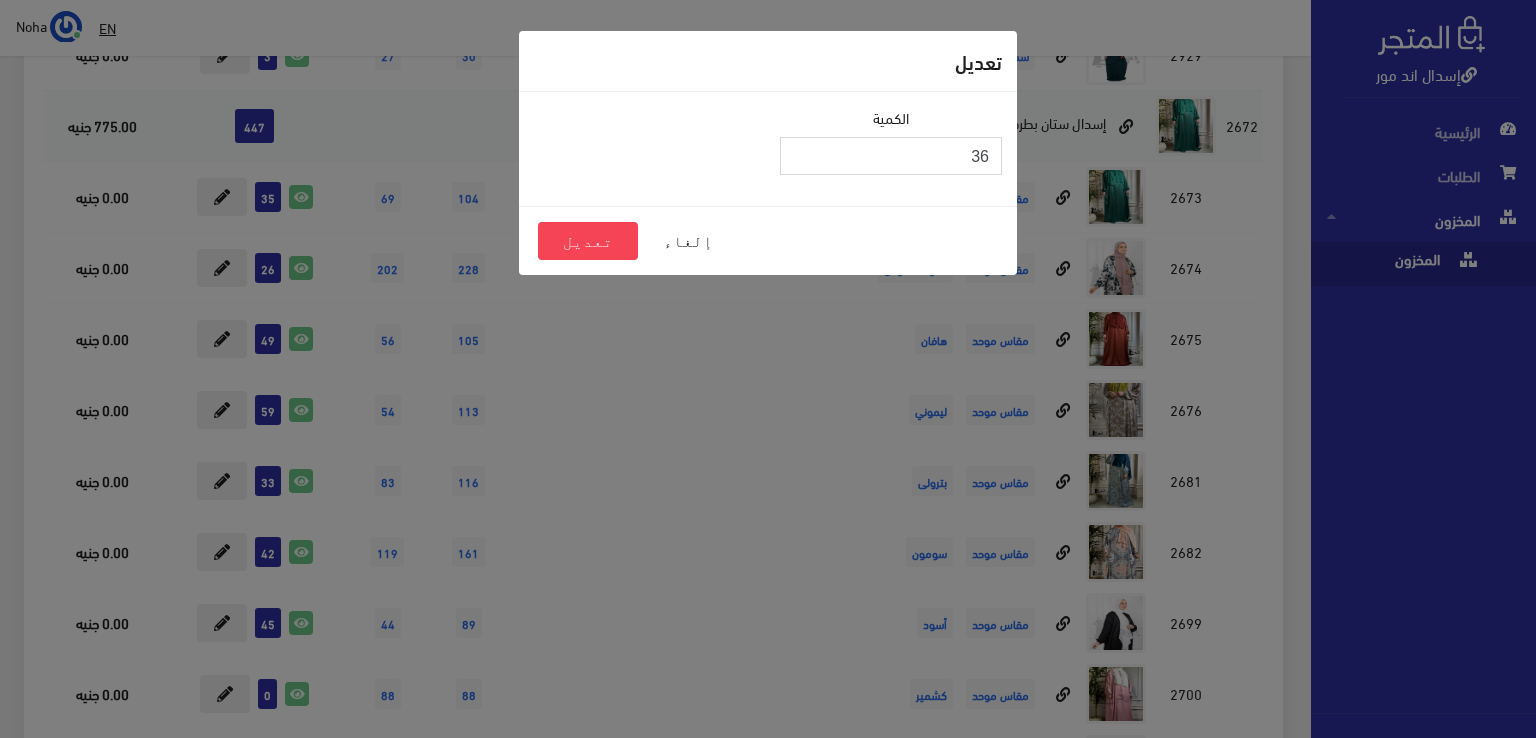 click on "36" at bounding box center (891, 156) 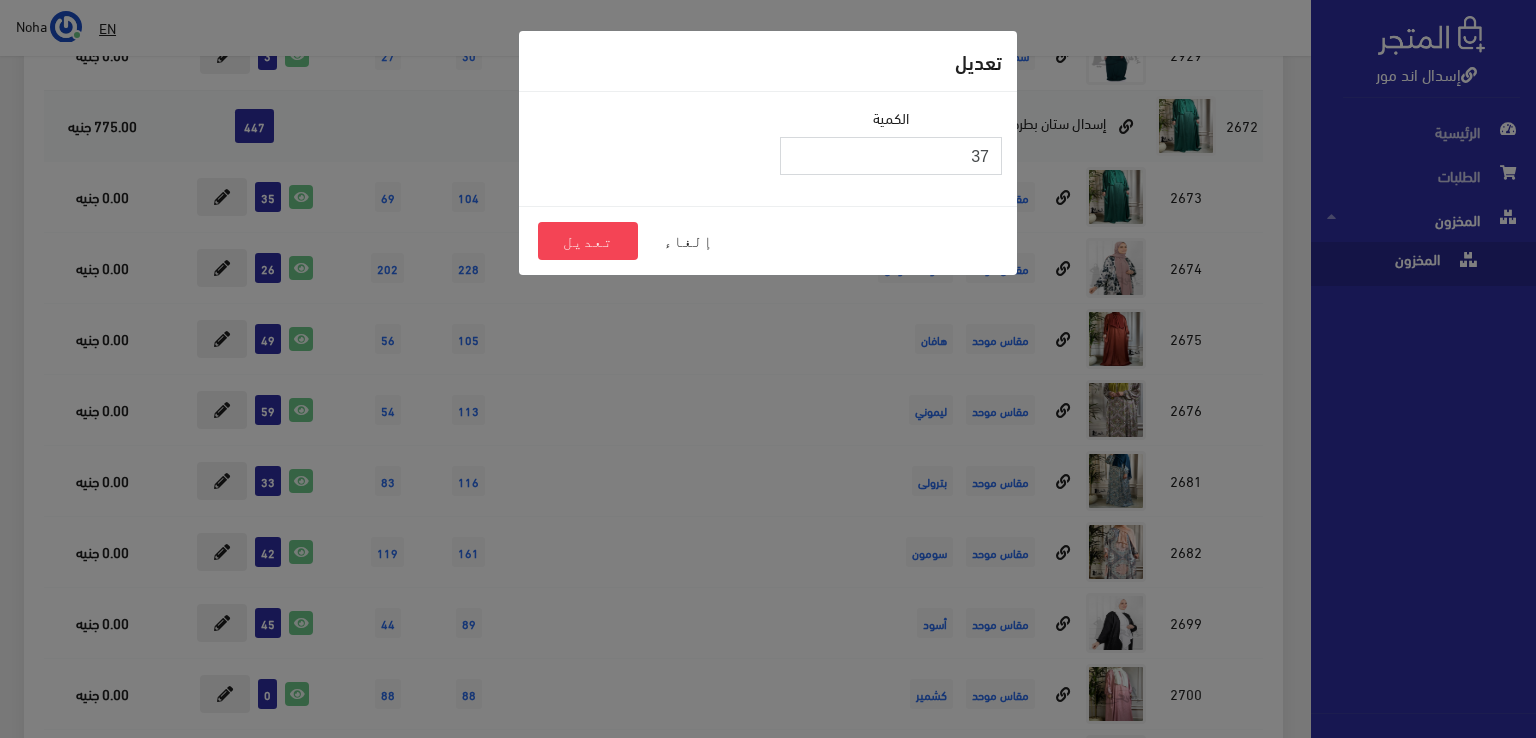 click on "37" at bounding box center (891, 156) 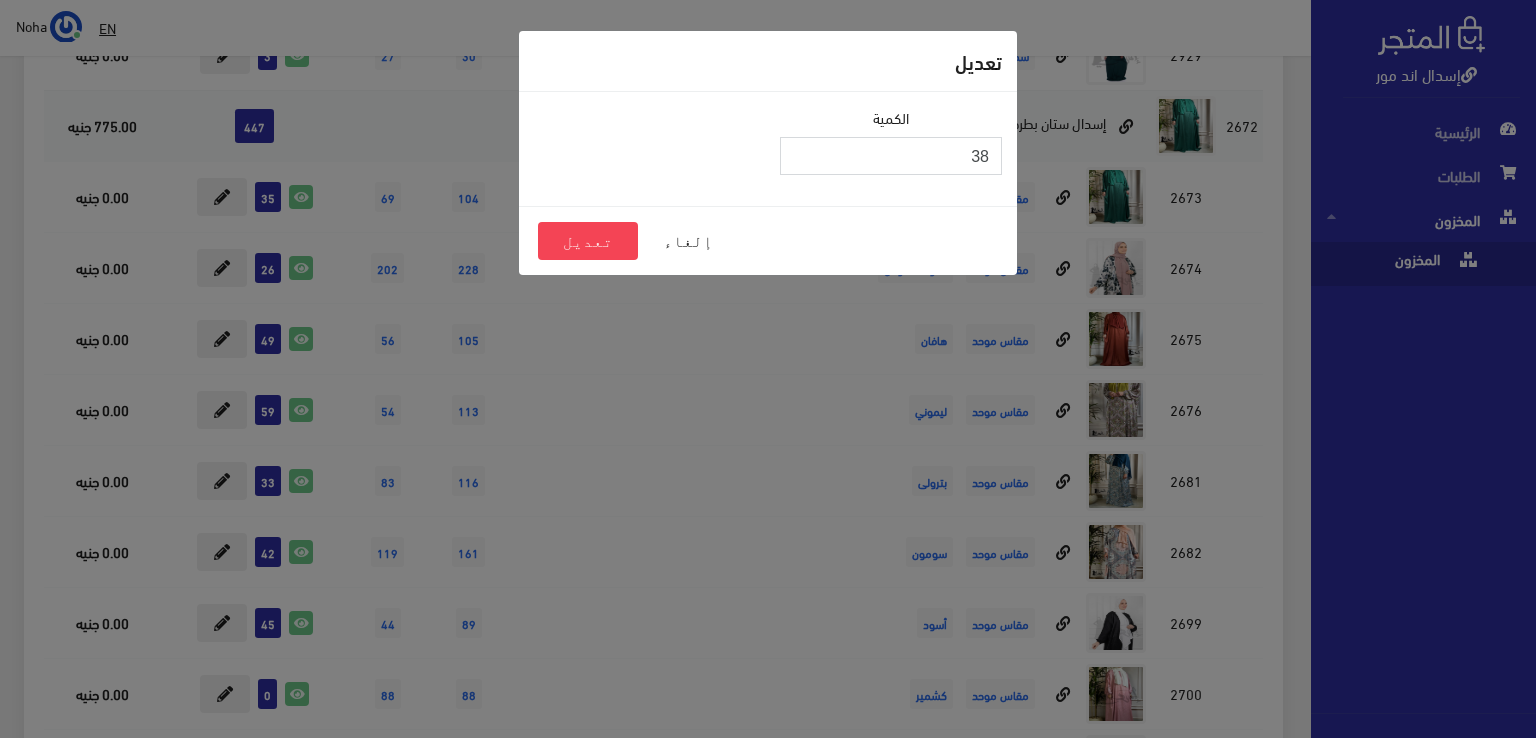 type on "38" 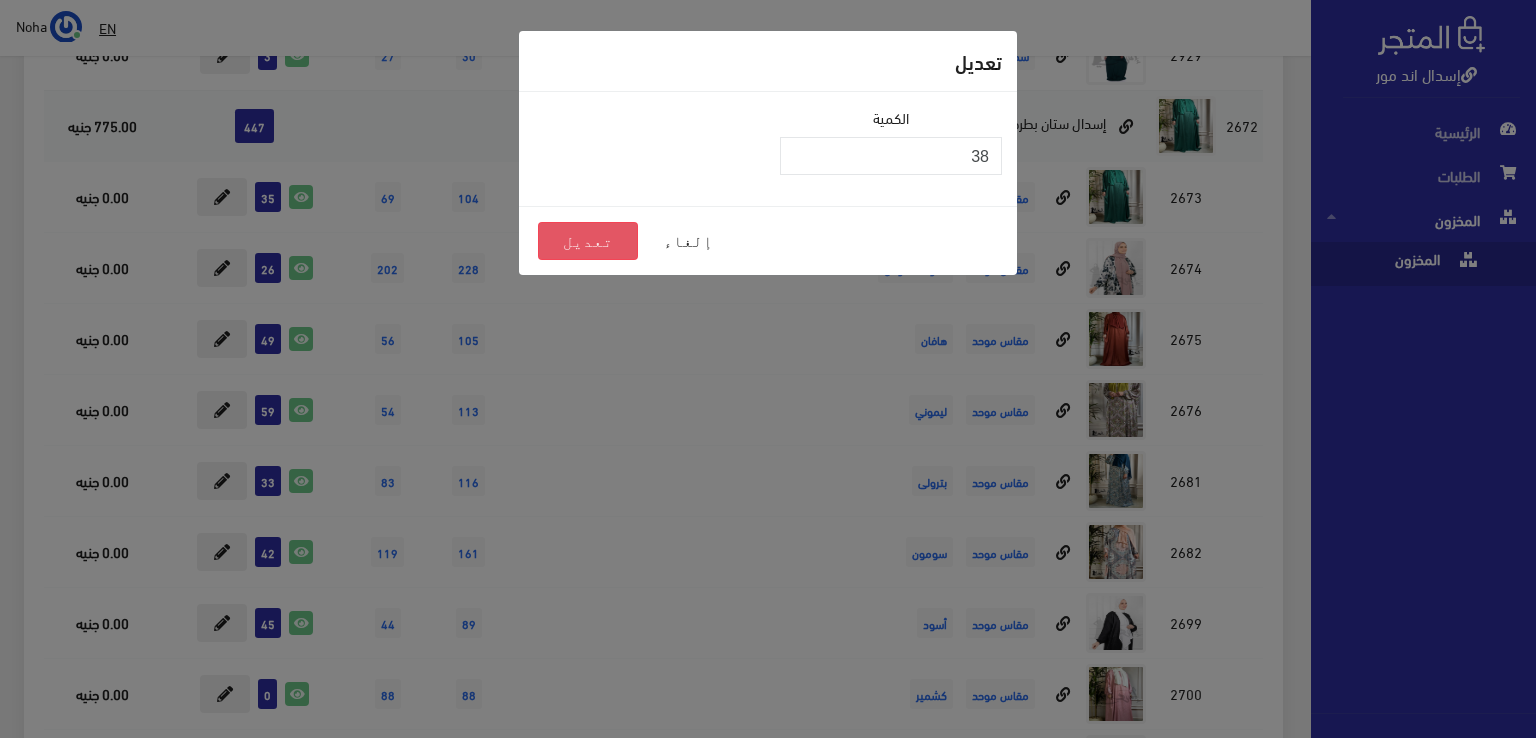 click on "تعديل" at bounding box center (588, 241) 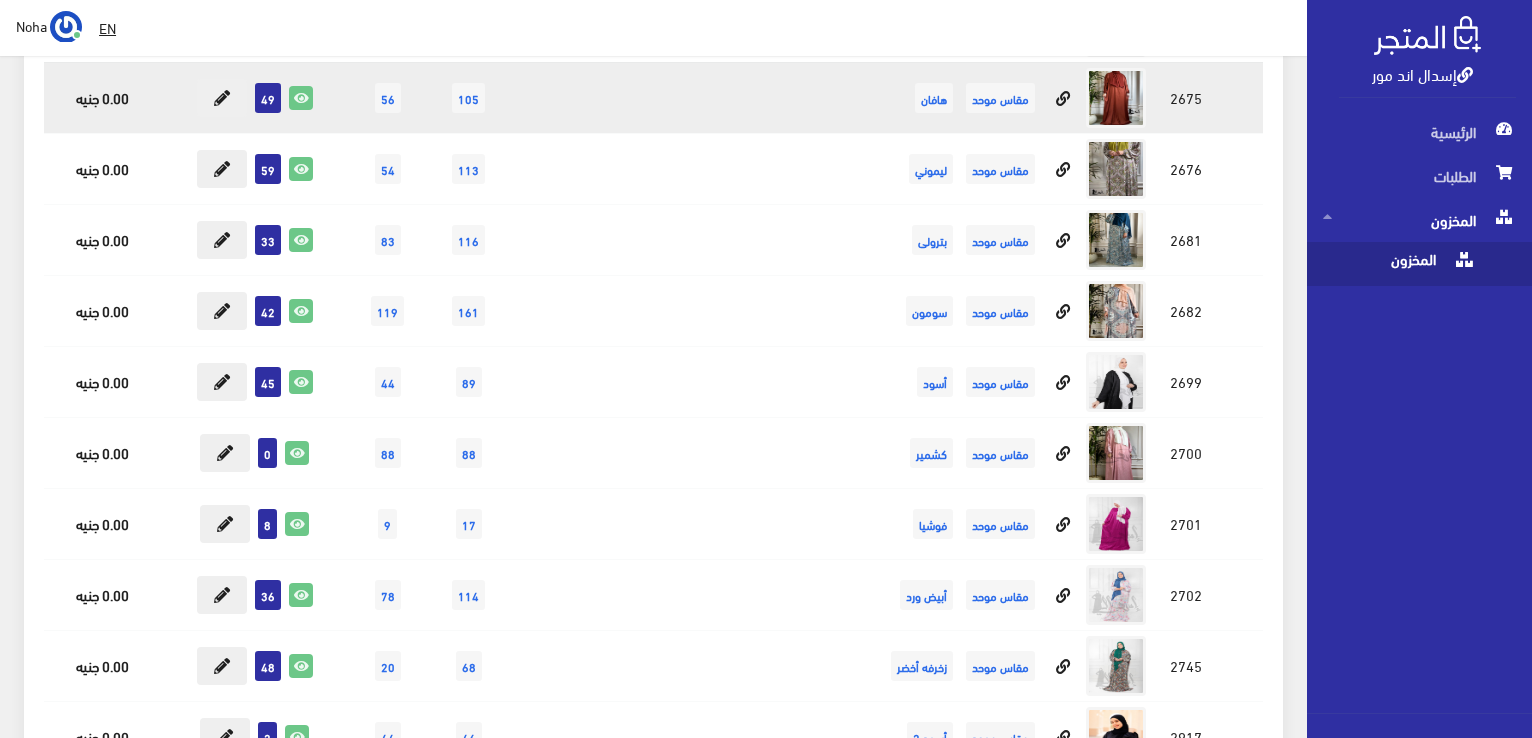 scroll, scrollTop: 9900, scrollLeft: 0, axis: vertical 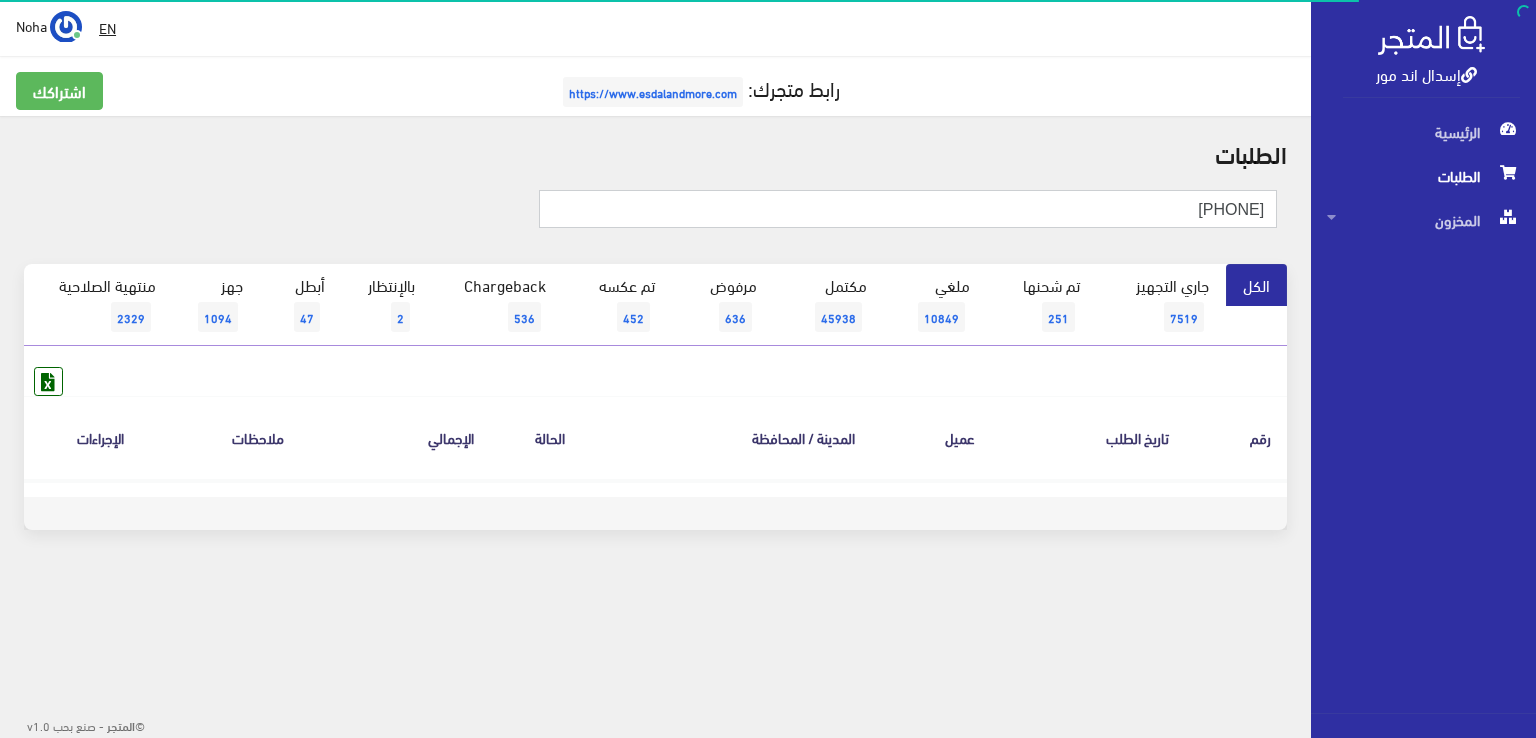 drag, startPoint x: 1161, startPoint y: 209, endPoint x: 1488, endPoint y: 190, distance: 327.5515 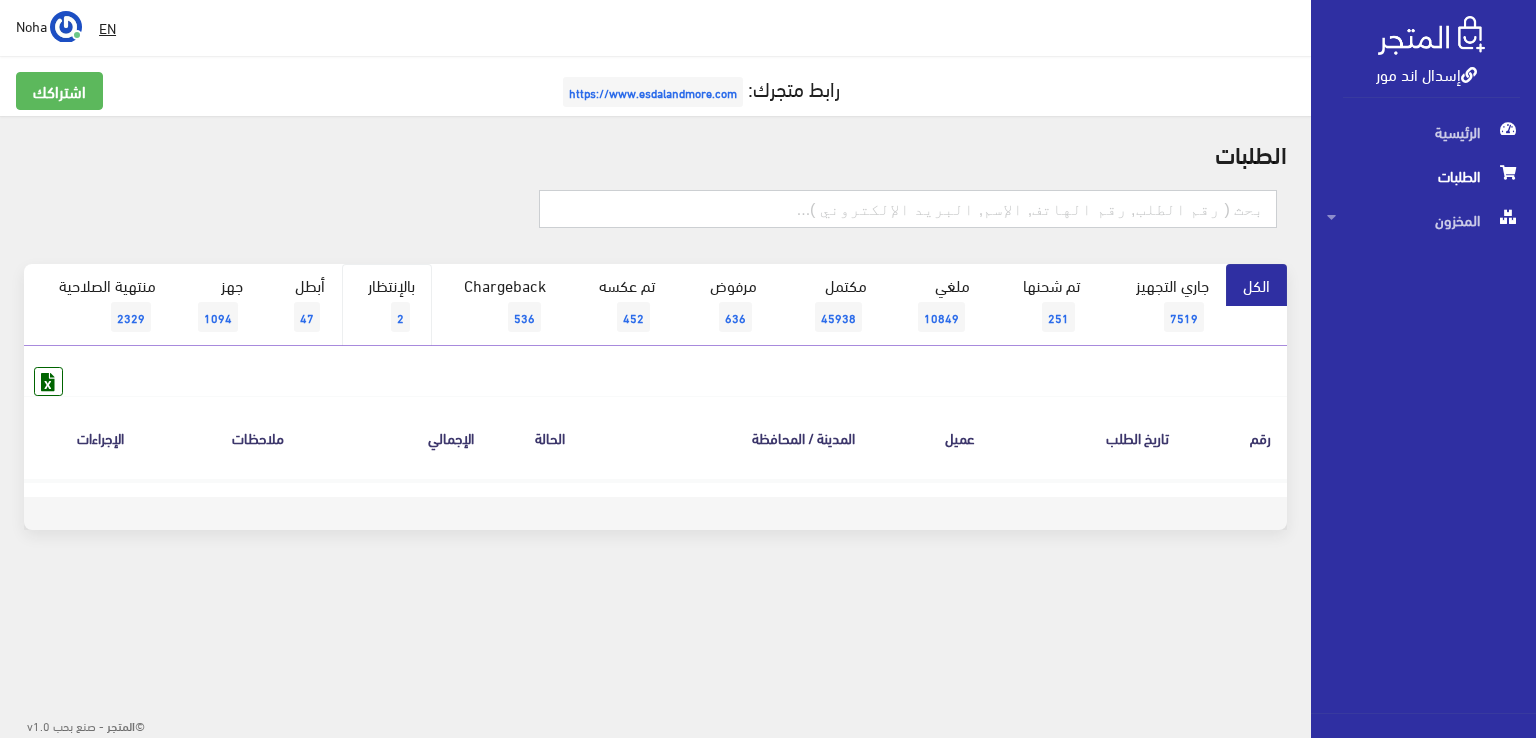 type 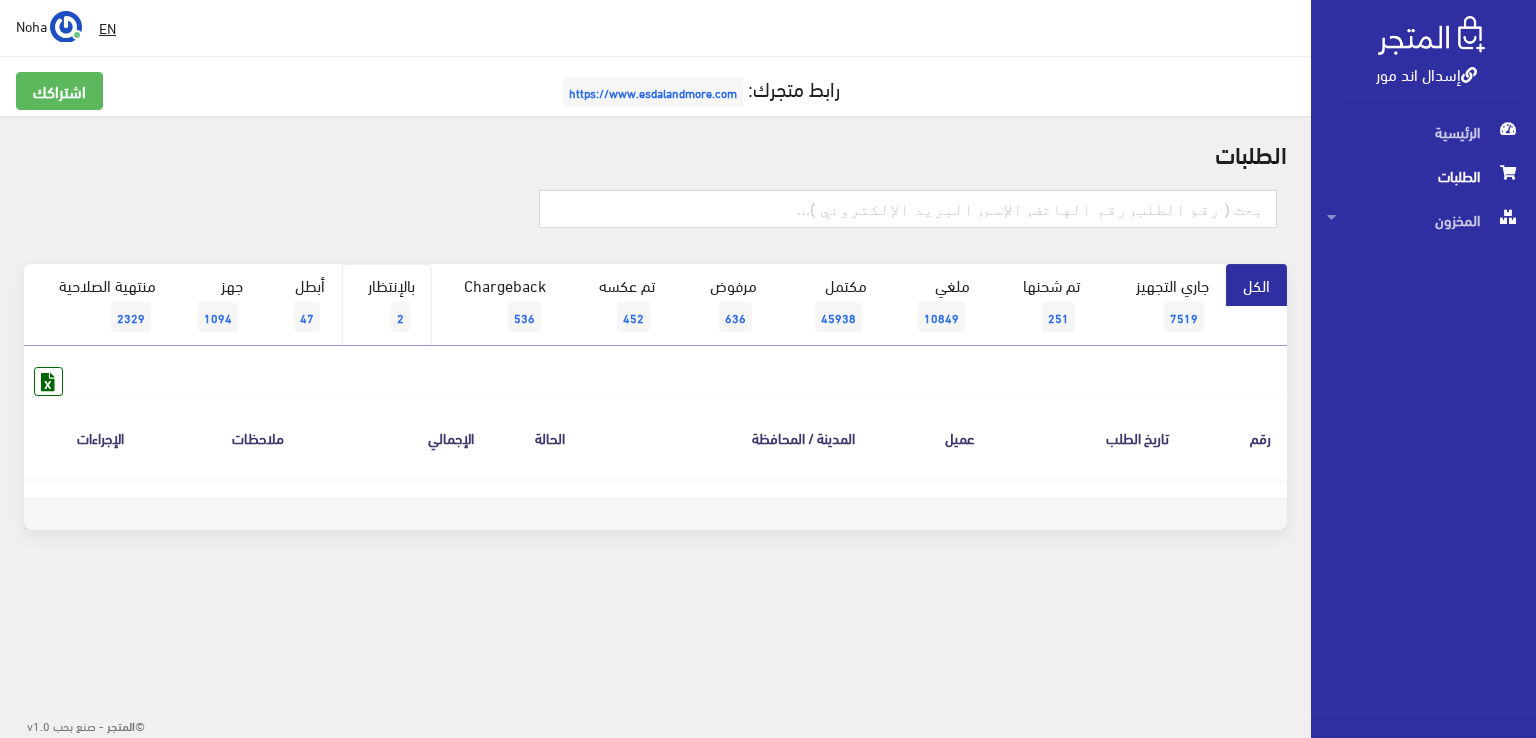 click on "بالإنتظار
2" at bounding box center (387, 305) 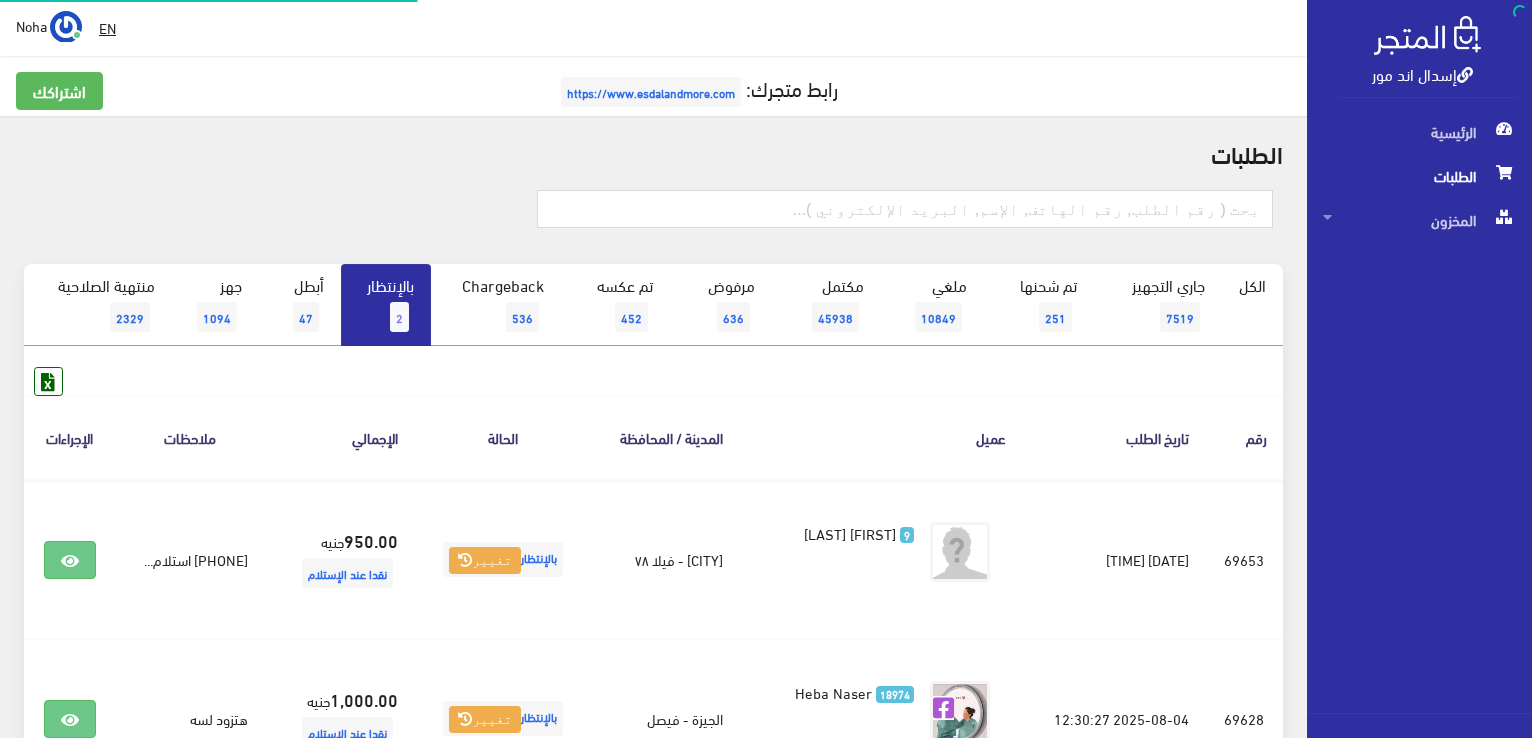scroll, scrollTop: 0, scrollLeft: 0, axis: both 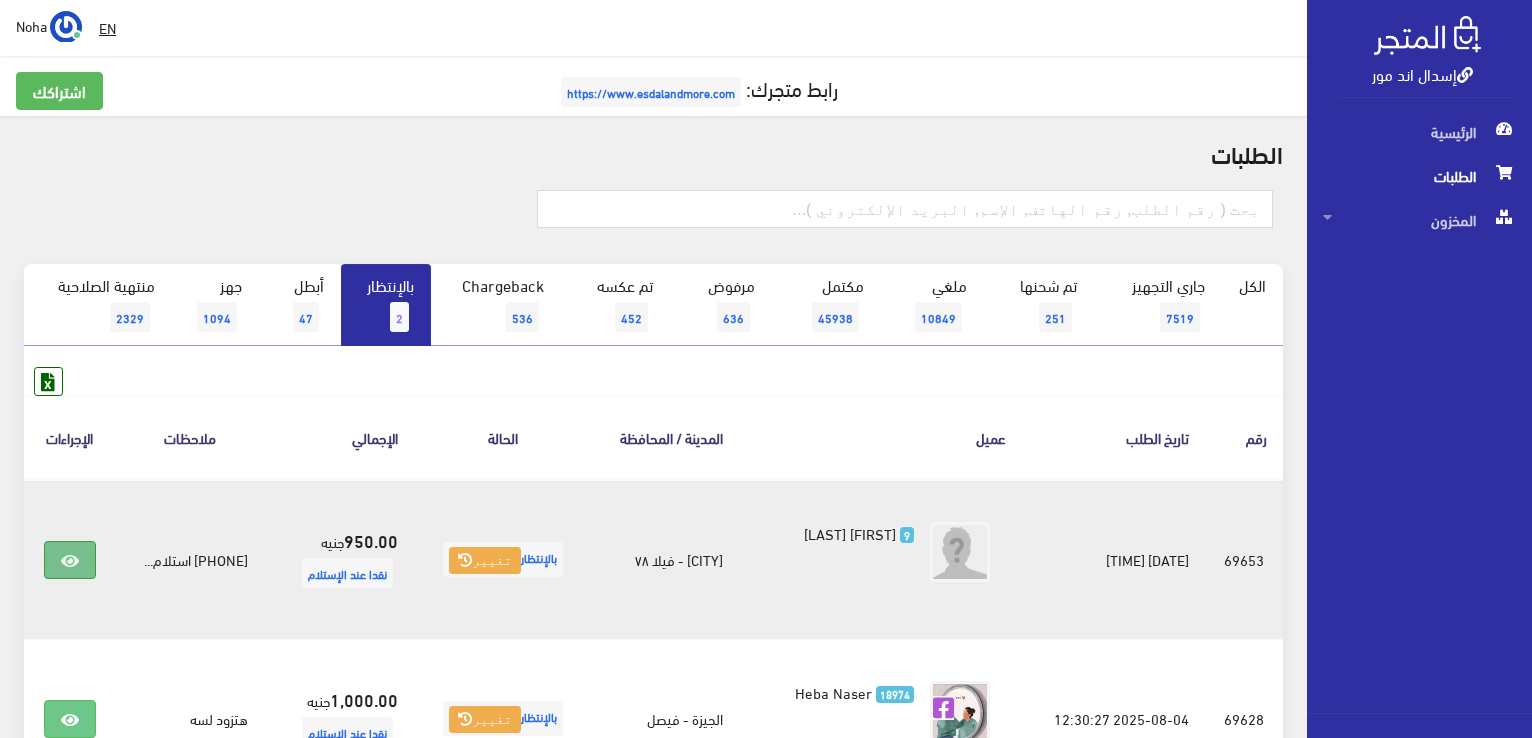 click at bounding box center [70, 561] 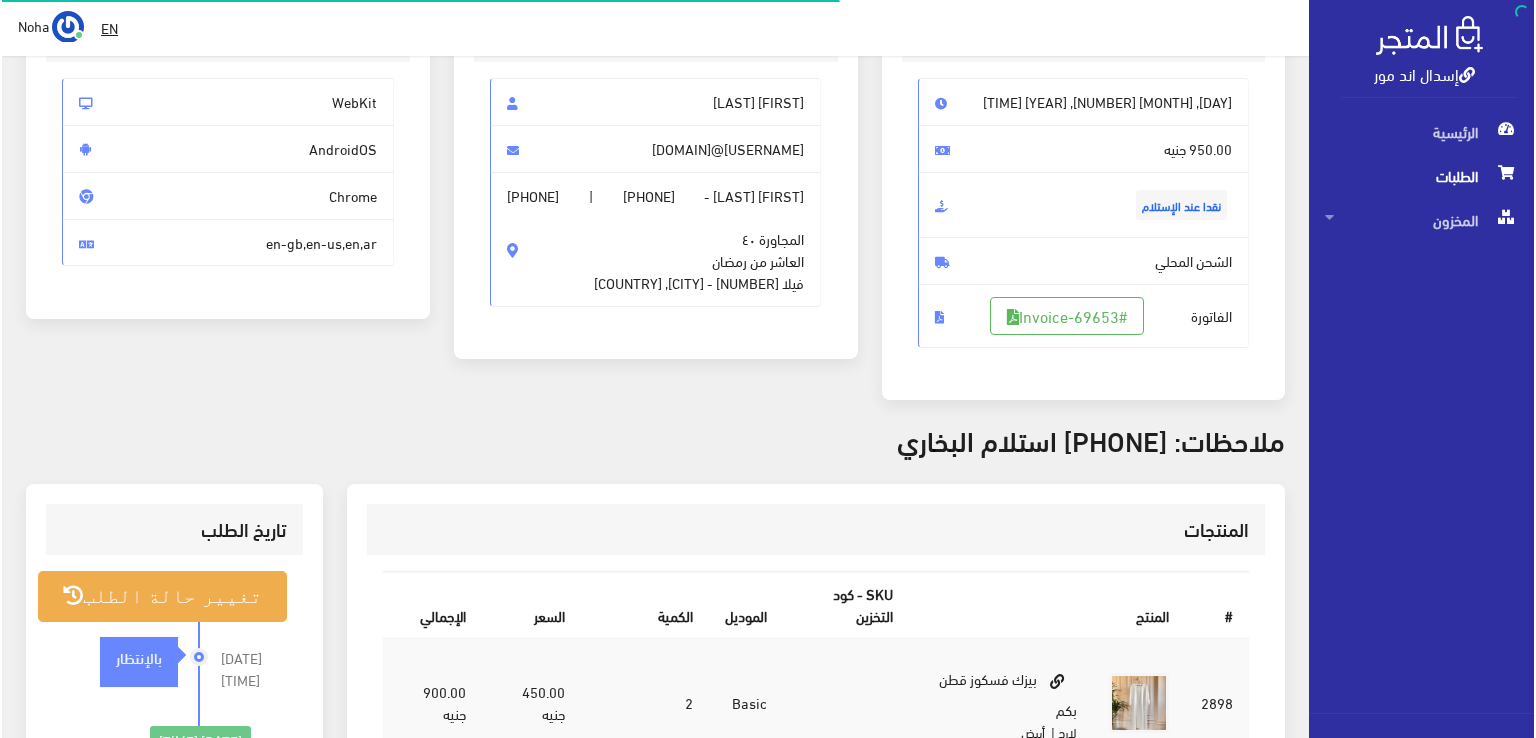 scroll, scrollTop: 400, scrollLeft: 0, axis: vertical 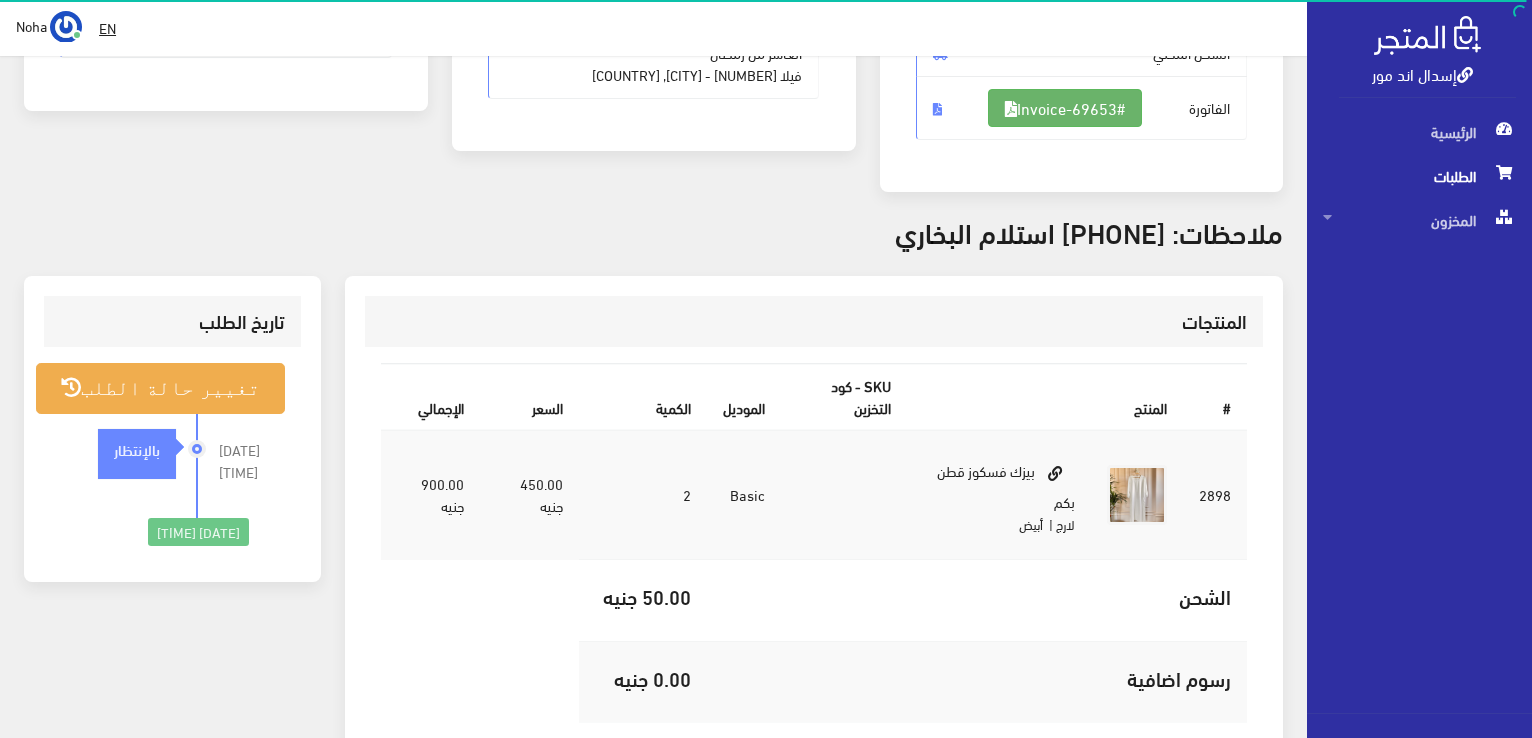 click on "#Invoice-69653" at bounding box center [1065, 108] 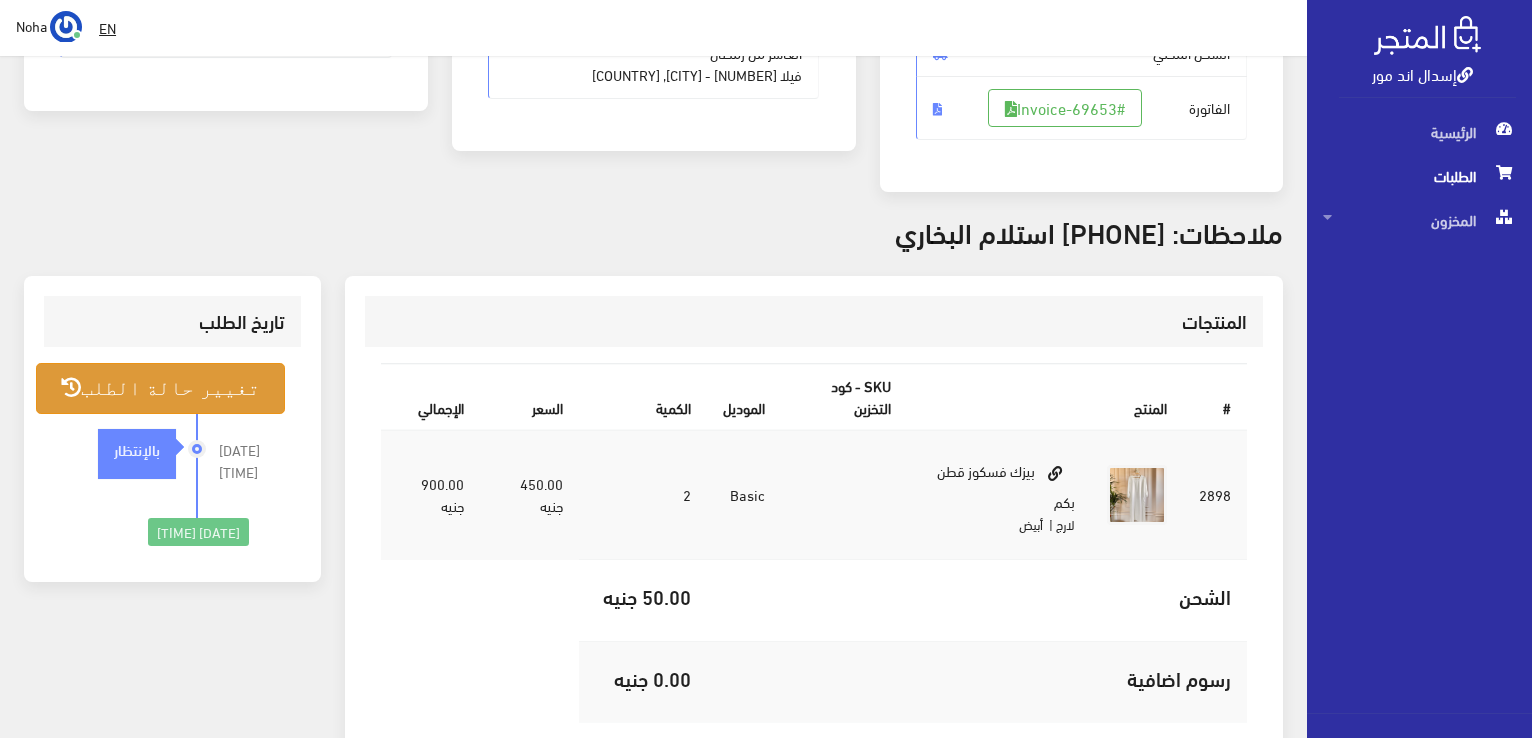 click on "تغيير حالة الطلب" at bounding box center (160, 388) 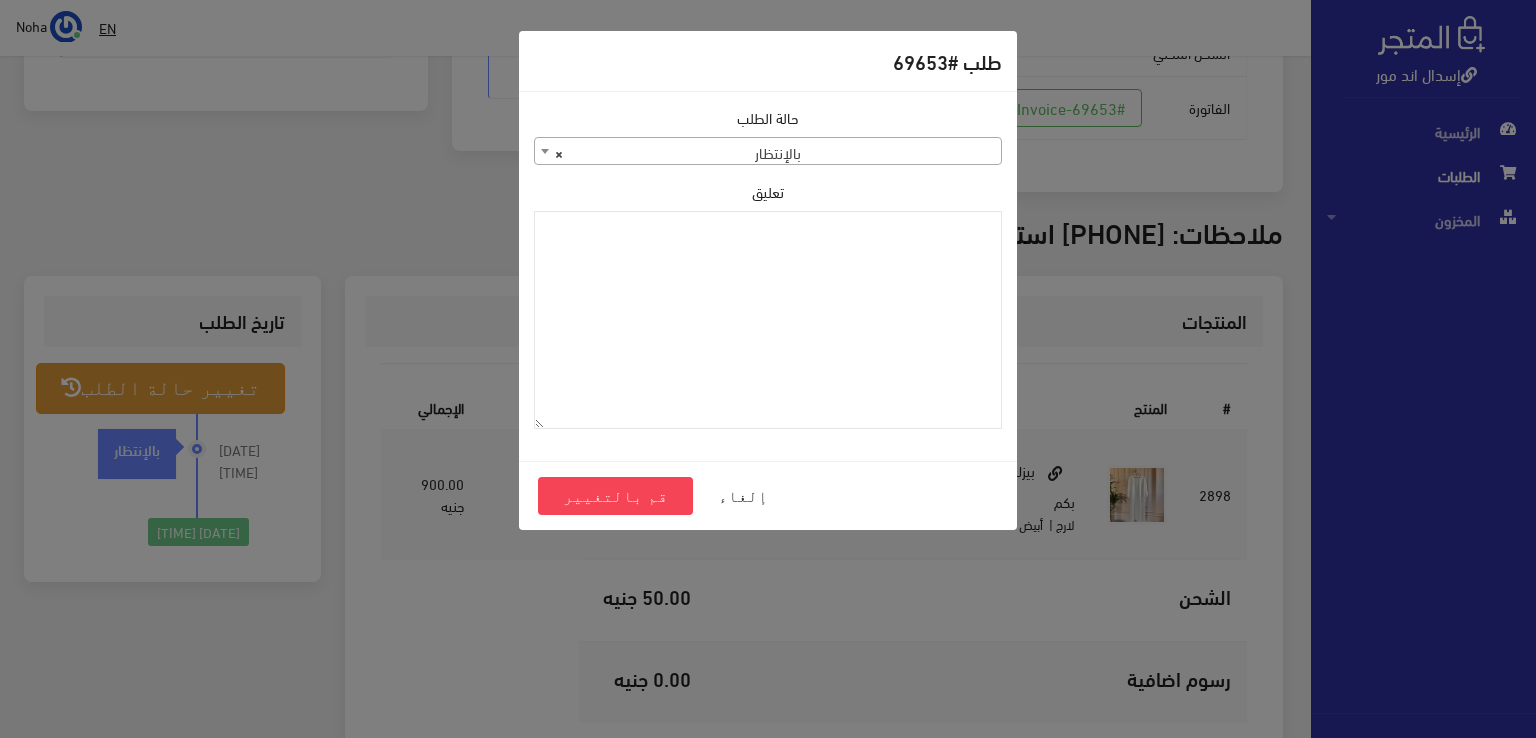 click on "× بالإنتظار" at bounding box center [768, 152] 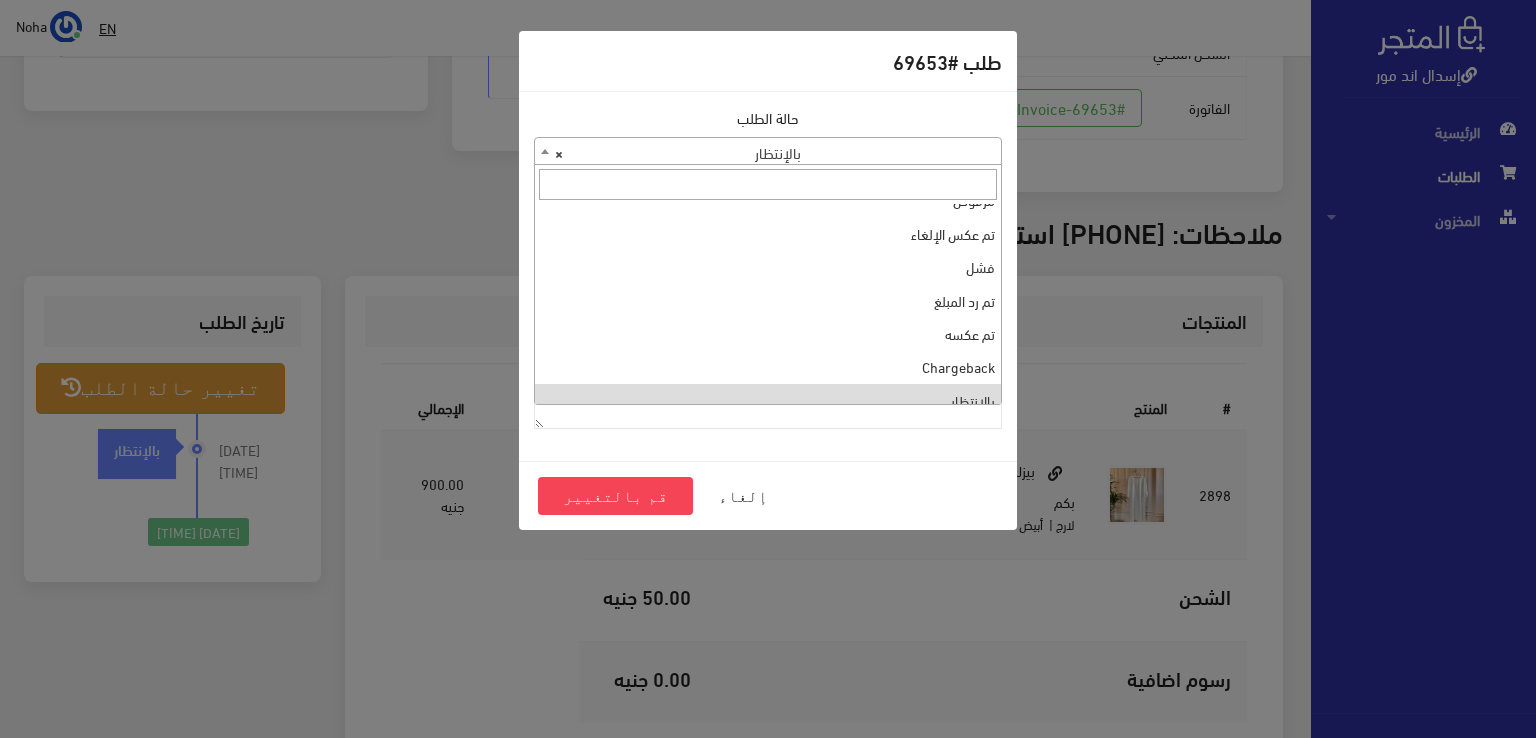 scroll, scrollTop: 267, scrollLeft: 0, axis: vertical 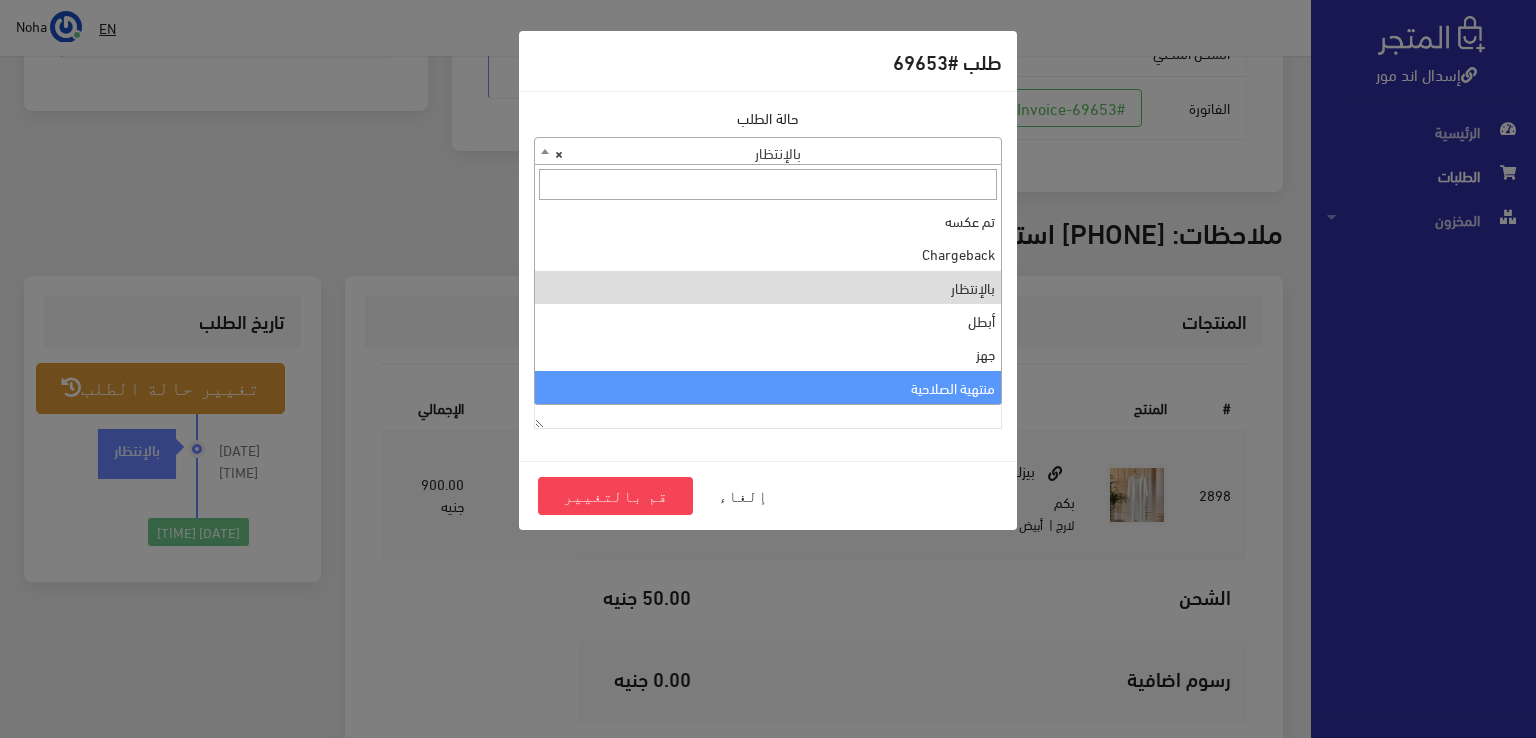 select on "14" 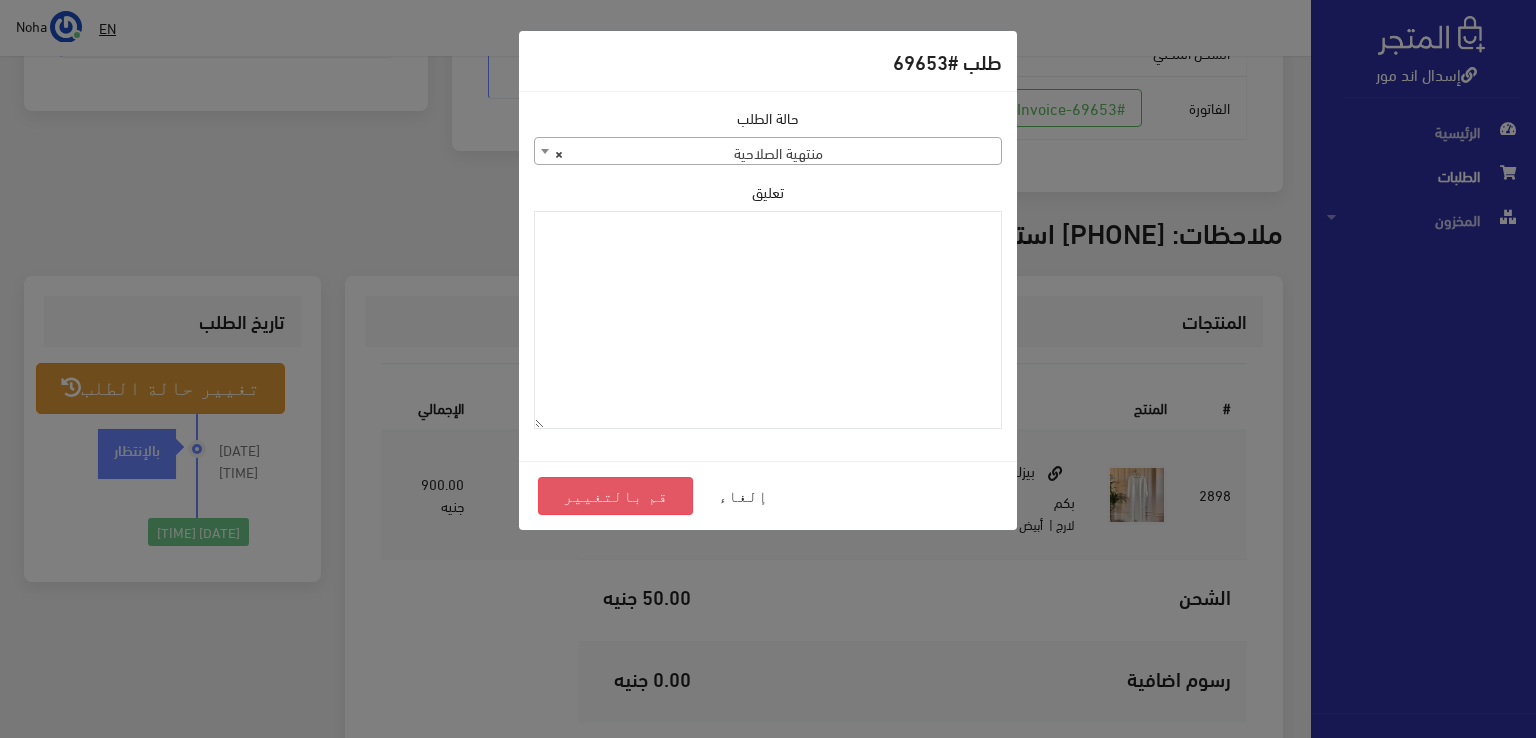click on "قم بالتغيير" at bounding box center (615, 496) 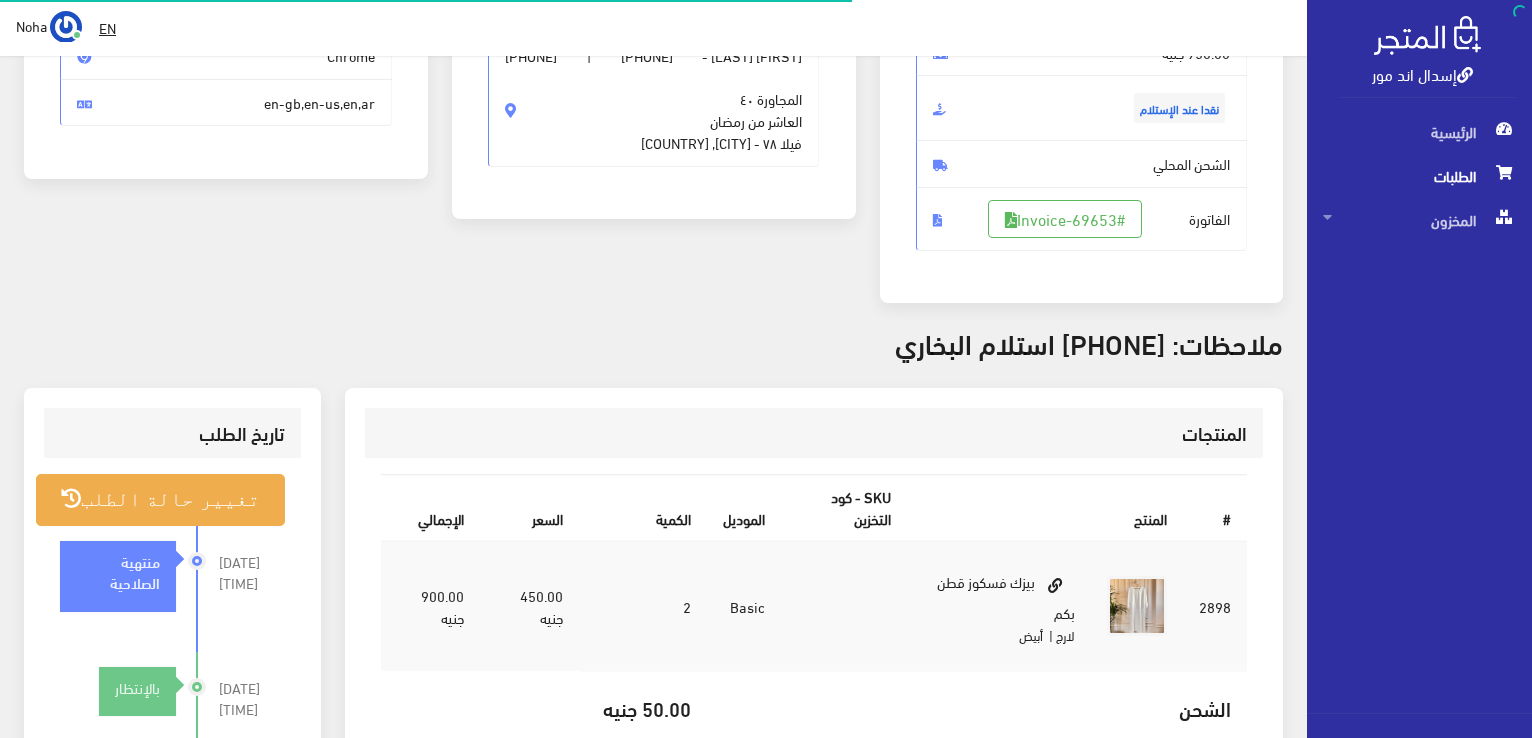 scroll, scrollTop: 500, scrollLeft: 0, axis: vertical 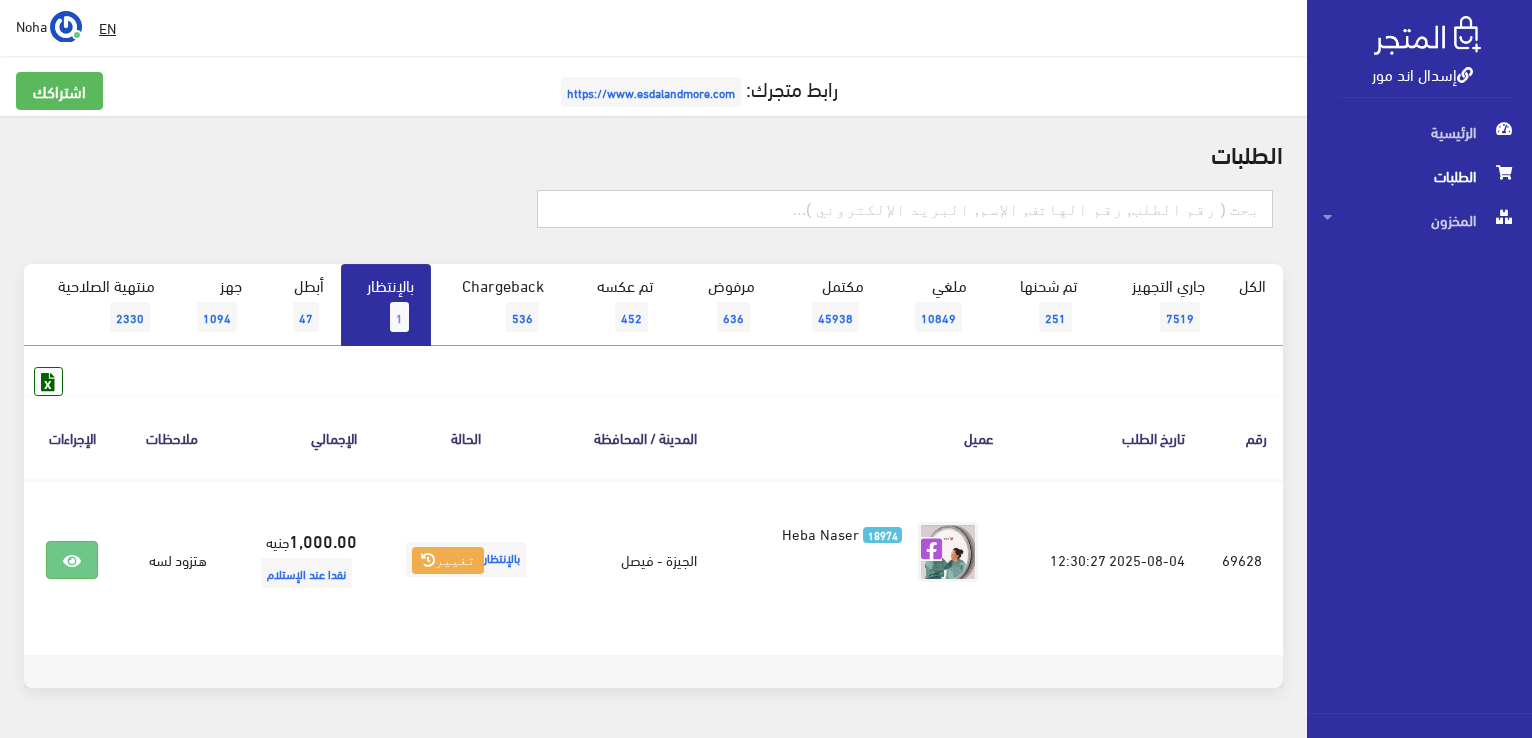 click at bounding box center [905, 209] 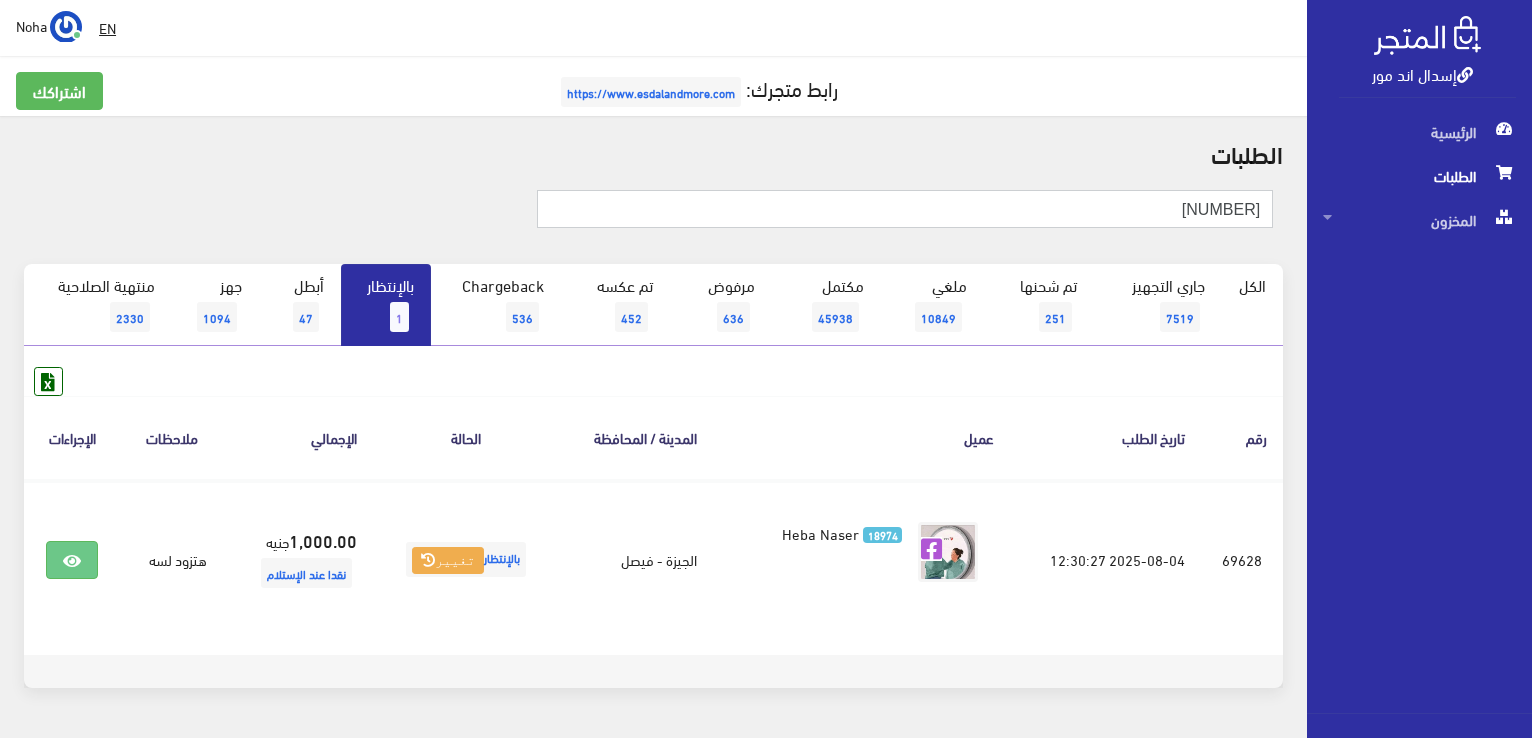 type on "[PHONE]" 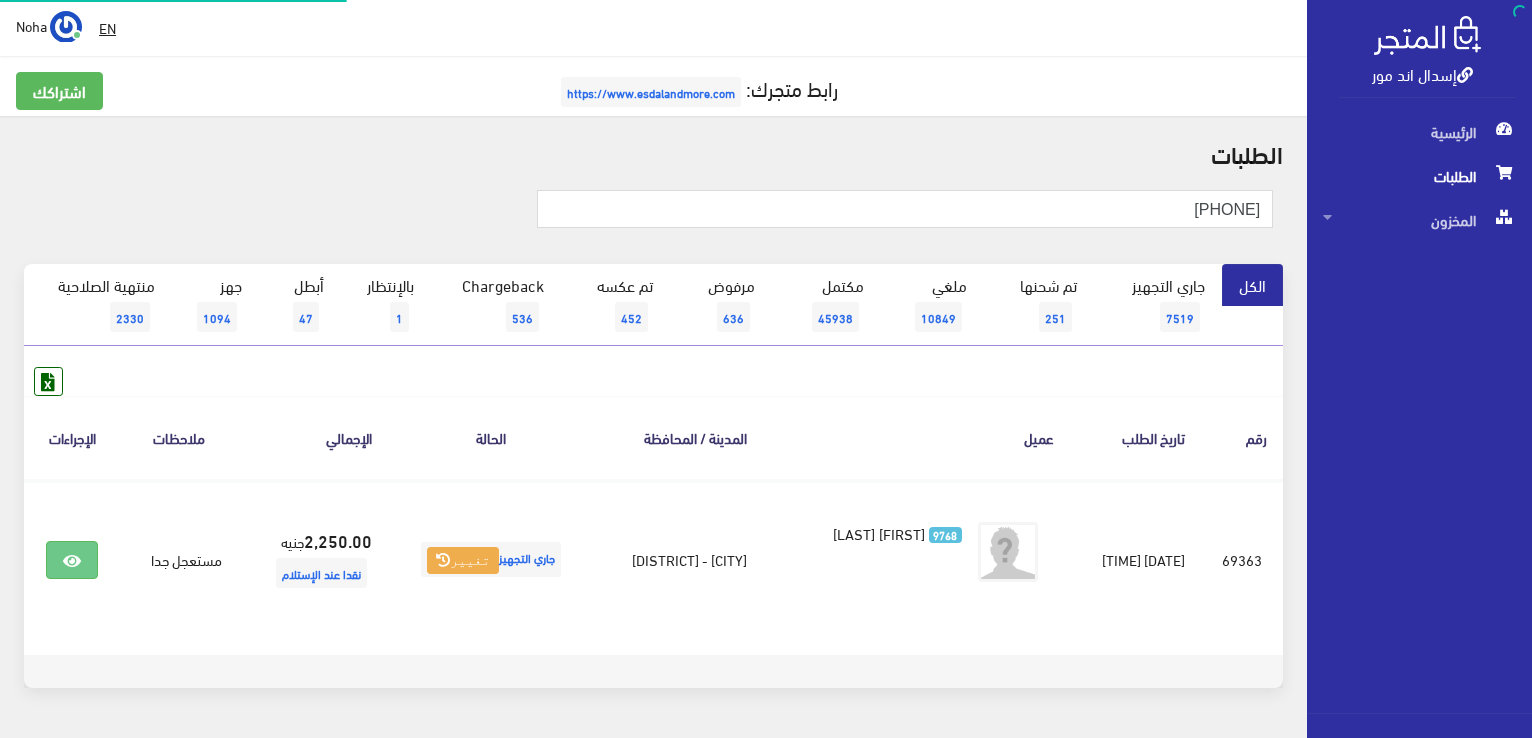 scroll, scrollTop: 0, scrollLeft: 0, axis: both 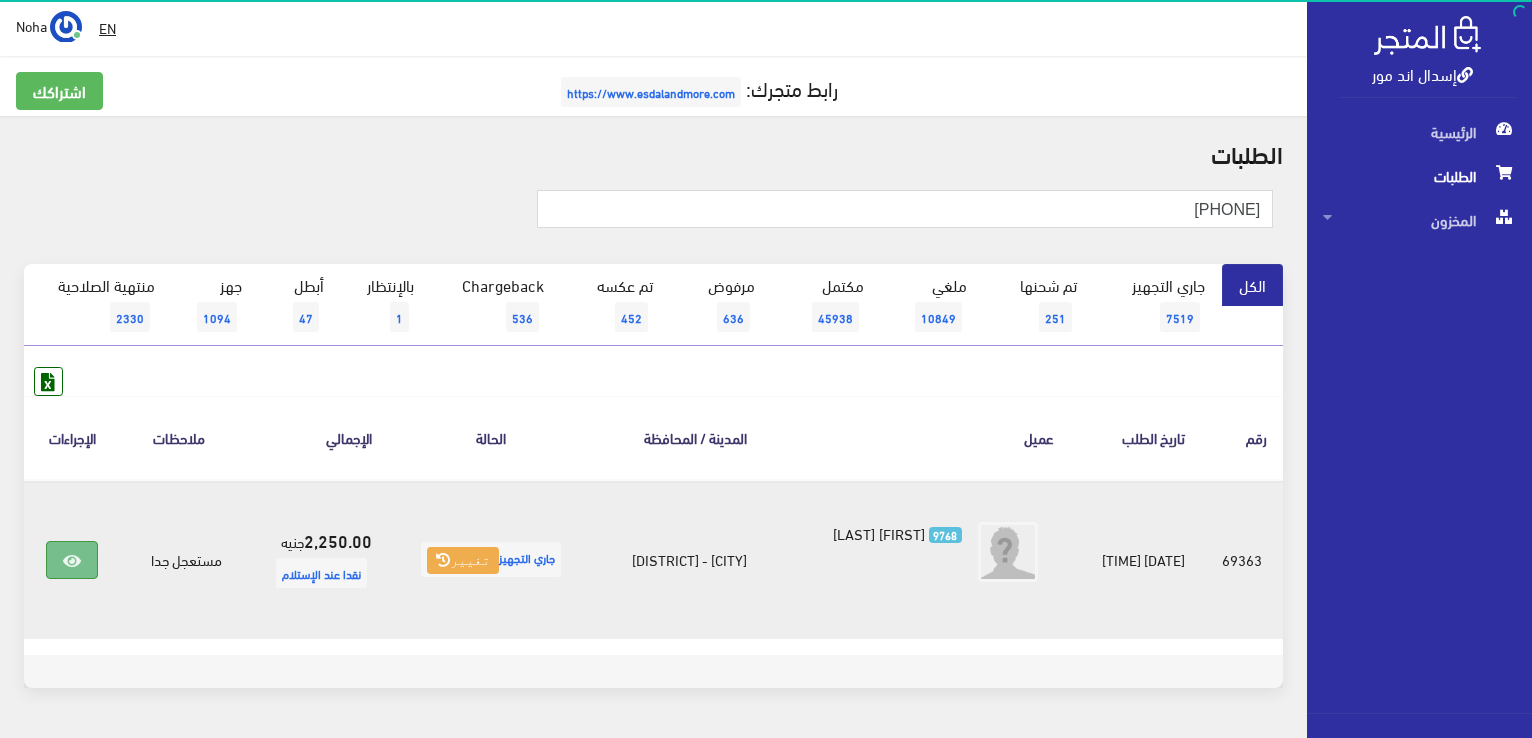 click at bounding box center [72, 561] 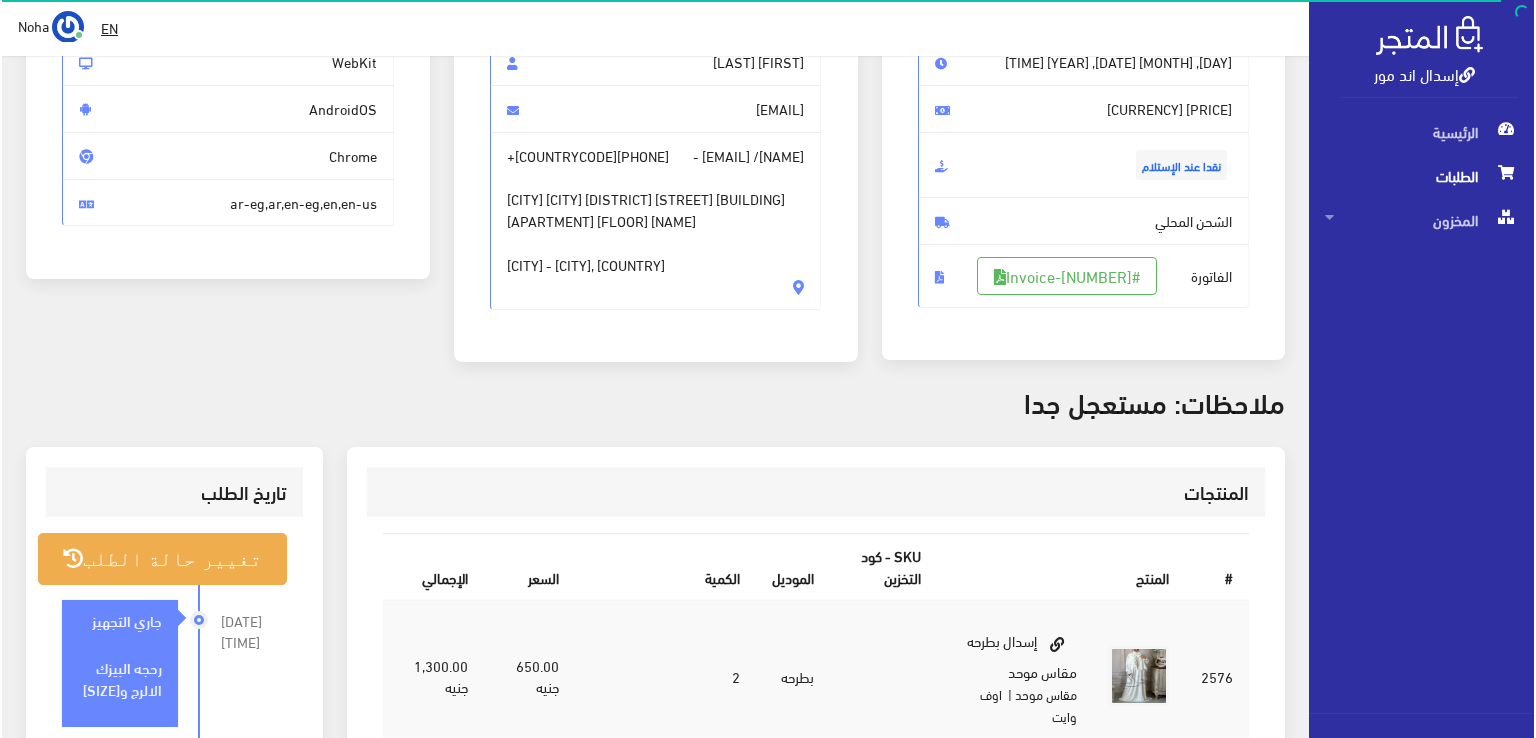 scroll, scrollTop: 500, scrollLeft: 0, axis: vertical 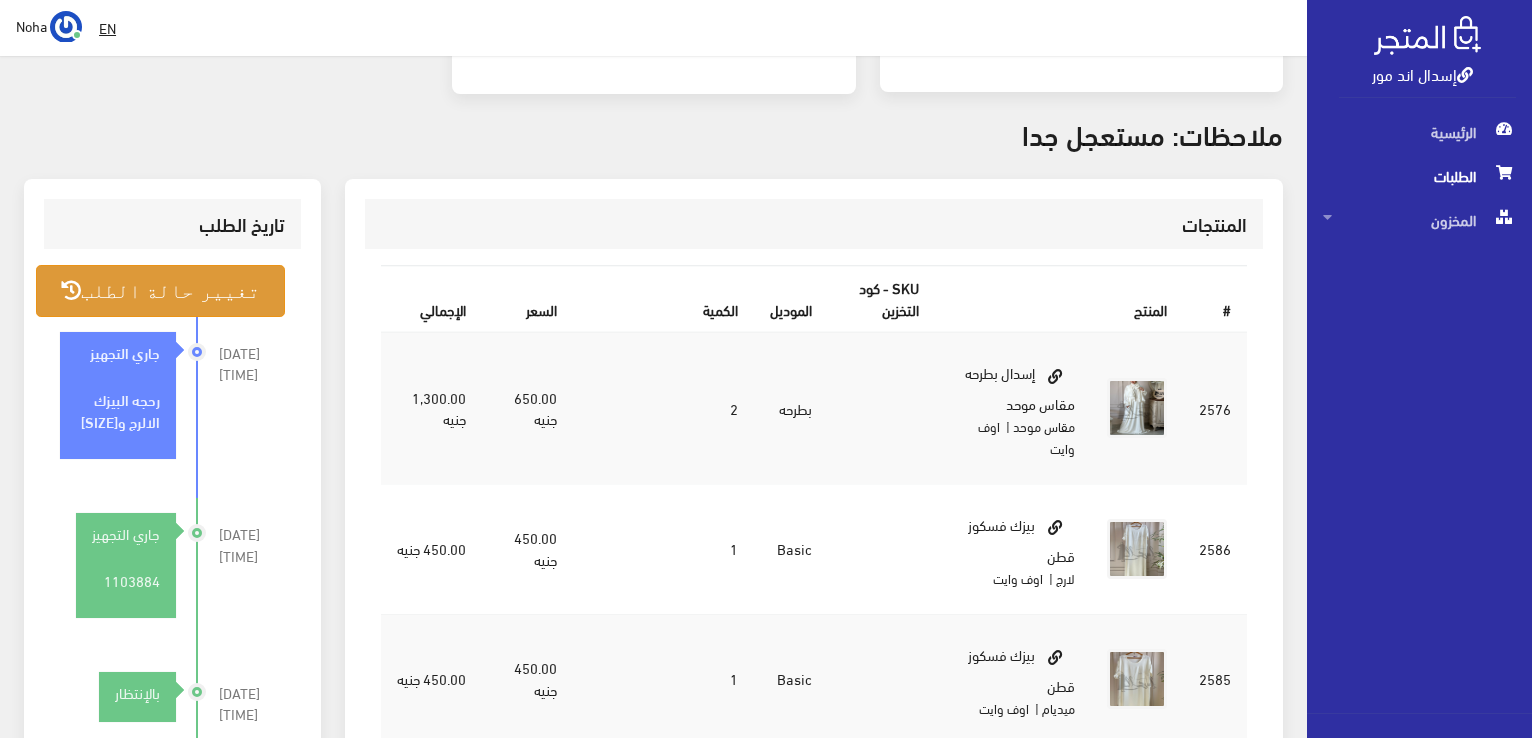 click on "تغيير حالة الطلب" at bounding box center (160, 290) 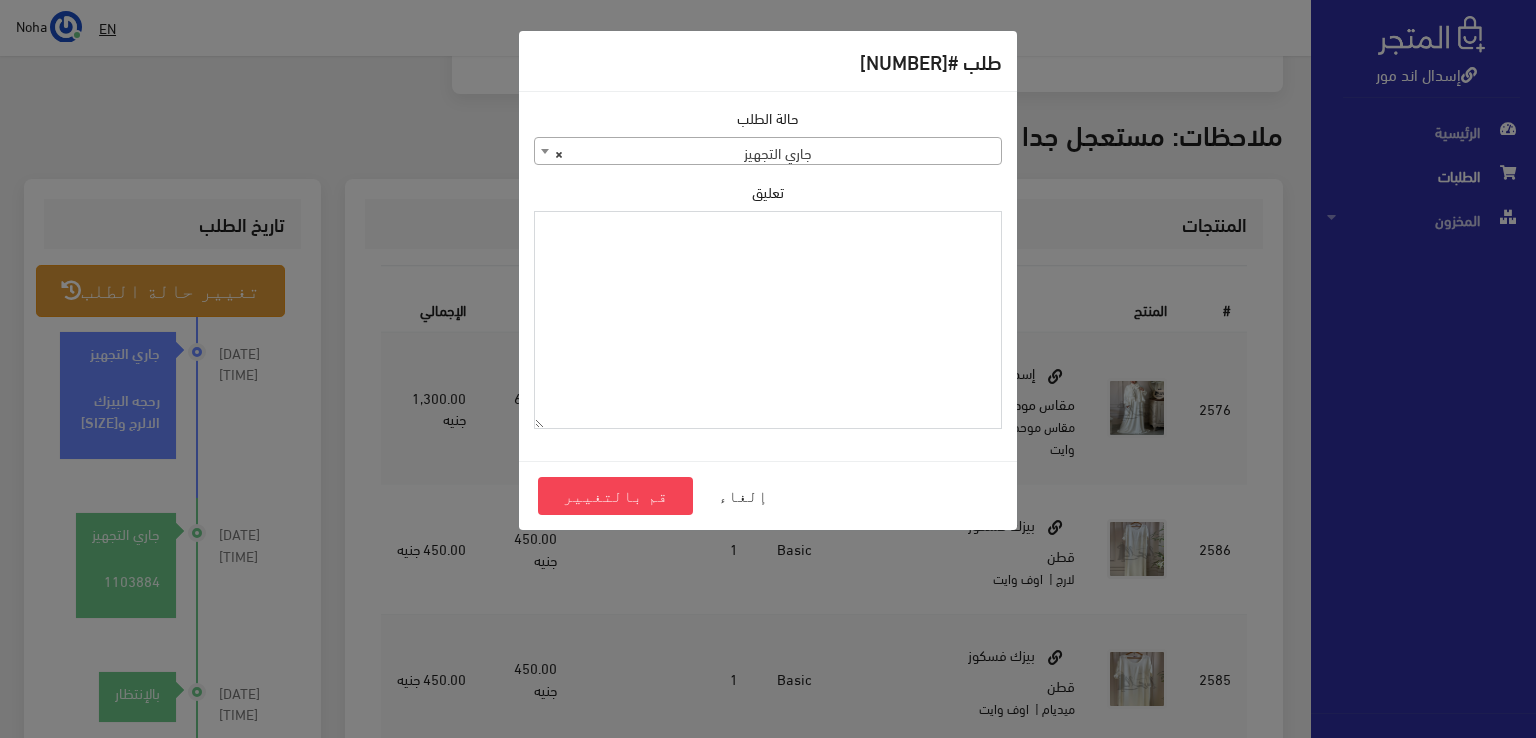 paste on "1106820" 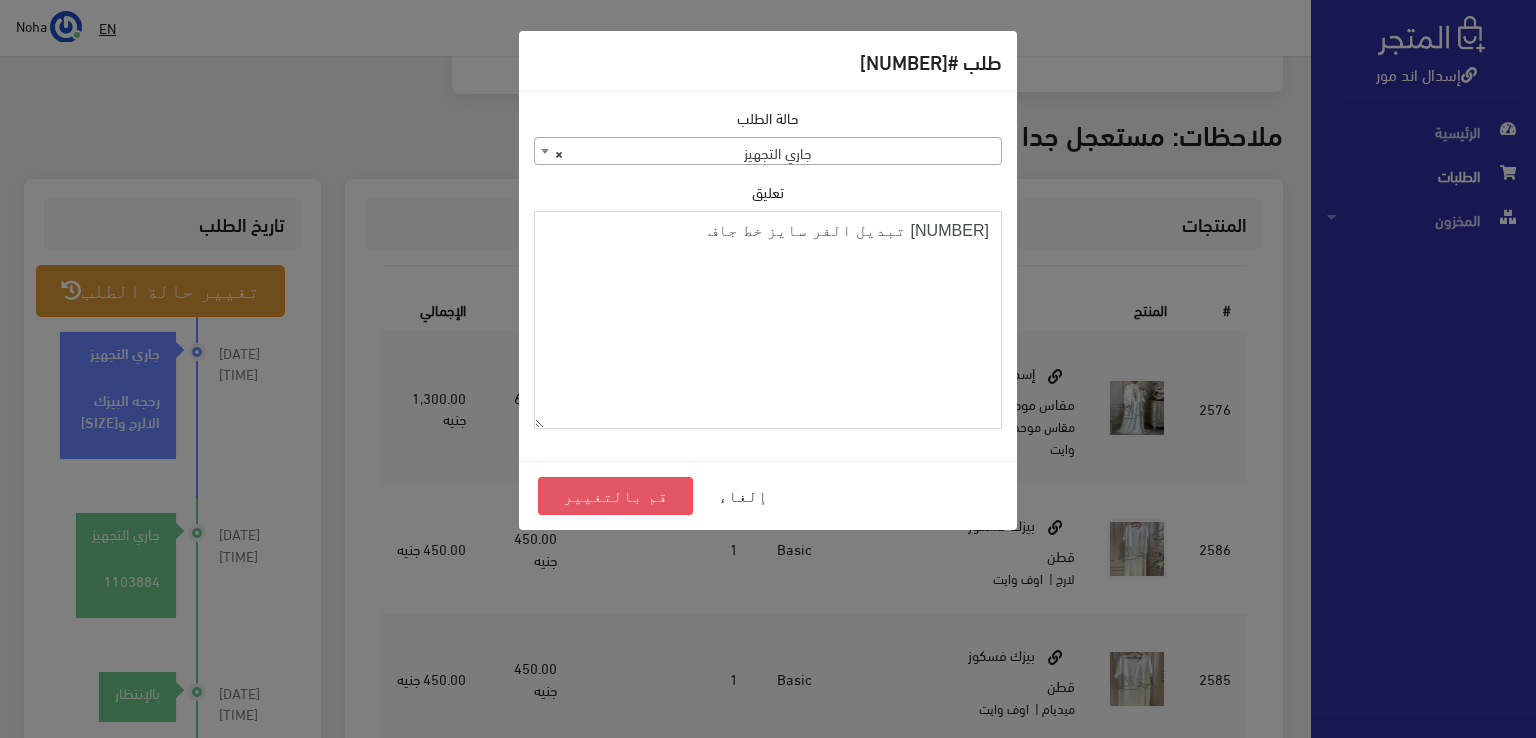 type on "[NUMBER] تبديل الفر سايز خط جاف" 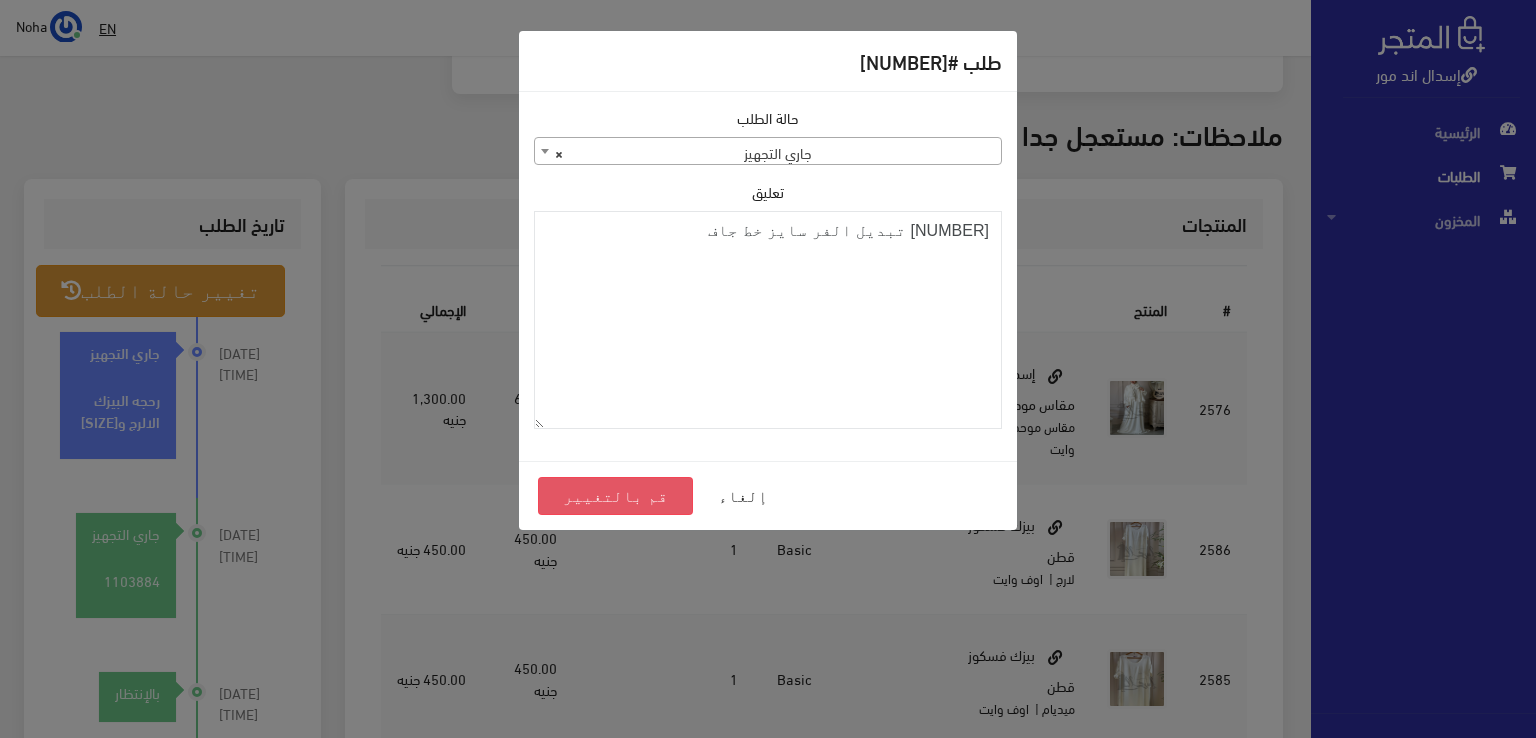 click on "قم بالتغيير" at bounding box center [615, 496] 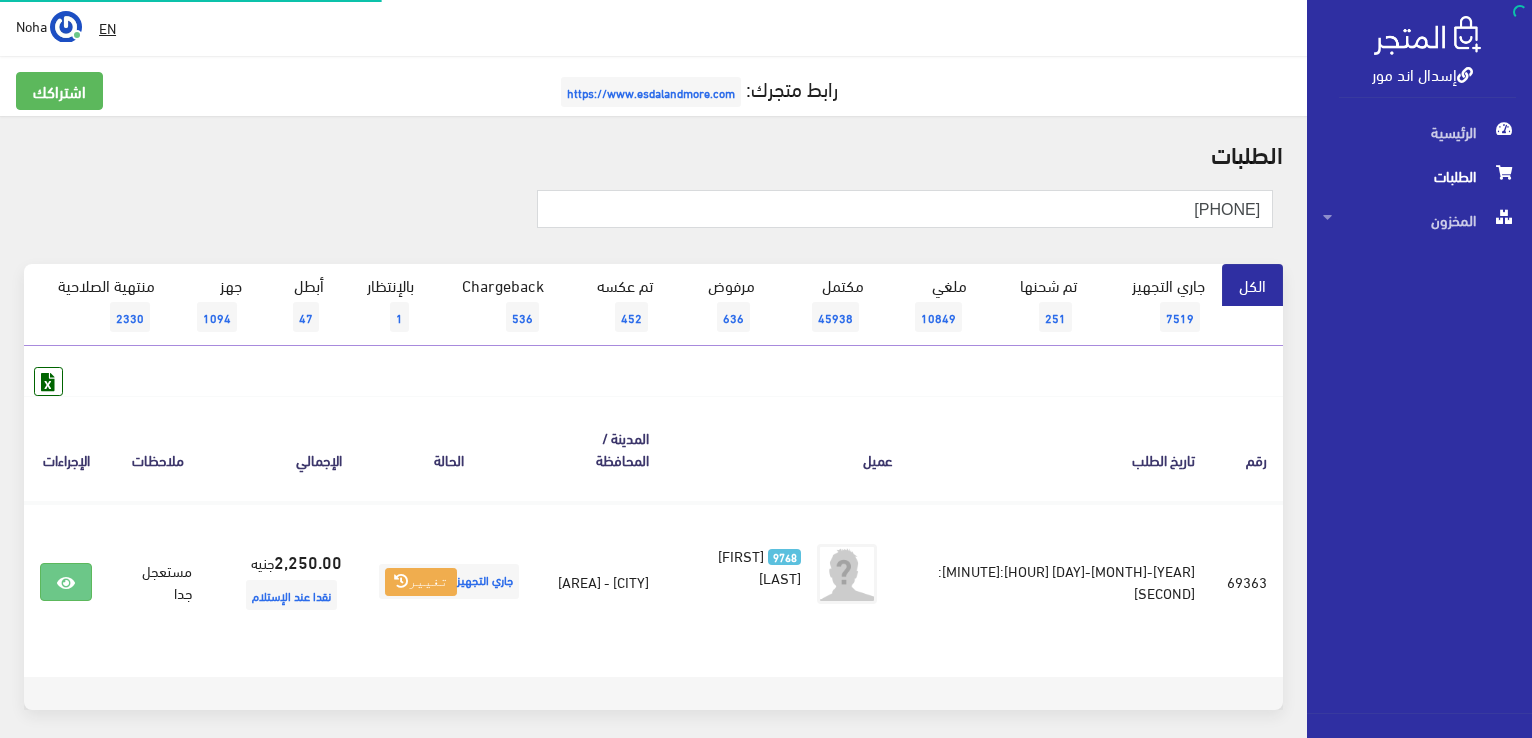 scroll, scrollTop: 0, scrollLeft: 0, axis: both 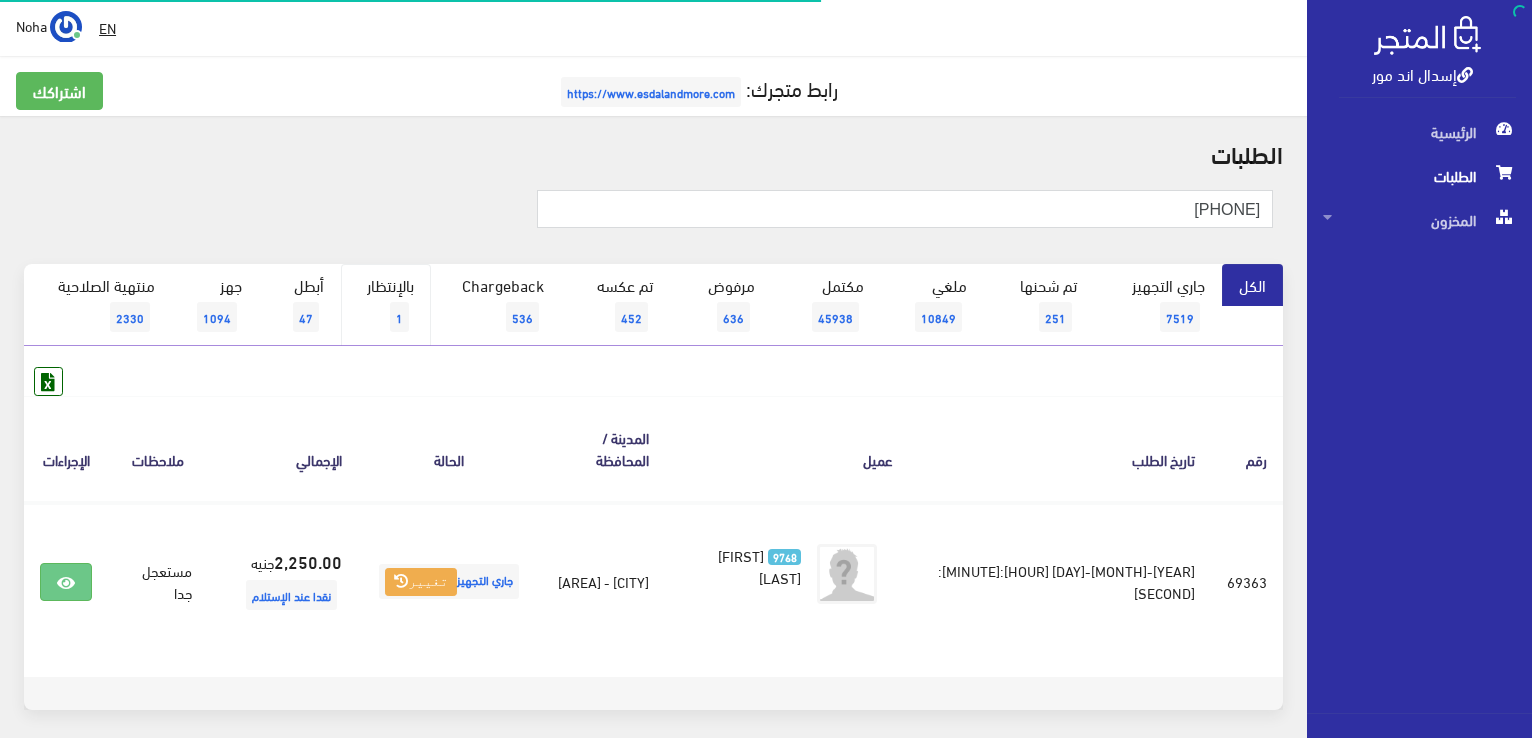 click on "بالإنتظار
1" at bounding box center [386, 305] 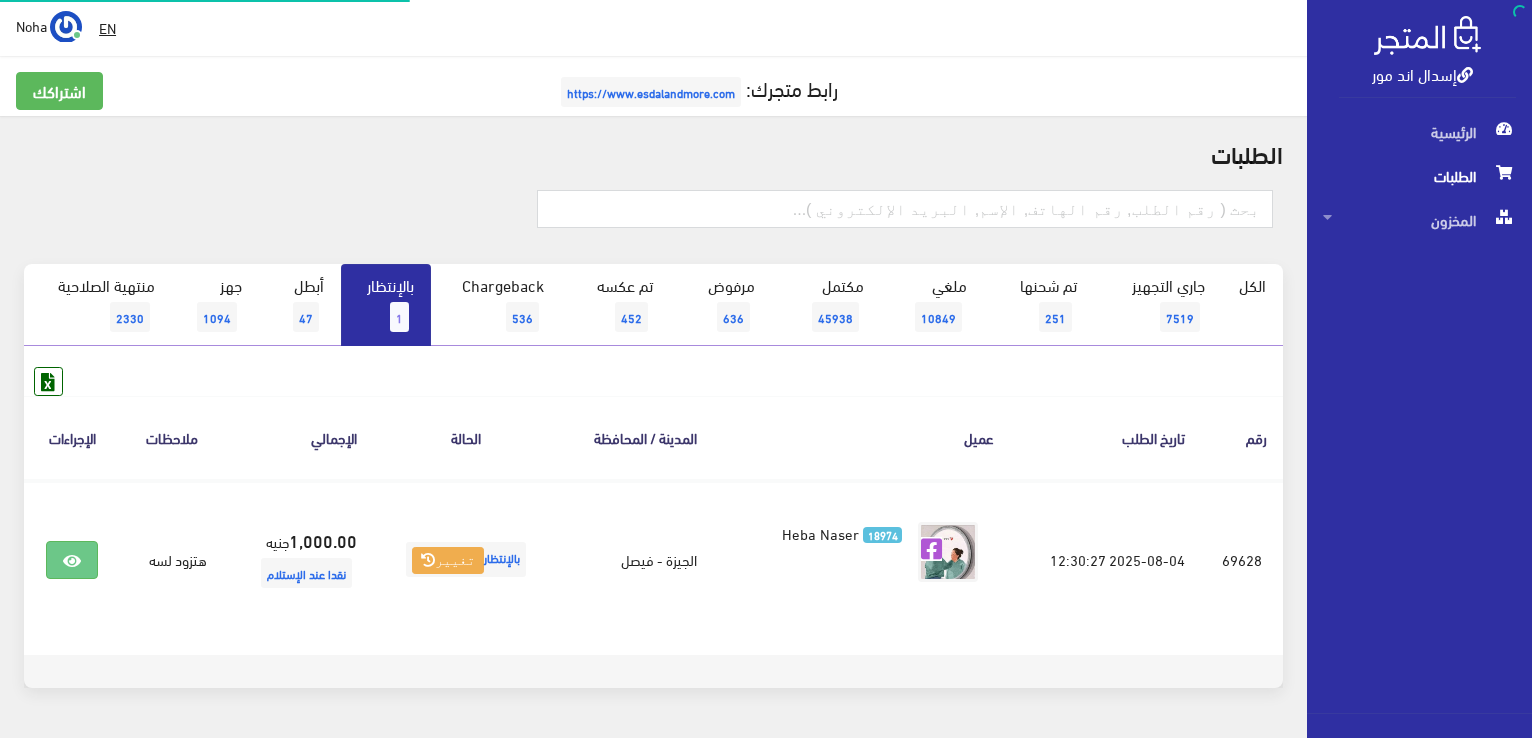 scroll, scrollTop: 0, scrollLeft: 0, axis: both 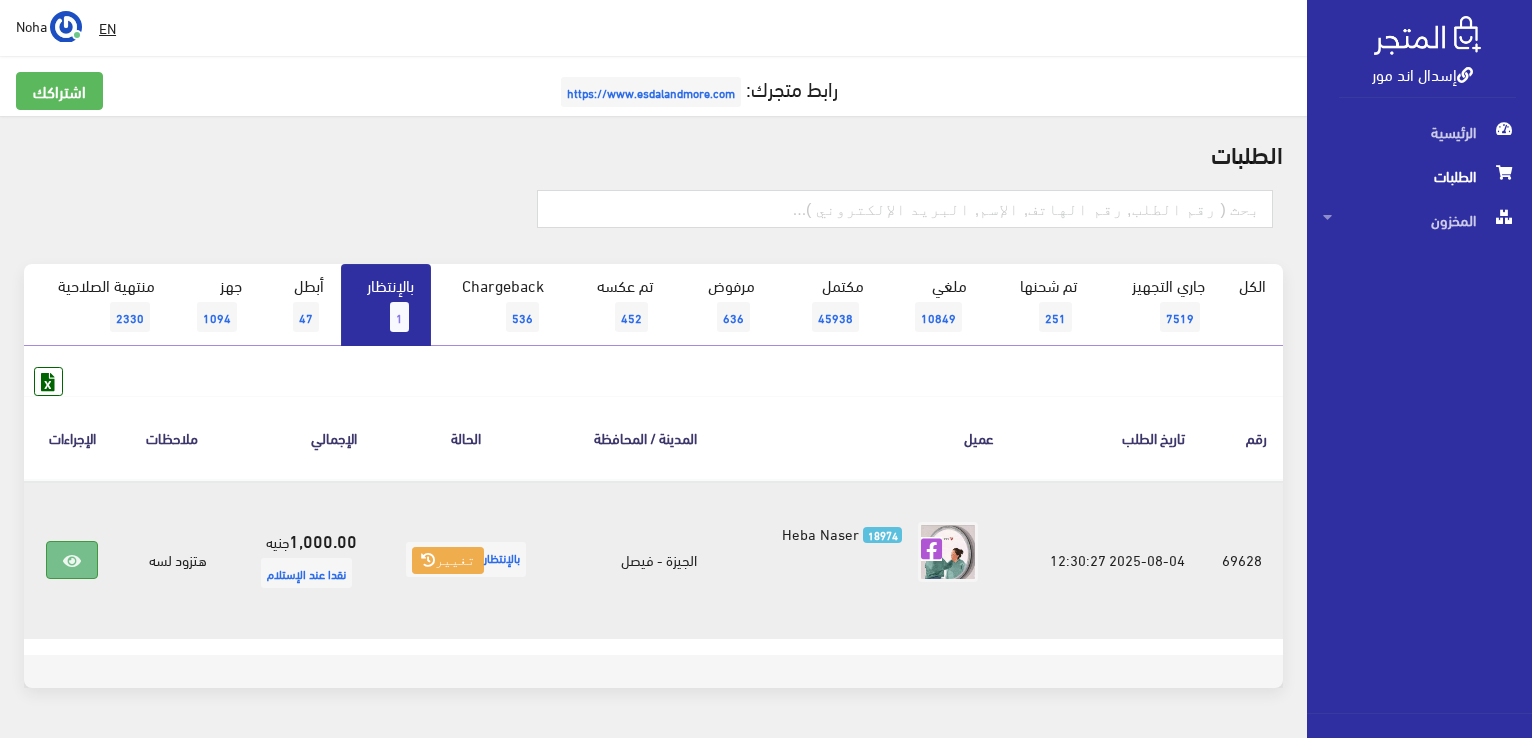 click at bounding box center [72, 561] 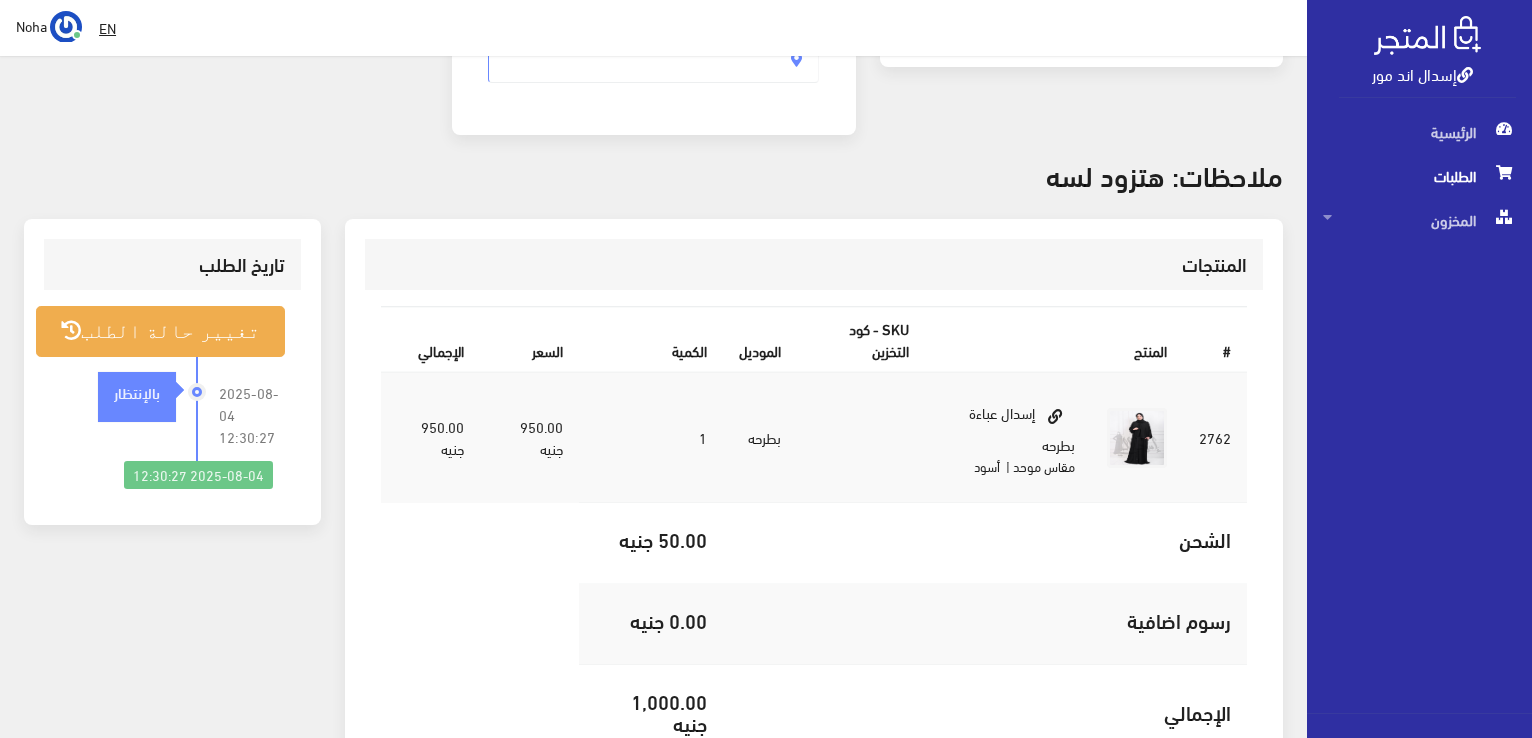 scroll, scrollTop: 600, scrollLeft: 0, axis: vertical 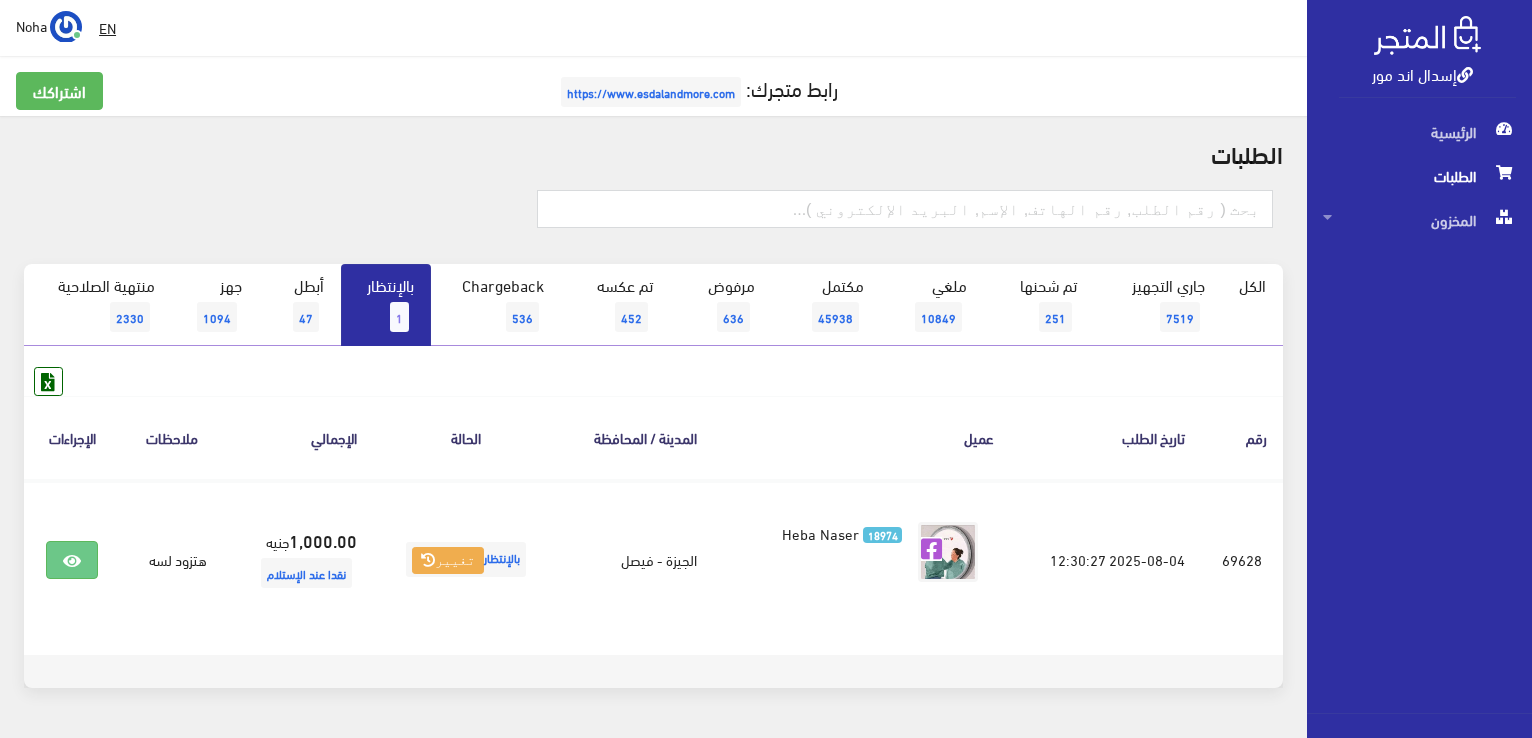 click on "رابط متجرك:
https://www.esdalandmore.com" at bounding box center [653, 92] 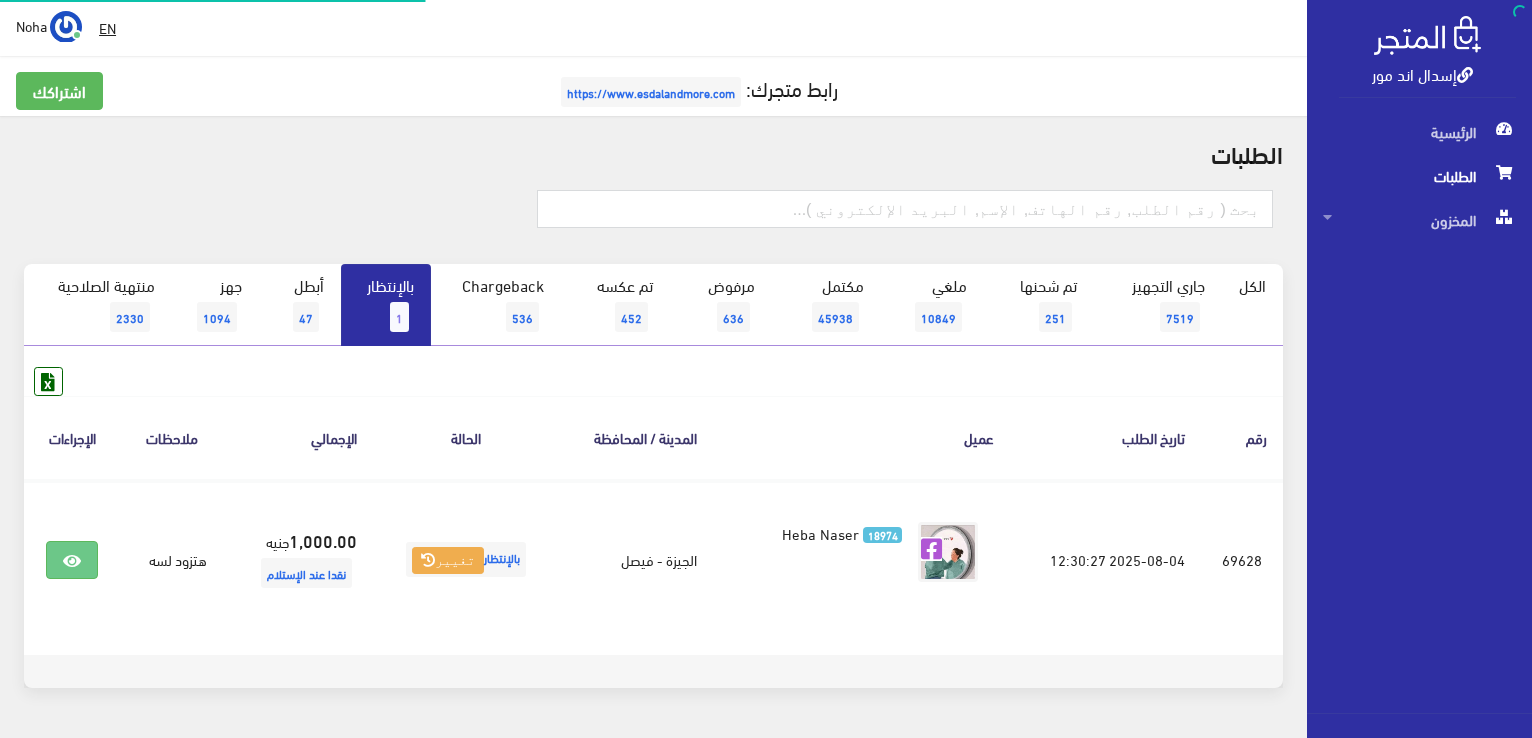 scroll, scrollTop: 0, scrollLeft: 0, axis: both 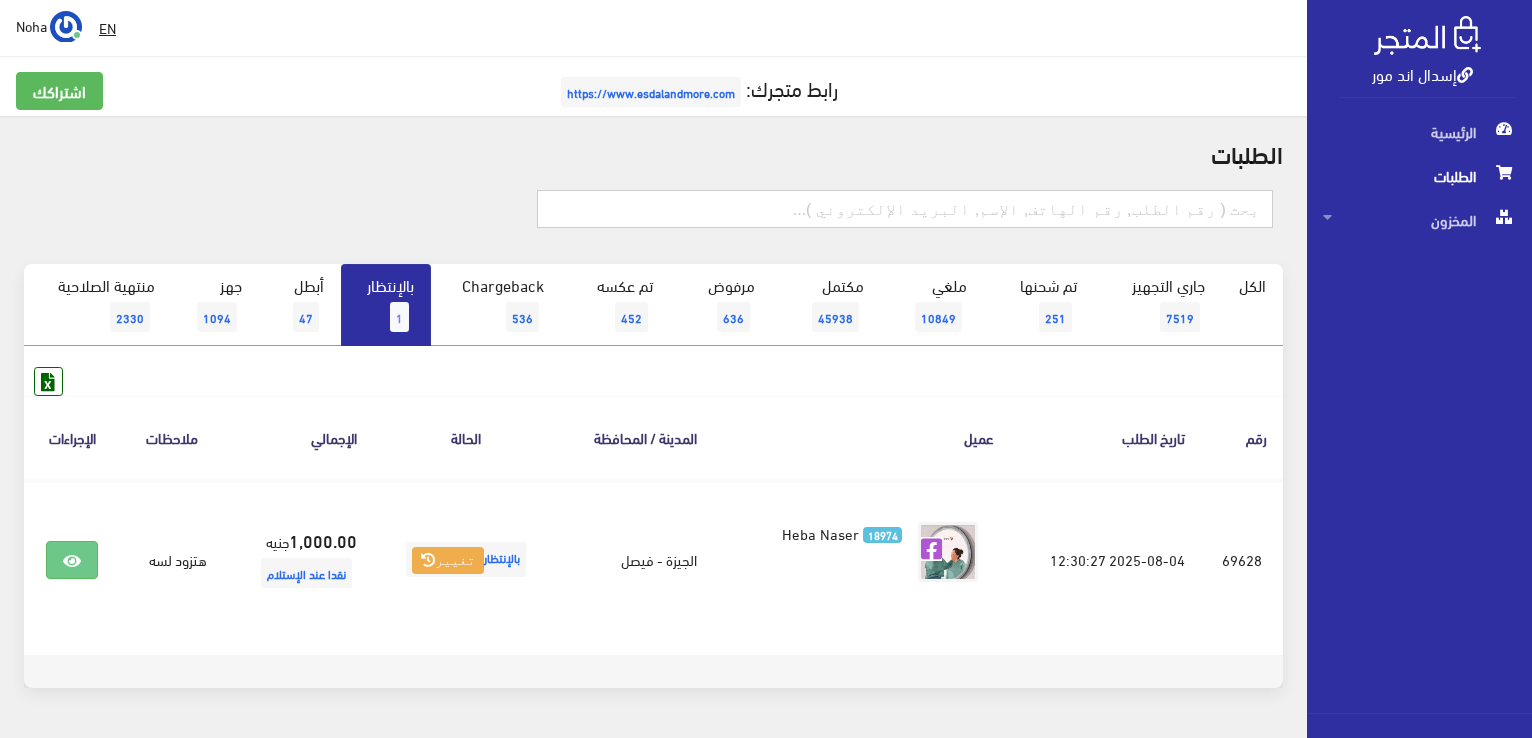 click at bounding box center (905, 209) 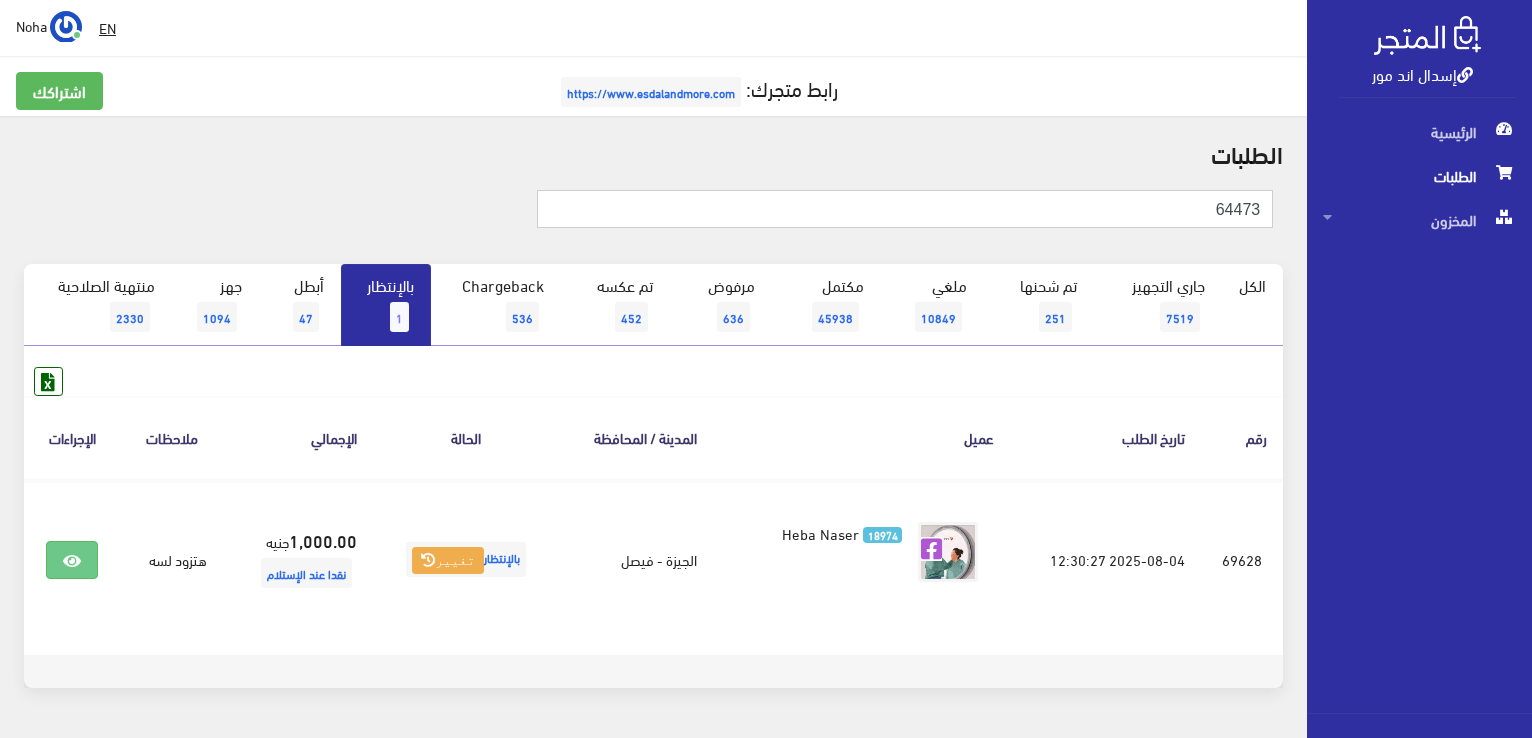 type on "64473" 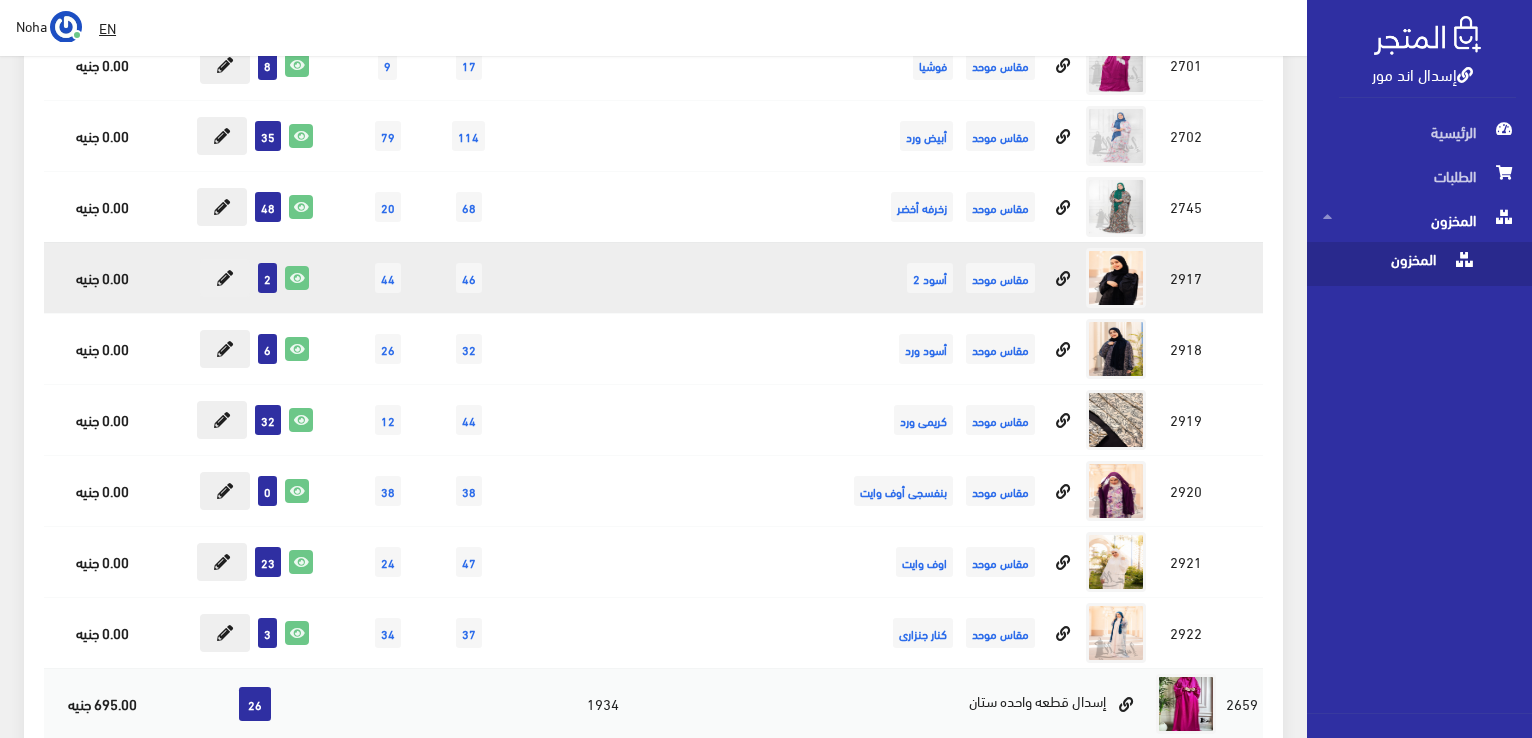 scroll, scrollTop: 10000, scrollLeft: 0, axis: vertical 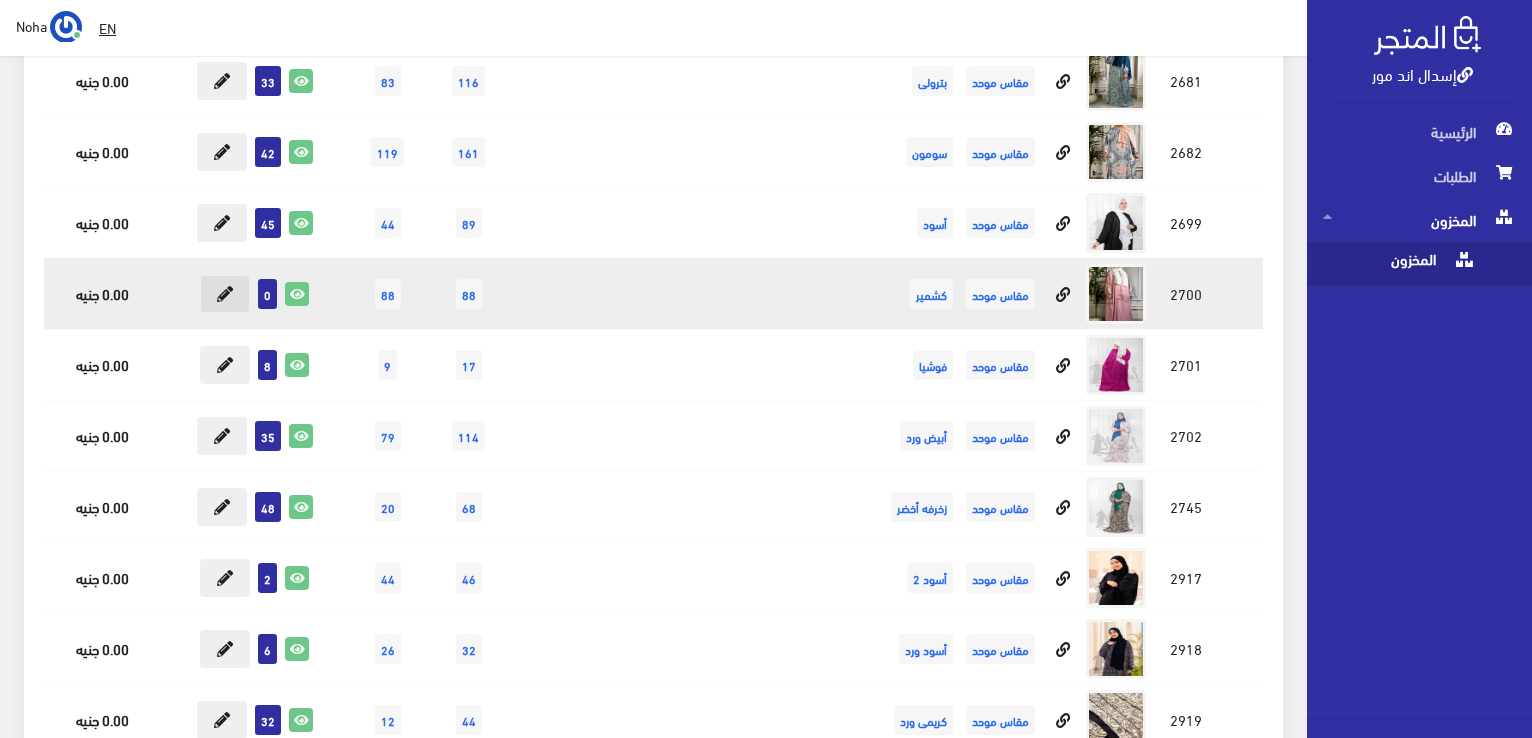 click at bounding box center [225, 294] 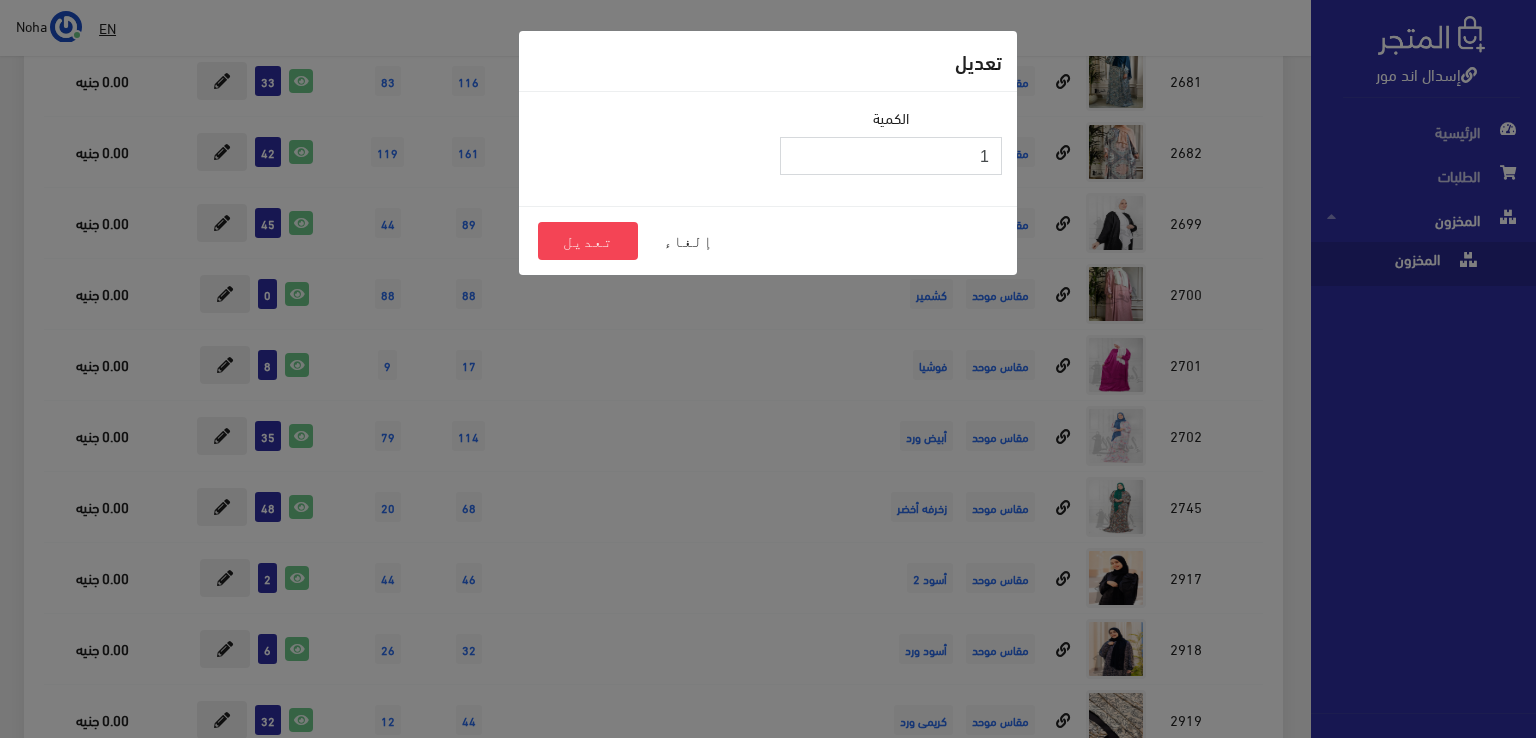 type on "1" 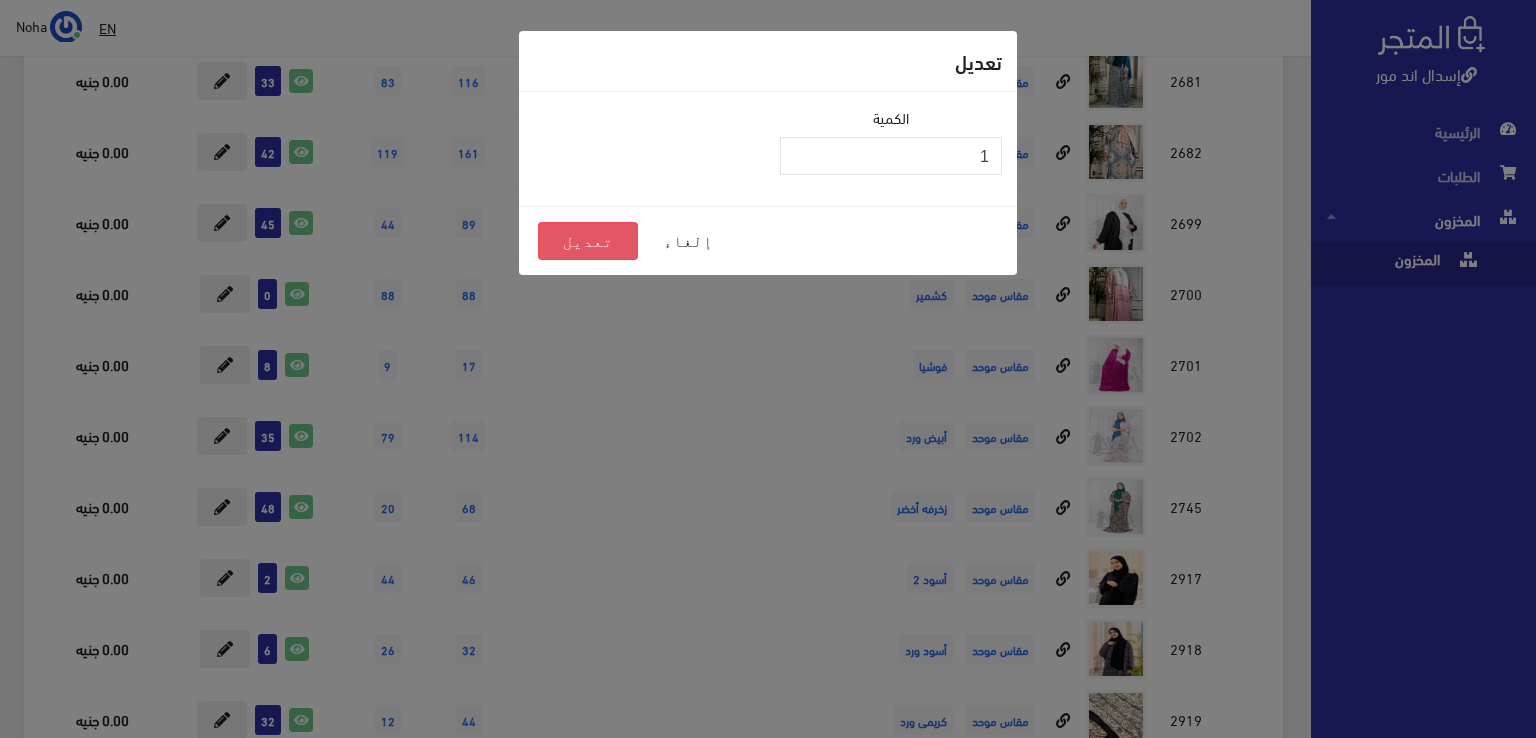 click on "تعديل" at bounding box center (588, 241) 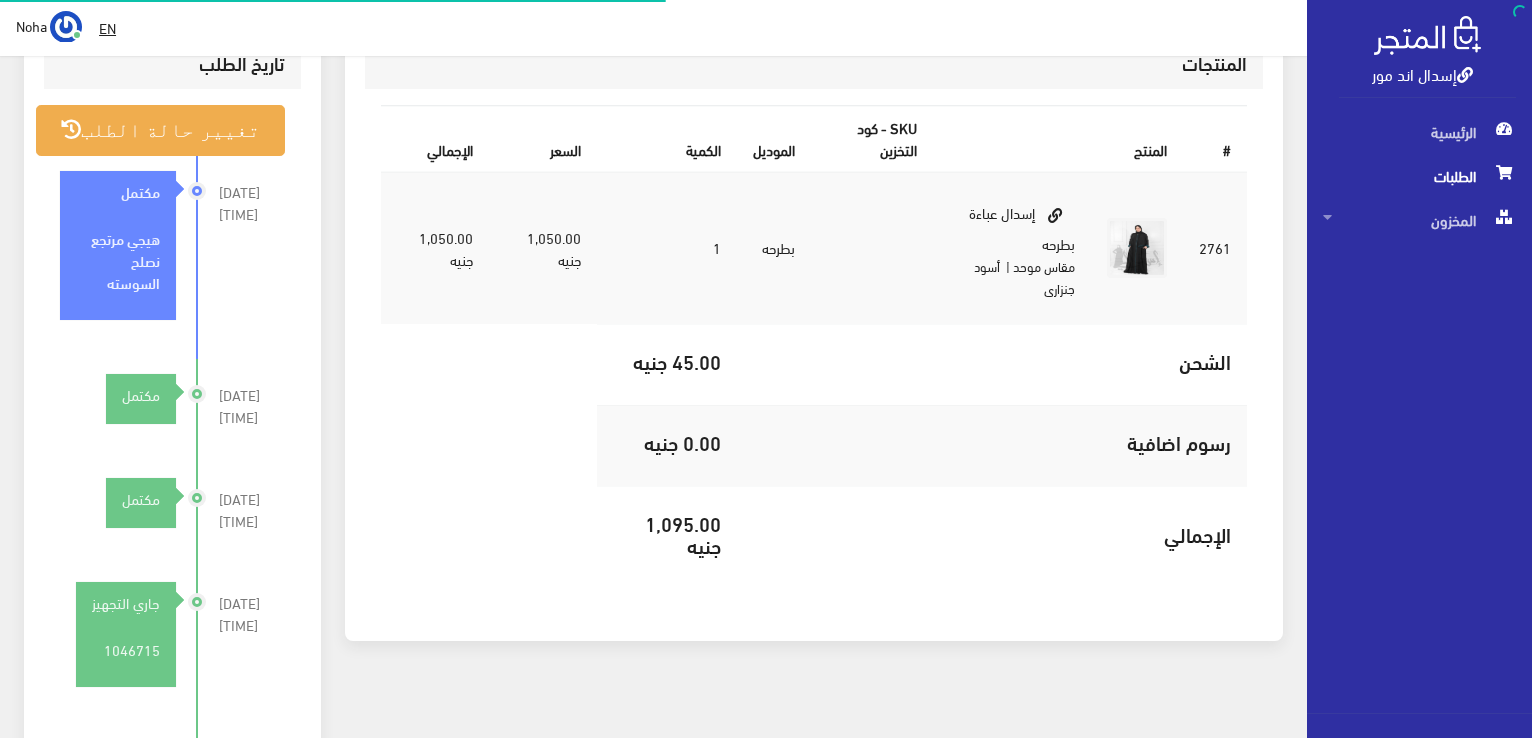 scroll, scrollTop: 600, scrollLeft: 0, axis: vertical 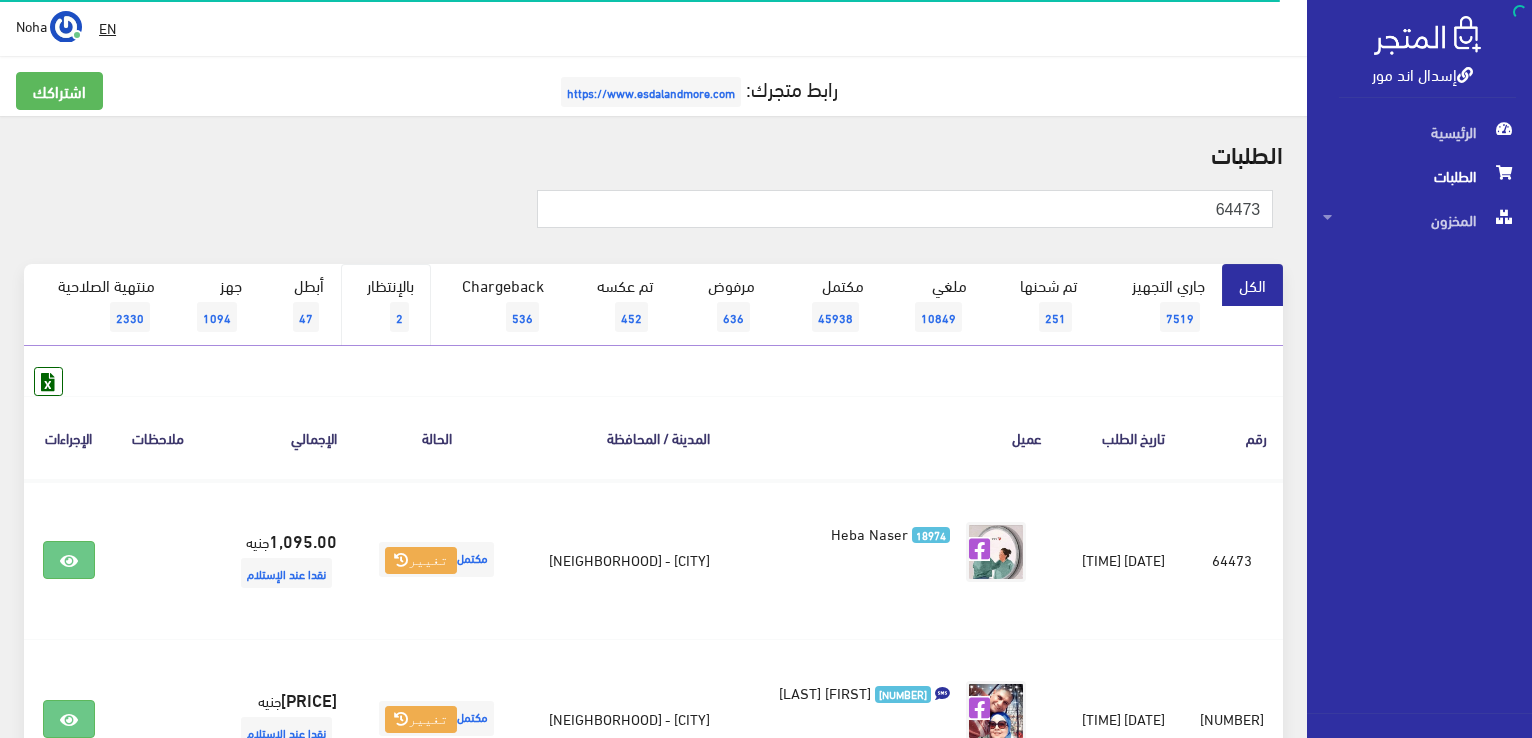 click on "بالإنتظار
2" at bounding box center [386, 305] 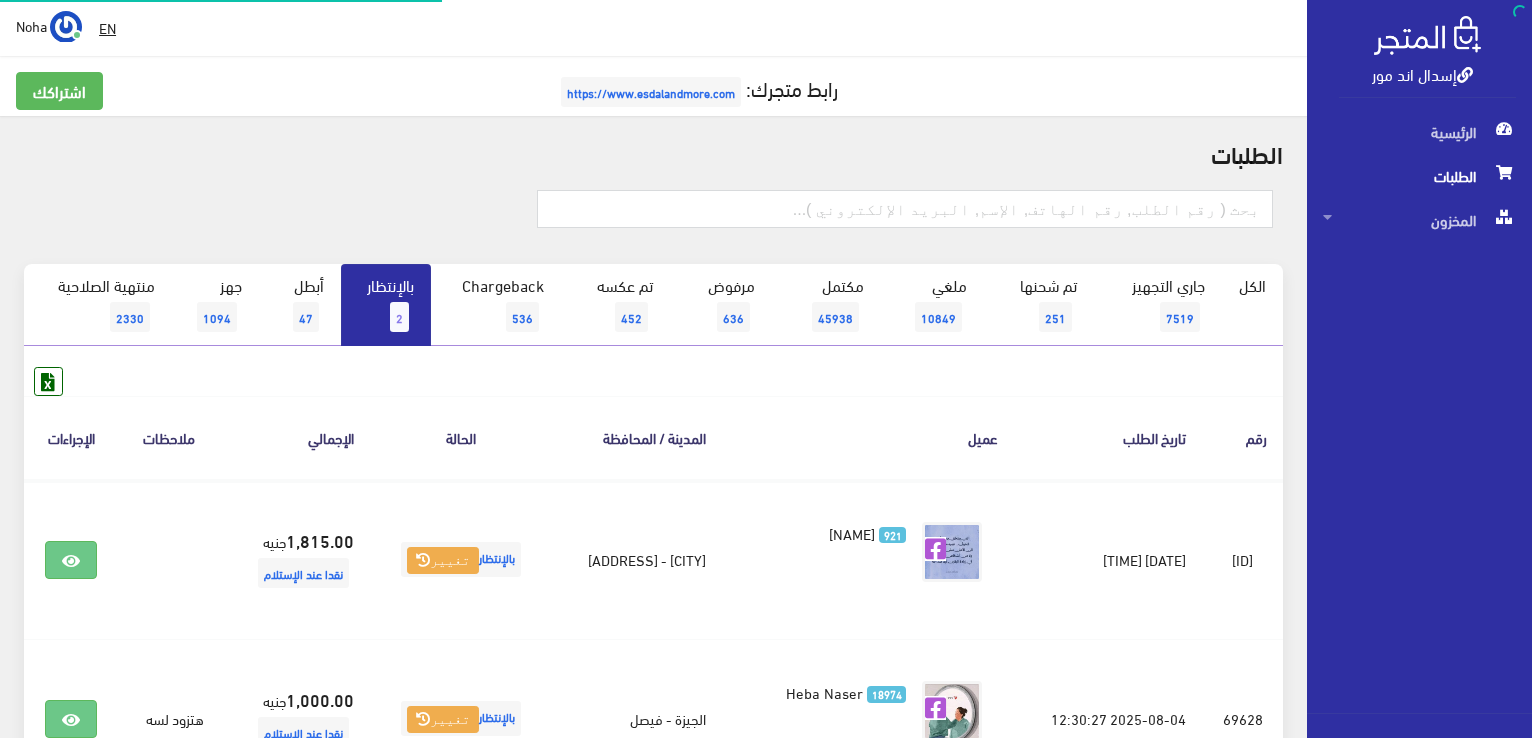 scroll, scrollTop: 0, scrollLeft: 0, axis: both 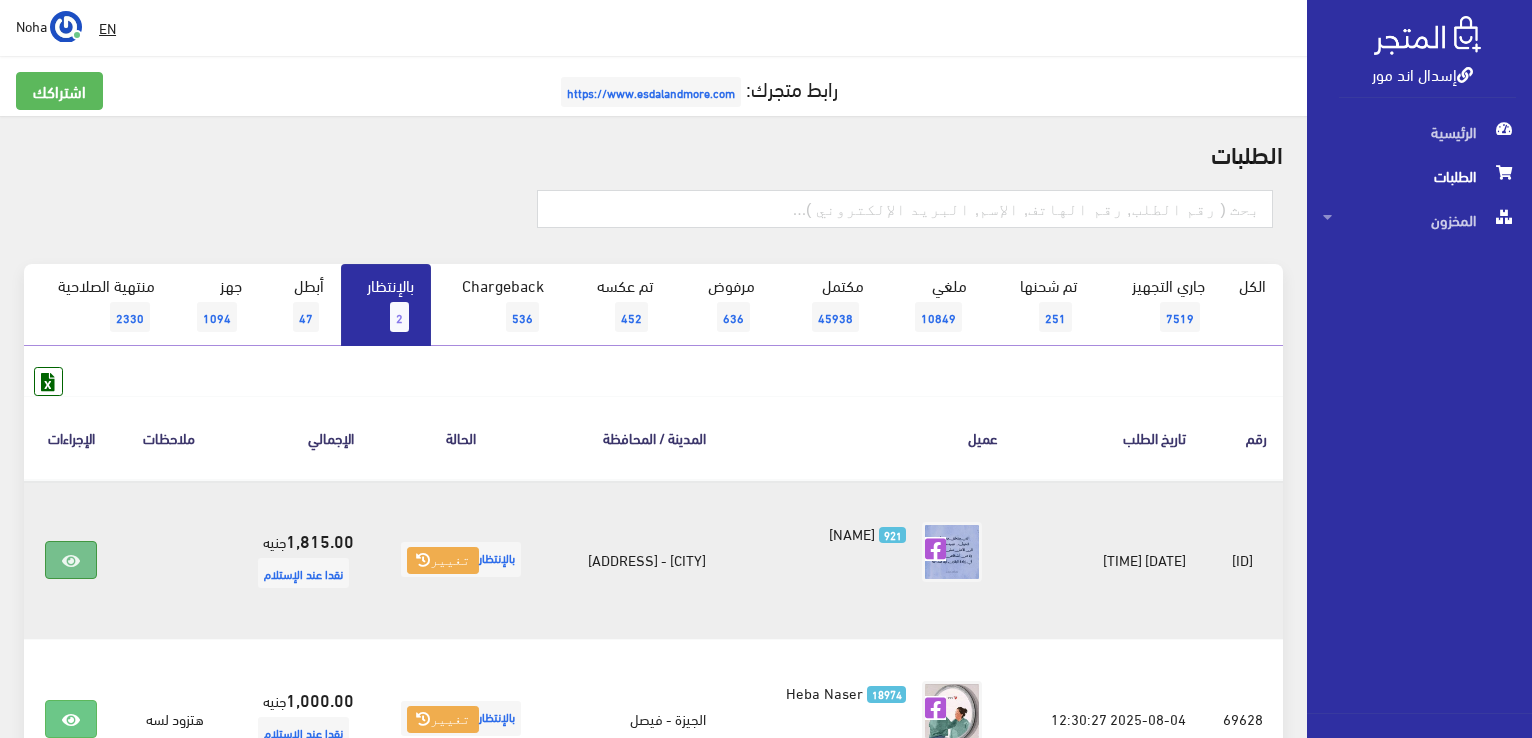click at bounding box center (71, 561) 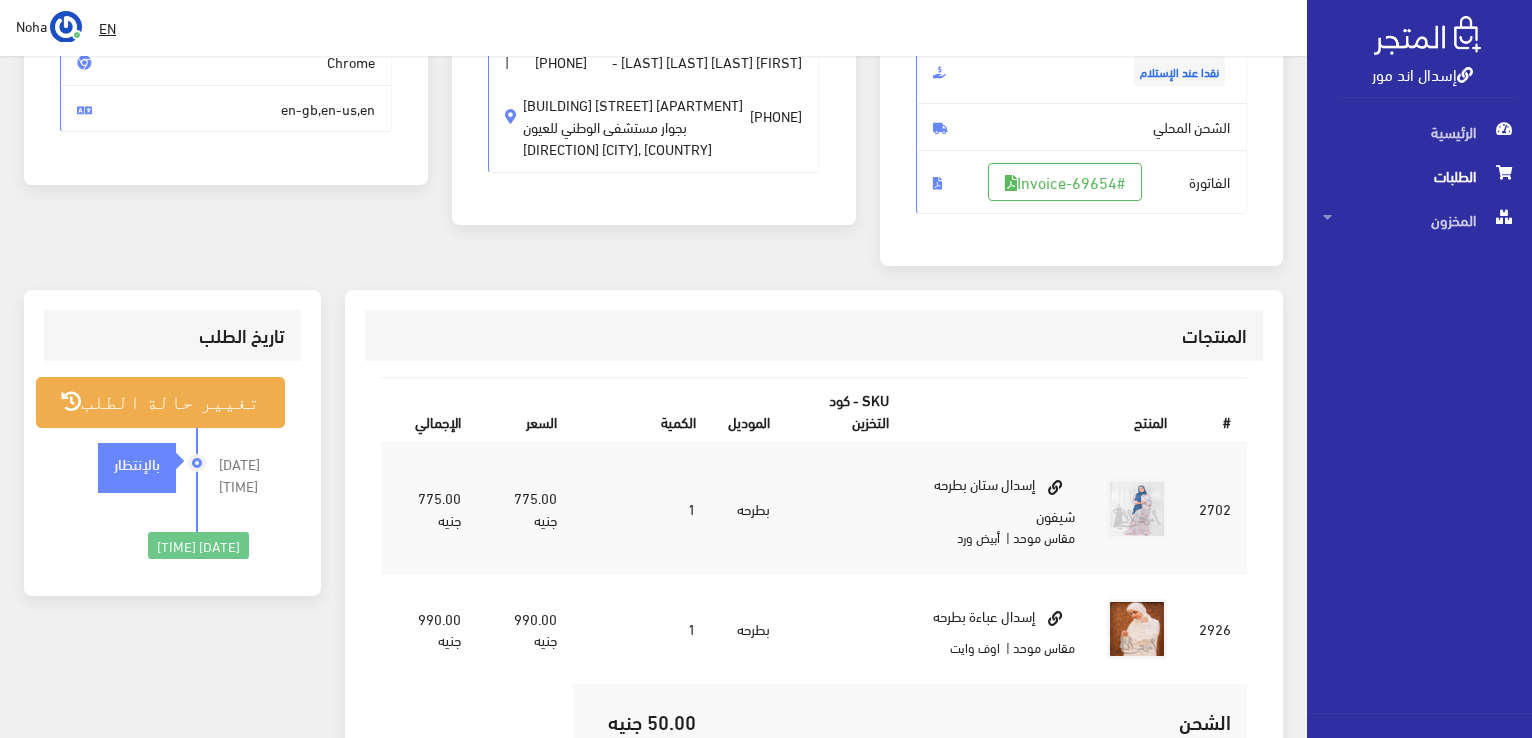scroll, scrollTop: 300, scrollLeft: 0, axis: vertical 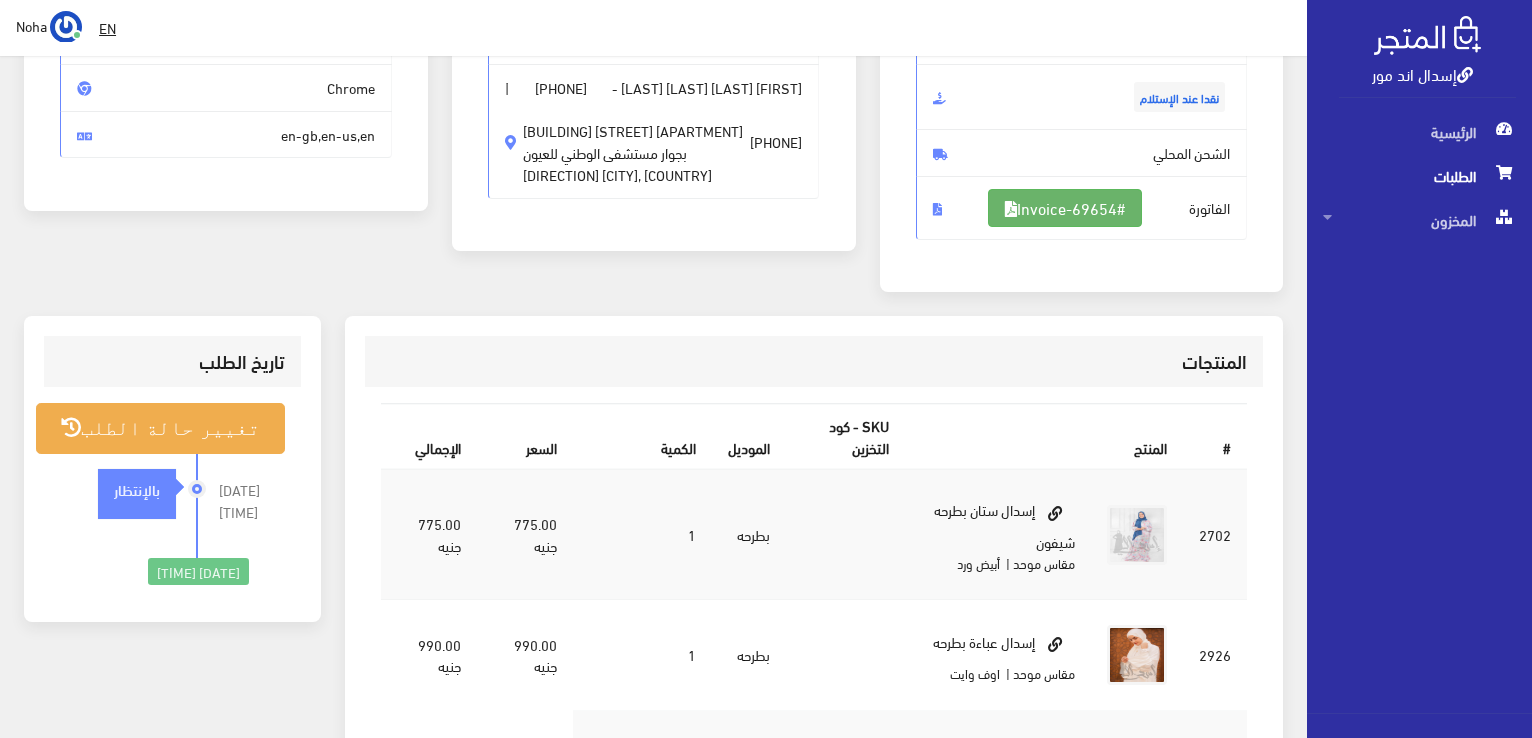 click on "#Invoice-69654" at bounding box center [1065, 208] 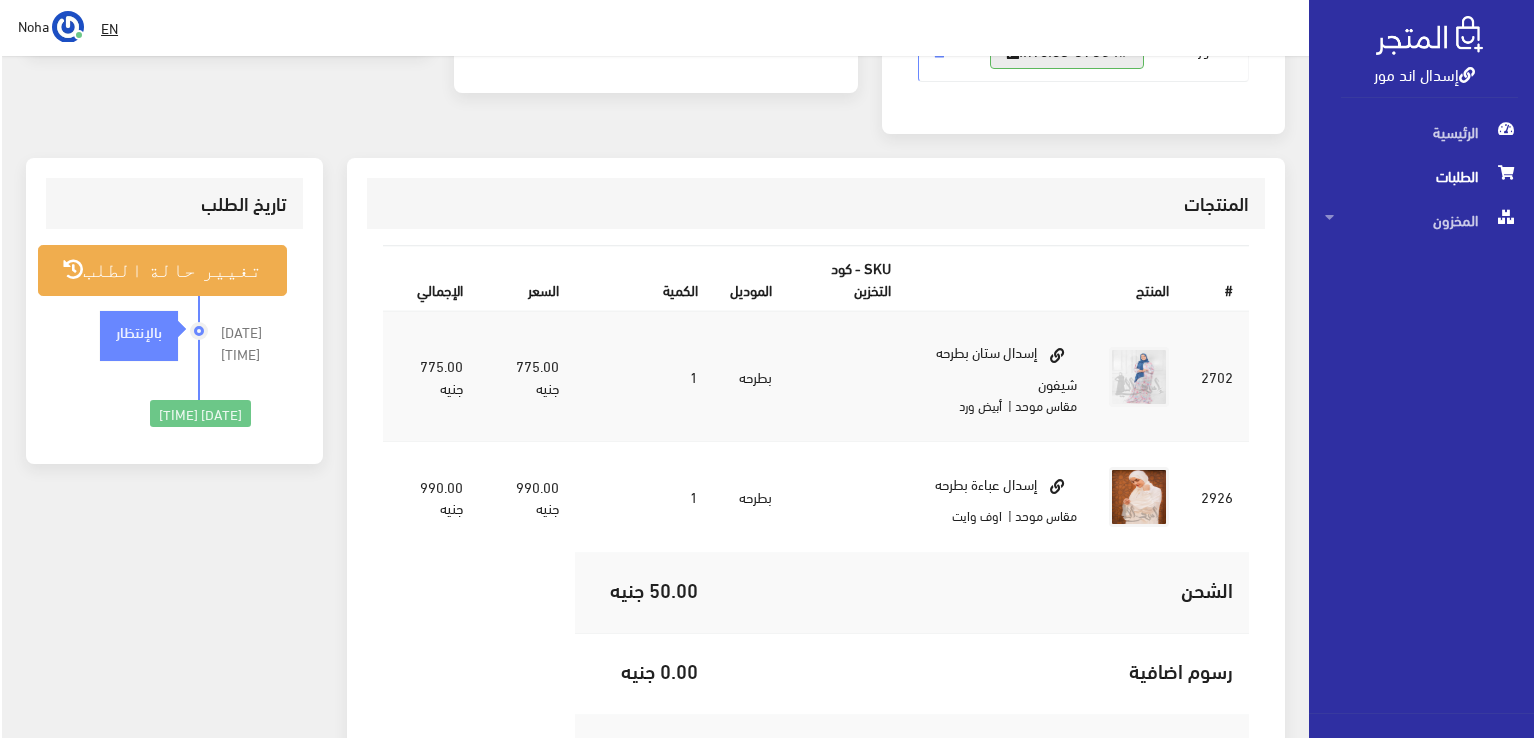 scroll, scrollTop: 600, scrollLeft: 0, axis: vertical 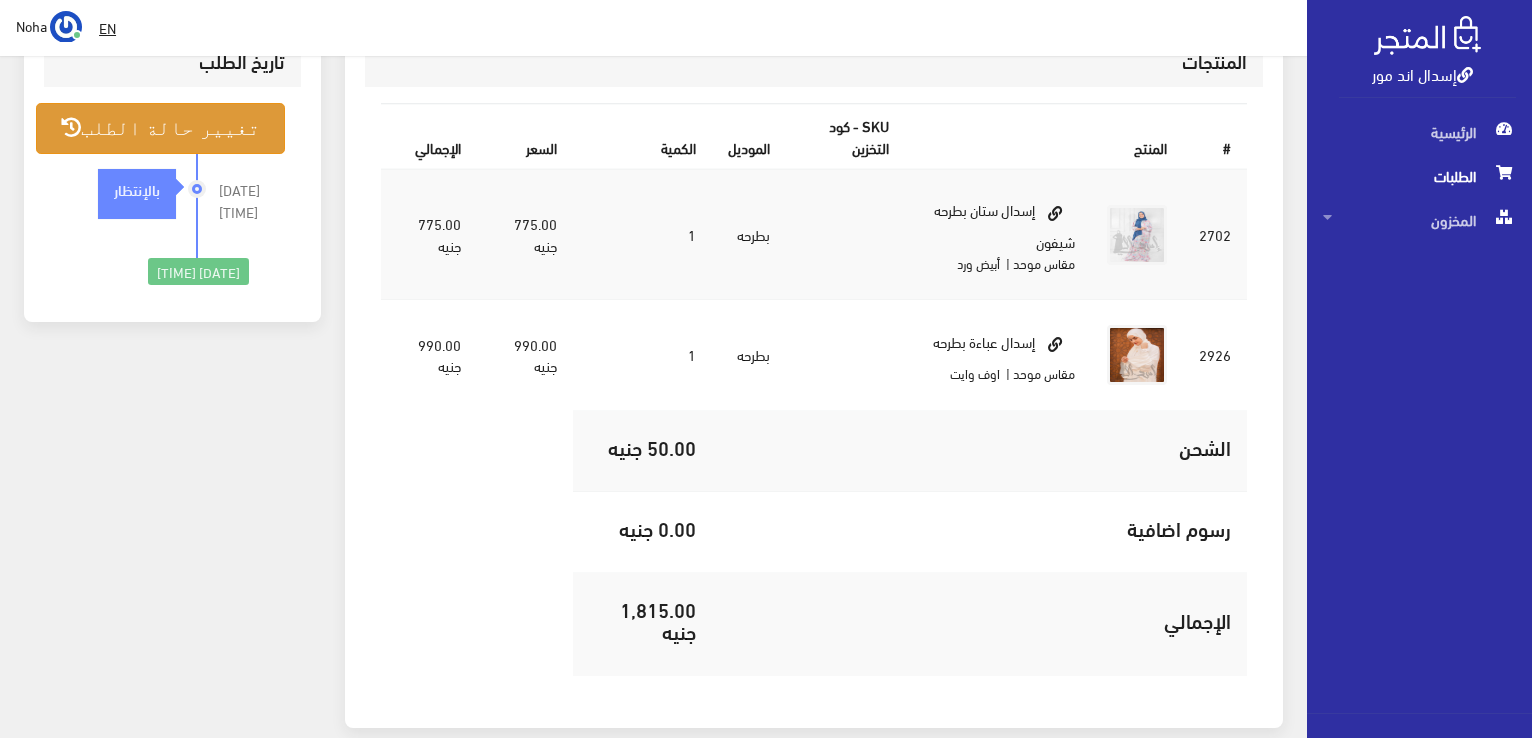 click on "تغيير حالة الطلب" at bounding box center (160, 128) 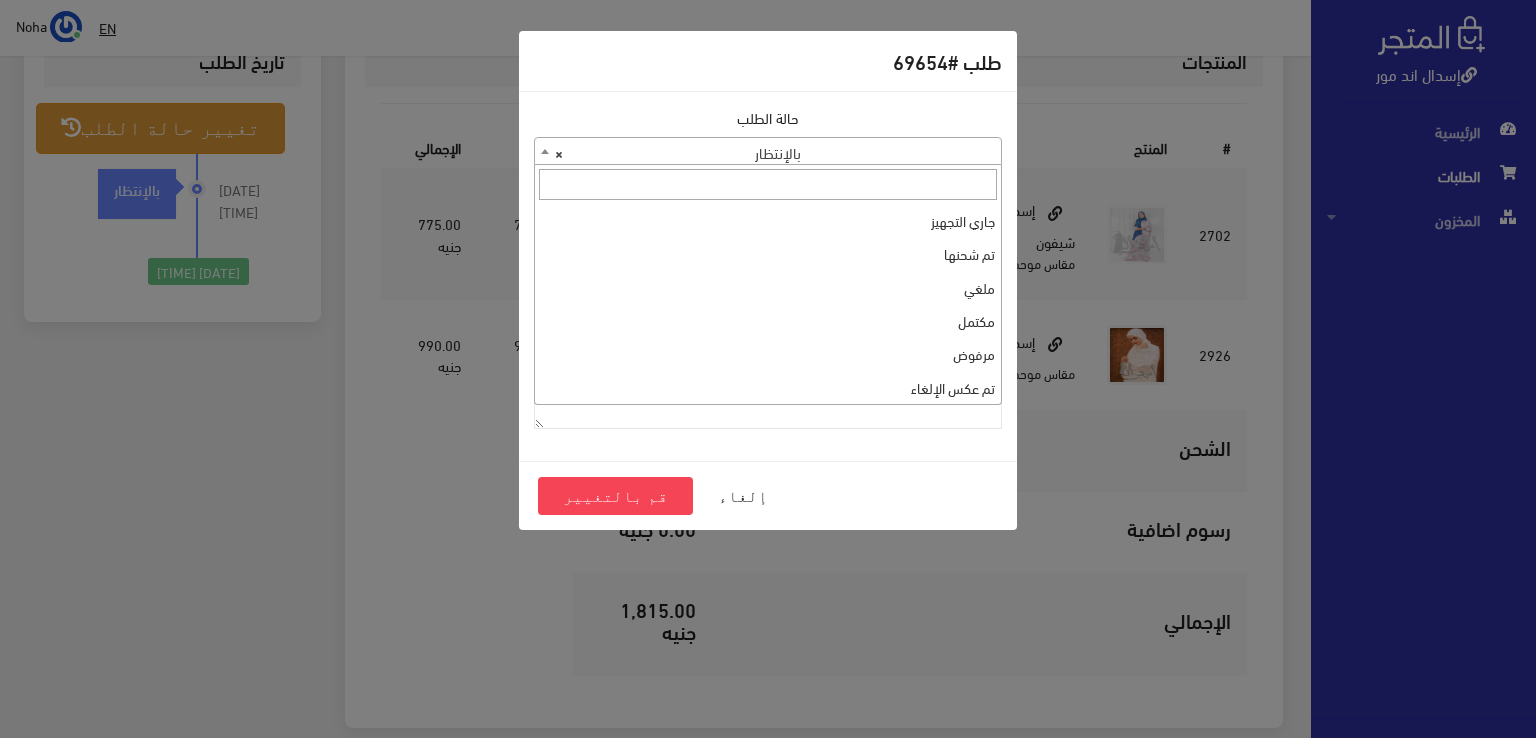 click on "× بالإنتظار" at bounding box center [768, 152] 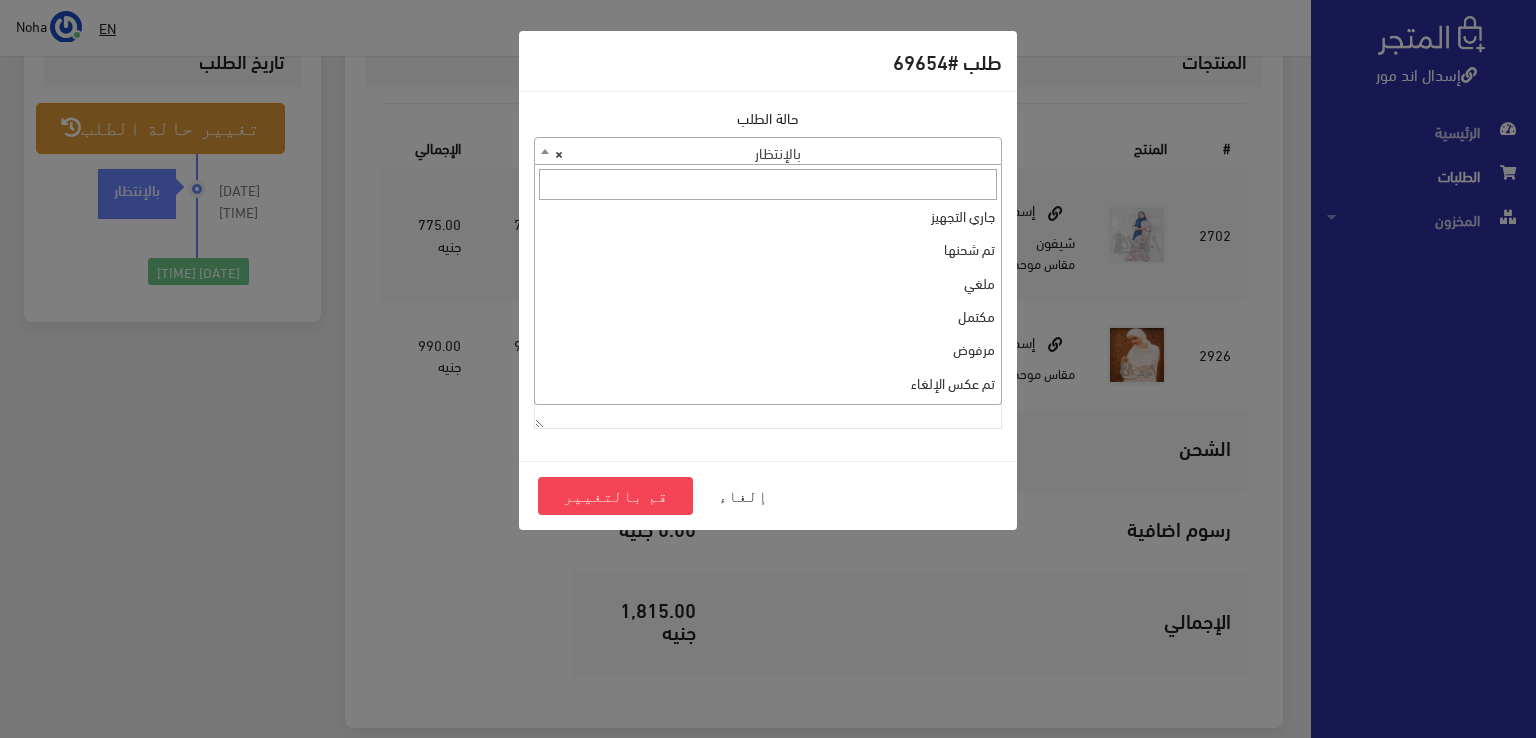 scroll, scrollTop: 0, scrollLeft: 0, axis: both 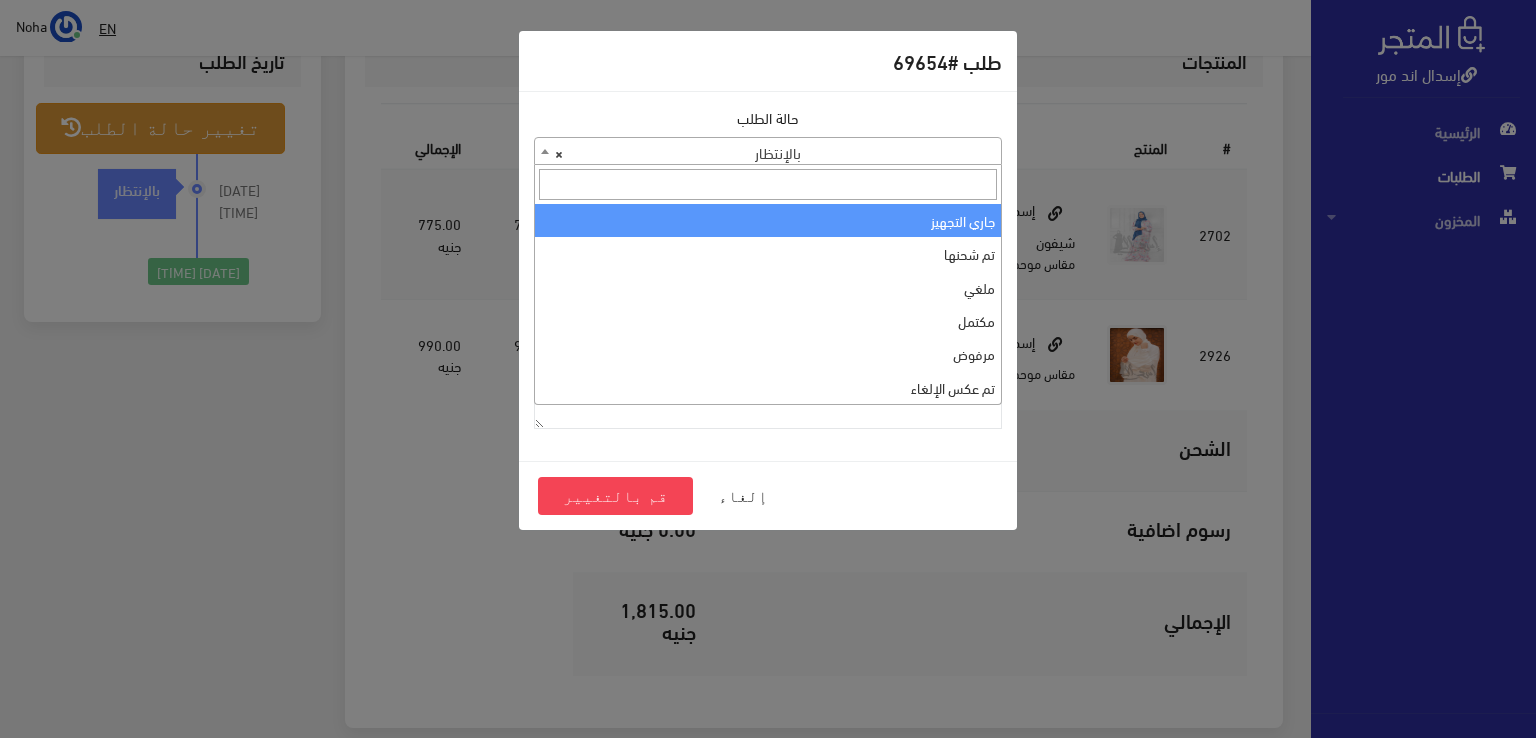 select on "1" 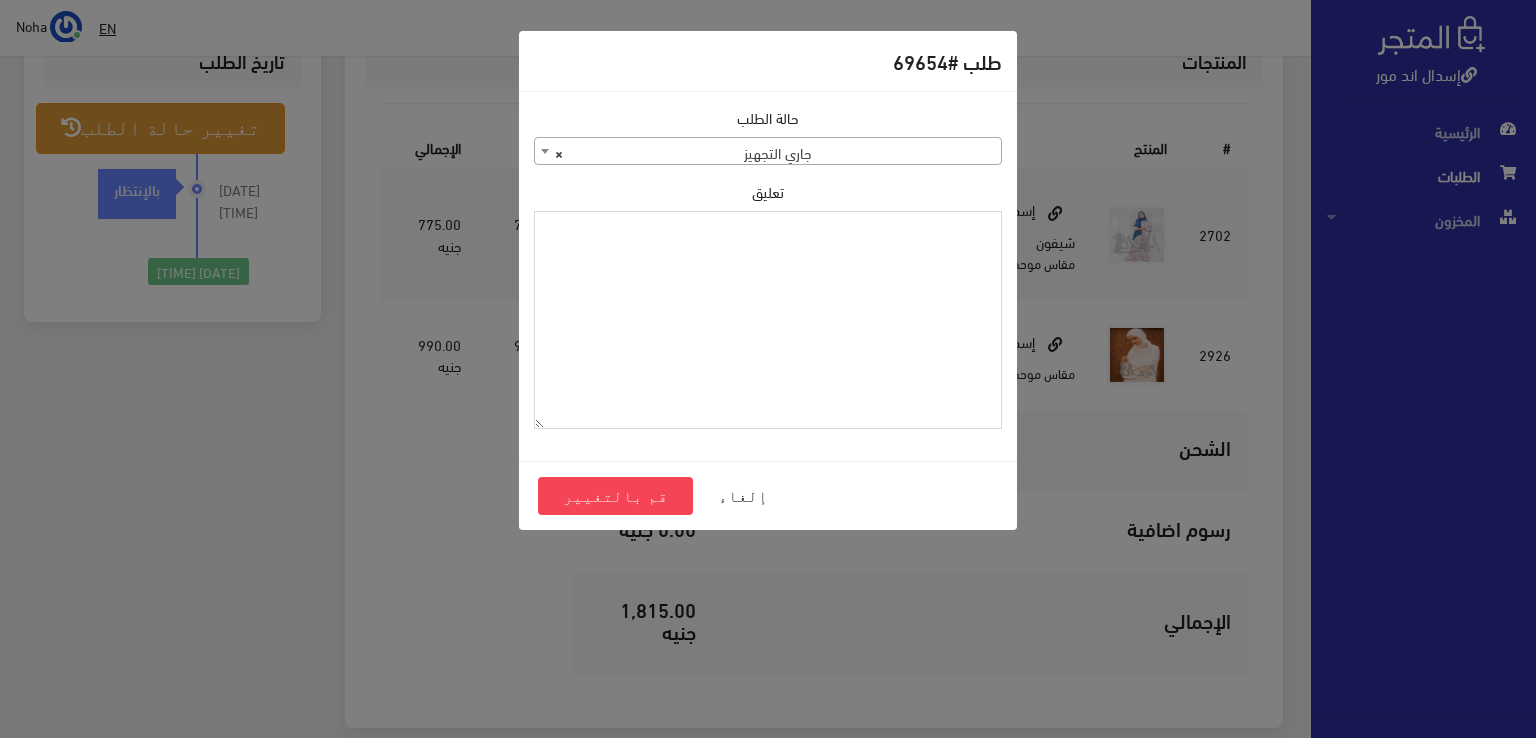 paste on "1106820" 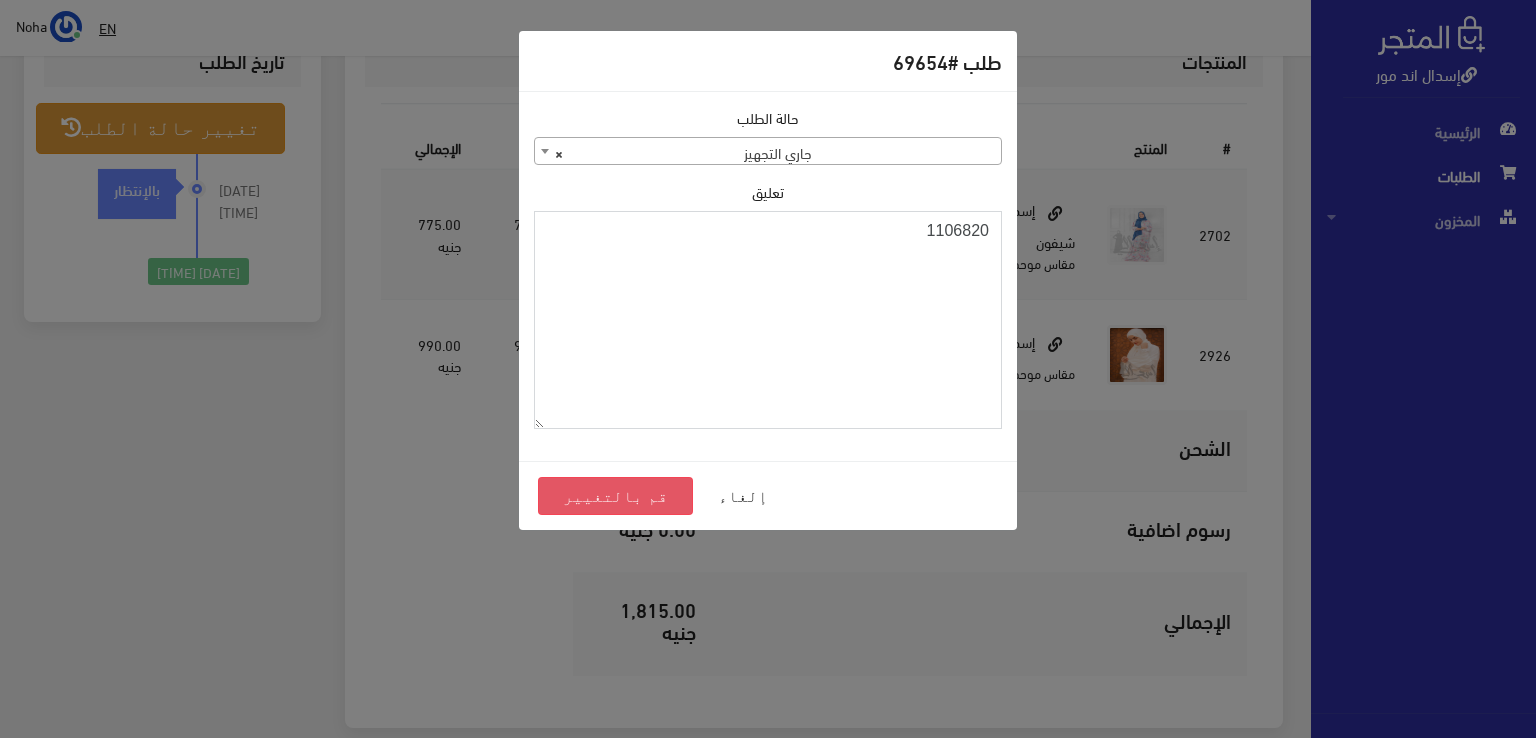 type on "1106820" 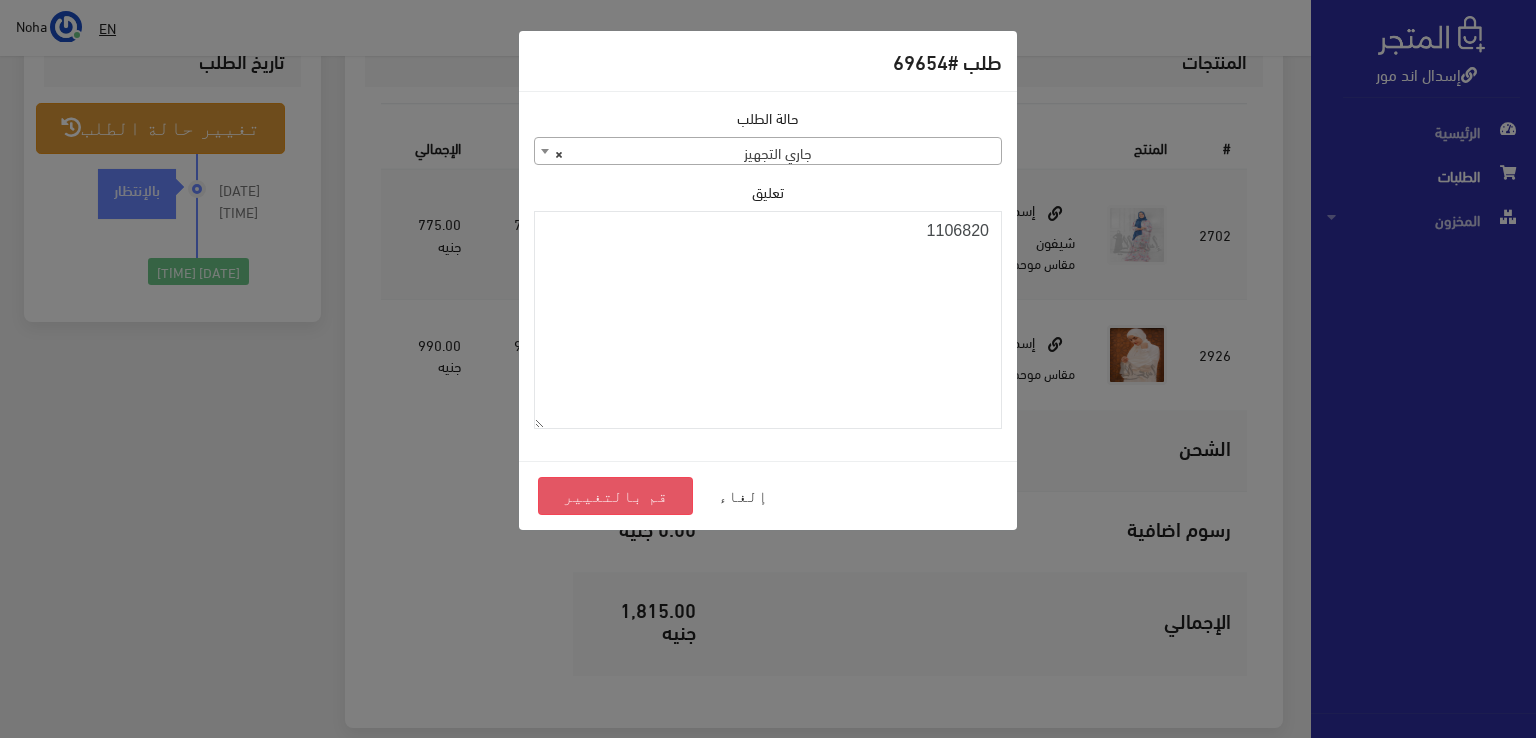 click on "قم بالتغيير" at bounding box center [615, 496] 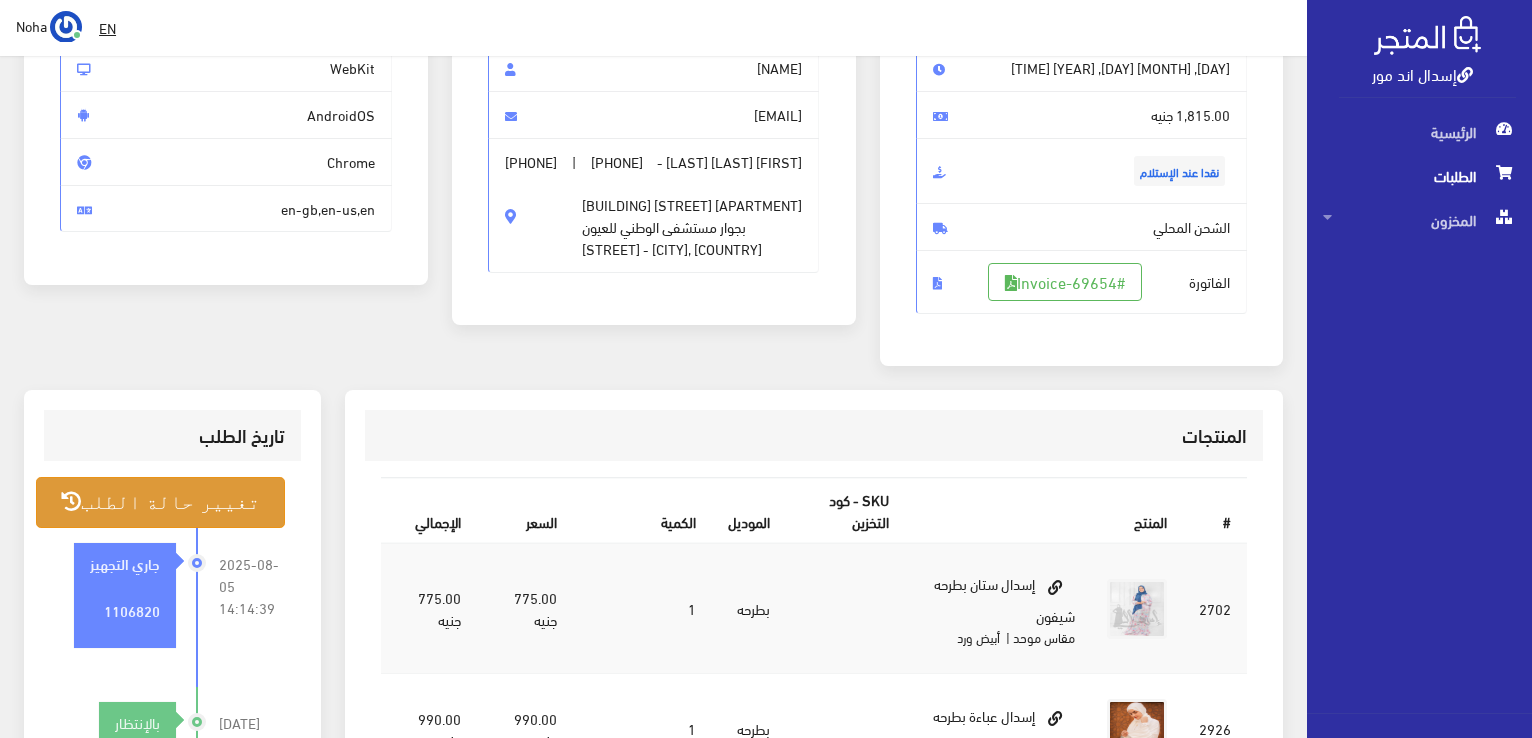 scroll, scrollTop: 500, scrollLeft: 0, axis: vertical 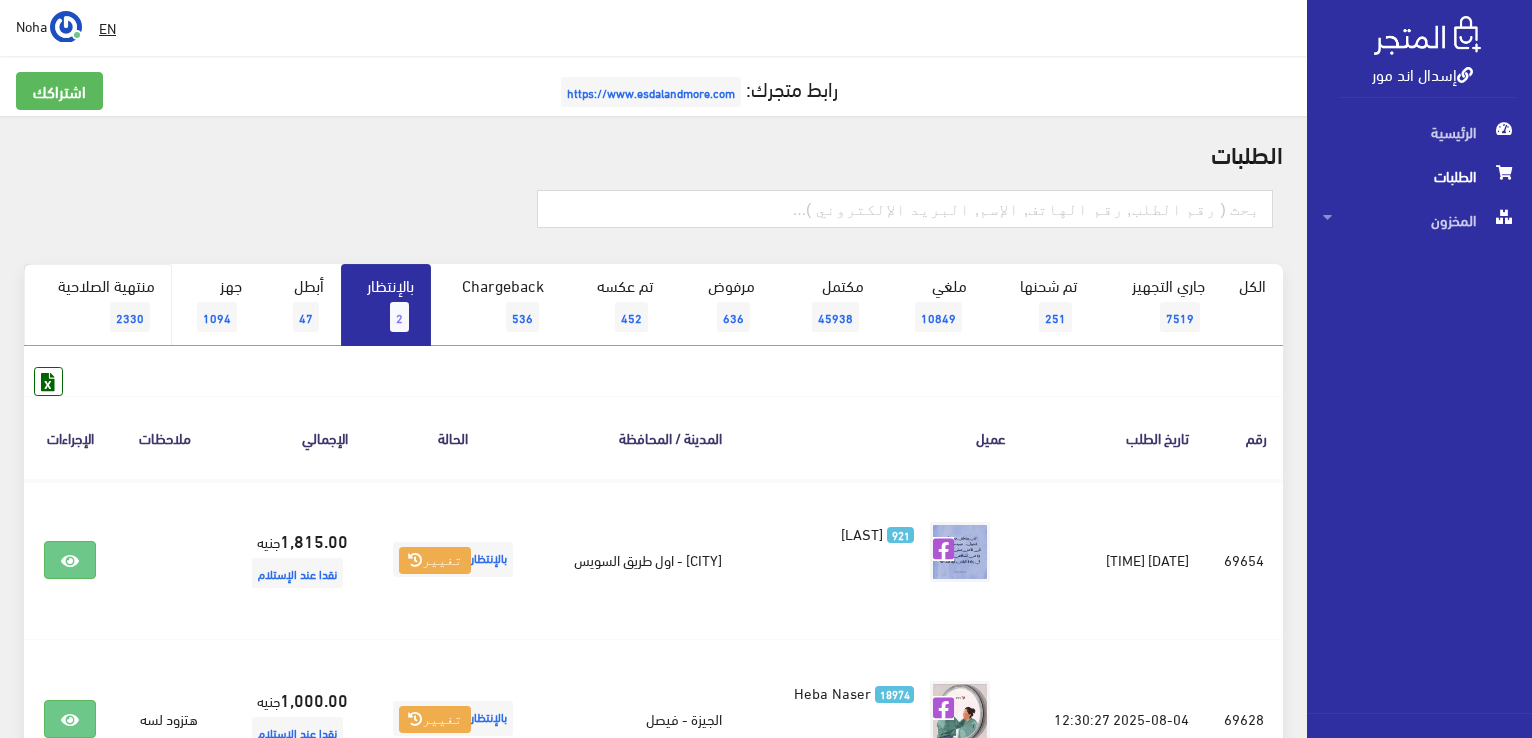 click on "منتهية الصلاحية
2330" at bounding box center (98, 305) 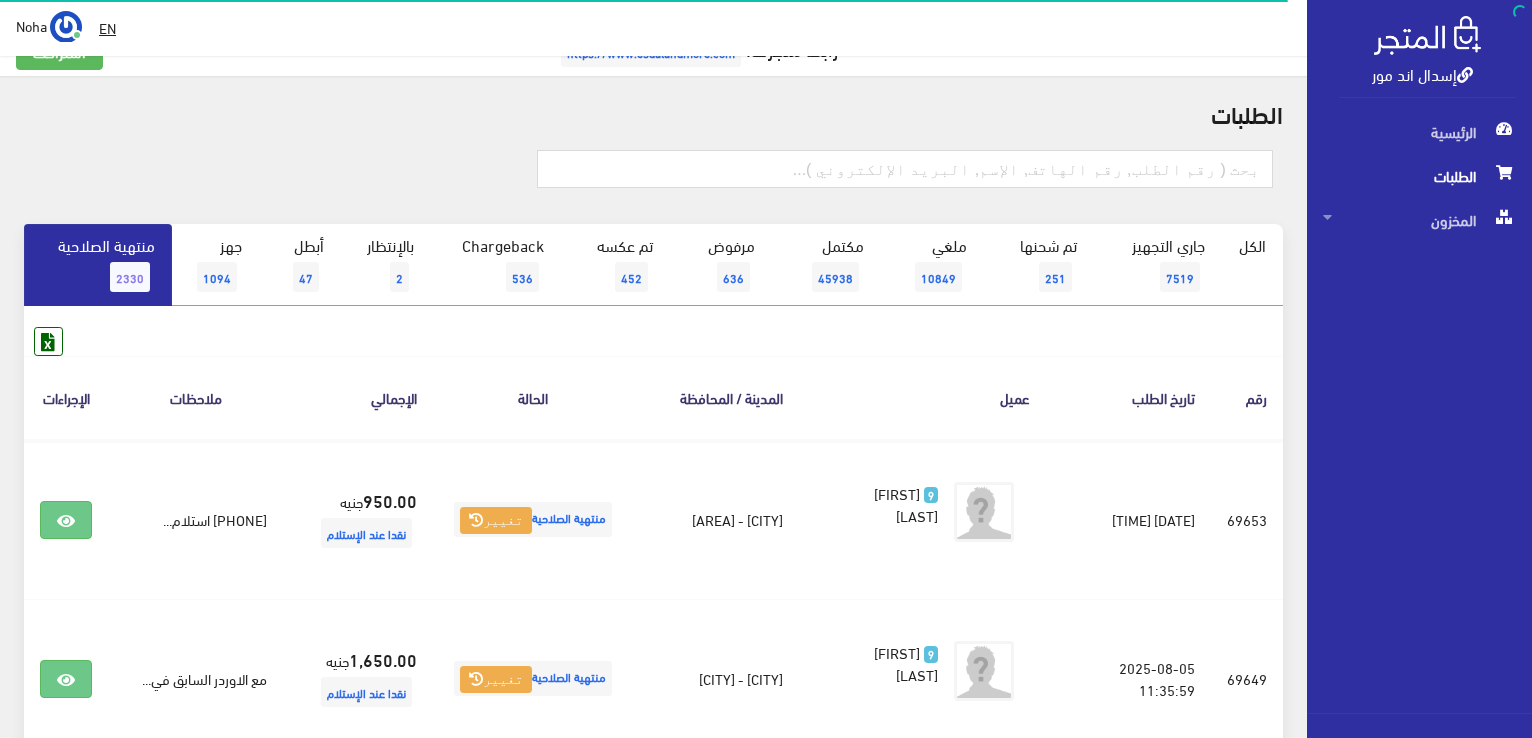 scroll, scrollTop: 300, scrollLeft: 0, axis: vertical 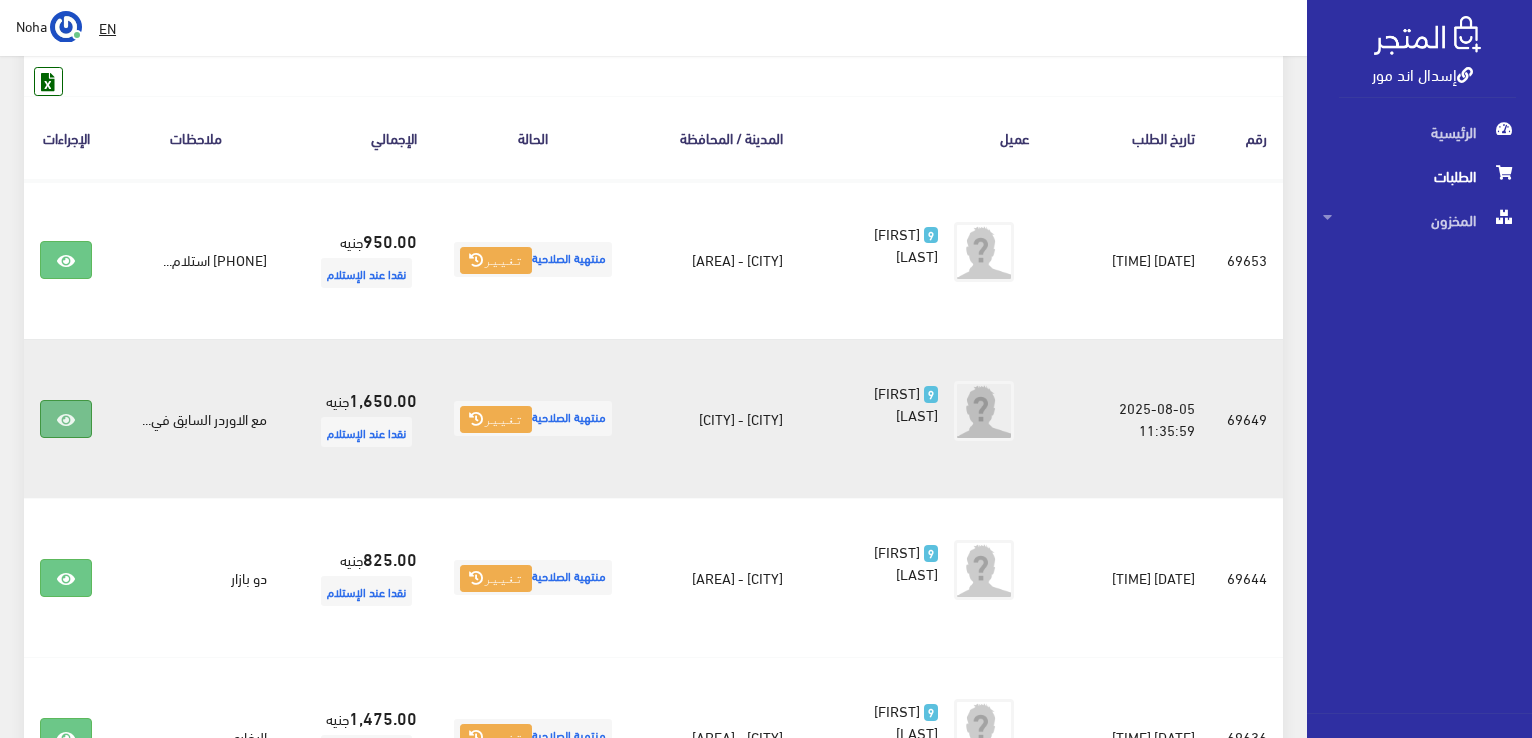 click at bounding box center [66, 420] 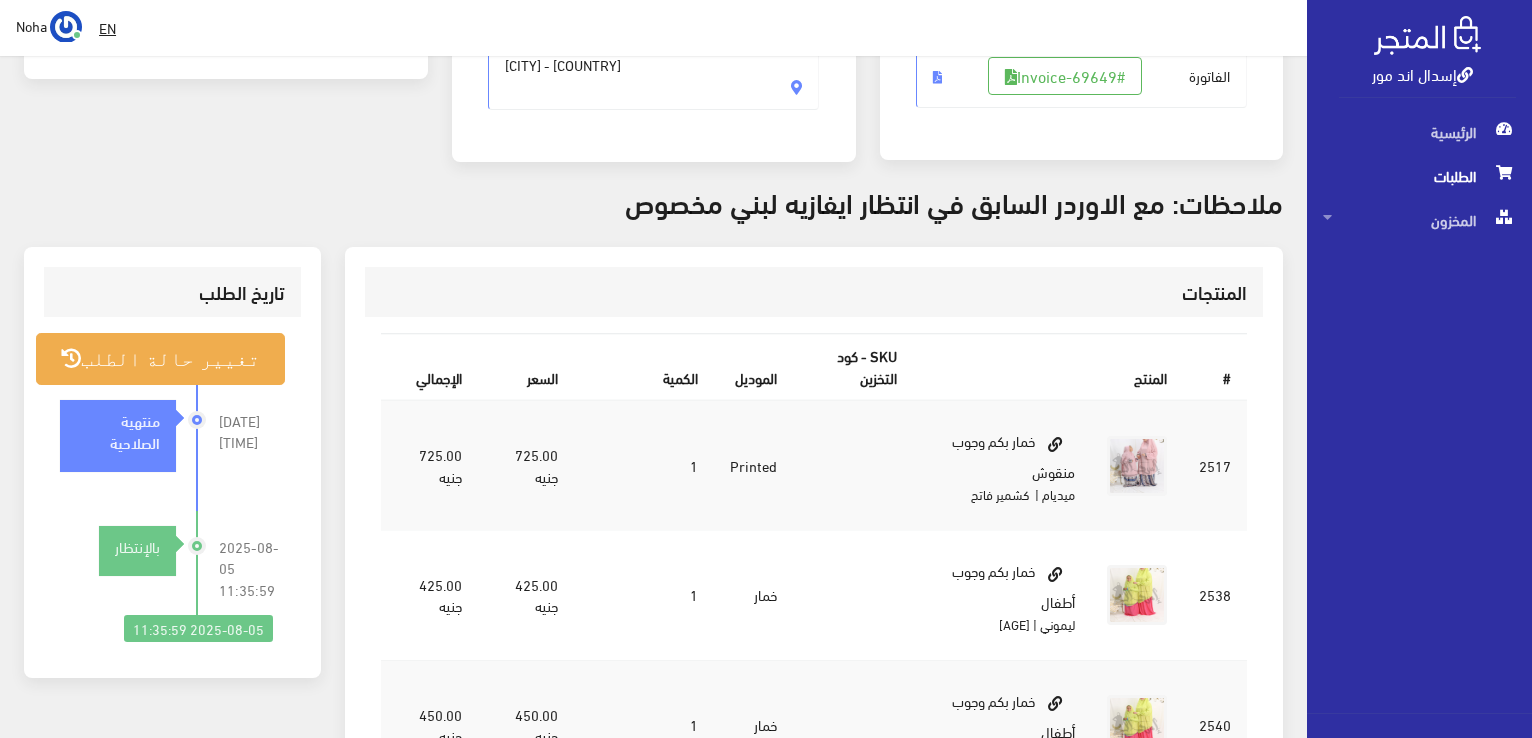 scroll, scrollTop: 400, scrollLeft: 0, axis: vertical 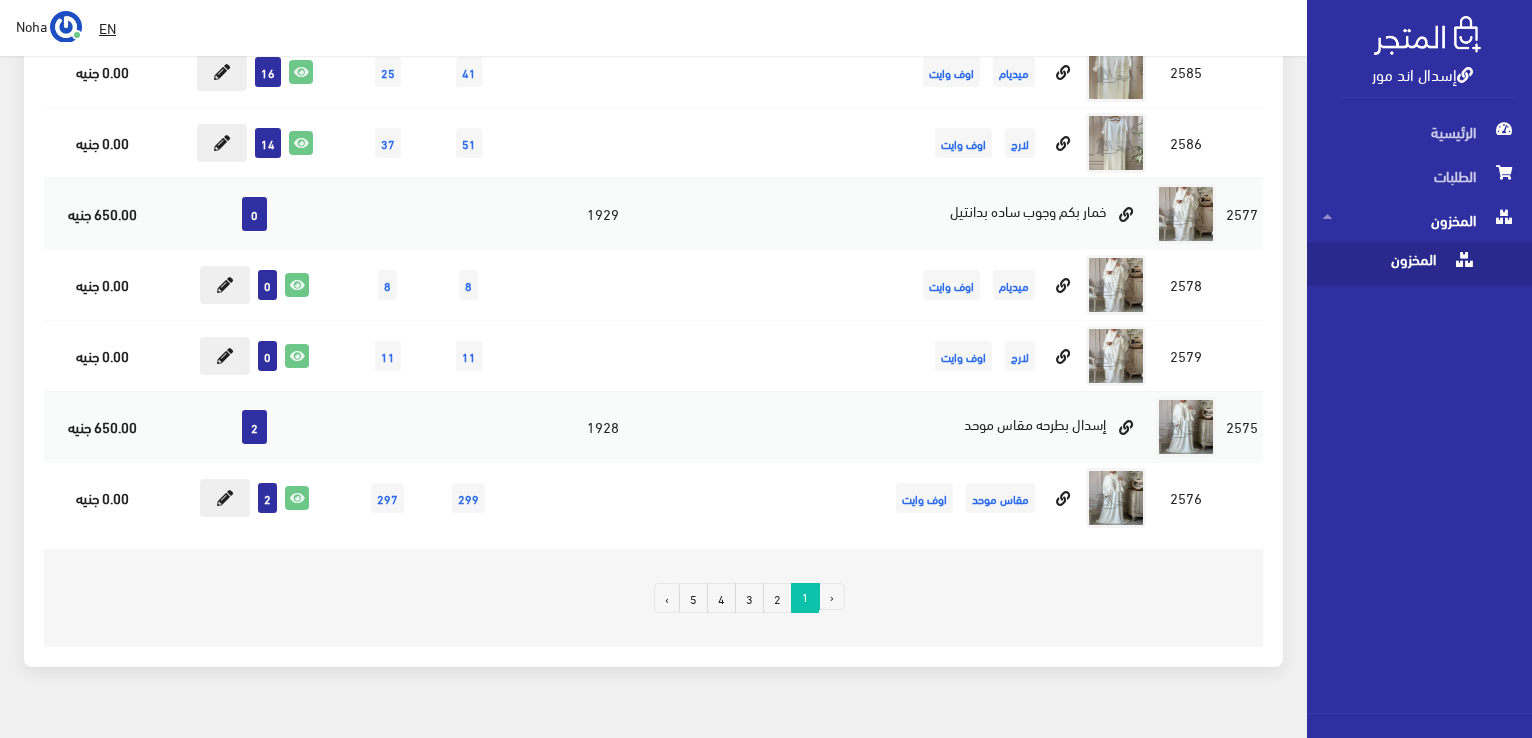 click on "4" at bounding box center (721, 598) 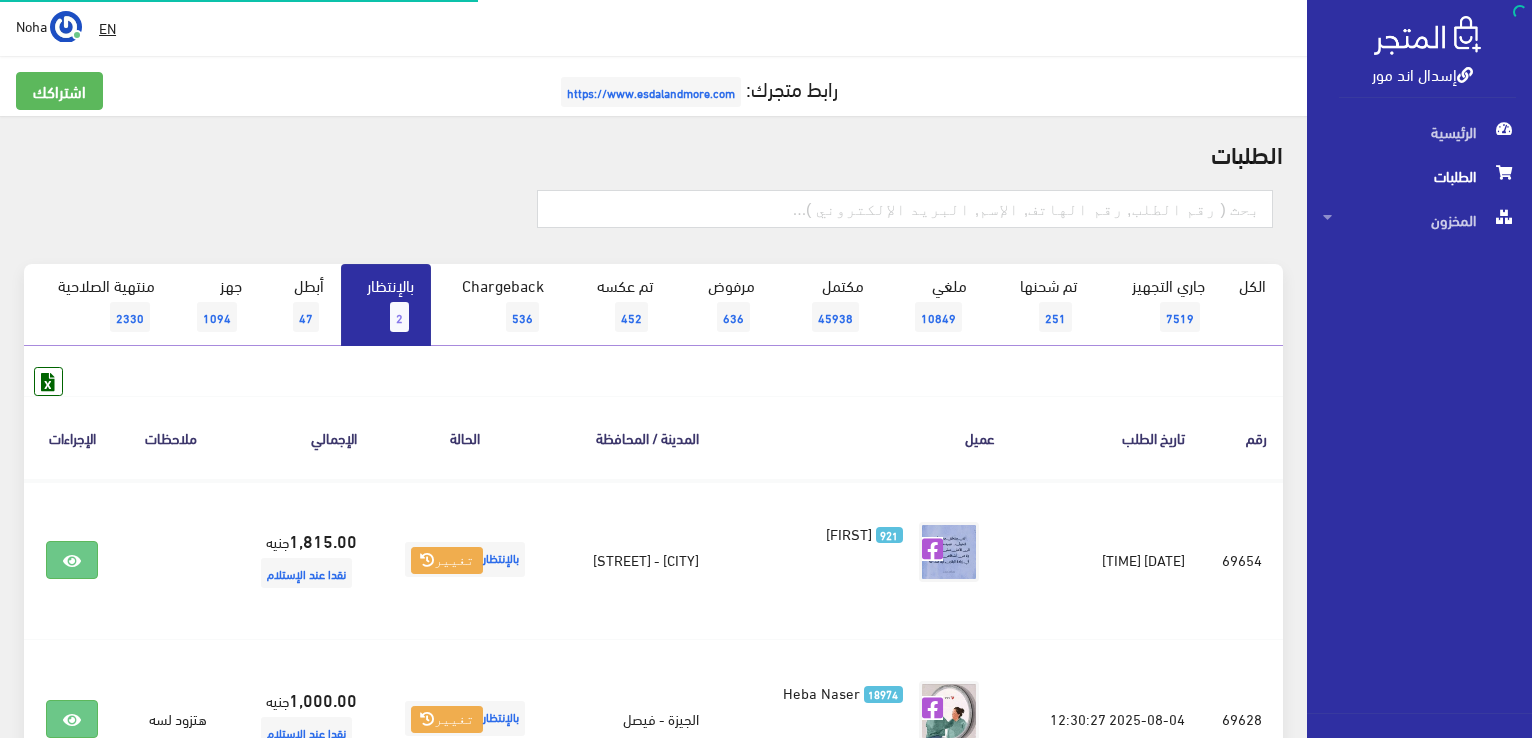 scroll, scrollTop: 0, scrollLeft: 0, axis: both 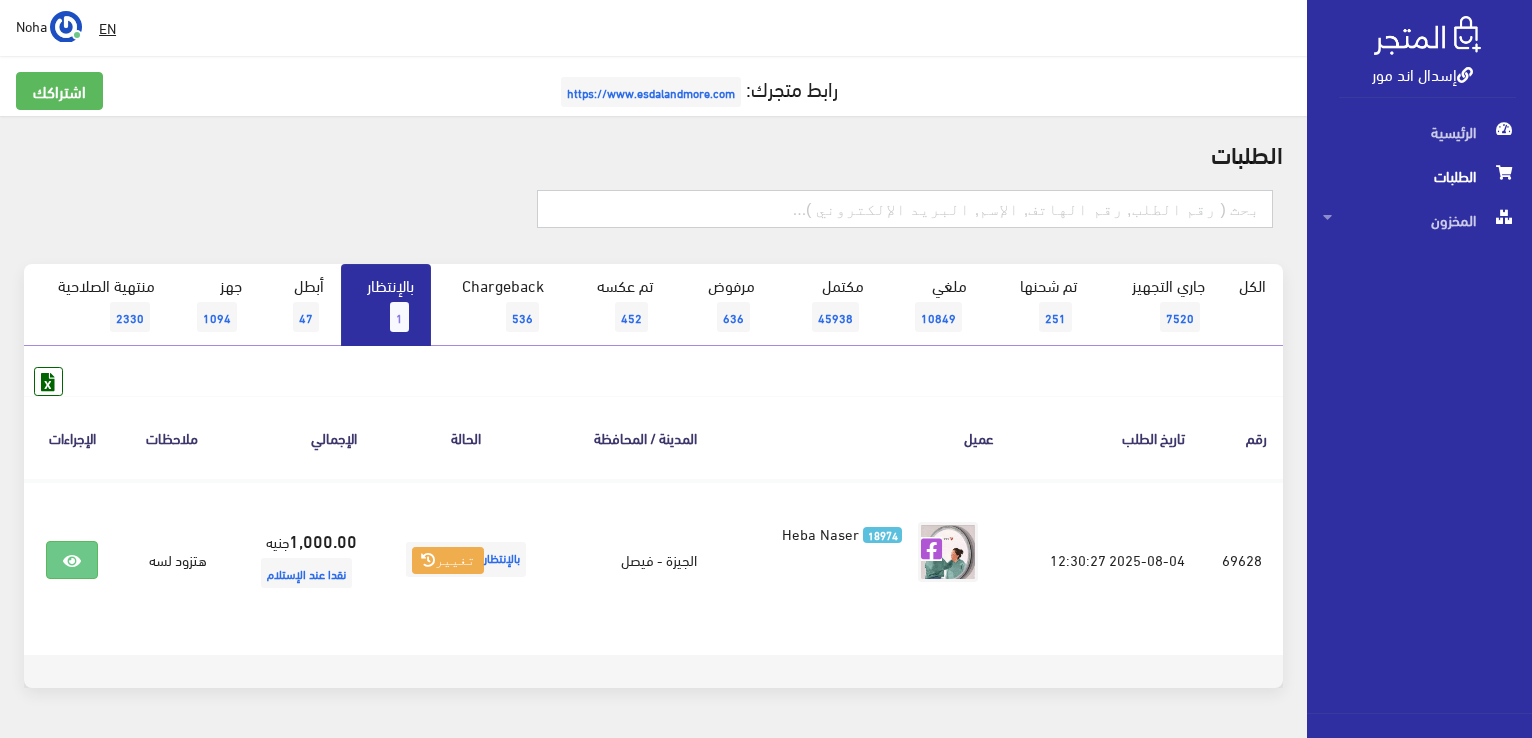 click at bounding box center (905, 209) 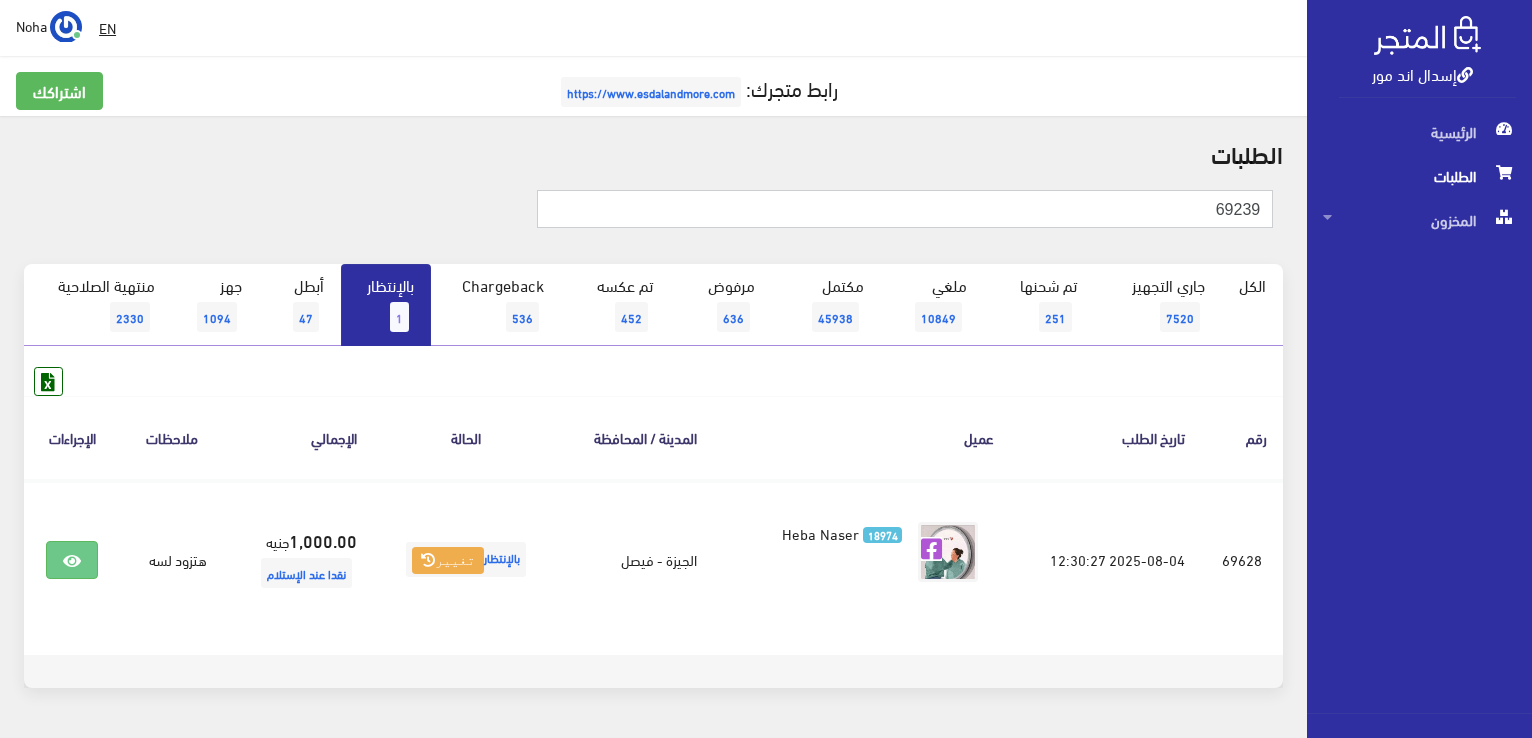 type on "69239" 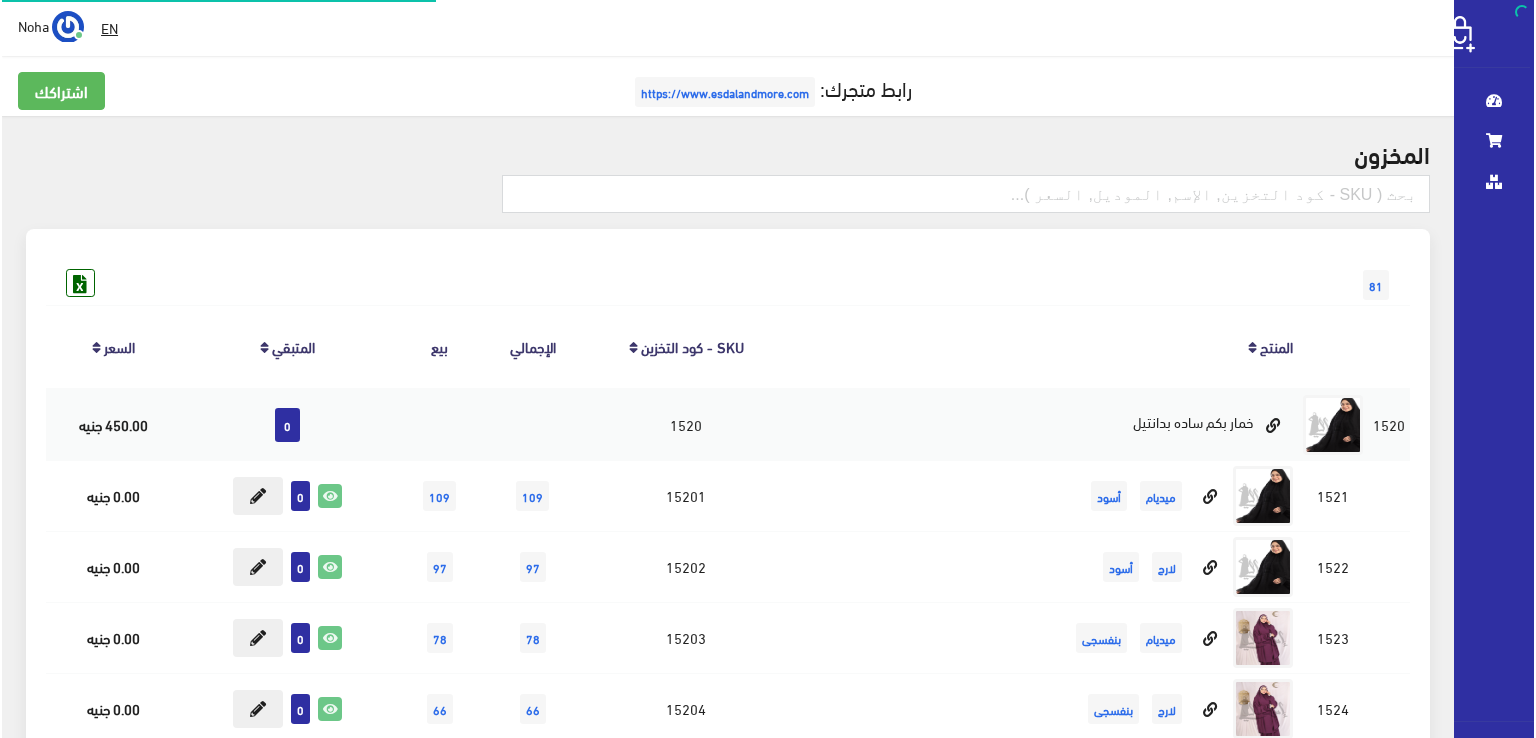 scroll, scrollTop: 27100, scrollLeft: 0, axis: vertical 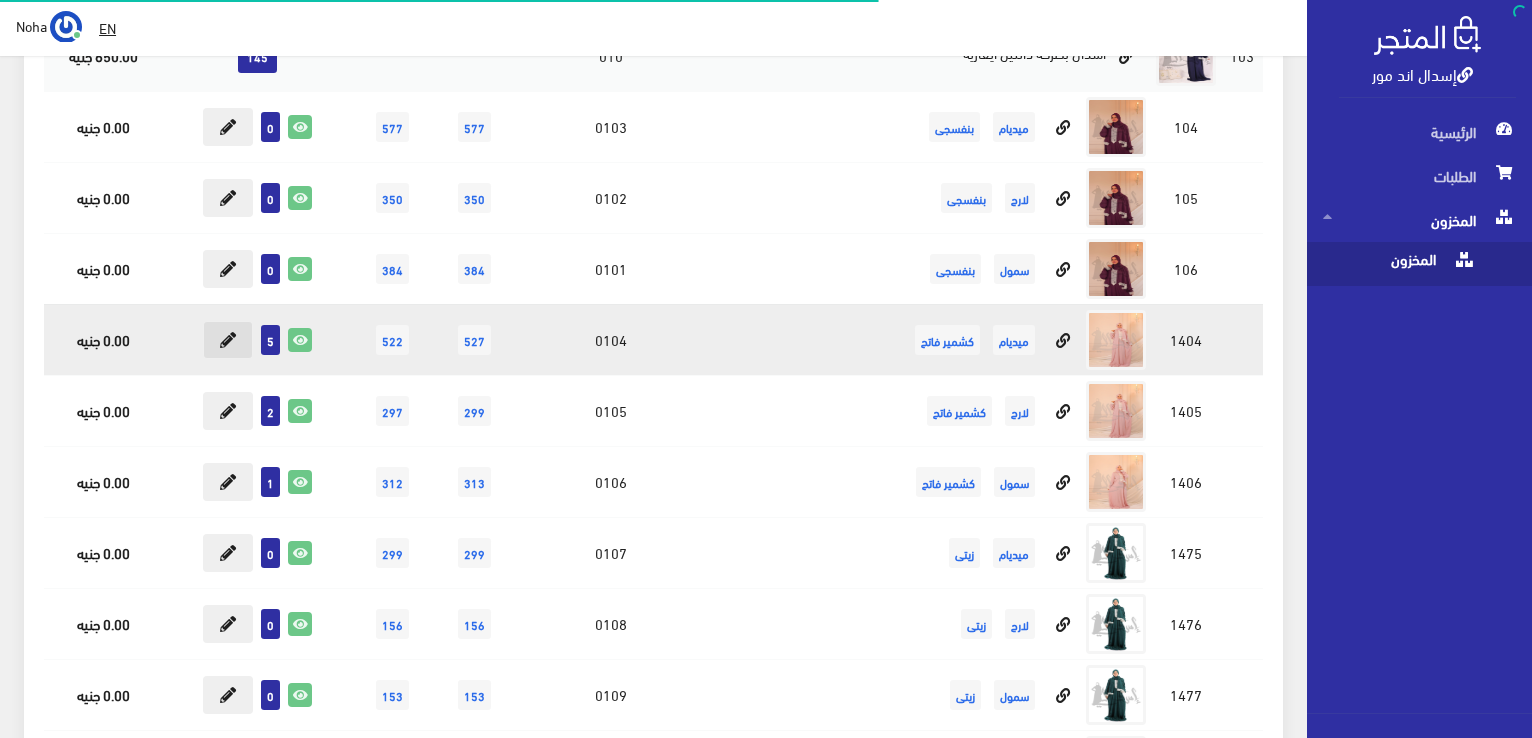click at bounding box center [228, 340] 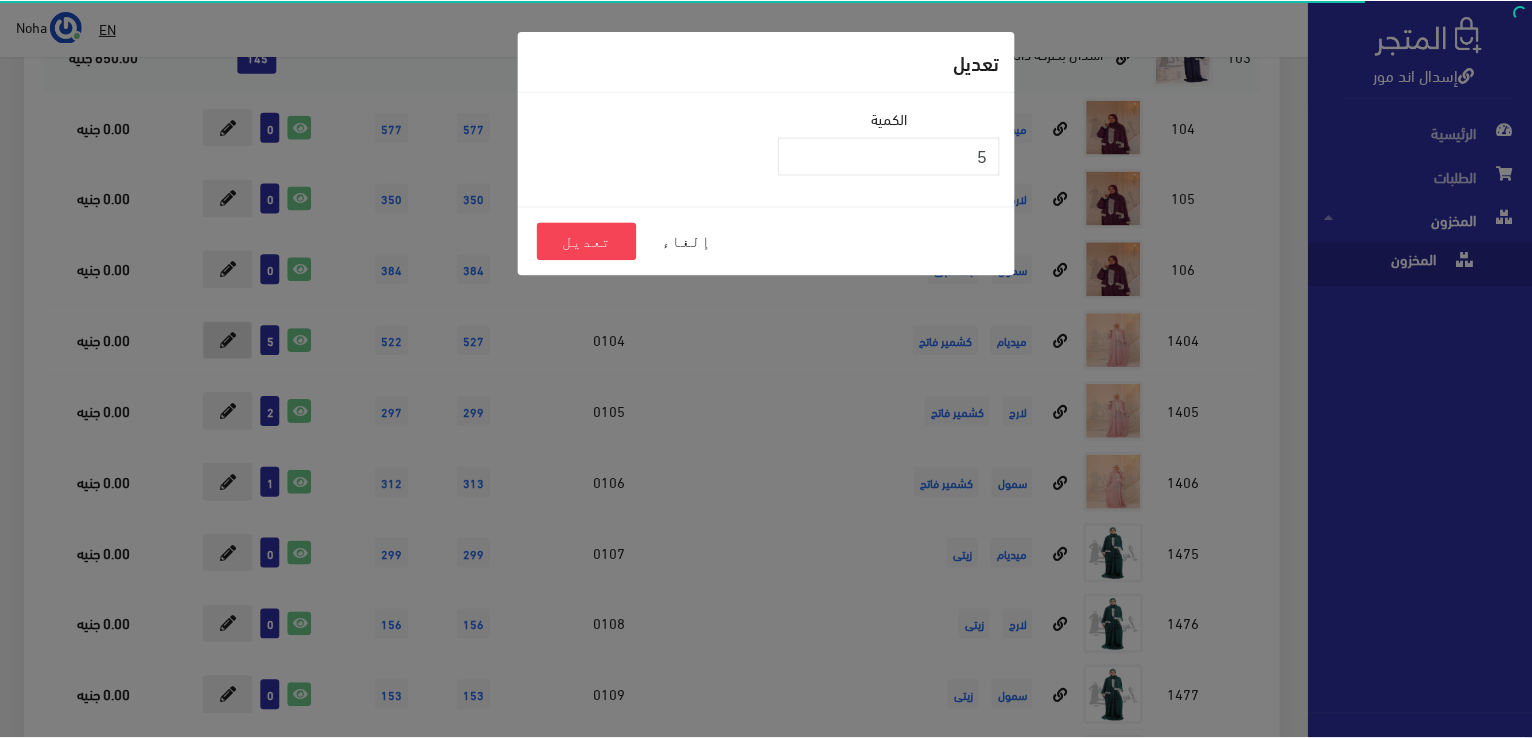 scroll, scrollTop: 27100, scrollLeft: 0, axis: vertical 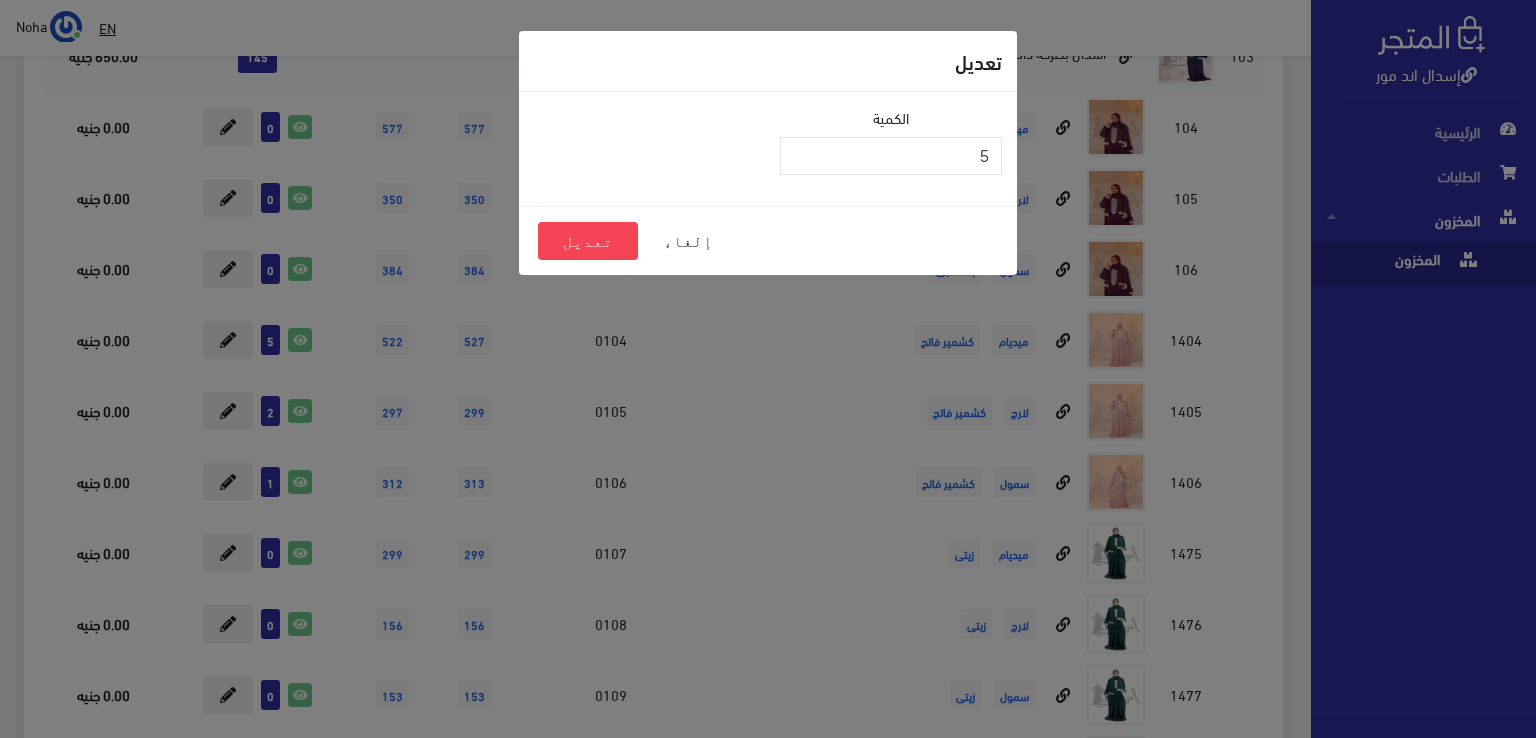 click on "تعديل
الكمية
5
إلغاء
تعديل" at bounding box center (768, 369) 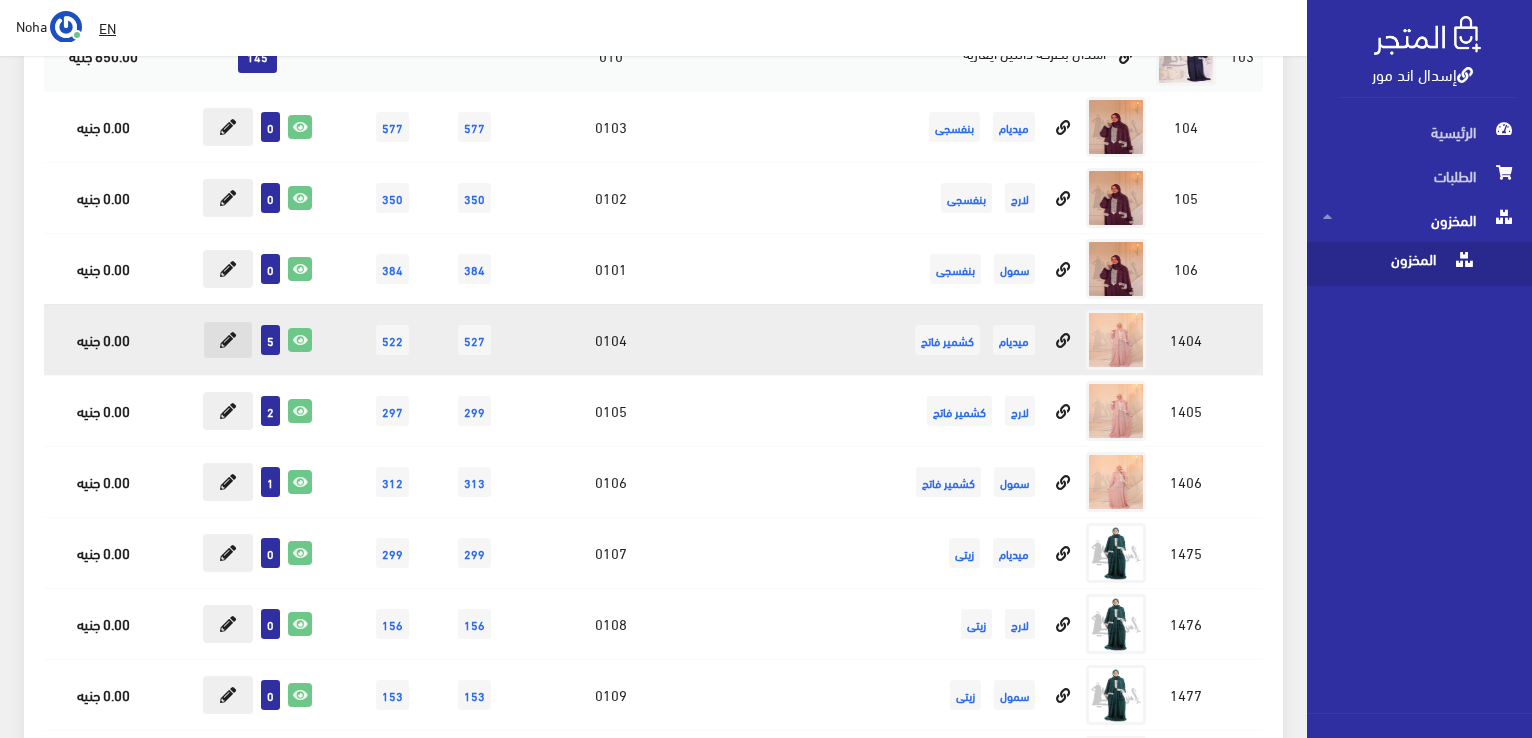 click at bounding box center [228, 340] 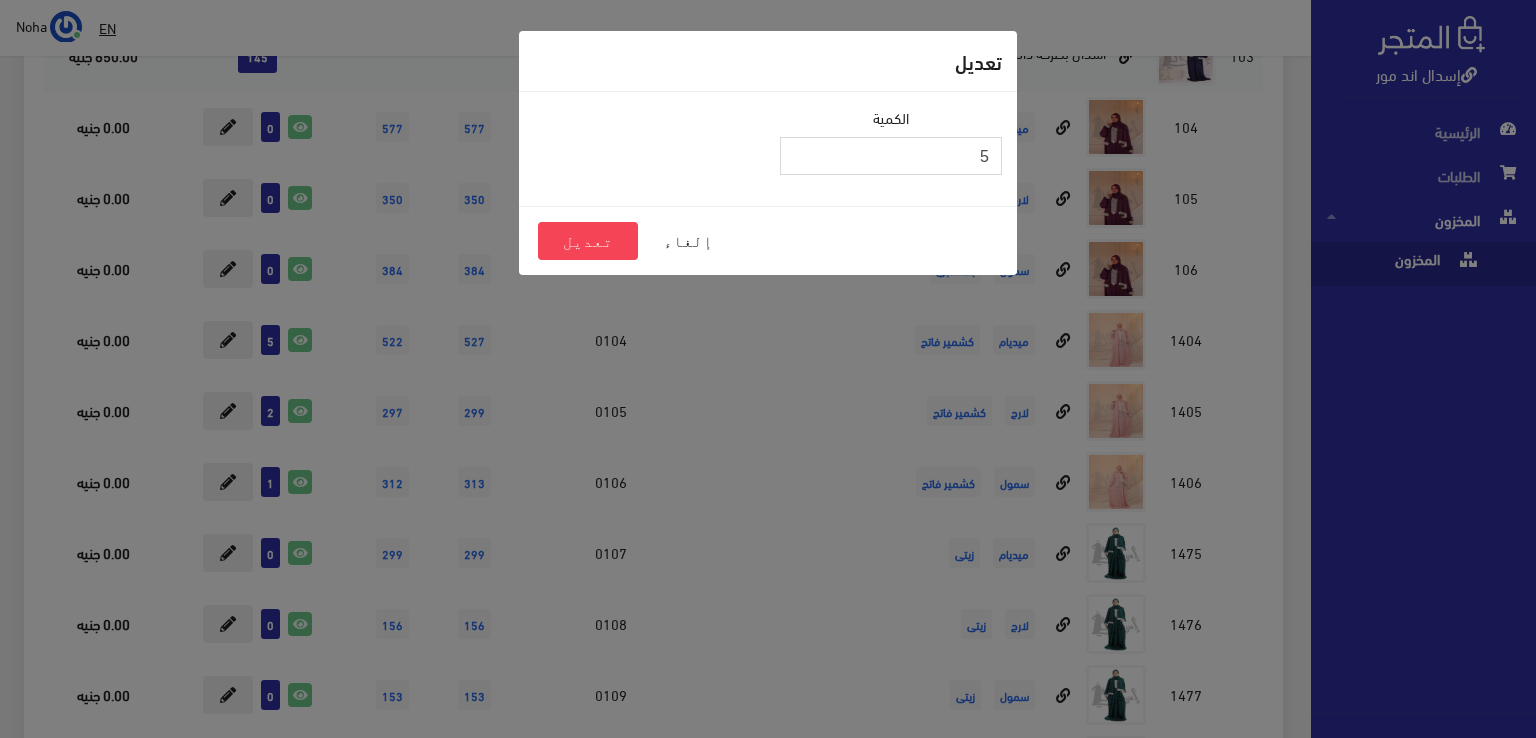 click on "5" at bounding box center [891, 156] 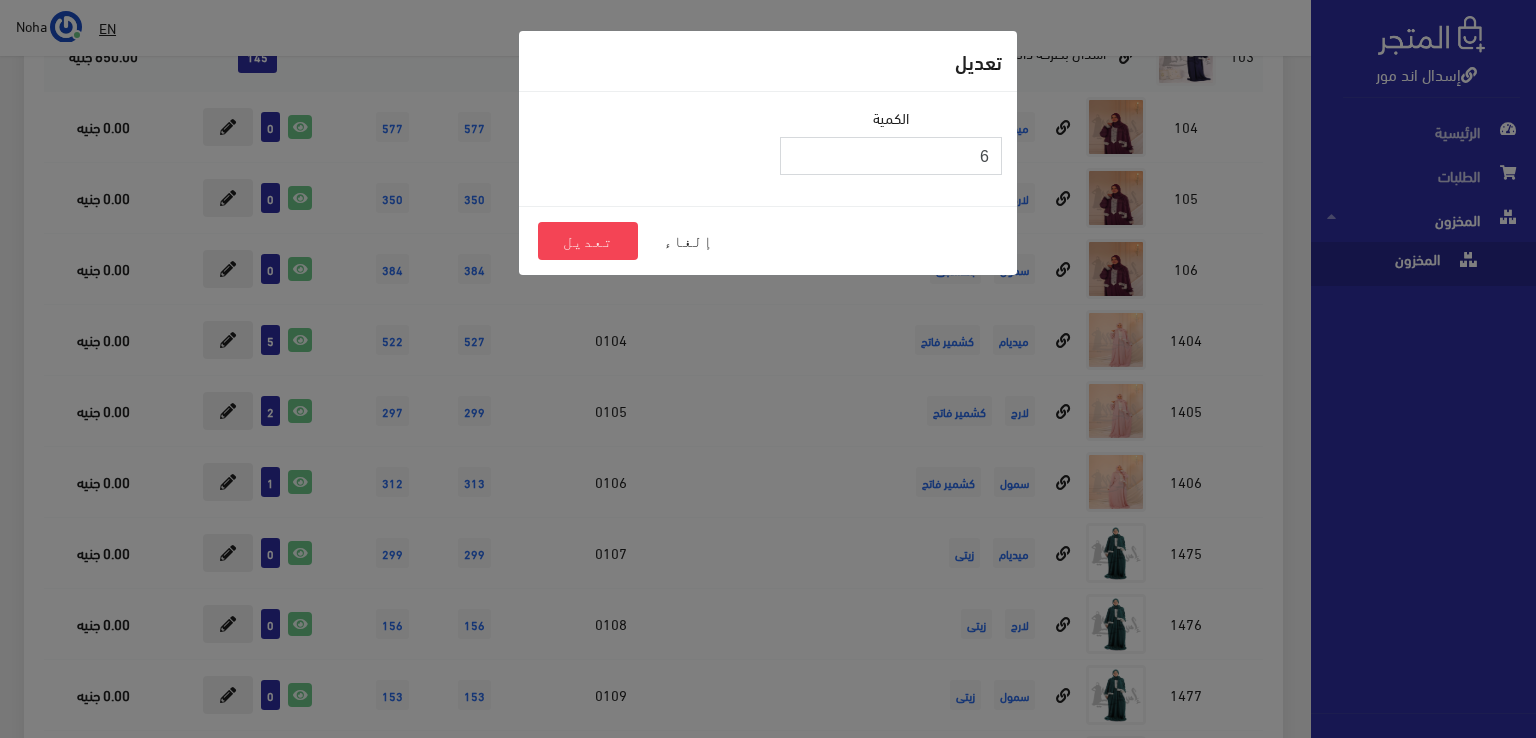 click on "6" at bounding box center [891, 156] 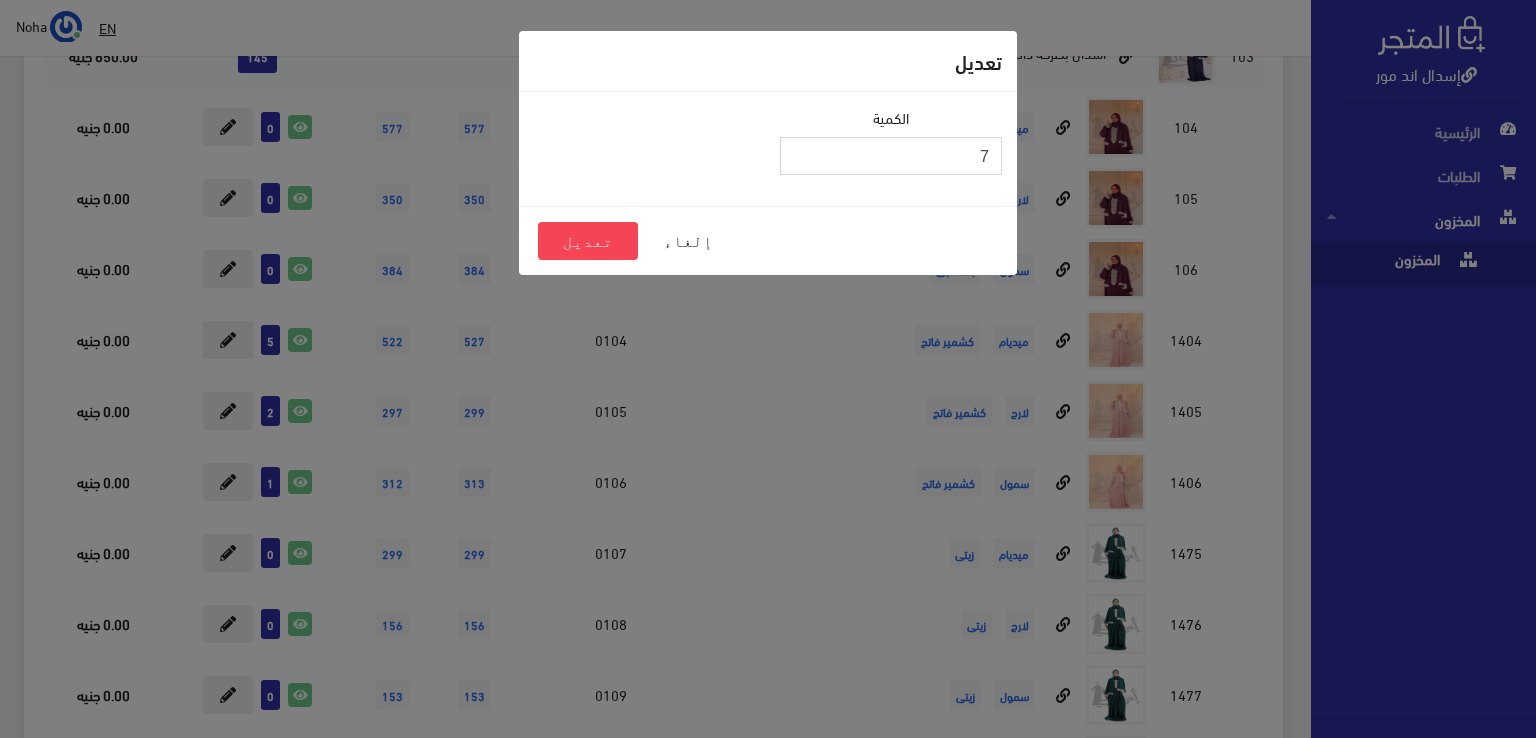 type on "7" 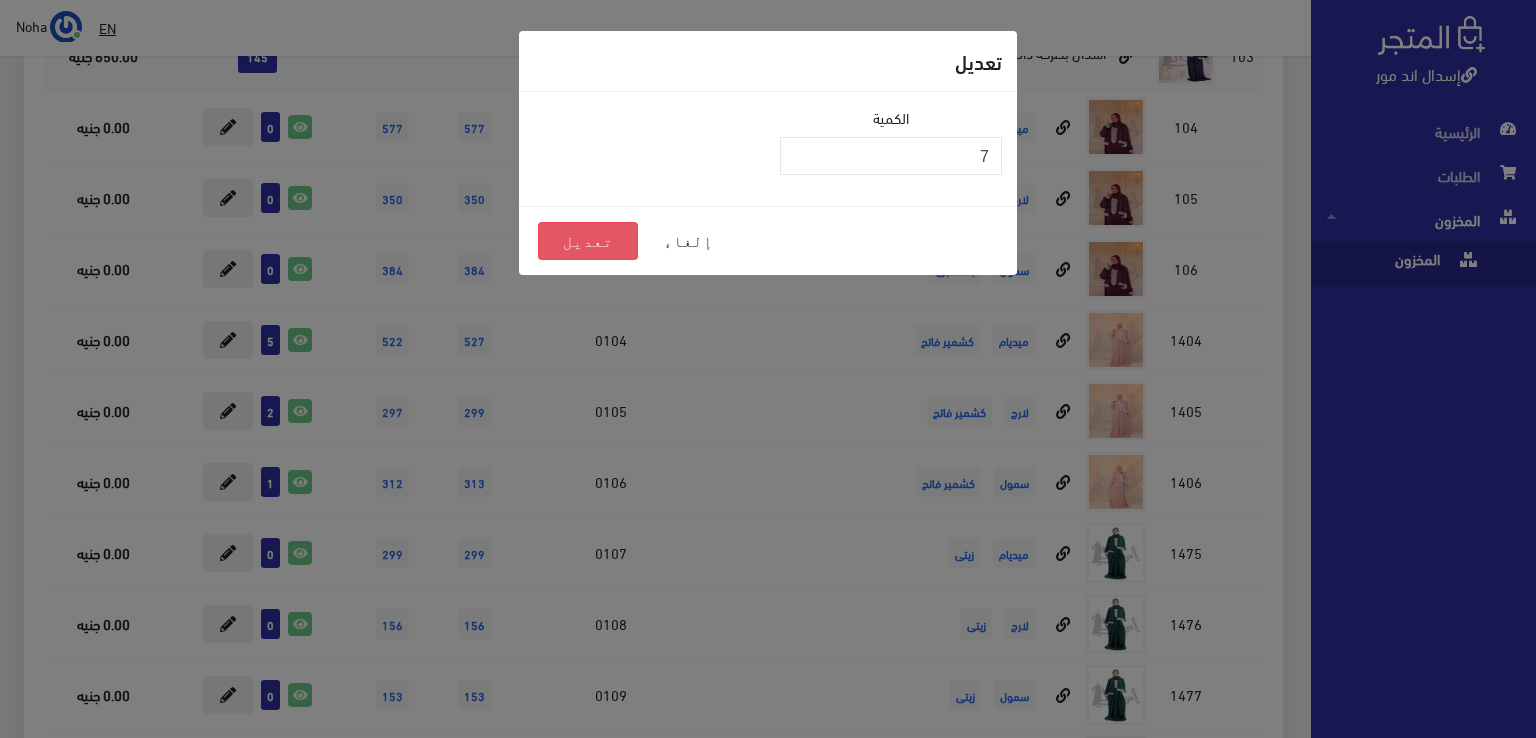 click on "تعديل" at bounding box center [588, 241] 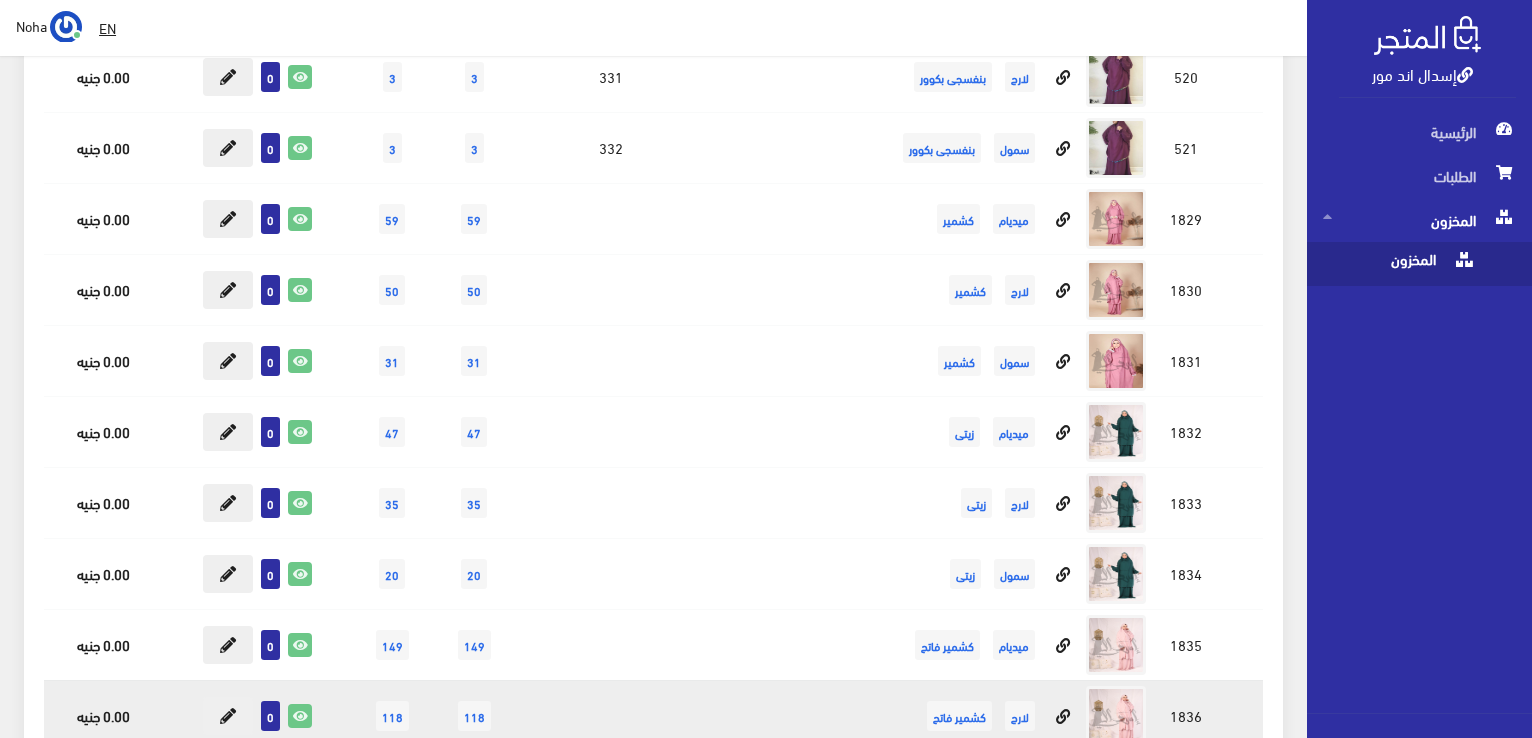 scroll, scrollTop: 31365, scrollLeft: 0, axis: vertical 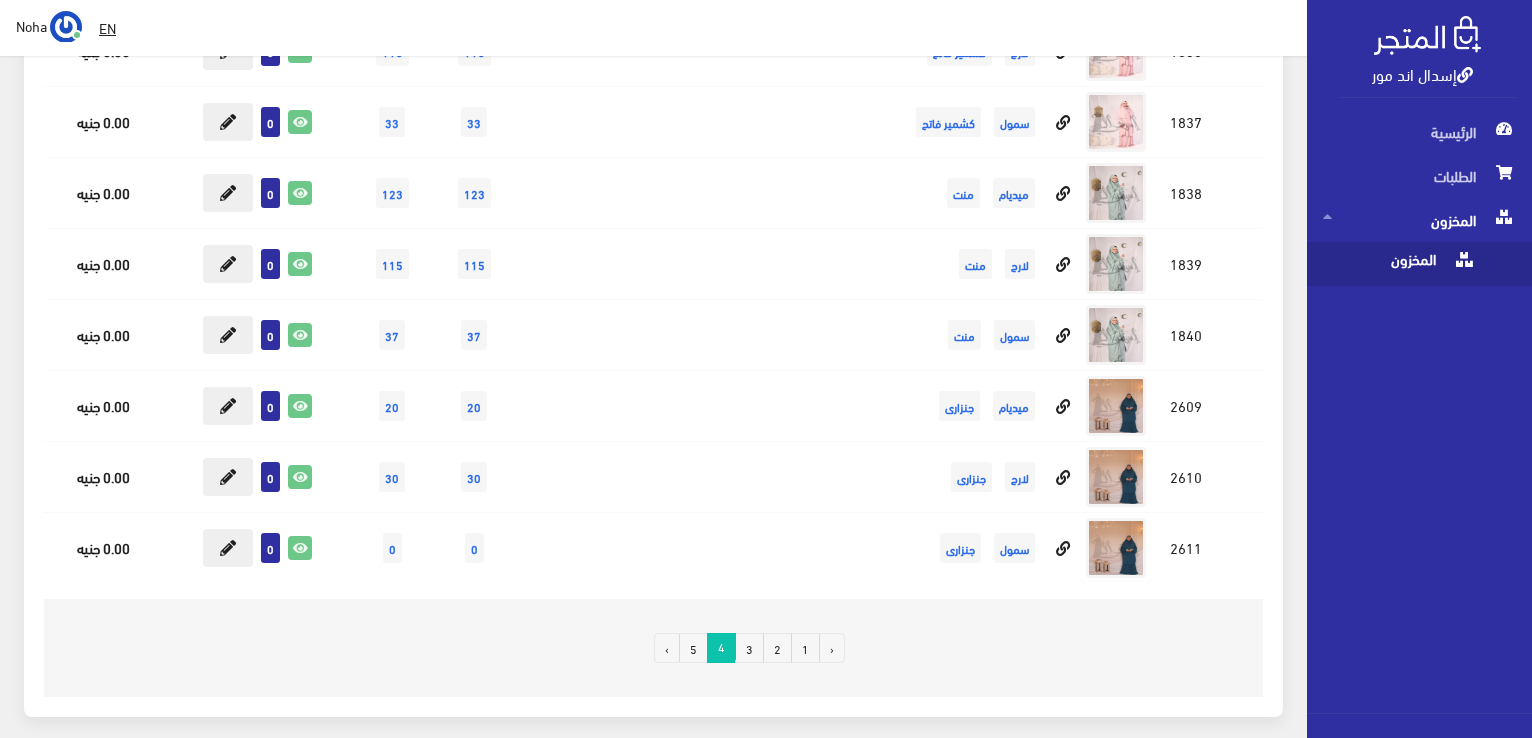click on "1" at bounding box center [805, 648] 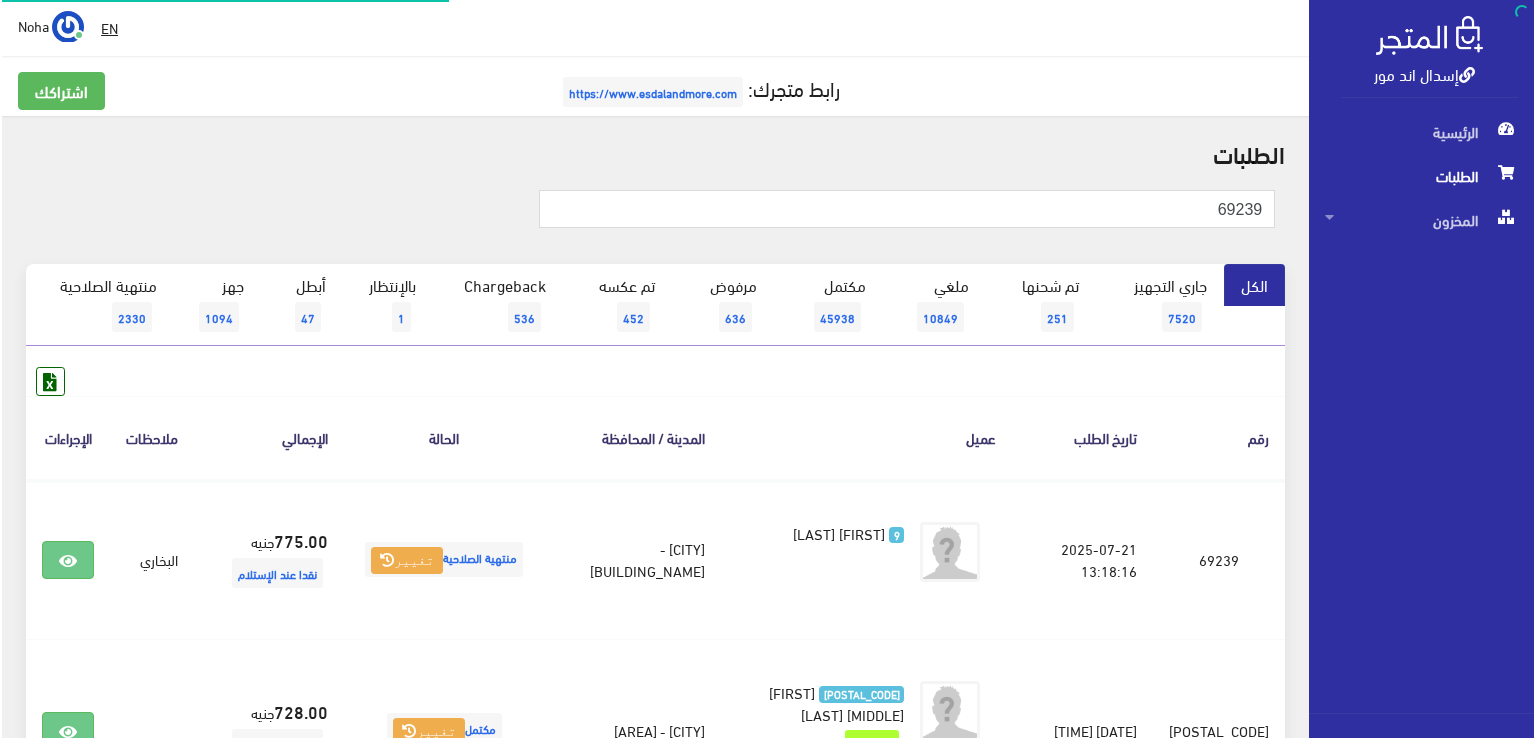 scroll, scrollTop: 0, scrollLeft: 0, axis: both 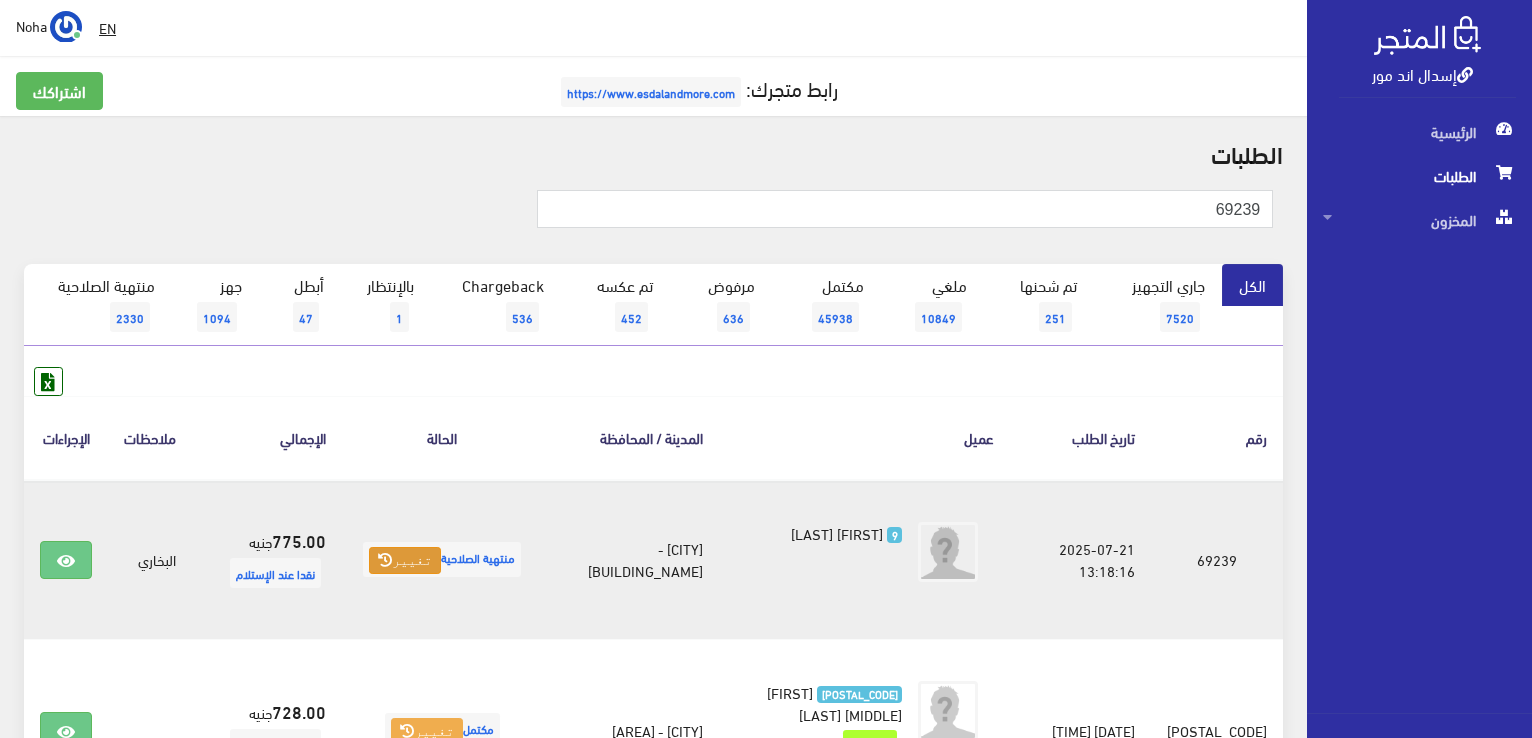 click on "تغيير" at bounding box center [405, 561] 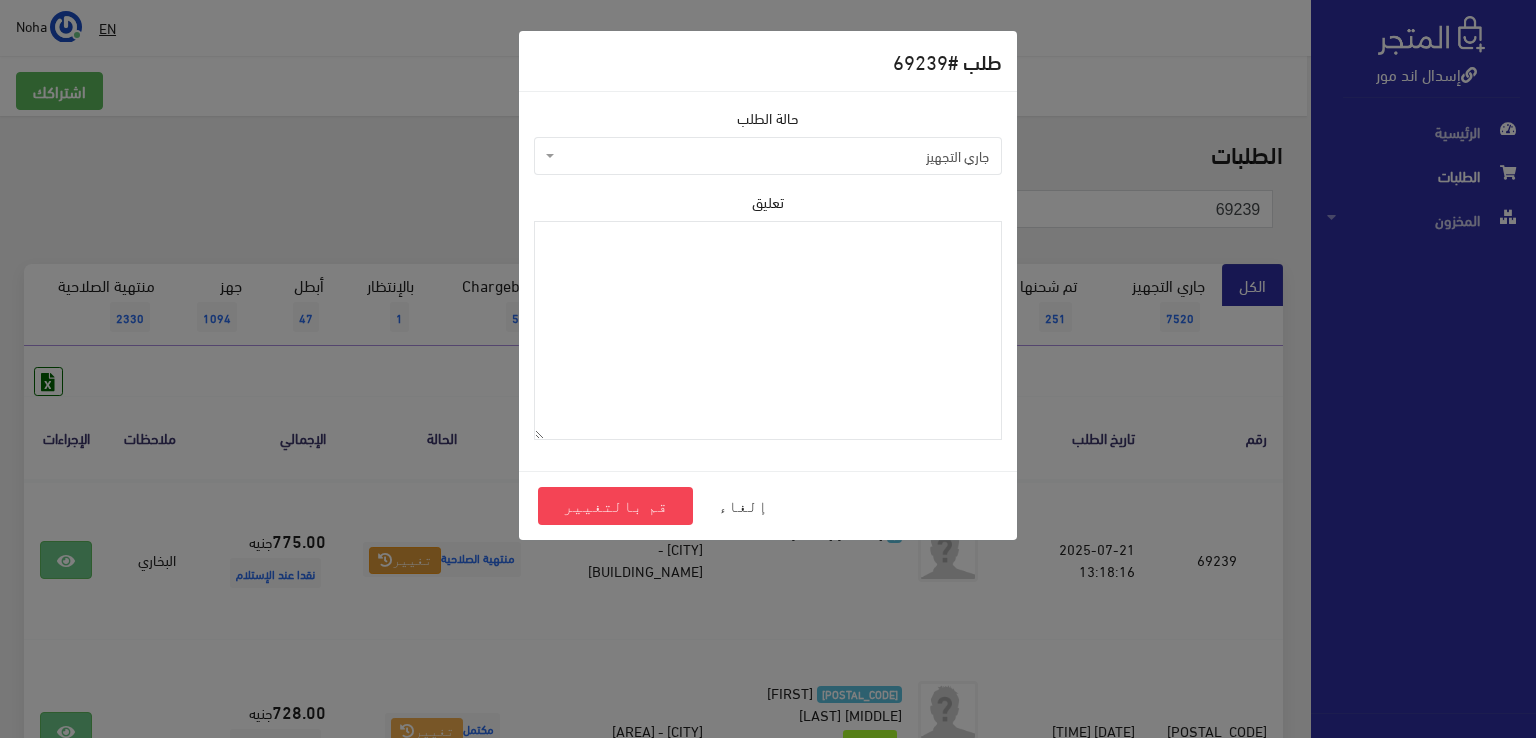 click on "جاري التجهيز" at bounding box center (774, 156) 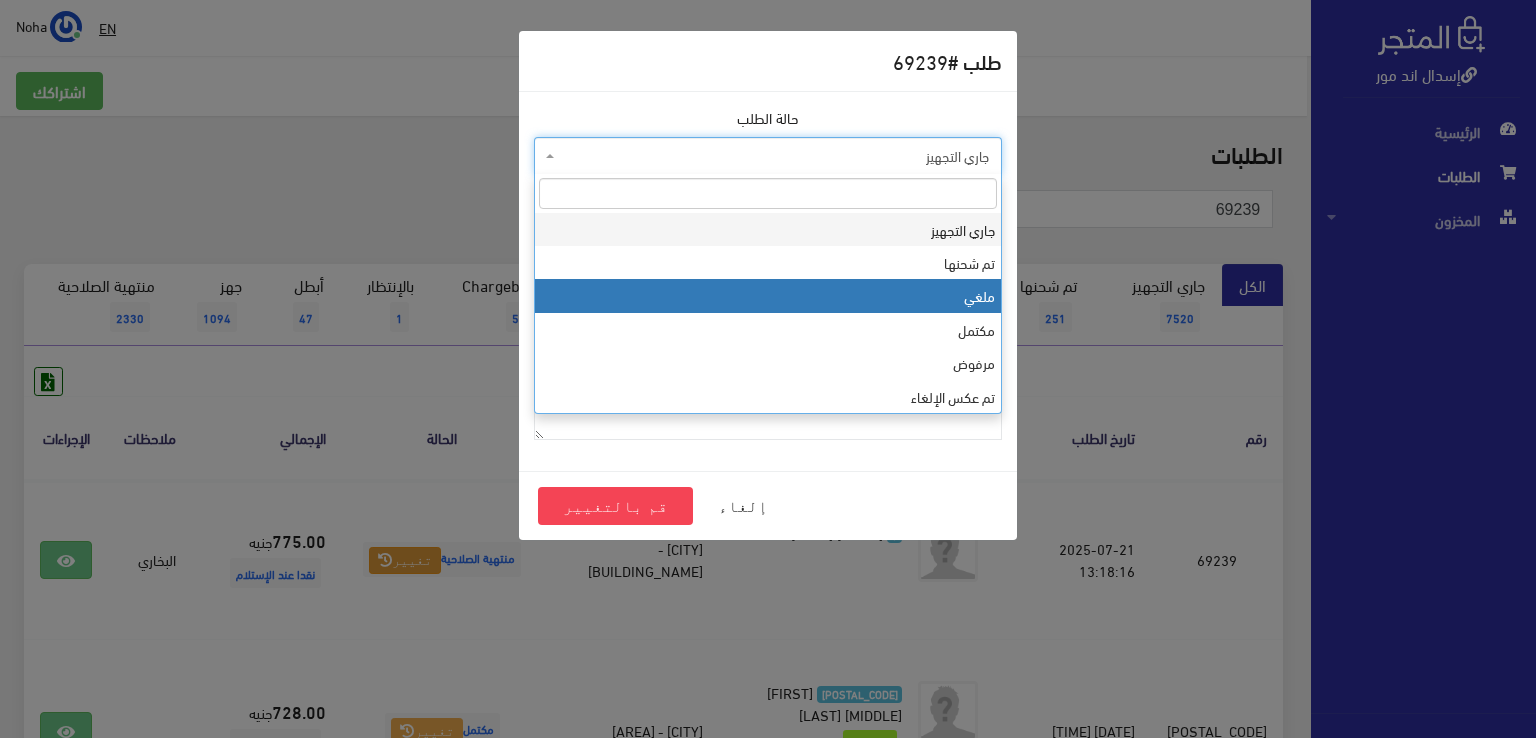 select on "3" 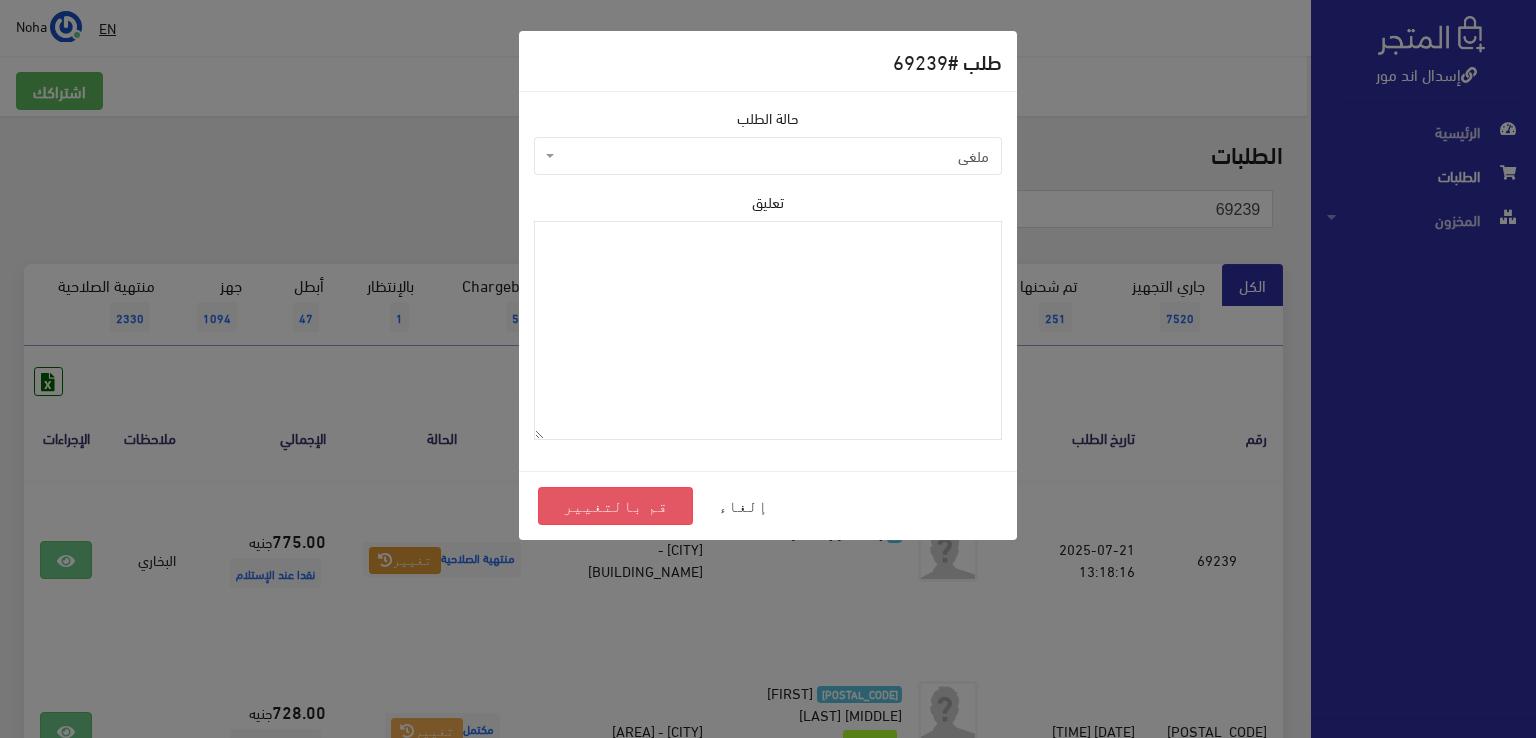 click on "قم بالتغيير" at bounding box center (615, 506) 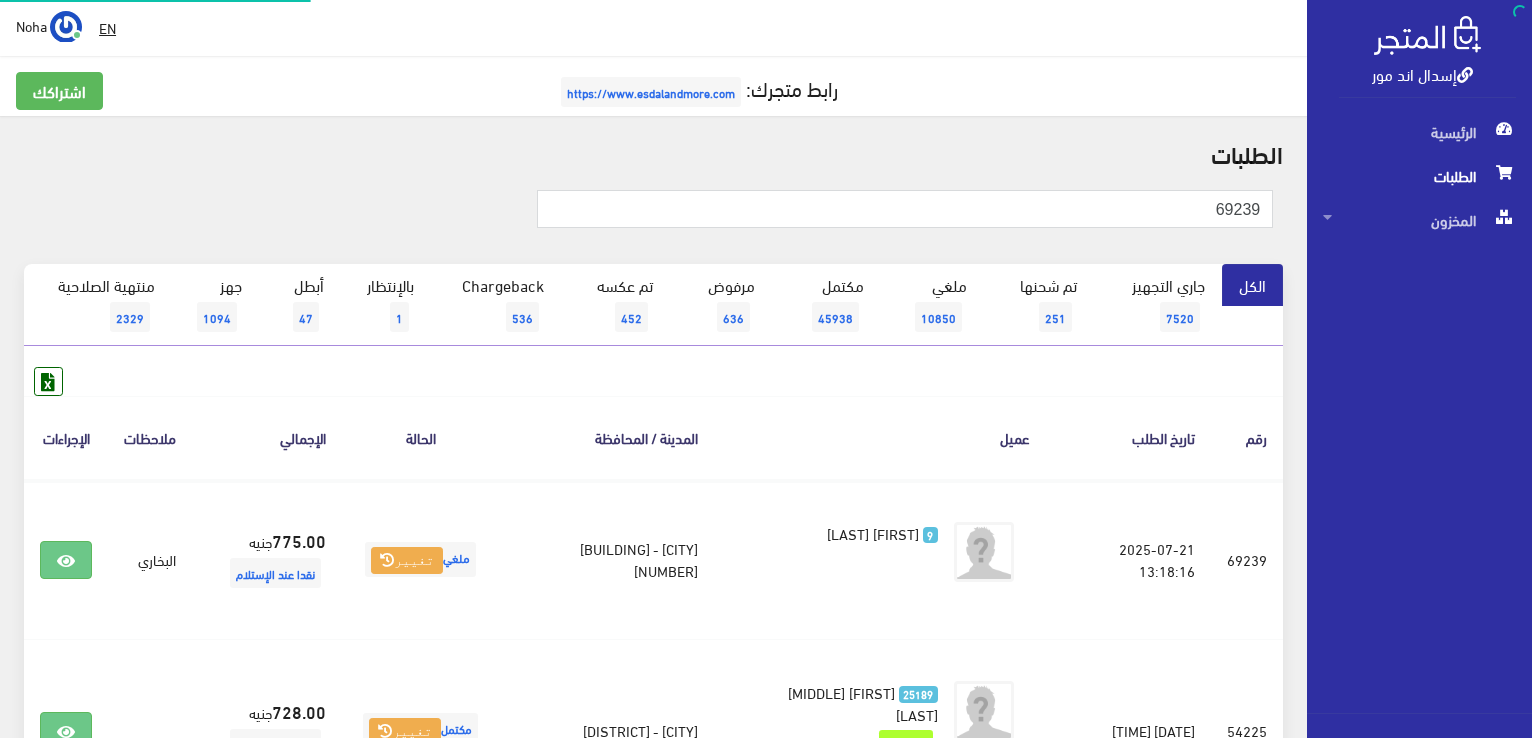 scroll, scrollTop: 0, scrollLeft: 0, axis: both 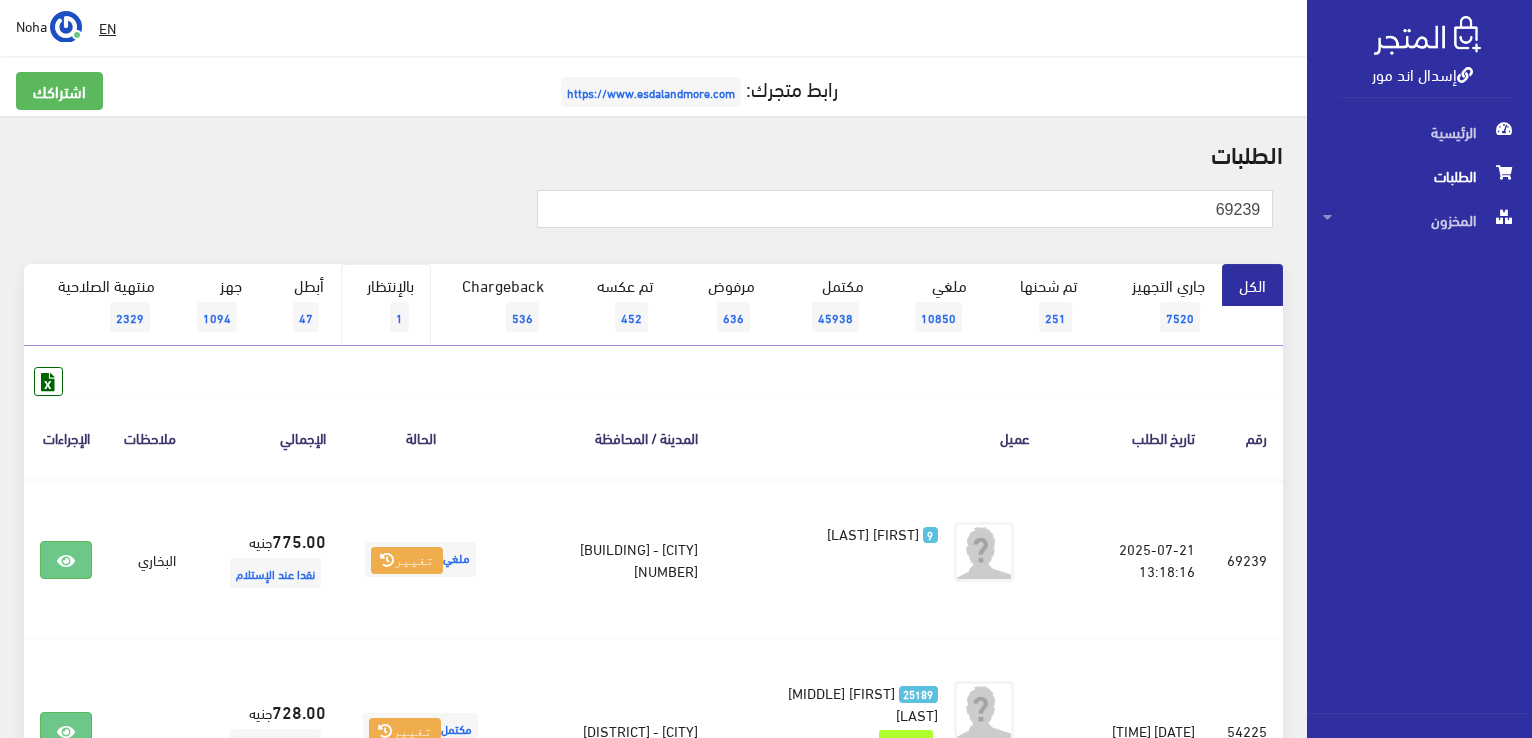 click on "بالإنتظار
1" at bounding box center (386, 305) 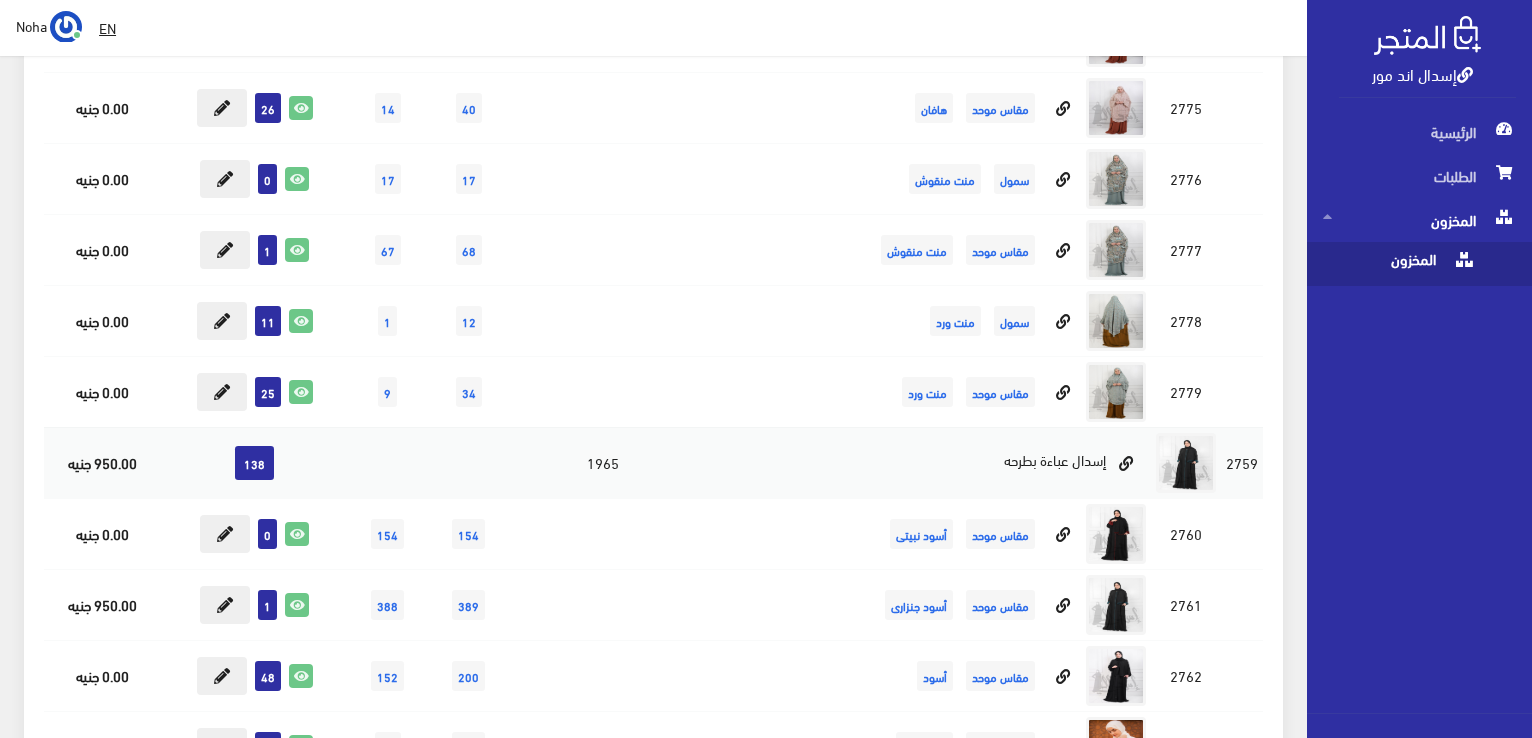 scroll, scrollTop: 7800, scrollLeft: 0, axis: vertical 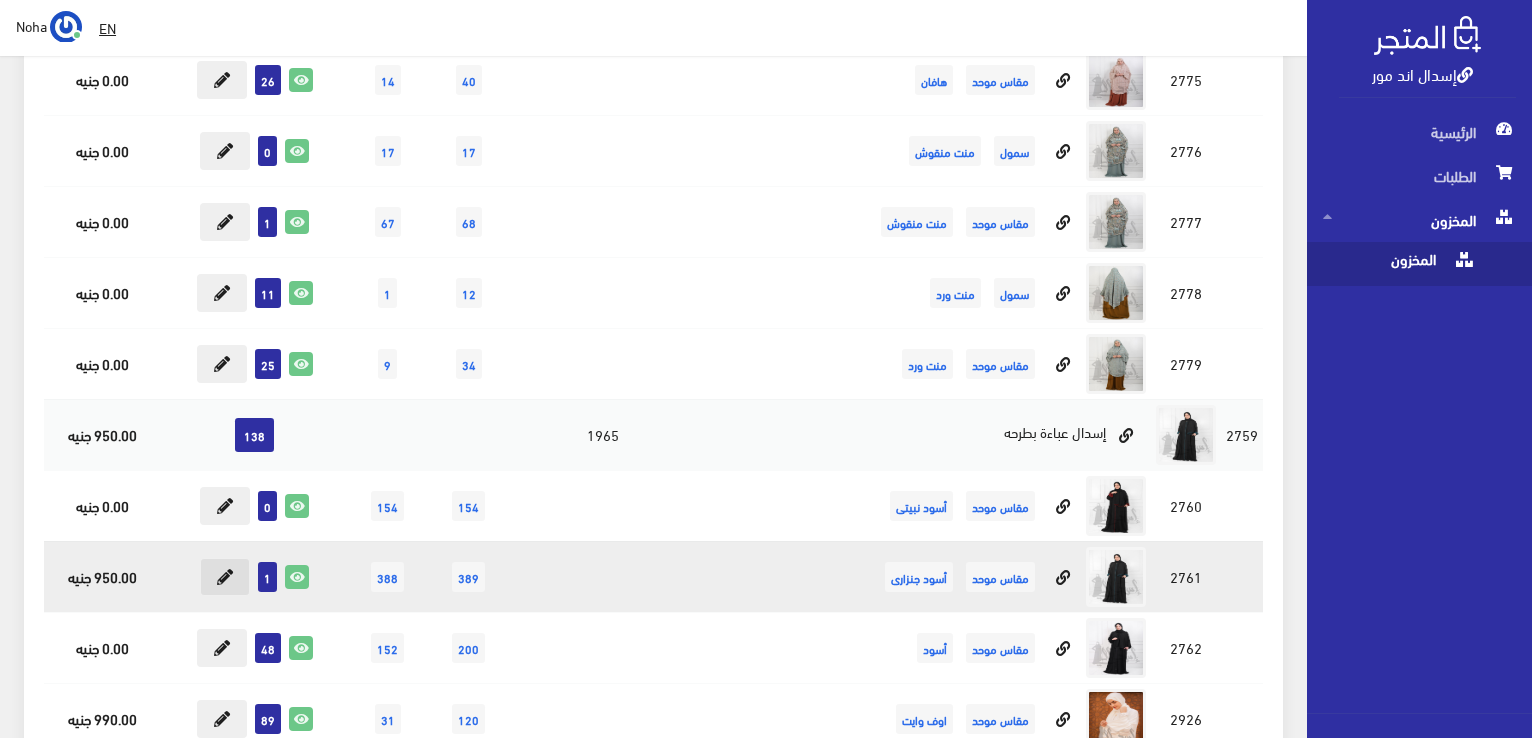 click at bounding box center [225, 577] 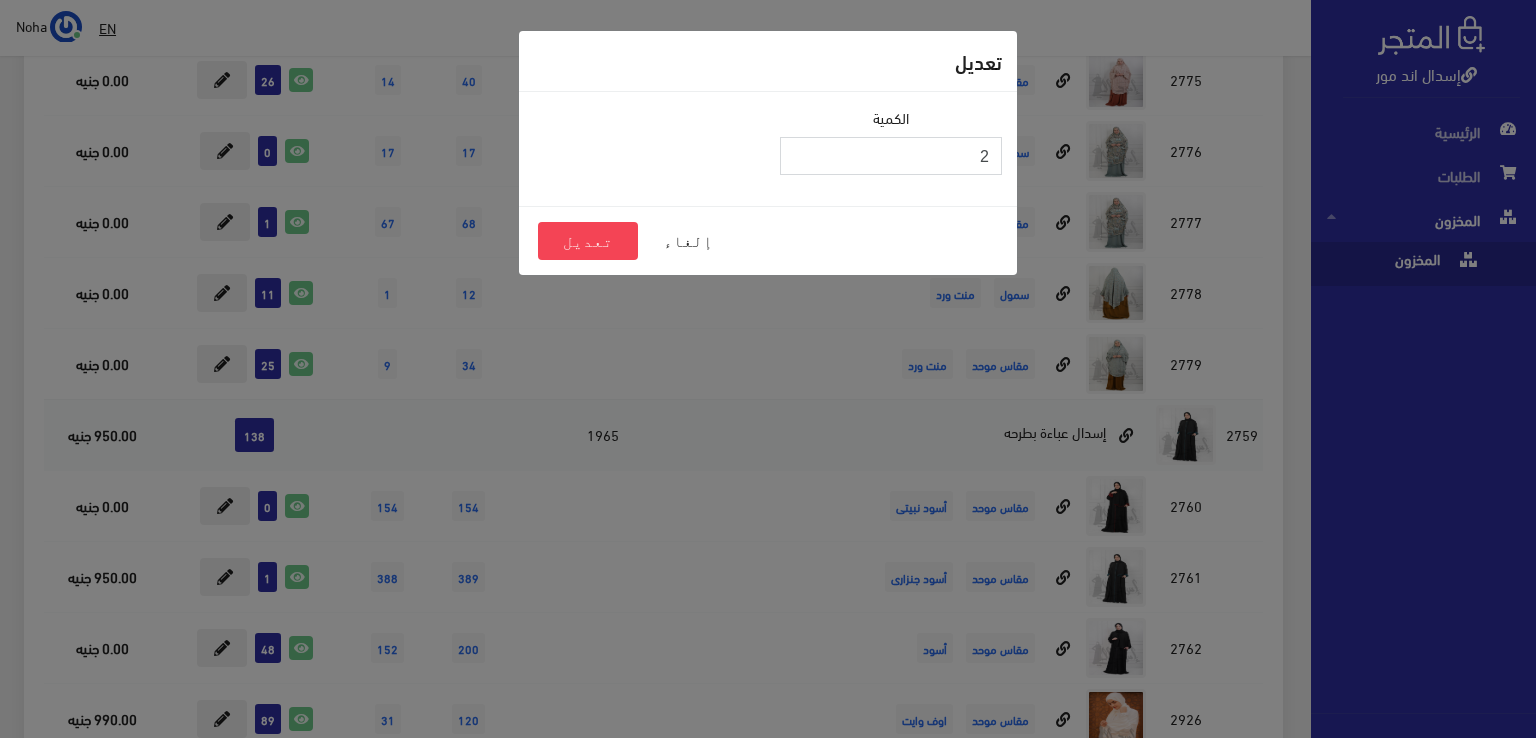 type on "2" 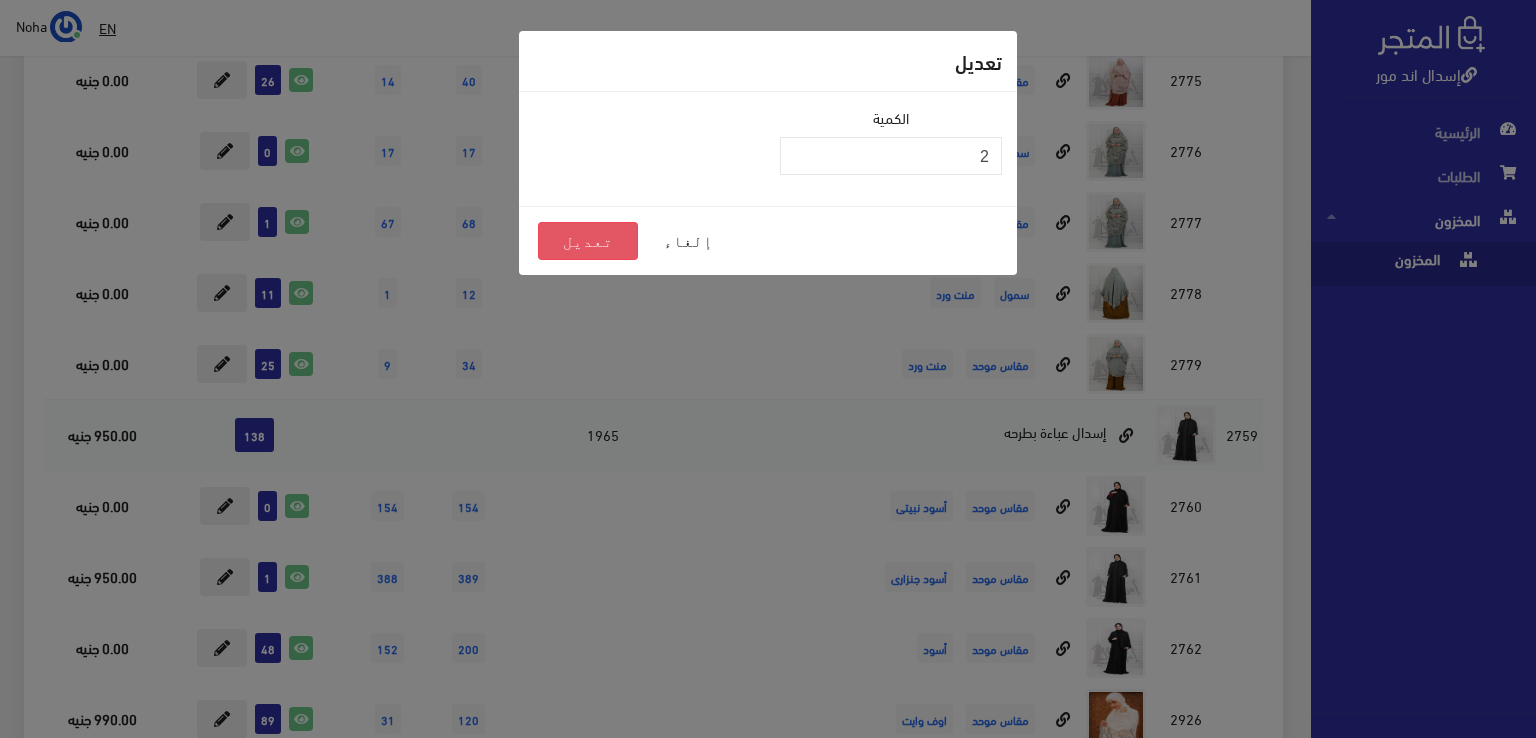 click on "تعديل" at bounding box center [588, 241] 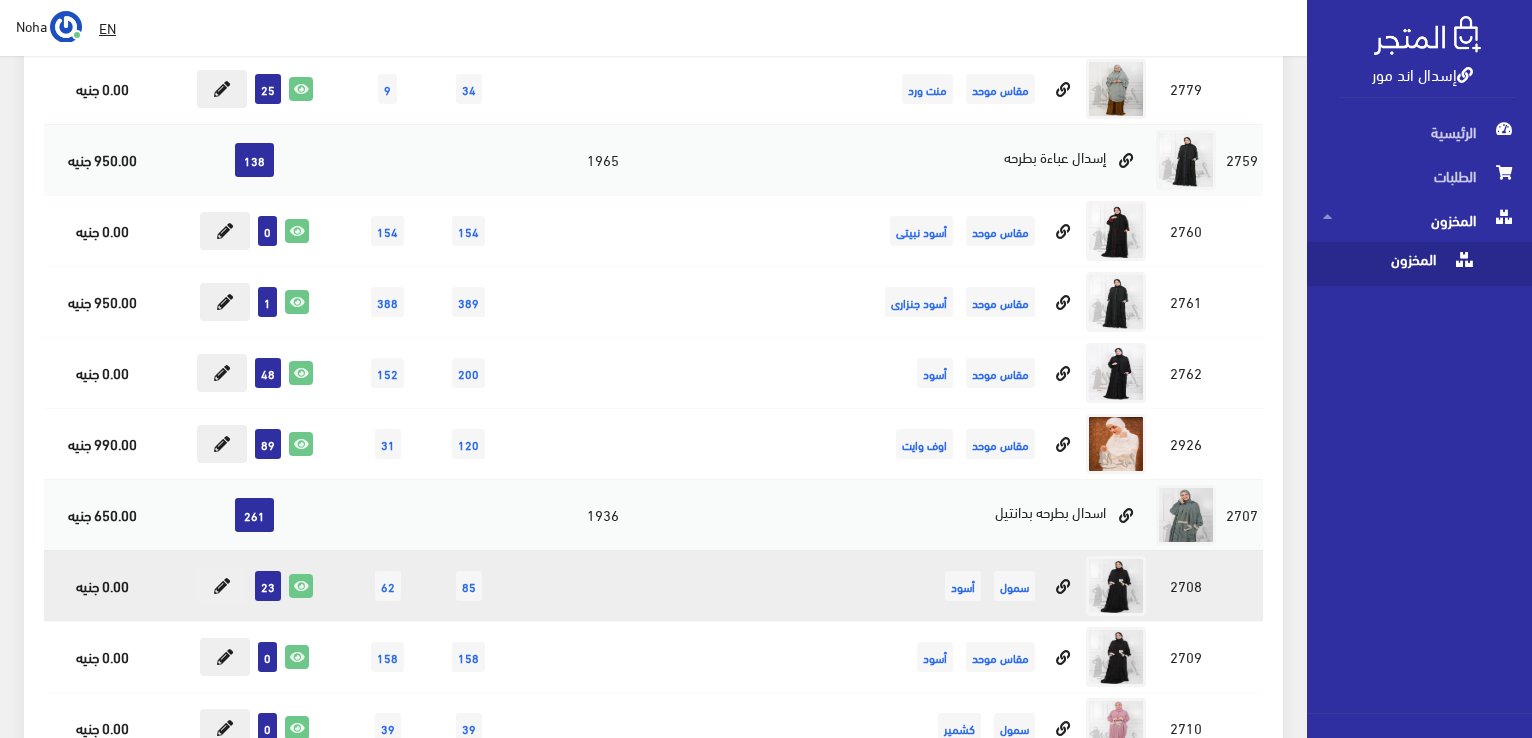 scroll, scrollTop: 8300, scrollLeft: 0, axis: vertical 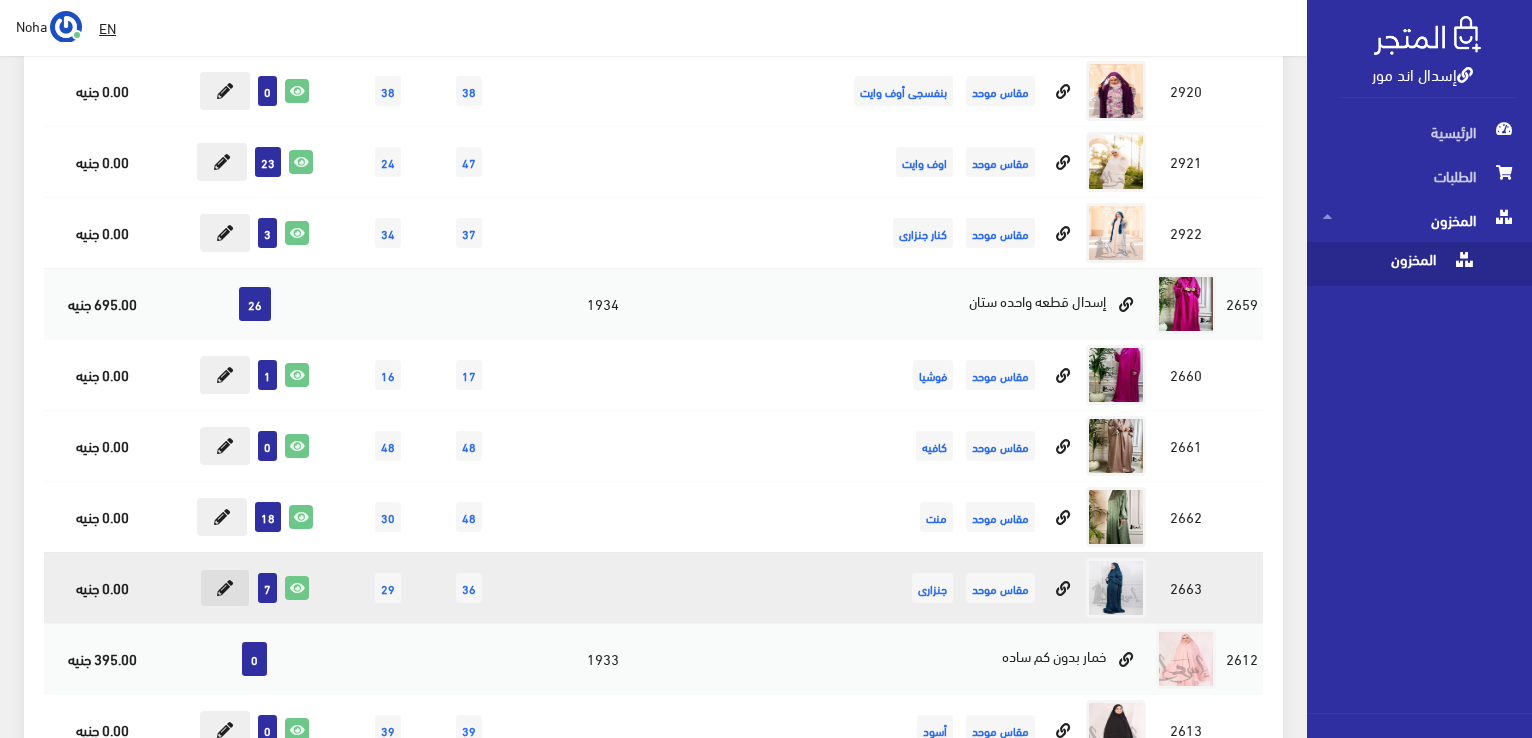 click at bounding box center (225, 588) 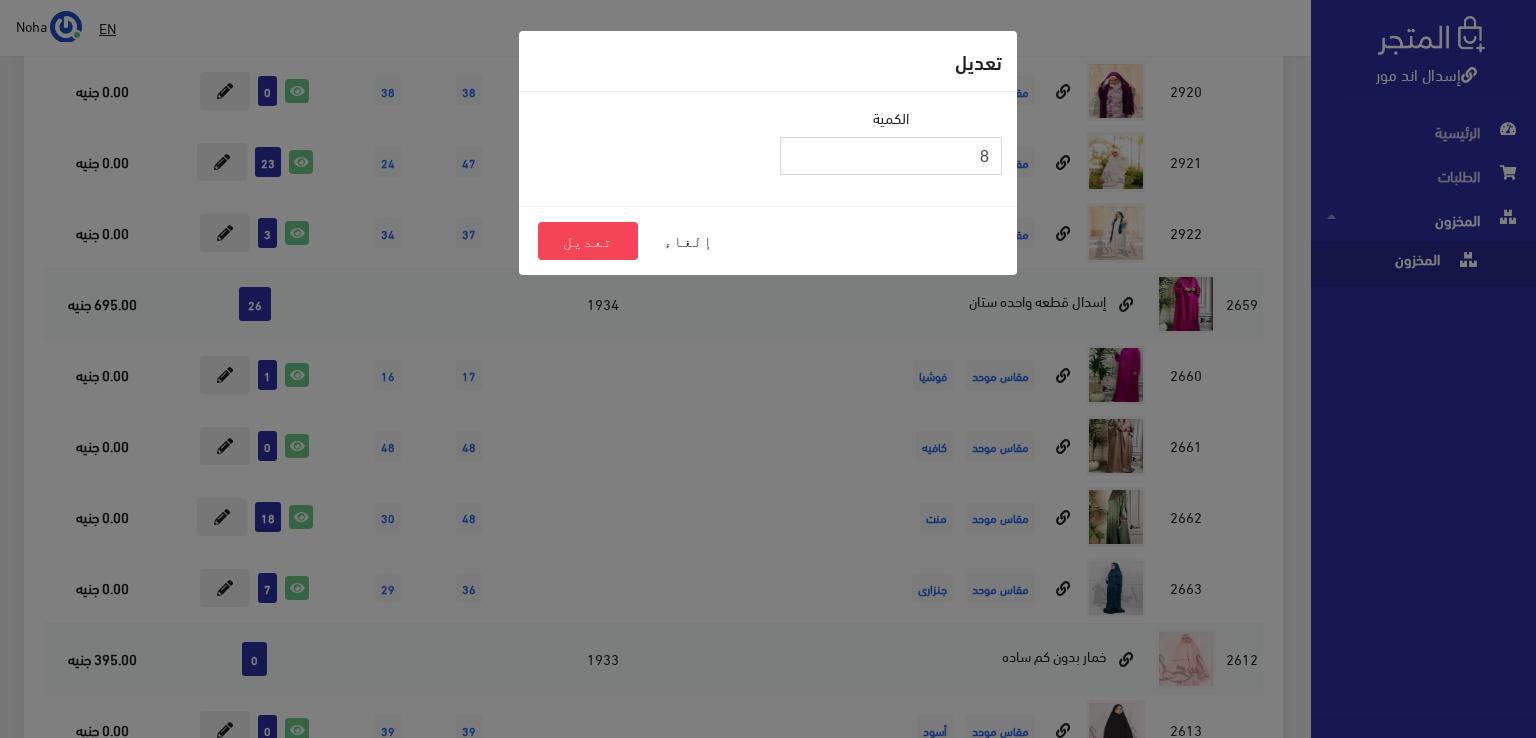 type on "8" 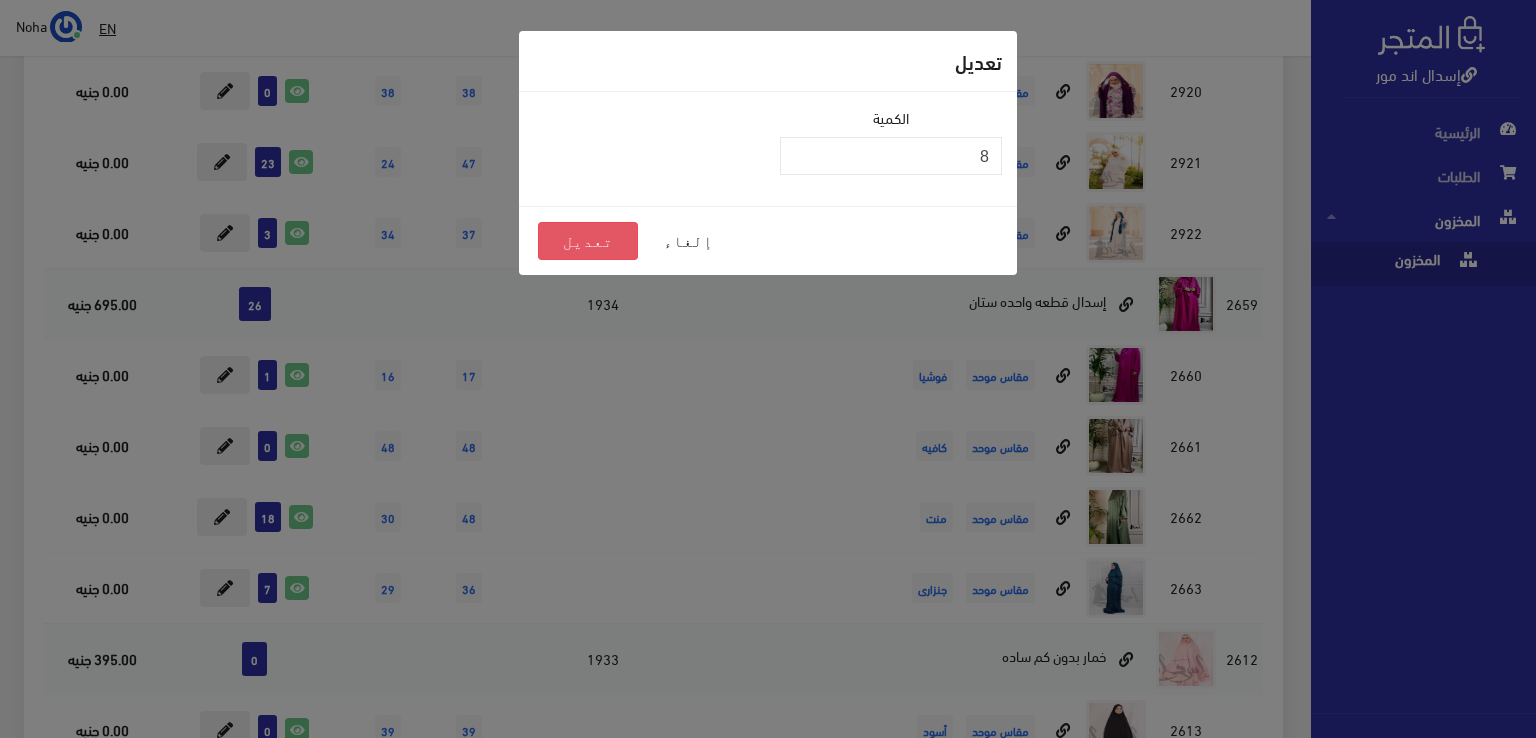 click on "تعديل" at bounding box center [588, 241] 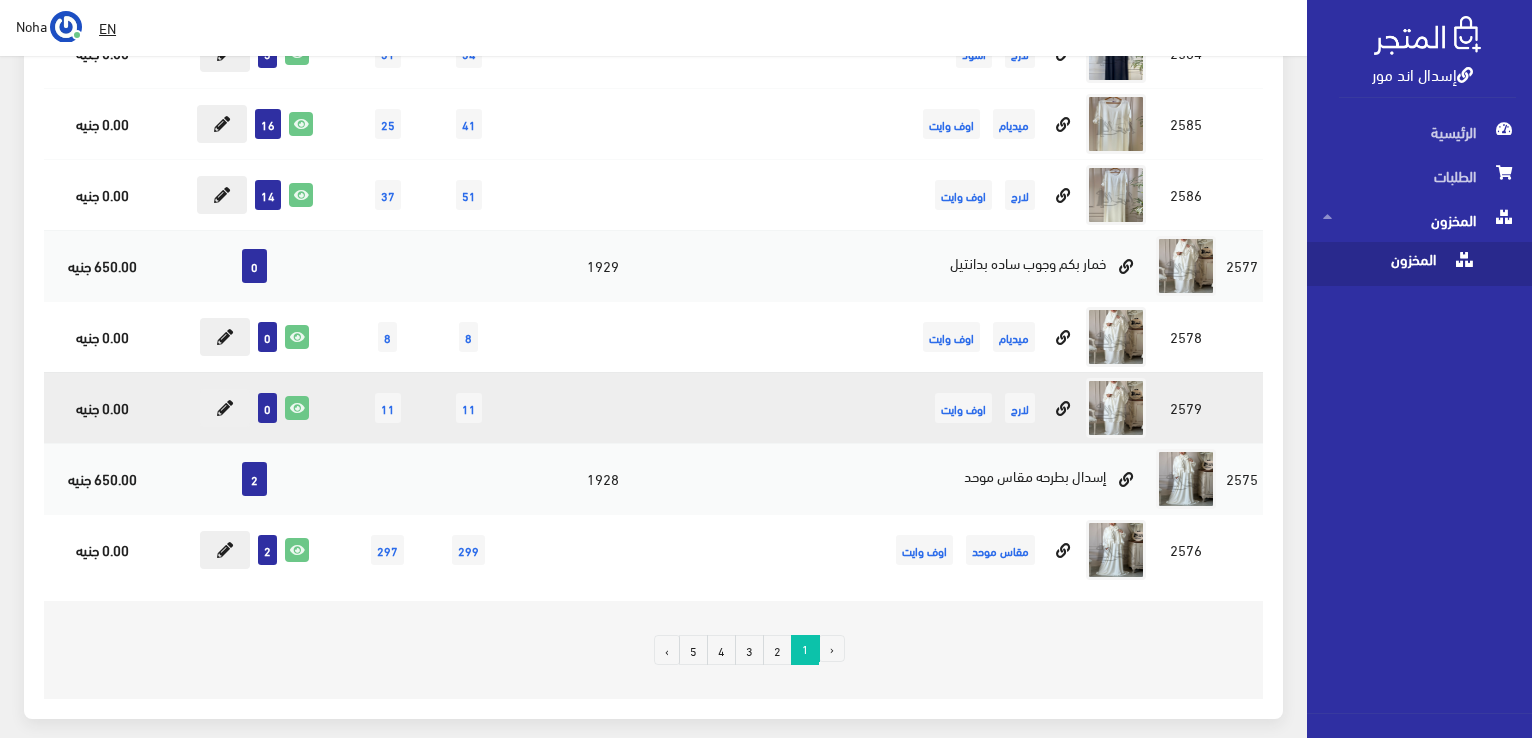 scroll, scrollTop: 13701, scrollLeft: 0, axis: vertical 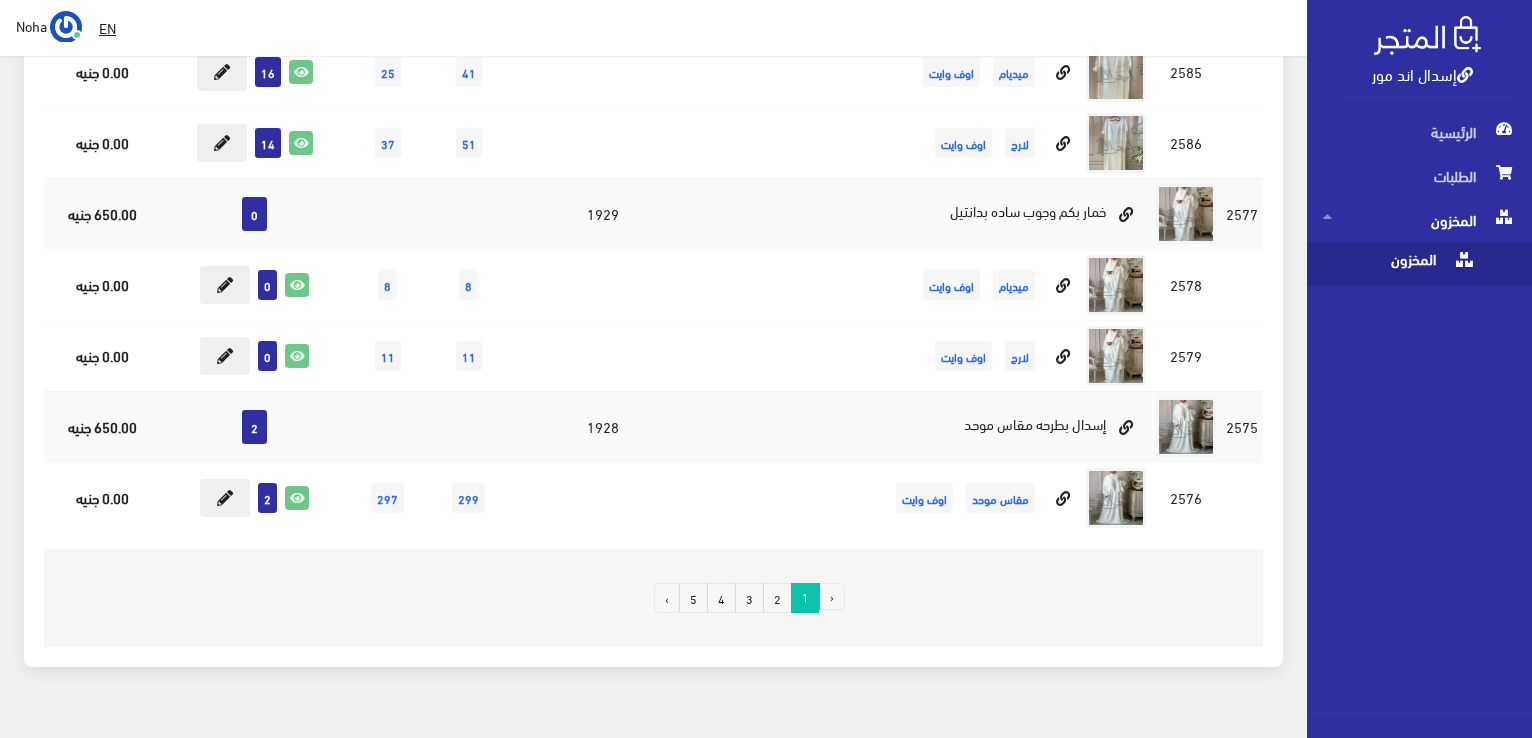 click on "2" at bounding box center (777, 598) 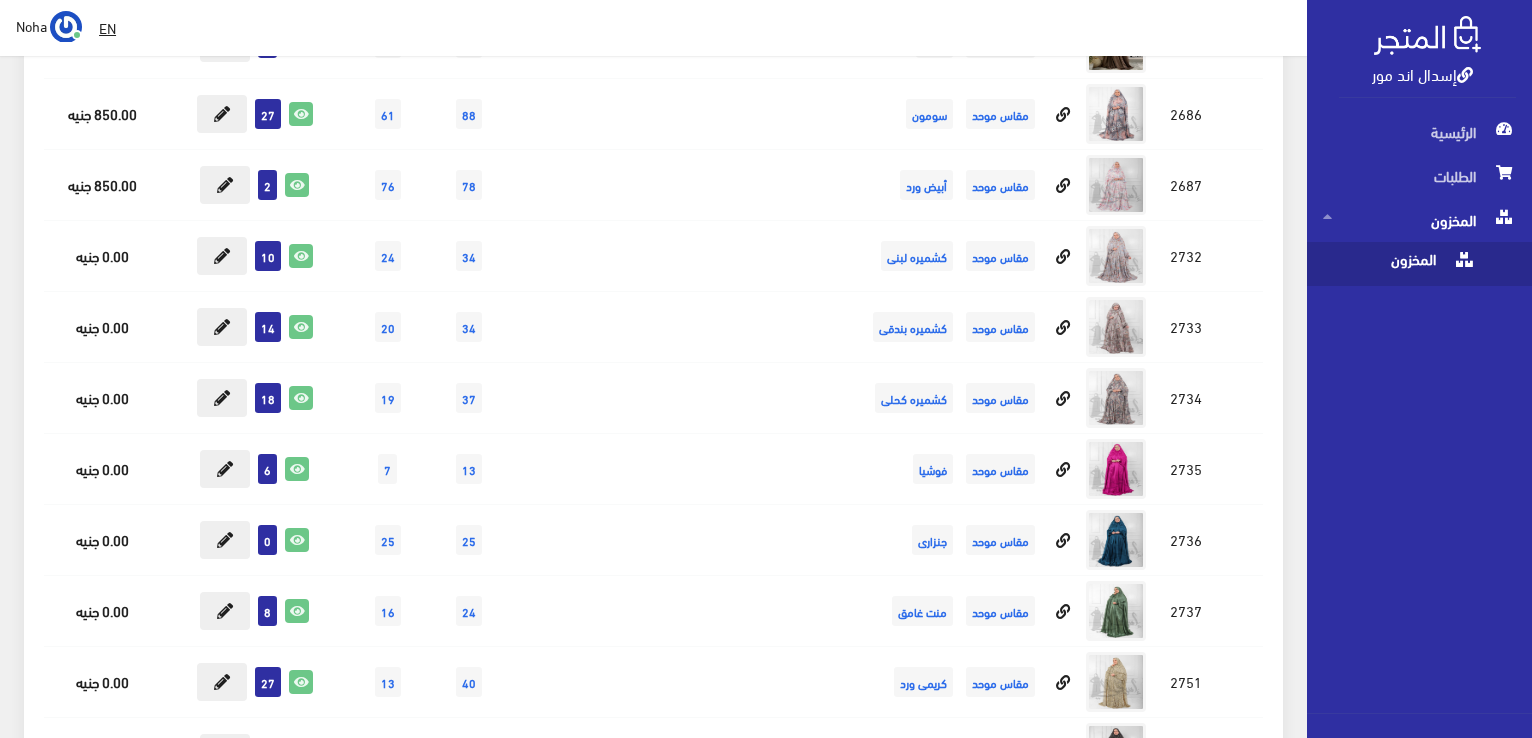 scroll, scrollTop: 18940, scrollLeft: 0, axis: vertical 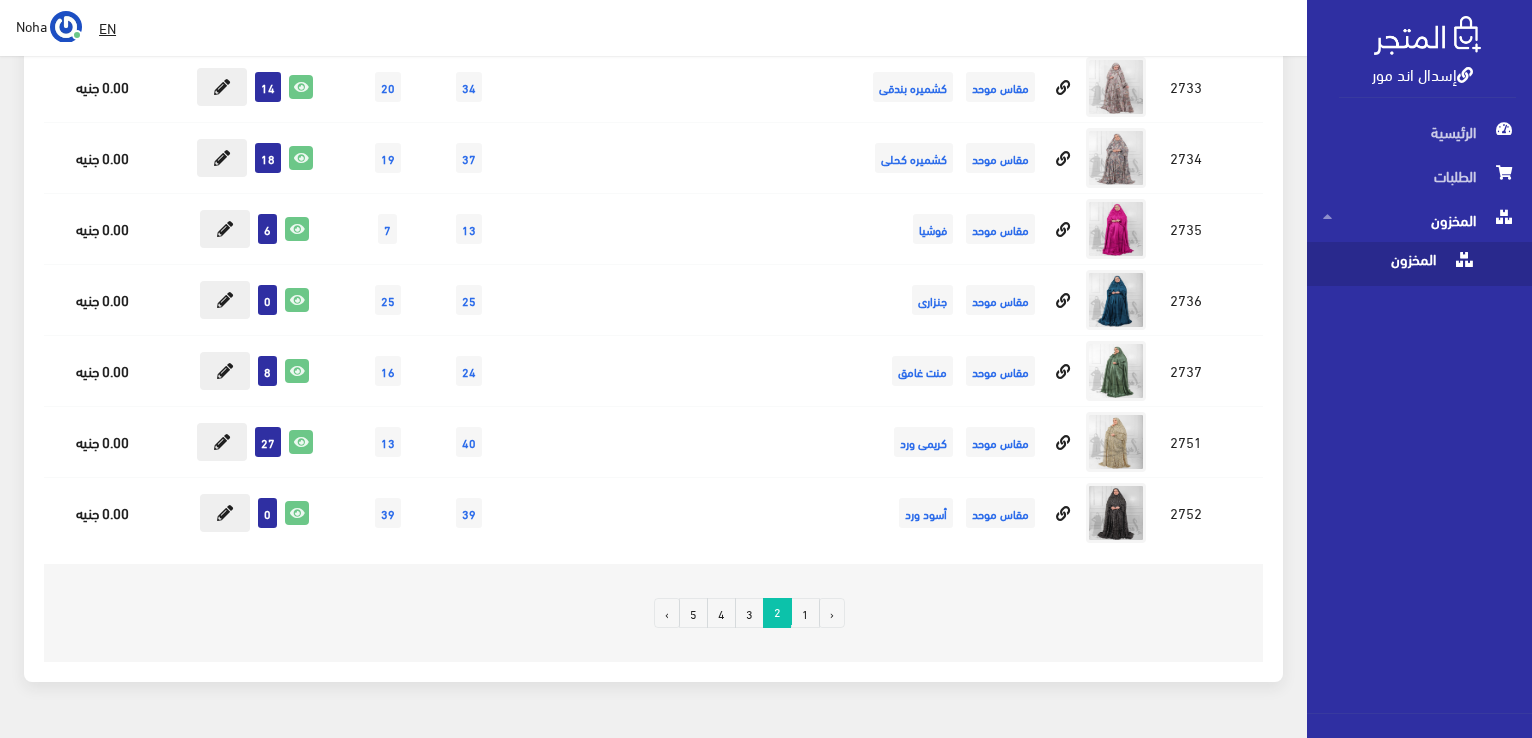 click on "3" at bounding box center [749, 613] 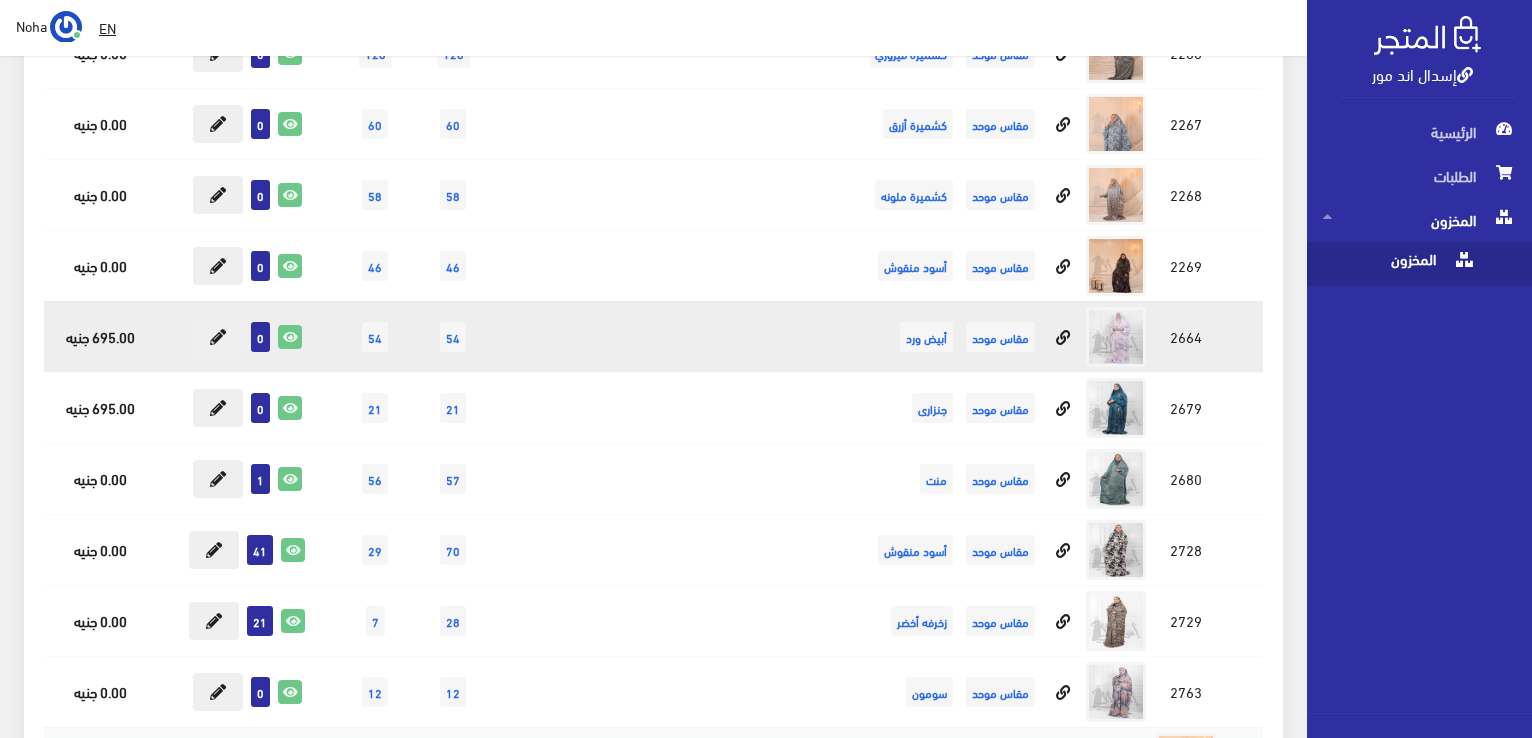 scroll, scrollTop: 2200, scrollLeft: 0, axis: vertical 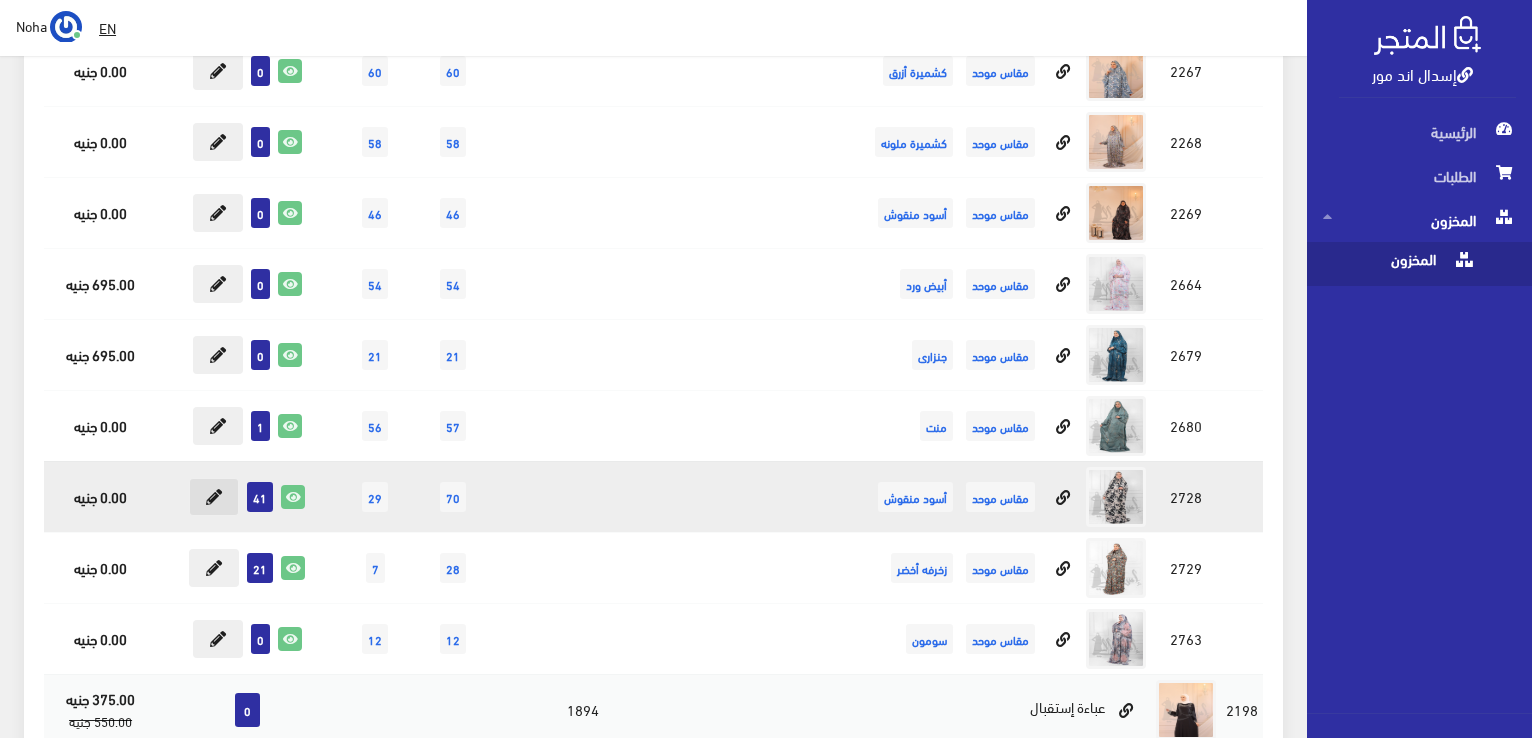 click at bounding box center [214, 497] 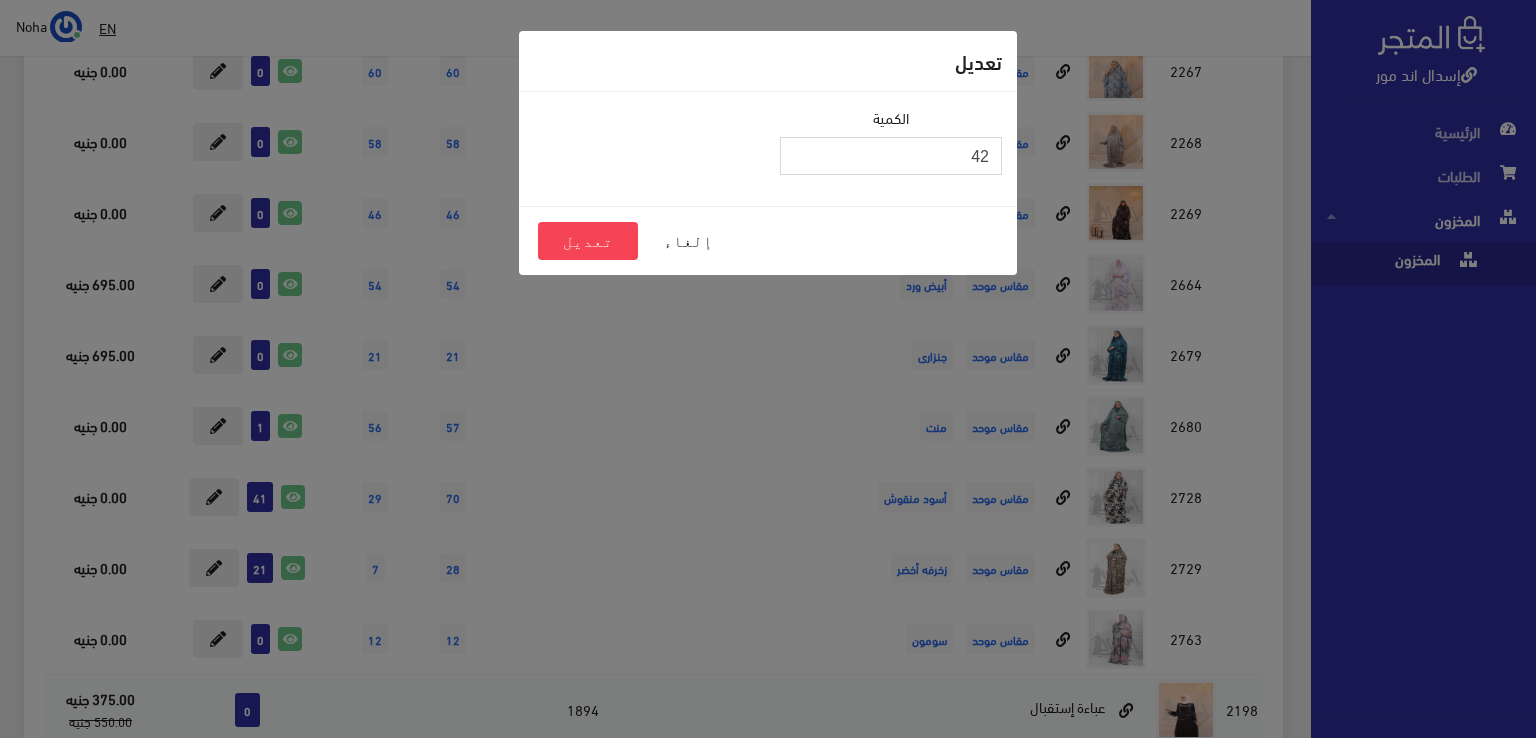 type on "42" 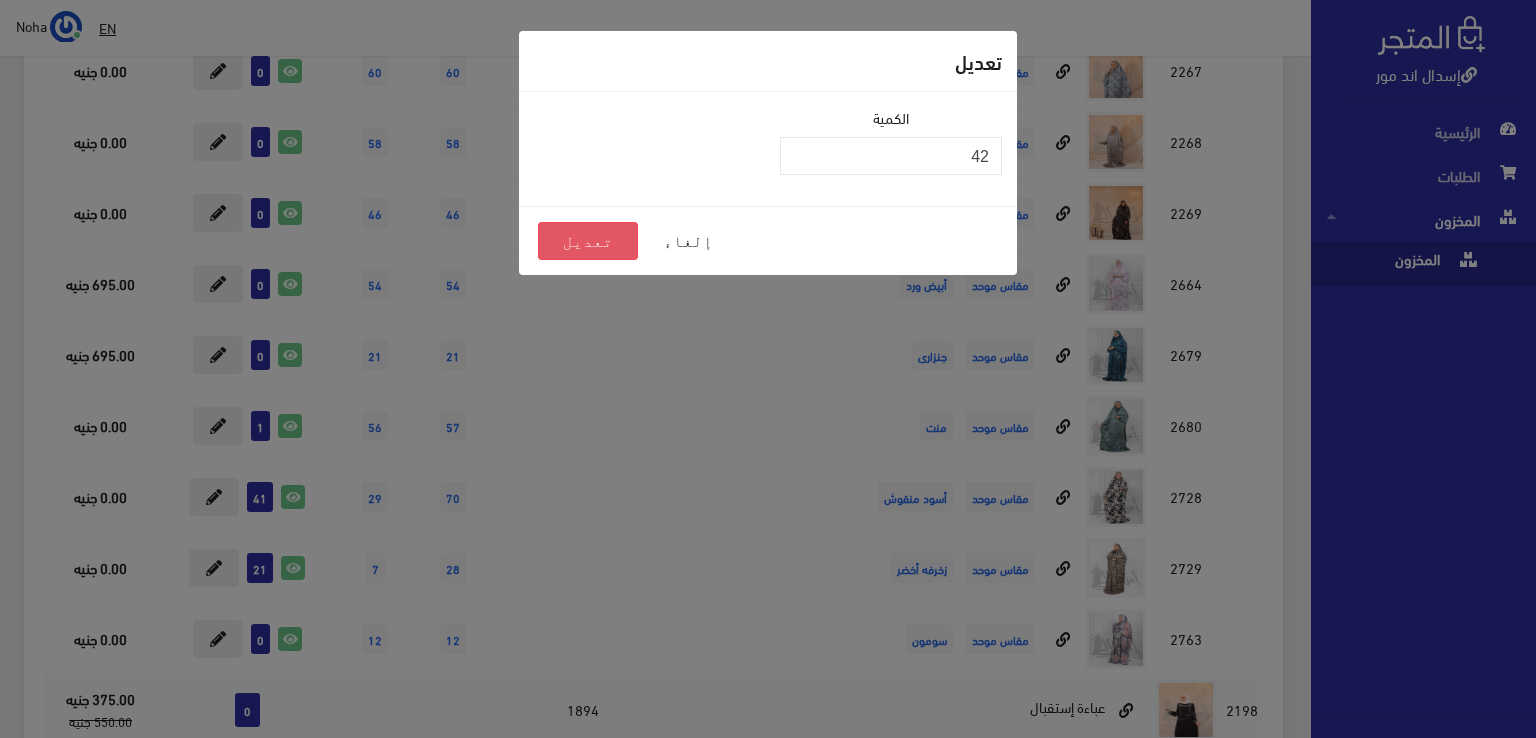 click on "تعديل" at bounding box center [588, 241] 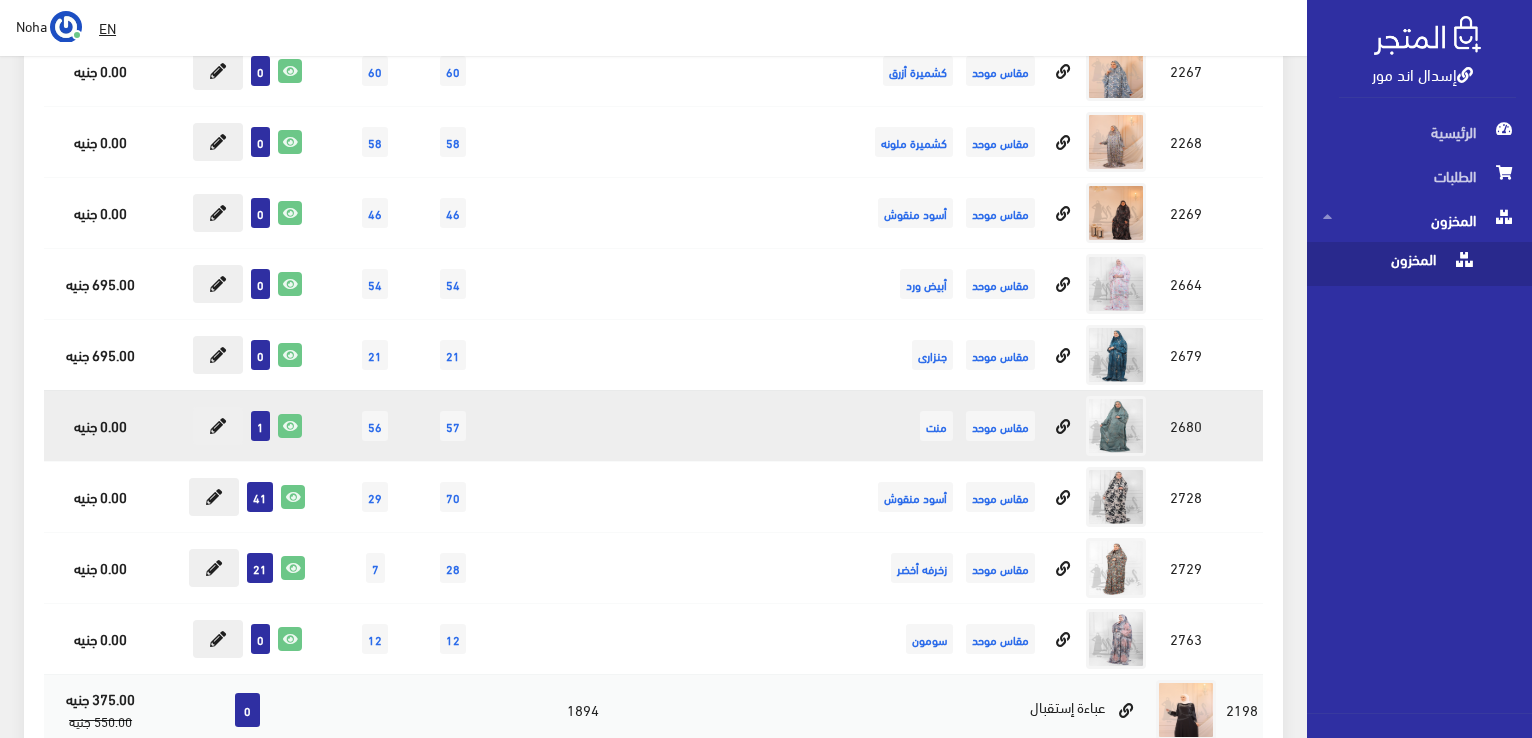 scroll, scrollTop: 2300, scrollLeft: 0, axis: vertical 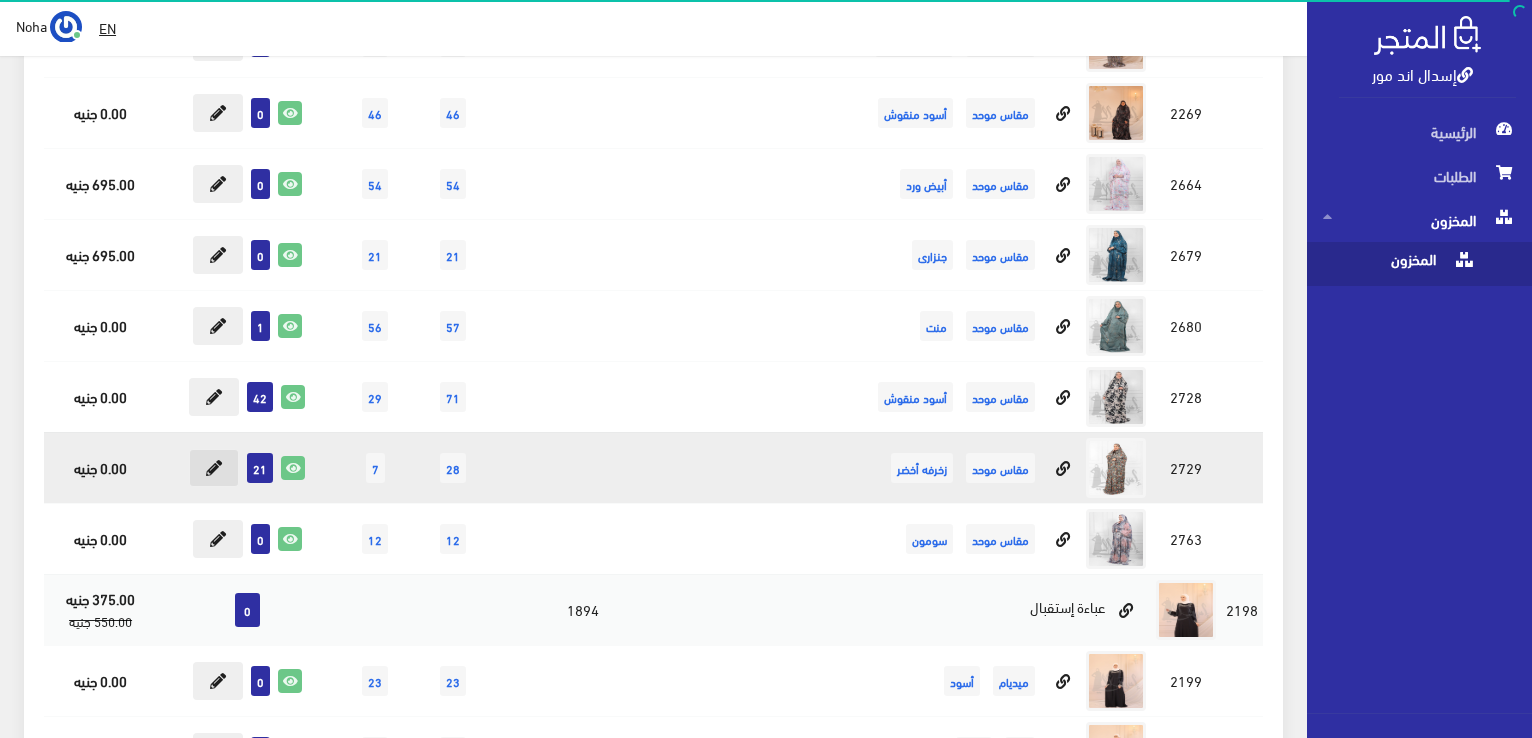 click at bounding box center (214, 468) 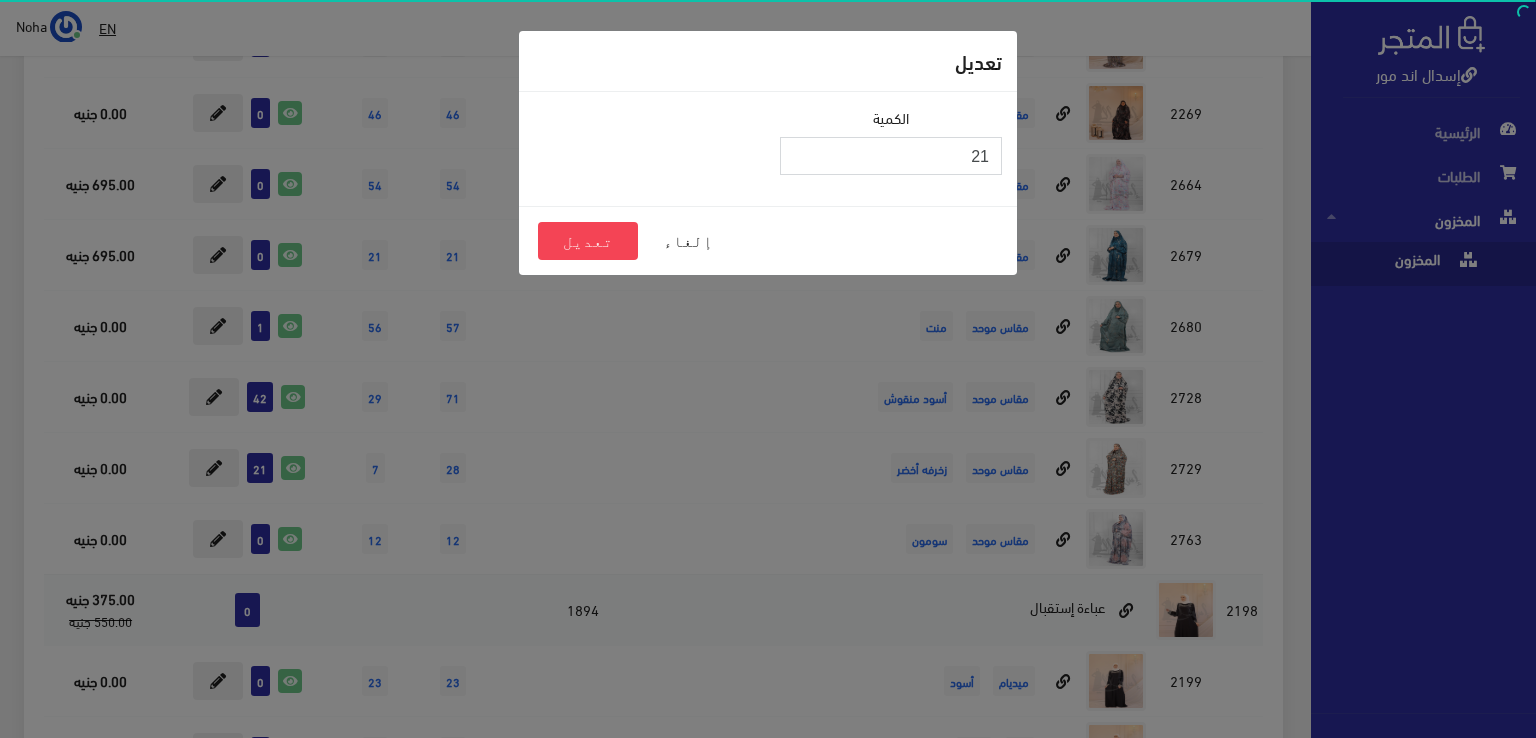 type on "22" 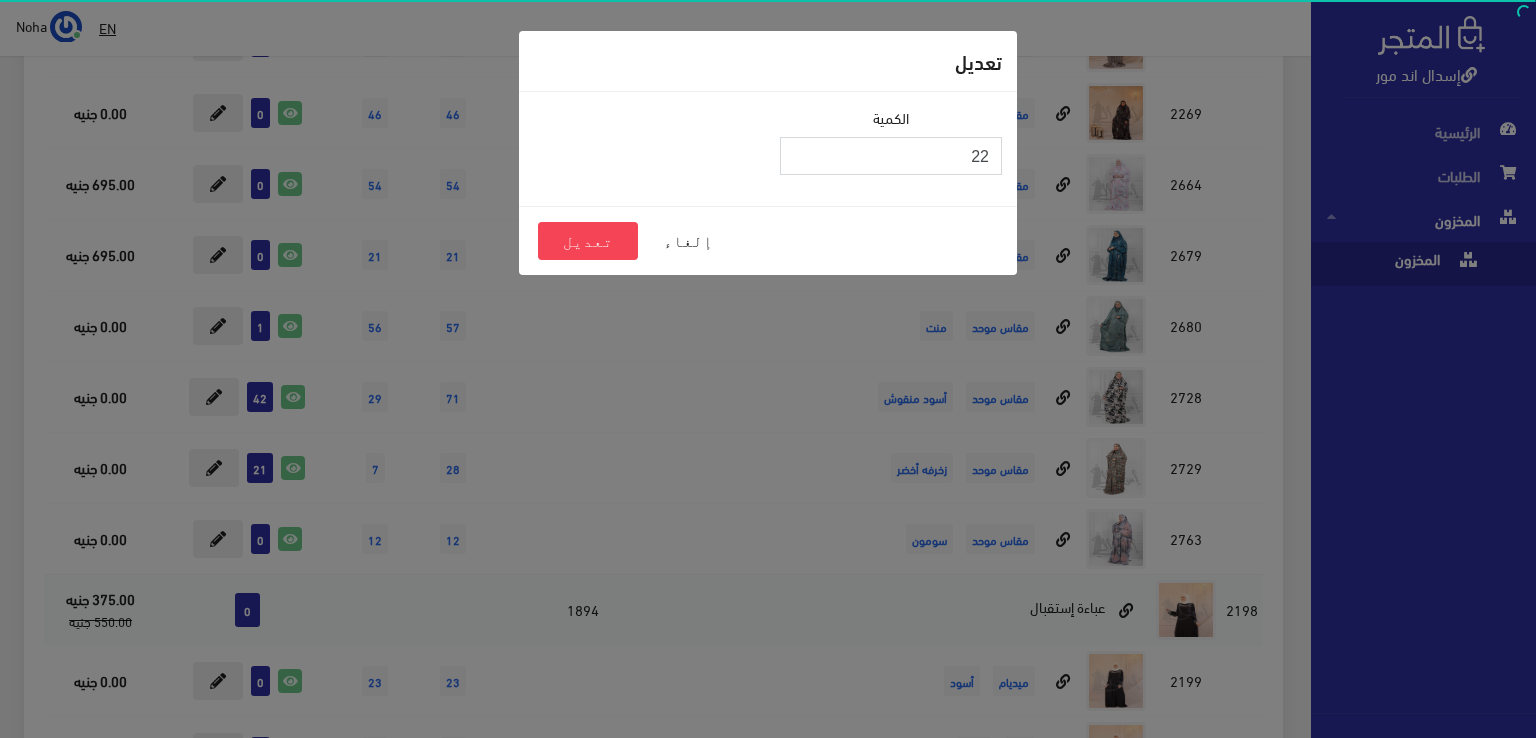 click on "22" at bounding box center [891, 156] 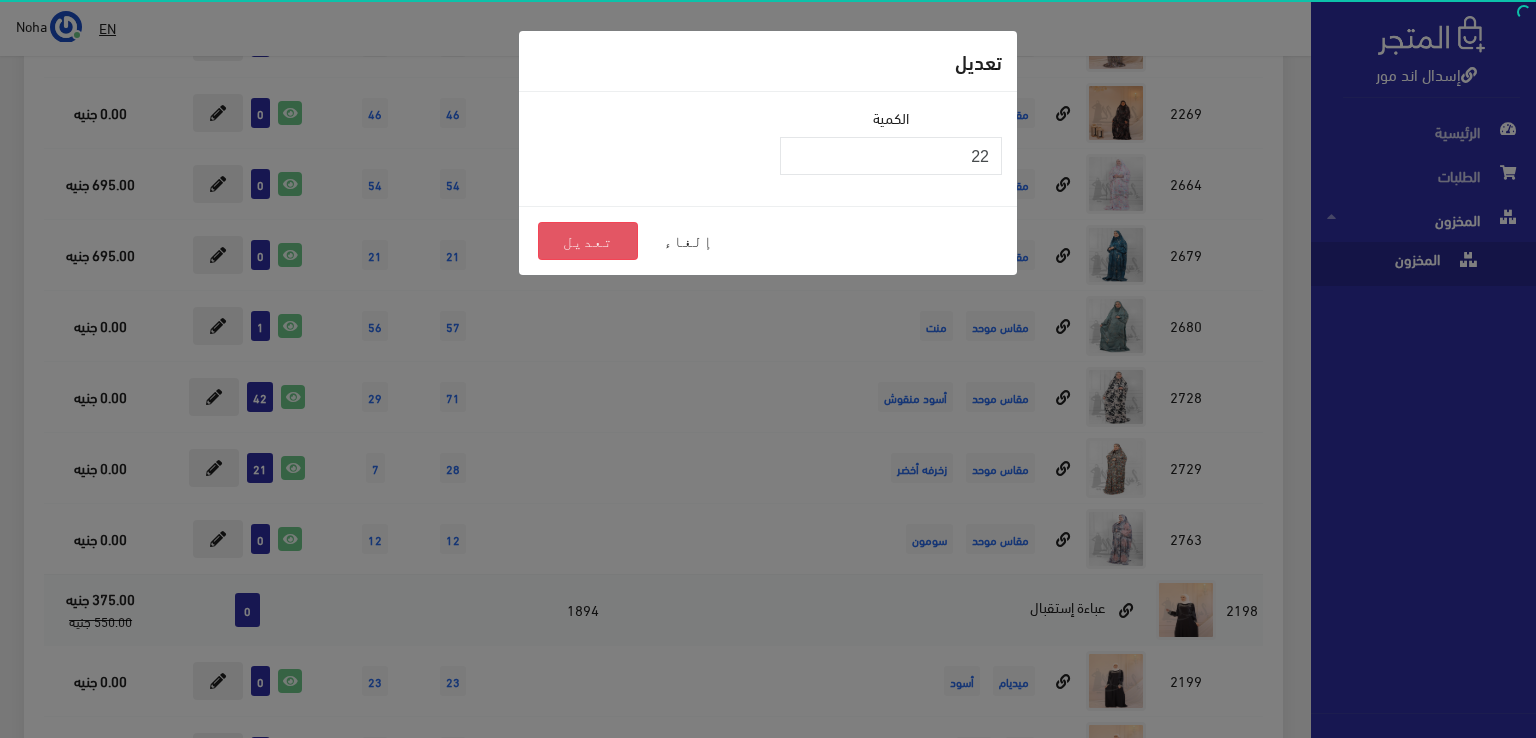 click on "تعديل" at bounding box center [588, 241] 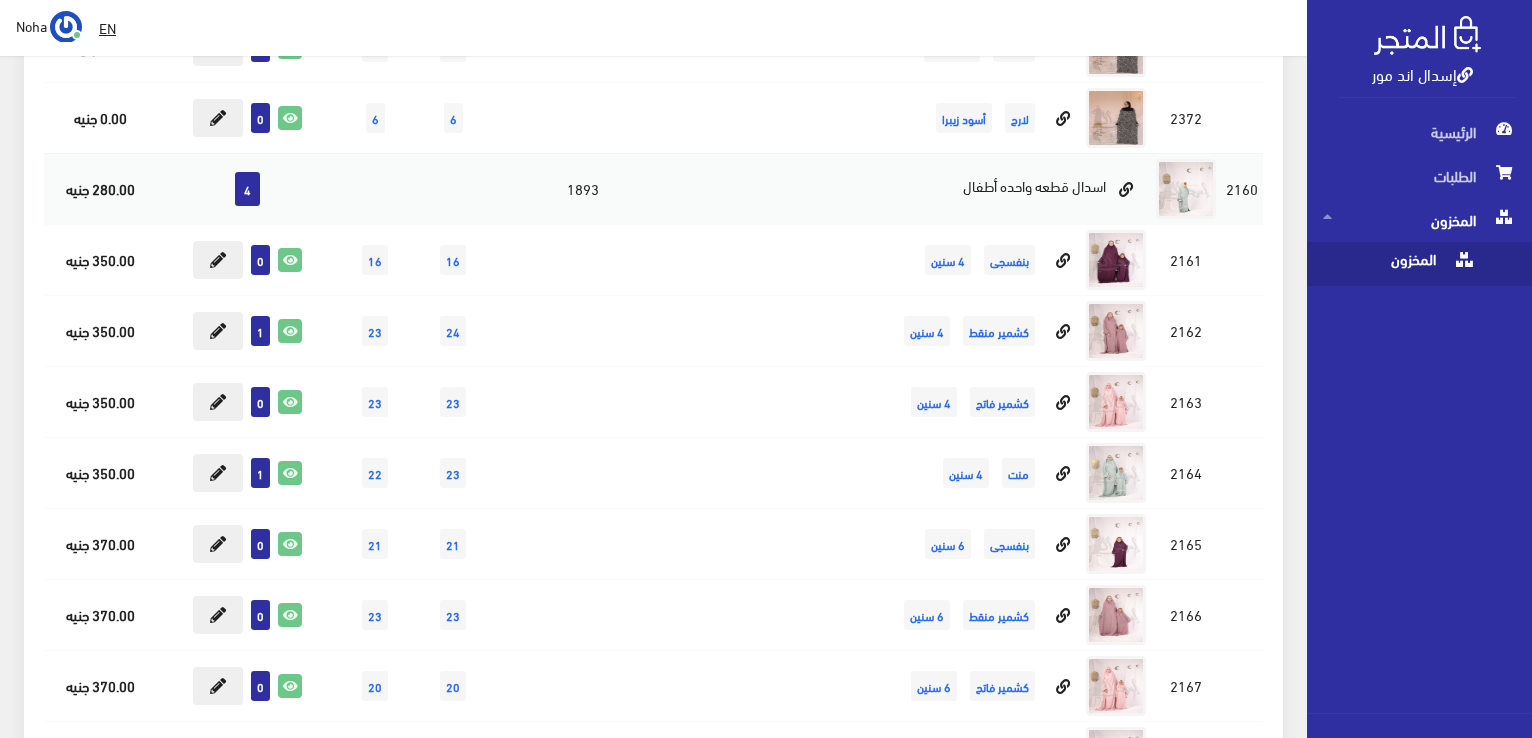 scroll, scrollTop: 3300, scrollLeft: 0, axis: vertical 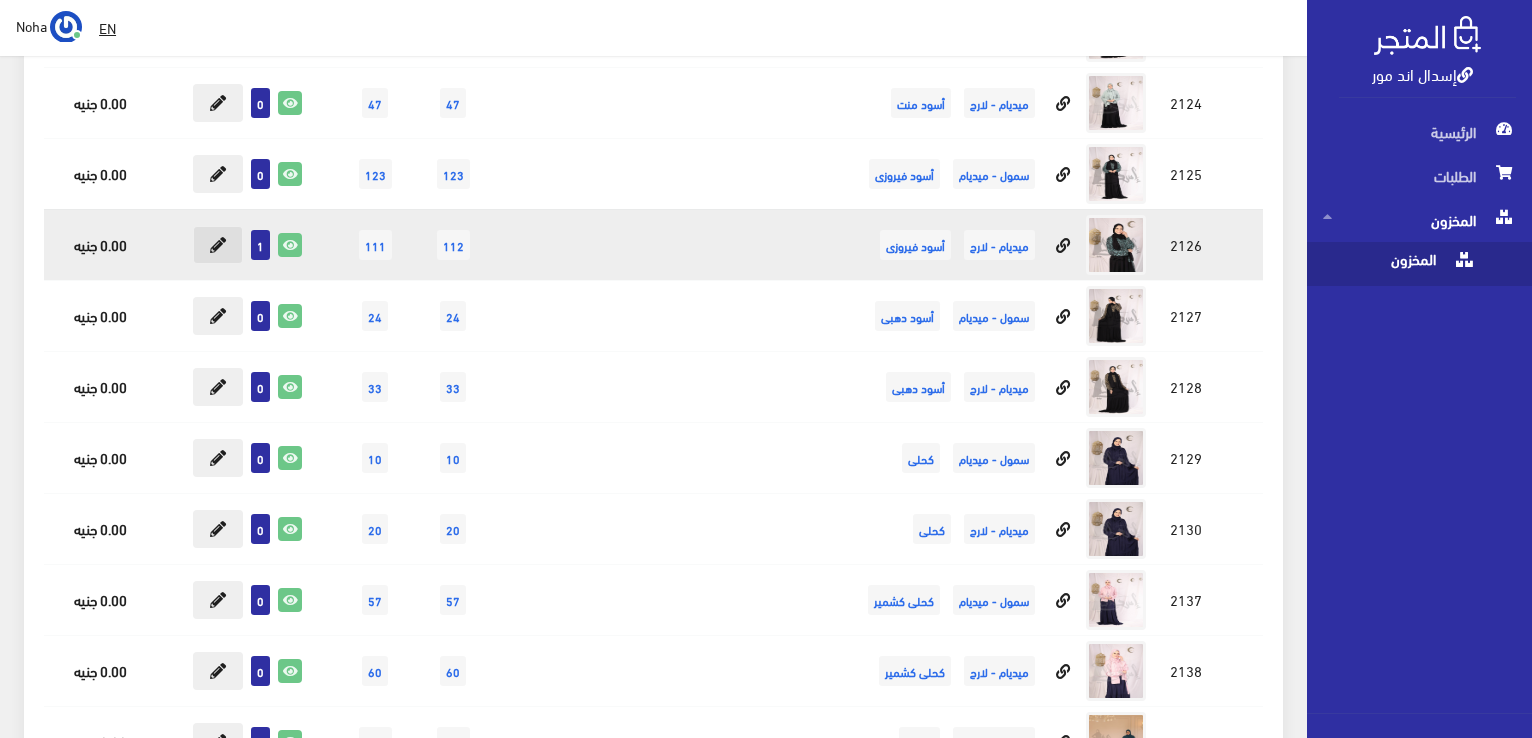 click at bounding box center [218, 245] 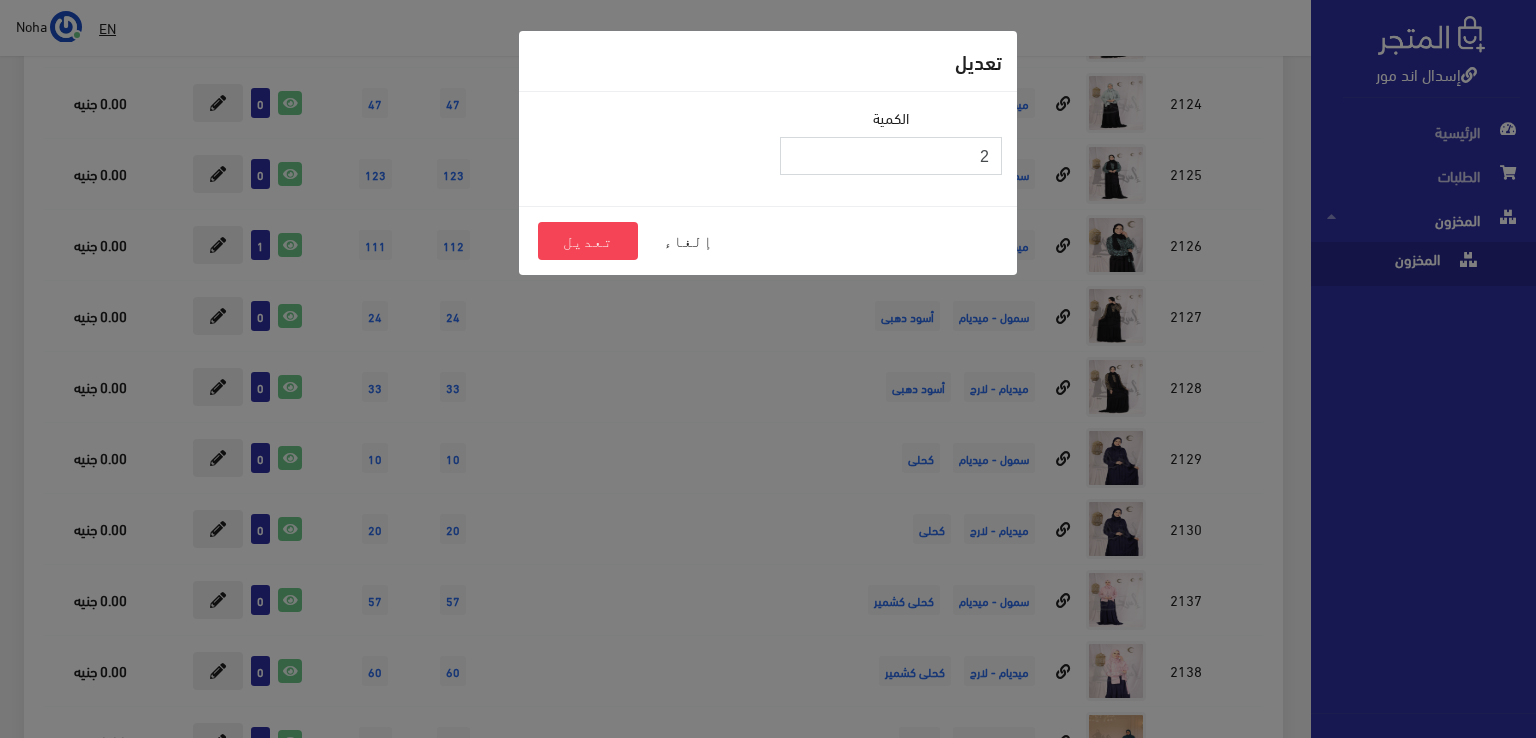 type on "2" 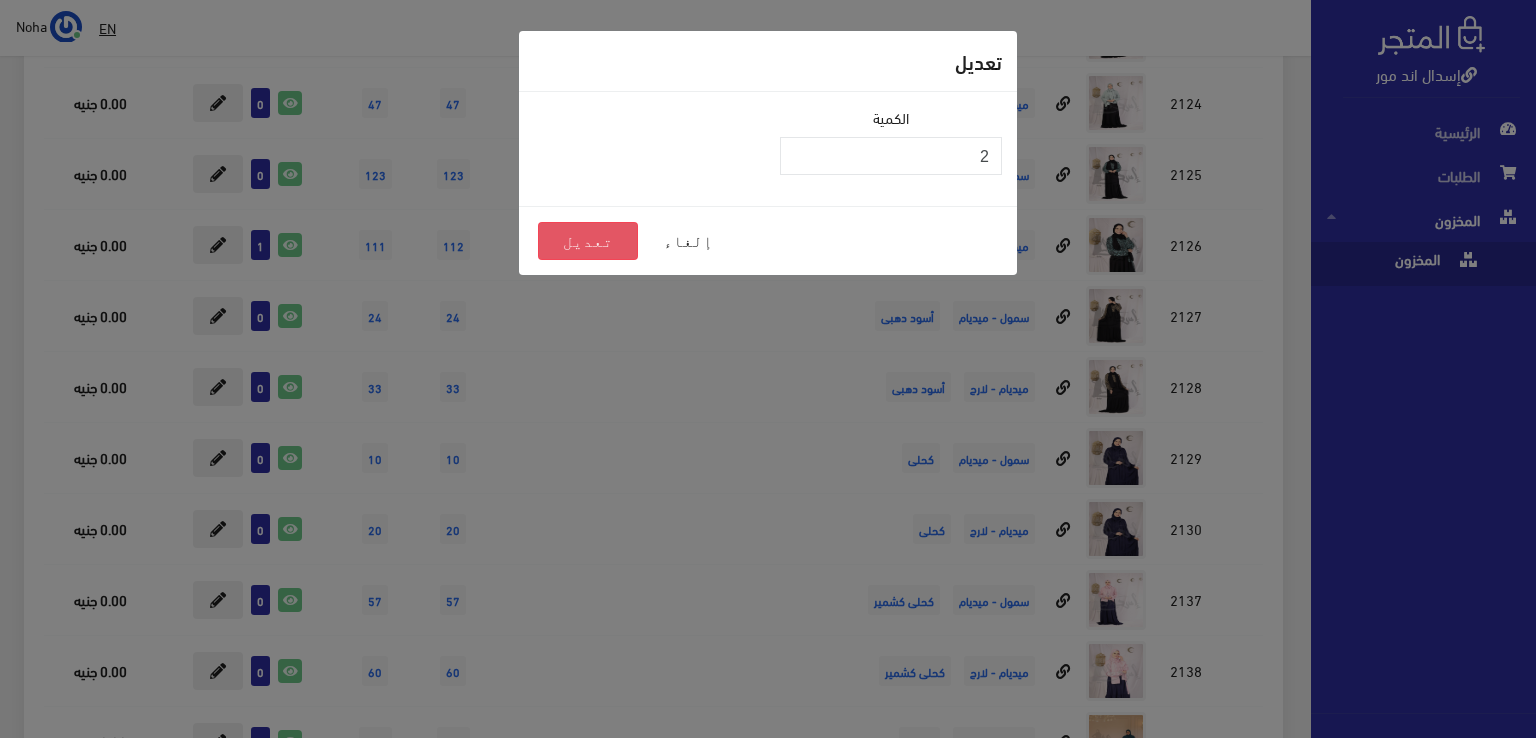 click on "تعديل" at bounding box center [588, 241] 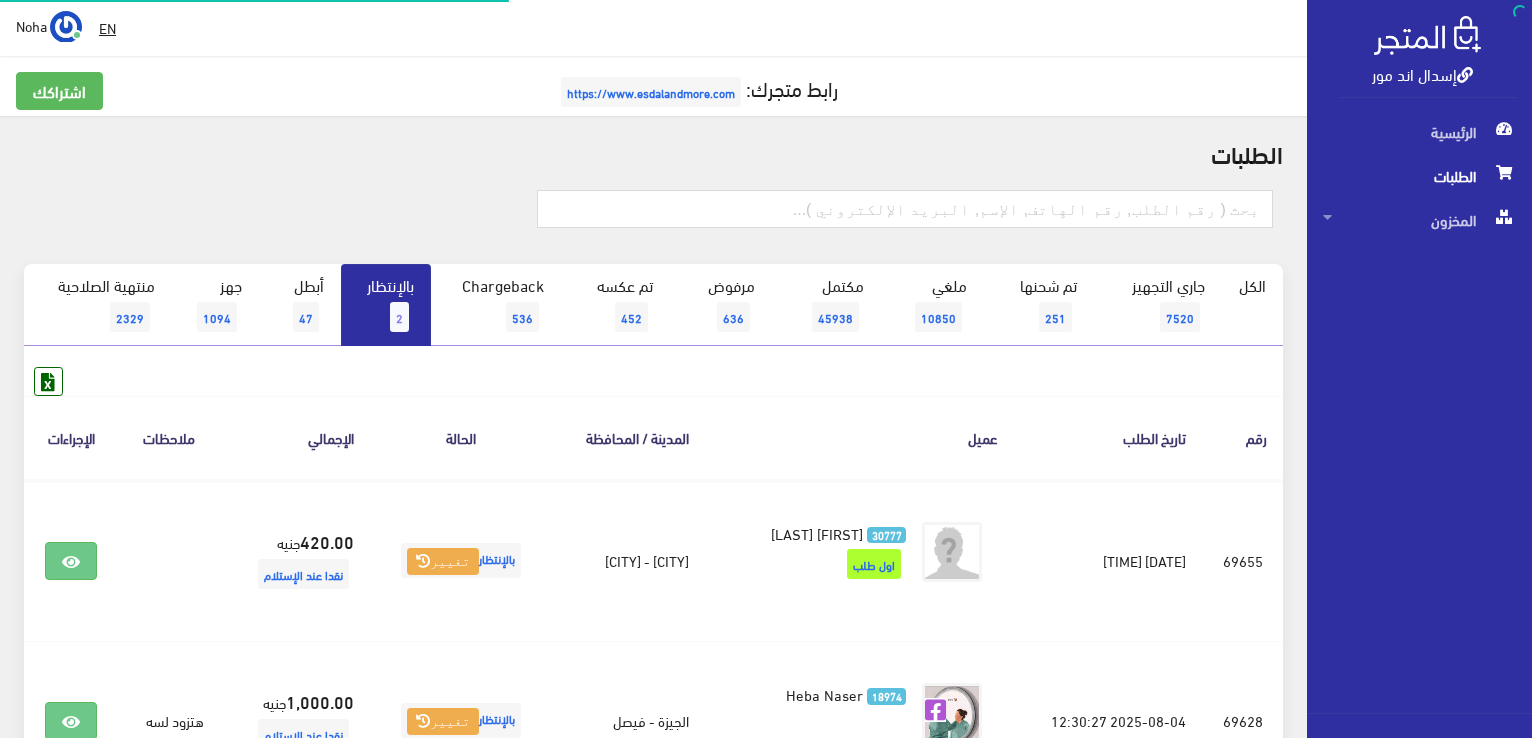 scroll, scrollTop: 0, scrollLeft: 0, axis: both 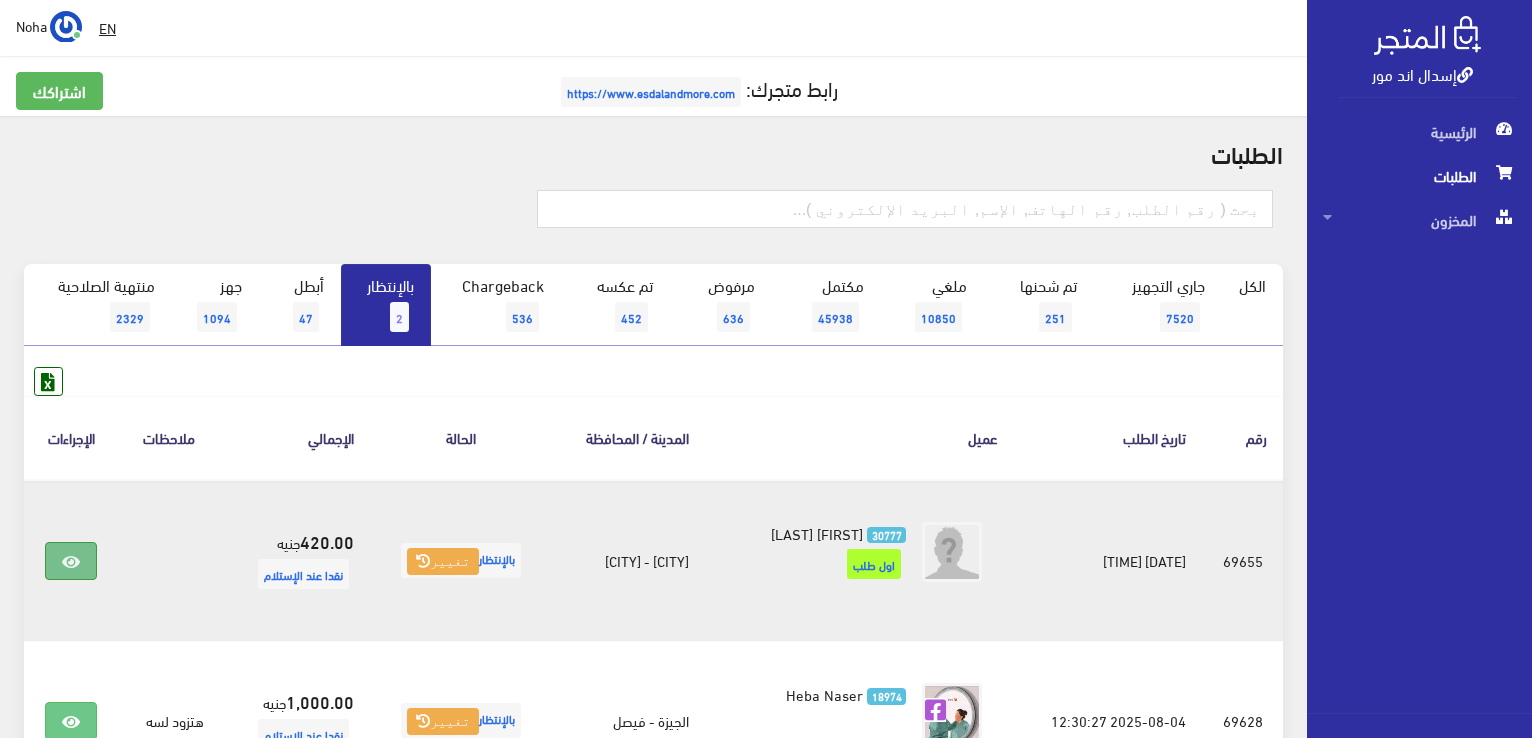 click at bounding box center [71, 561] 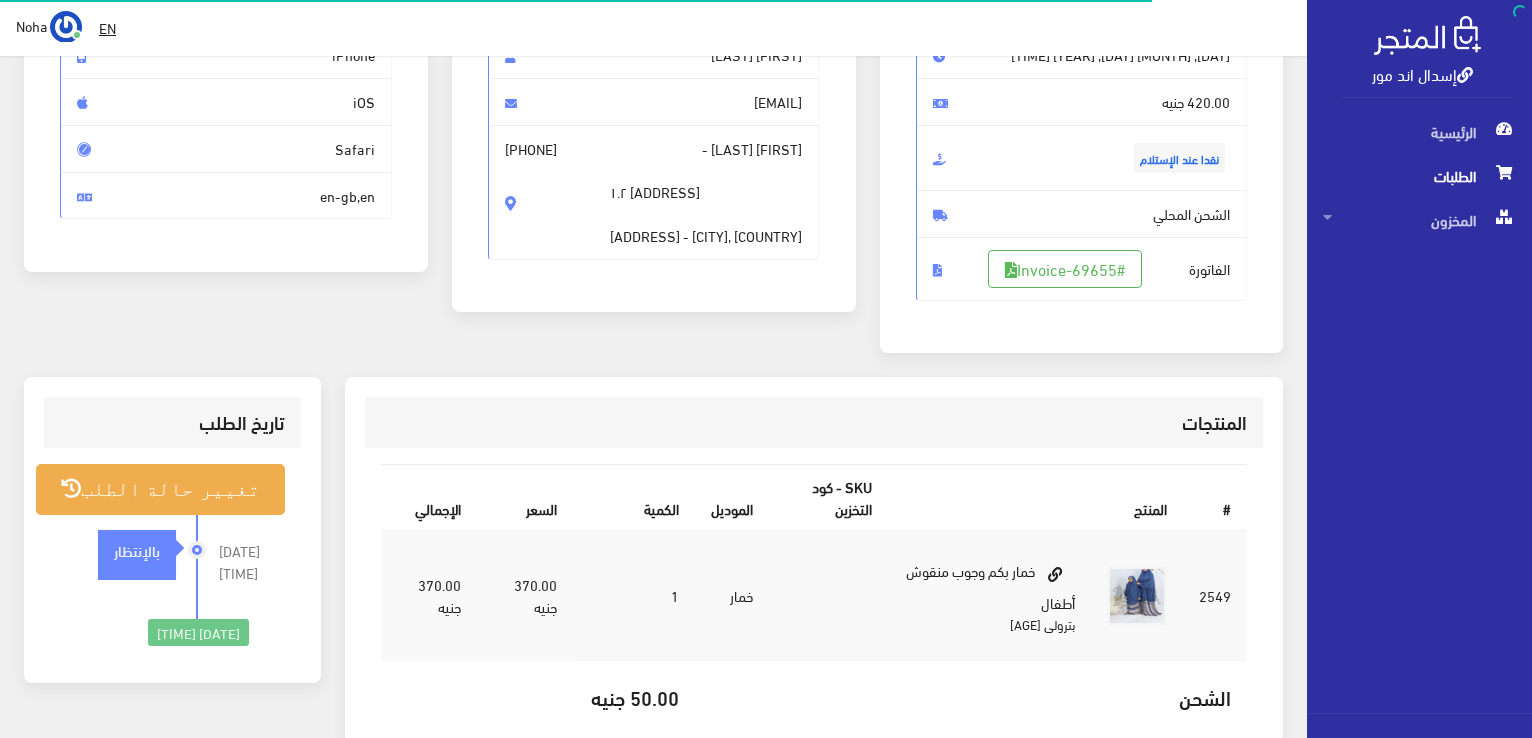 scroll, scrollTop: 100, scrollLeft: 0, axis: vertical 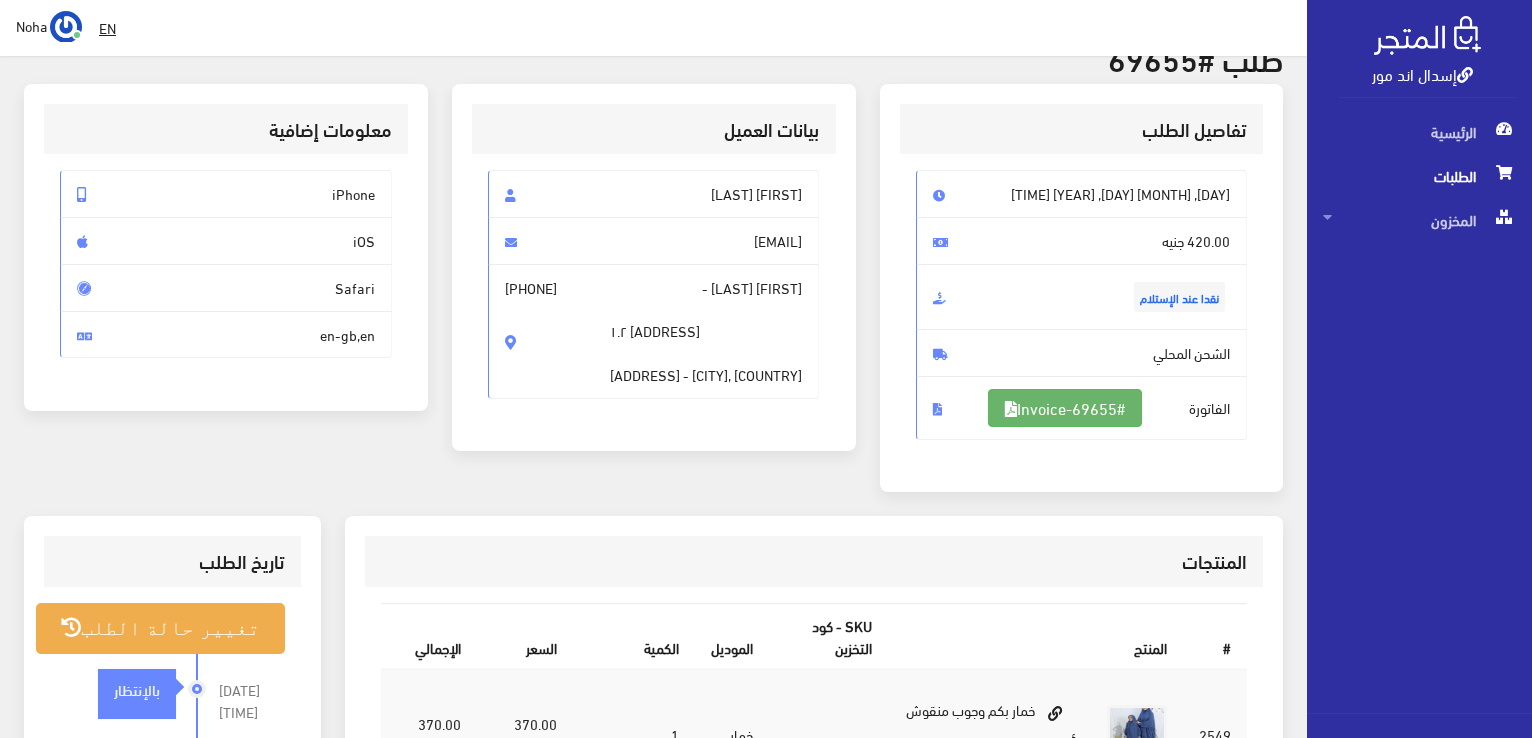 click on "#Invoice-69655" at bounding box center (1065, 408) 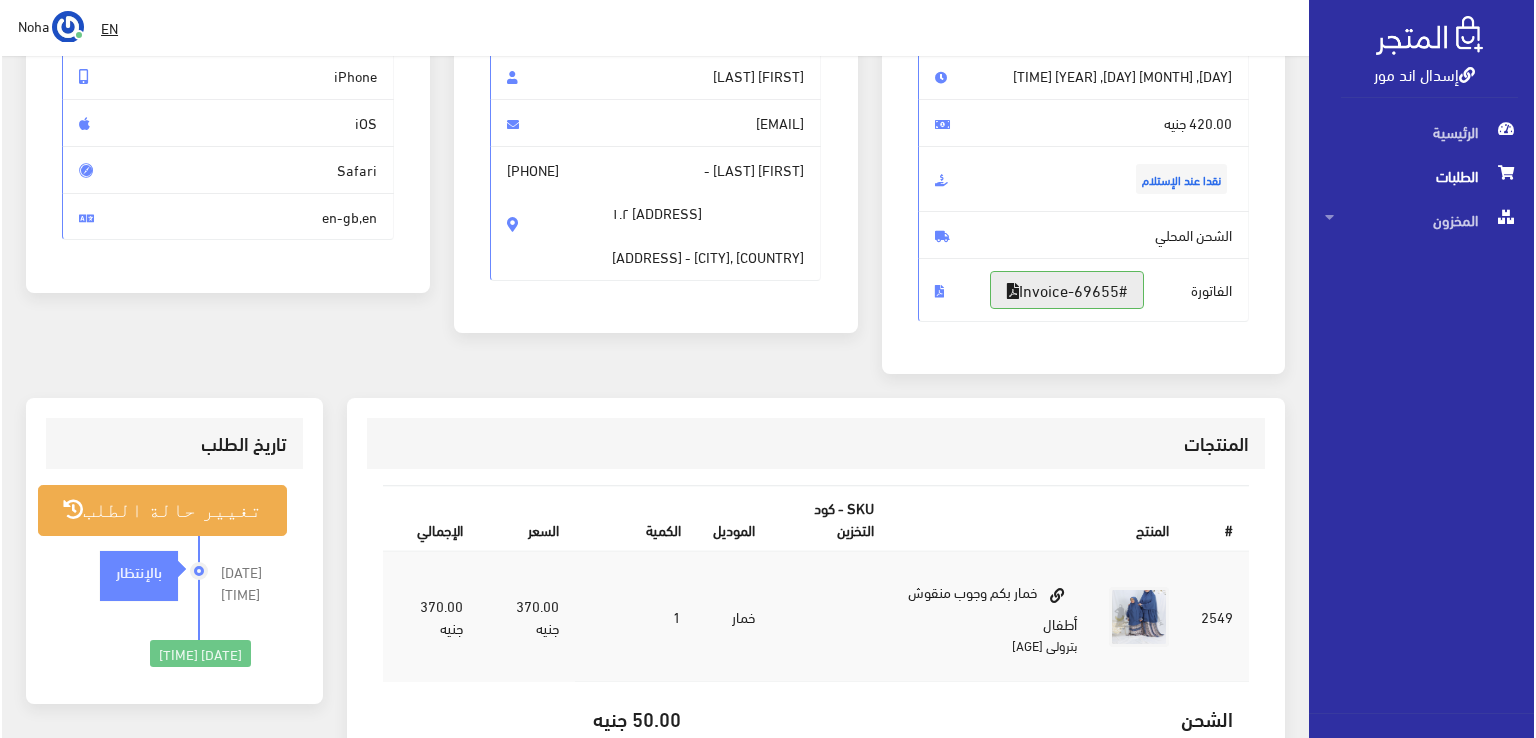 scroll, scrollTop: 400, scrollLeft: 0, axis: vertical 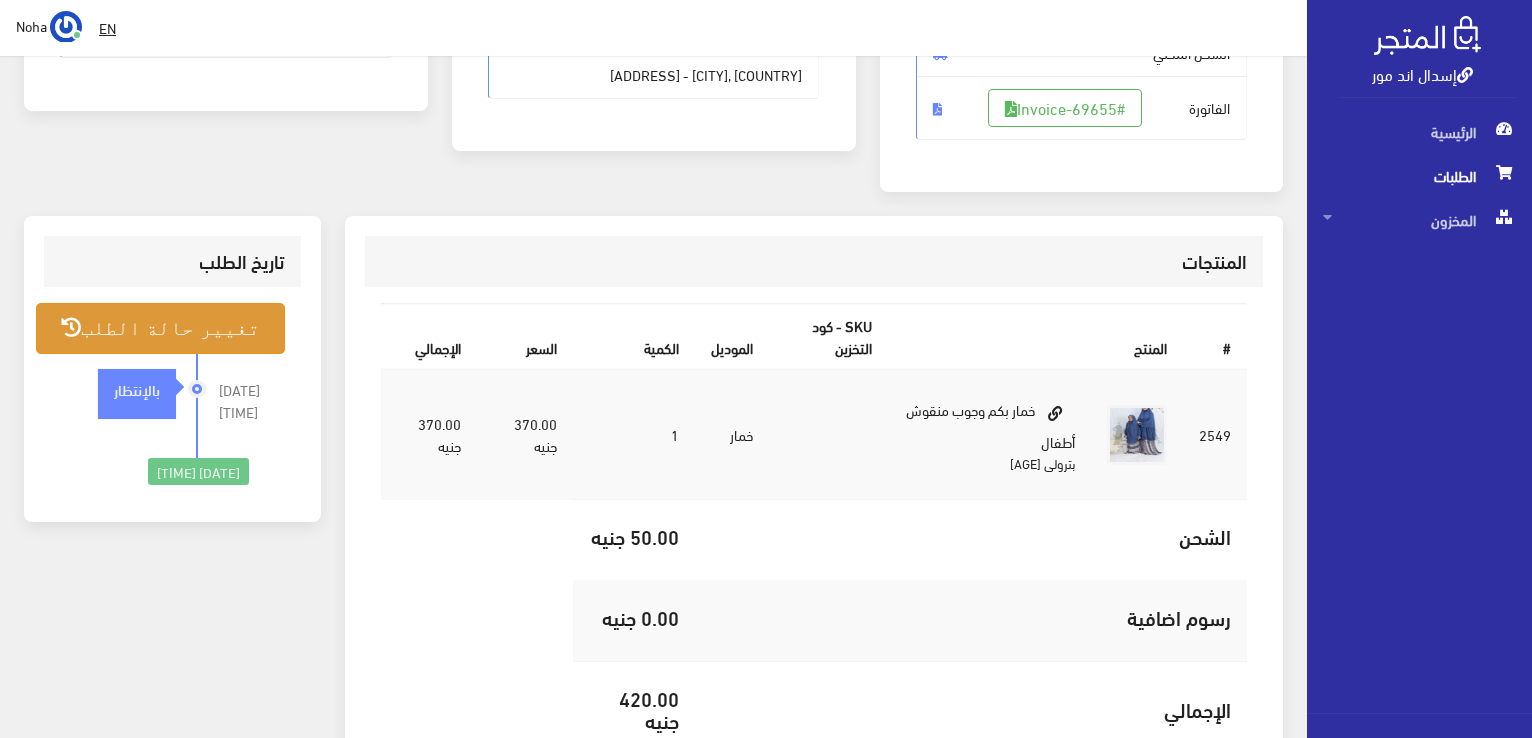 click on "تغيير حالة الطلب" at bounding box center [160, 328] 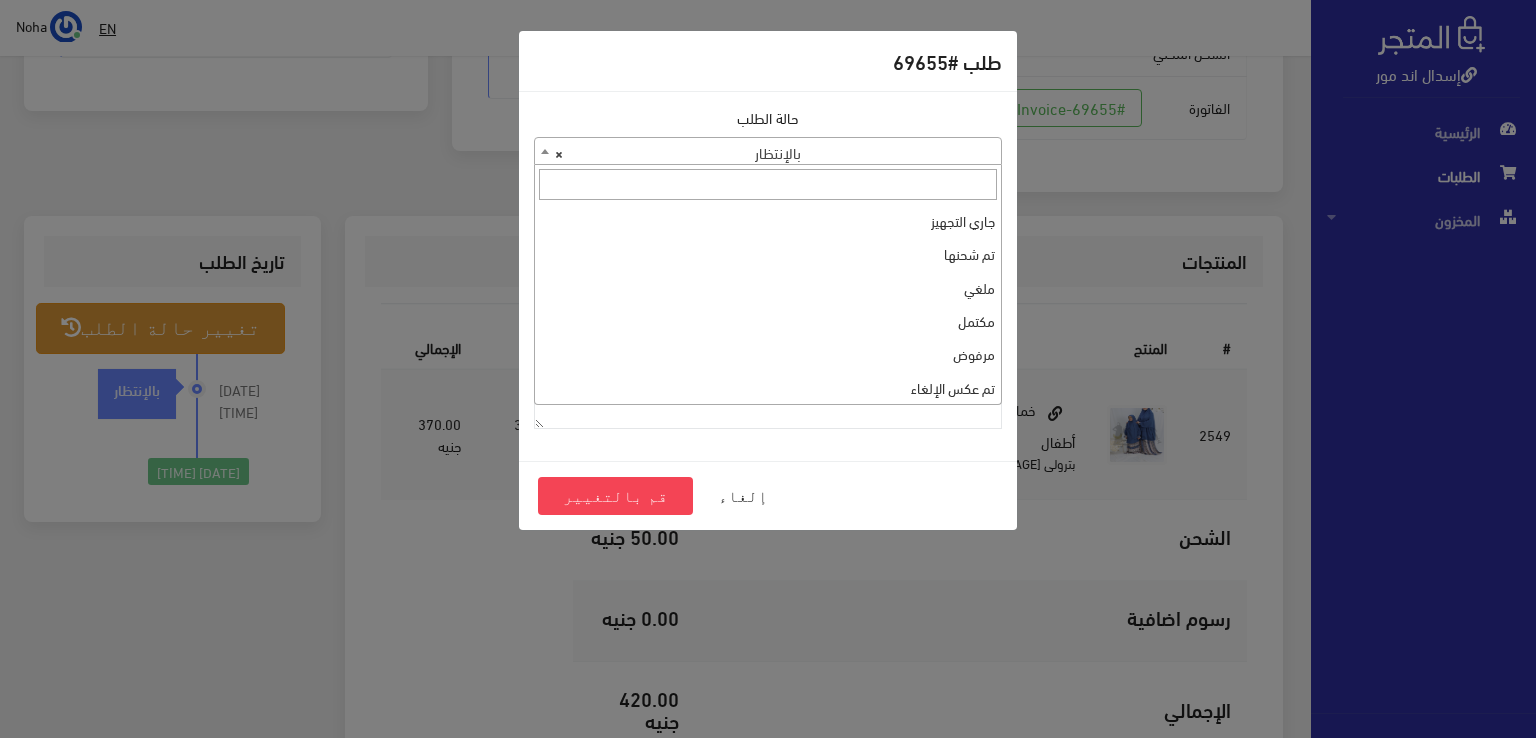 click on "× بالإنتظار" at bounding box center [768, 152] 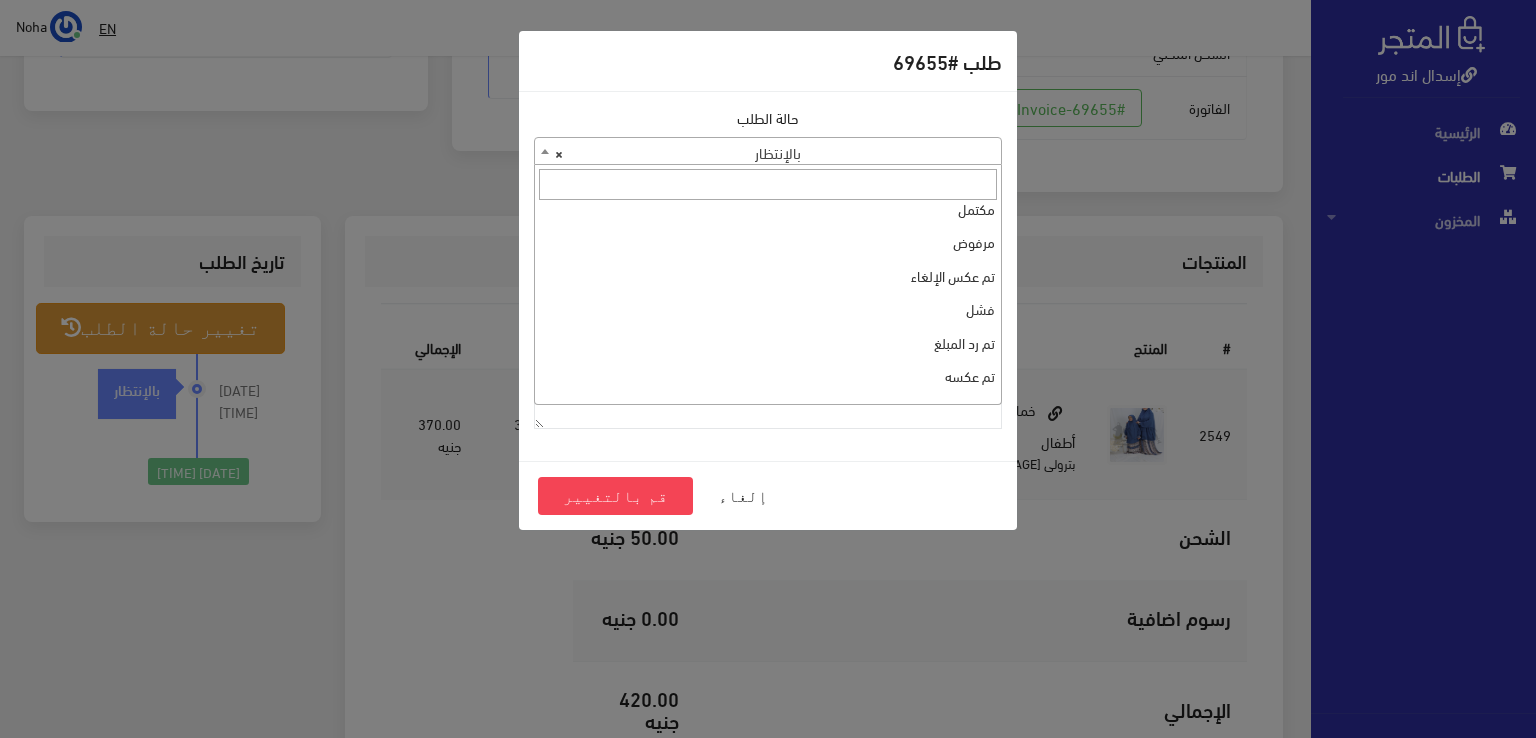 scroll, scrollTop: 0, scrollLeft: 0, axis: both 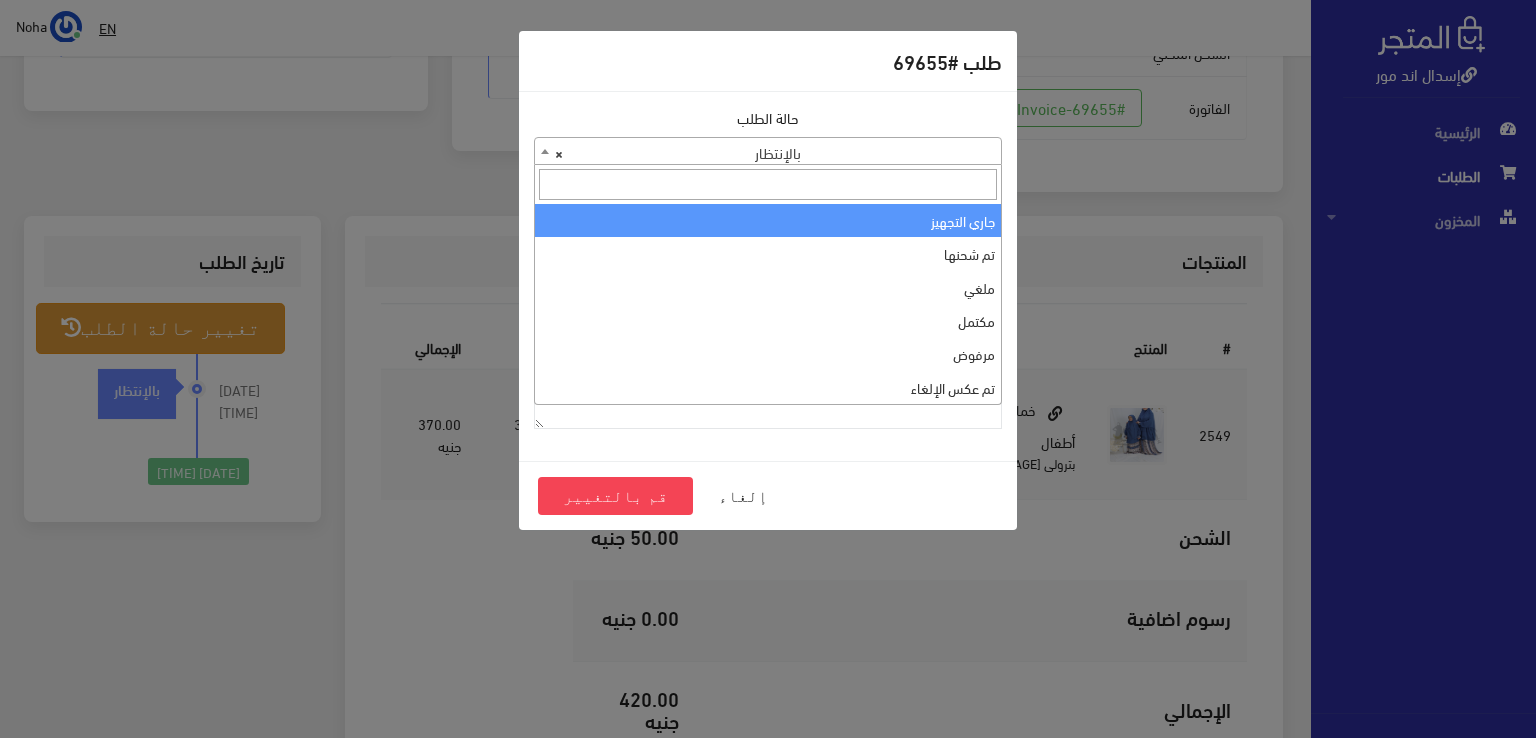 select on "1" 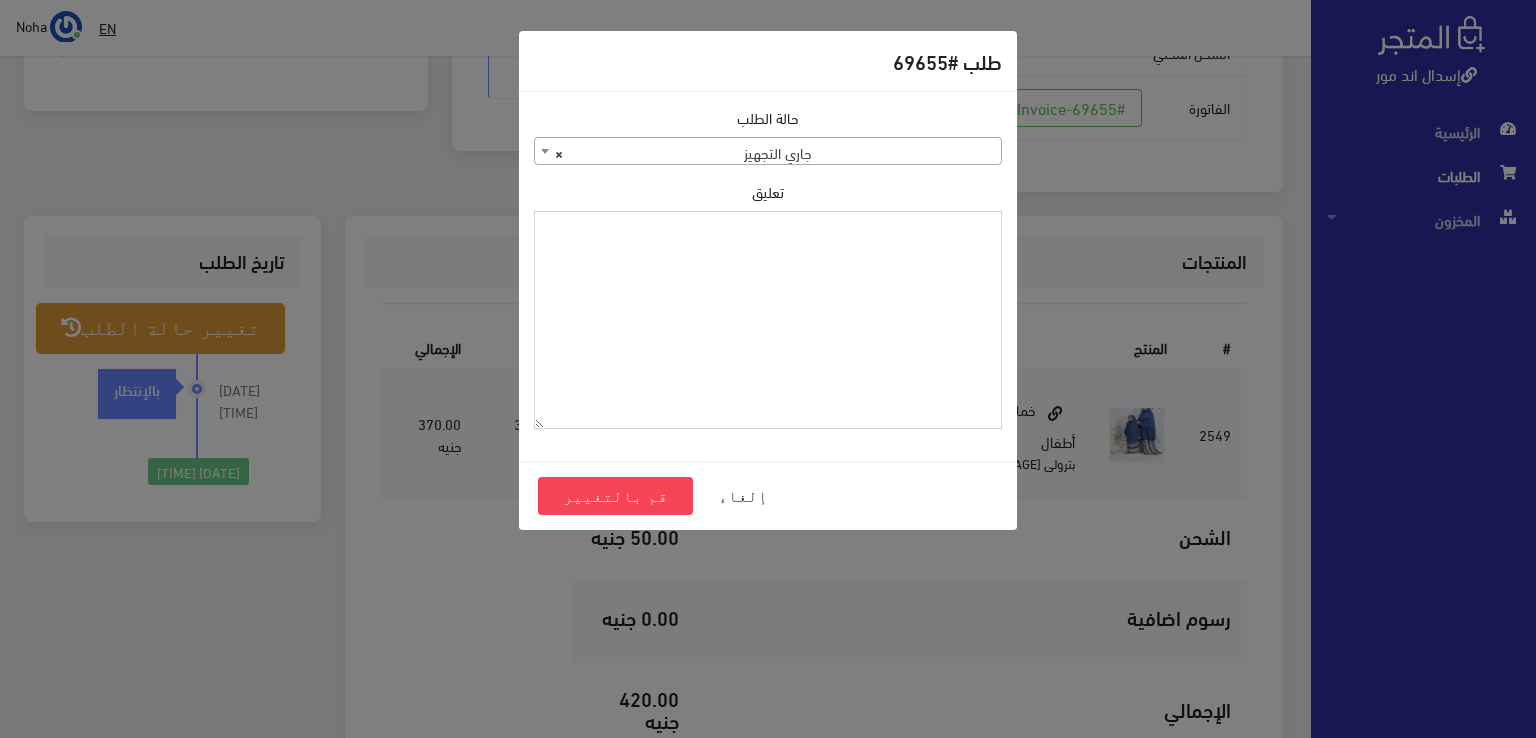 paste on "1106820" 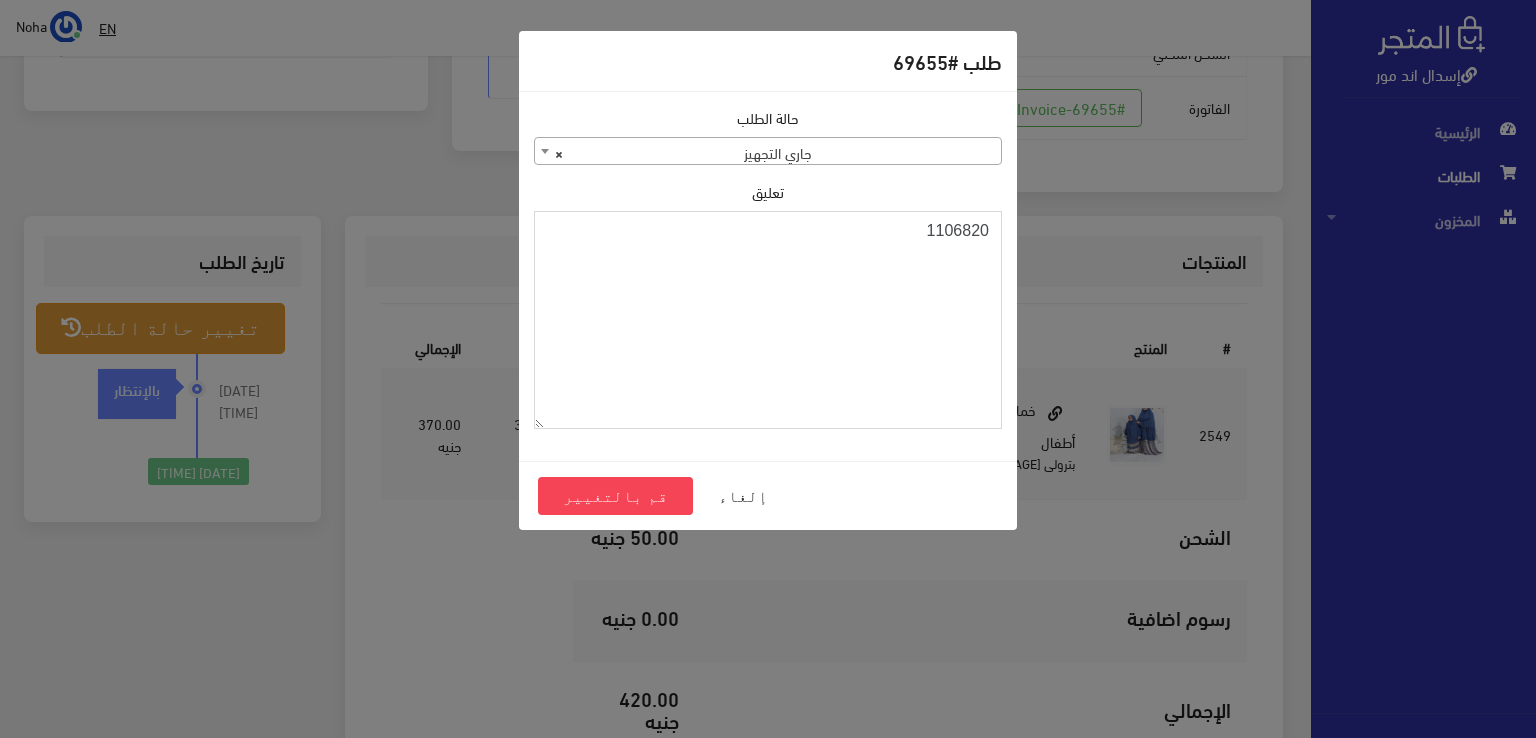 type on "1106820" 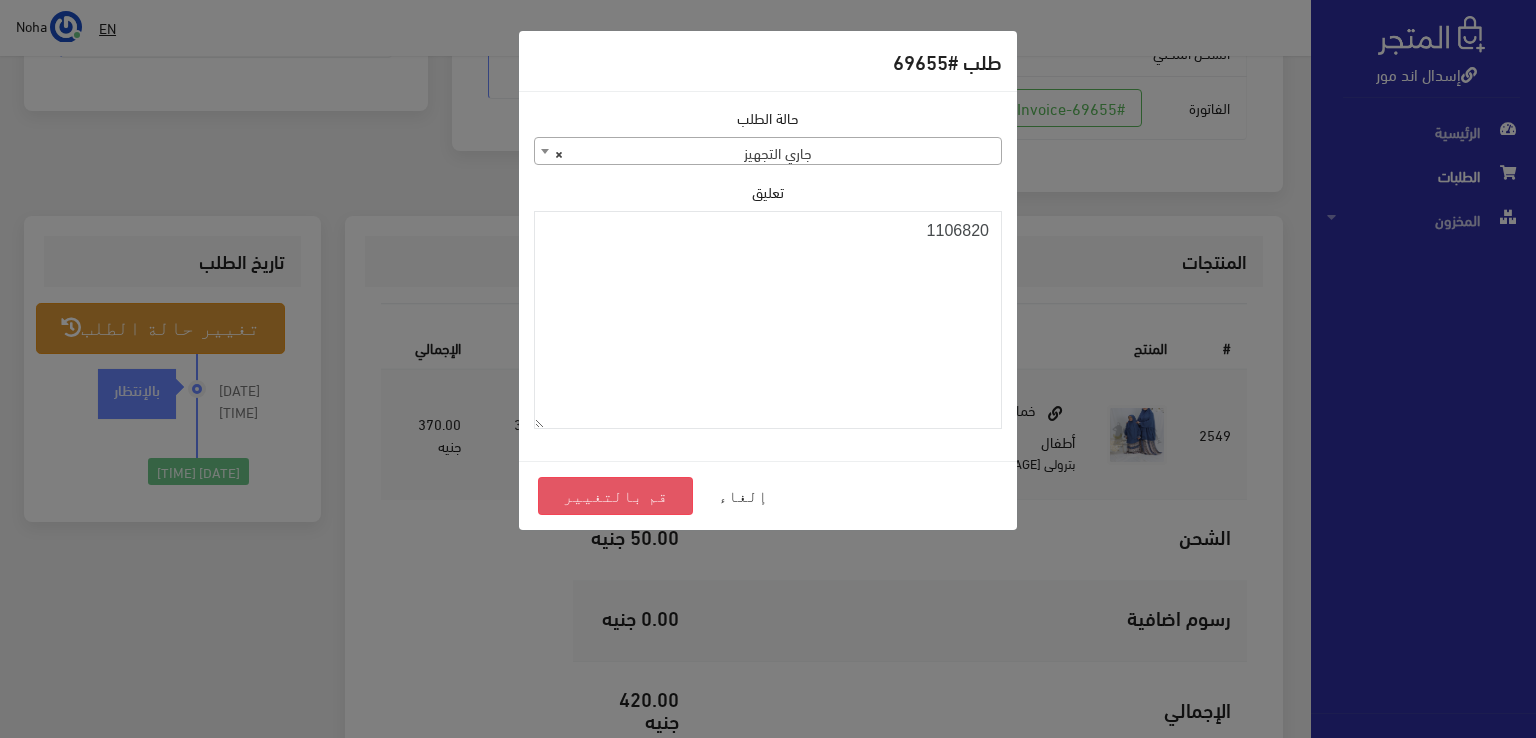 drag, startPoint x: 594, startPoint y: 496, endPoint x: 600, endPoint y: 485, distance: 12.529964 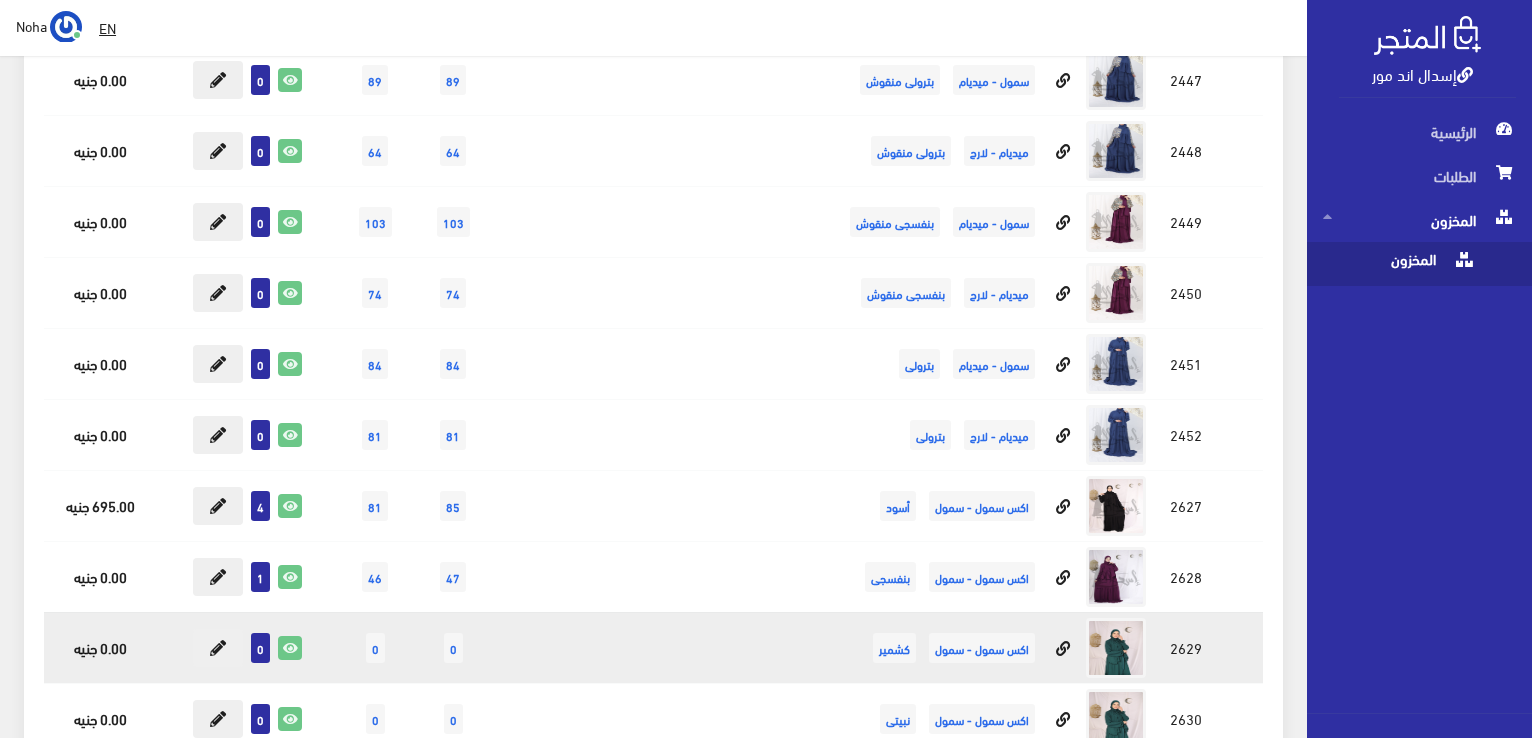 scroll, scrollTop: 10100, scrollLeft: 0, axis: vertical 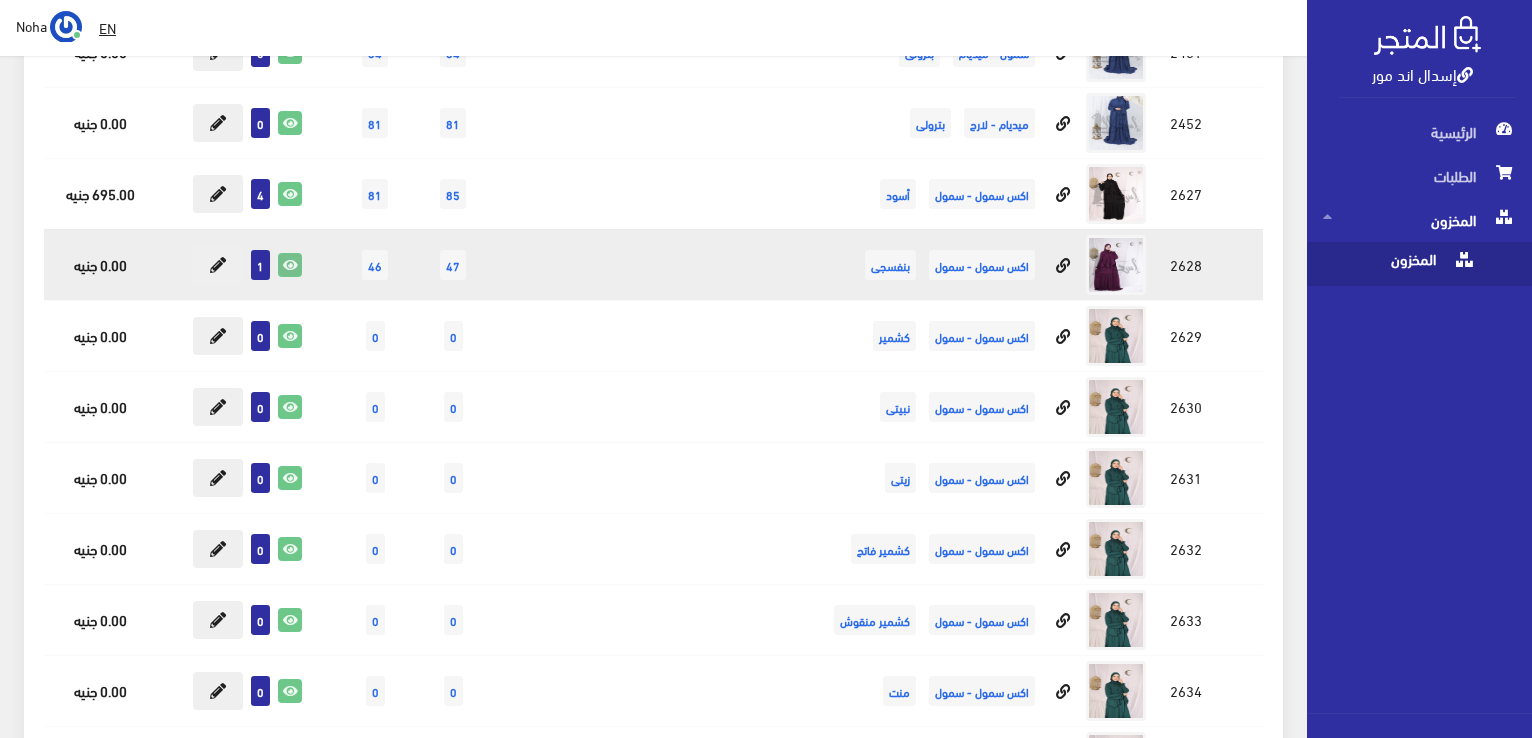 click at bounding box center (290, 265) 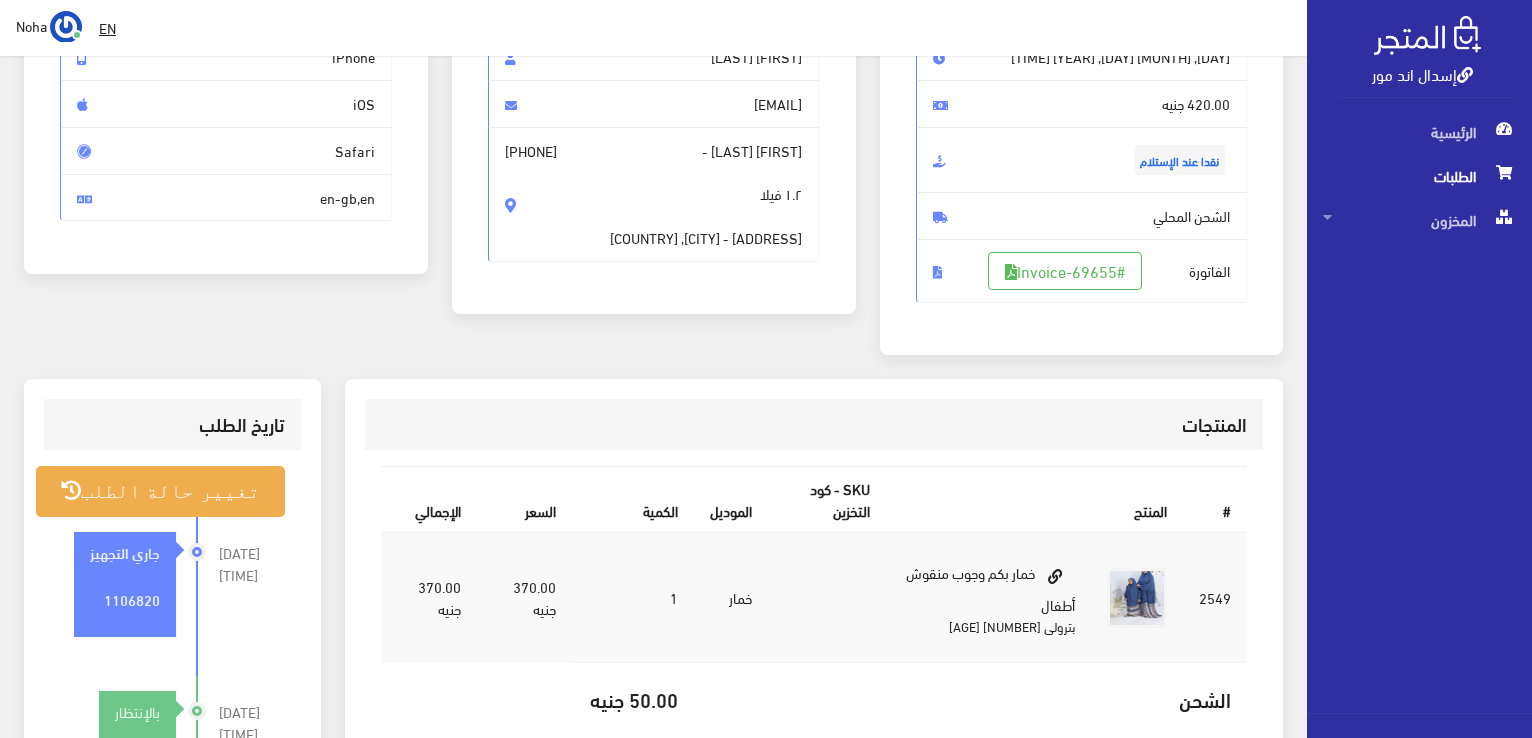 scroll, scrollTop: 500, scrollLeft: 0, axis: vertical 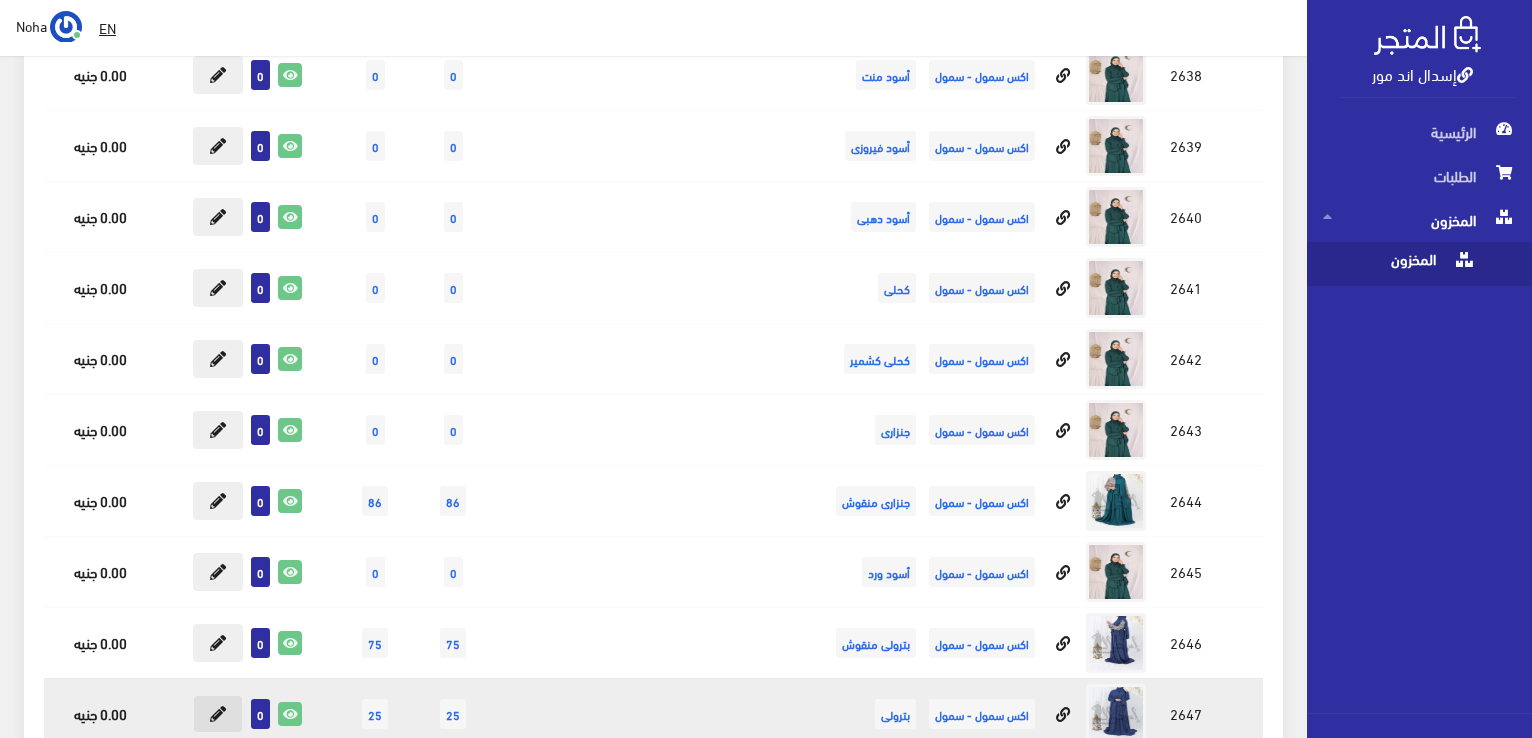 click at bounding box center (218, 714) 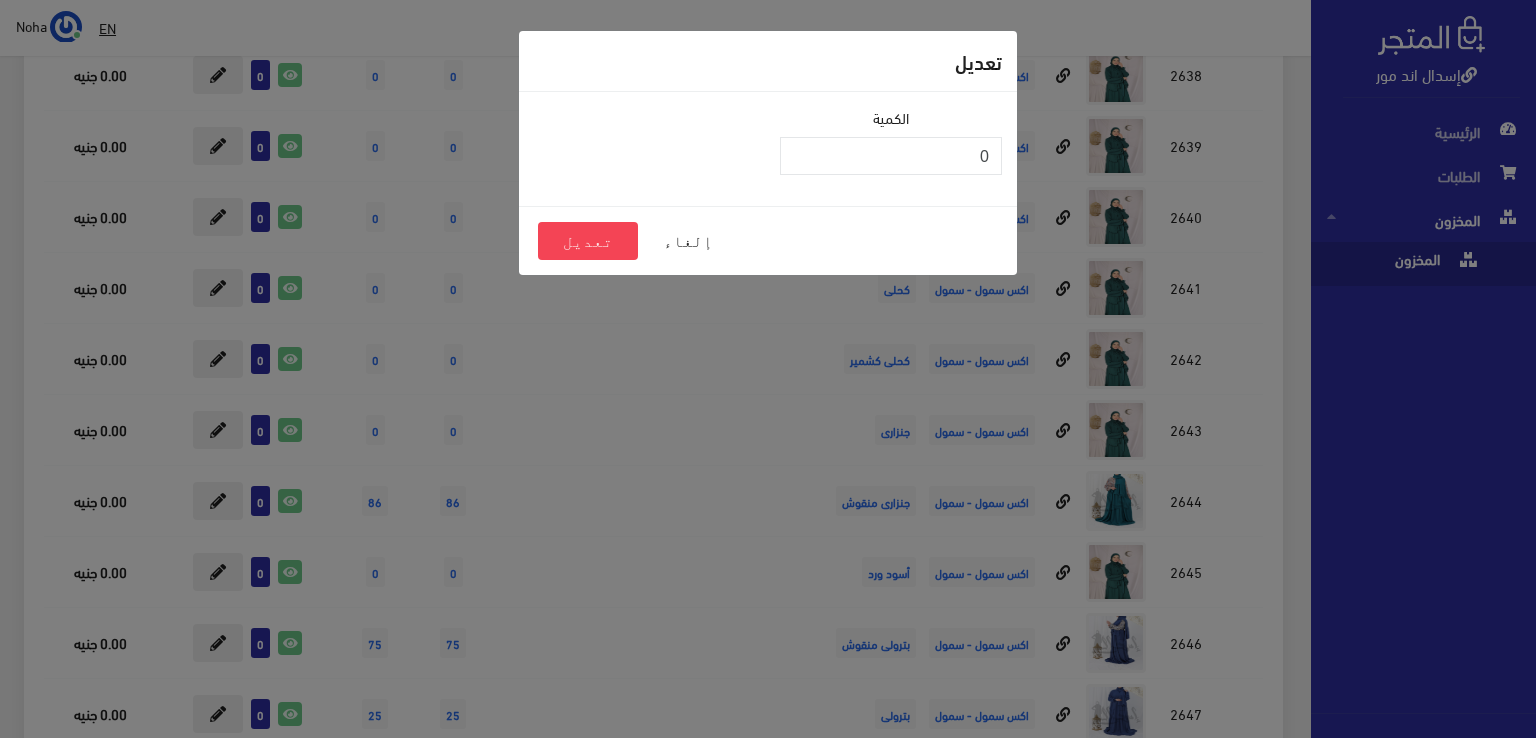 click on "تعديل
الكمية
0
إلغاء
تعديل" at bounding box center (768, 369) 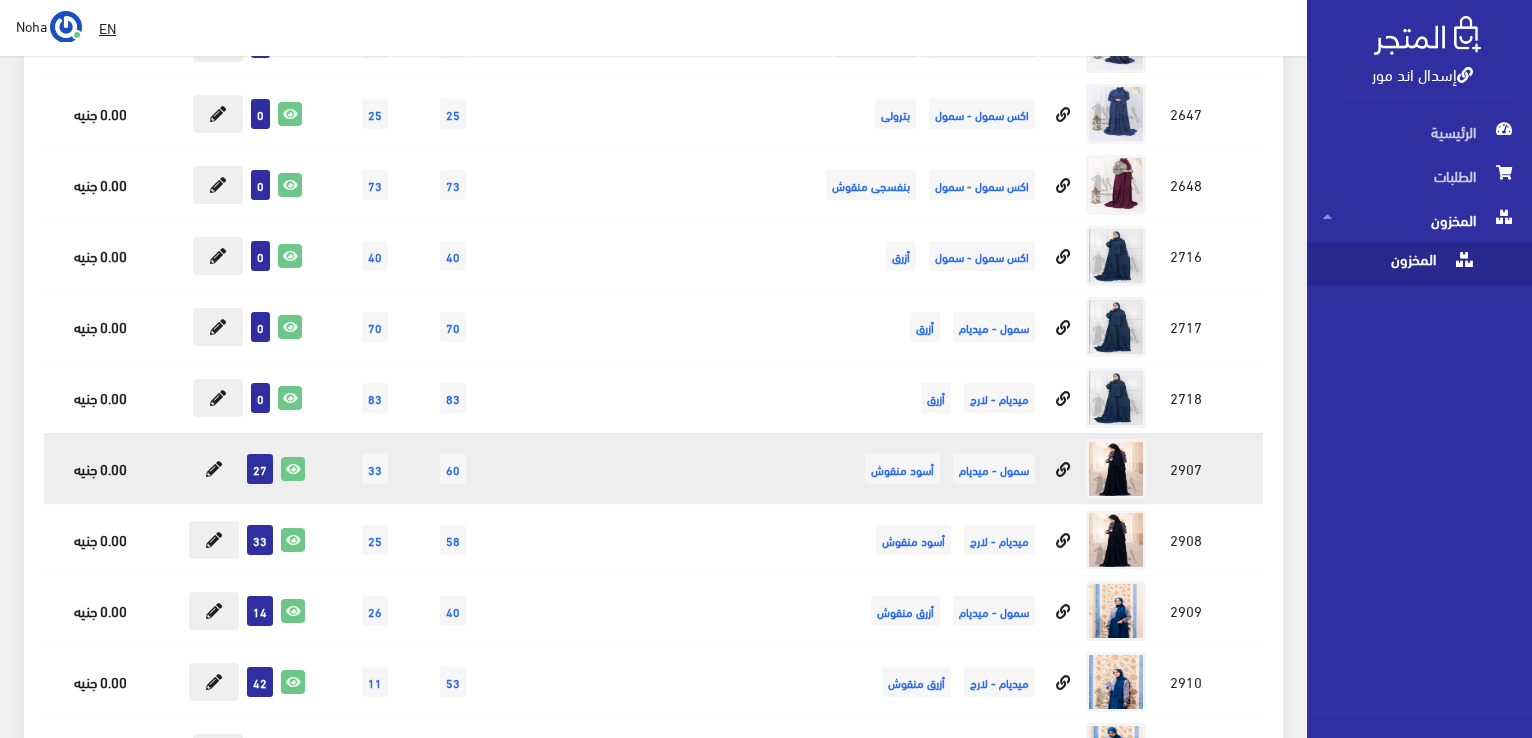 scroll, scrollTop: 11900, scrollLeft: 0, axis: vertical 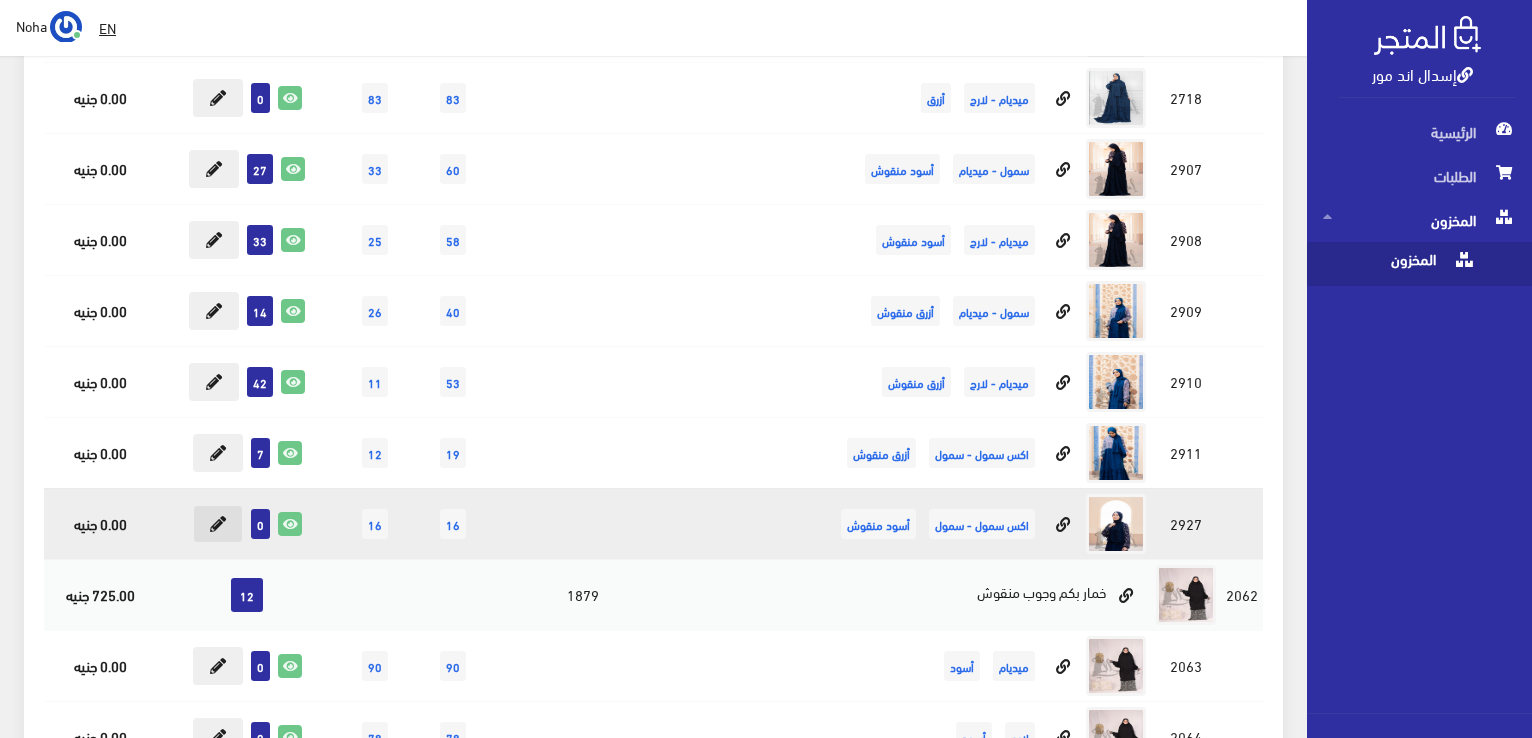 click at bounding box center (218, 524) 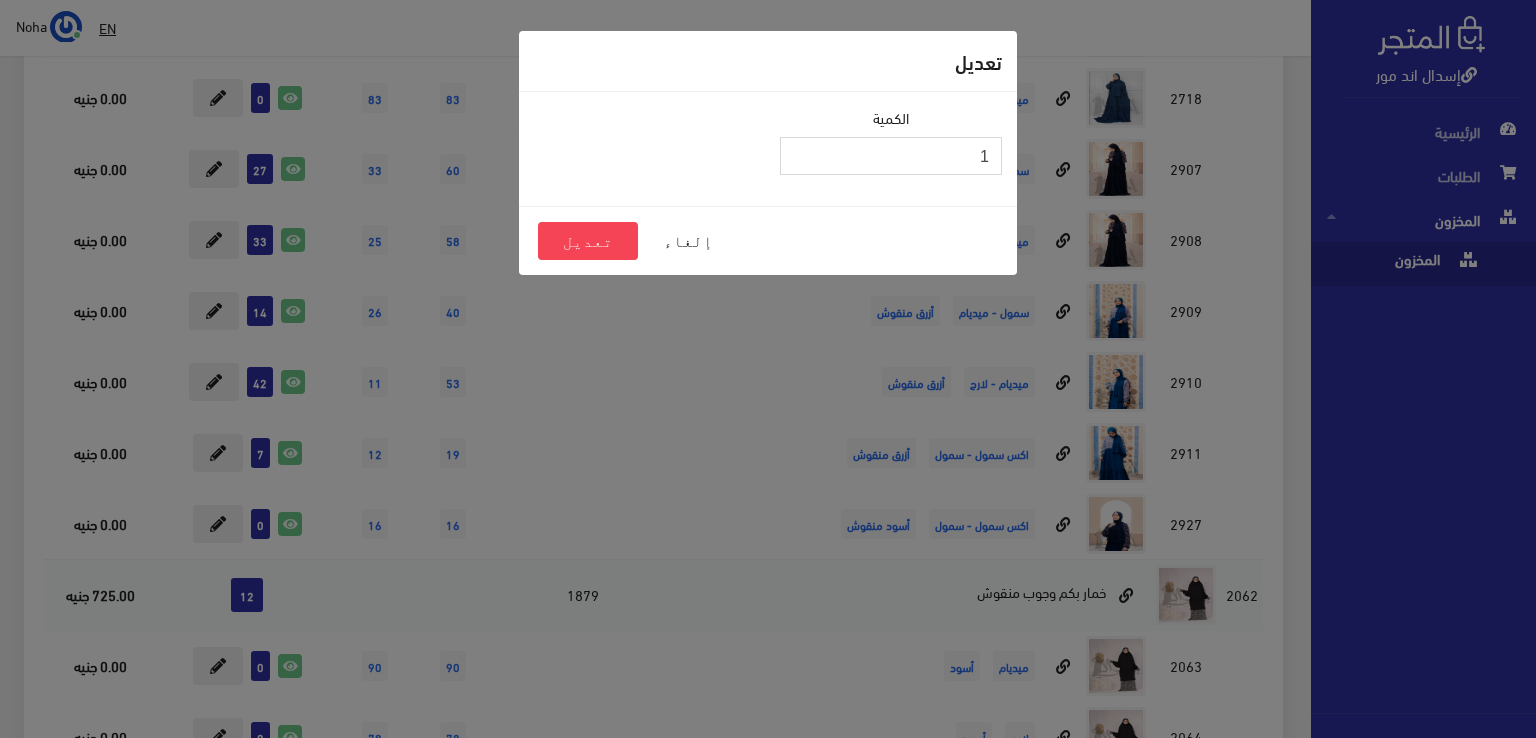 click on "1" at bounding box center (891, 156) 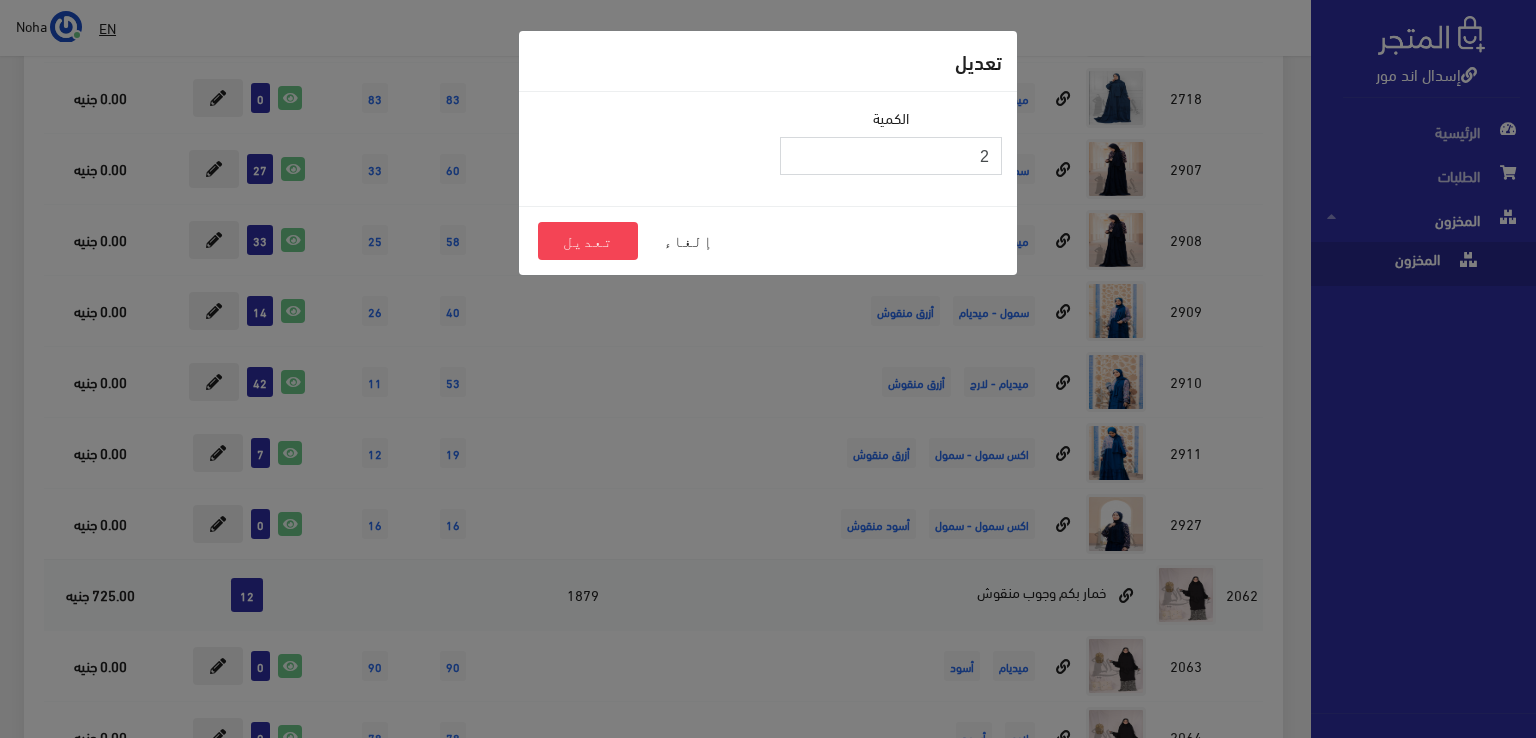 type on "2" 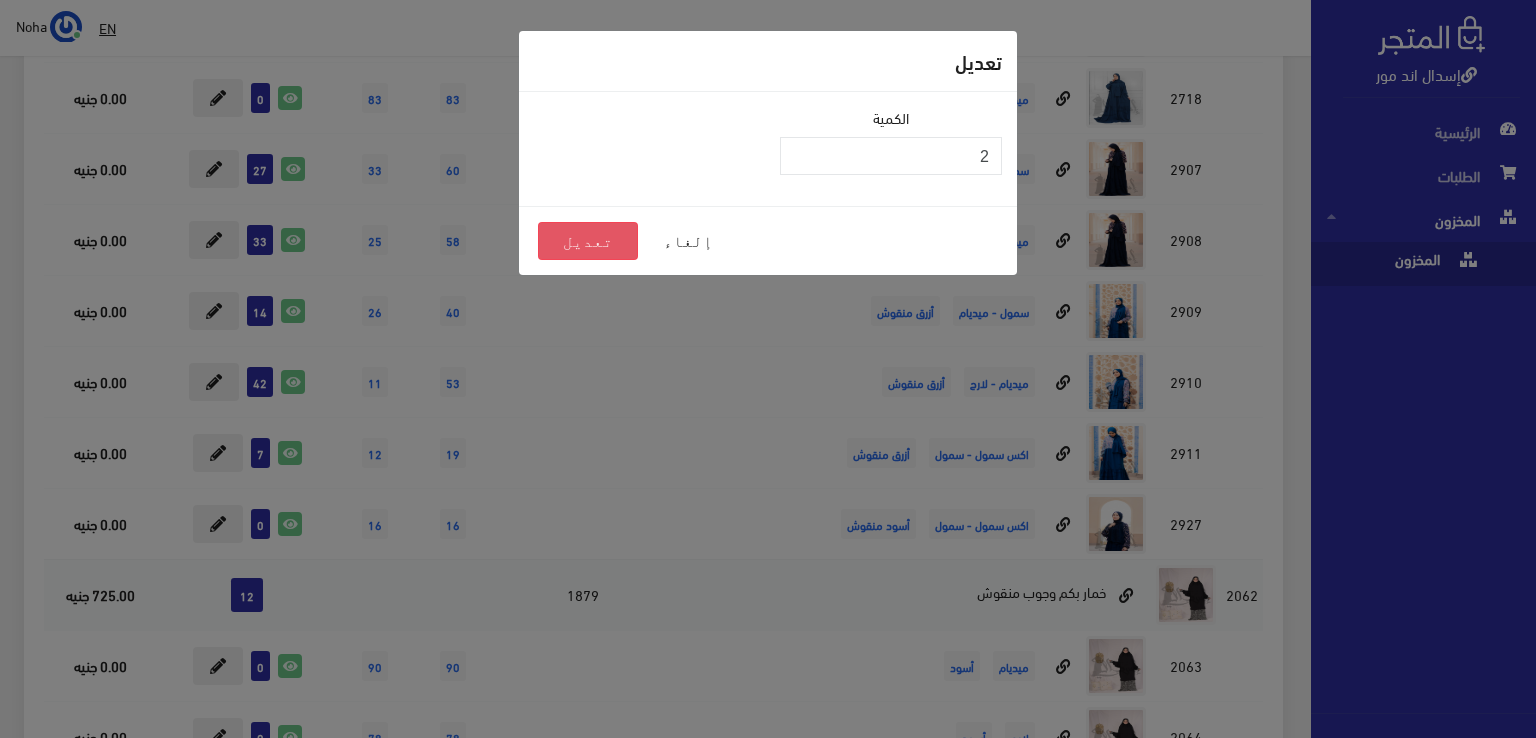 click on "تعديل" at bounding box center [588, 241] 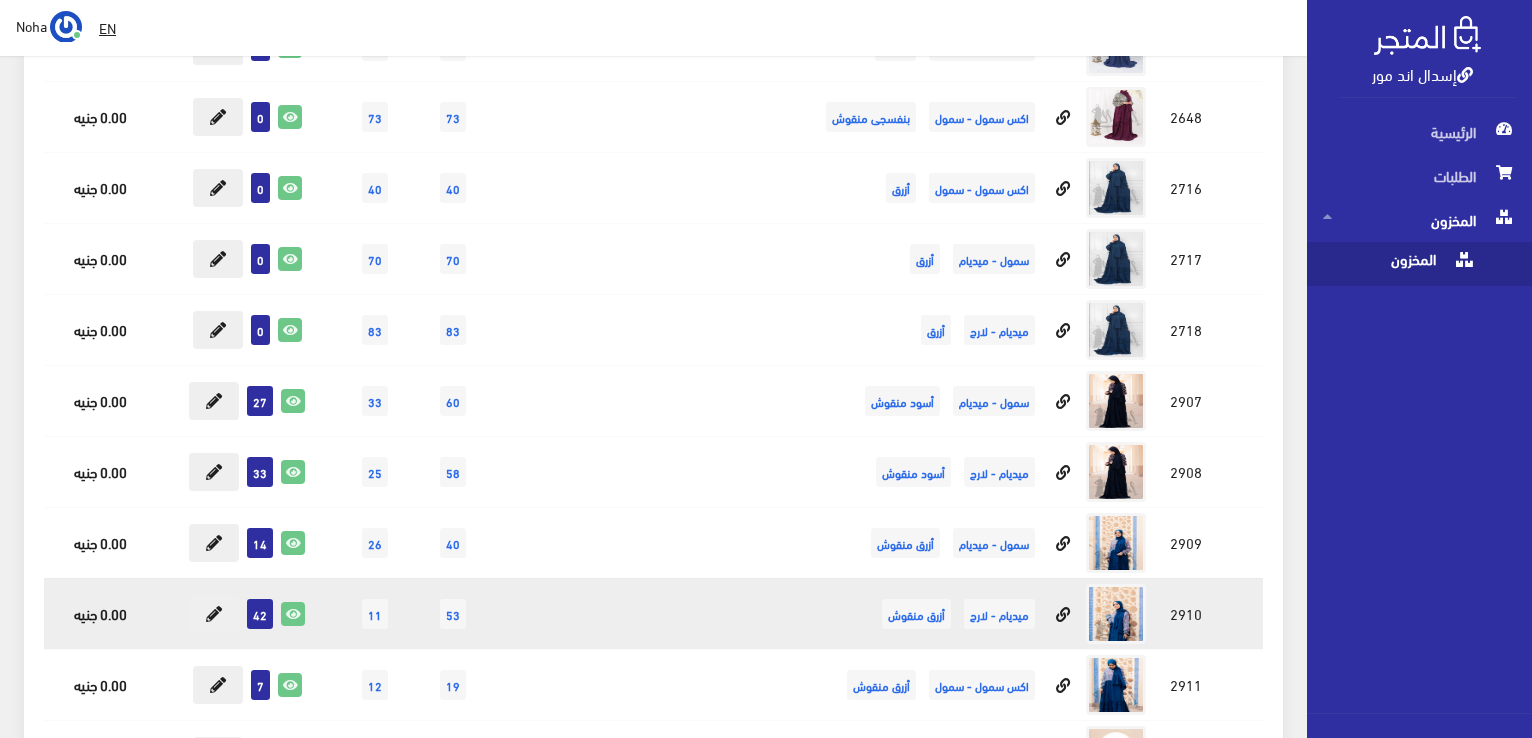 scroll, scrollTop: 11600, scrollLeft: 0, axis: vertical 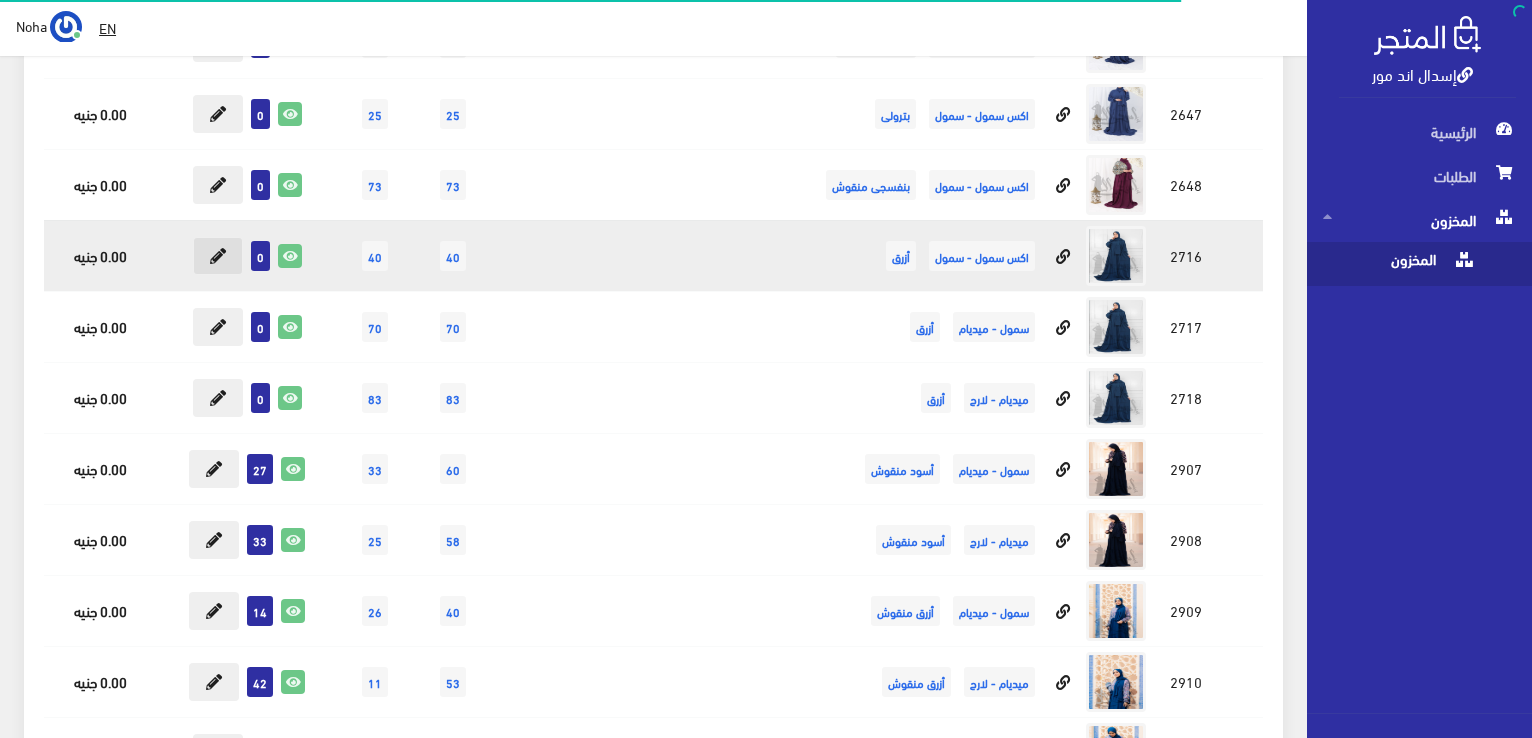 click at bounding box center (218, 256) 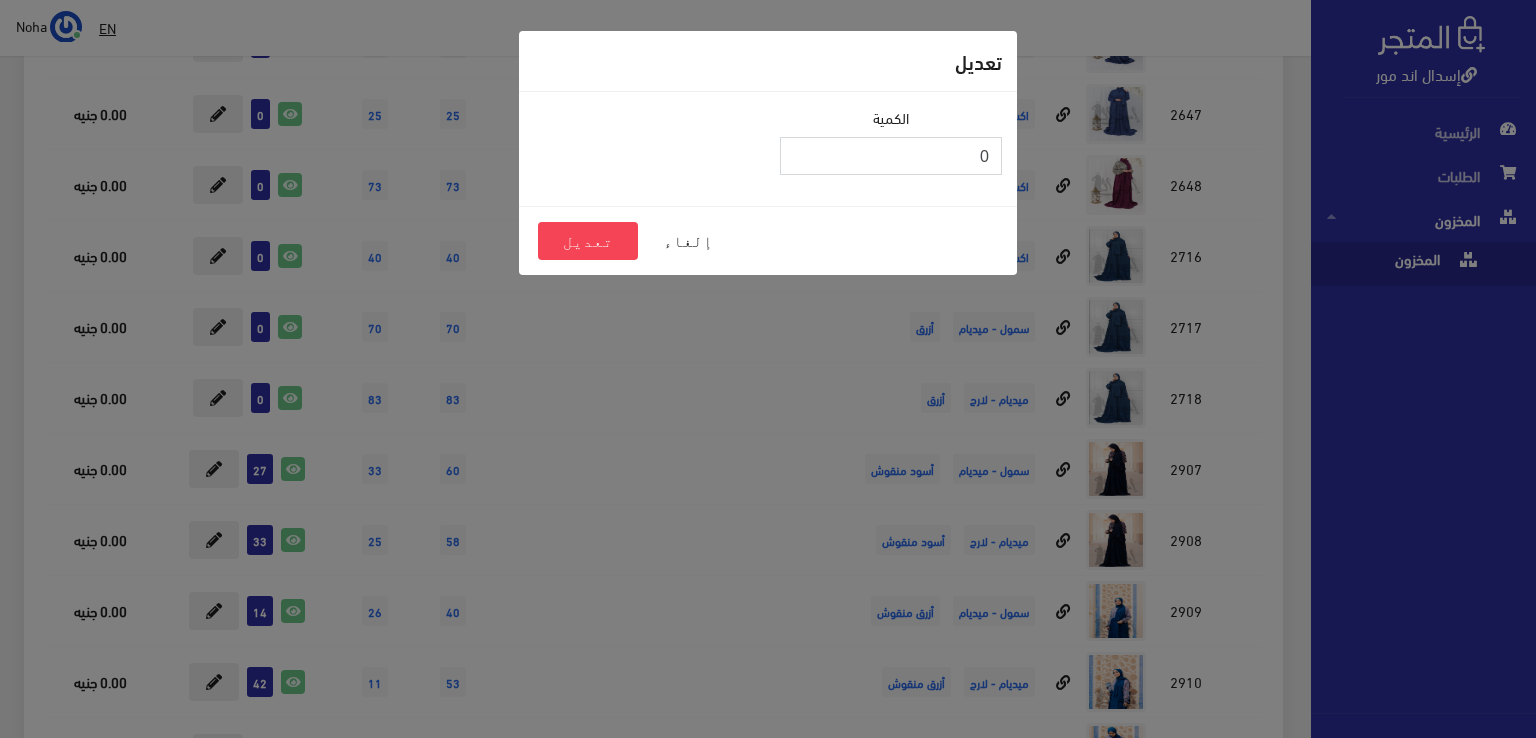 type on "1" 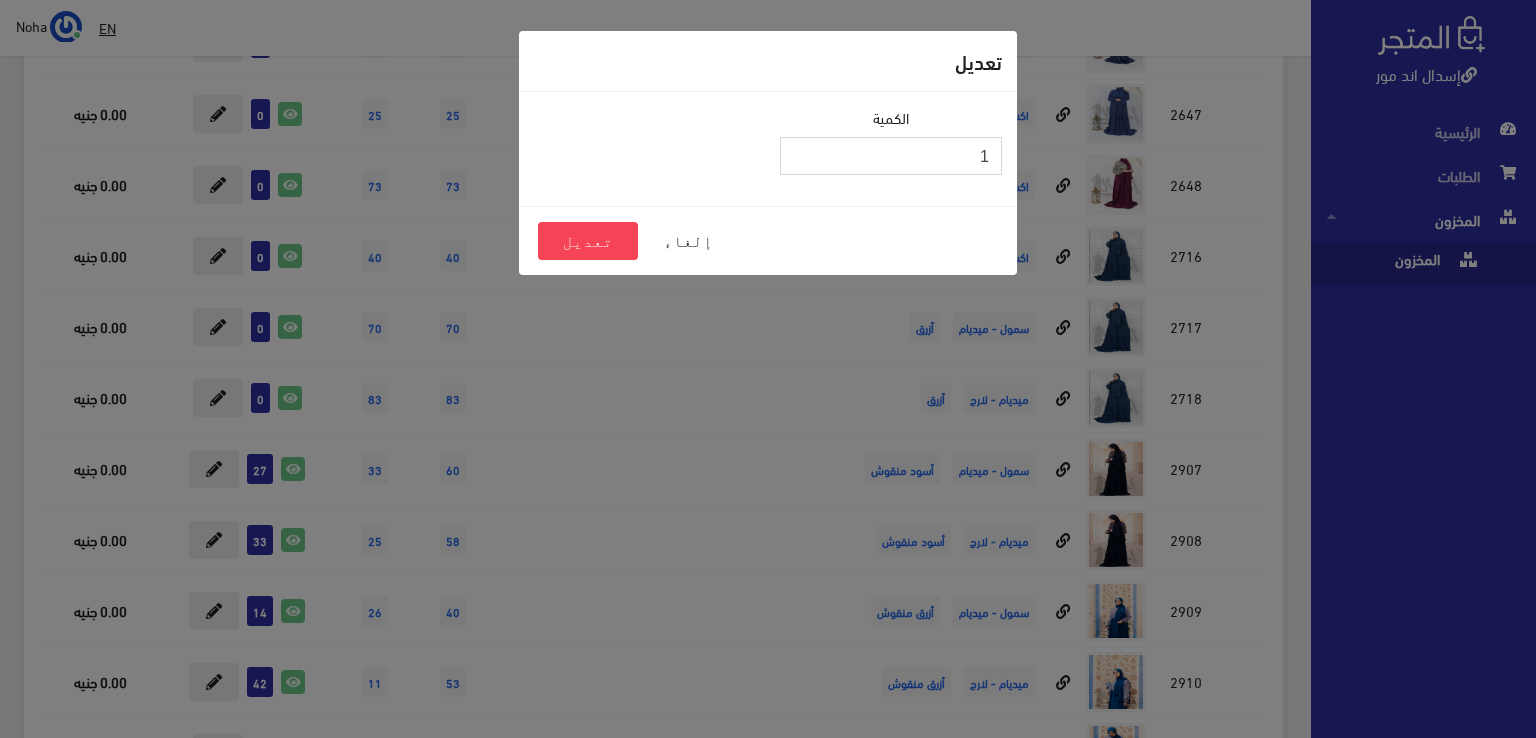 click on "1" at bounding box center [891, 156] 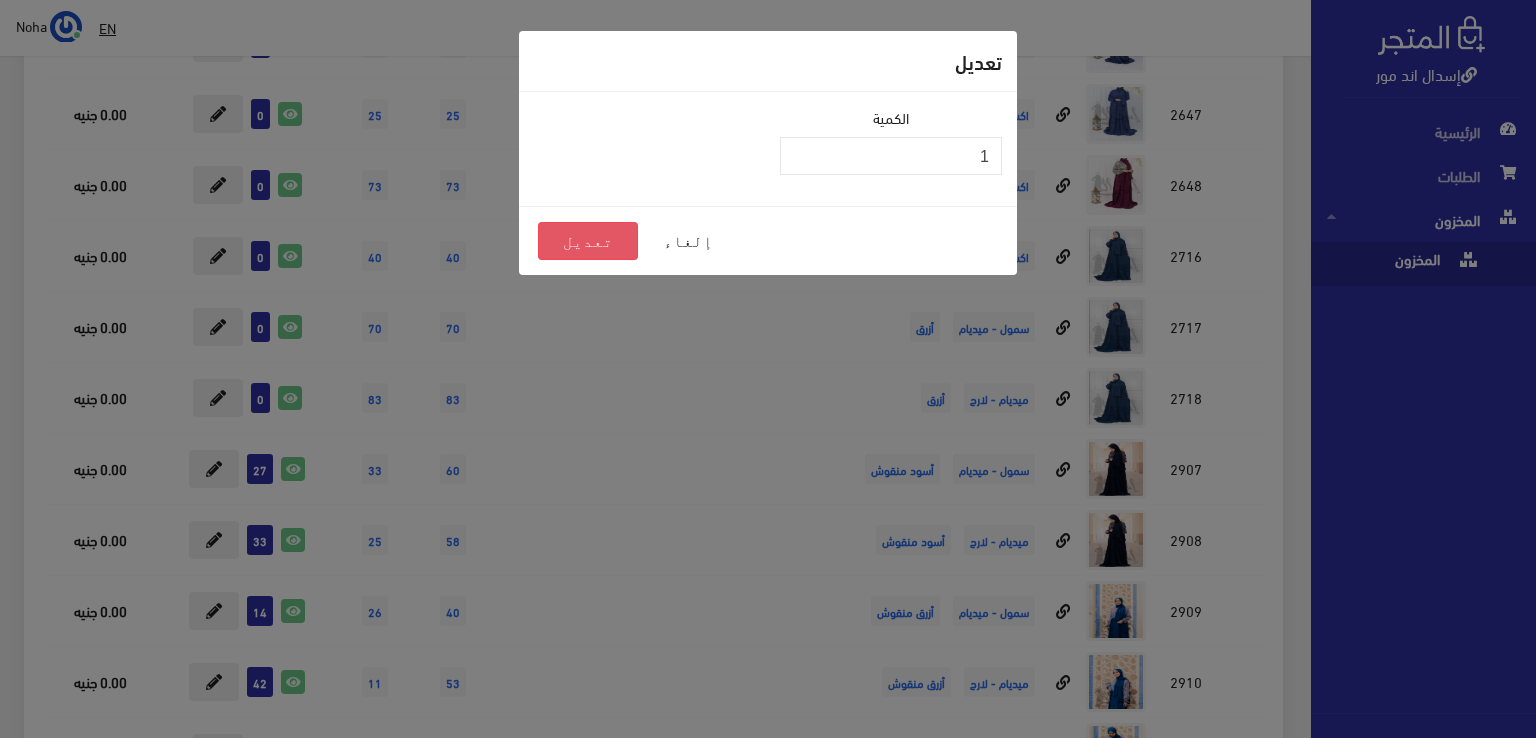 click on "تعديل" at bounding box center (588, 241) 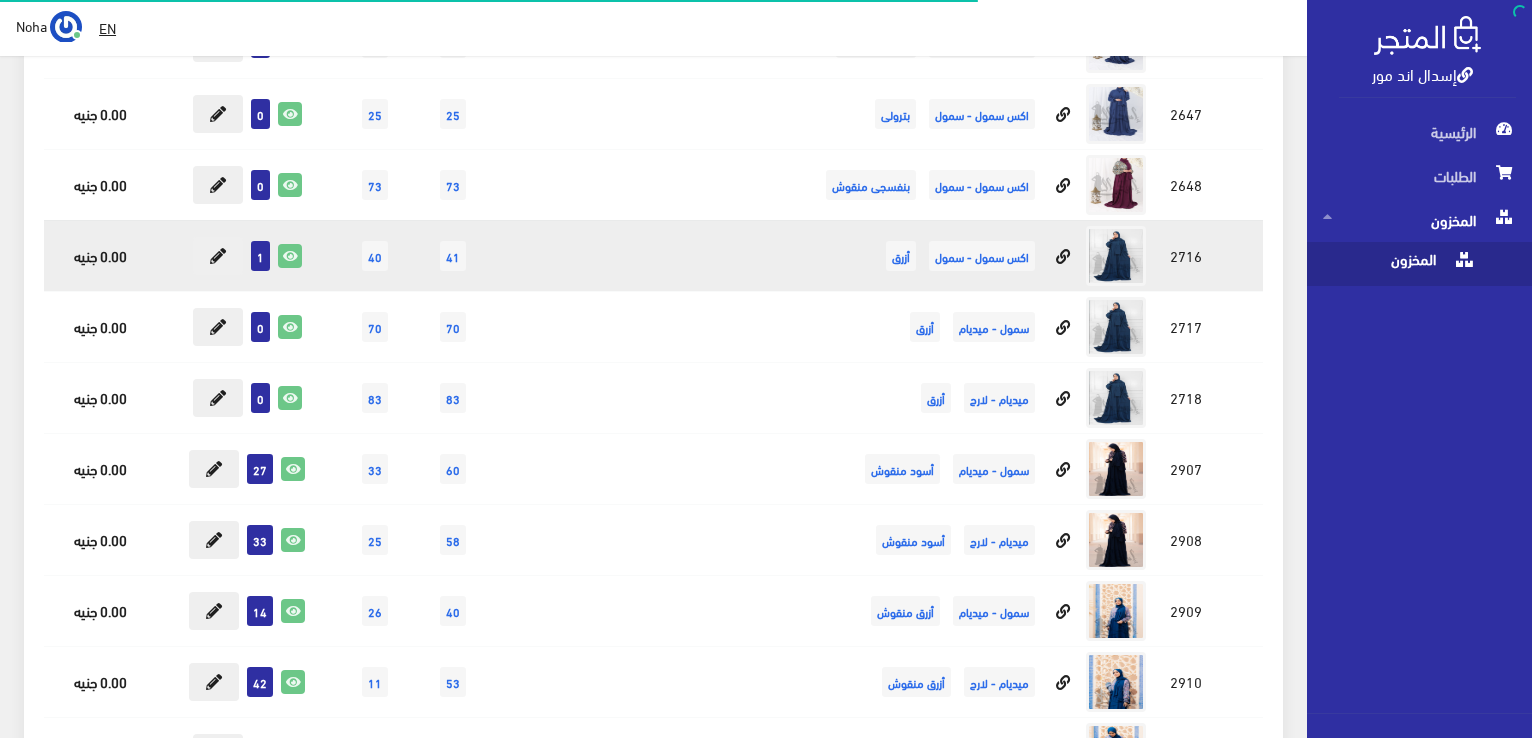 scroll, scrollTop: 11600, scrollLeft: 0, axis: vertical 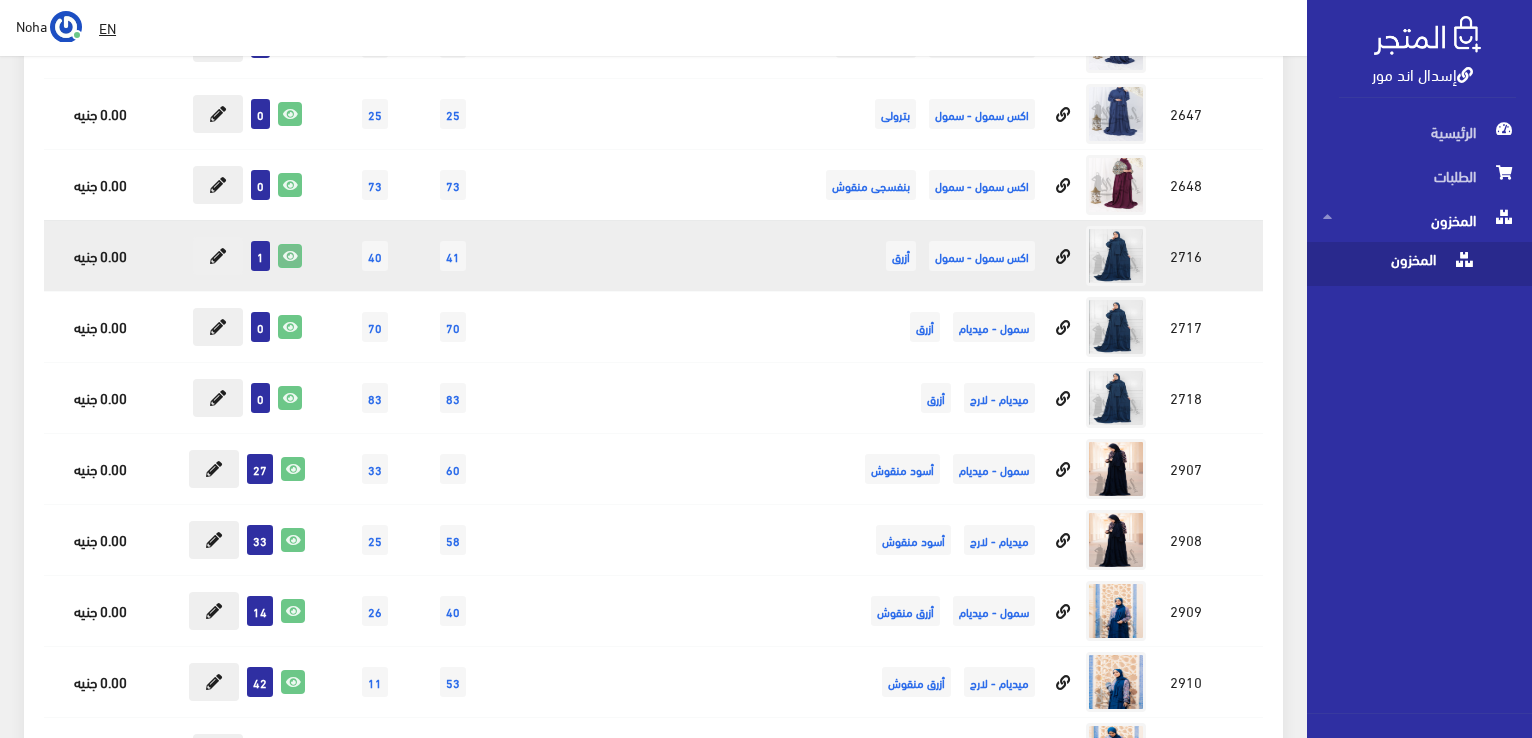 click at bounding box center [290, 256] 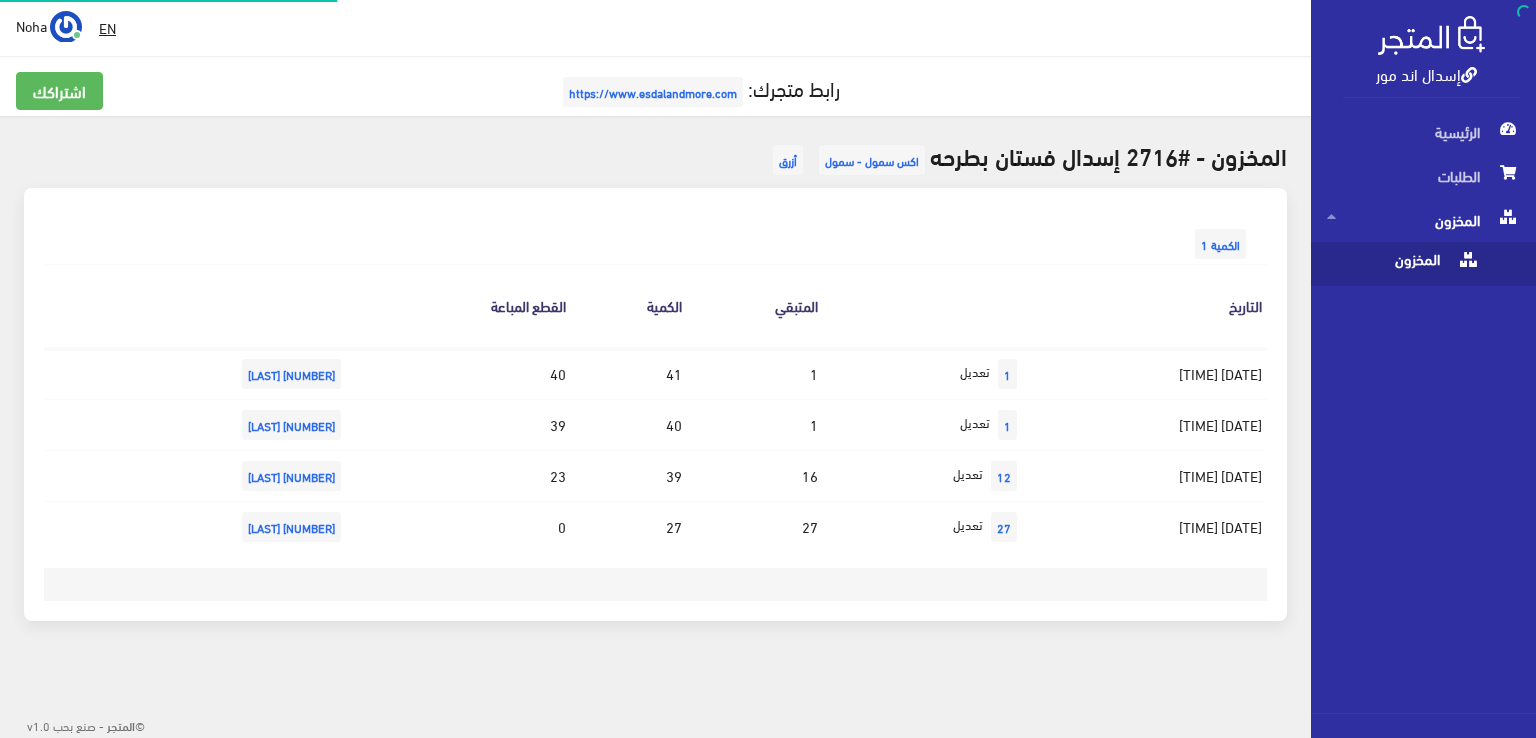 scroll, scrollTop: 0, scrollLeft: 0, axis: both 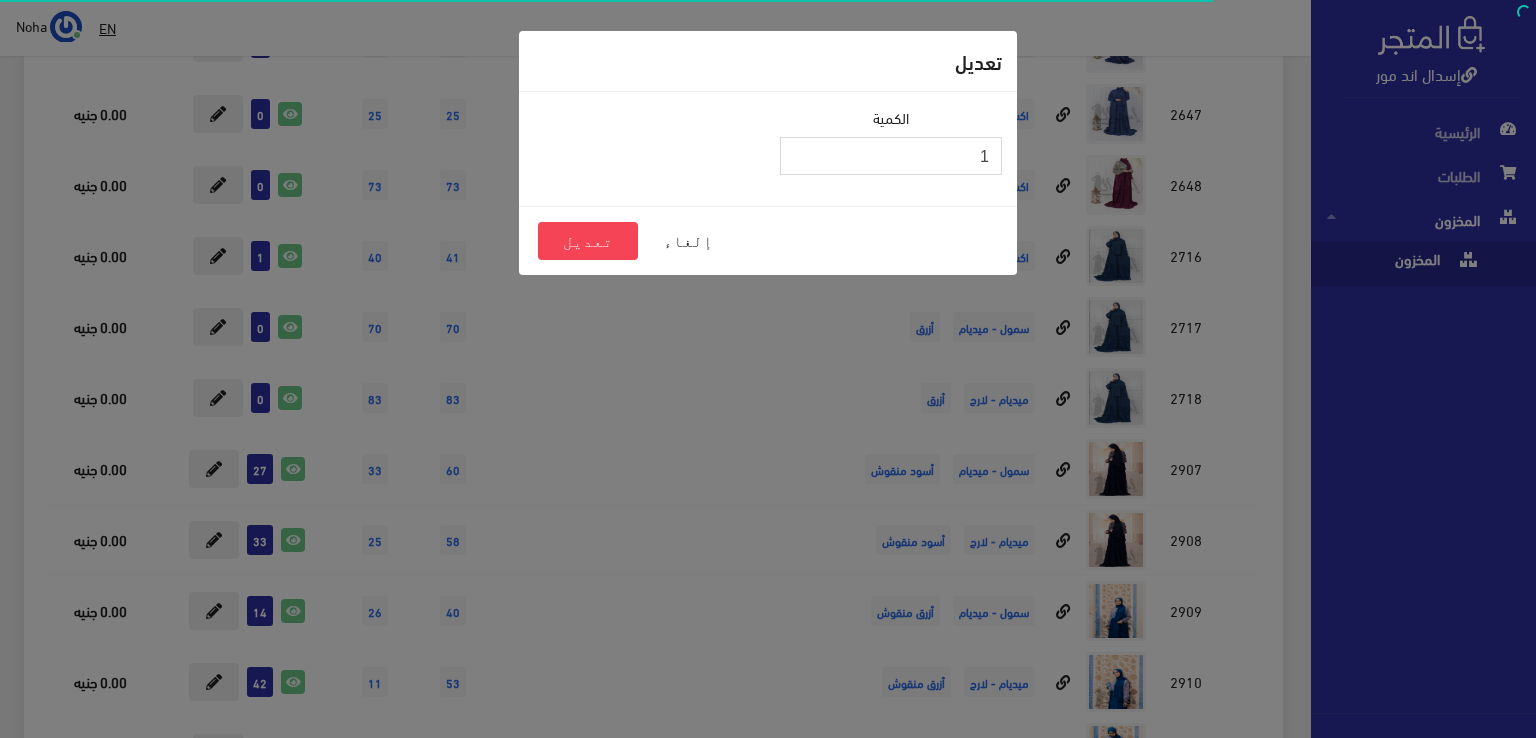 type on "2" 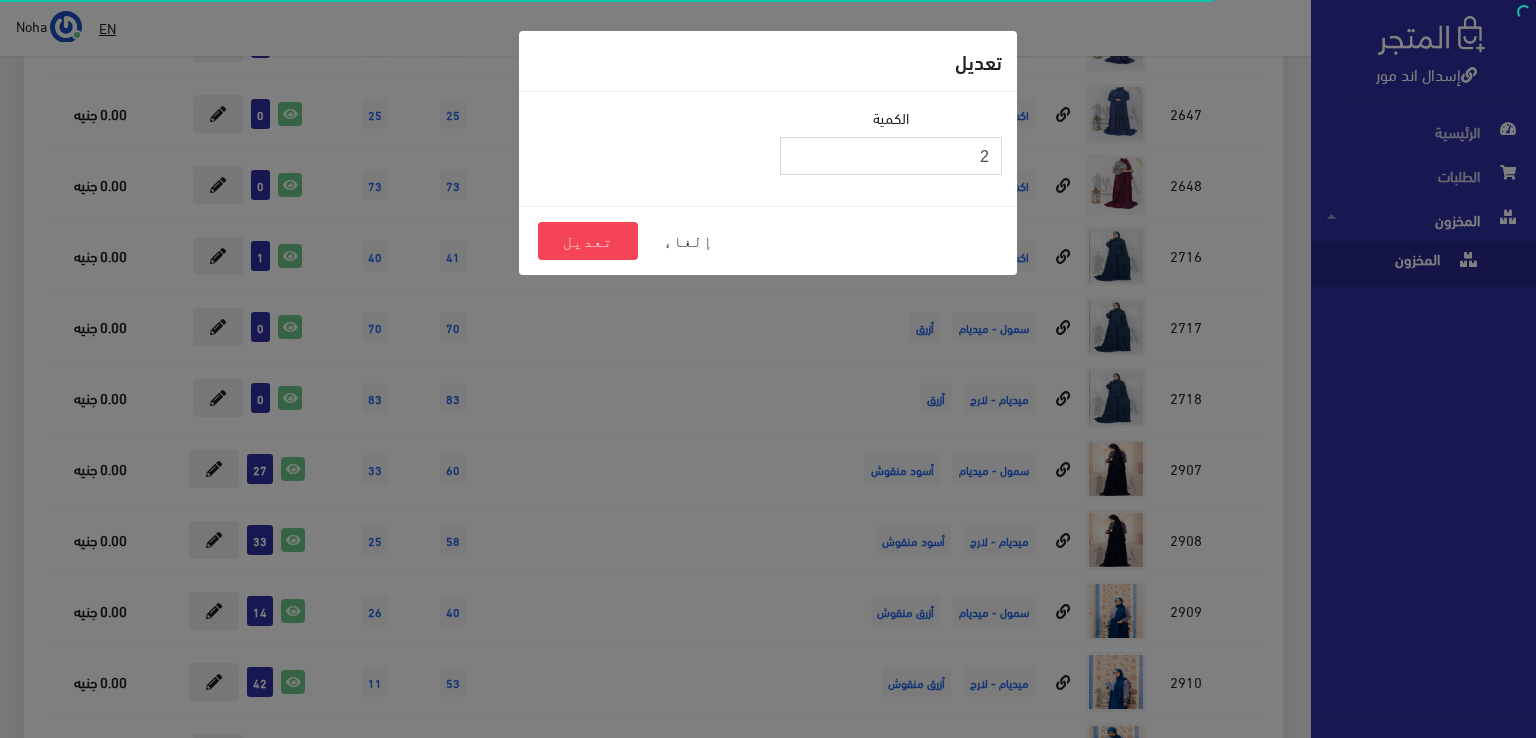 click on "2" at bounding box center [891, 156] 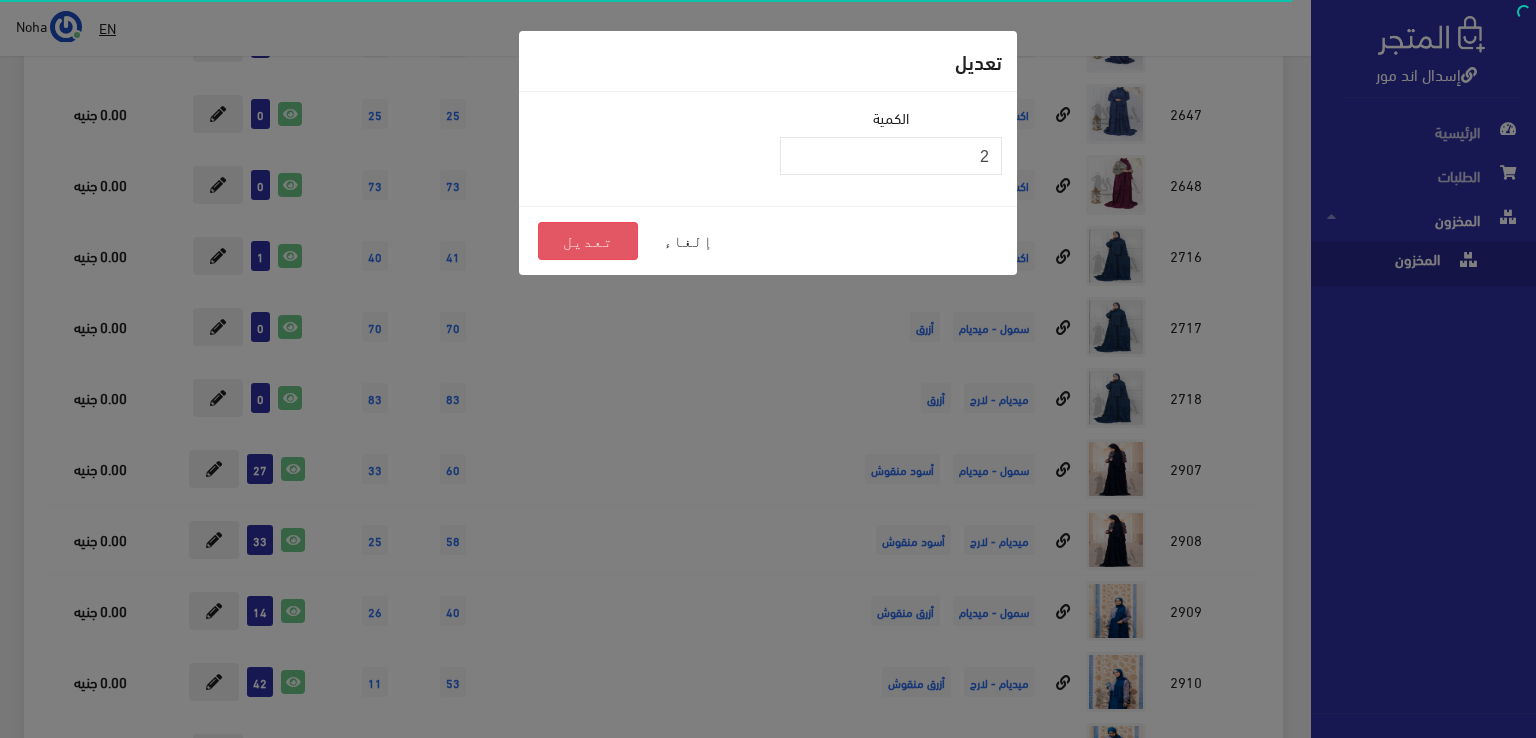 drag, startPoint x: 595, startPoint y: 247, endPoint x: 581, endPoint y: 225, distance: 26.076809 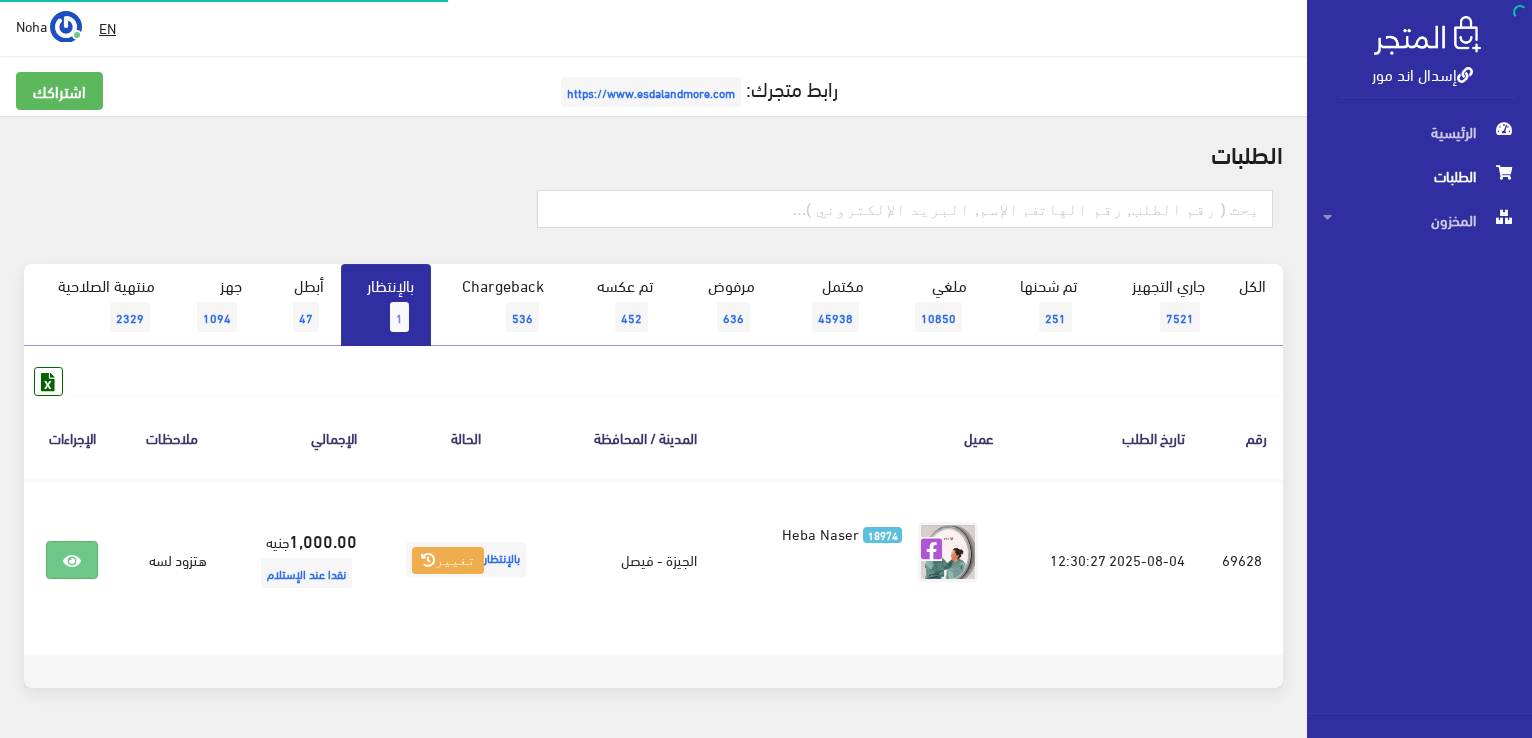scroll, scrollTop: 0, scrollLeft: 0, axis: both 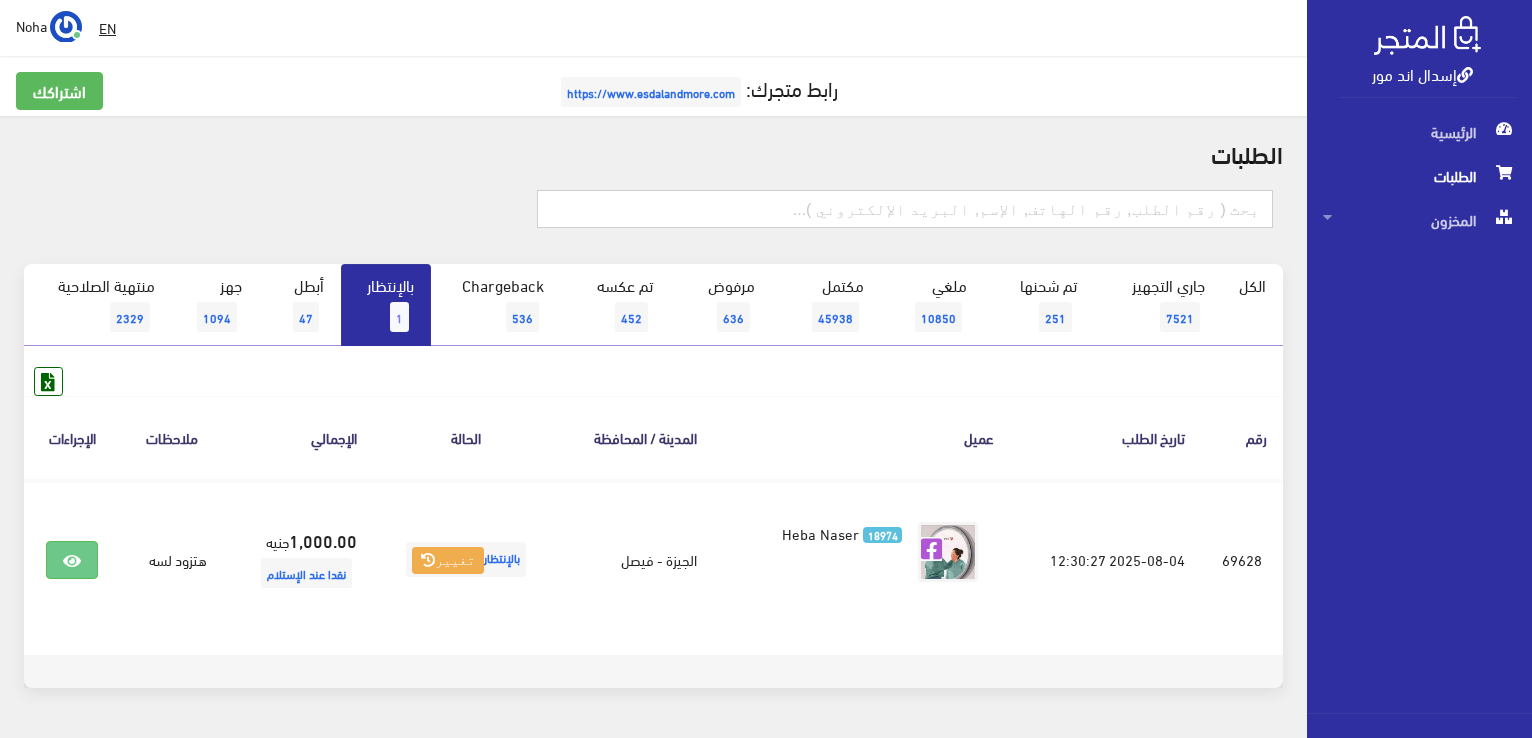 click at bounding box center [905, 209] 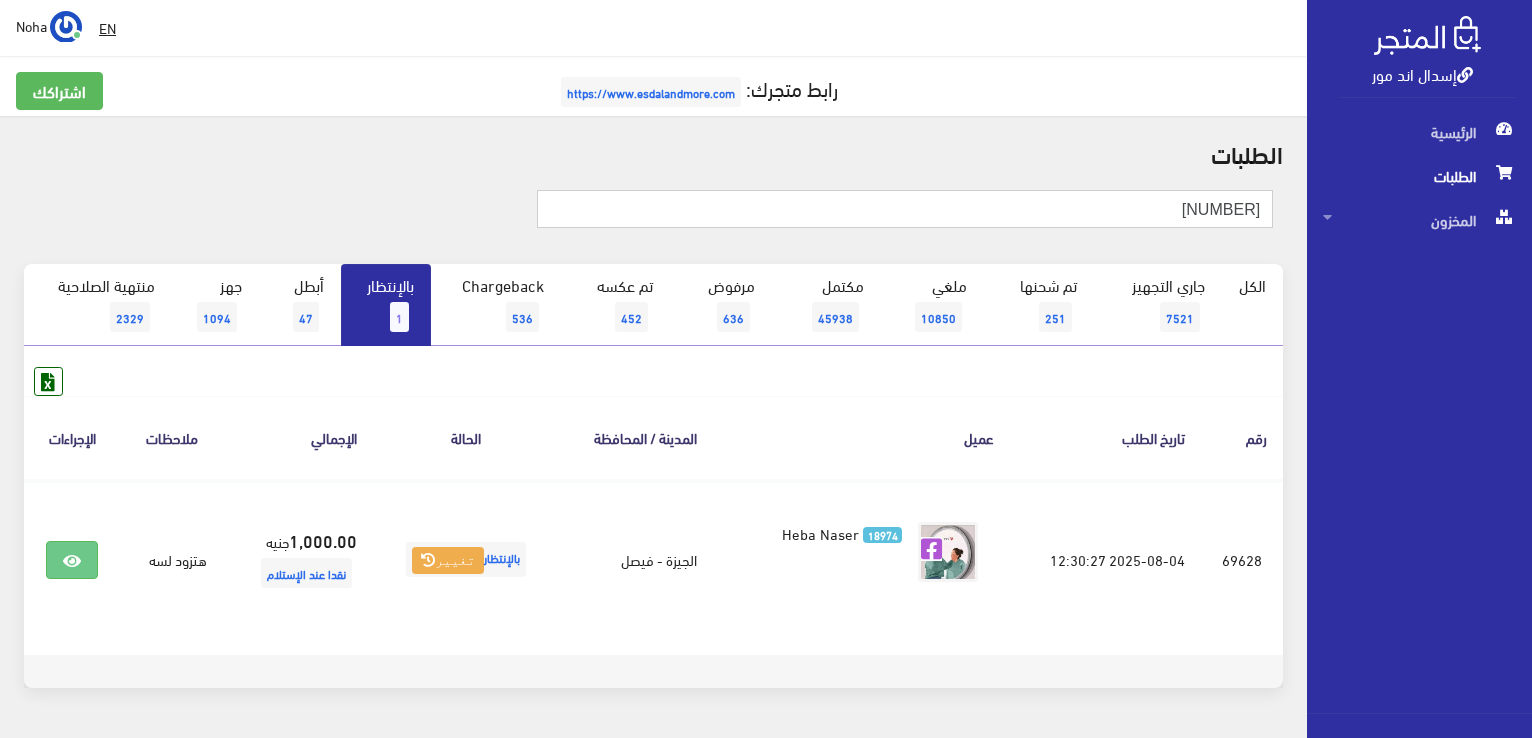 type on "[NUMBER]" 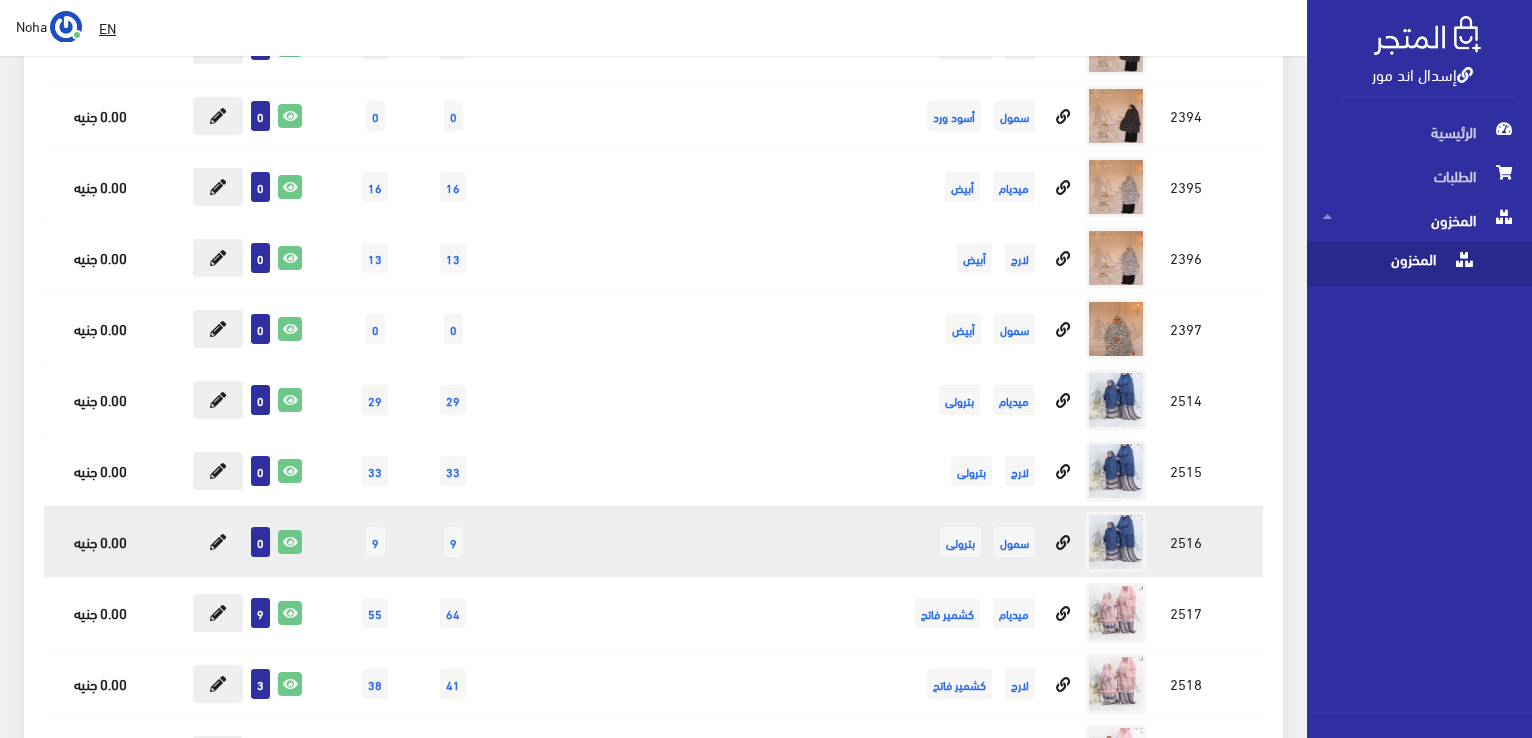 scroll, scrollTop: 12900, scrollLeft: 0, axis: vertical 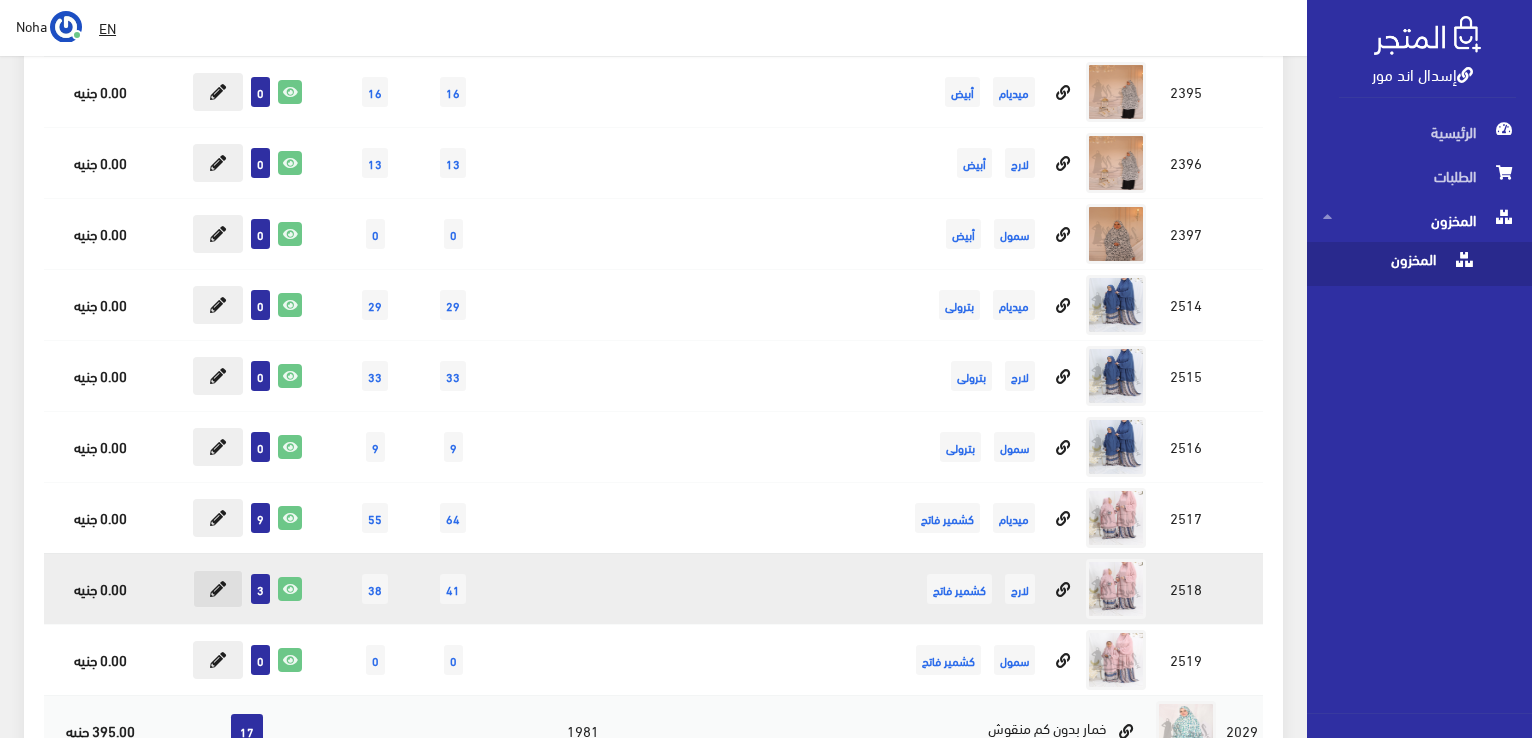 click at bounding box center (218, 589) 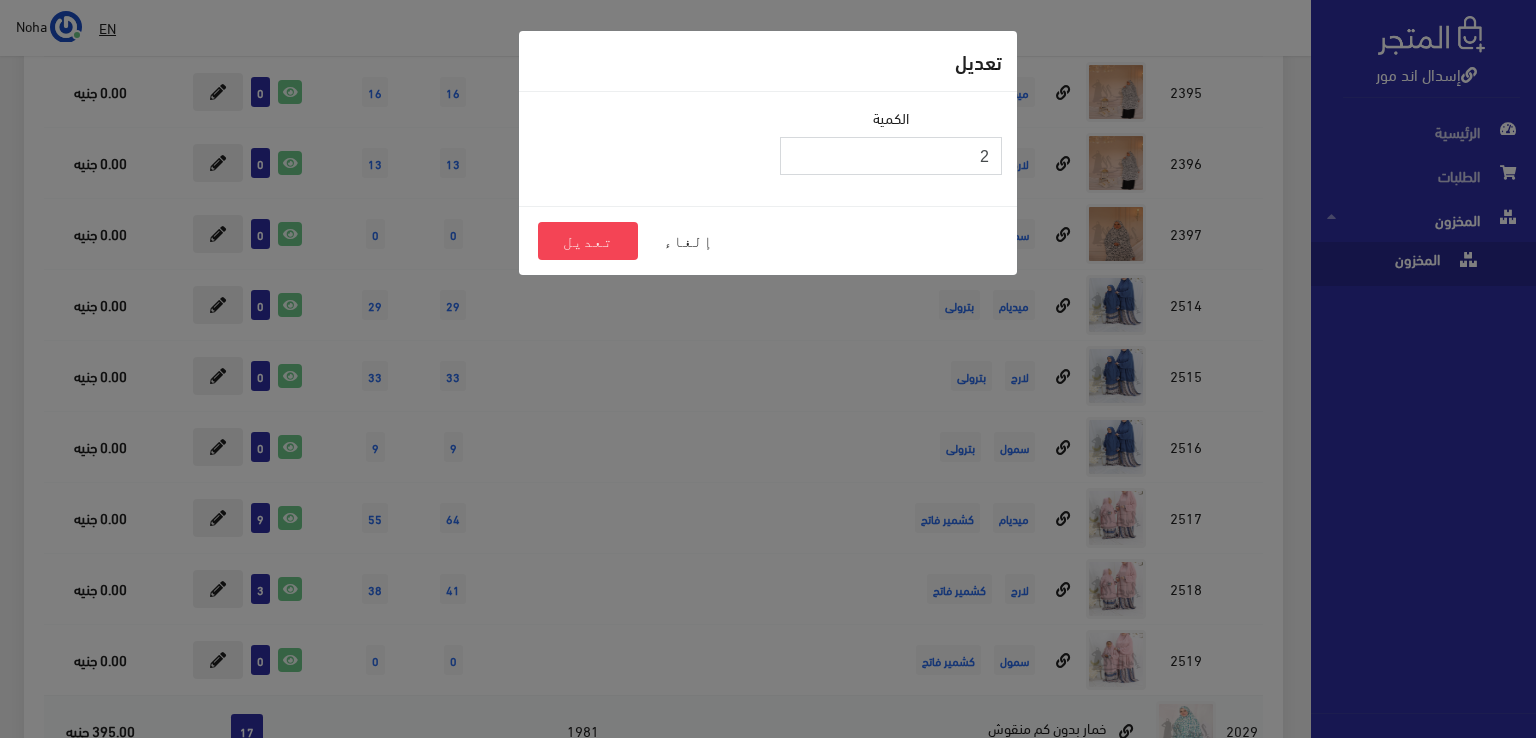 type on "2" 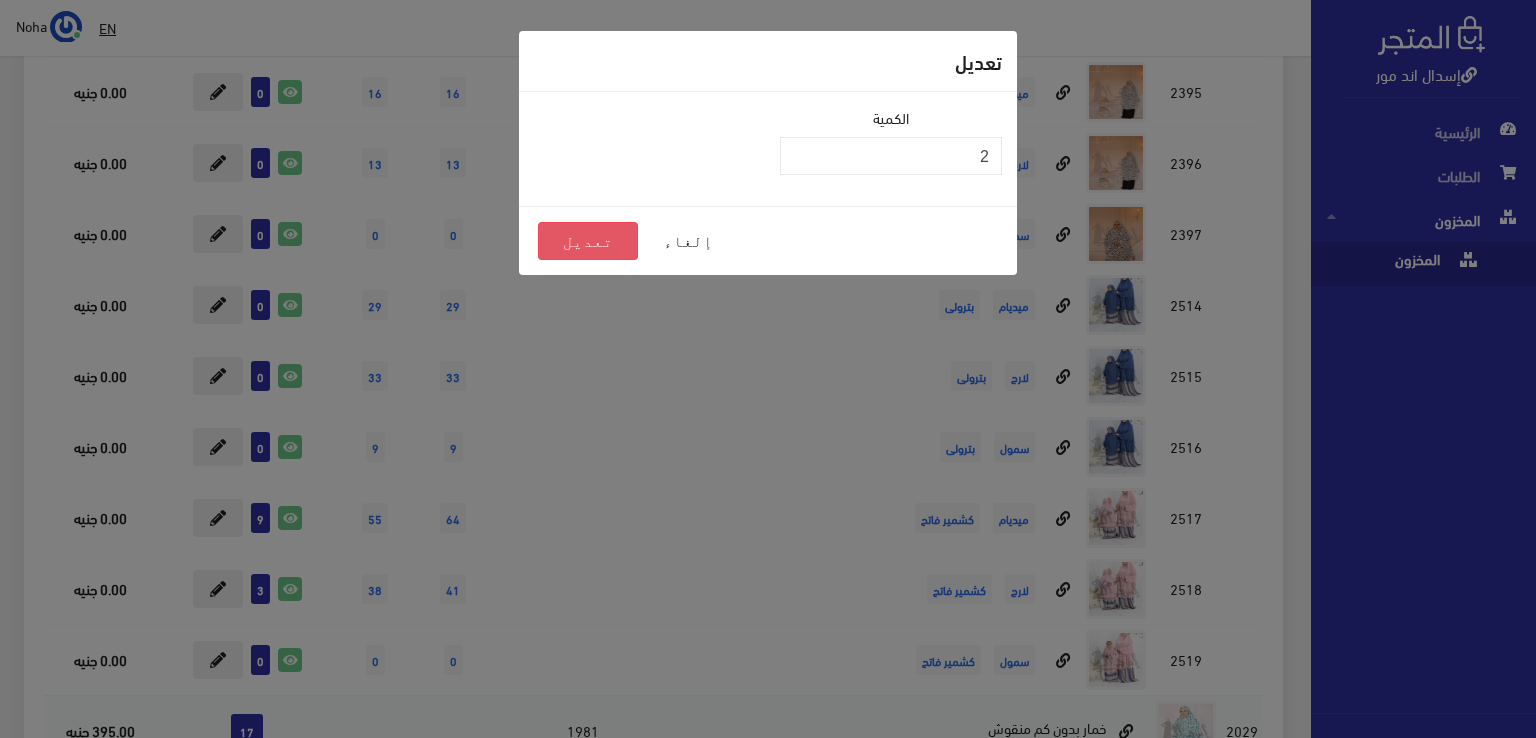 click on "تعديل" at bounding box center [588, 241] 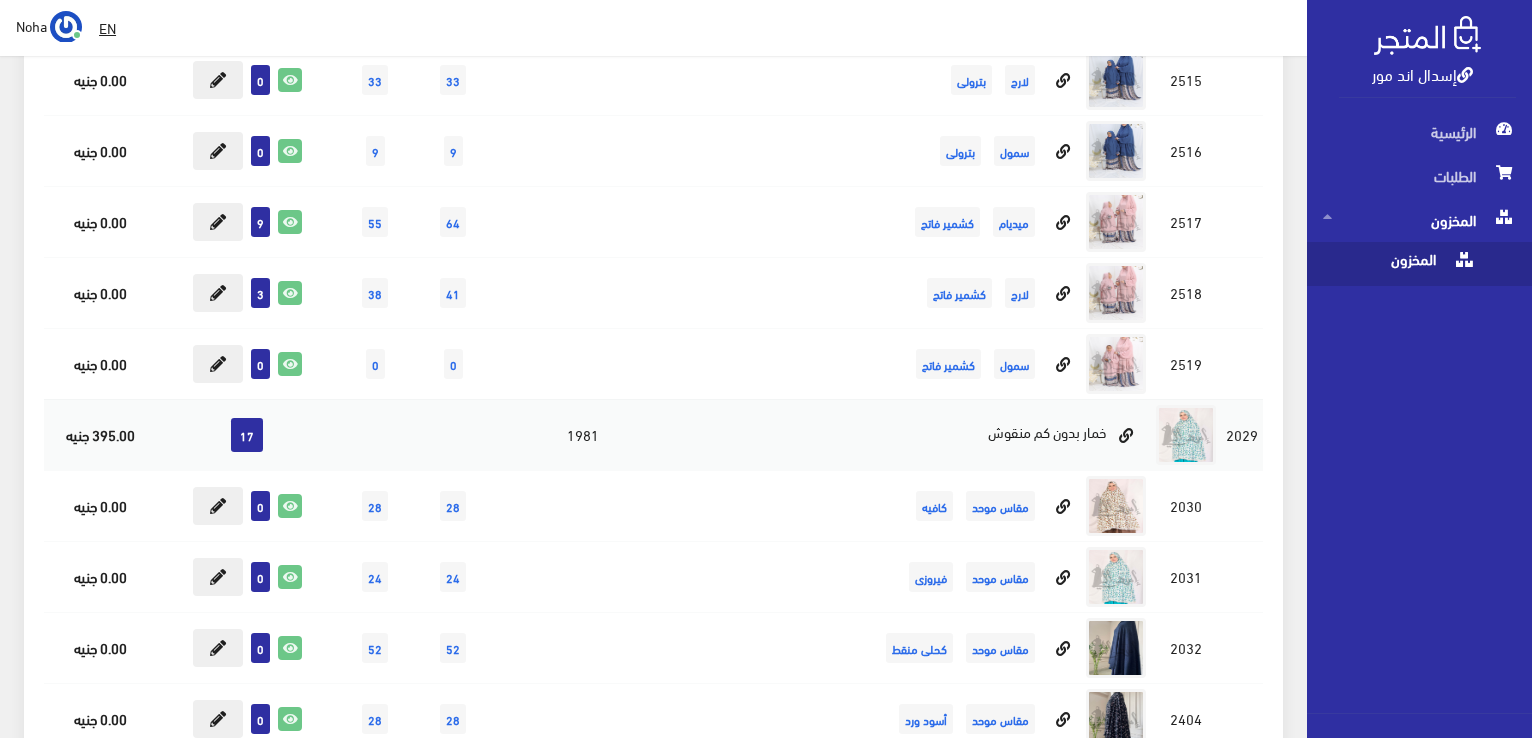 scroll, scrollTop: 13200, scrollLeft: 0, axis: vertical 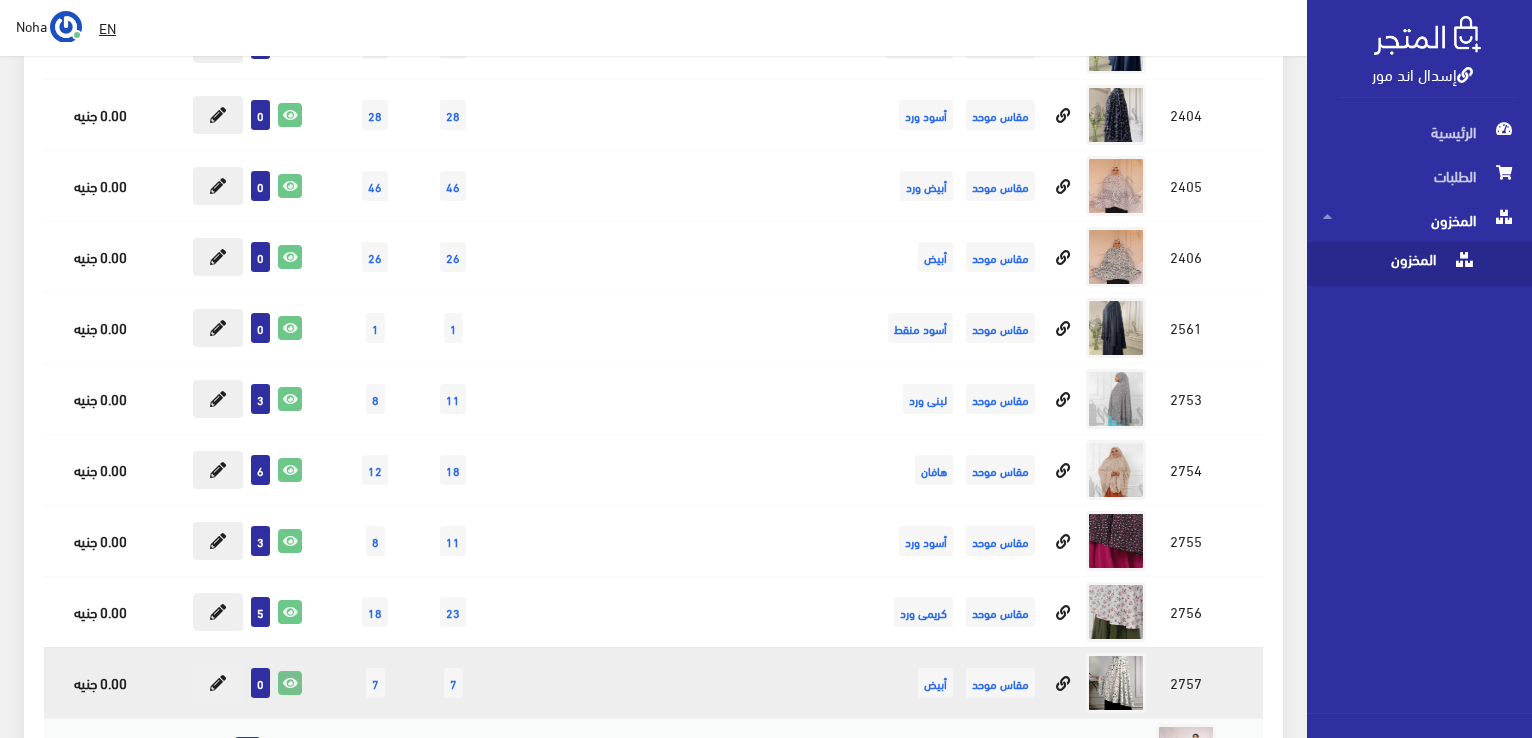 click at bounding box center [290, 683] 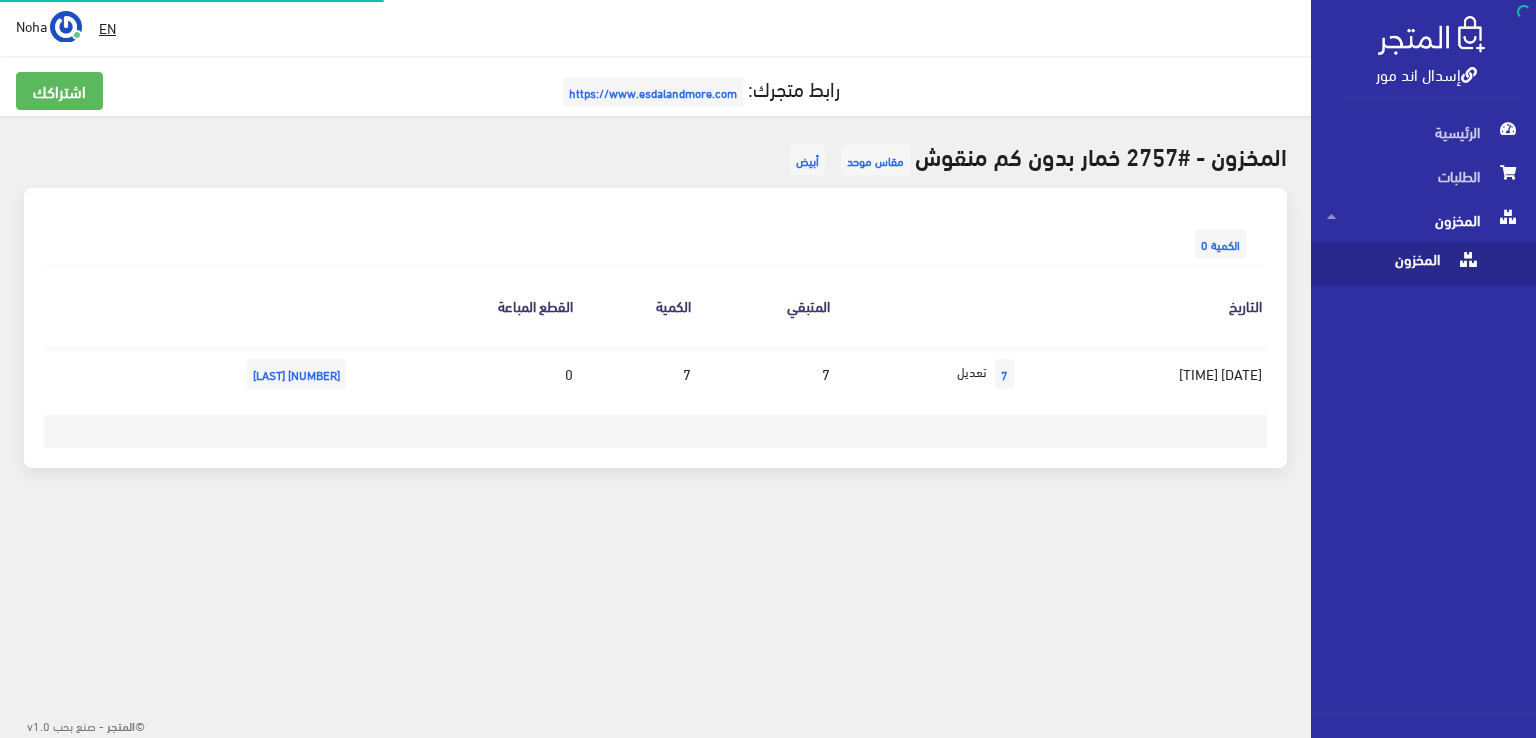 scroll, scrollTop: 0, scrollLeft: 0, axis: both 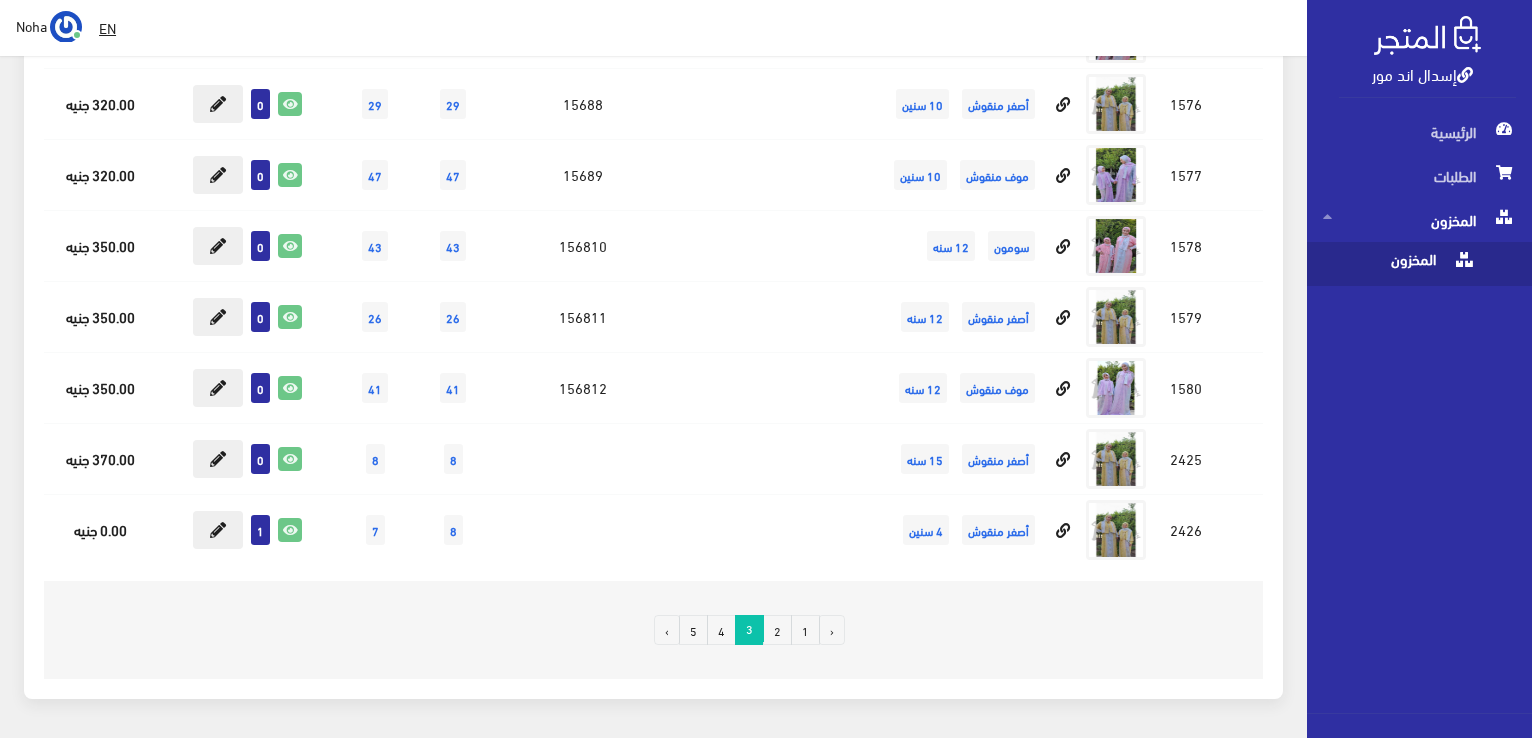 click on "1" at bounding box center (805, 630) 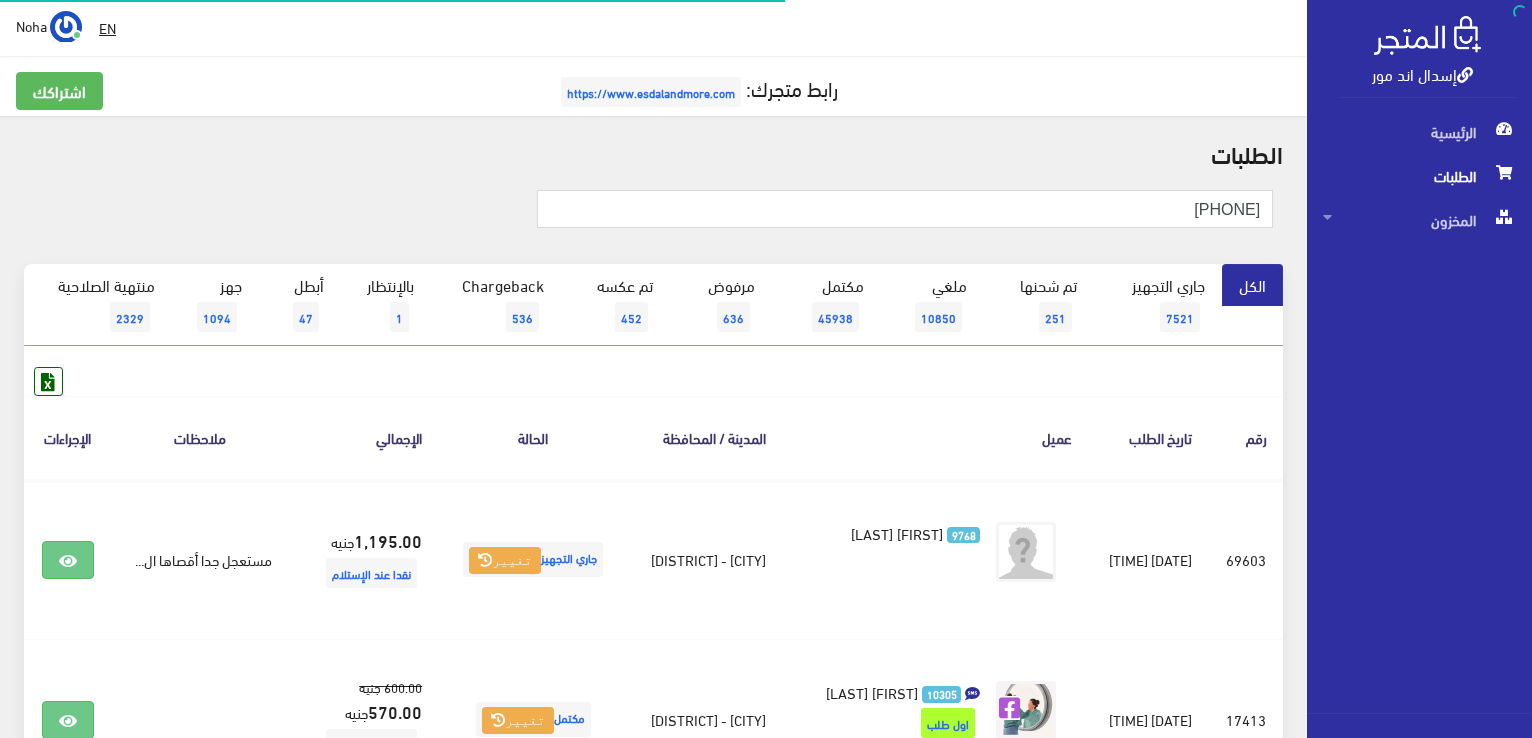 scroll, scrollTop: 0, scrollLeft: 0, axis: both 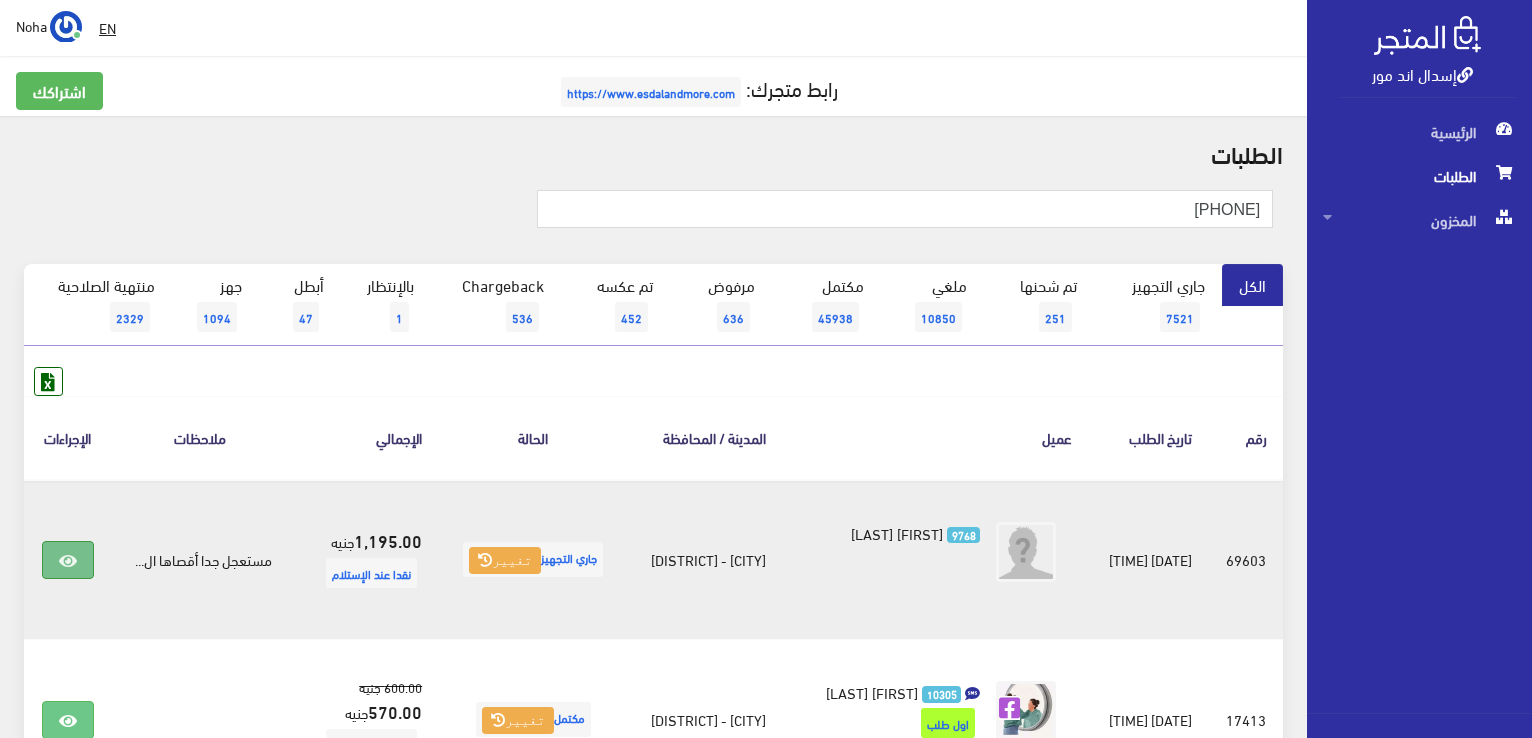 click at bounding box center (68, 560) 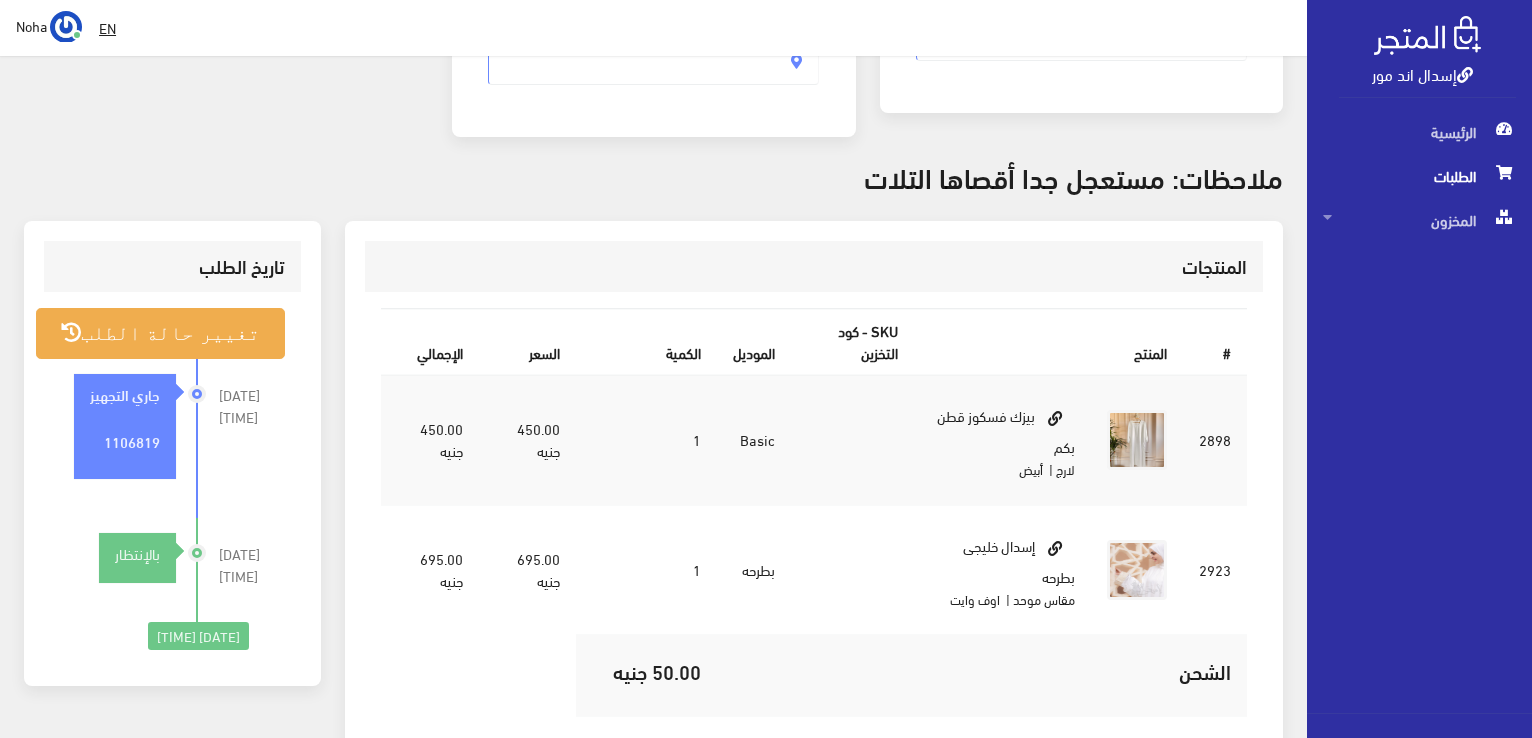 scroll, scrollTop: 500, scrollLeft: 0, axis: vertical 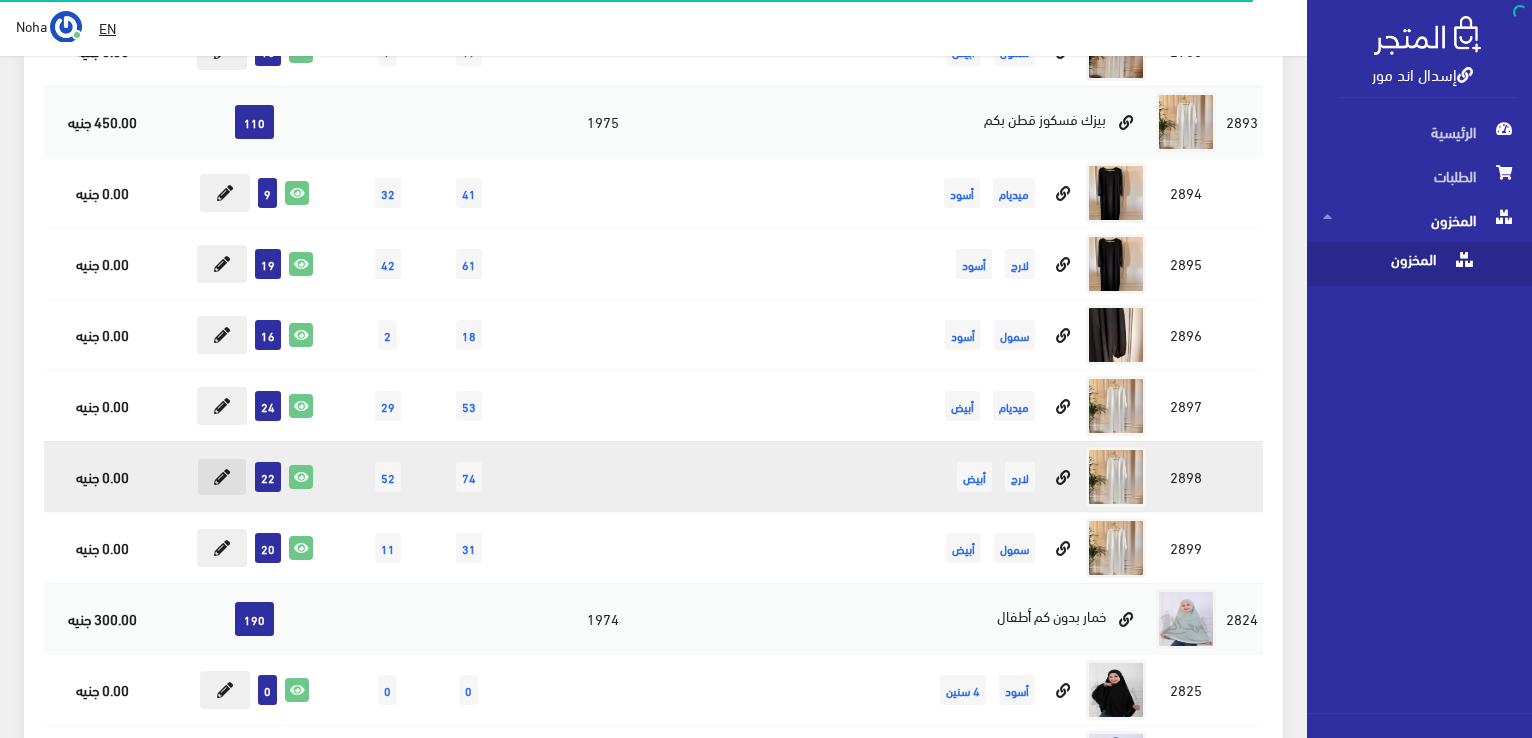 click at bounding box center (222, 477) 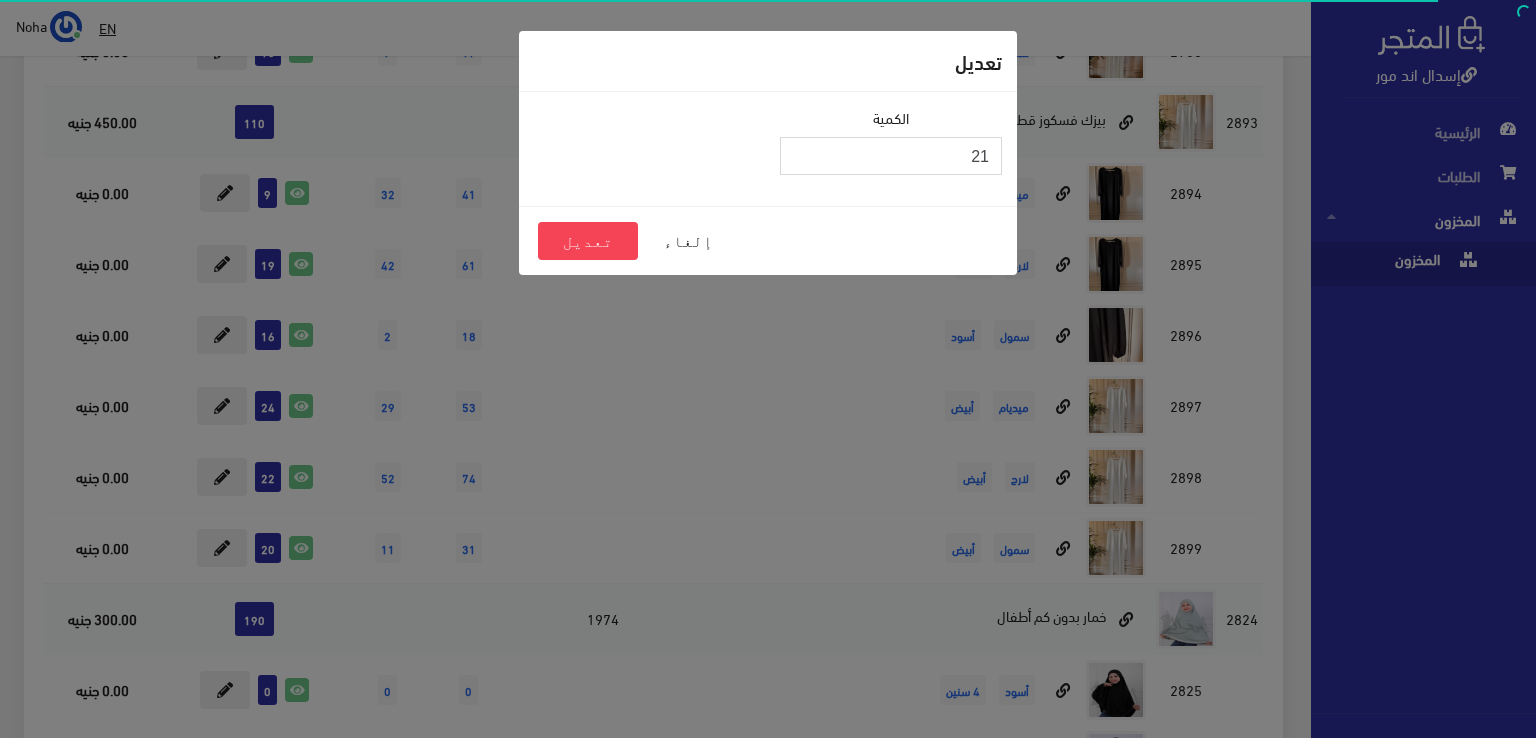 click on "21" at bounding box center [891, 156] 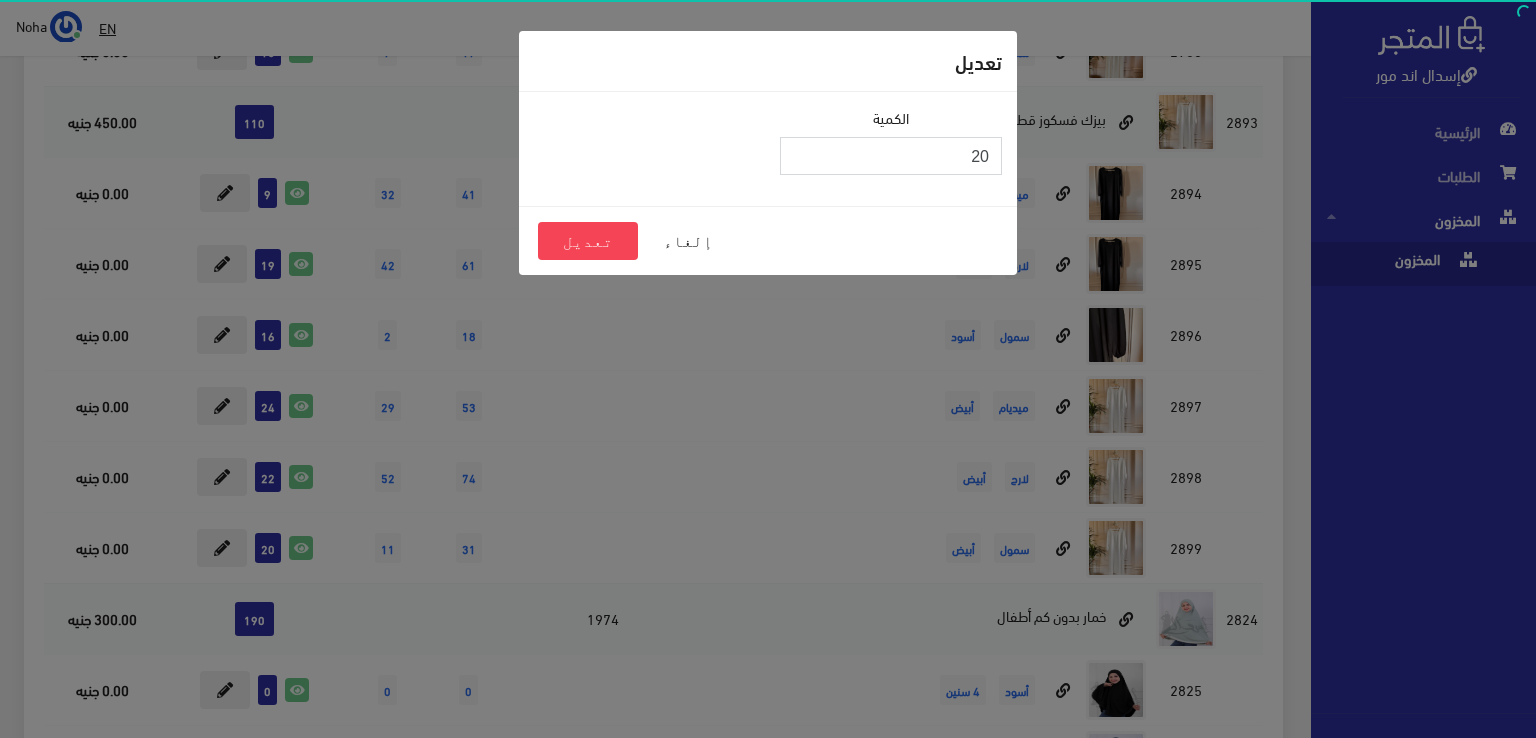 type on "20" 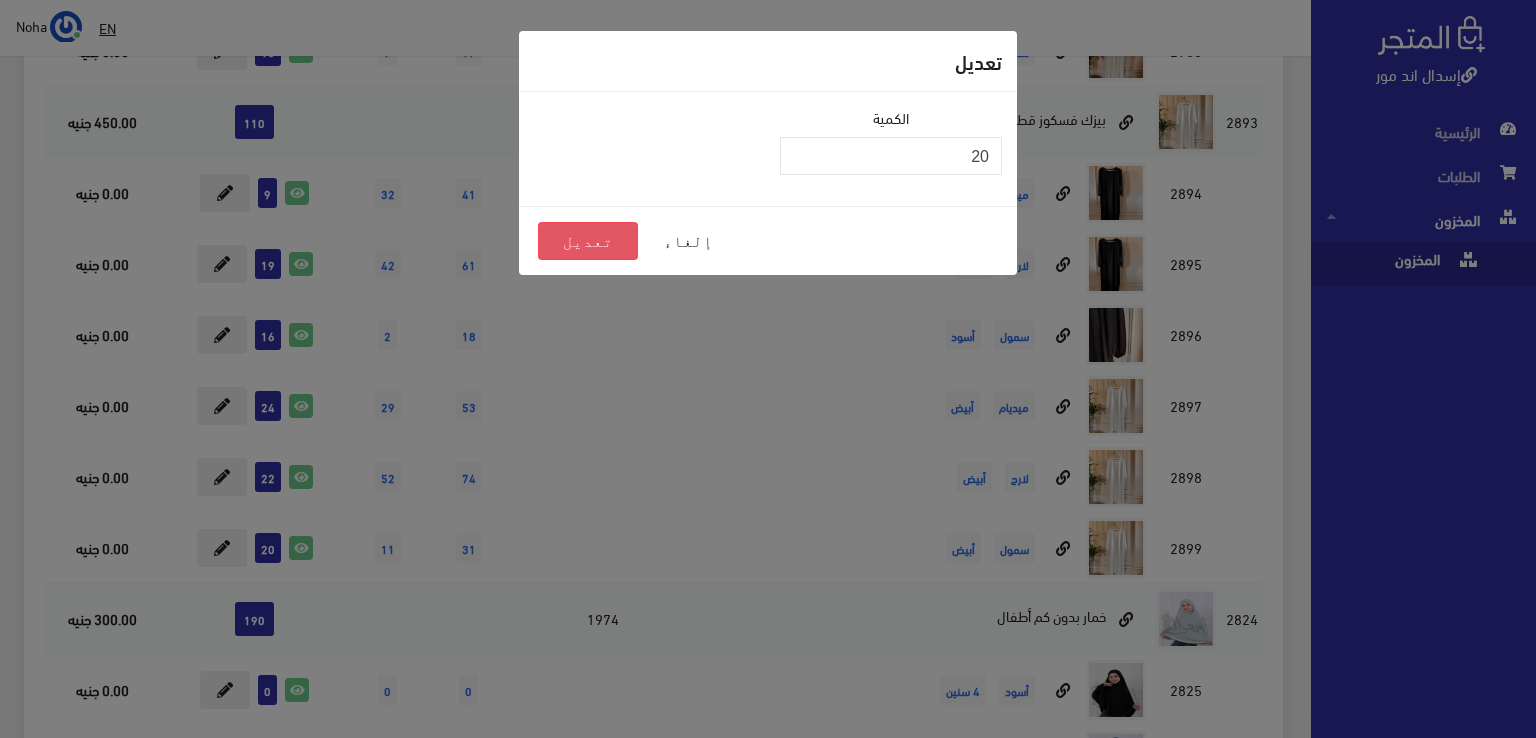click on "تعديل" at bounding box center [588, 241] 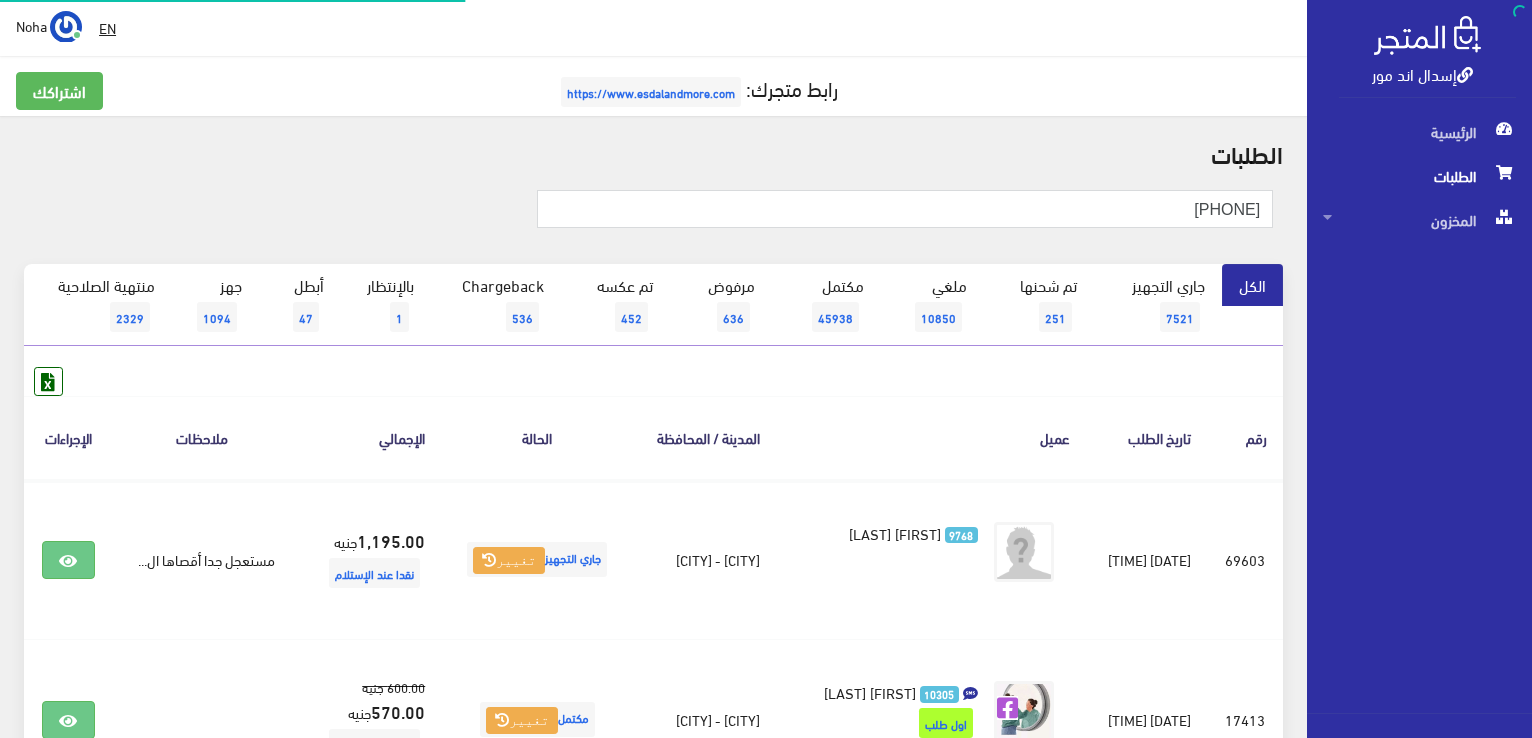 scroll, scrollTop: 0, scrollLeft: 0, axis: both 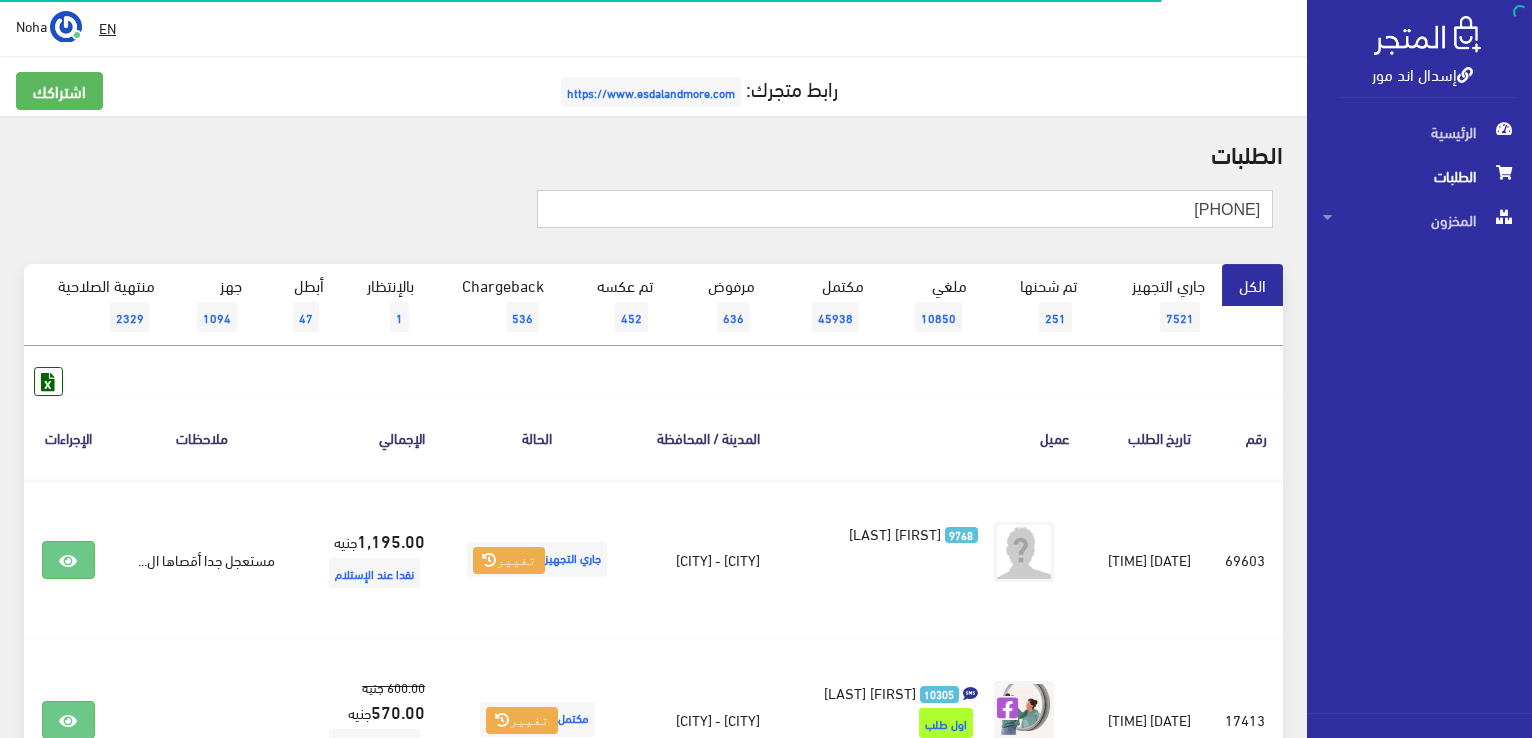 drag, startPoint x: 941, startPoint y: 205, endPoint x: 1535, endPoint y: 296, distance: 600.9301 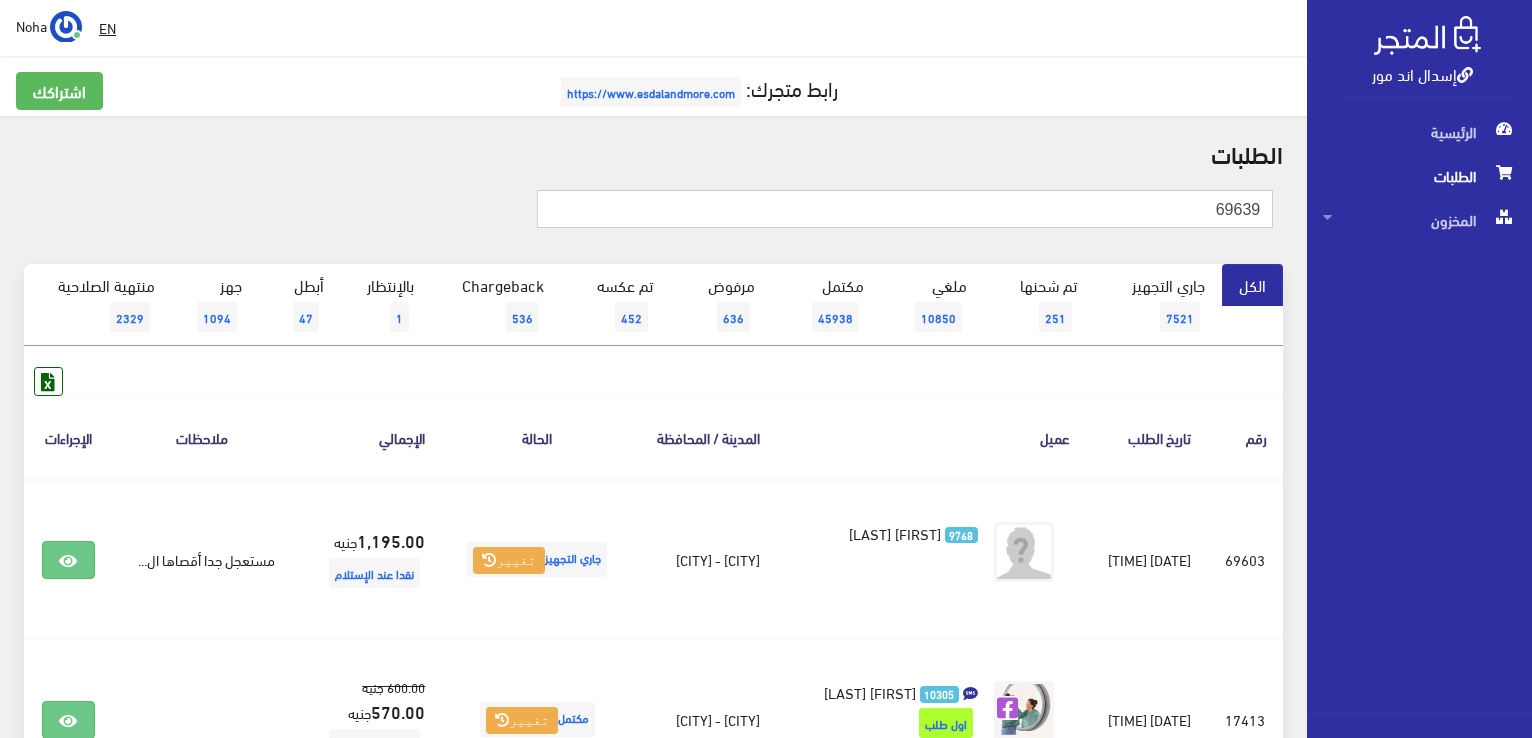 type on "69639" 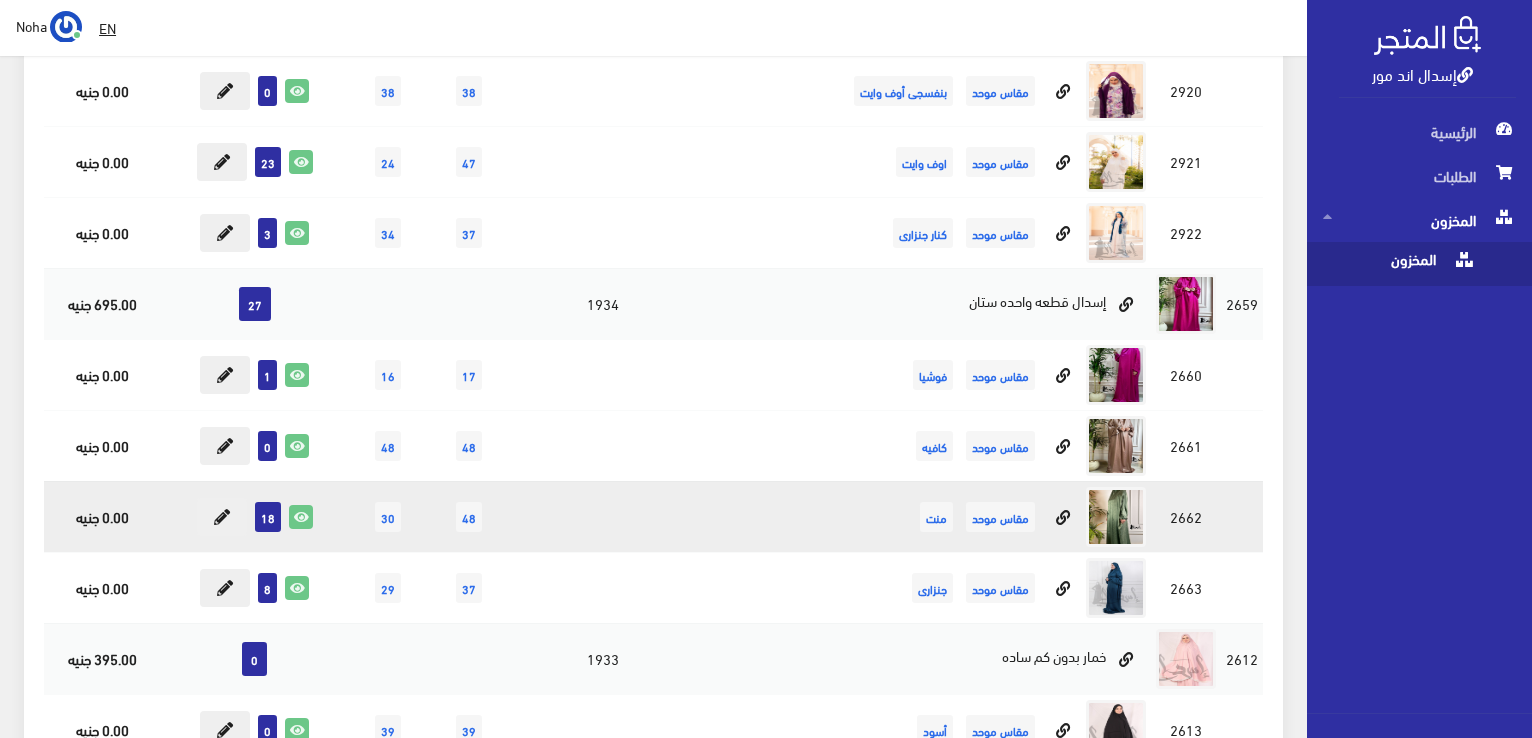 scroll, scrollTop: 11200, scrollLeft: 0, axis: vertical 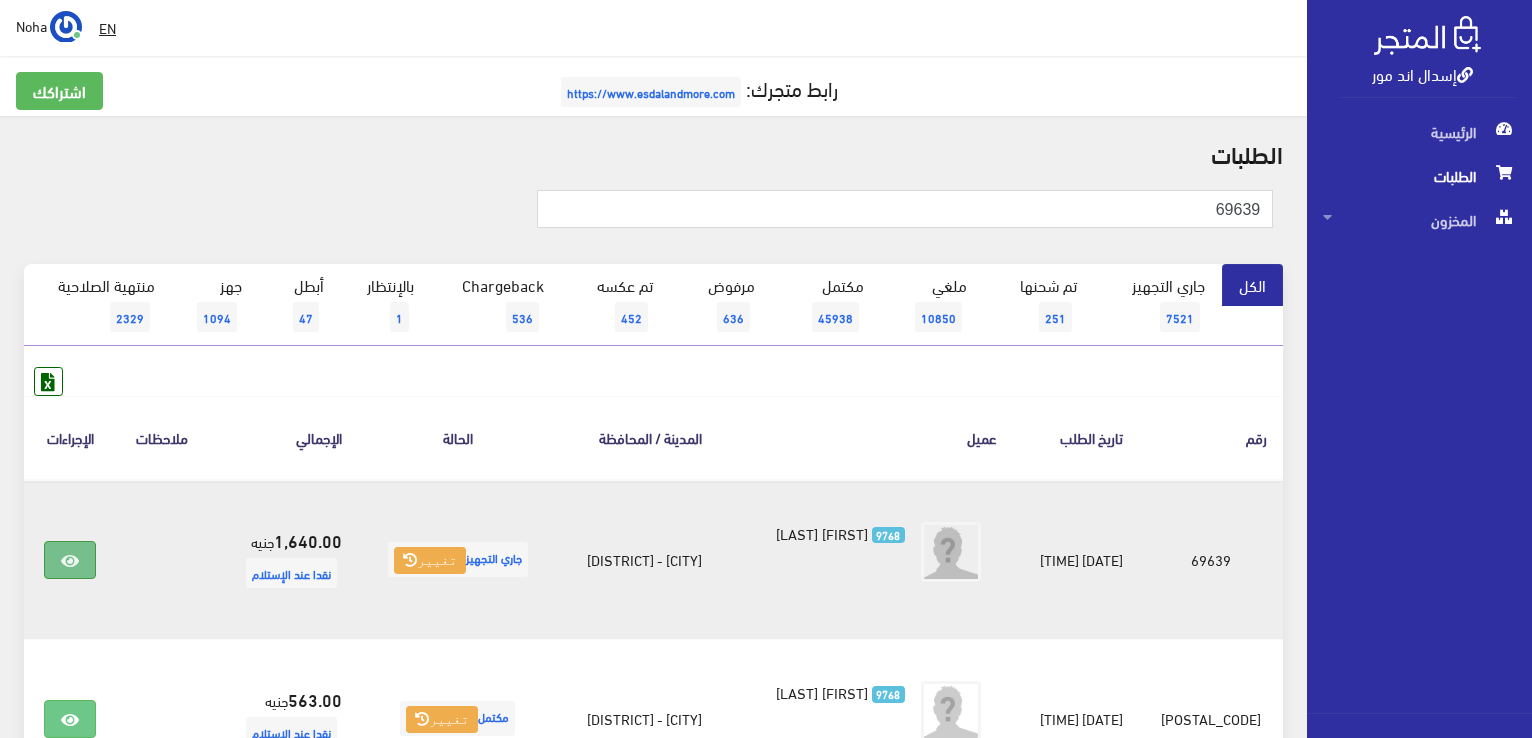 click at bounding box center [70, 560] 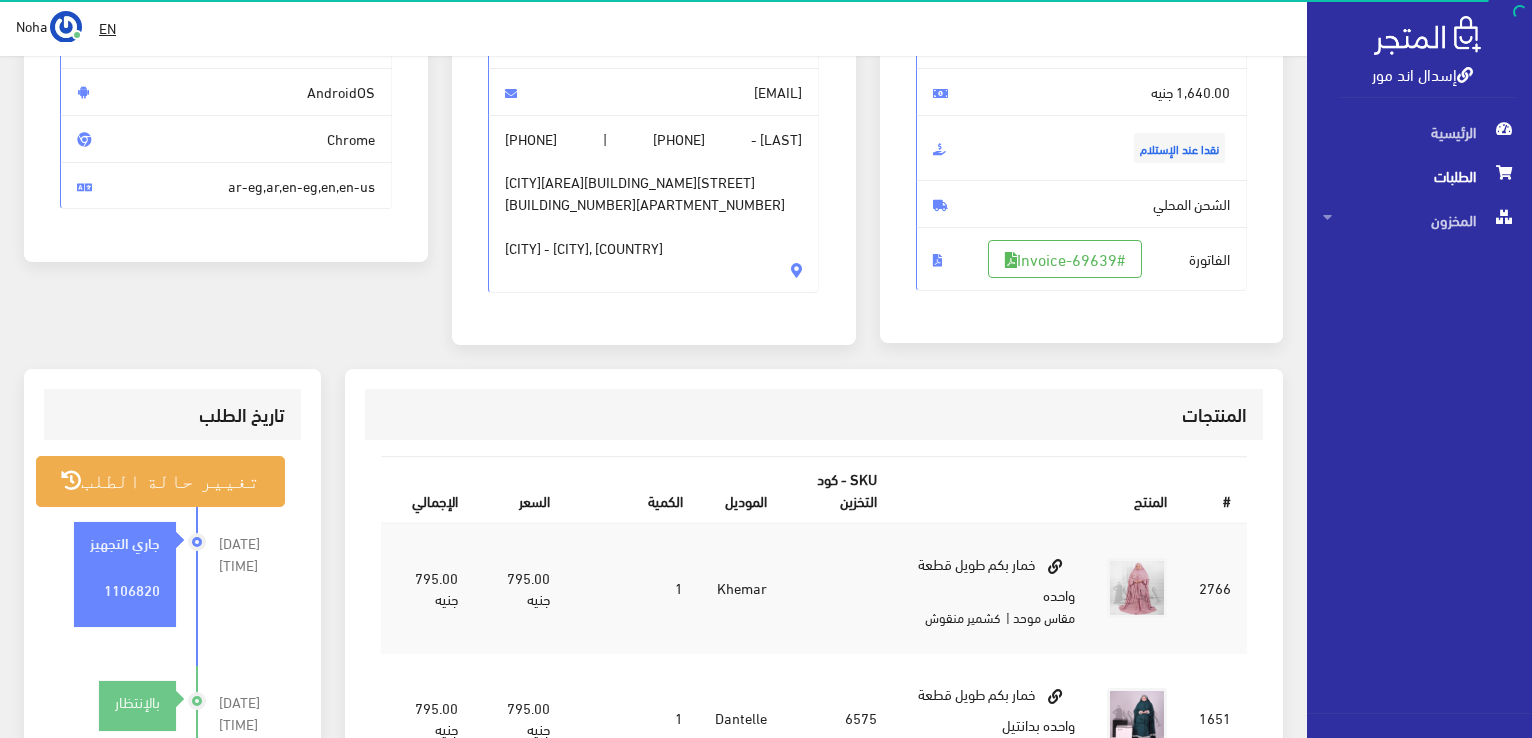 scroll, scrollTop: 500, scrollLeft: 0, axis: vertical 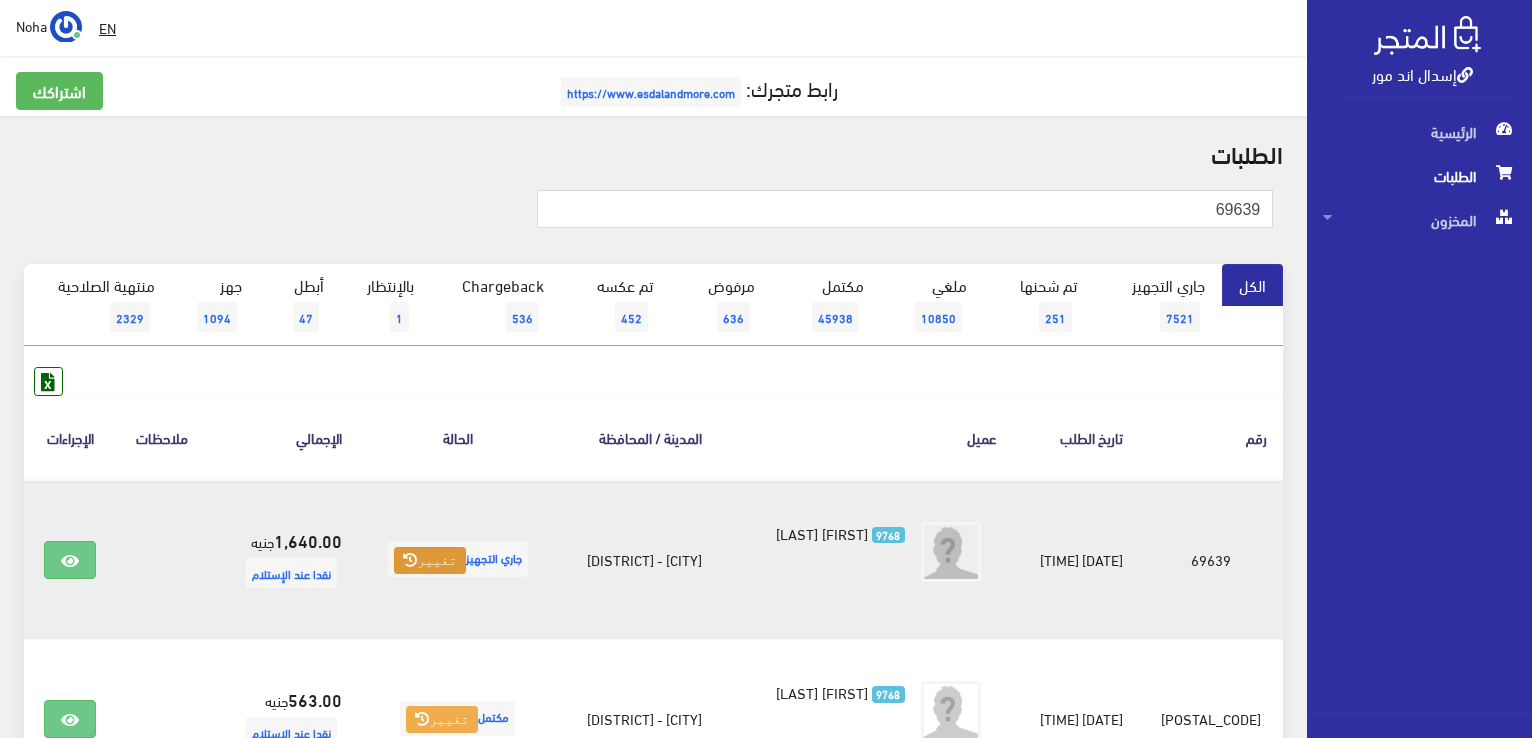 click on "تغيير" at bounding box center (430, 561) 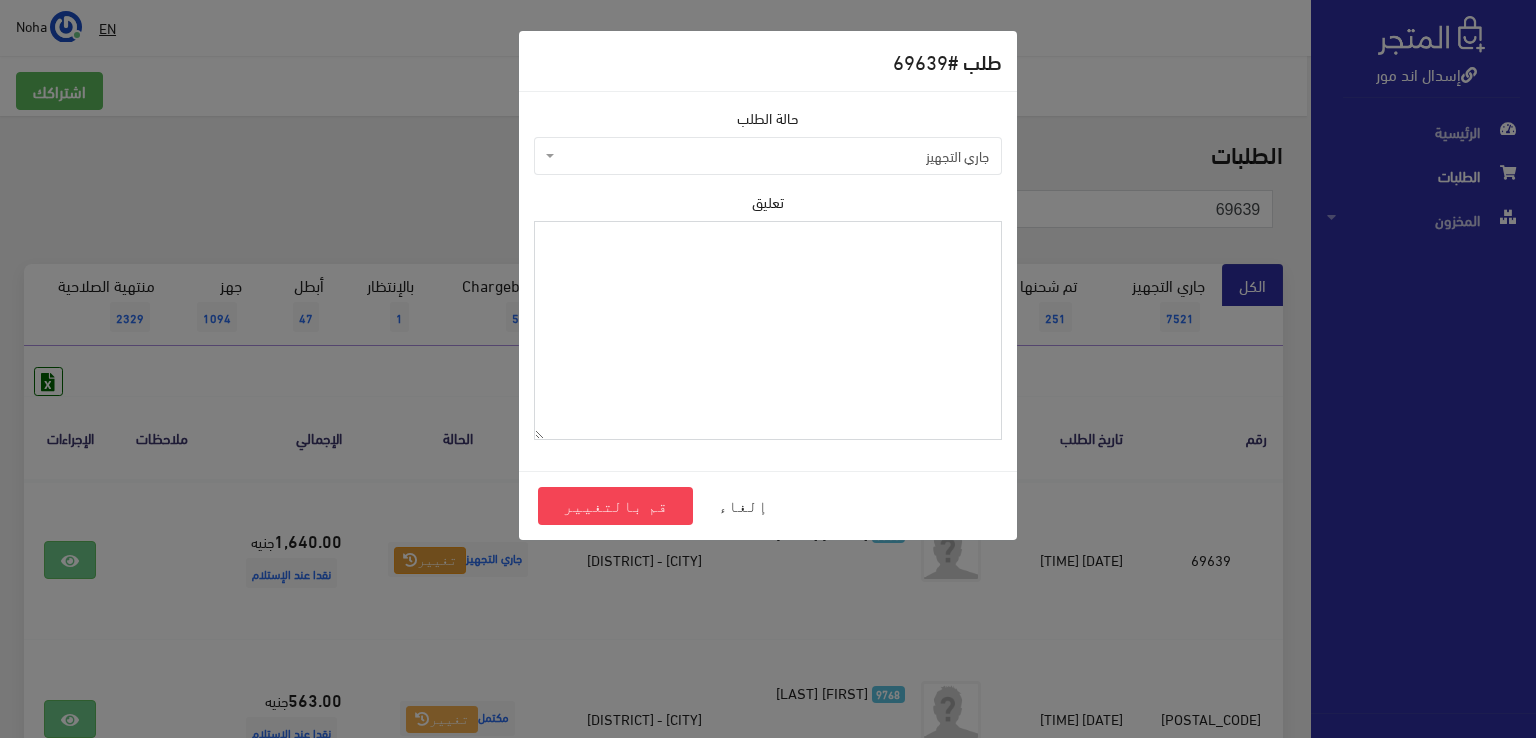 click on "تعليق" at bounding box center (768, 330) 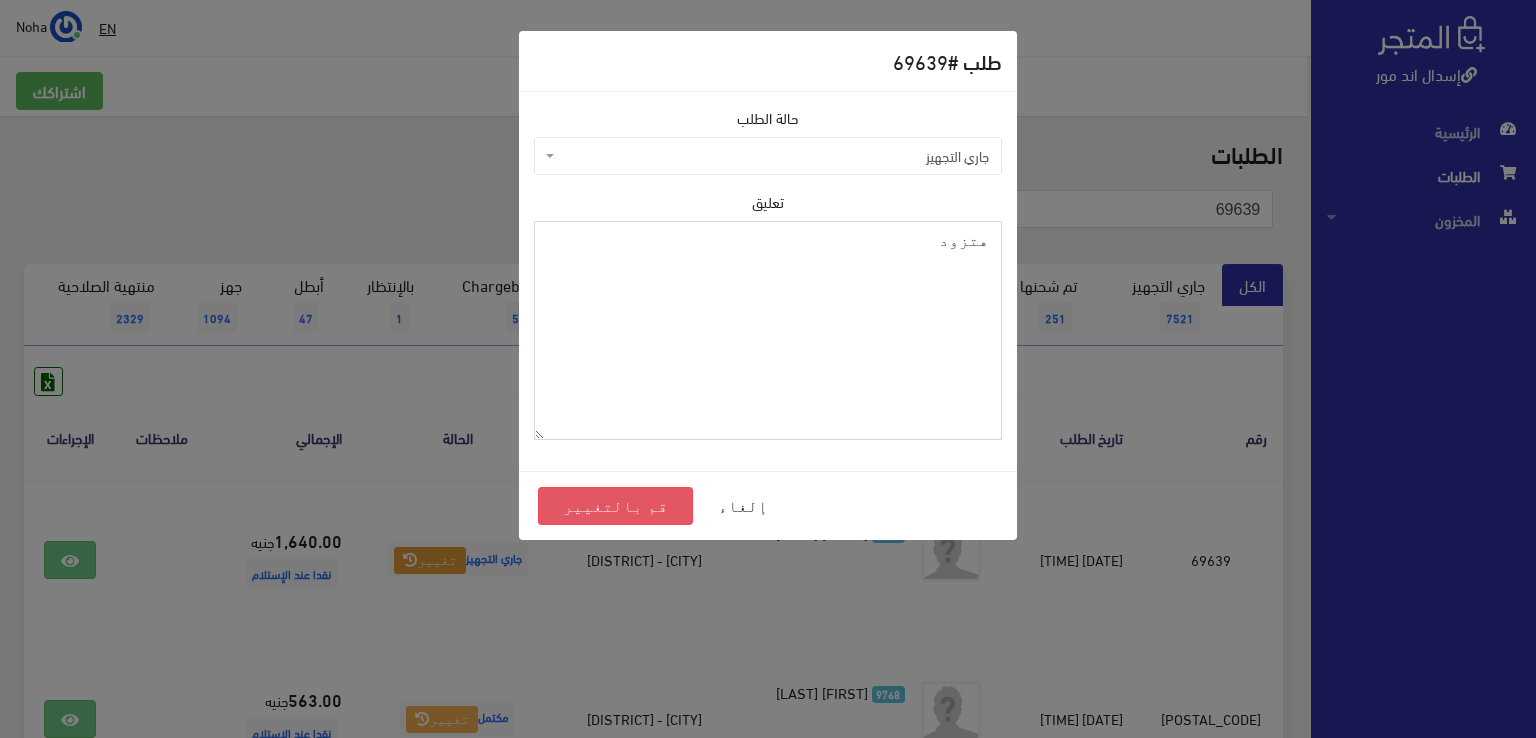 type on "هتزود" 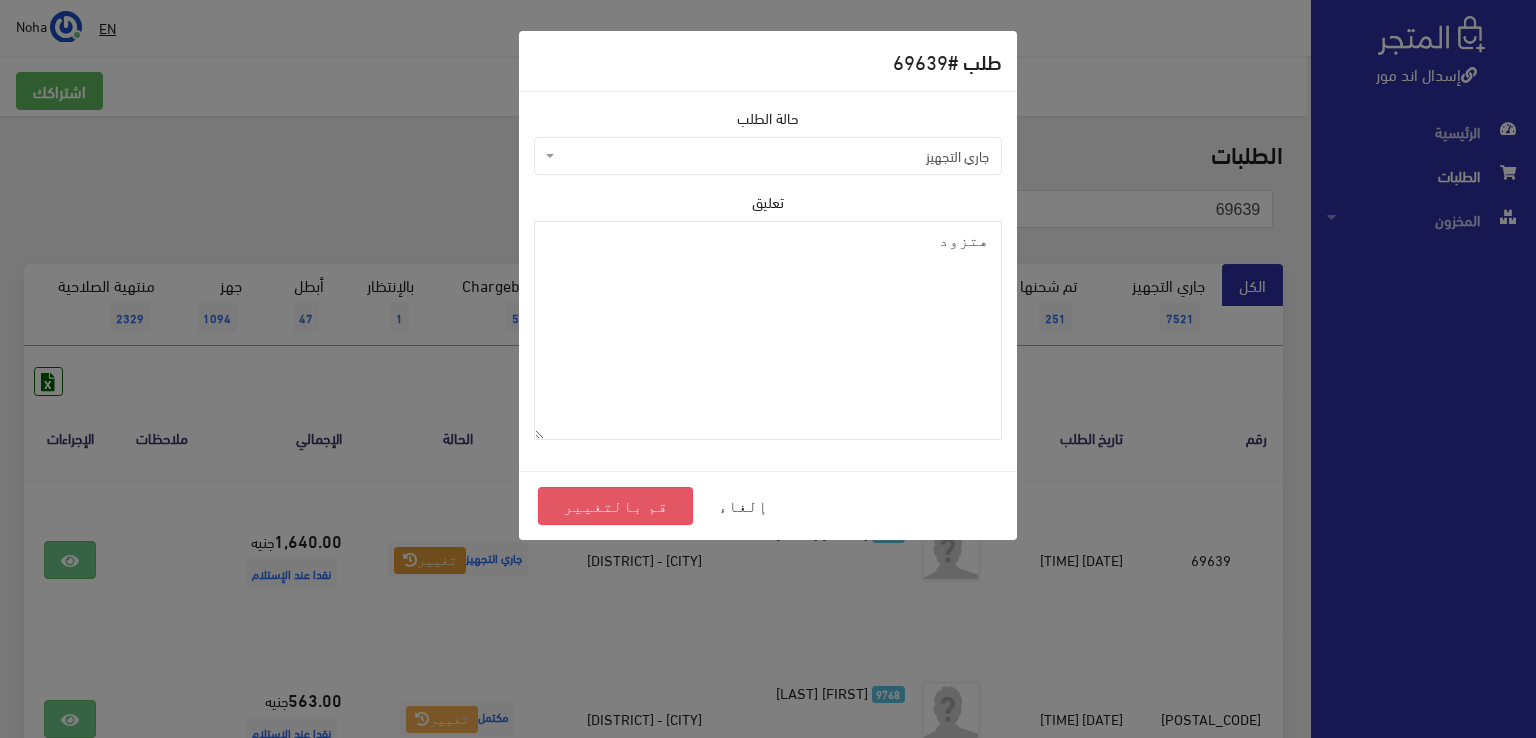 click on "قم بالتغيير" at bounding box center [615, 506] 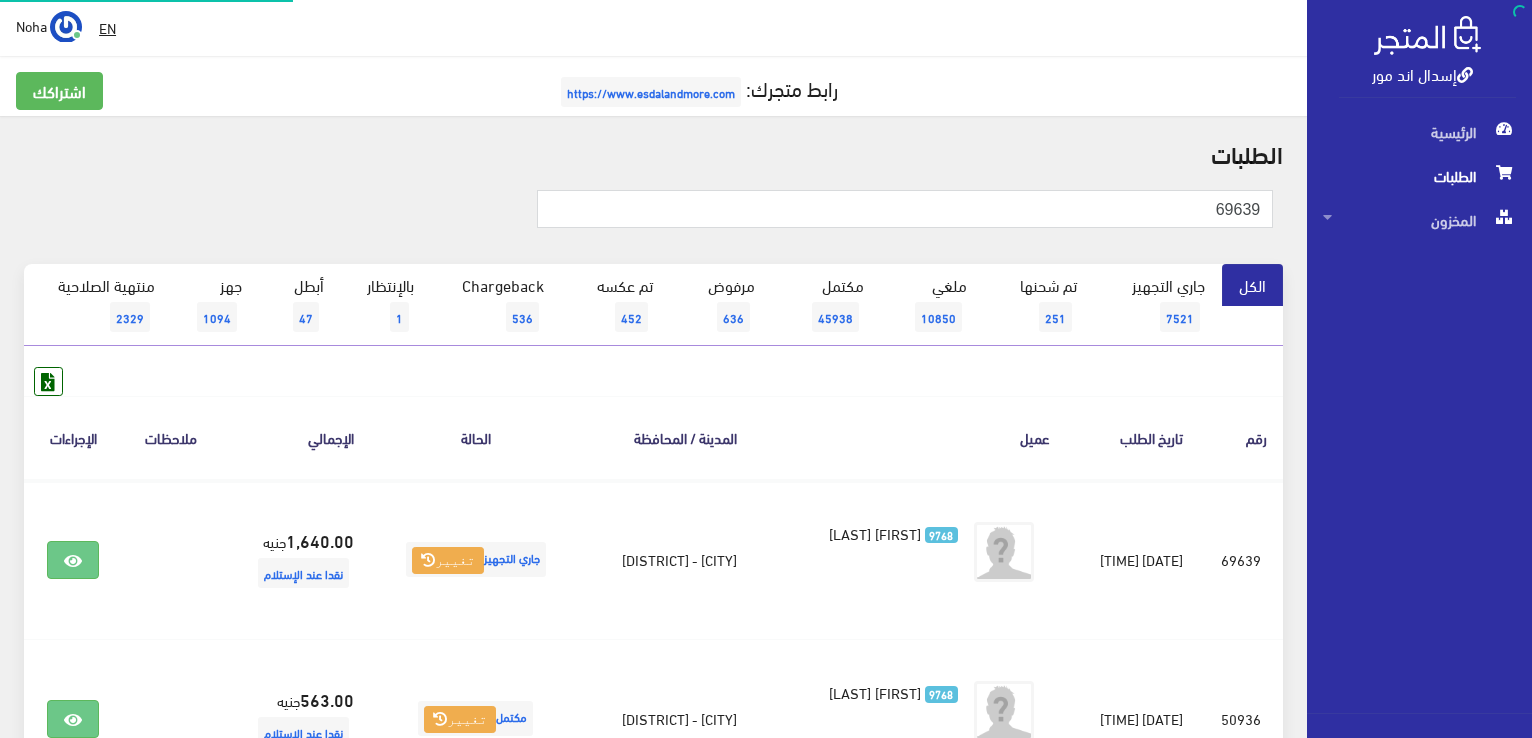 scroll, scrollTop: 0, scrollLeft: 0, axis: both 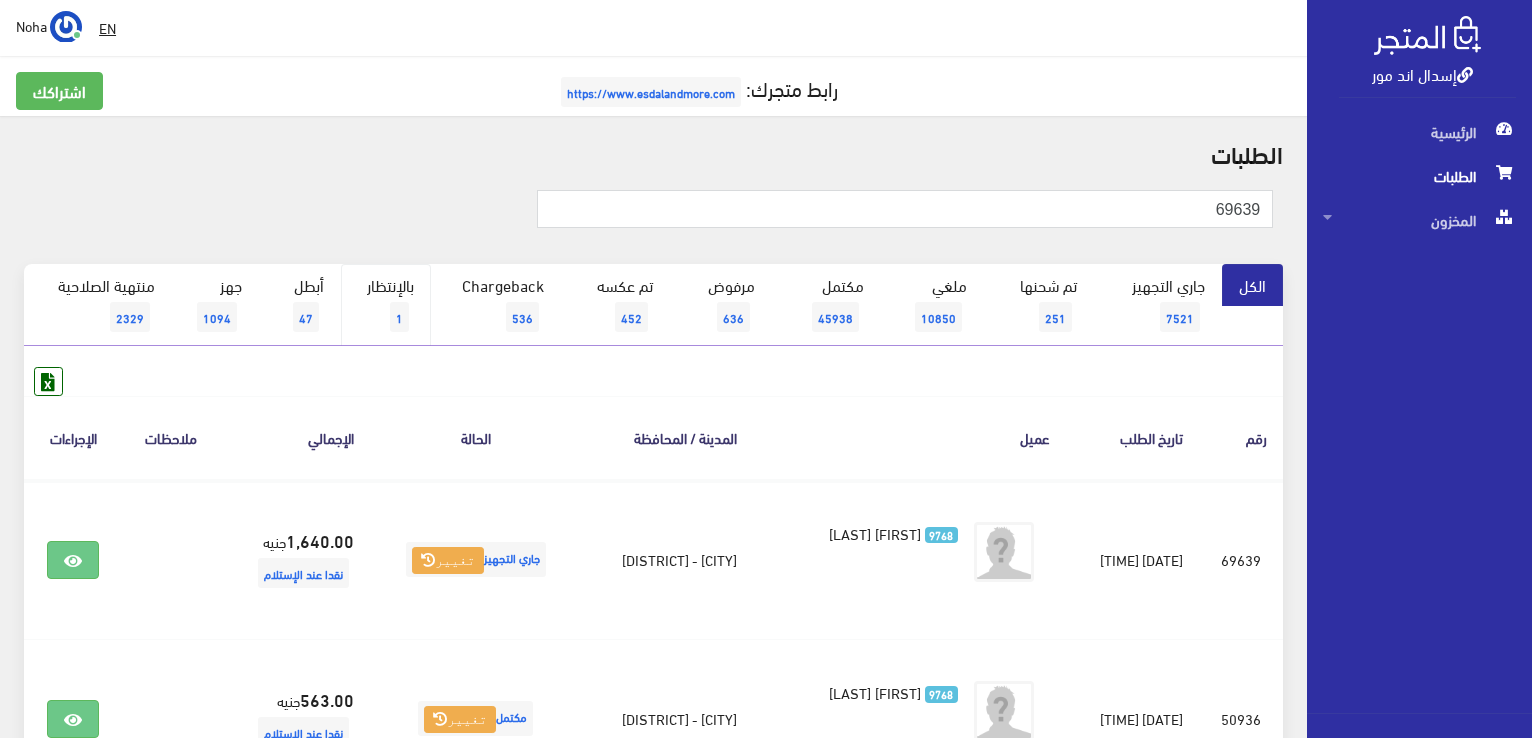 click on "بالإنتظار
1" at bounding box center (386, 305) 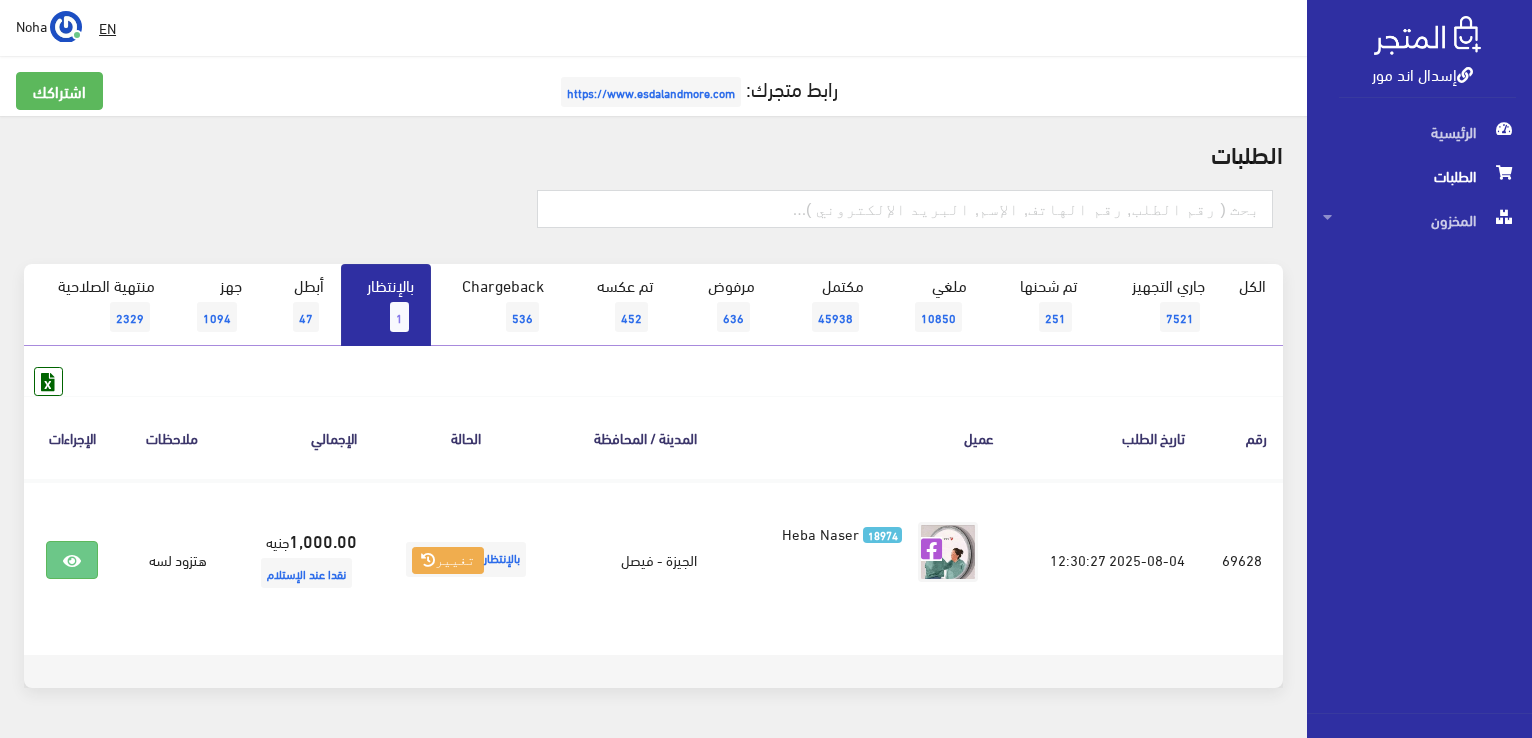 scroll, scrollTop: 0, scrollLeft: 0, axis: both 